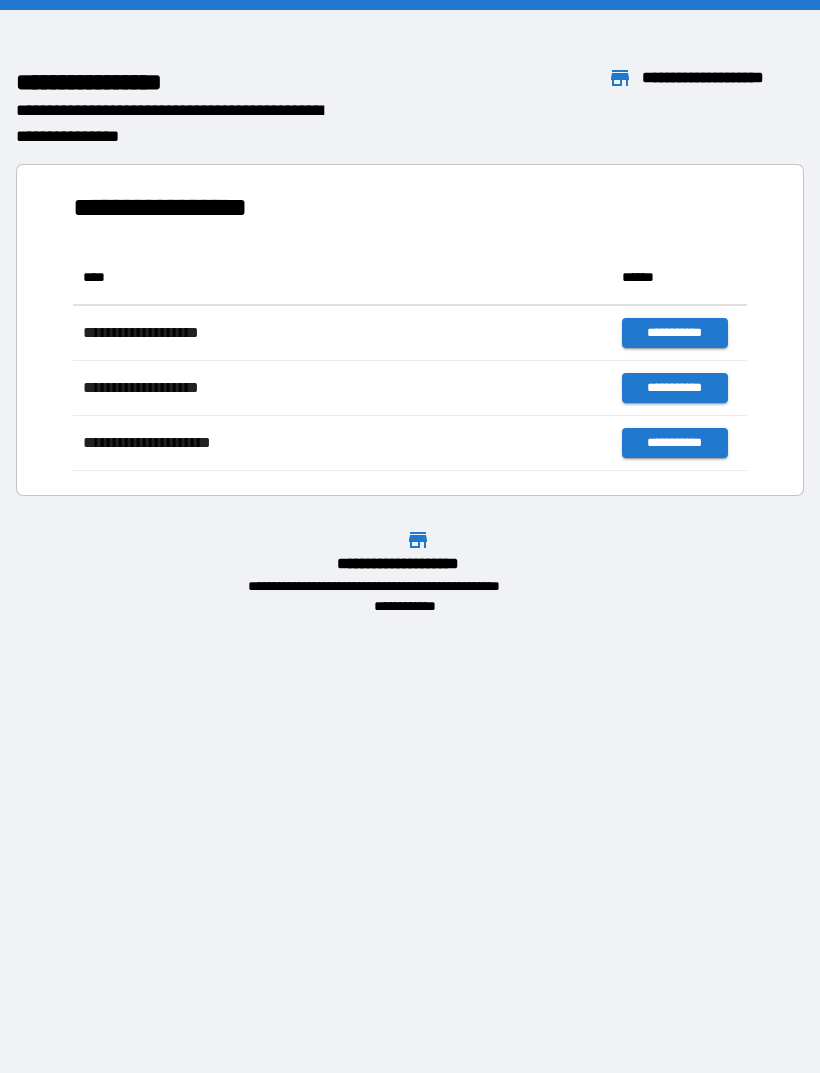 scroll, scrollTop: 0, scrollLeft: 0, axis: both 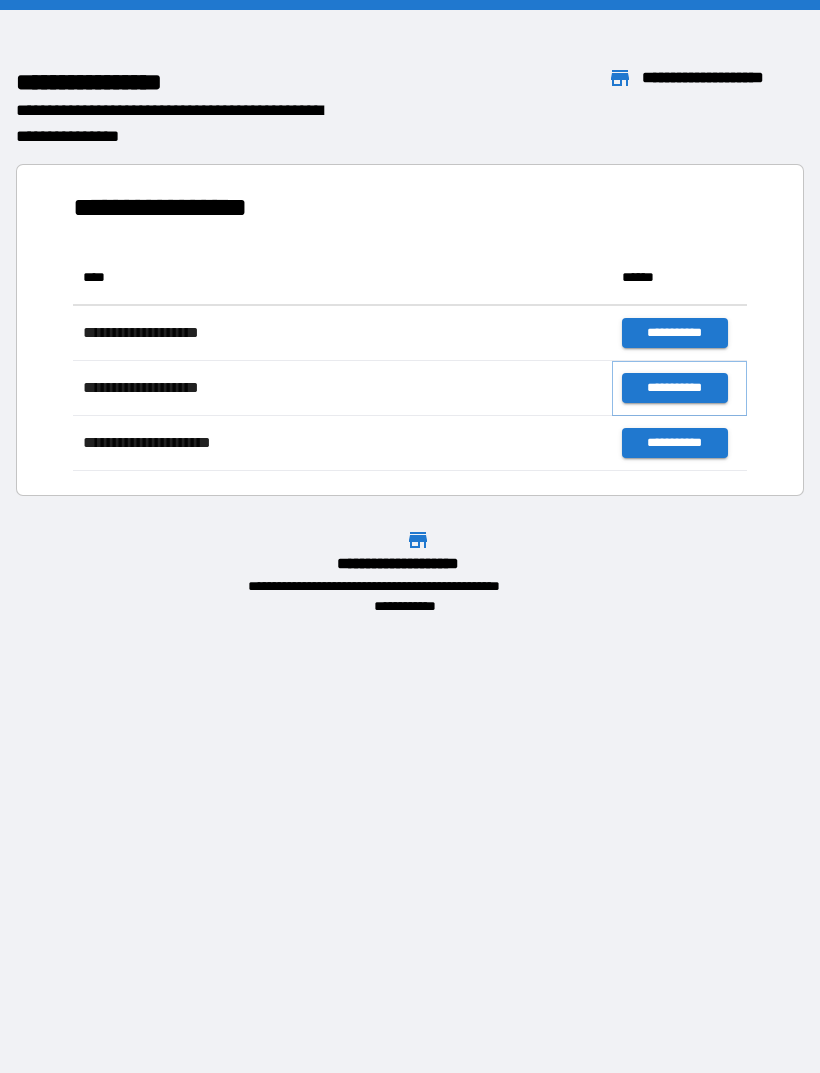 click on "**********" at bounding box center (674, 388) 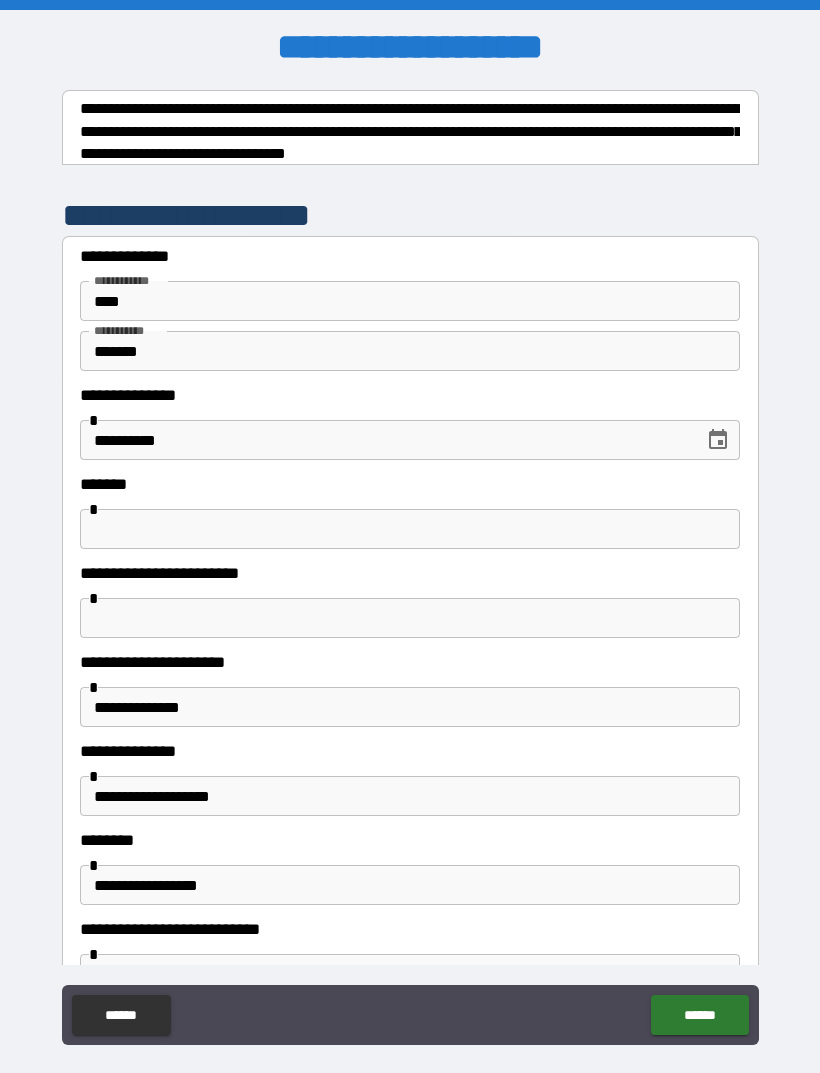 click at bounding box center (410, 529) 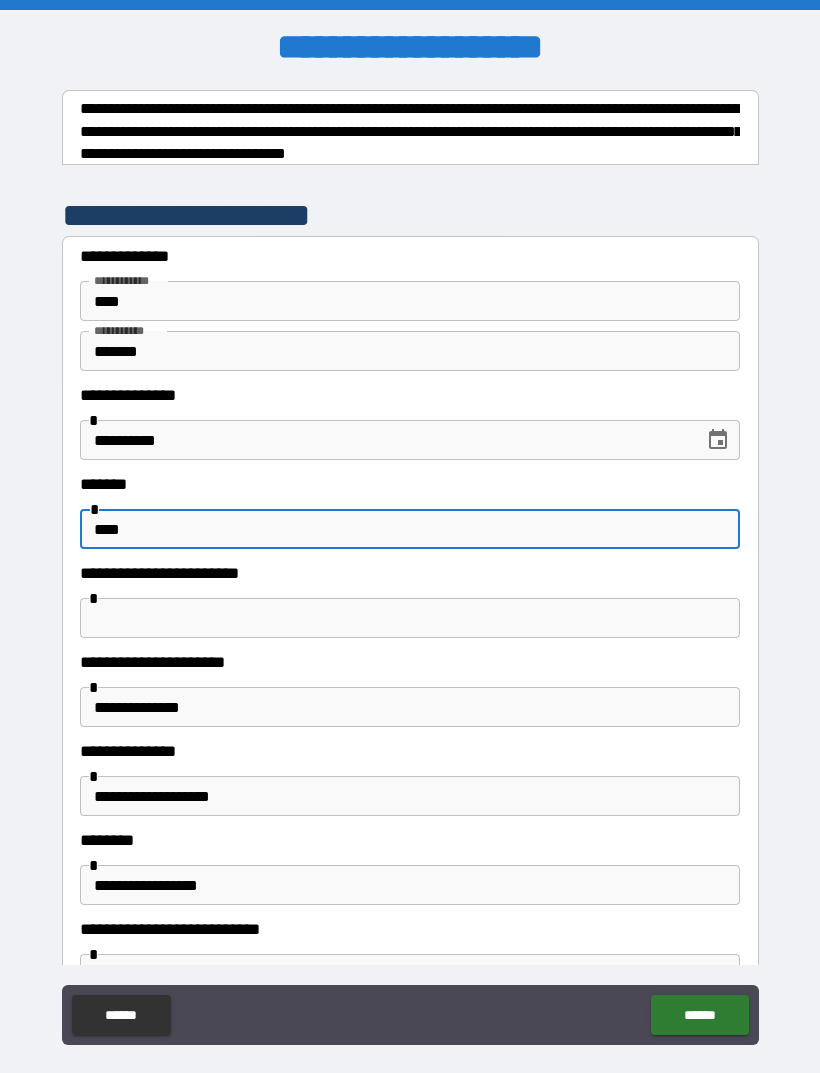 type on "****" 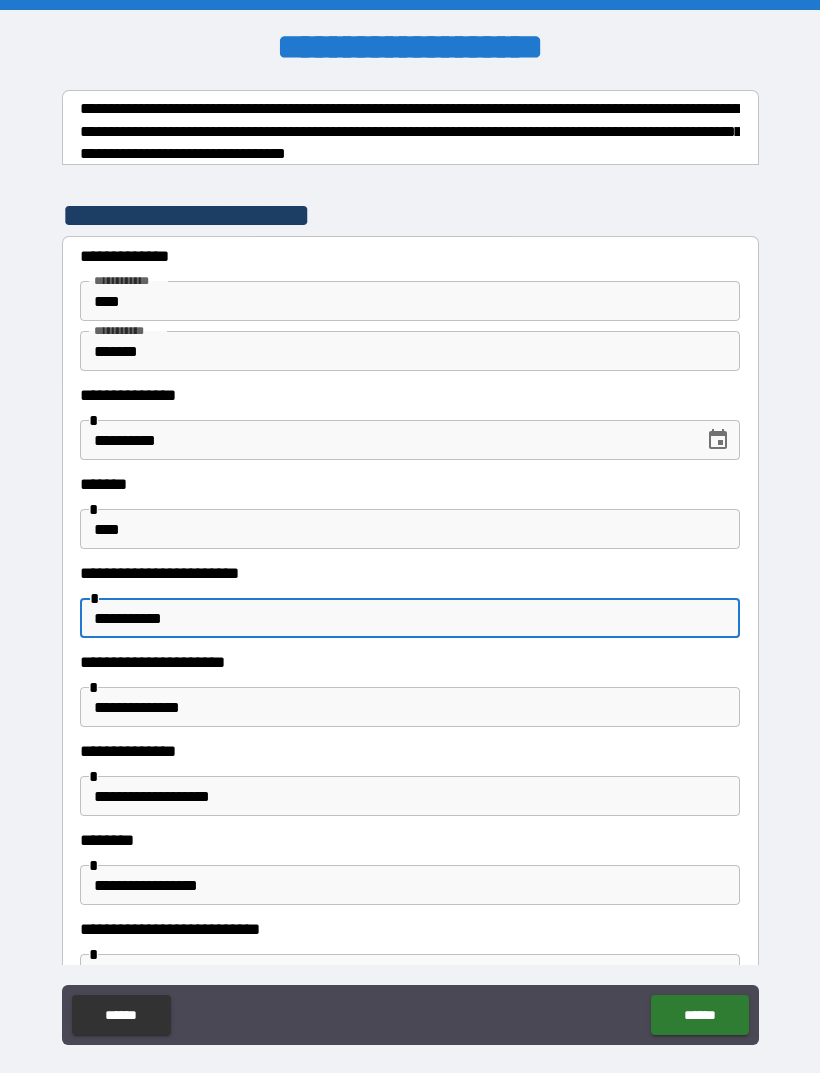 type on "**********" 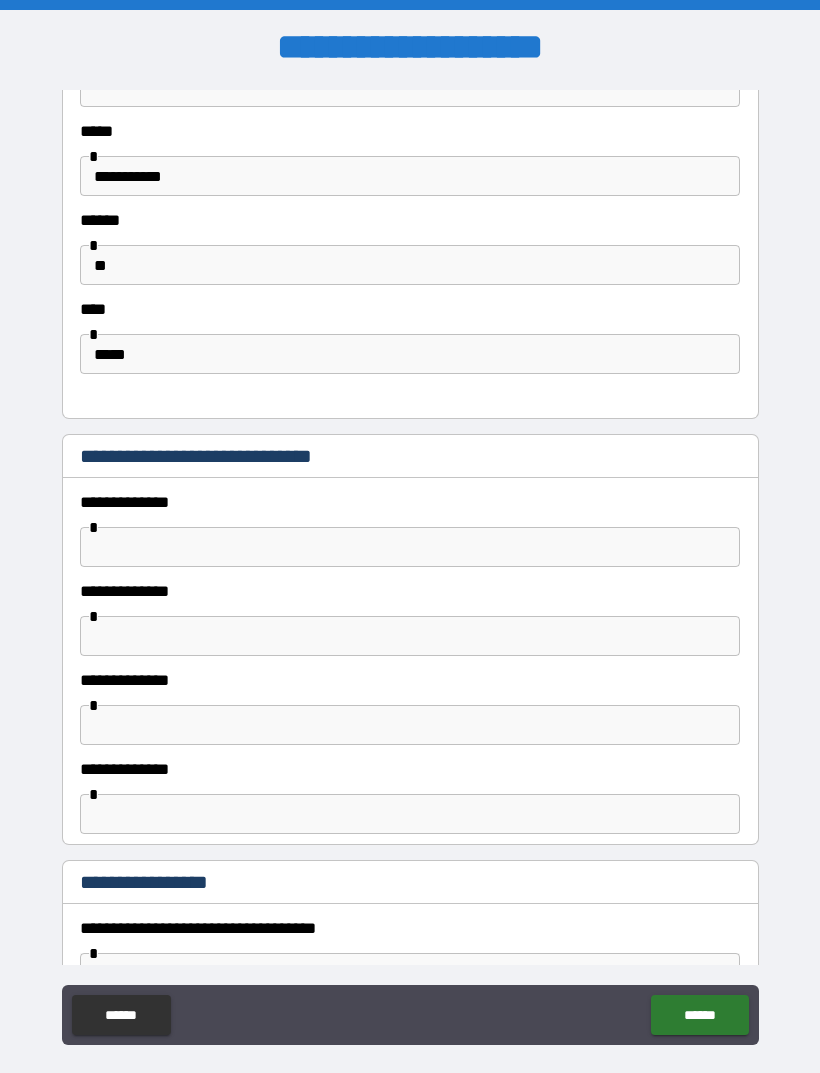scroll, scrollTop: 890, scrollLeft: 0, axis: vertical 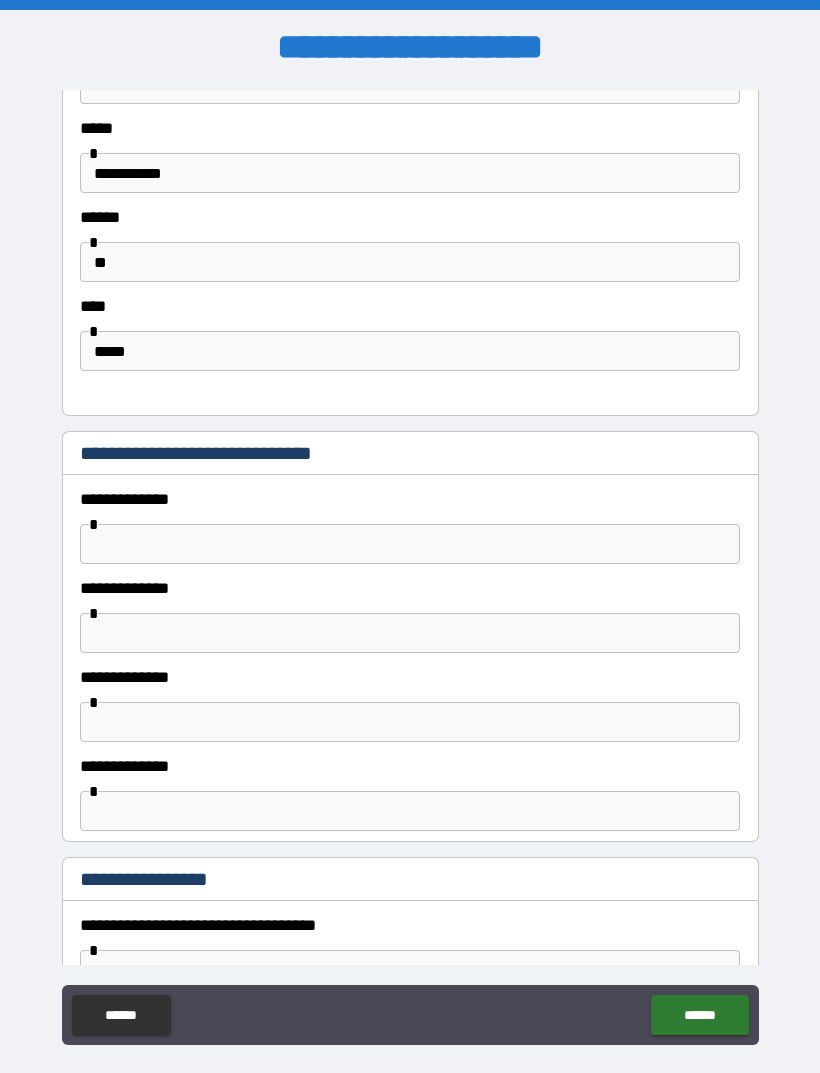 click on "**********" at bounding box center [410, 499] 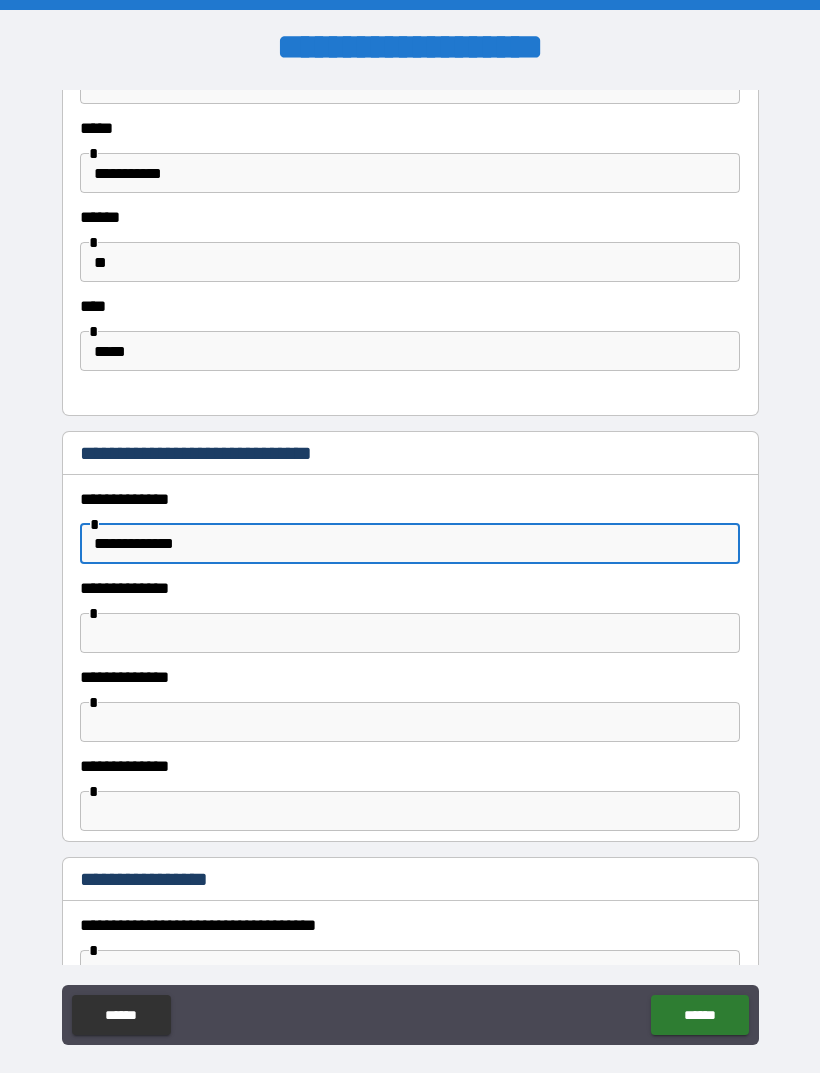 type on "**********" 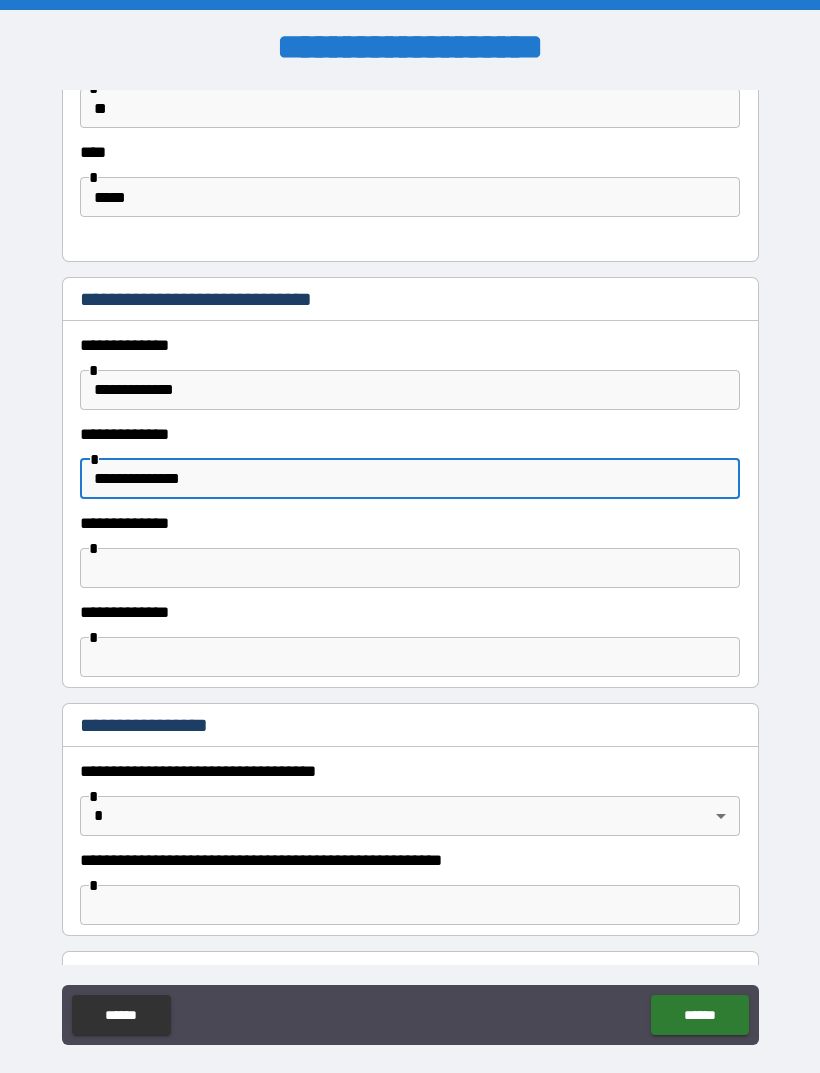 scroll, scrollTop: 1045, scrollLeft: 0, axis: vertical 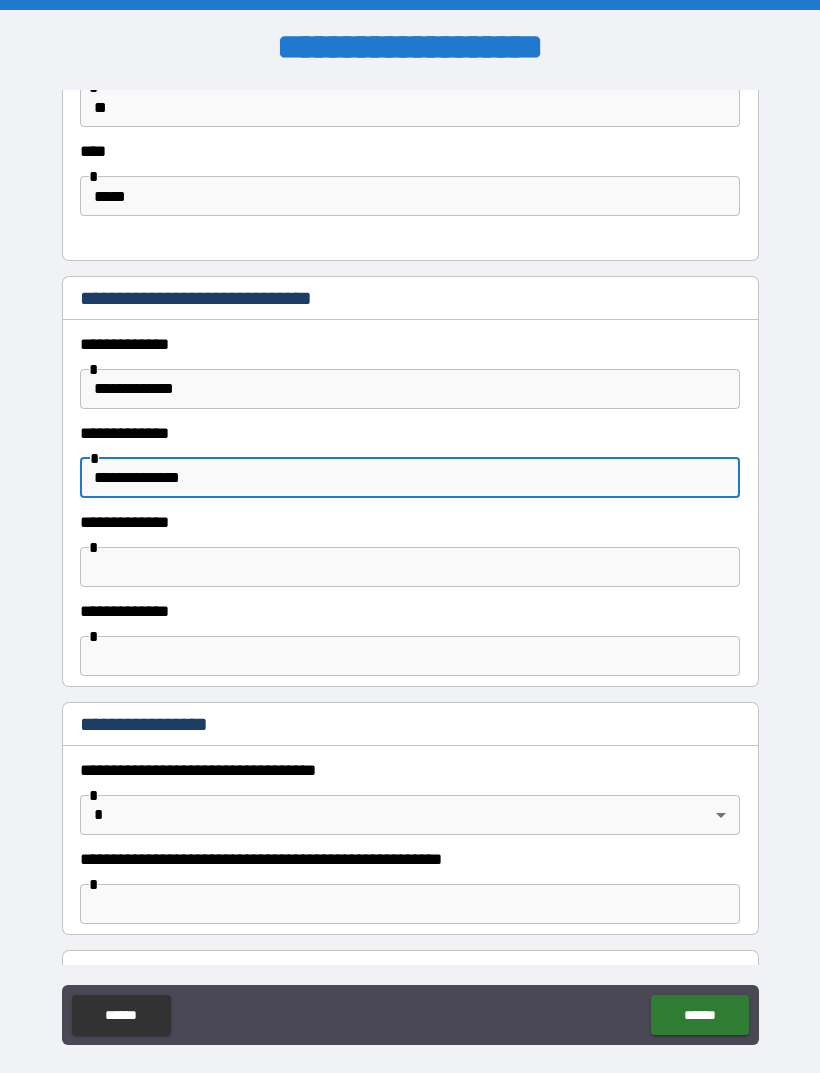 type on "**********" 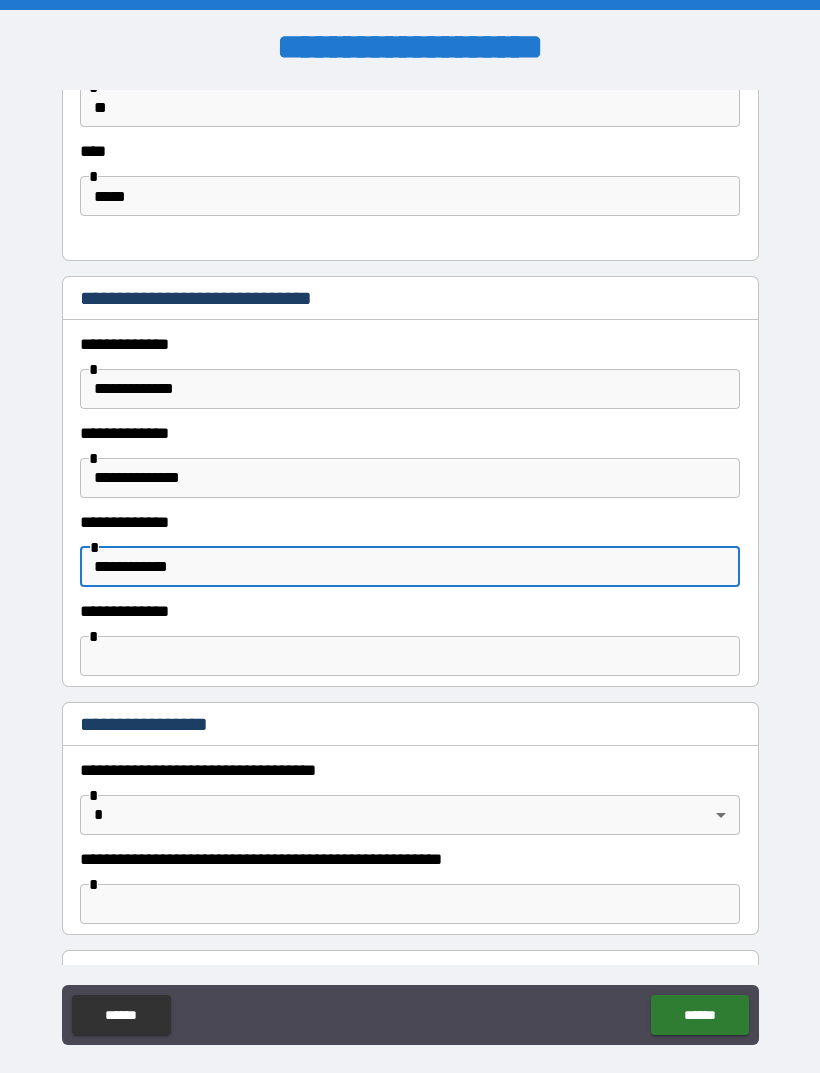 type on "**********" 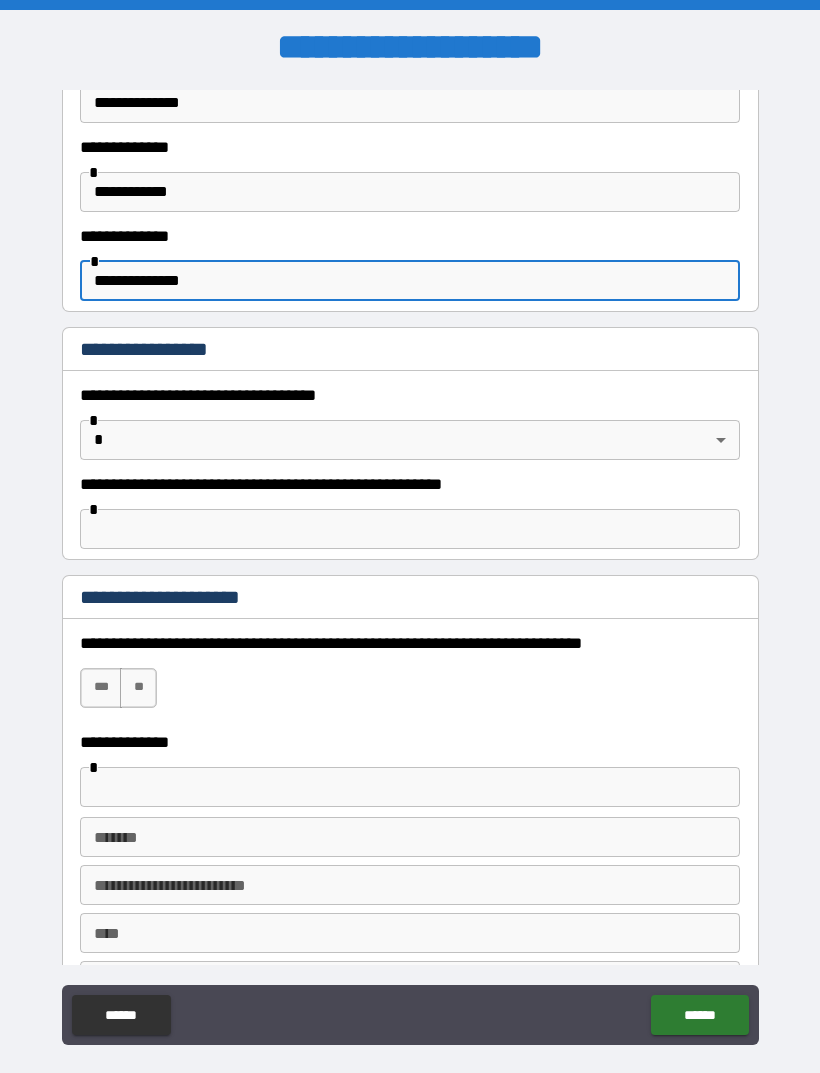 scroll, scrollTop: 1428, scrollLeft: 0, axis: vertical 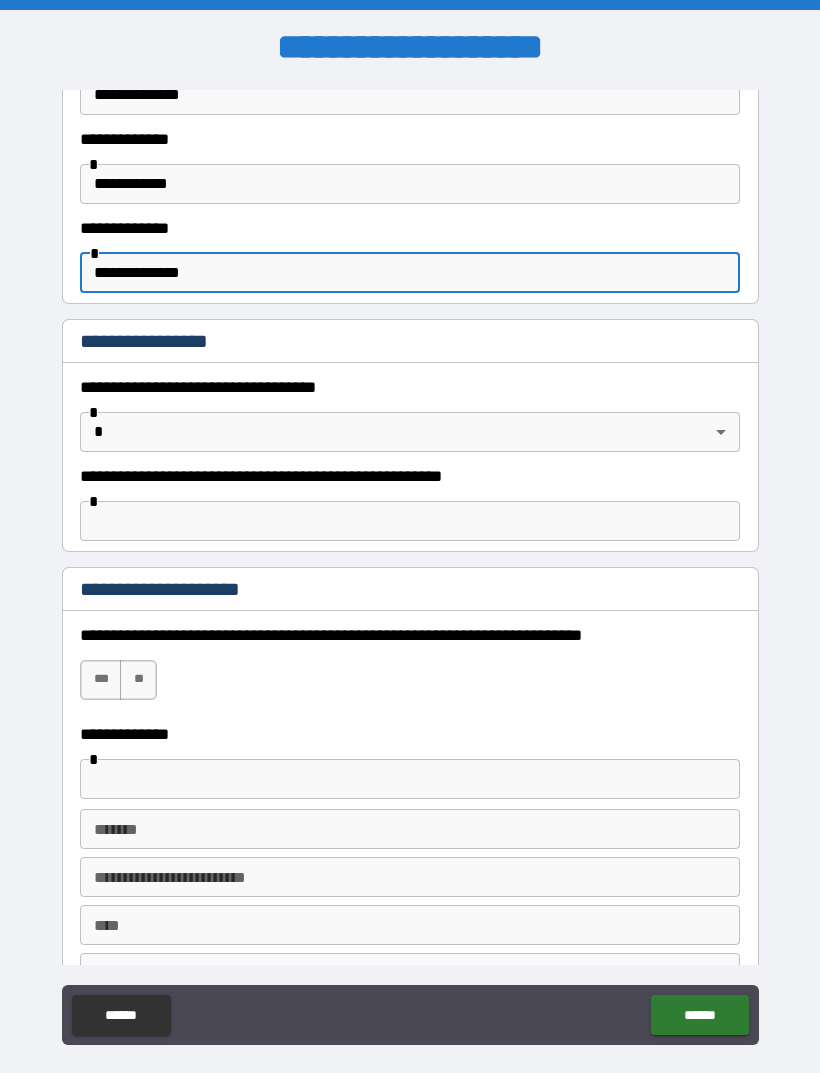 type on "**********" 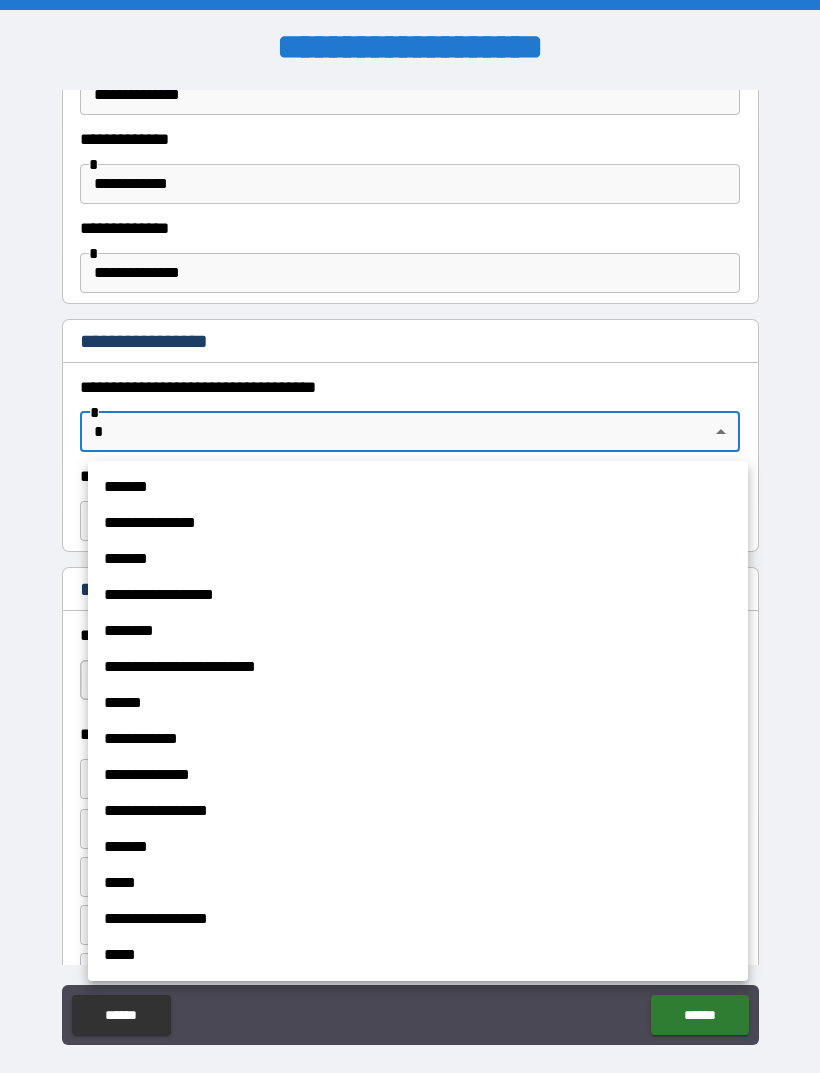 click on "*******" at bounding box center [418, 487] 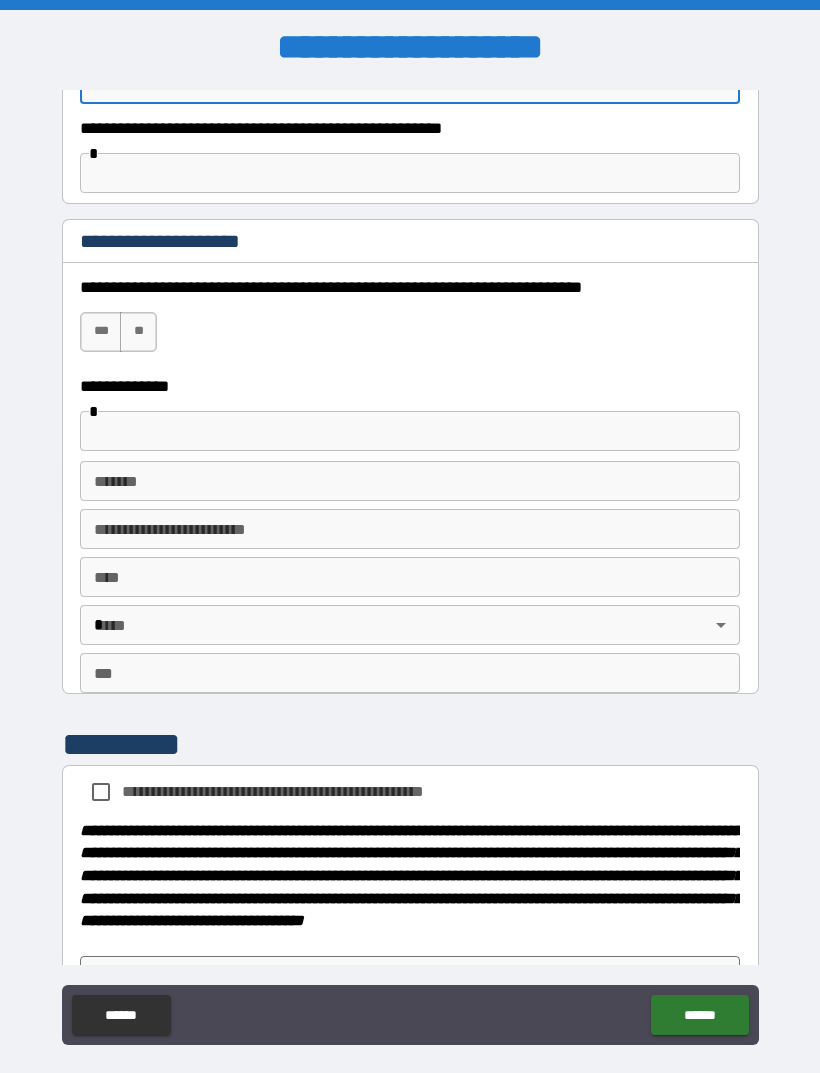 scroll, scrollTop: 1778, scrollLeft: 0, axis: vertical 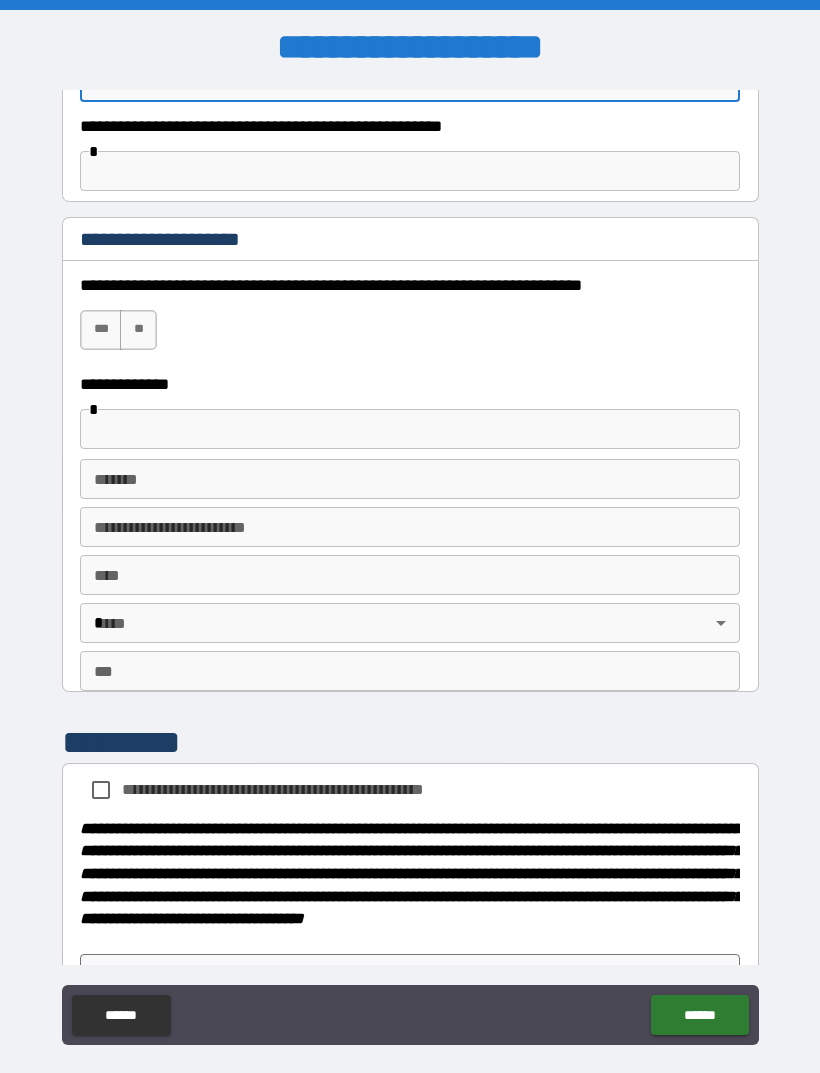 click on "**" at bounding box center [138, 330] 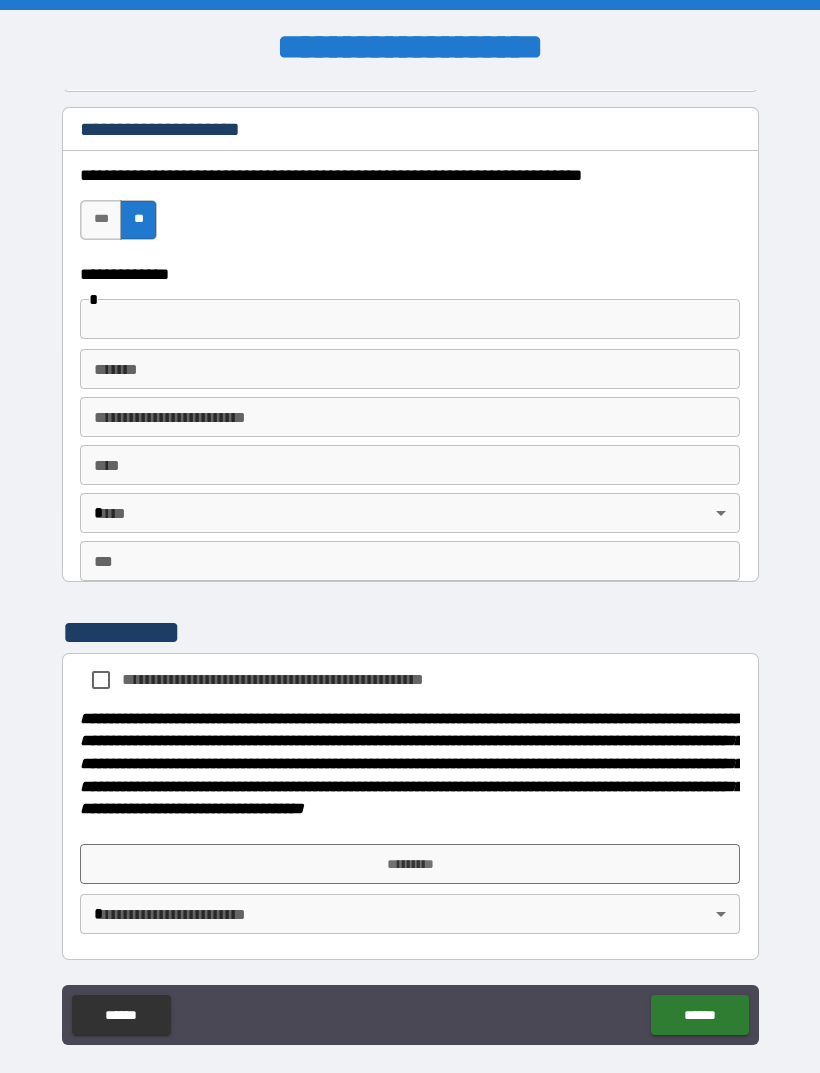 scroll, scrollTop: 1905, scrollLeft: 0, axis: vertical 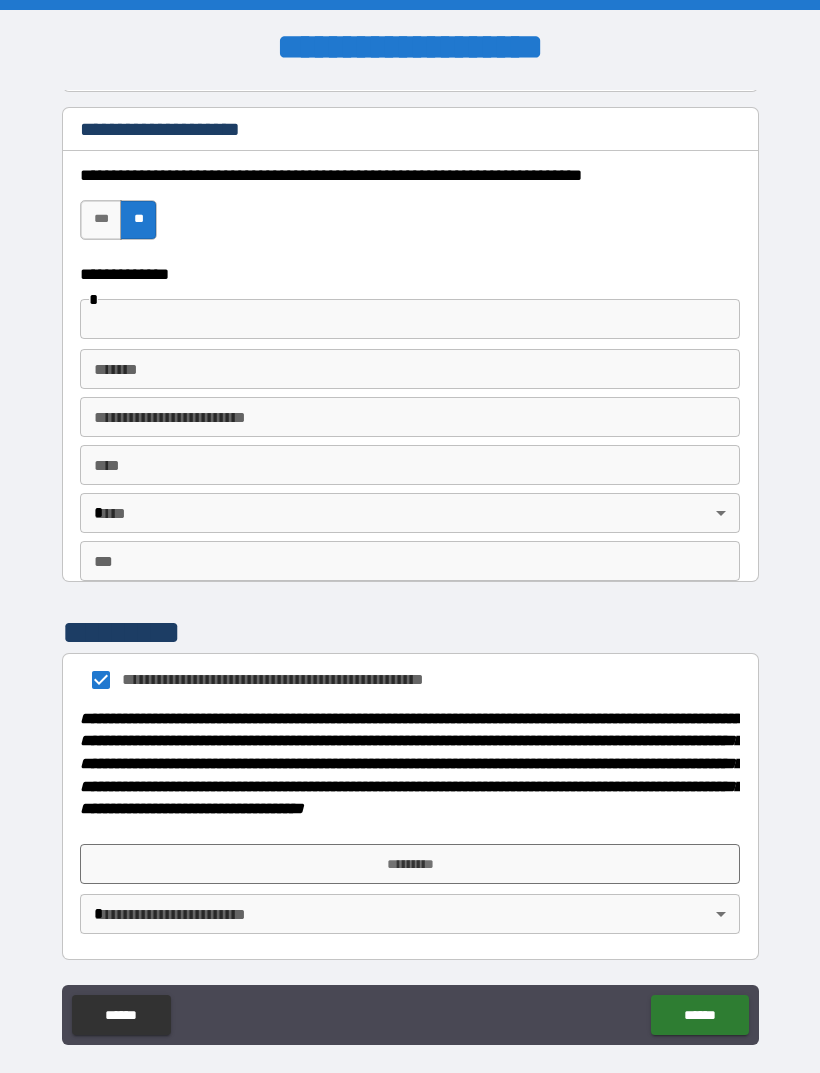 click on "**********" at bounding box center [410, 568] 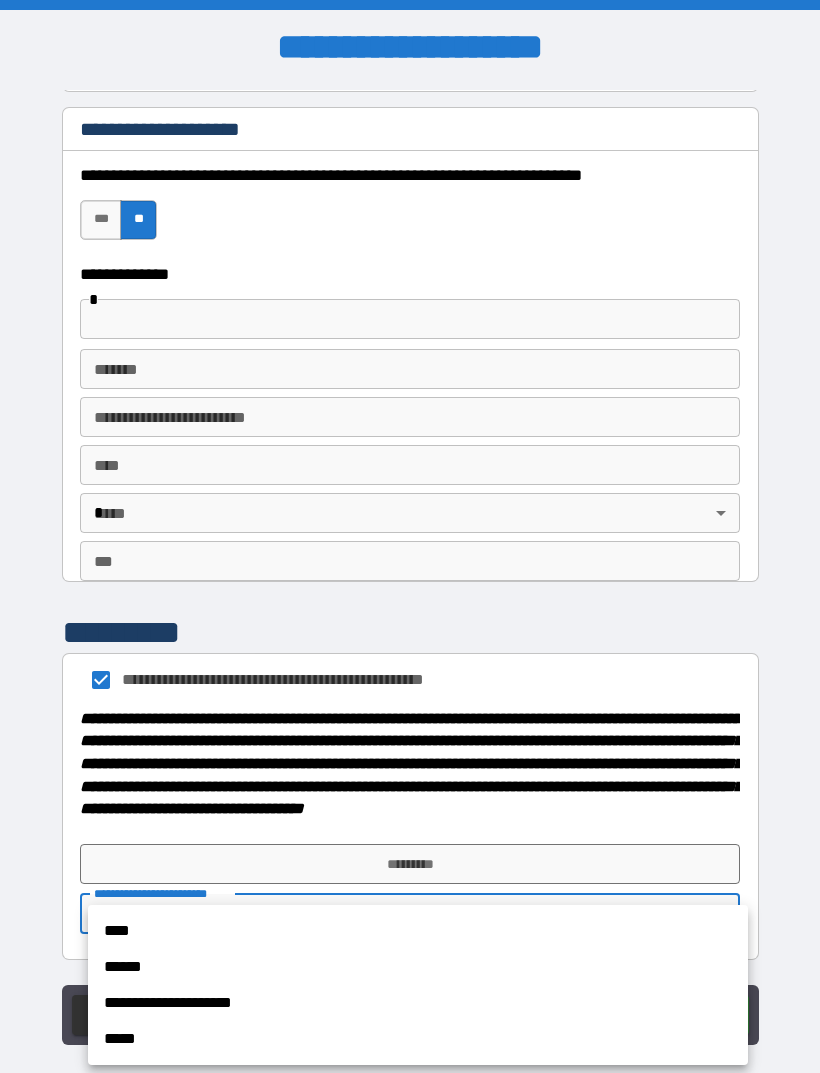 click on "****" at bounding box center [418, 931] 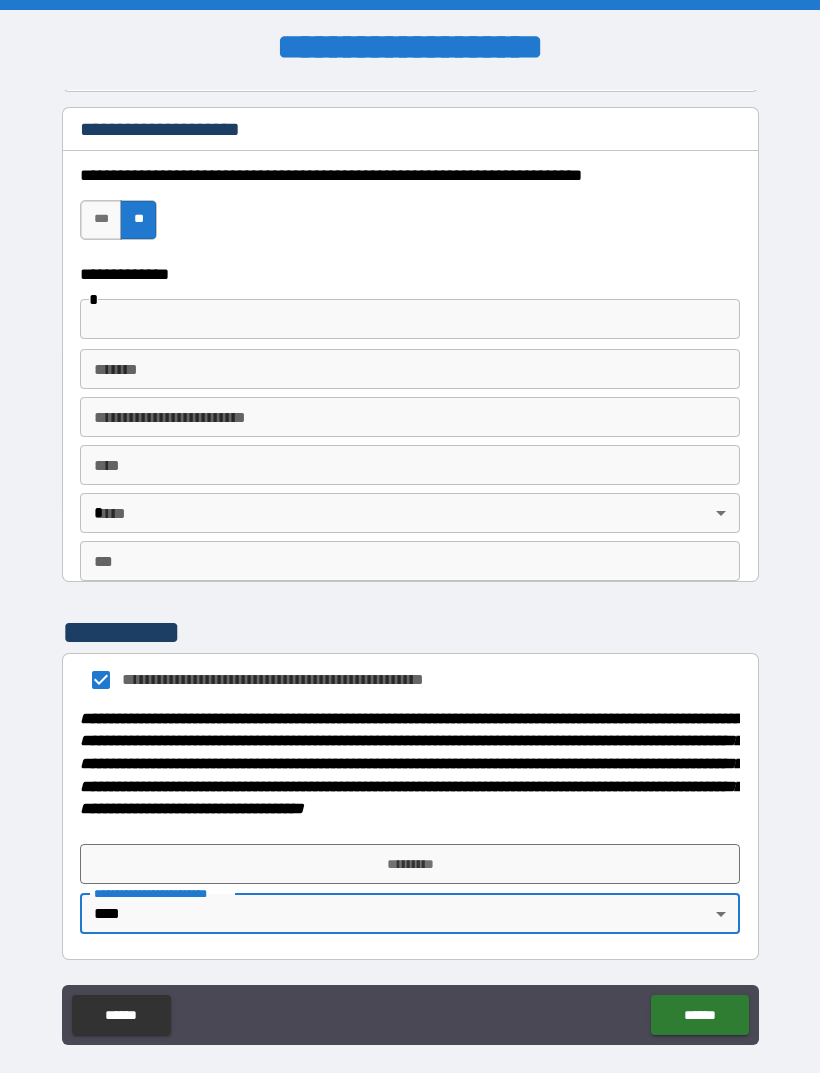 click on "*********" at bounding box center [410, 864] 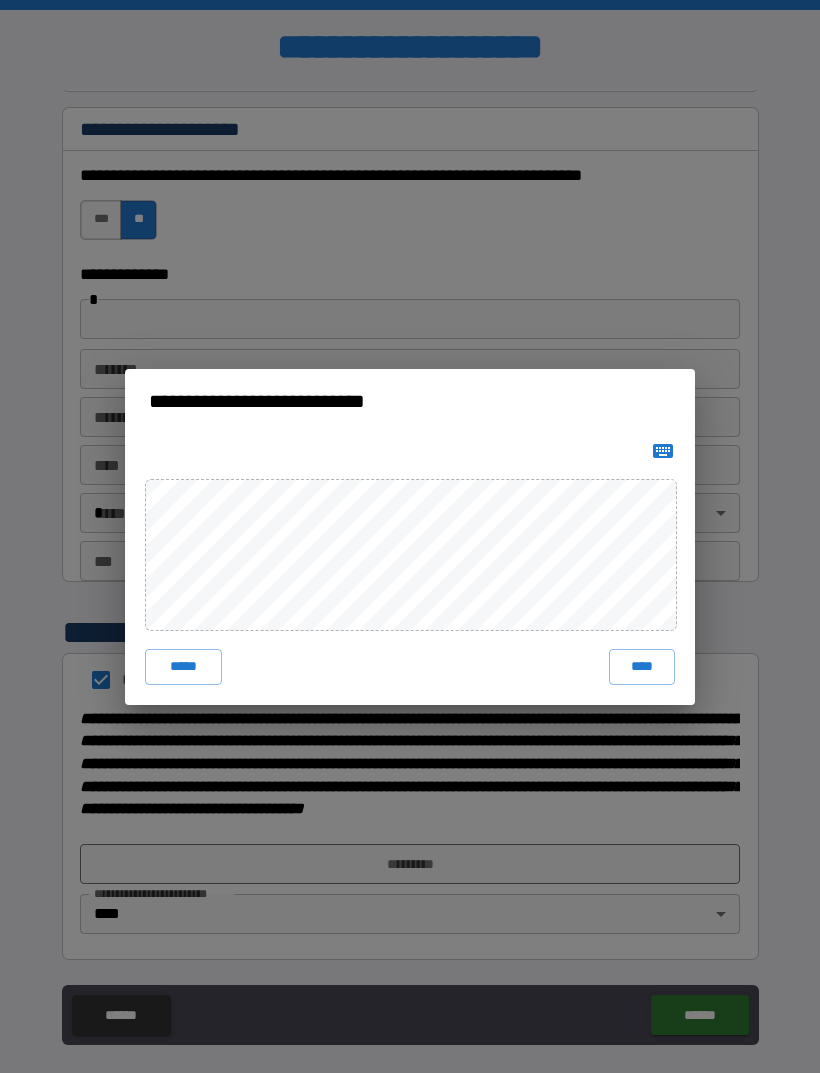 click on "****" at bounding box center [642, 667] 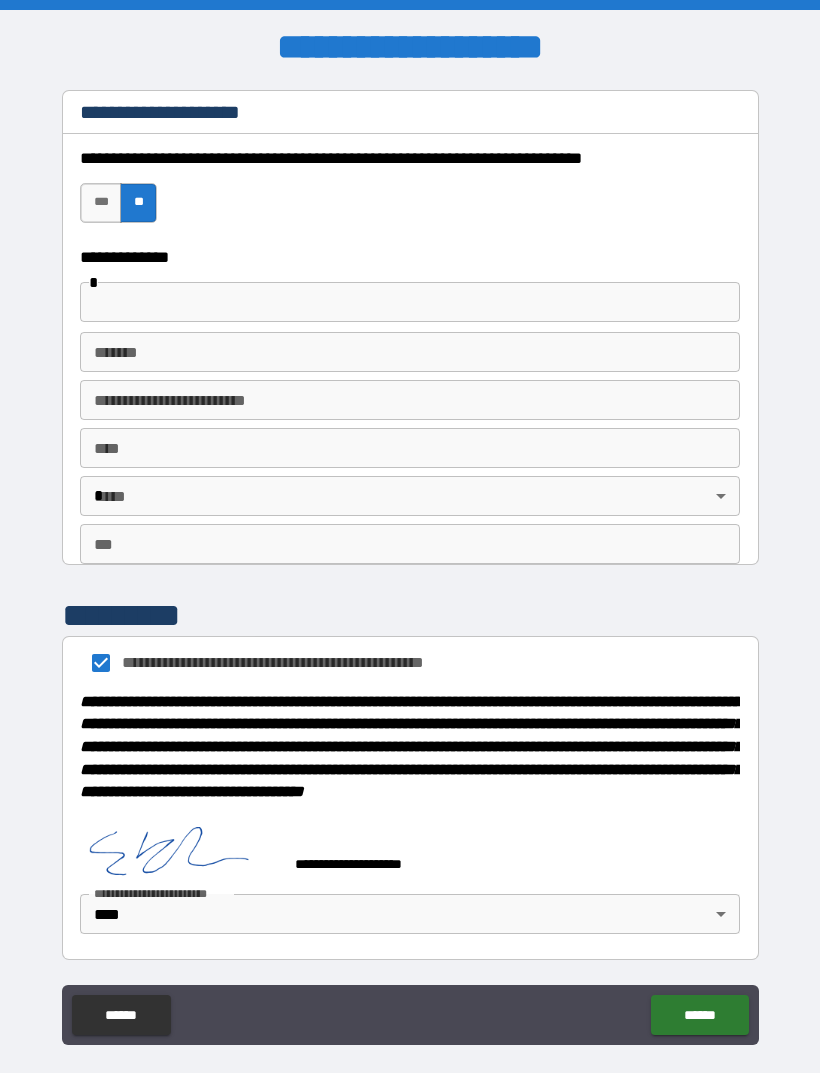 scroll, scrollTop: 1895, scrollLeft: 0, axis: vertical 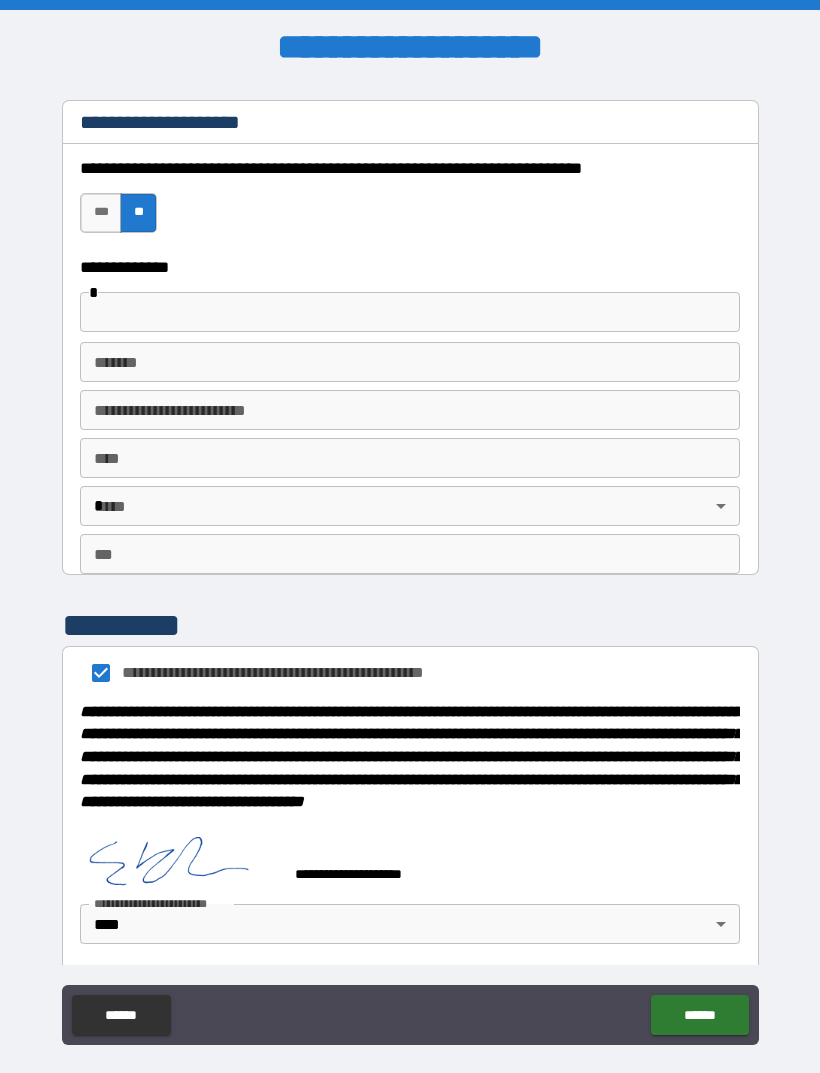 click on "******" at bounding box center [699, 1015] 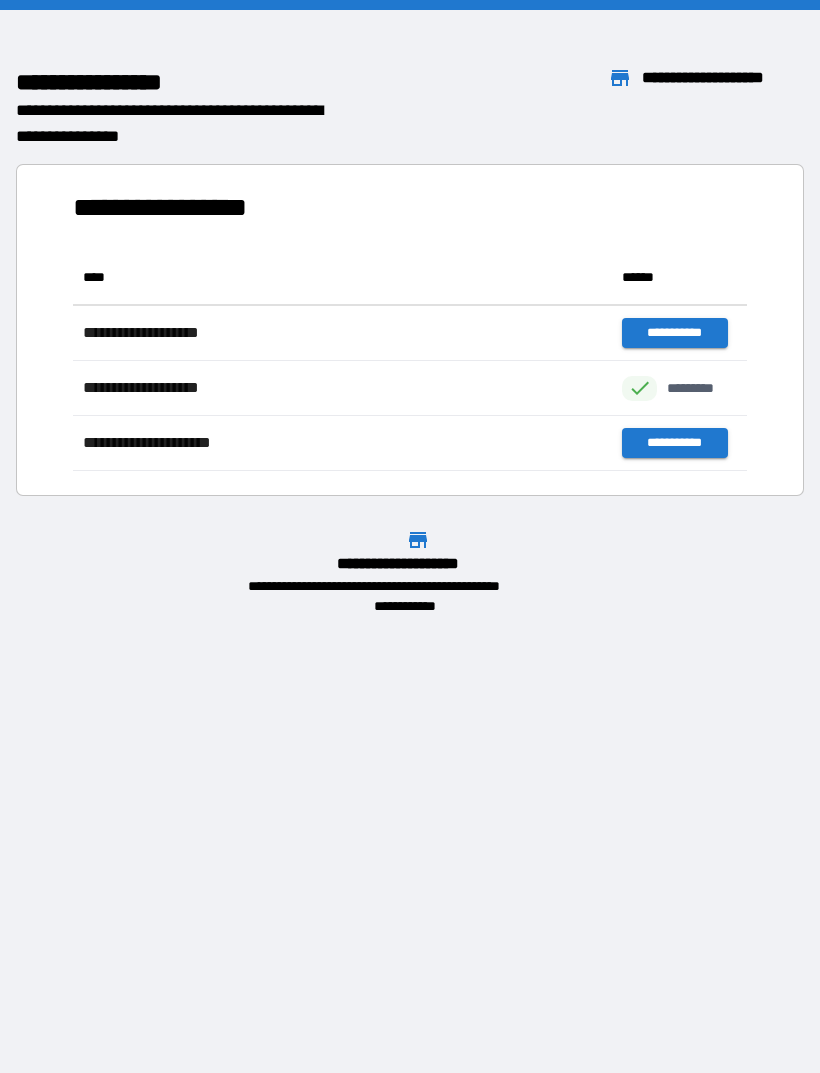 scroll, scrollTop: 1, scrollLeft: 1, axis: both 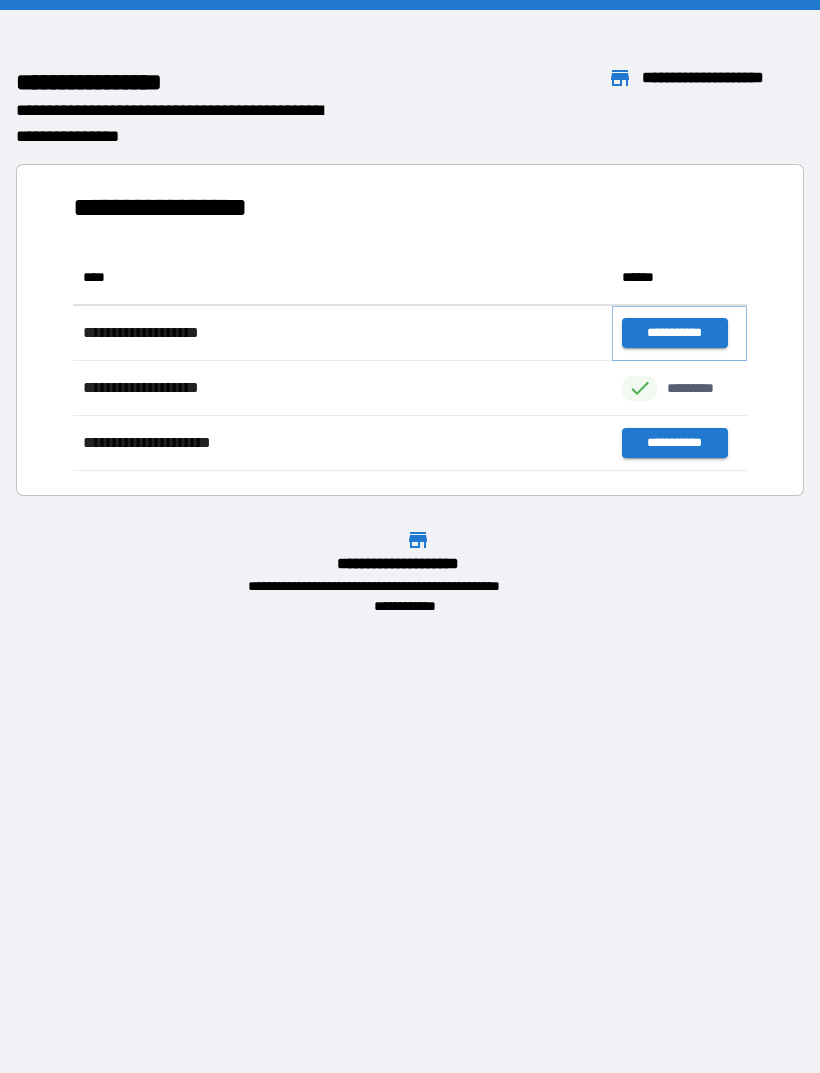 click on "**********" at bounding box center [674, 333] 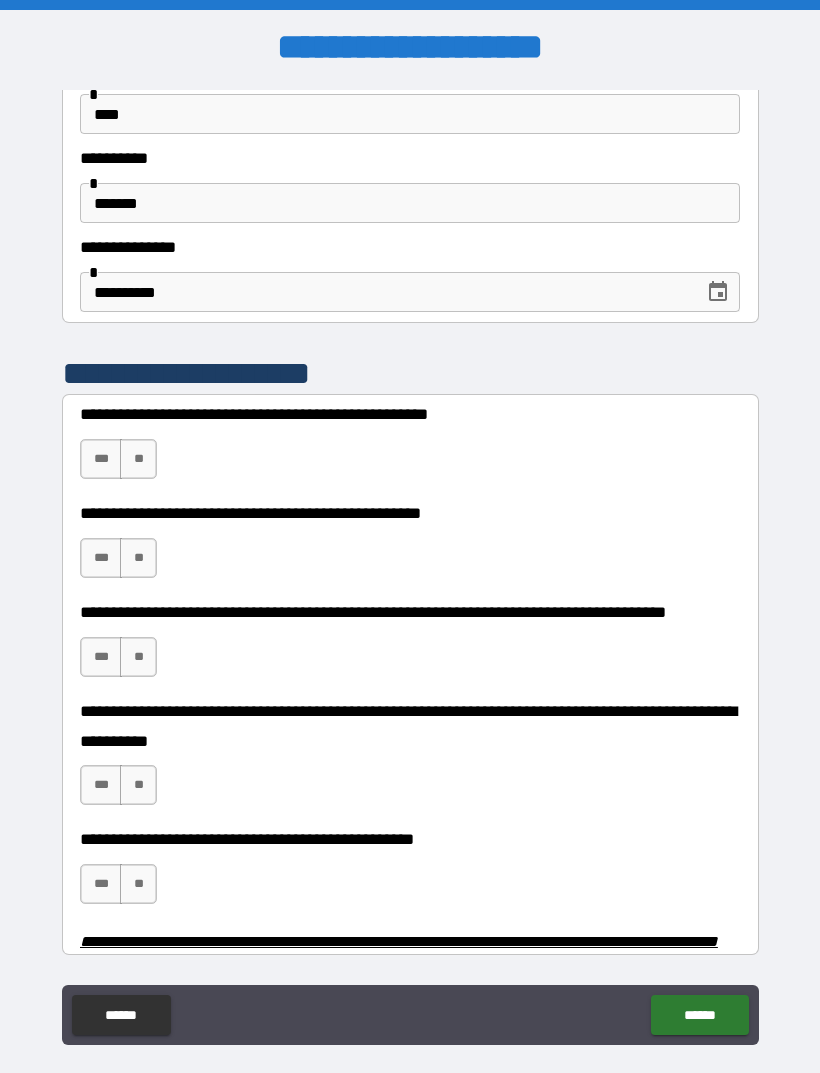 scroll, scrollTop: 188, scrollLeft: 0, axis: vertical 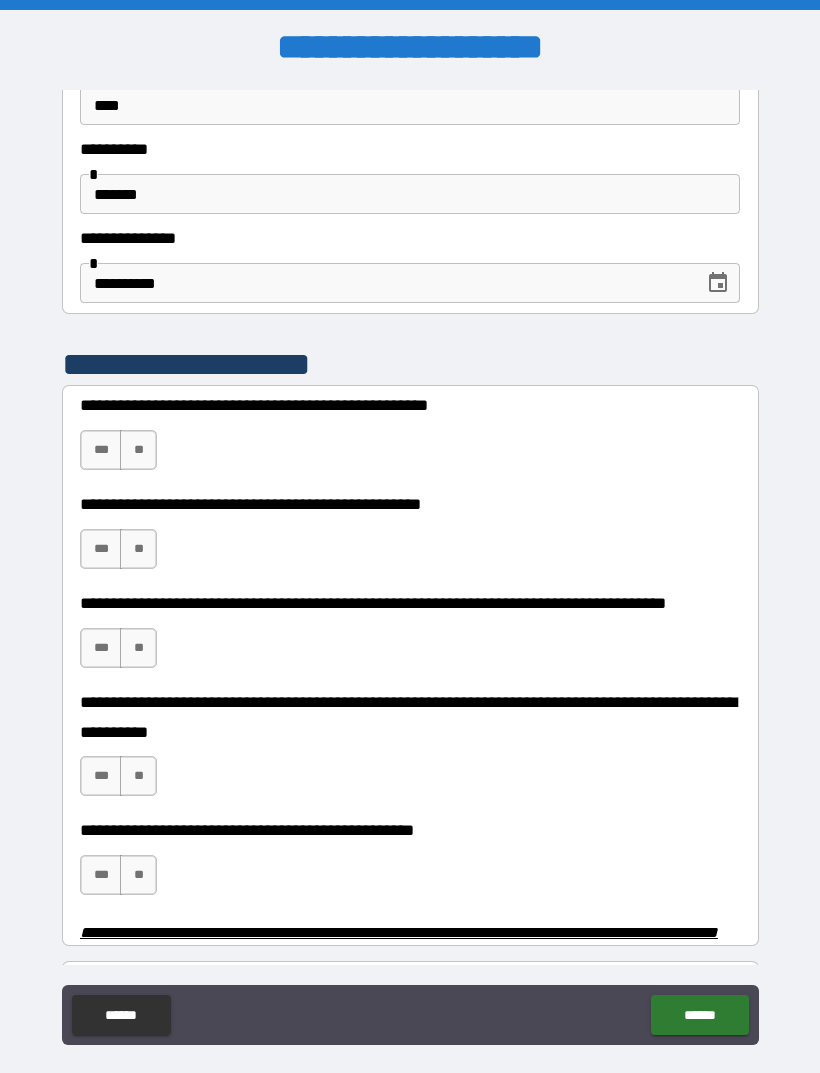 click on "**" at bounding box center [138, 450] 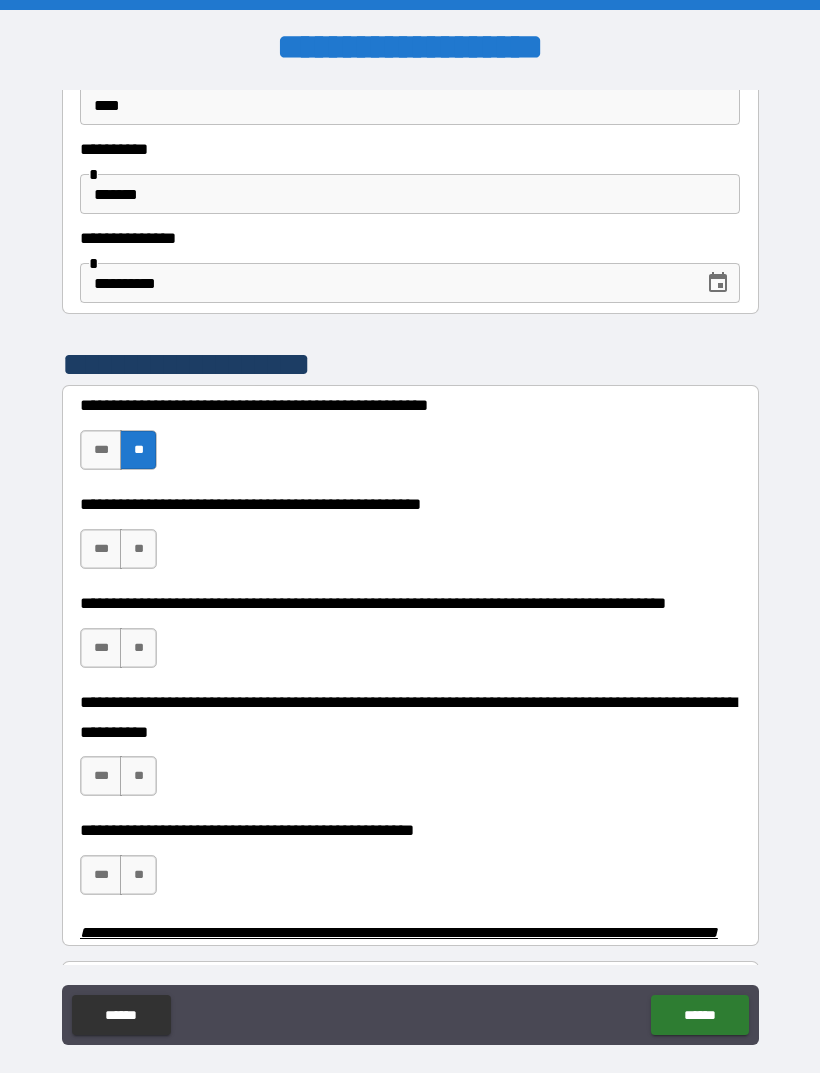 click on "**" at bounding box center [138, 549] 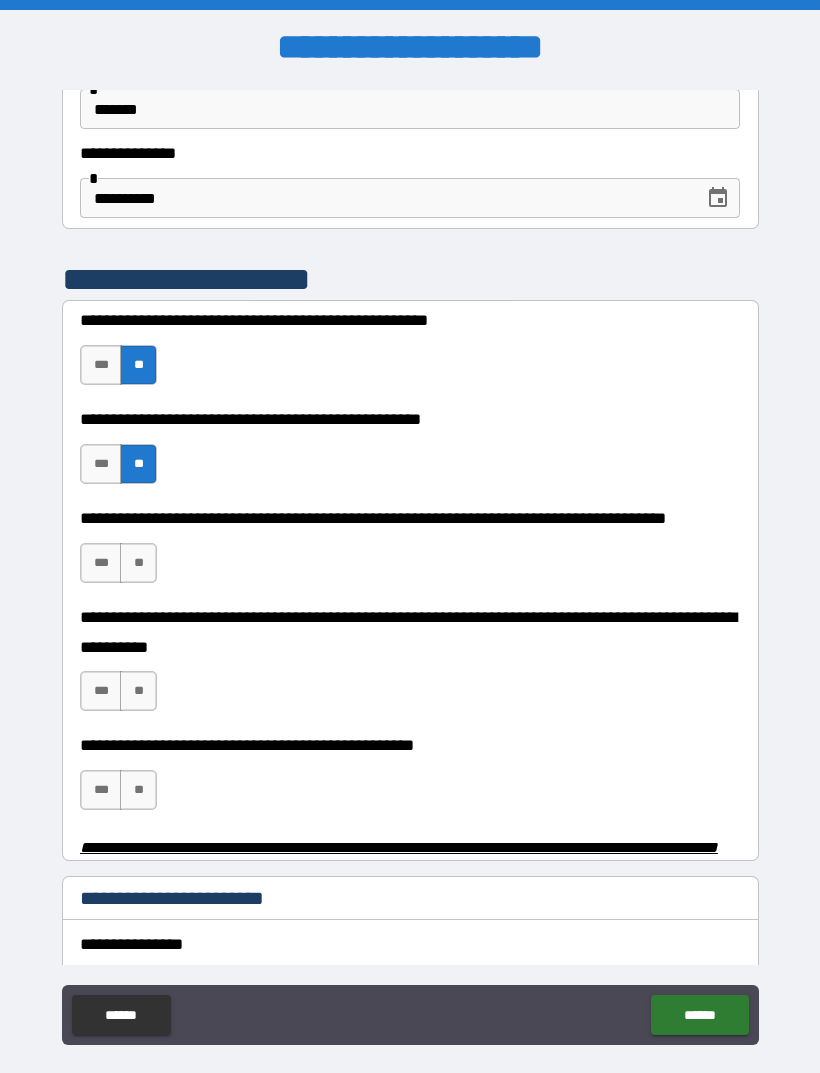 scroll, scrollTop: 279, scrollLeft: 0, axis: vertical 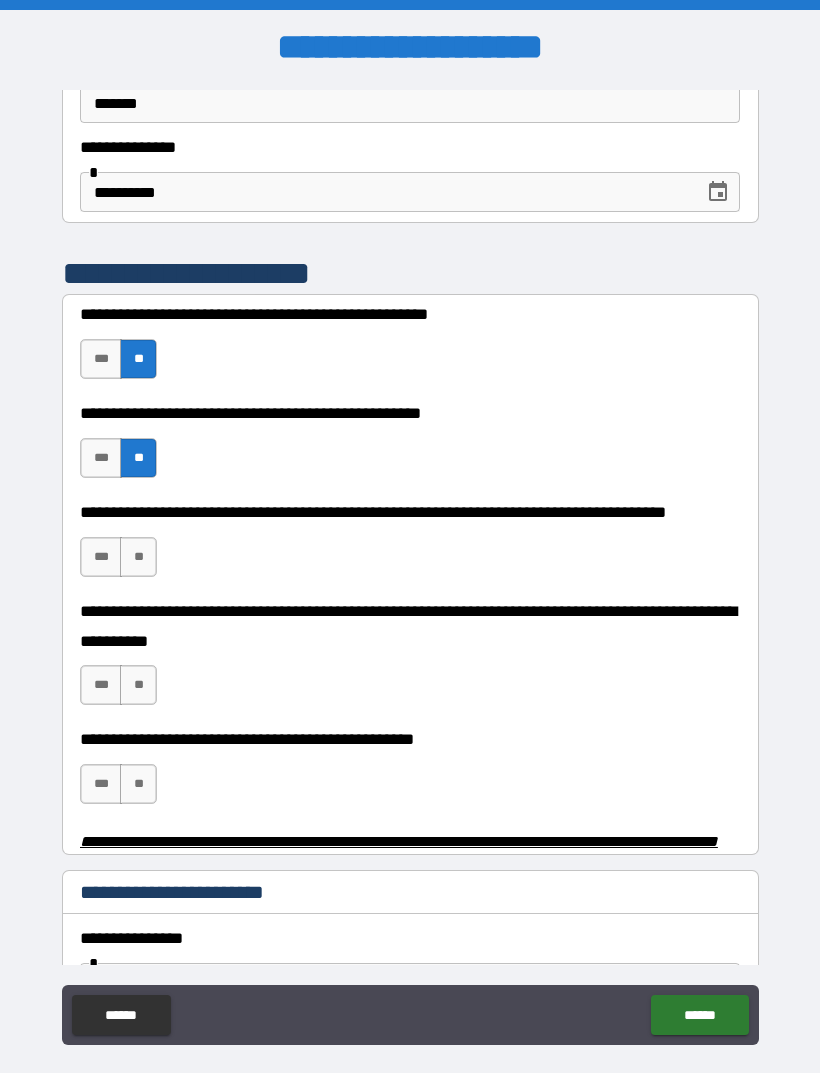 click on "**" at bounding box center (138, 557) 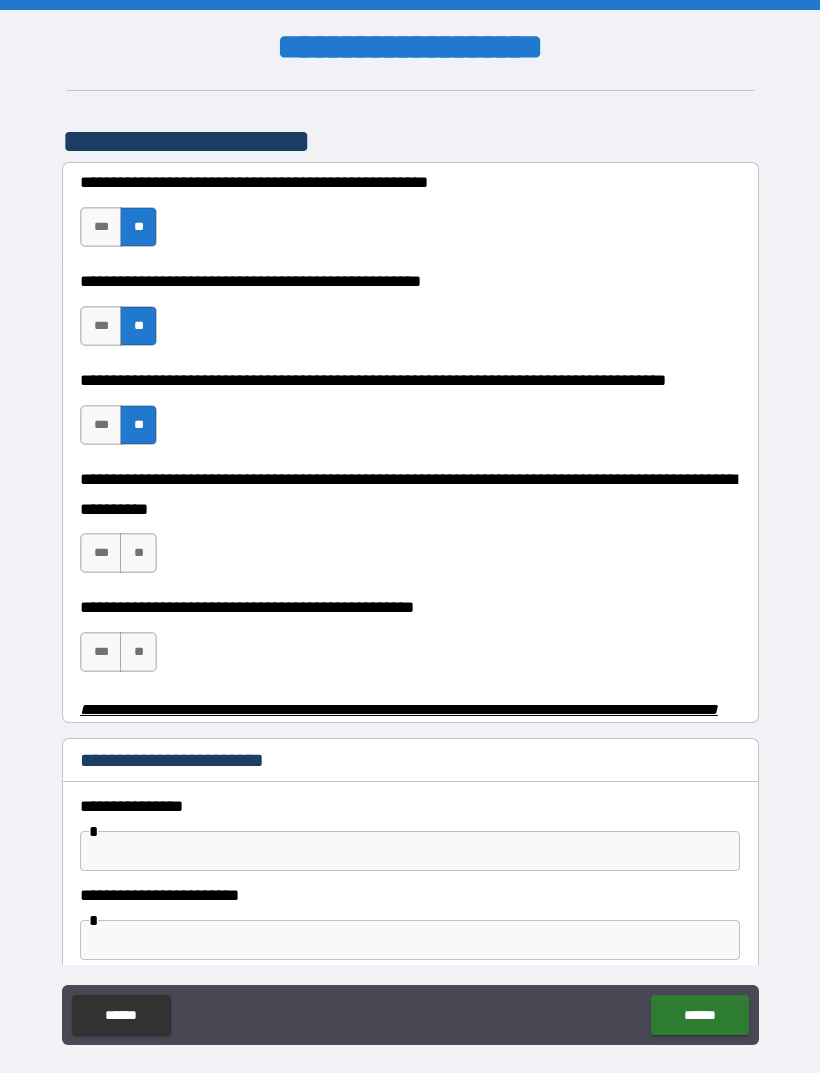 scroll, scrollTop: 410, scrollLeft: 0, axis: vertical 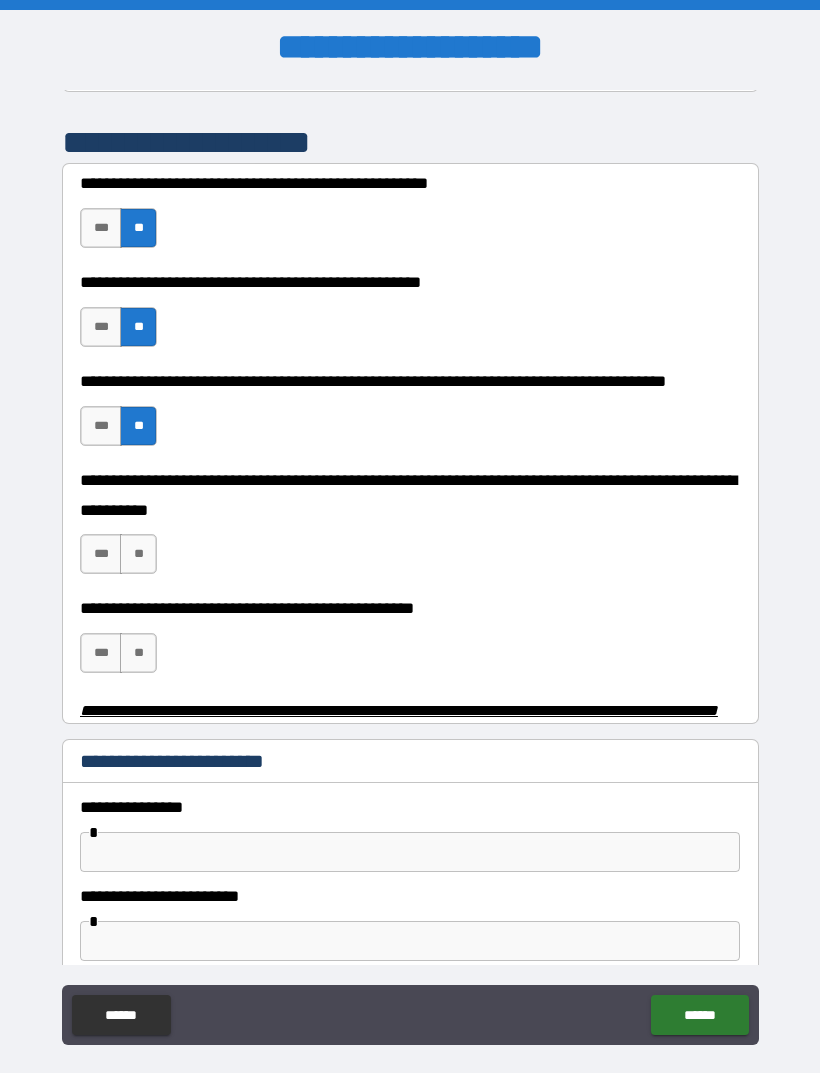 click on "**" at bounding box center [138, 554] 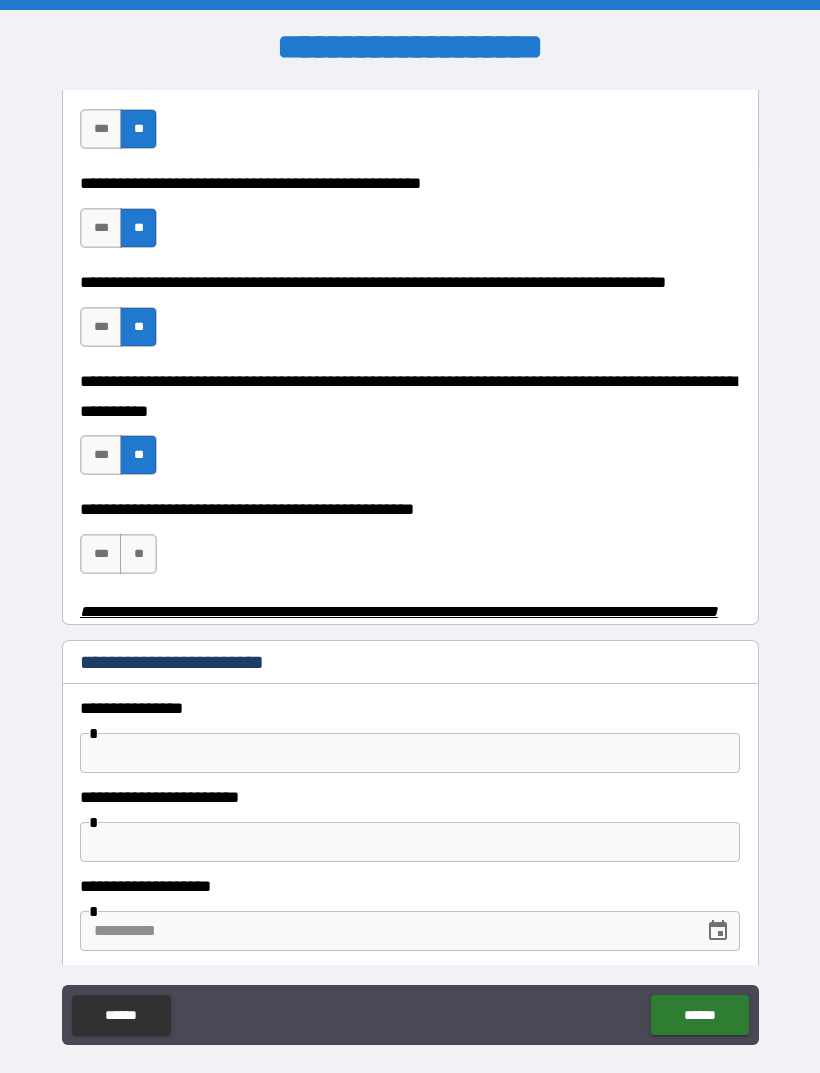 scroll, scrollTop: 519, scrollLeft: 0, axis: vertical 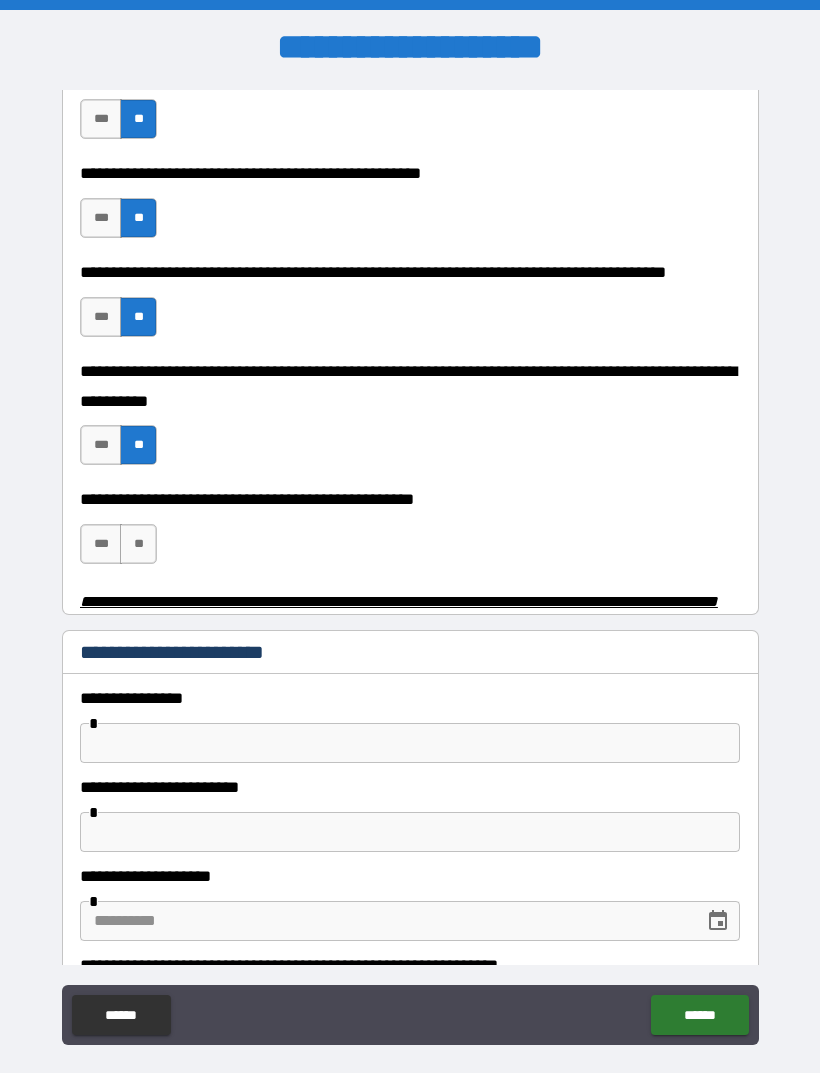 click on "**" at bounding box center [138, 544] 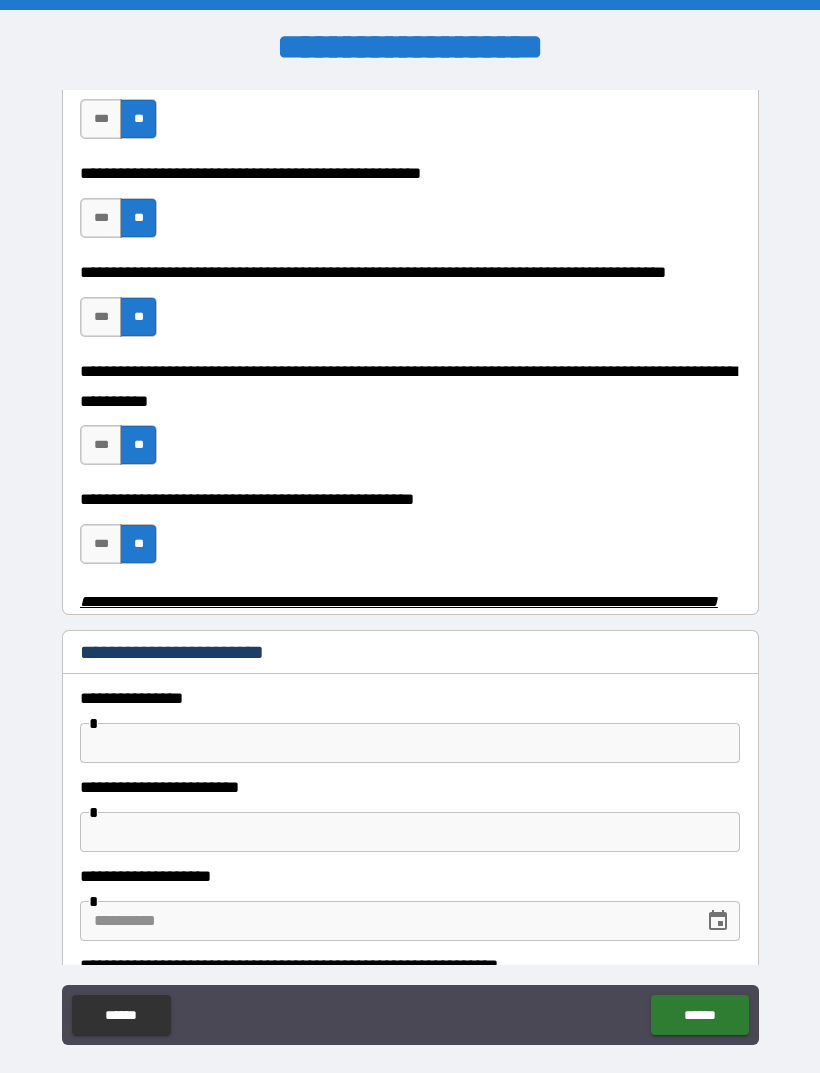 click on "***" at bounding box center [101, 544] 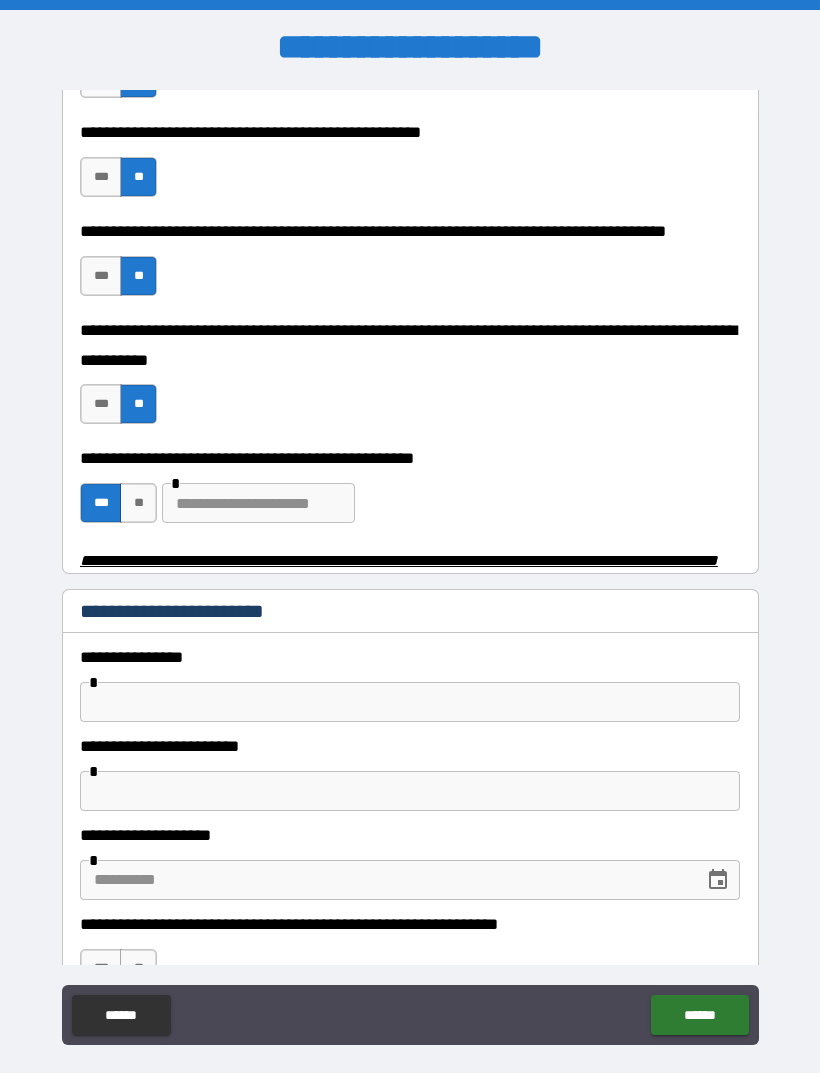 scroll, scrollTop: 575, scrollLeft: 0, axis: vertical 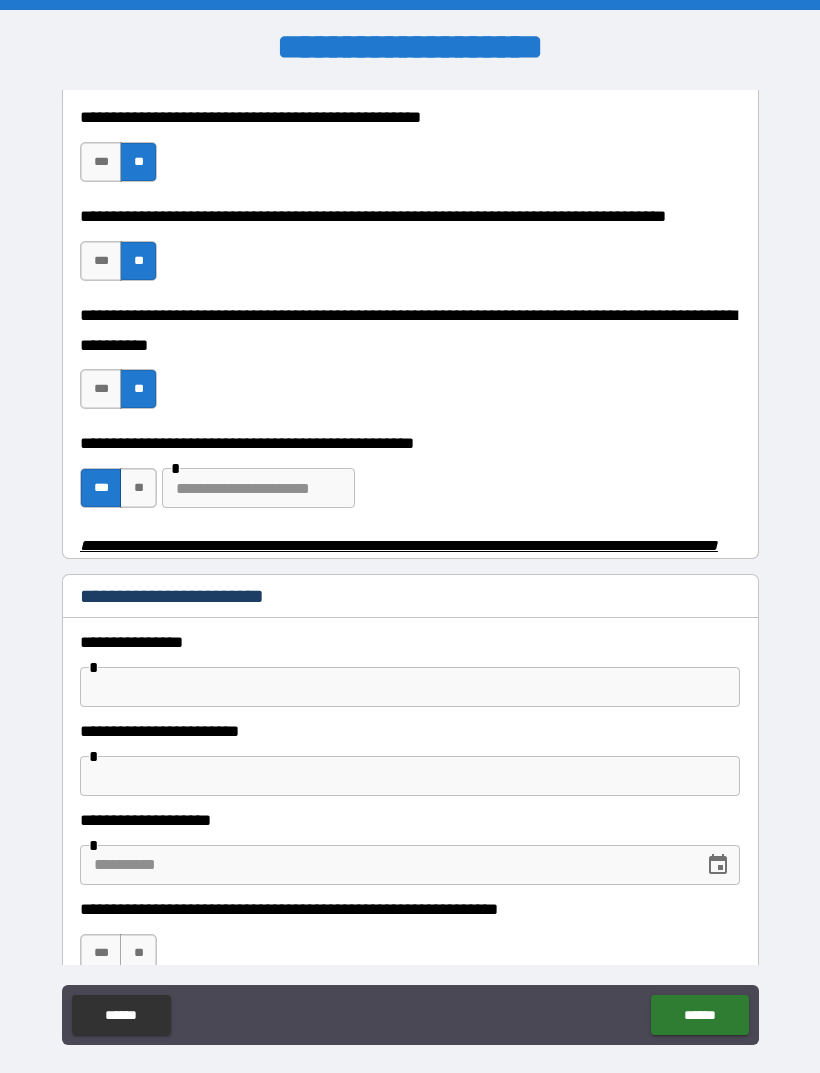 click on "**" at bounding box center [138, 488] 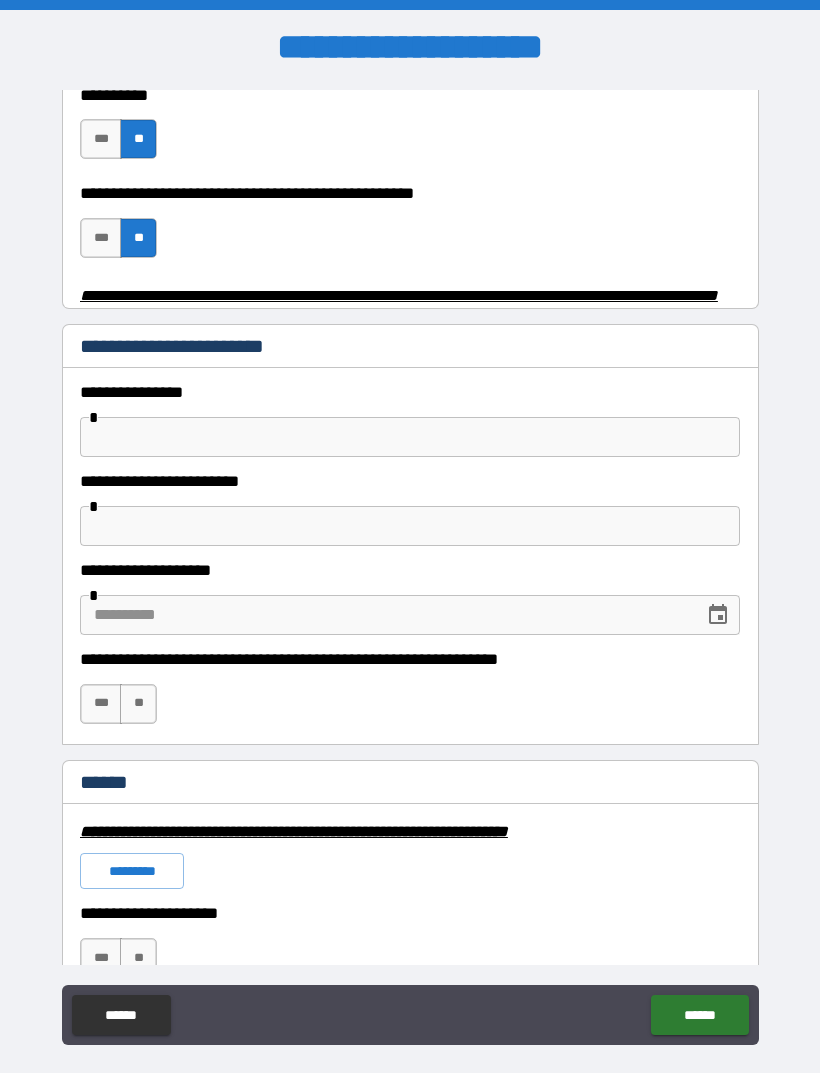 scroll, scrollTop: 794, scrollLeft: 0, axis: vertical 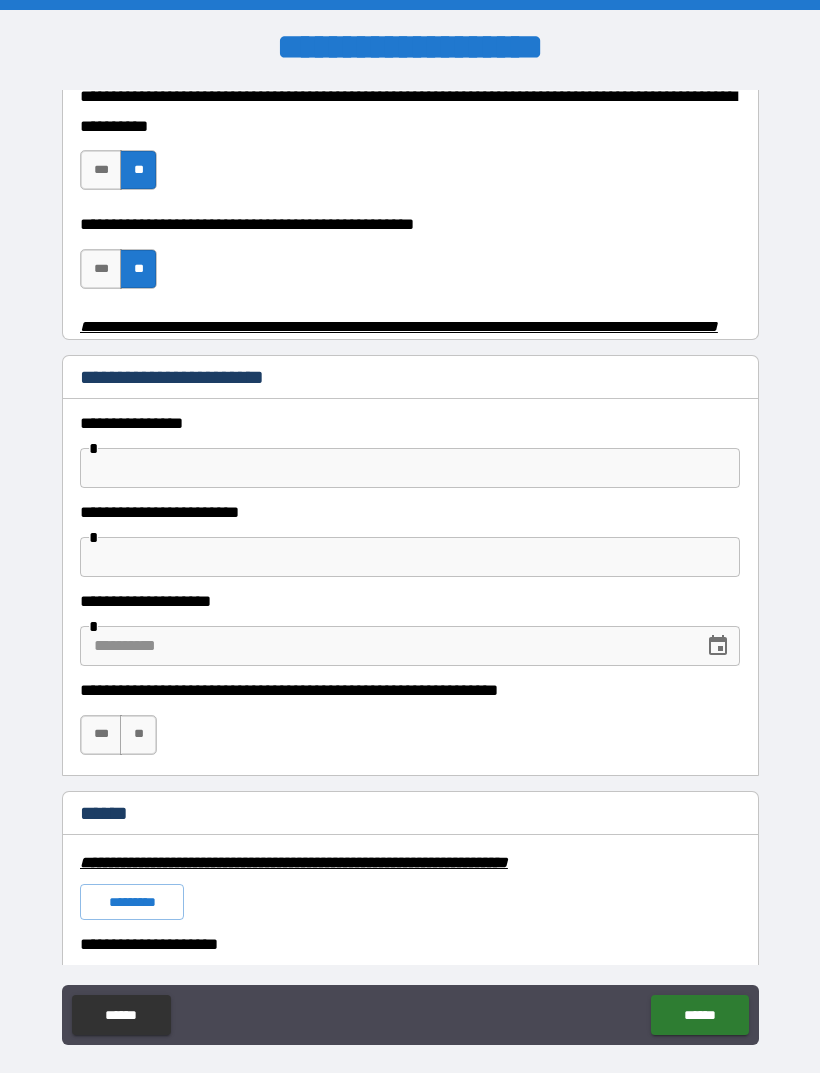 click at bounding box center (410, 468) 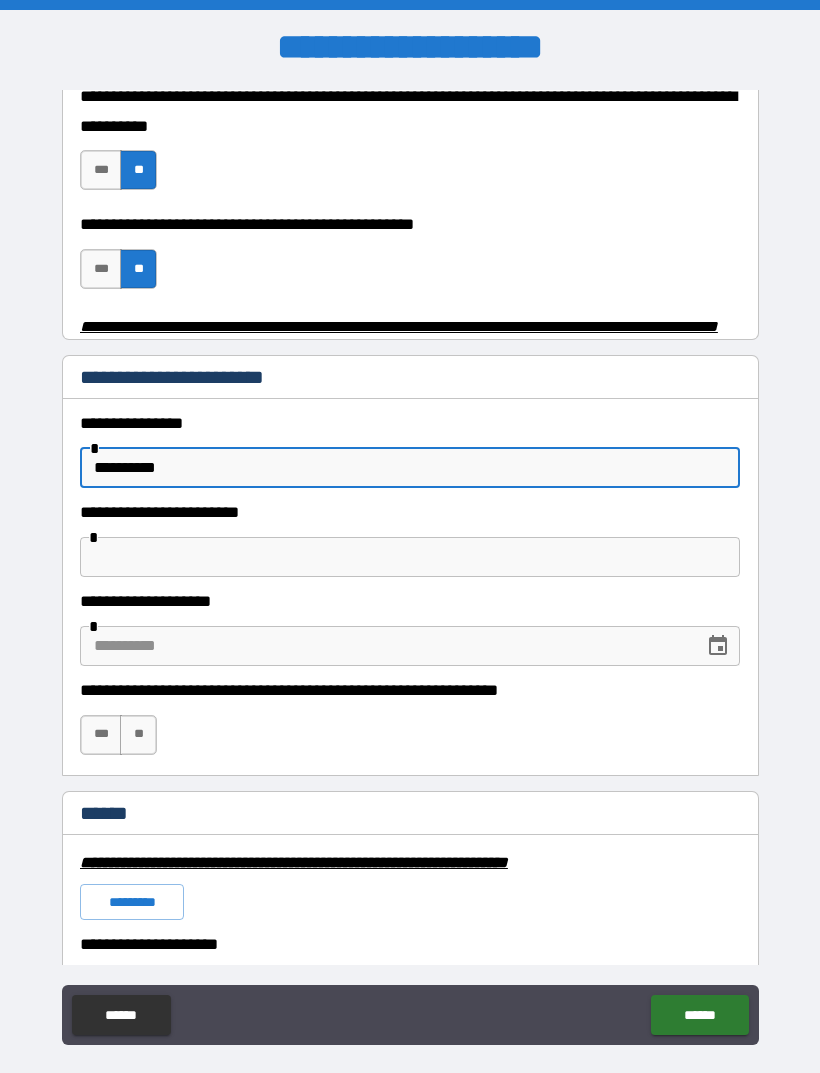 type on "**********" 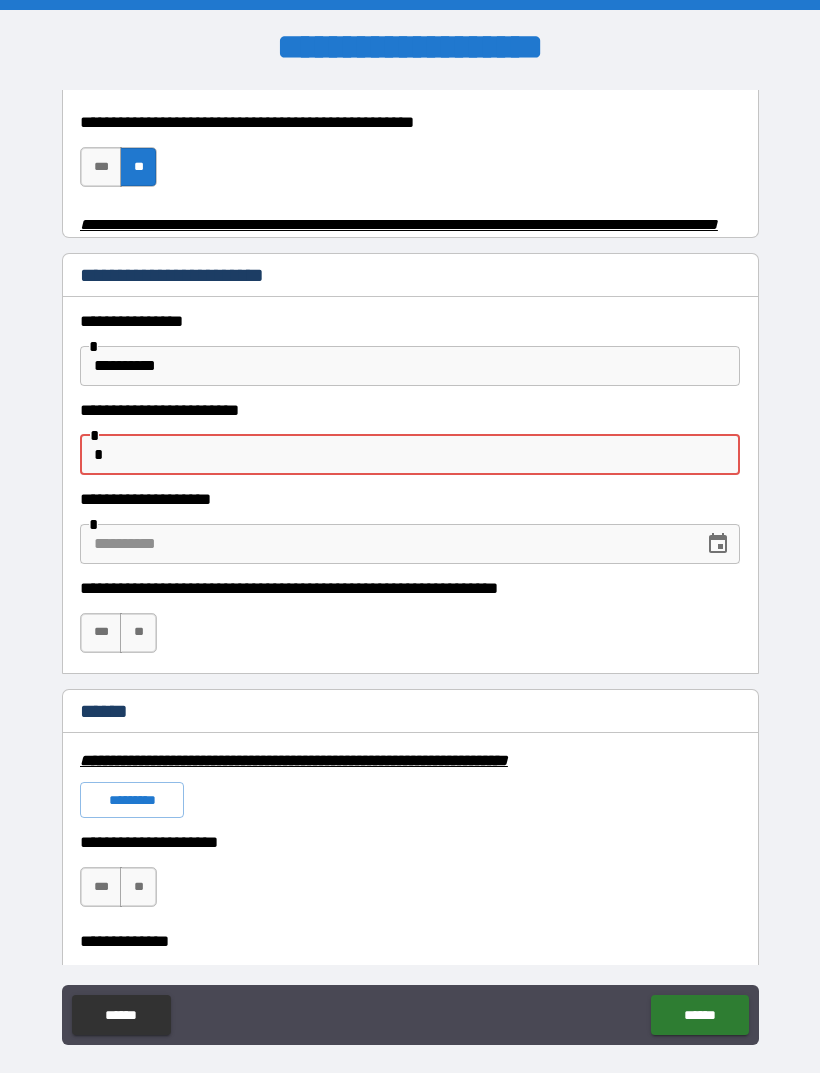 scroll, scrollTop: 915, scrollLeft: 0, axis: vertical 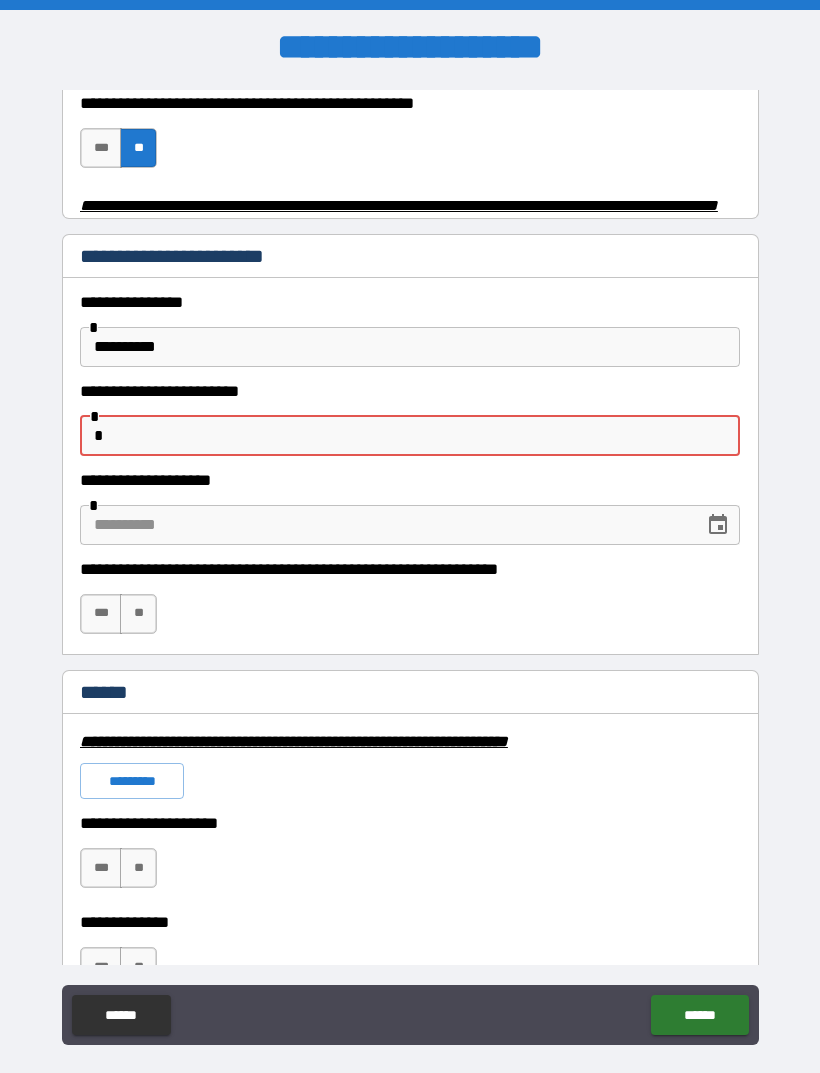 click at bounding box center (385, 525) 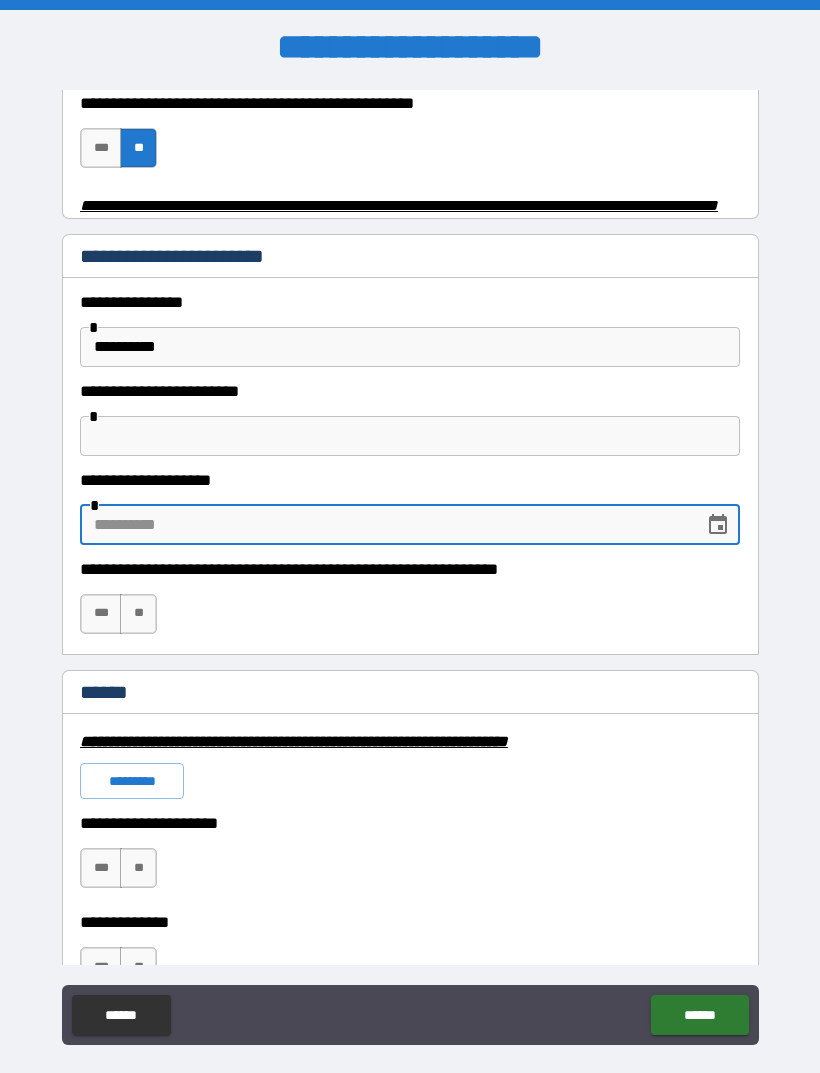 click 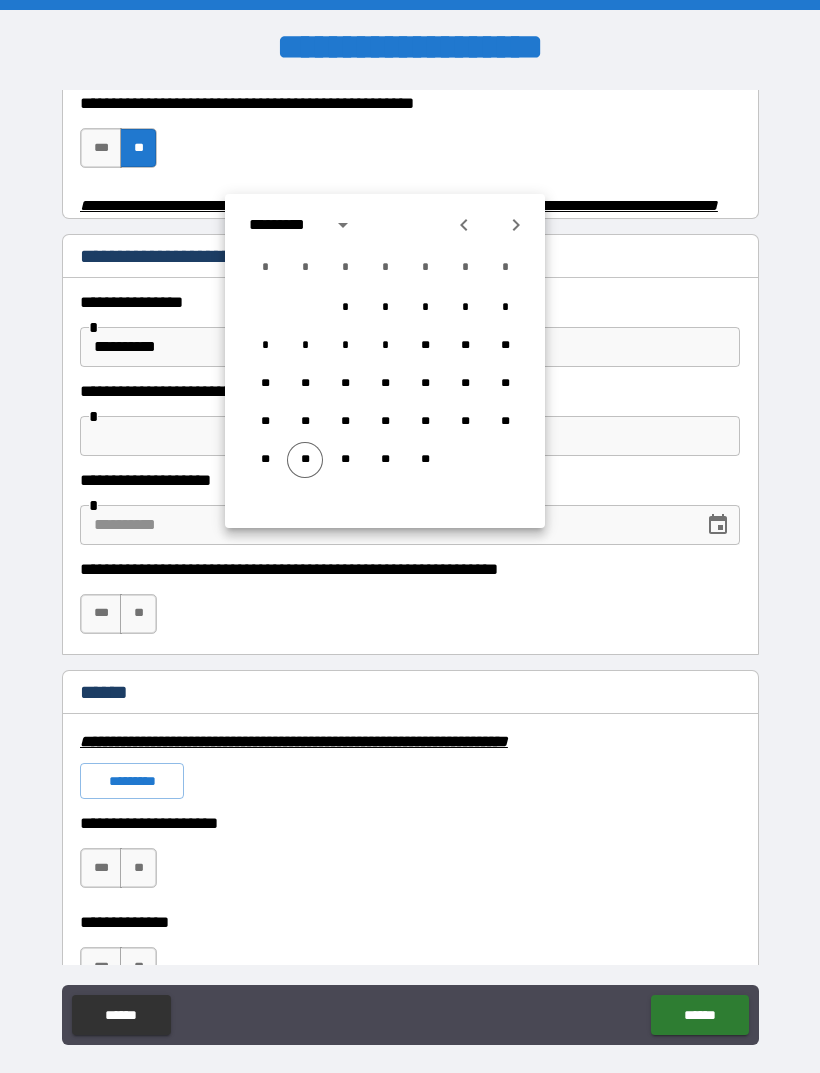 click 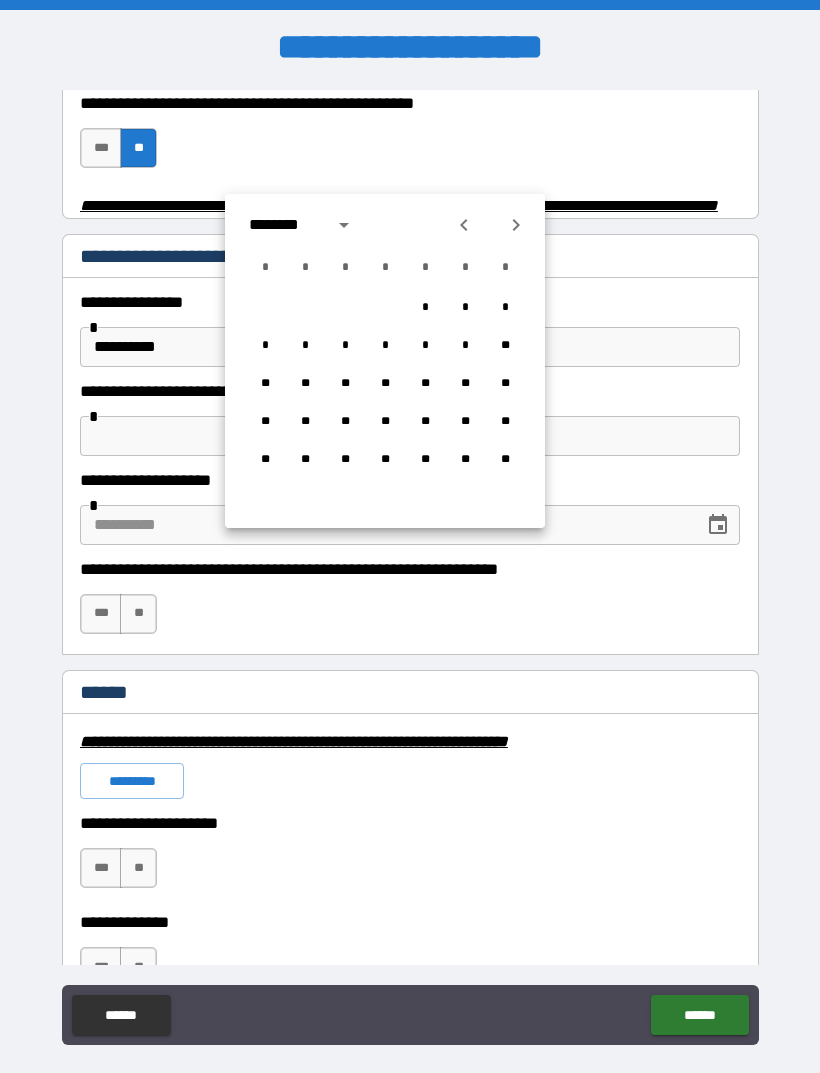 click 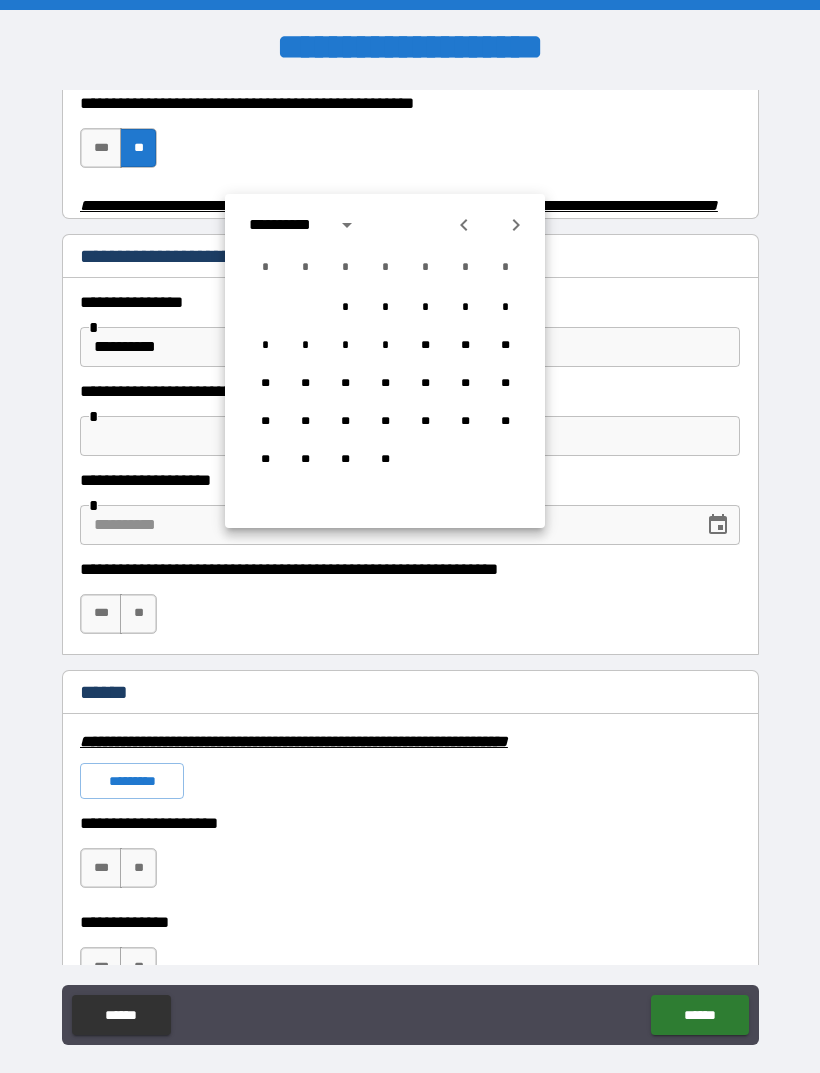 click 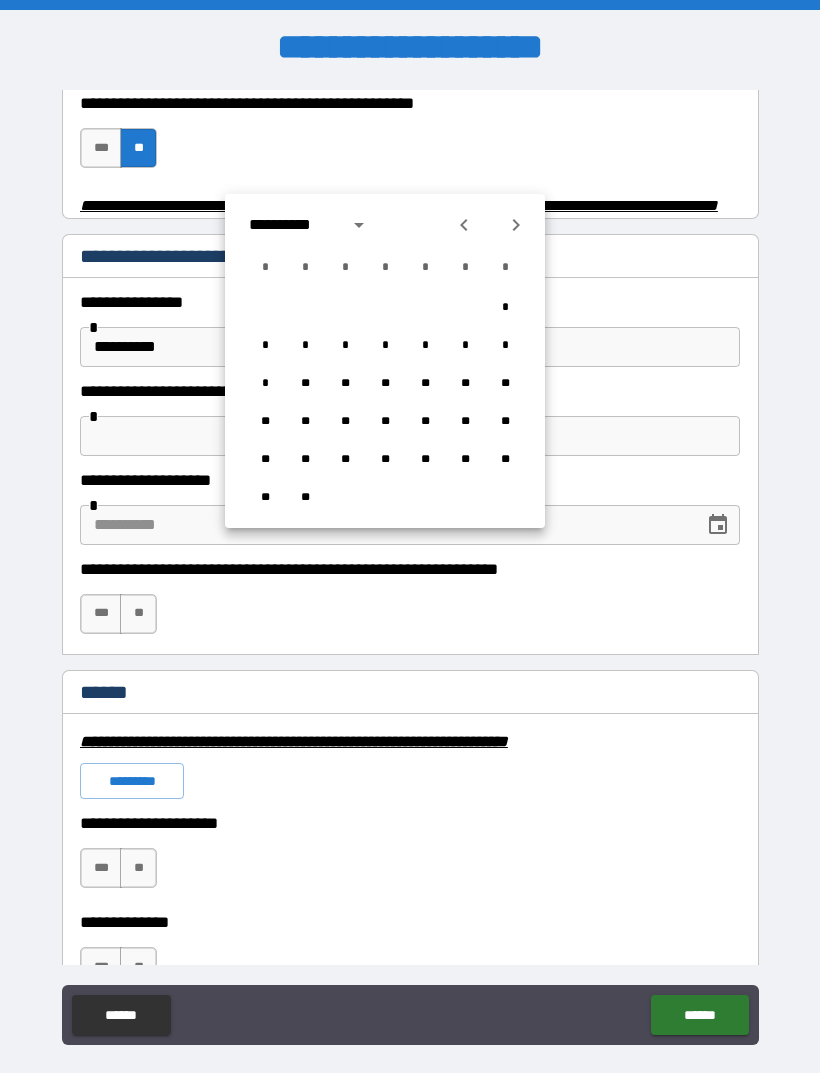 click 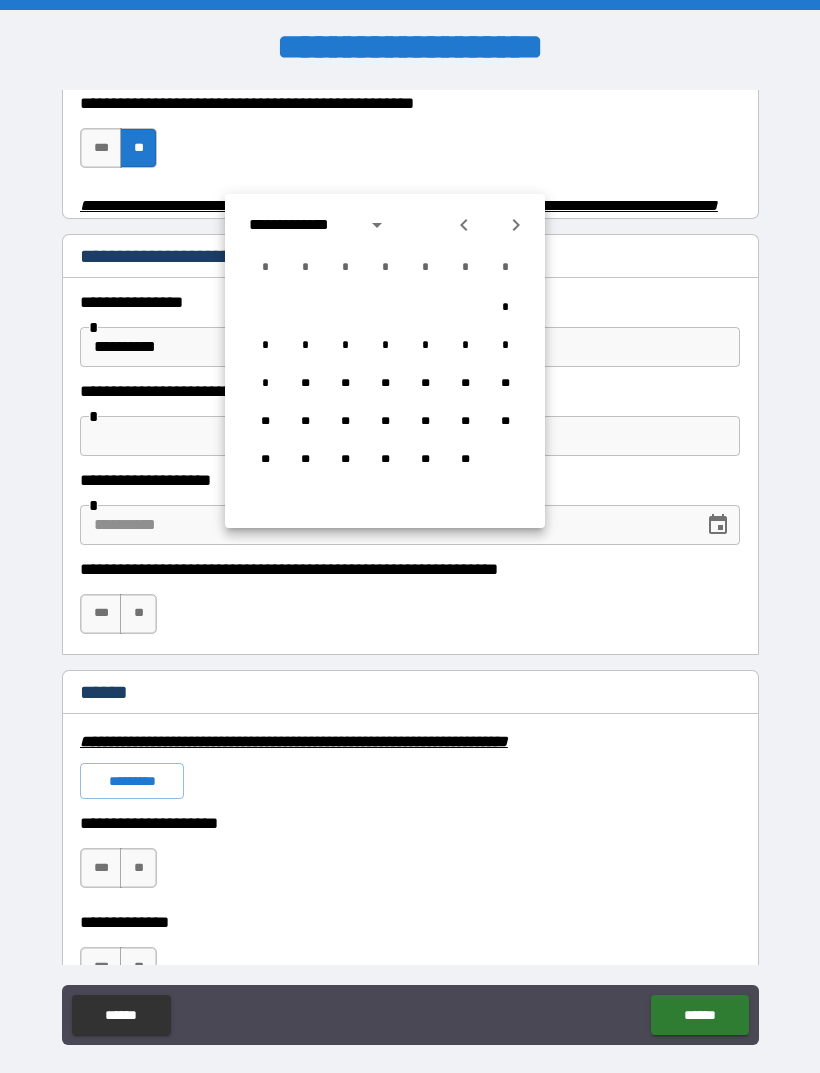 click 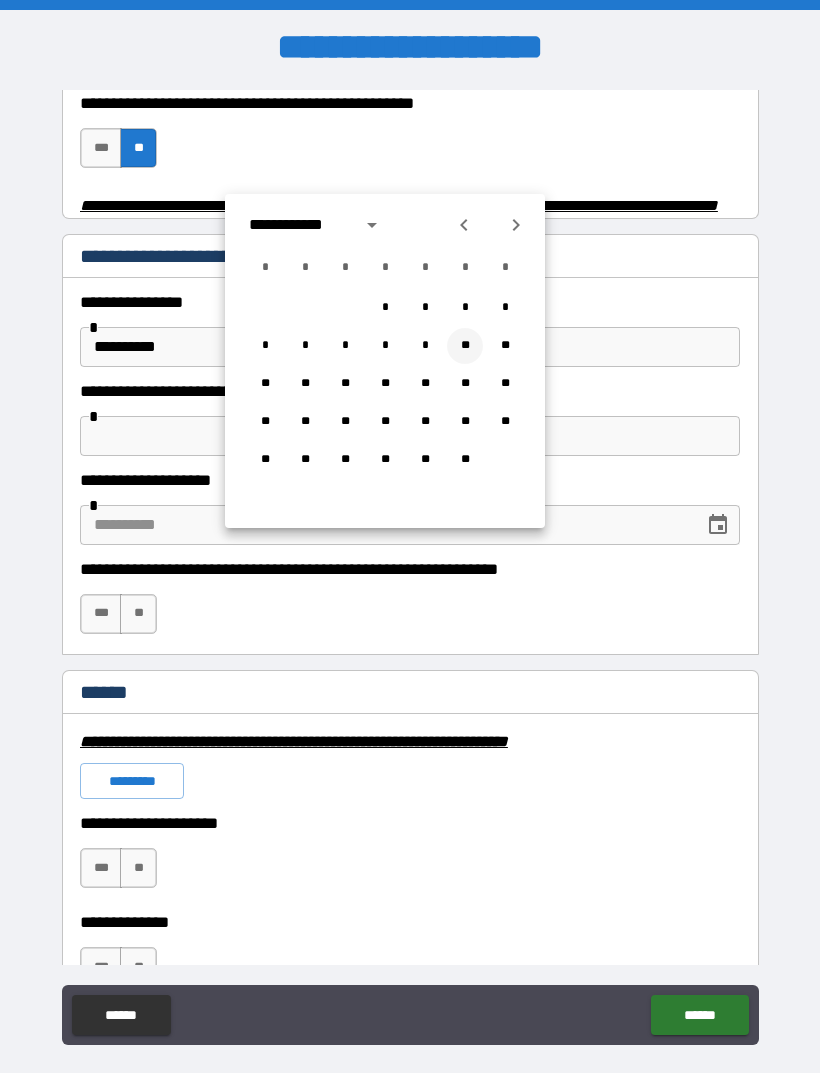 click on "**" at bounding box center (465, 346) 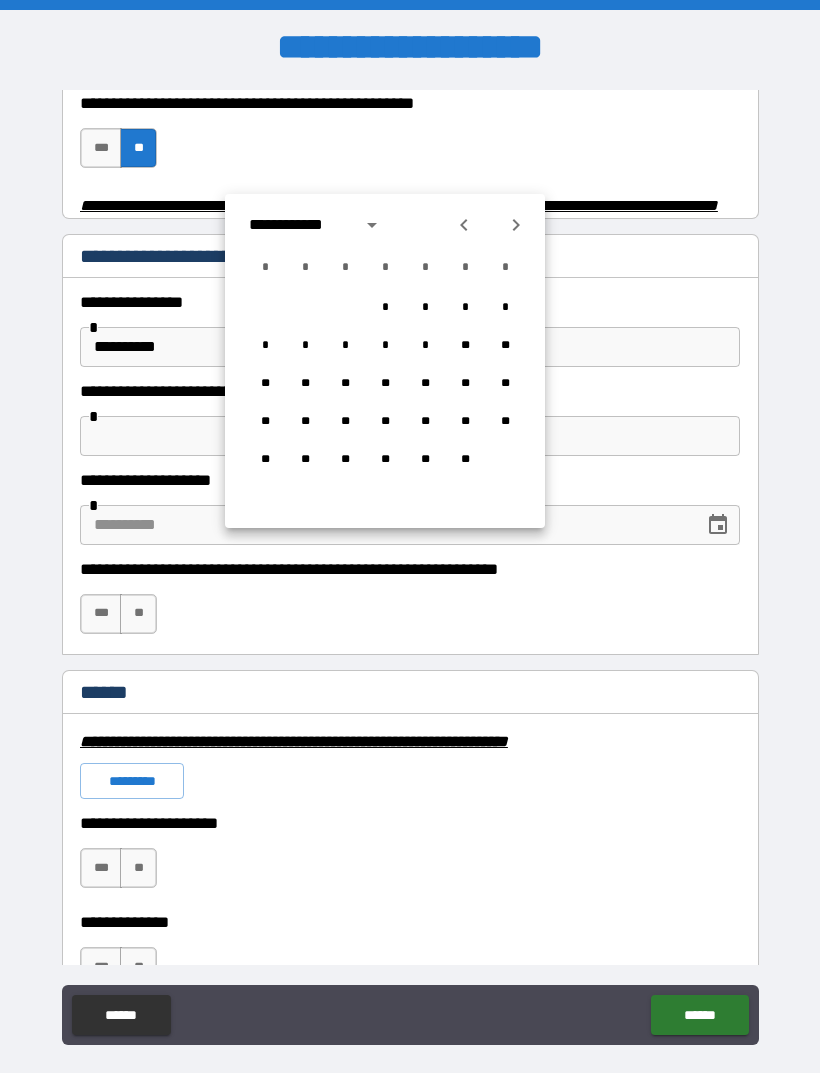 type on "**********" 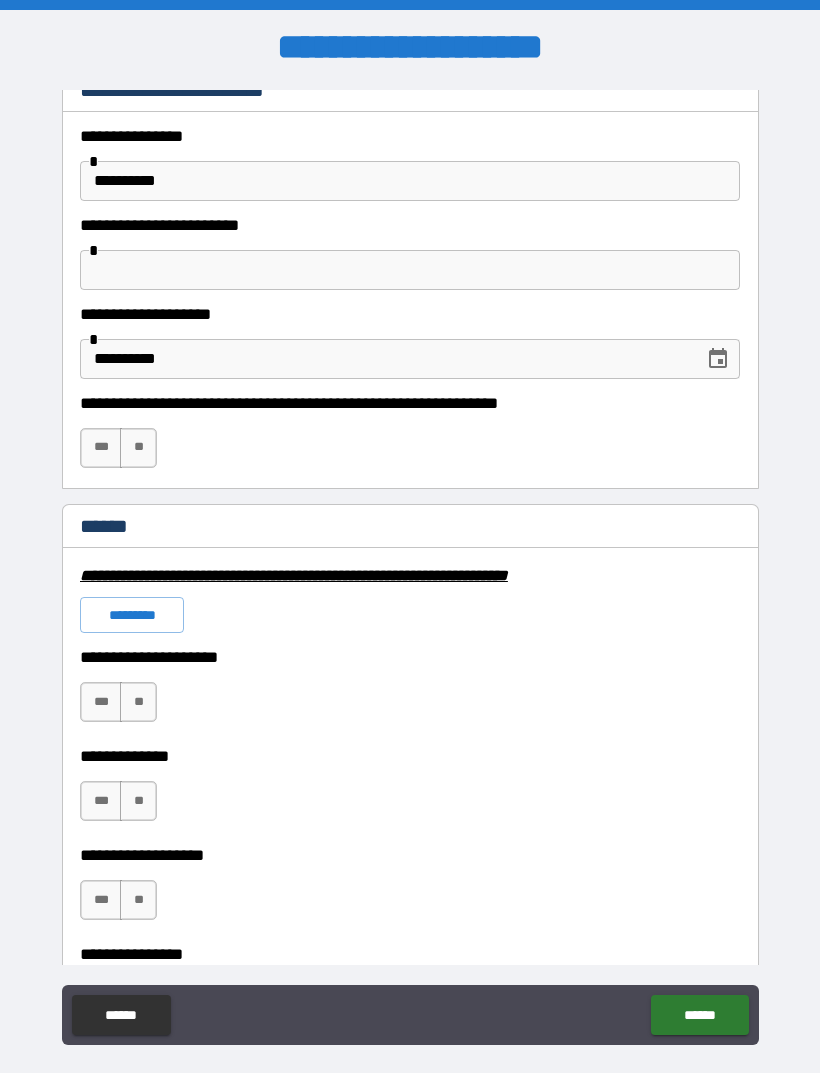 scroll, scrollTop: 1082, scrollLeft: 0, axis: vertical 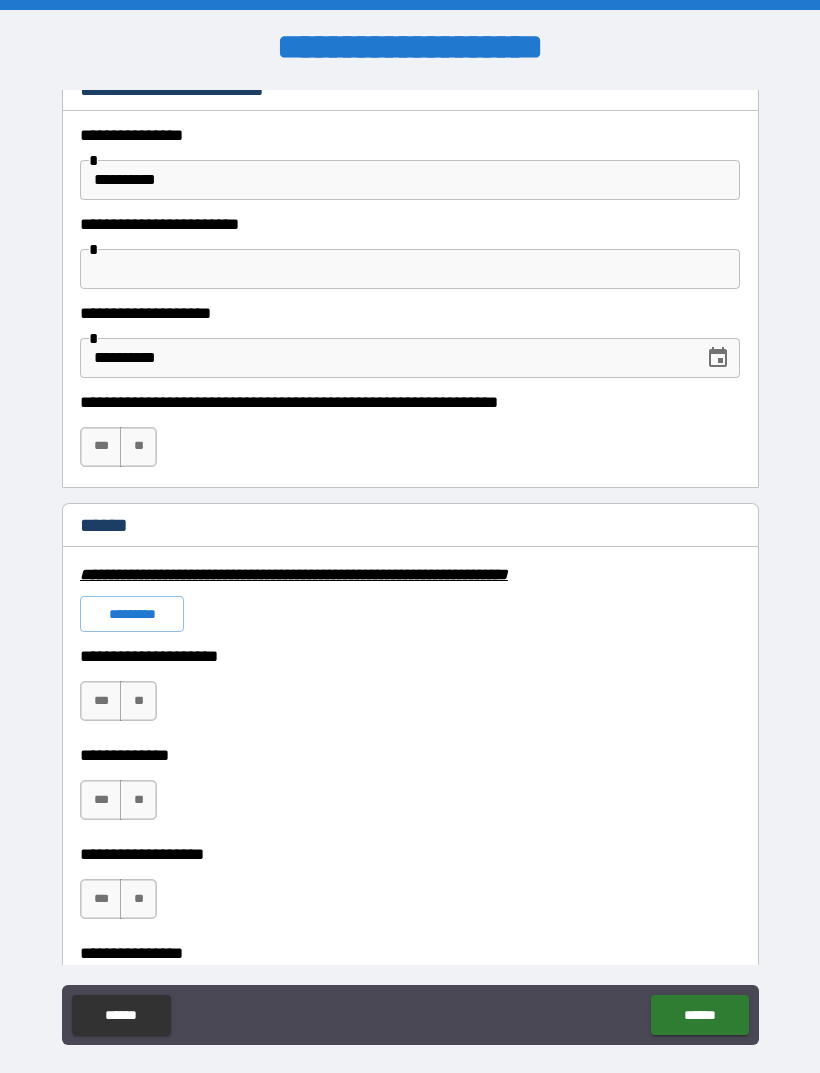 click on "***" at bounding box center (101, 447) 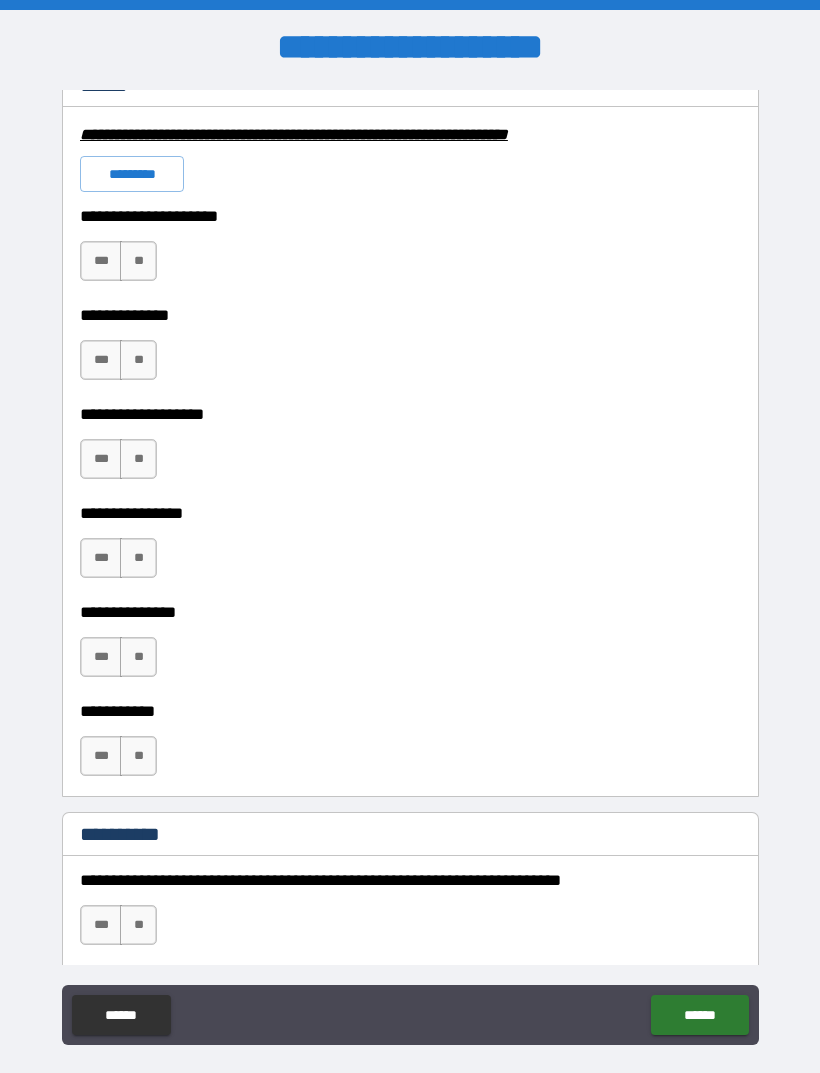 scroll, scrollTop: 1524, scrollLeft: 0, axis: vertical 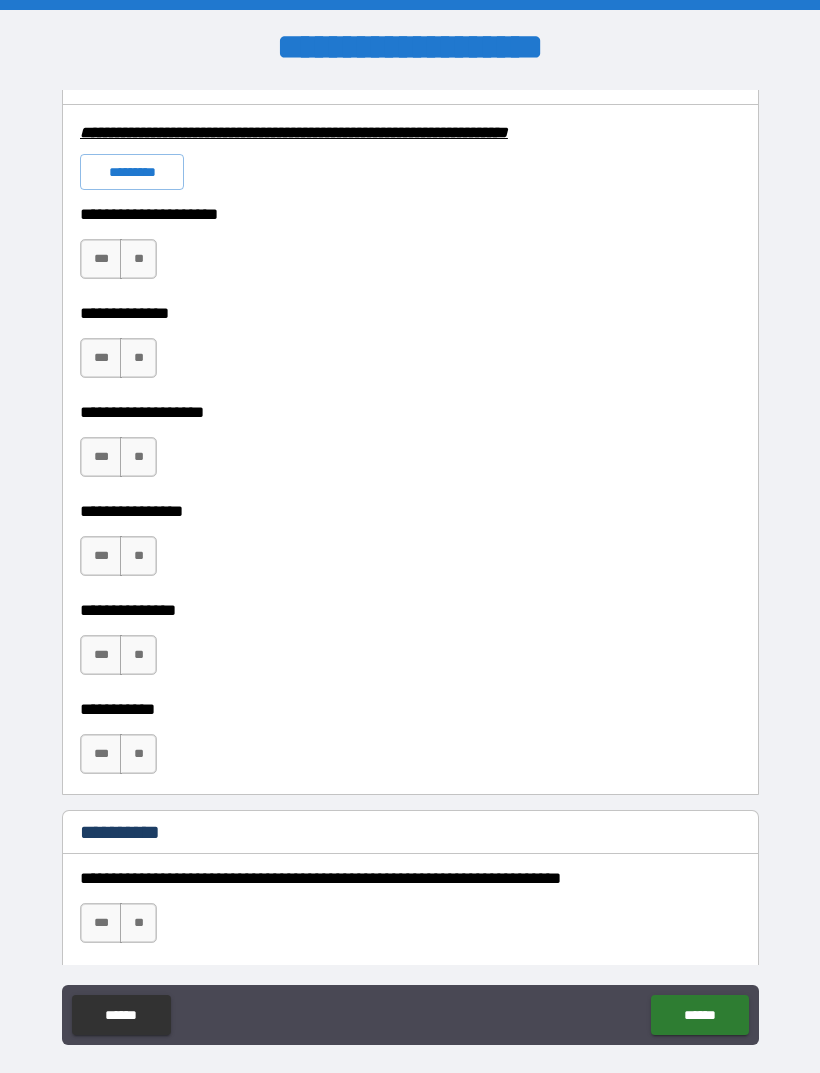 click on "**" at bounding box center [138, 259] 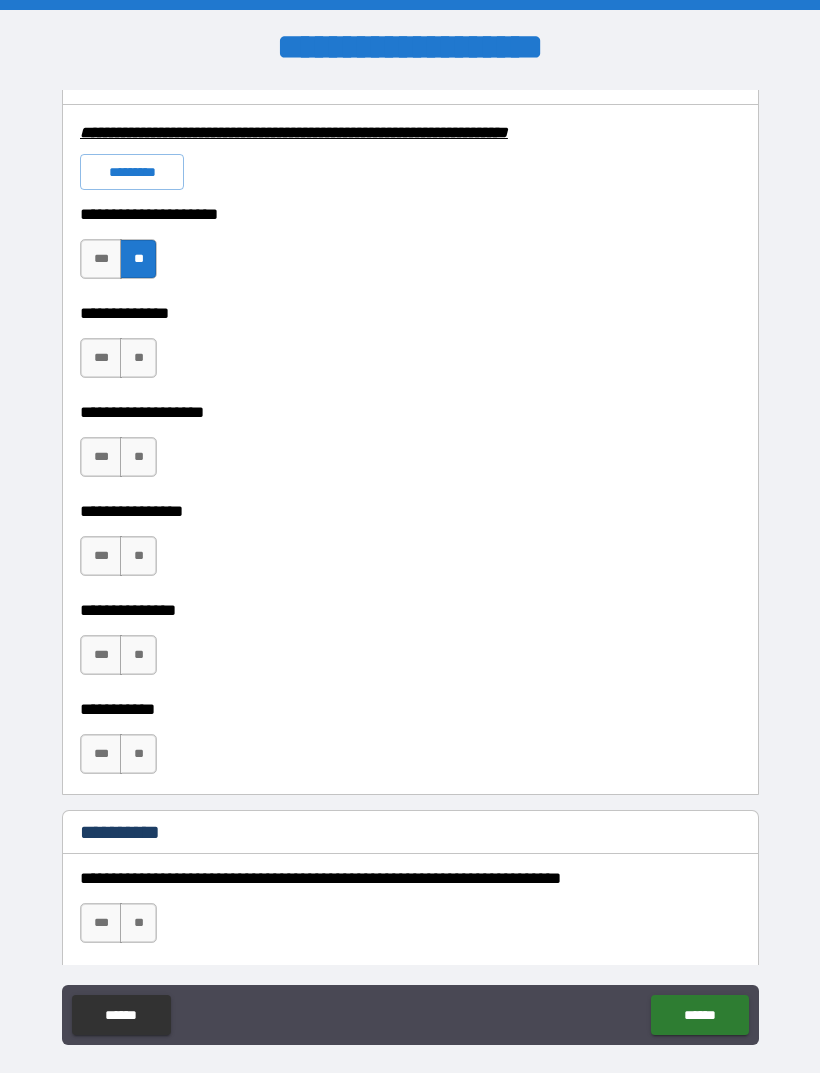 click on "**" at bounding box center (138, 358) 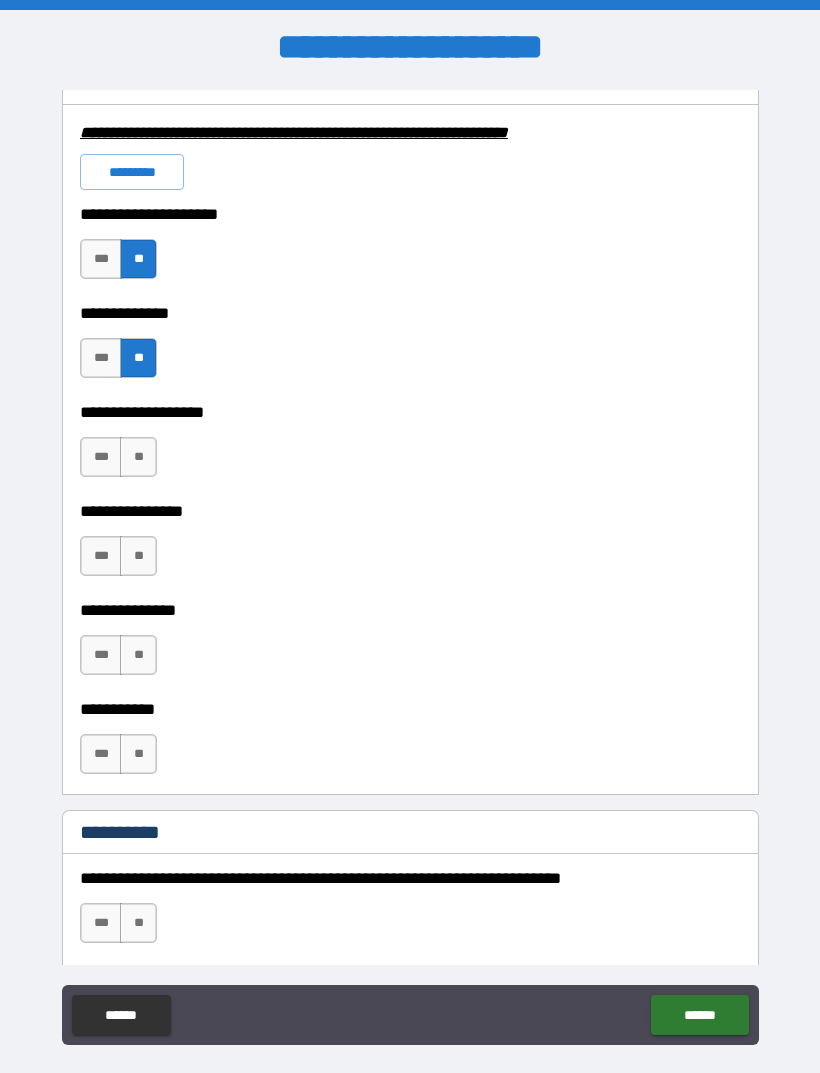 click on "**" at bounding box center [138, 457] 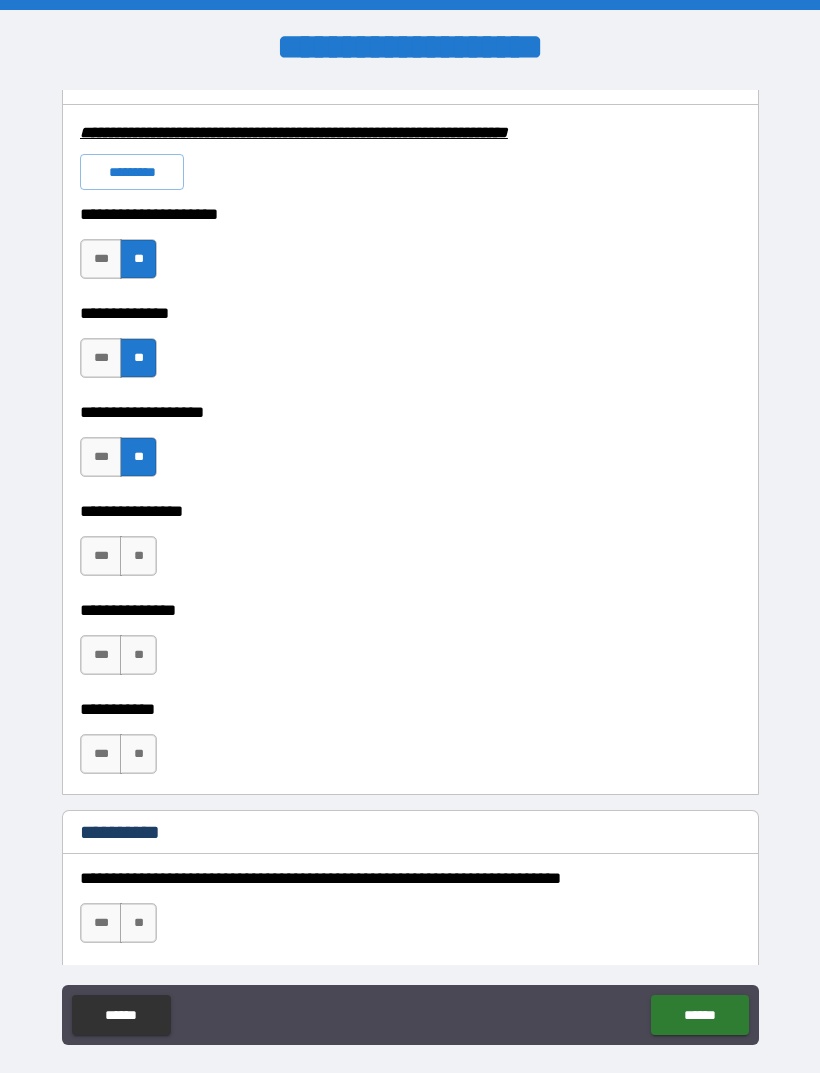 click on "**" at bounding box center (138, 556) 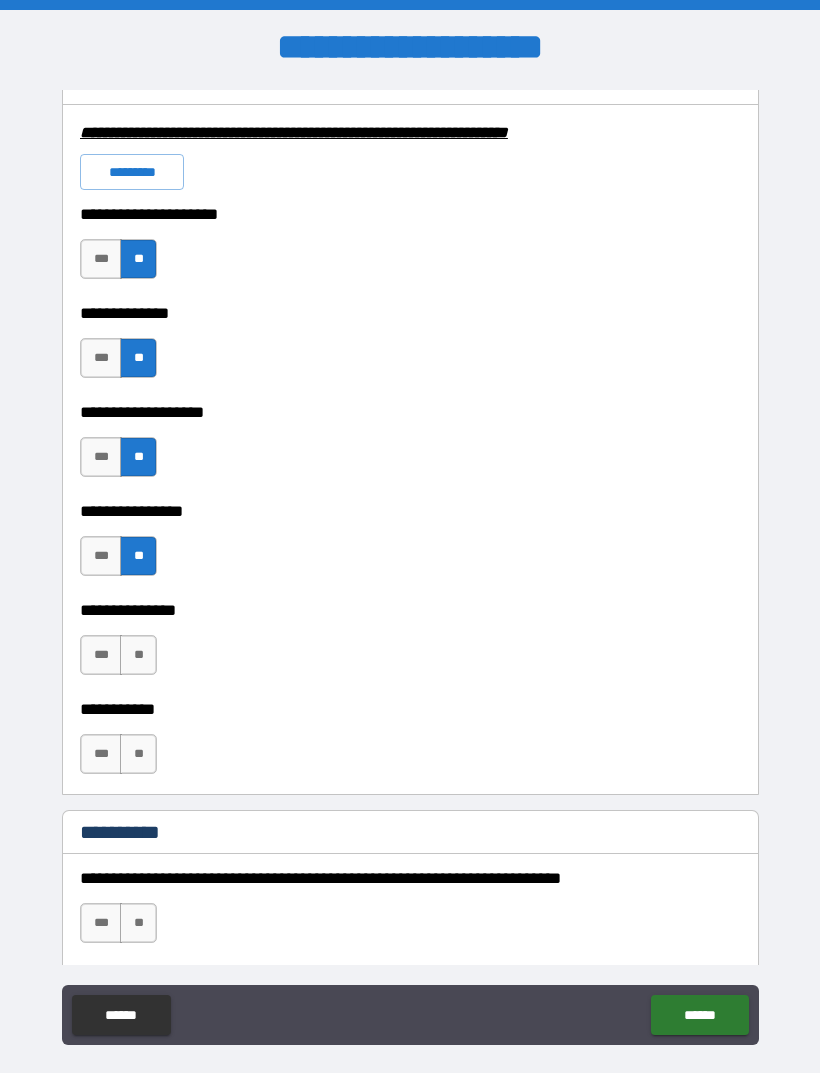click on "**" at bounding box center (138, 655) 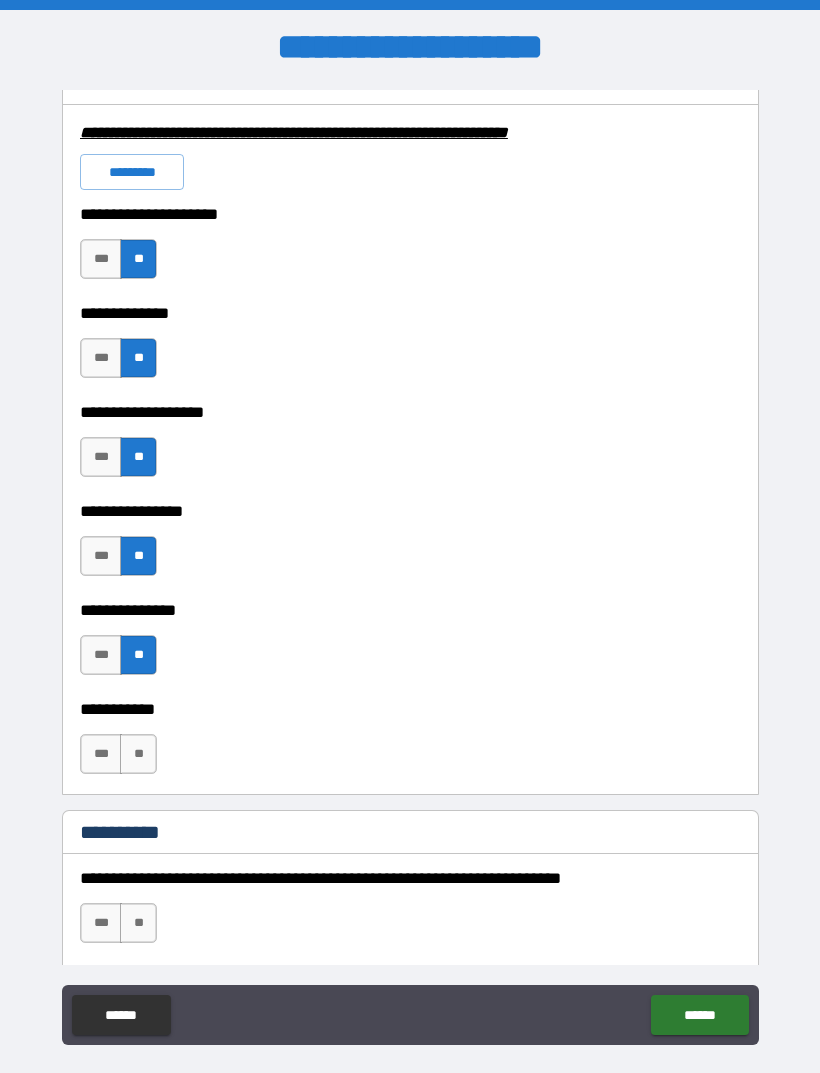 click on "**" at bounding box center [138, 754] 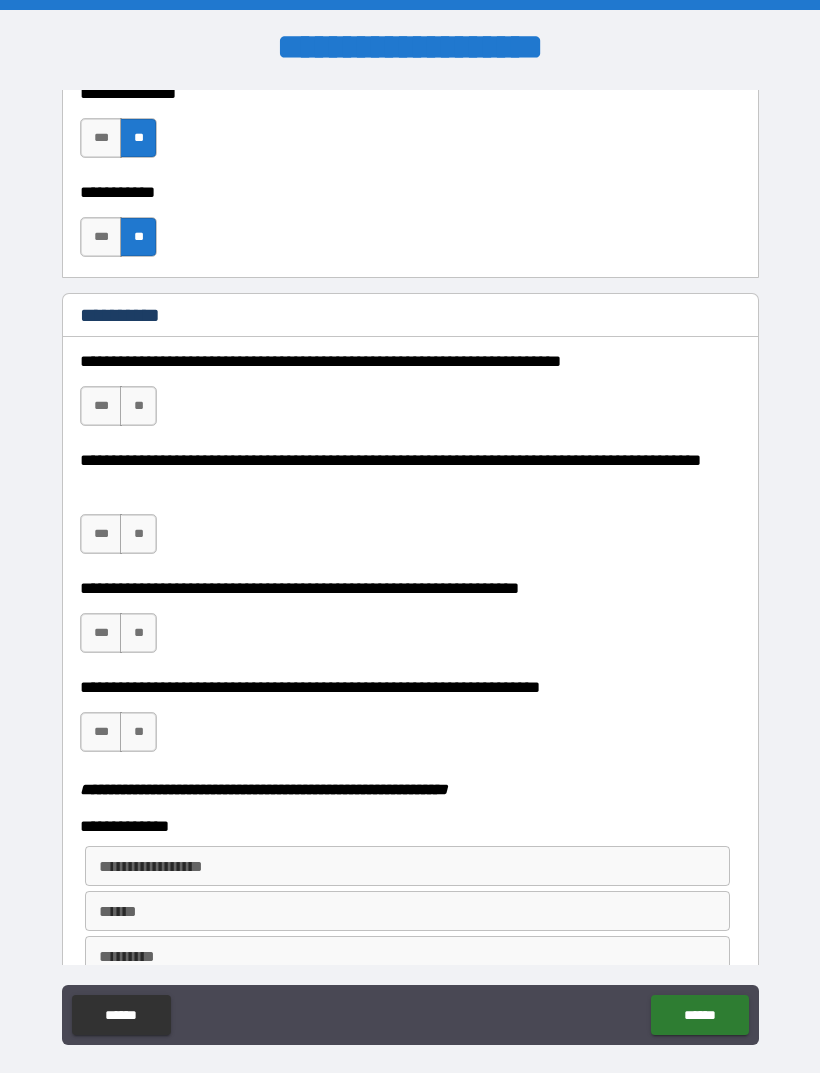 scroll, scrollTop: 2043, scrollLeft: 0, axis: vertical 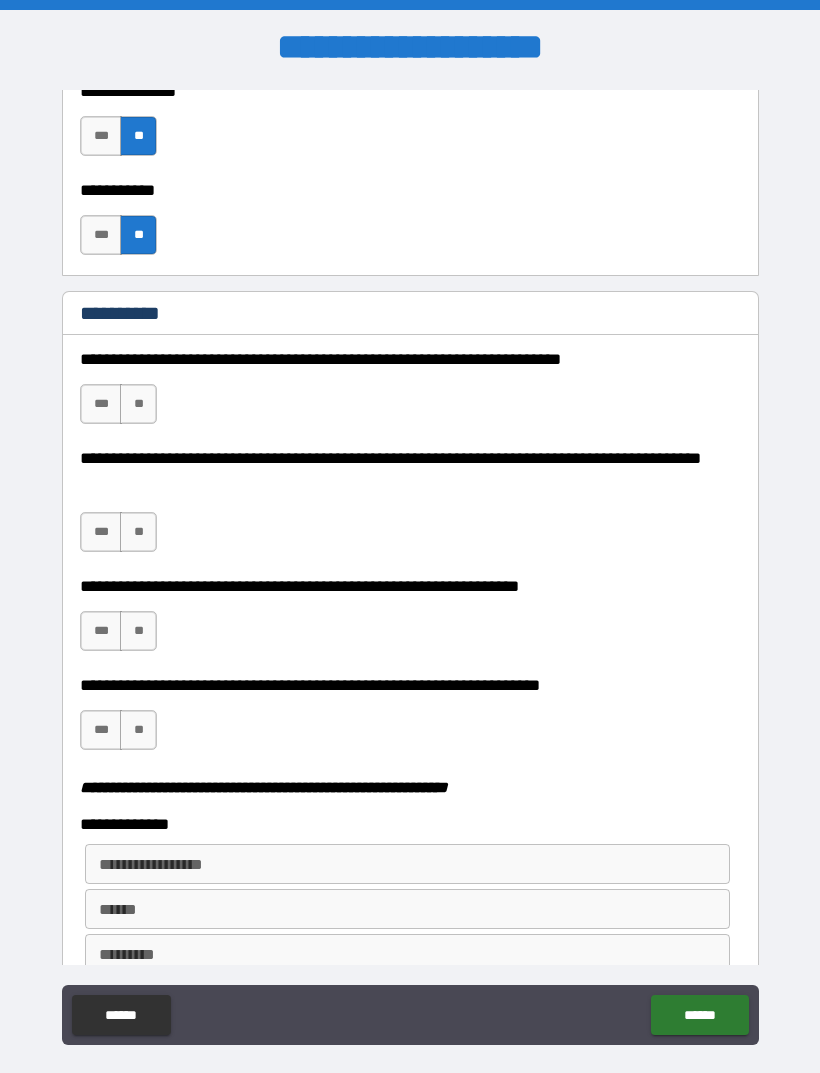 click on "**" at bounding box center [138, 404] 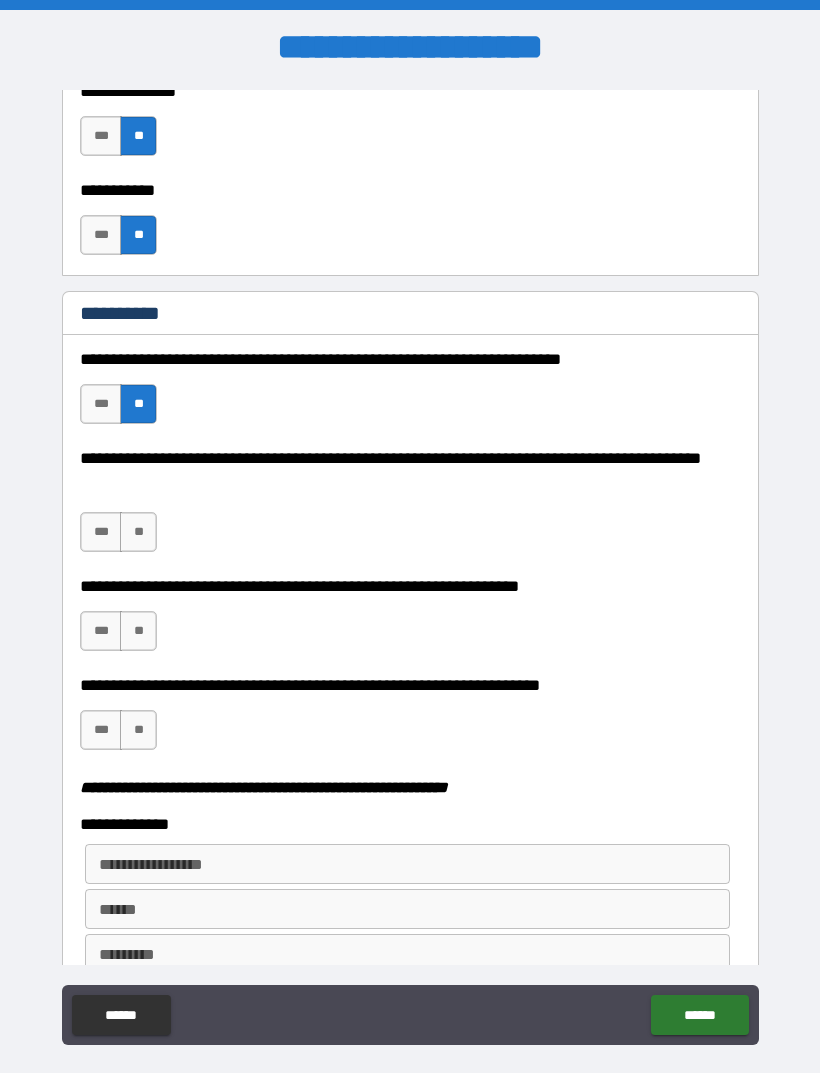 click on "**" at bounding box center [138, 532] 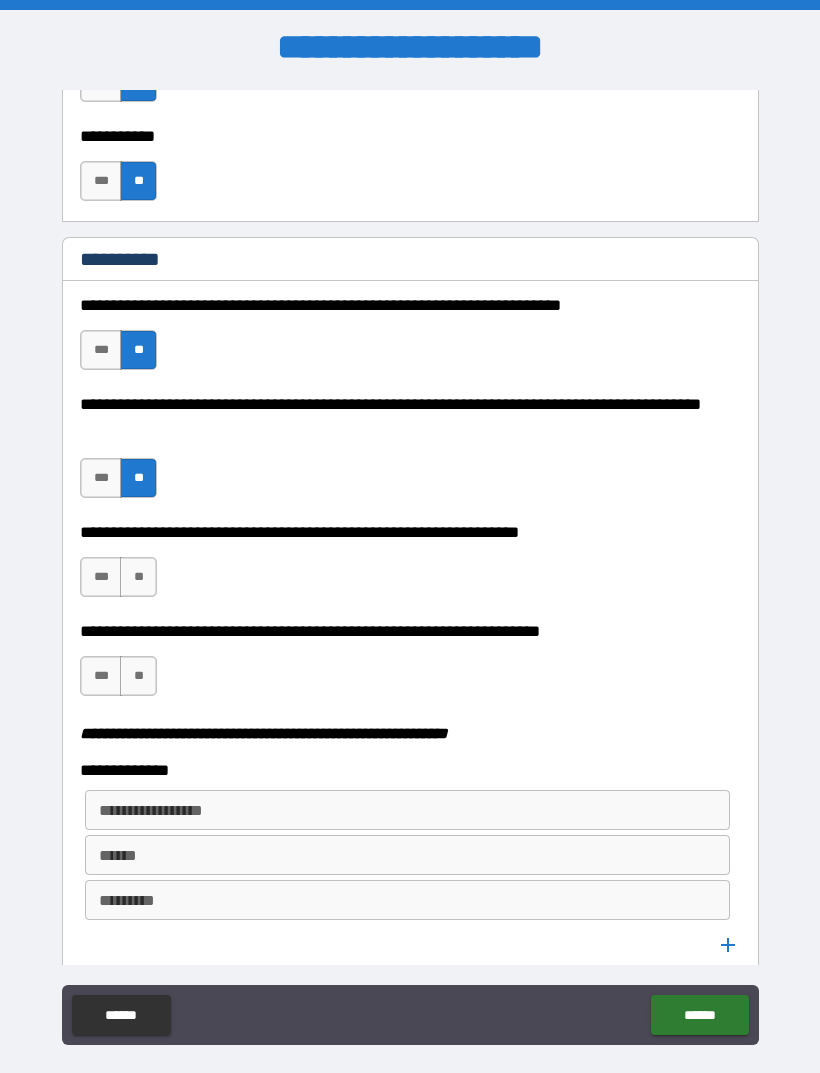 scroll, scrollTop: 2111, scrollLeft: 0, axis: vertical 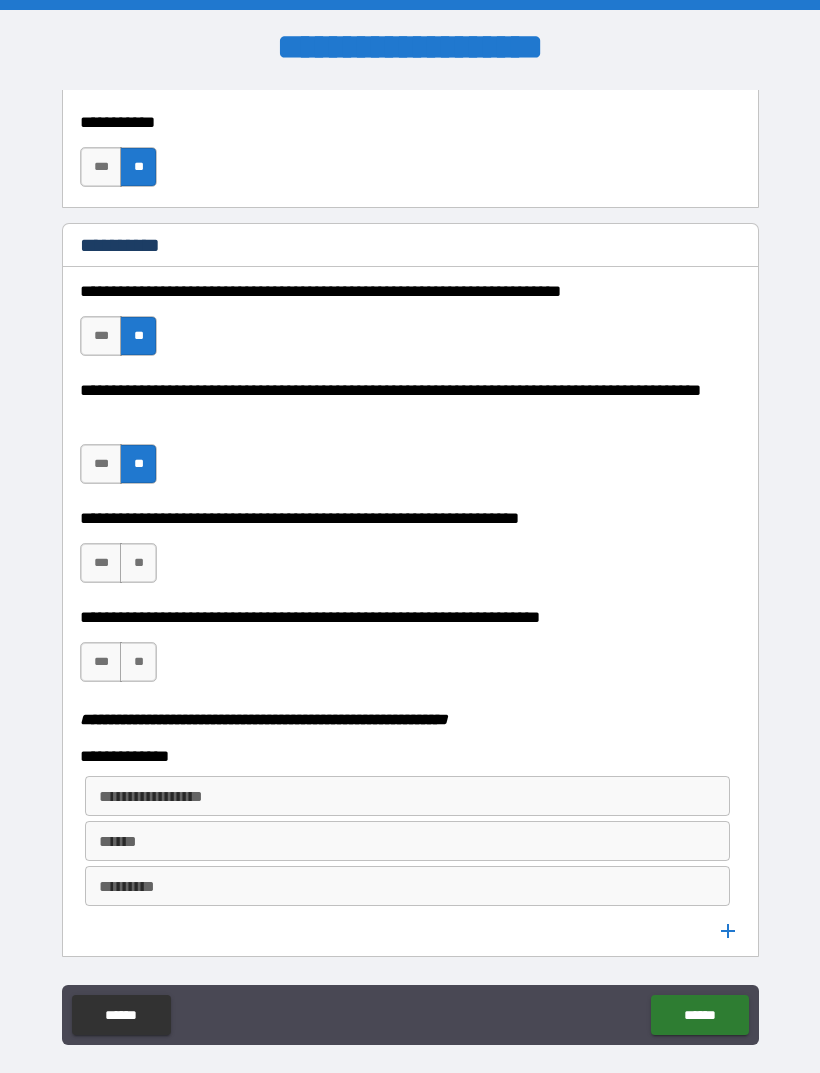 click on "**" at bounding box center [138, 563] 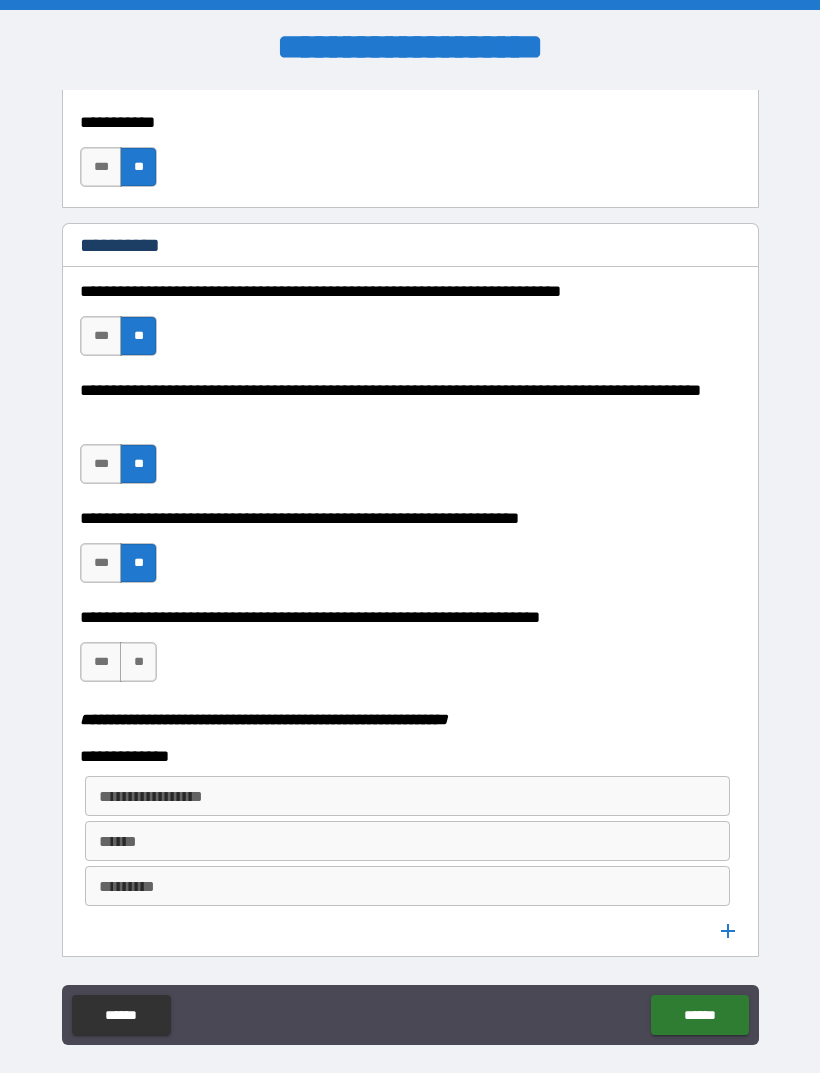 click on "***" at bounding box center [101, 662] 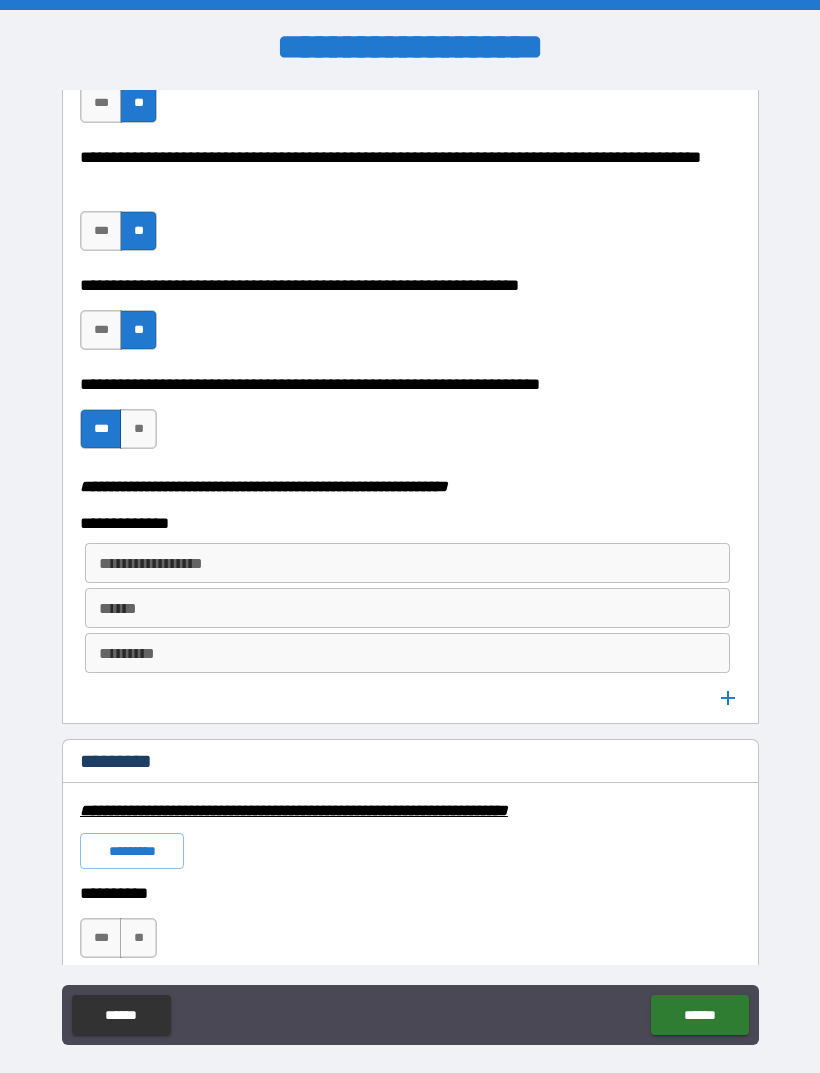 scroll, scrollTop: 2388, scrollLeft: 0, axis: vertical 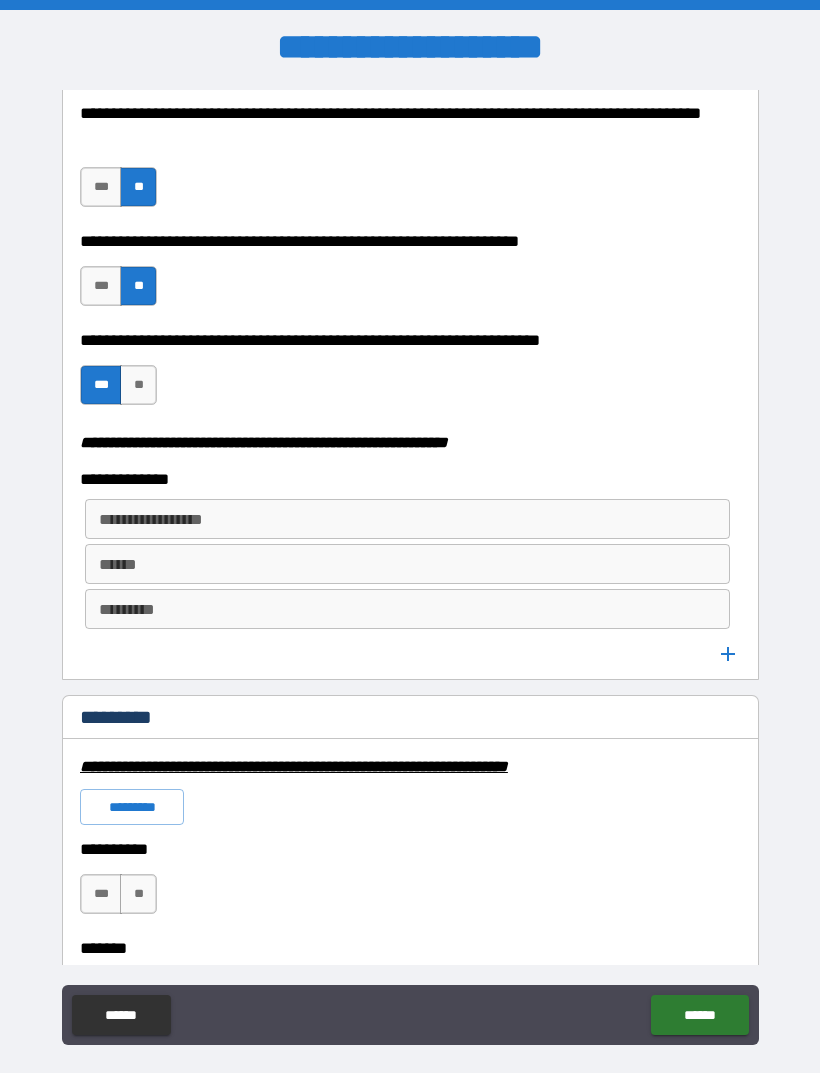 click on "**********" at bounding box center [407, 519] 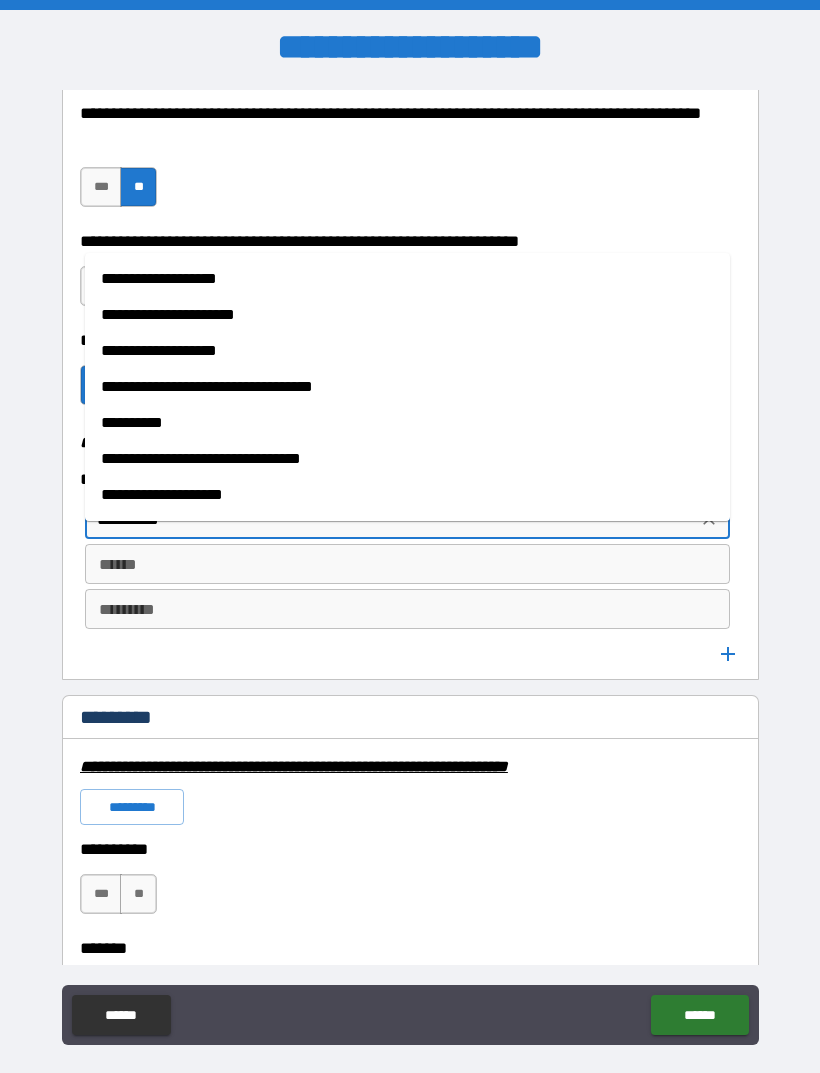 type on "**********" 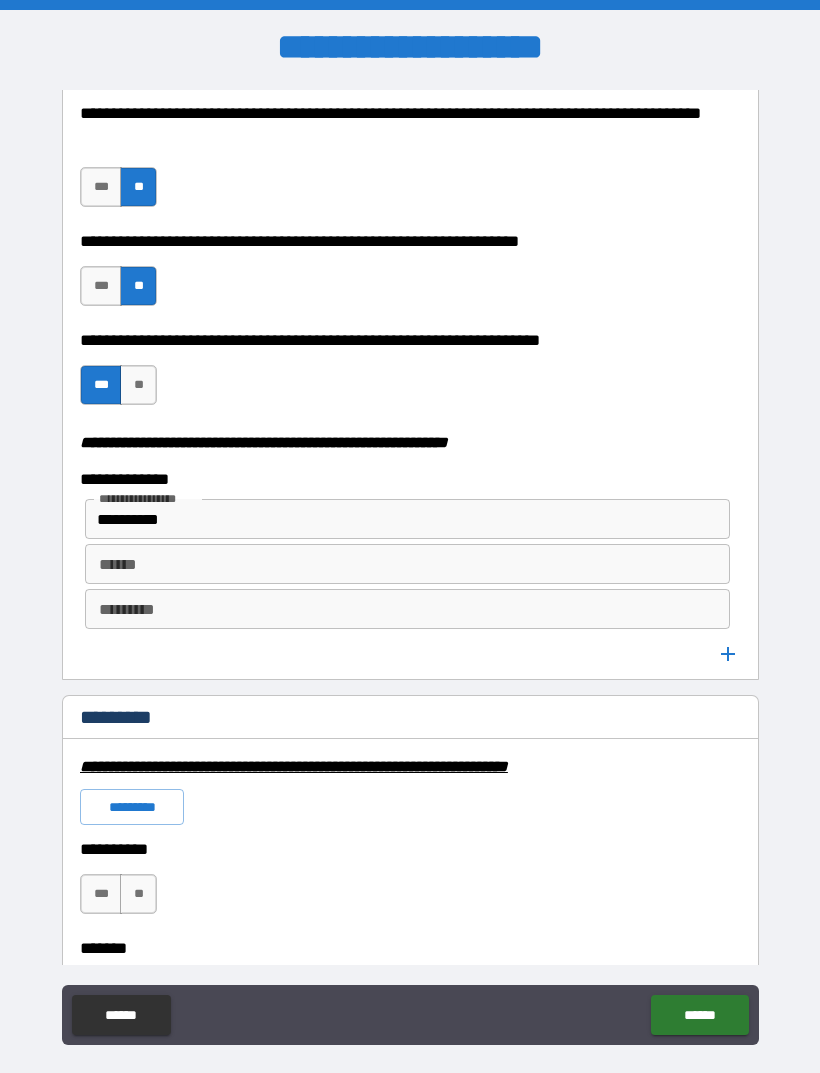 click on "******" at bounding box center [407, 564] 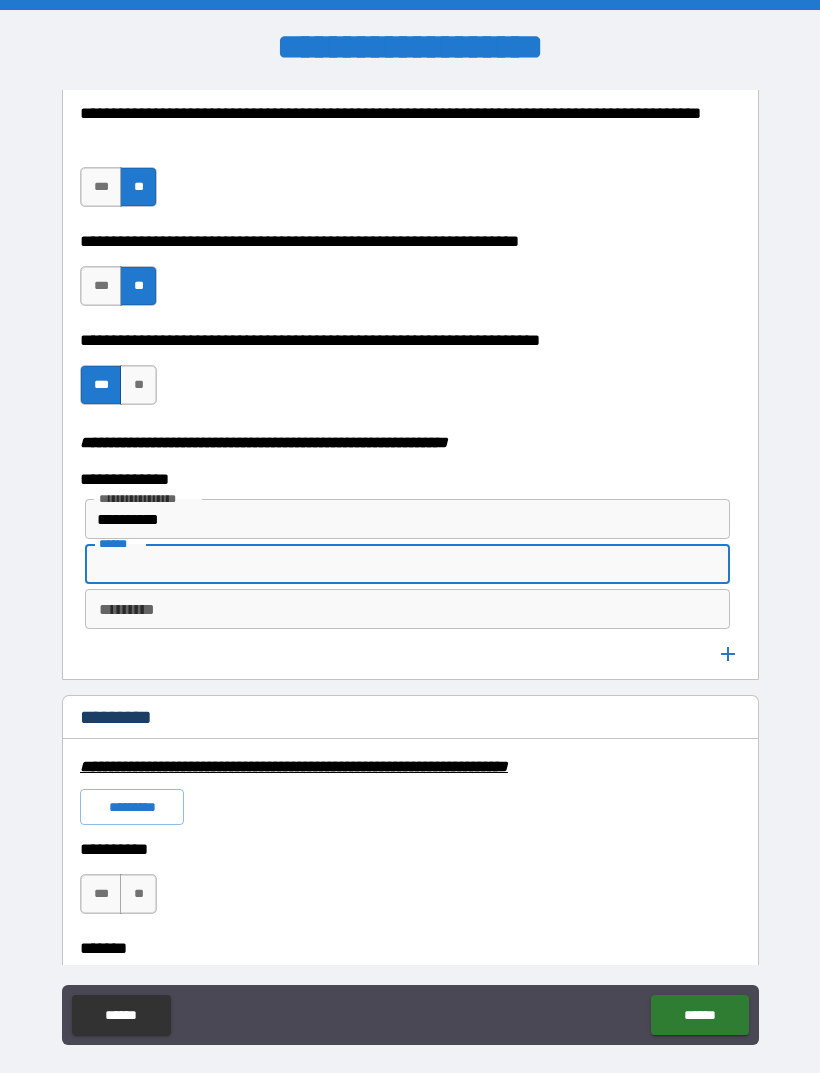 click on "*********" at bounding box center [407, 609] 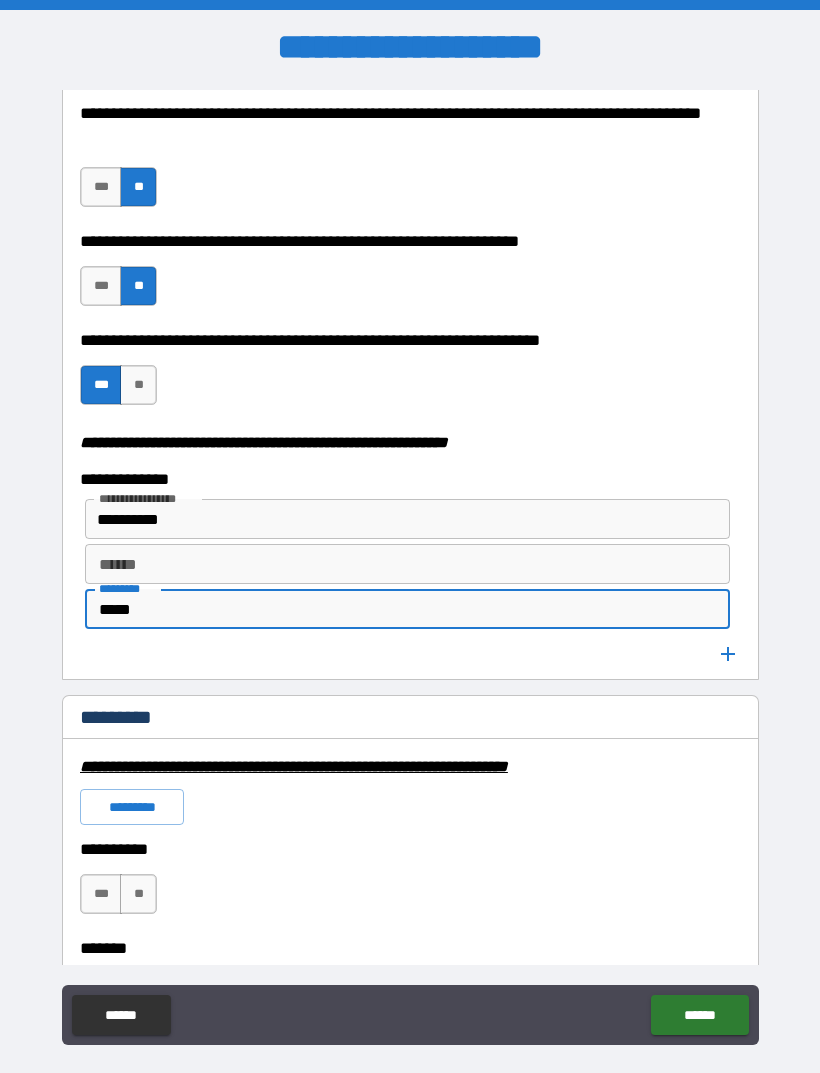 type on "*****" 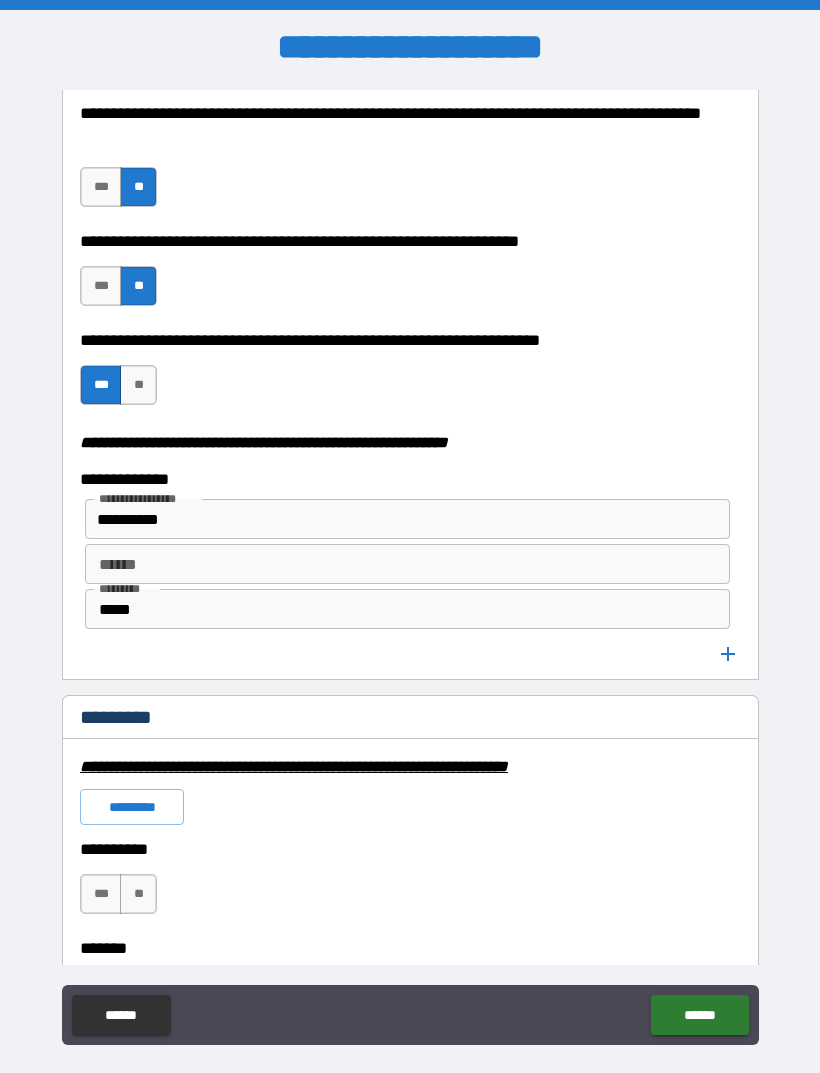 click on "****** ******" at bounding box center [407, 564] 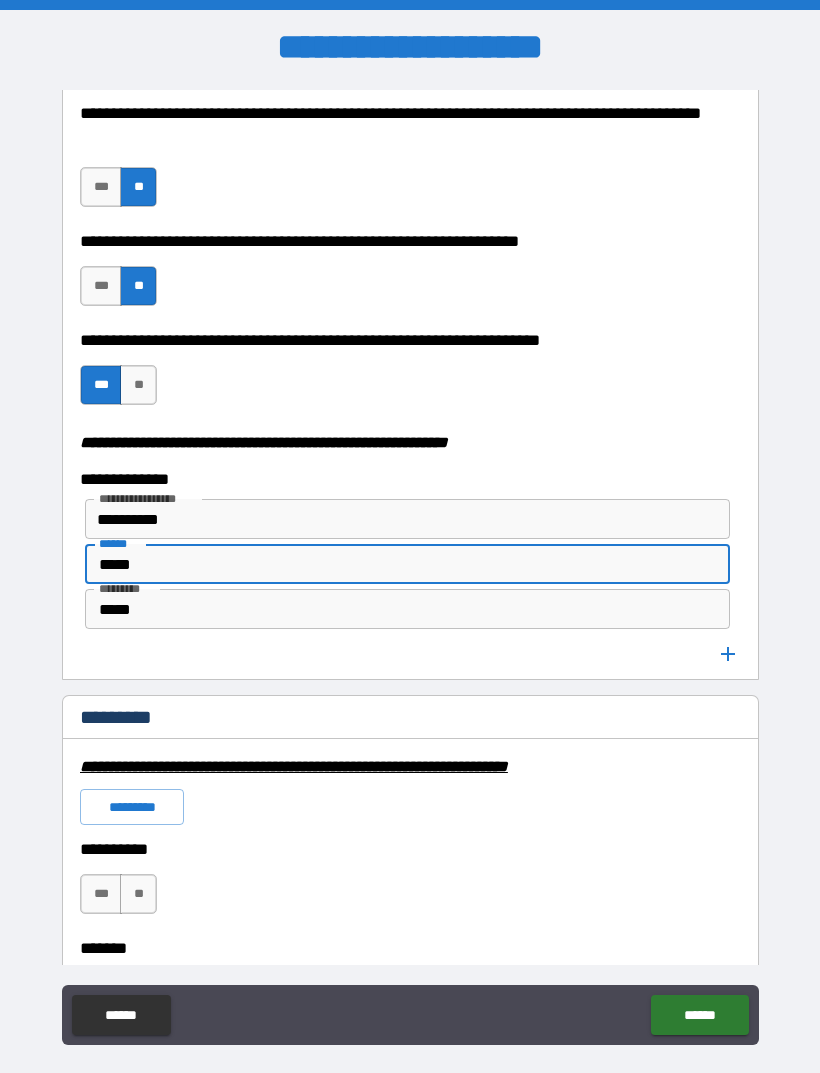 type on "*****" 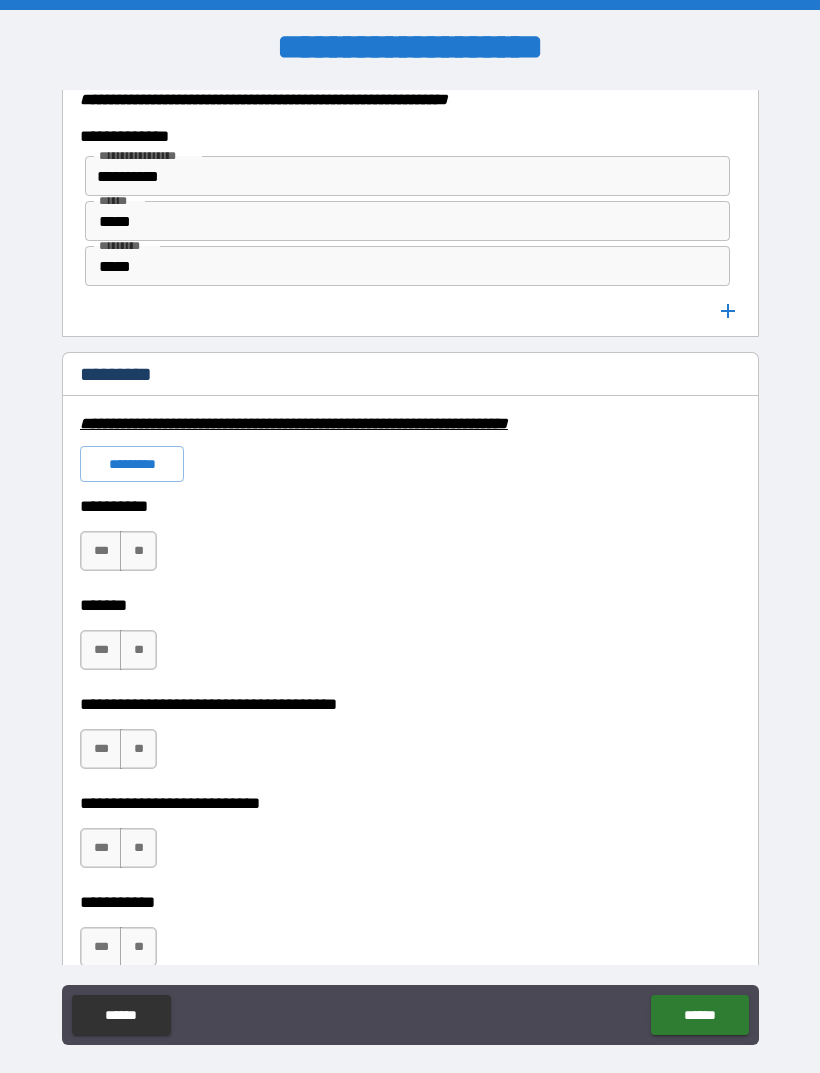 scroll, scrollTop: 2740, scrollLeft: 0, axis: vertical 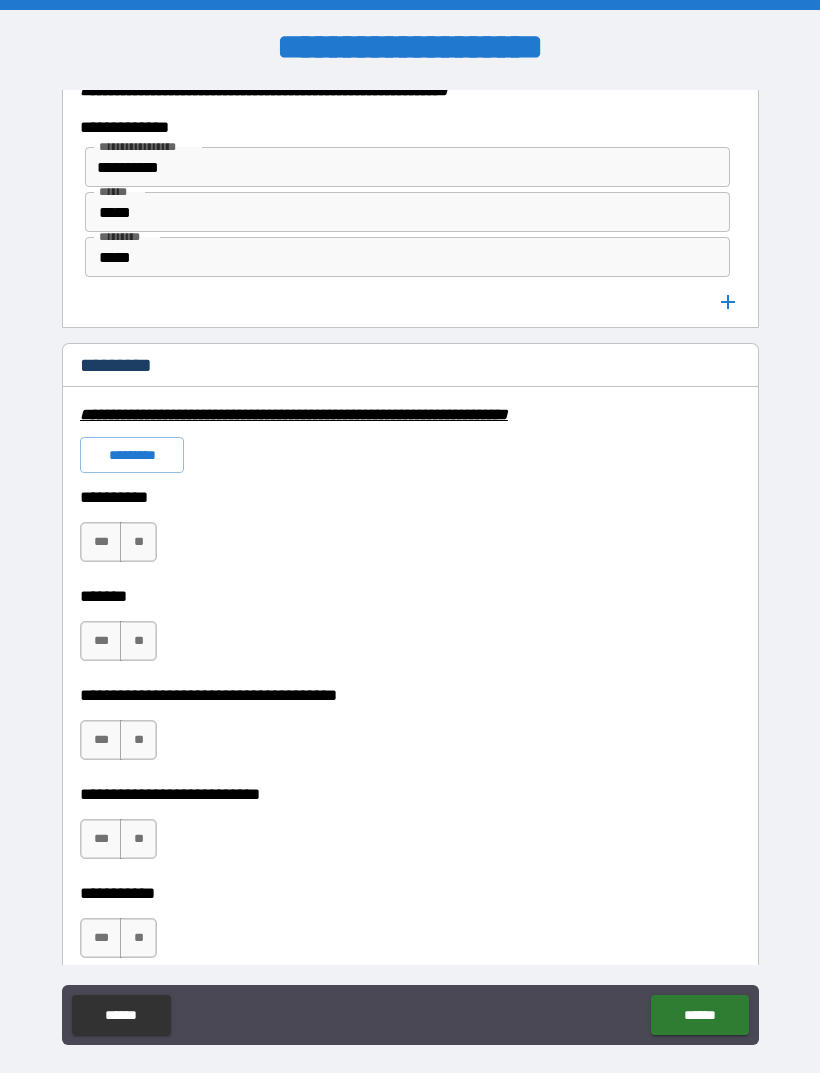 click on "***" at bounding box center (101, 542) 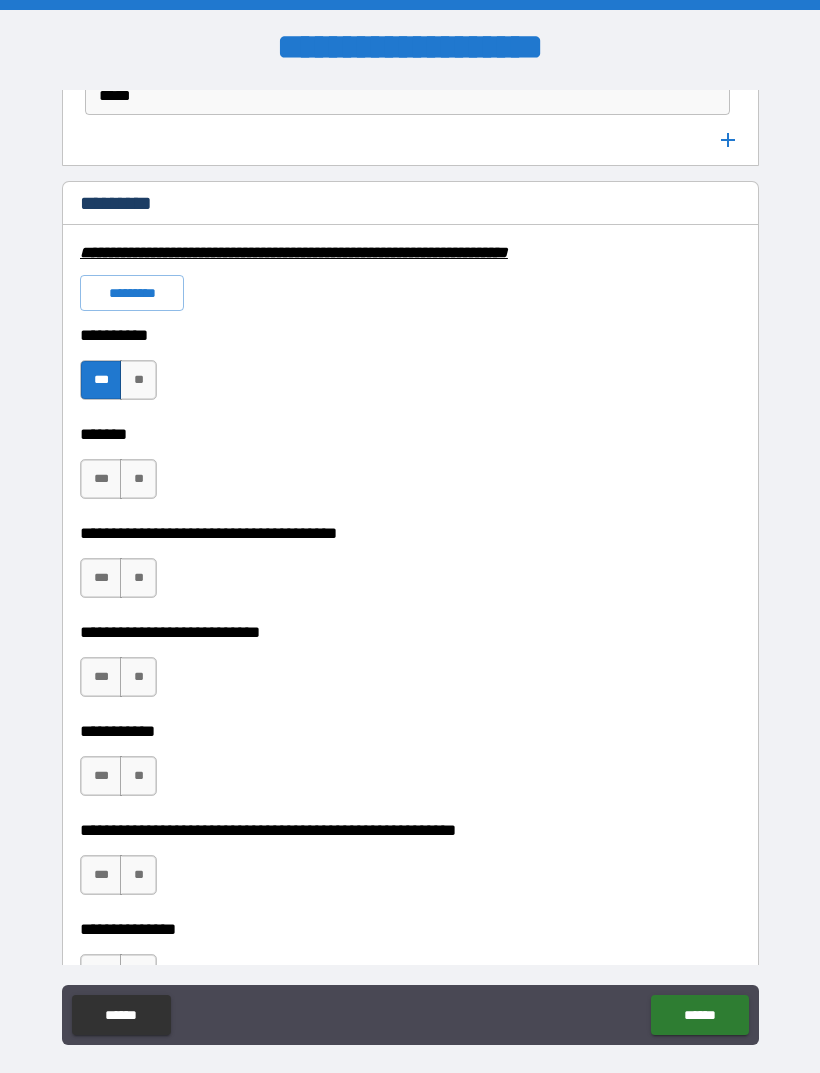 scroll, scrollTop: 2903, scrollLeft: 0, axis: vertical 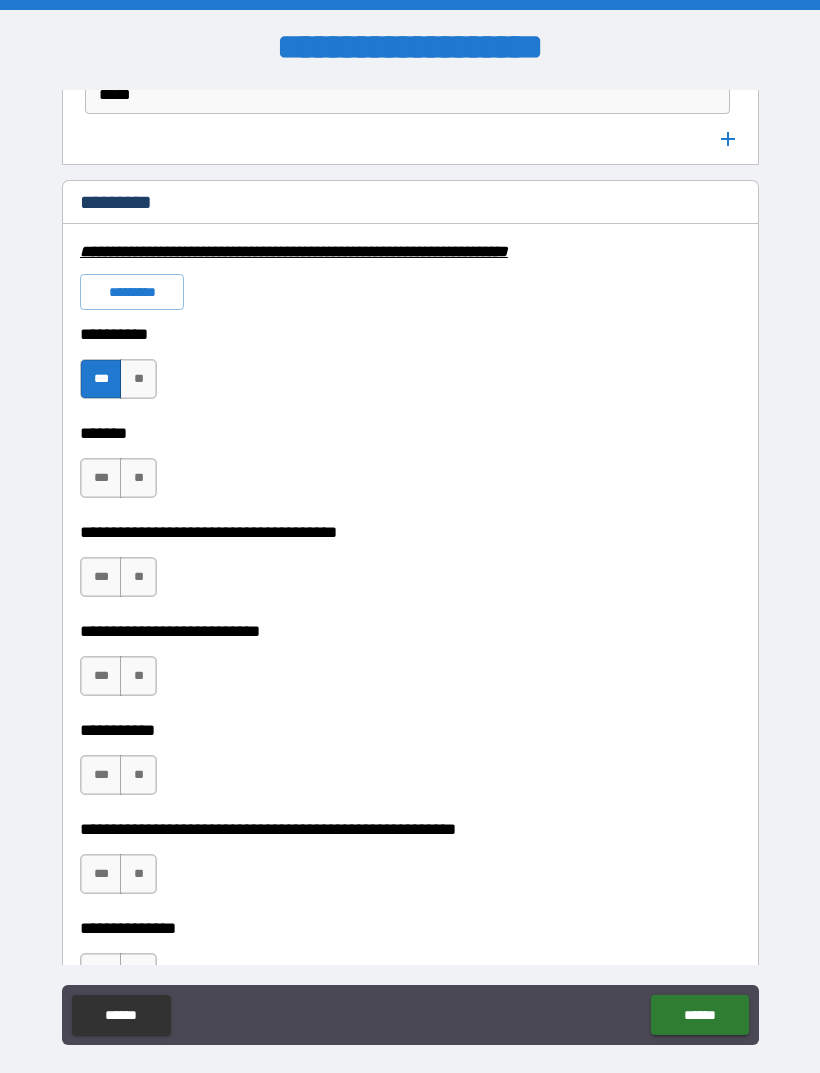click on "**" at bounding box center [138, 379] 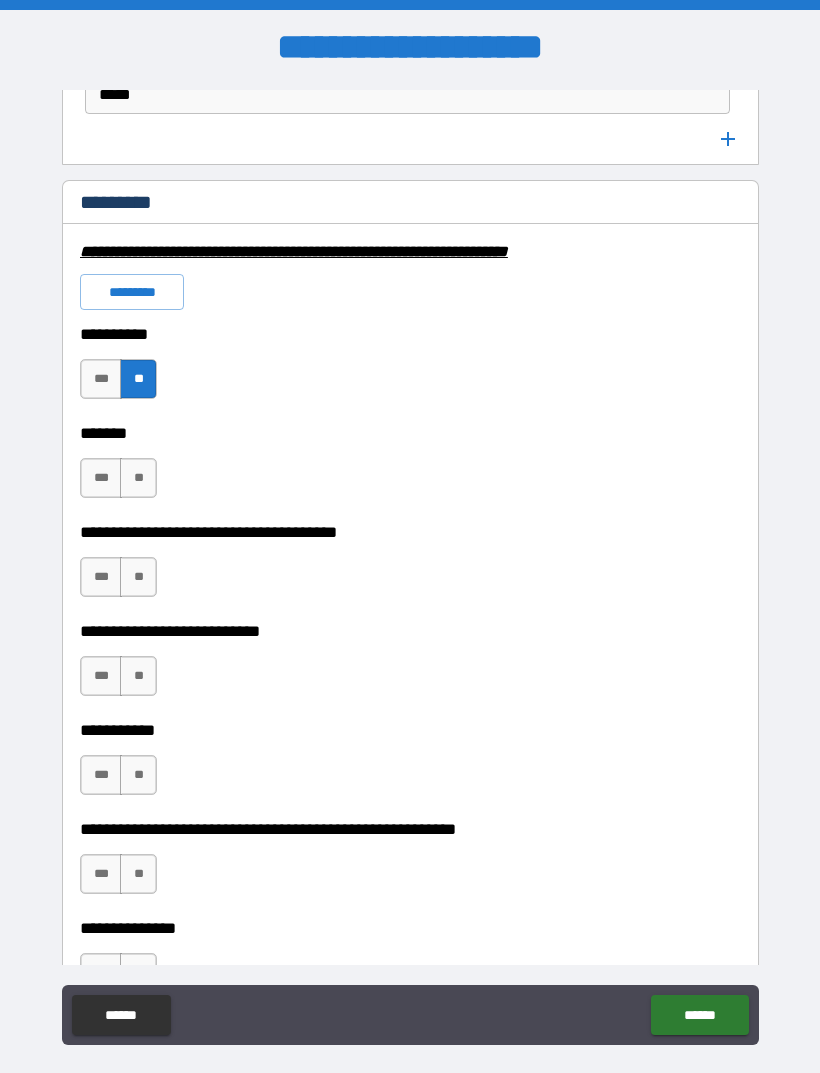 click on "**" at bounding box center (138, 478) 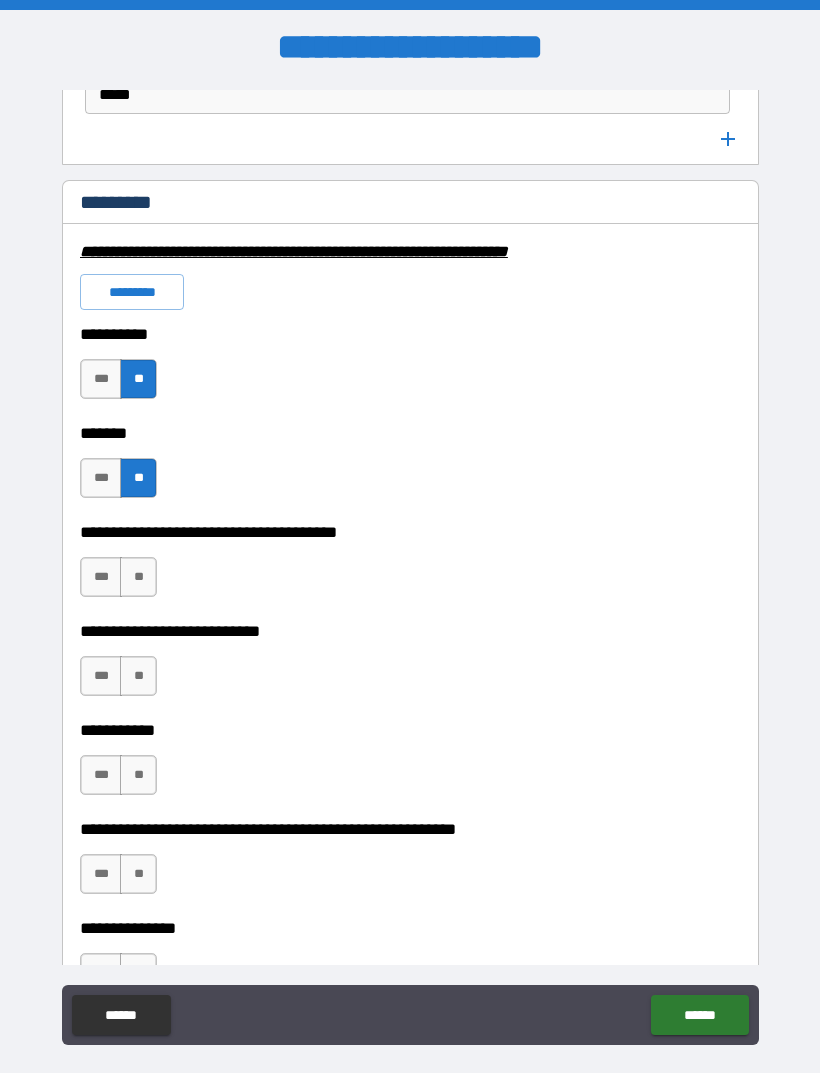 click on "**" at bounding box center (138, 577) 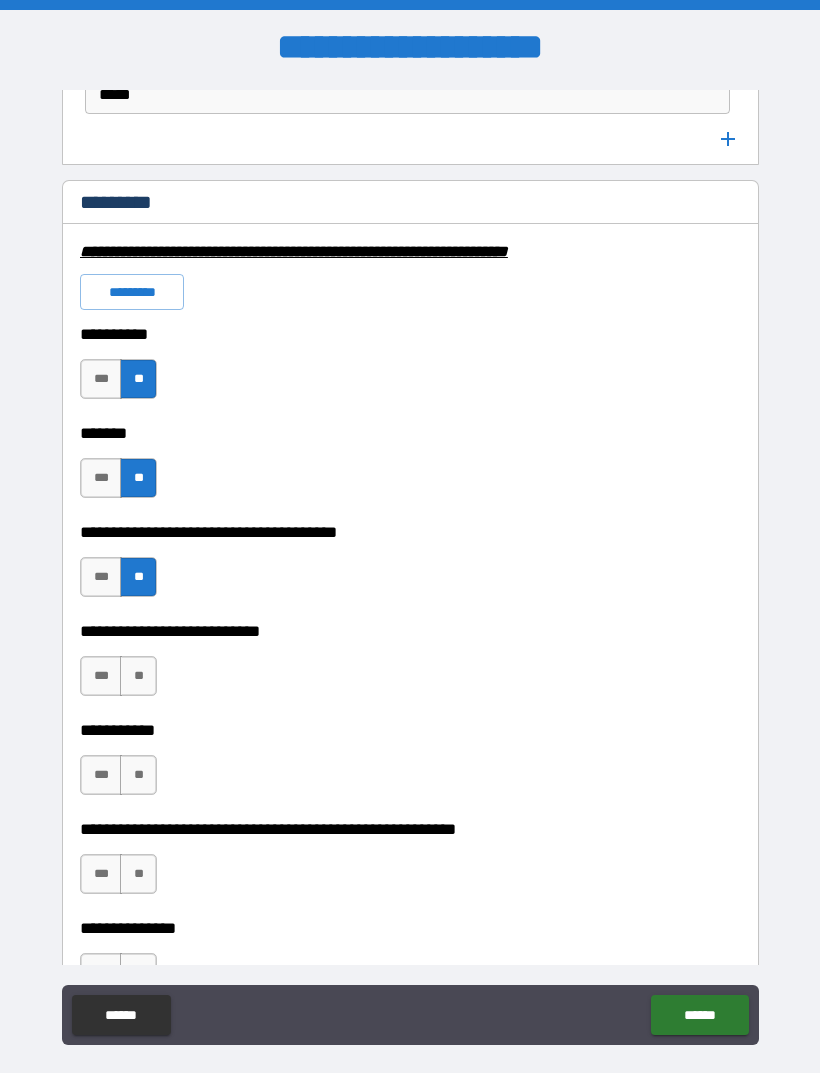 scroll, scrollTop: 3066, scrollLeft: 0, axis: vertical 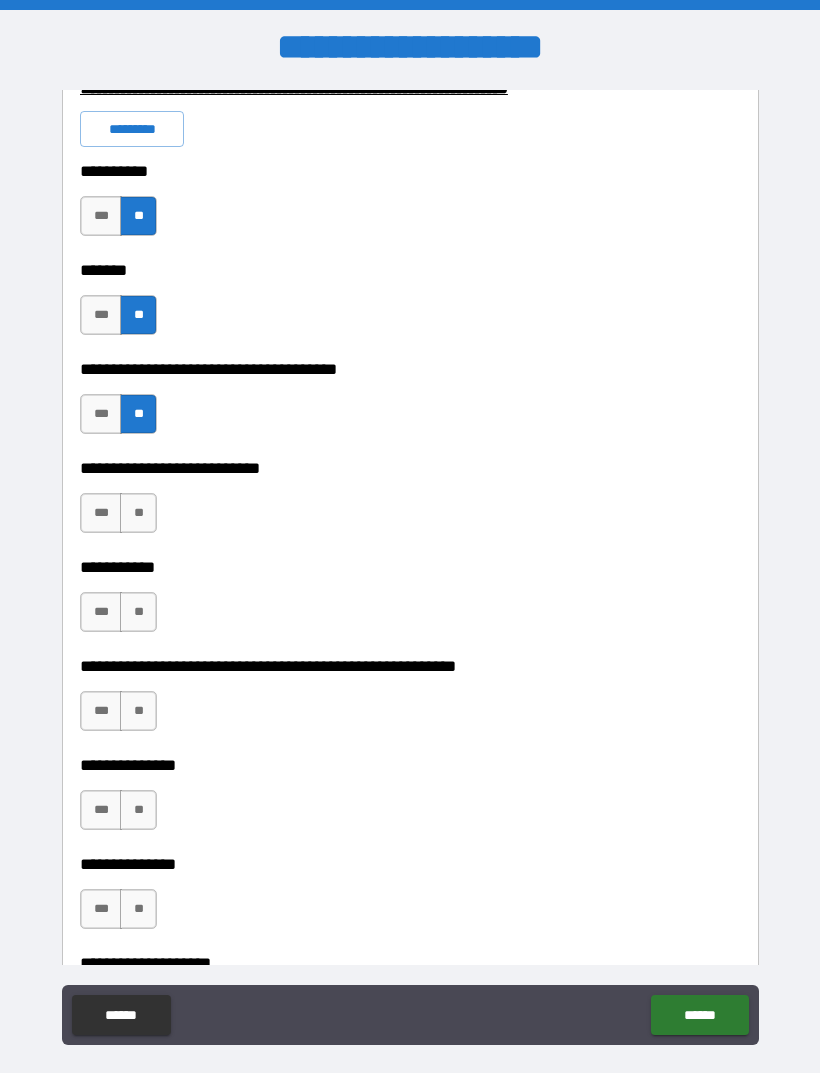 click on "**" at bounding box center [138, 513] 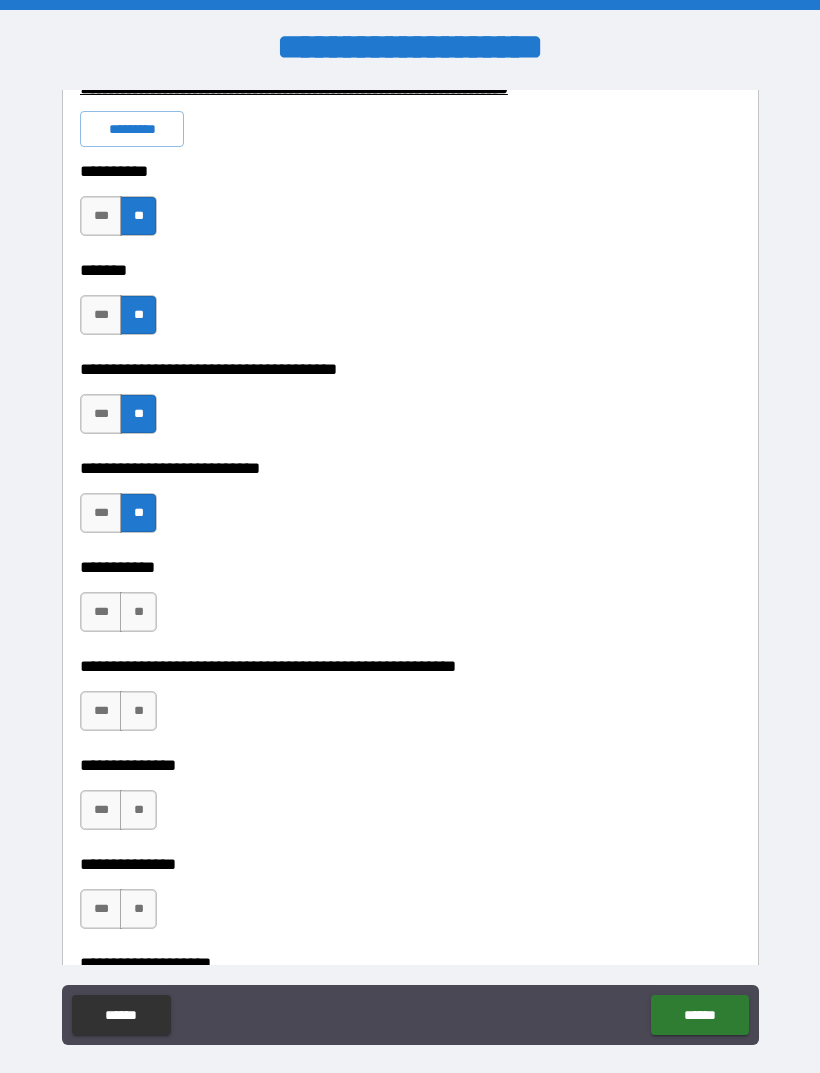 click on "**" at bounding box center [138, 612] 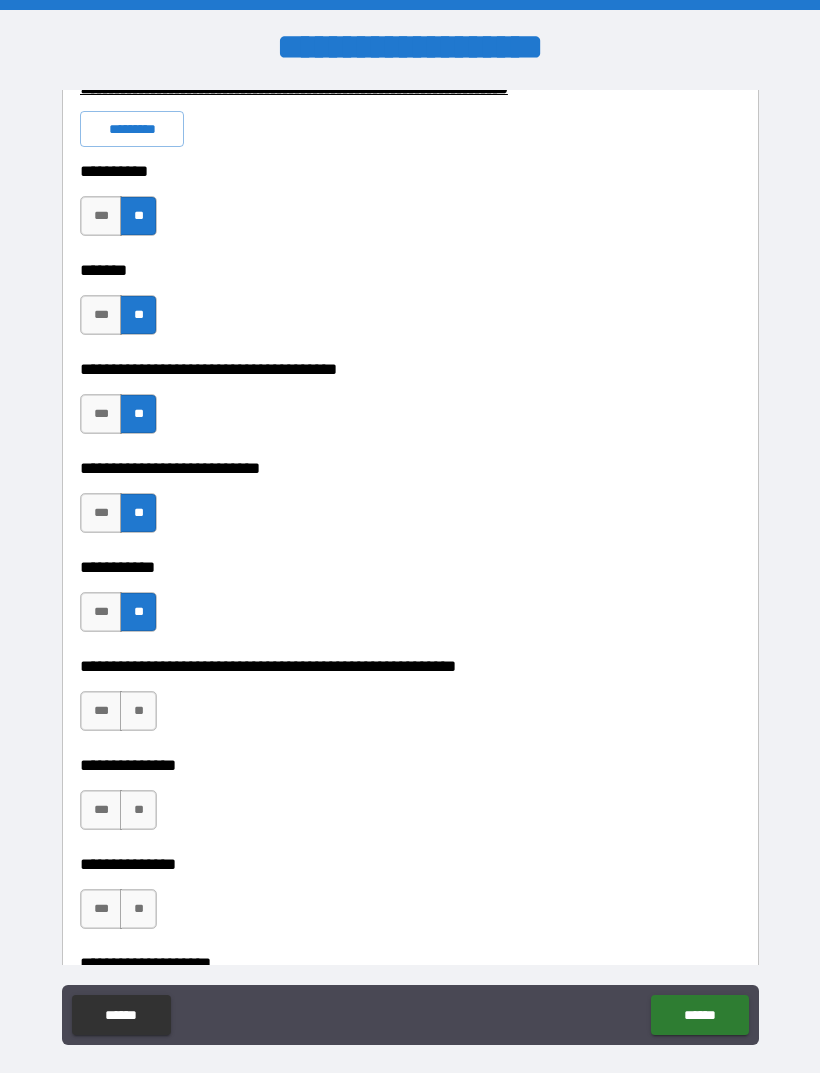 scroll, scrollTop: 3199, scrollLeft: 0, axis: vertical 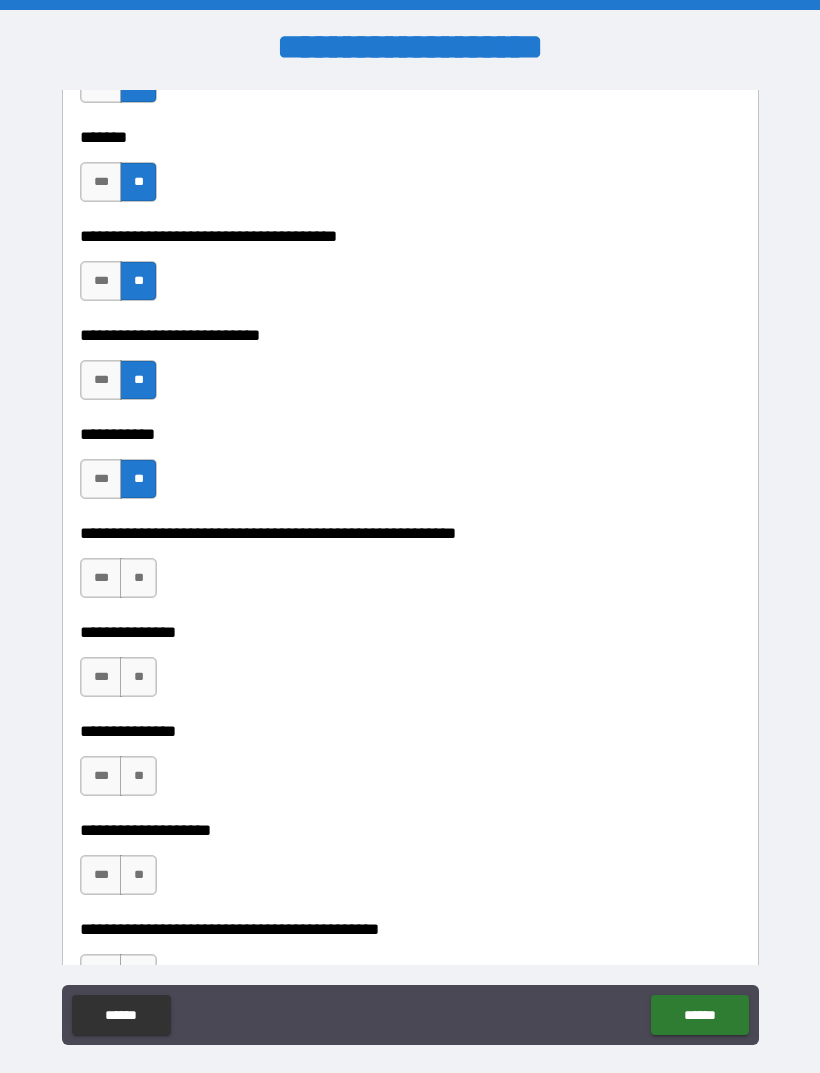 click on "**" at bounding box center [138, 578] 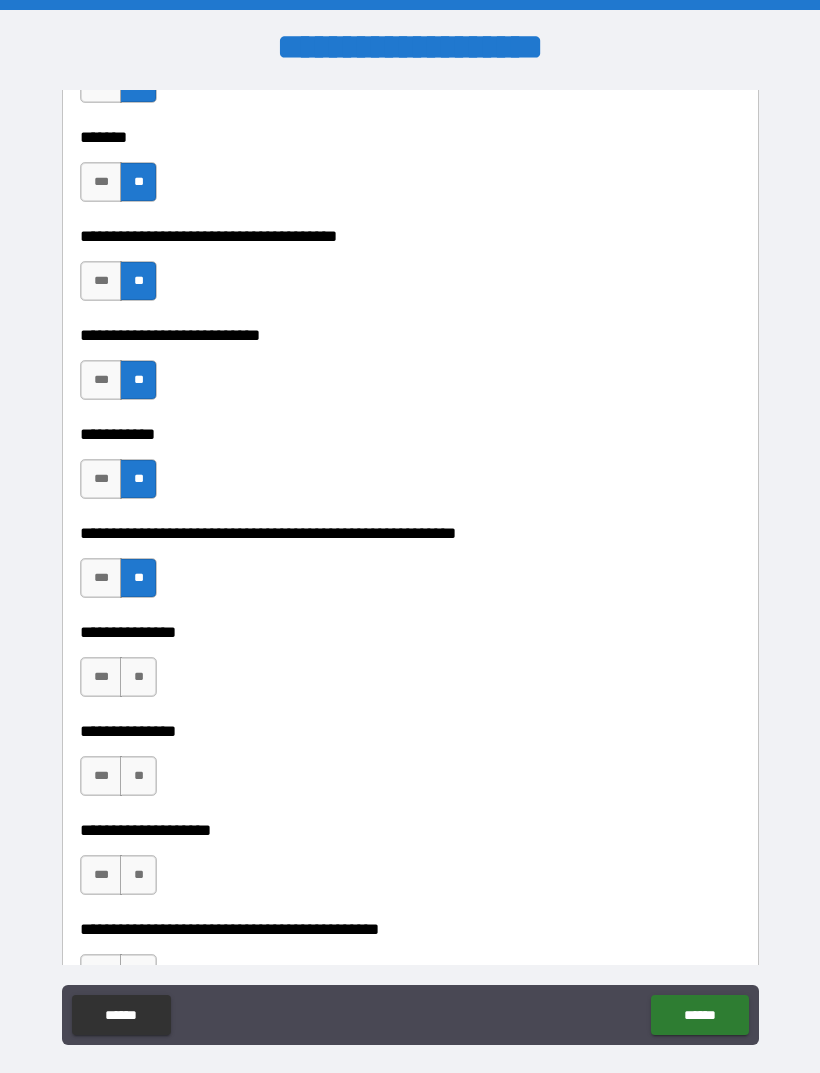 click on "**" at bounding box center [138, 677] 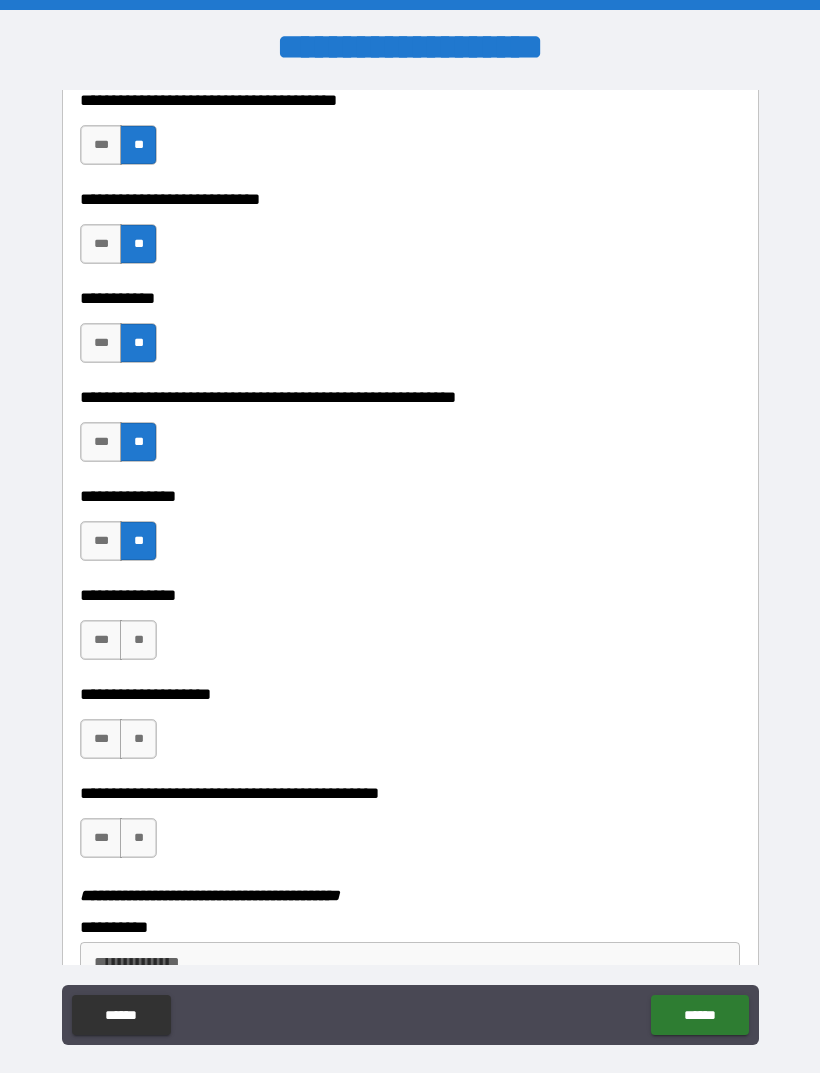 scroll, scrollTop: 3338, scrollLeft: 0, axis: vertical 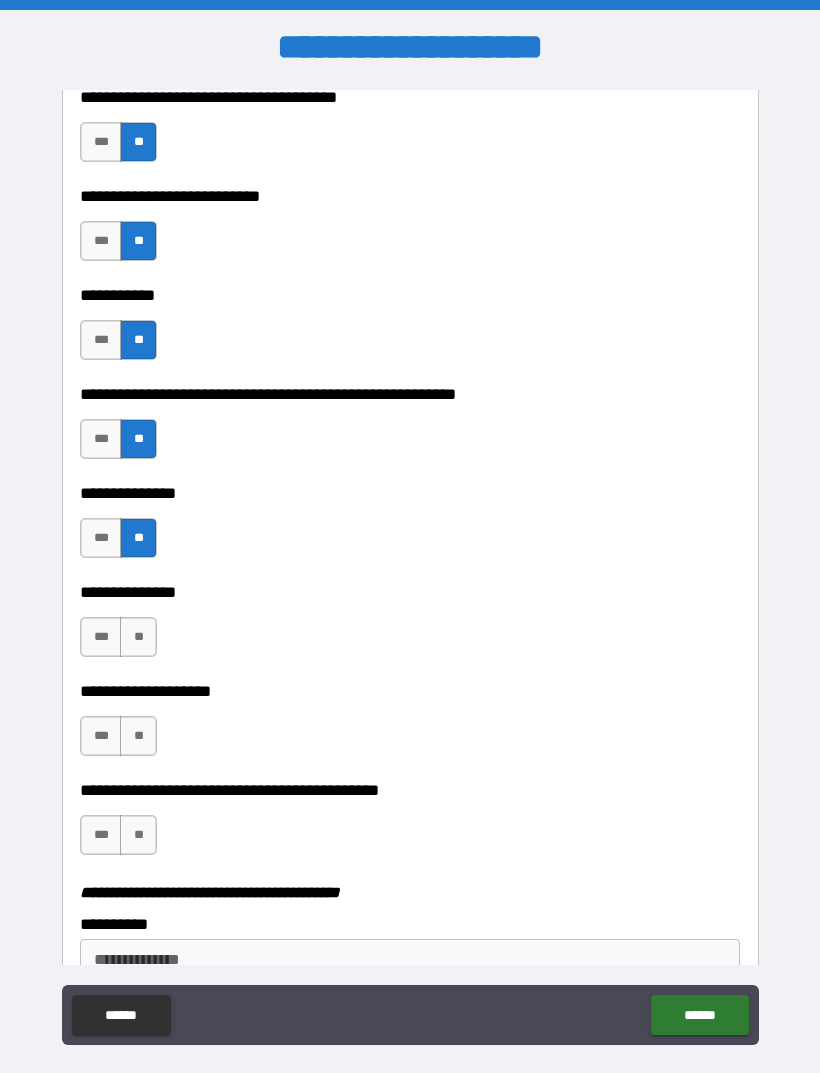 click on "**" at bounding box center (138, 637) 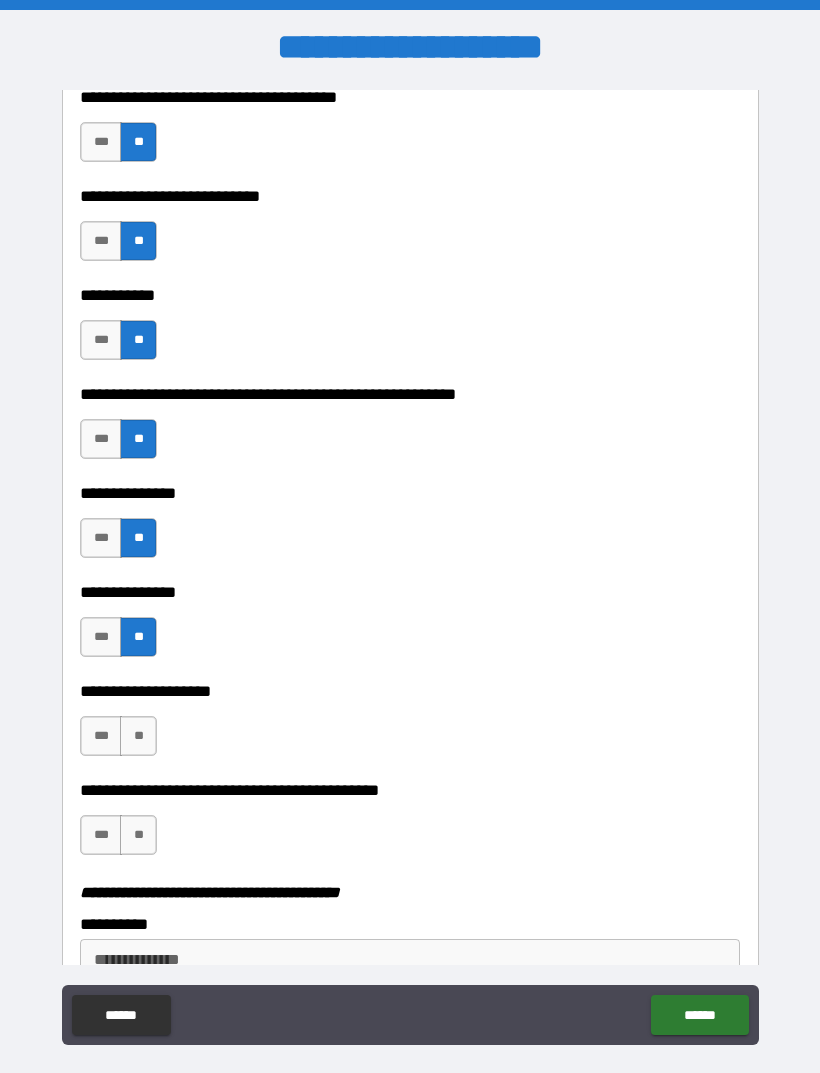 click on "**" at bounding box center [138, 736] 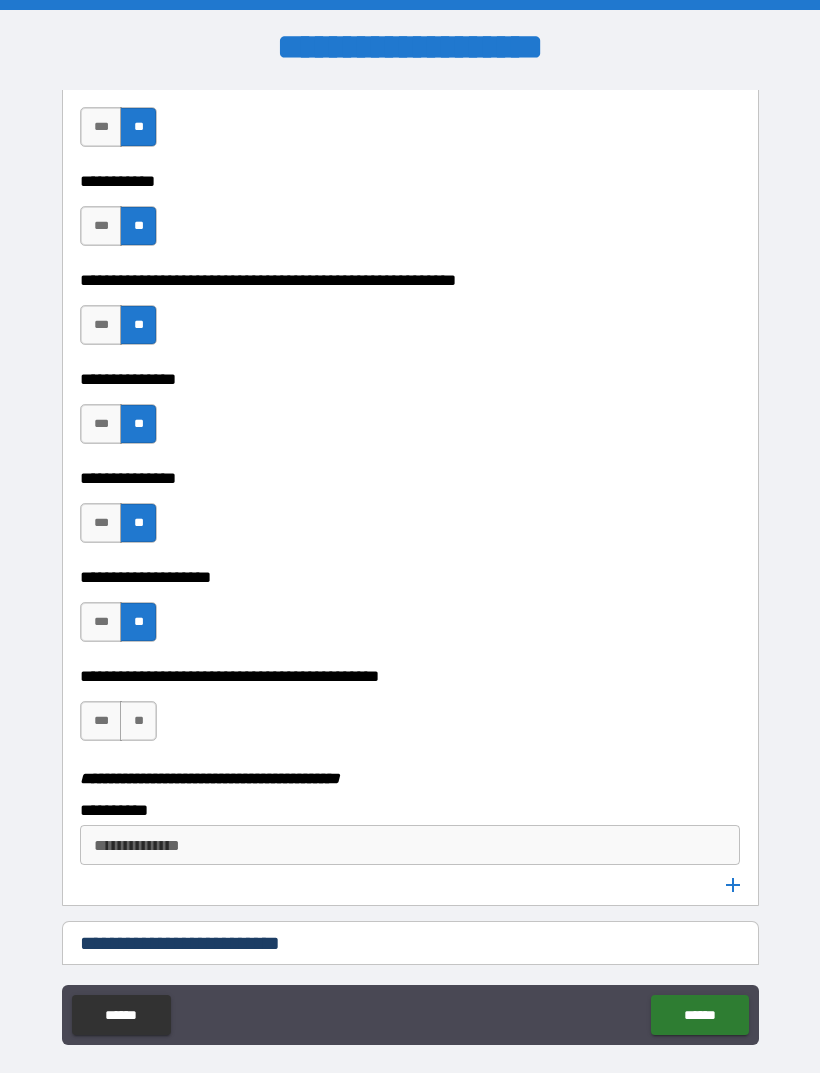 scroll, scrollTop: 3457, scrollLeft: 0, axis: vertical 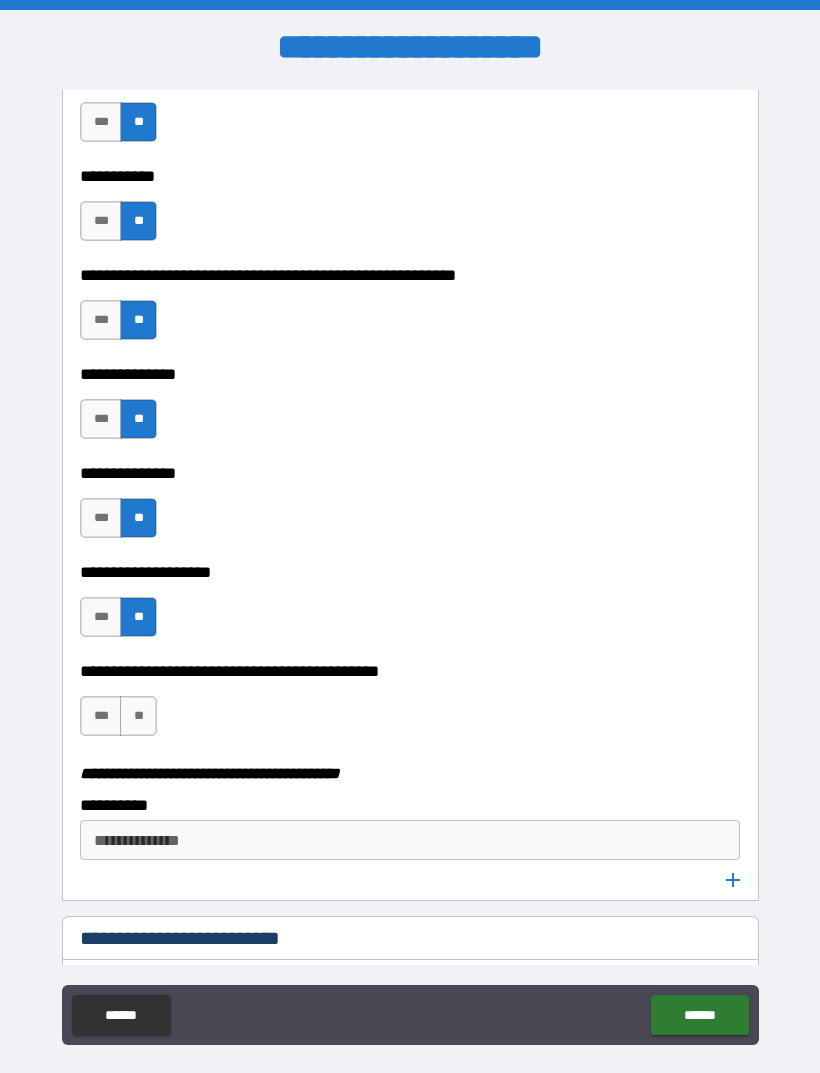 click on "***" at bounding box center [101, 617] 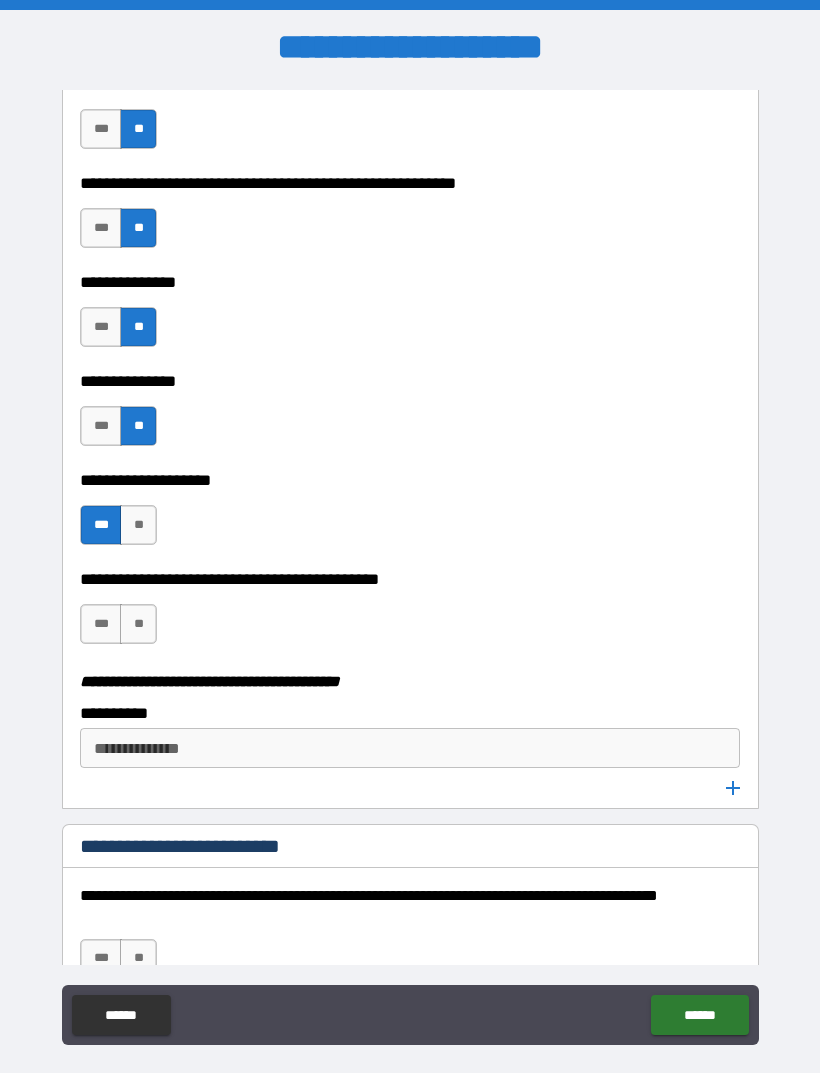 scroll, scrollTop: 3551, scrollLeft: 0, axis: vertical 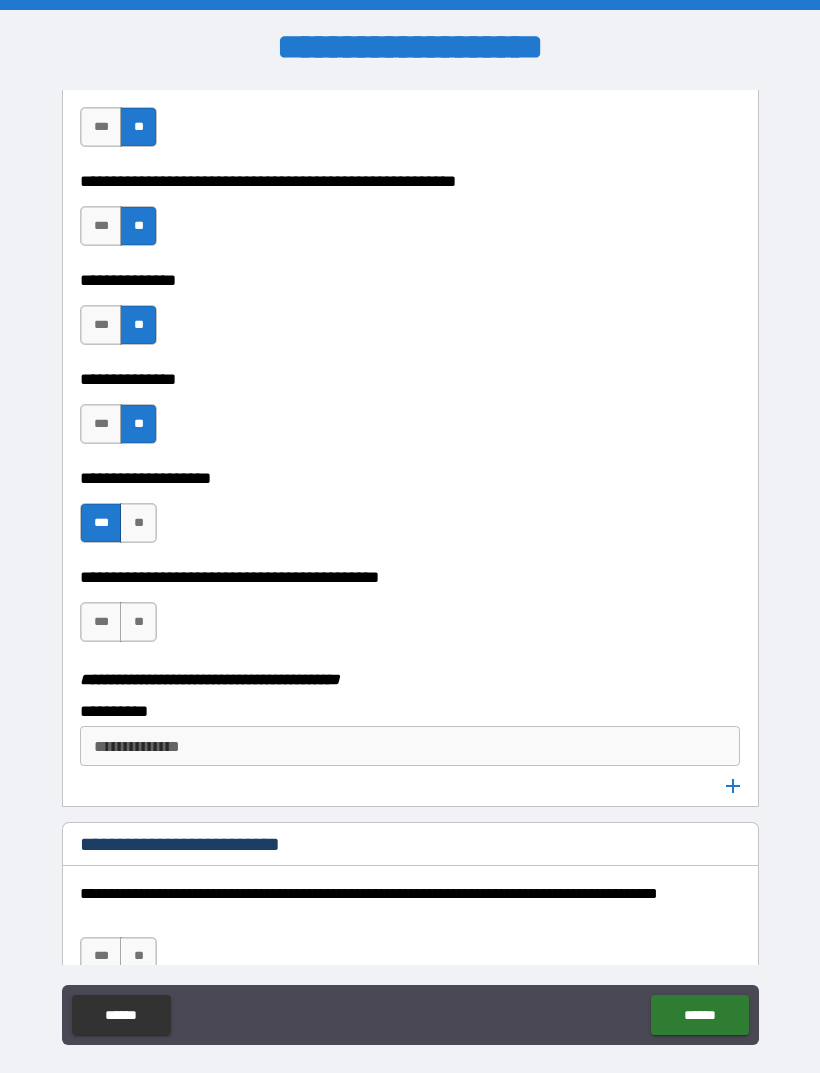 click on "**" at bounding box center (138, 622) 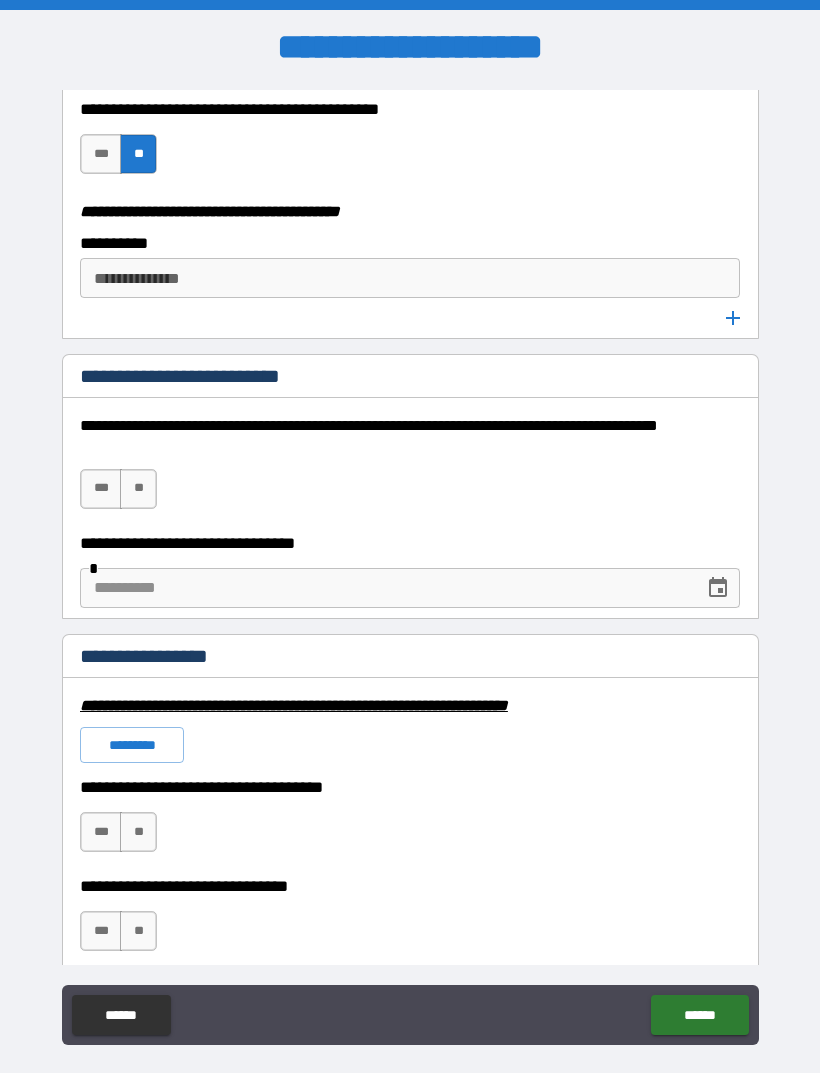 scroll, scrollTop: 4137, scrollLeft: 0, axis: vertical 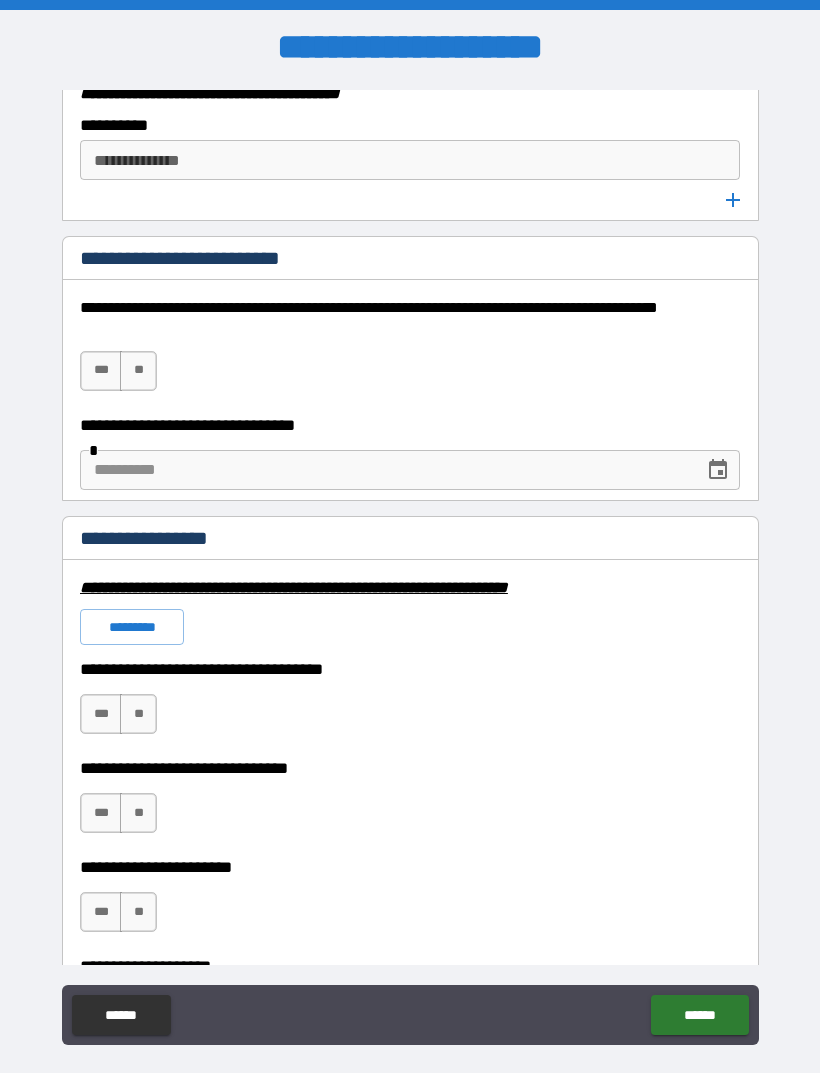 click on "**" at bounding box center (138, 371) 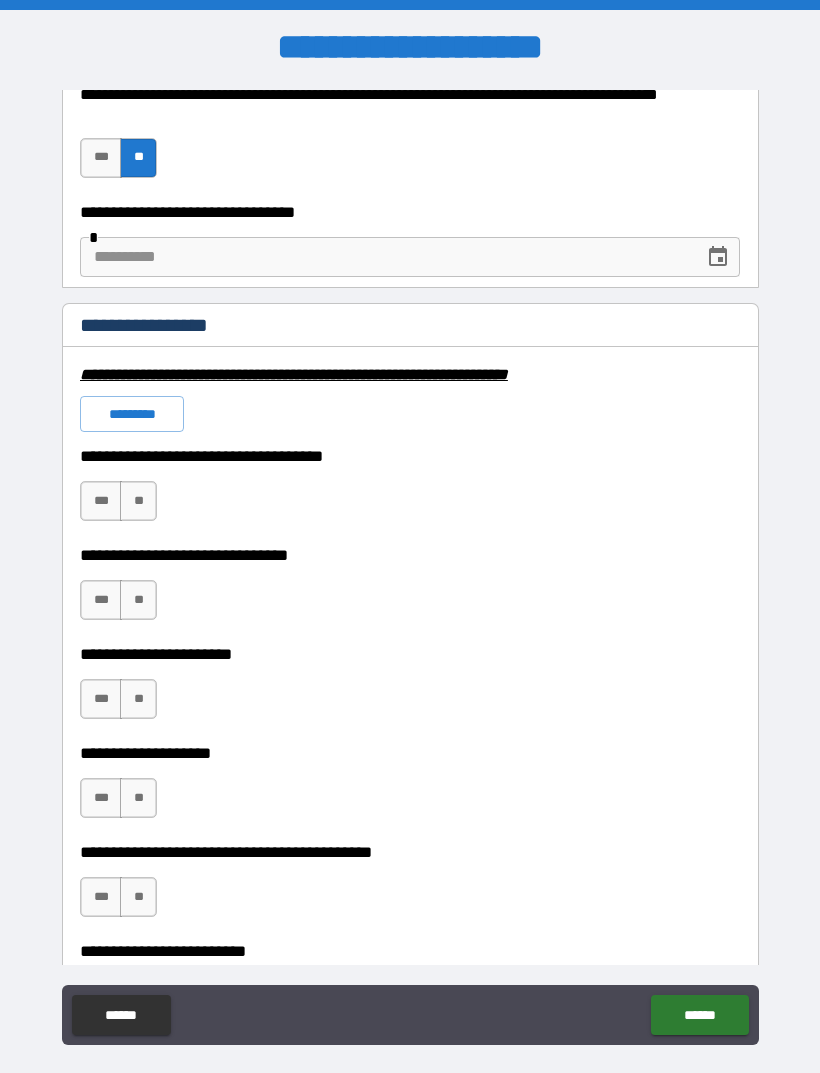 scroll, scrollTop: 4362, scrollLeft: 0, axis: vertical 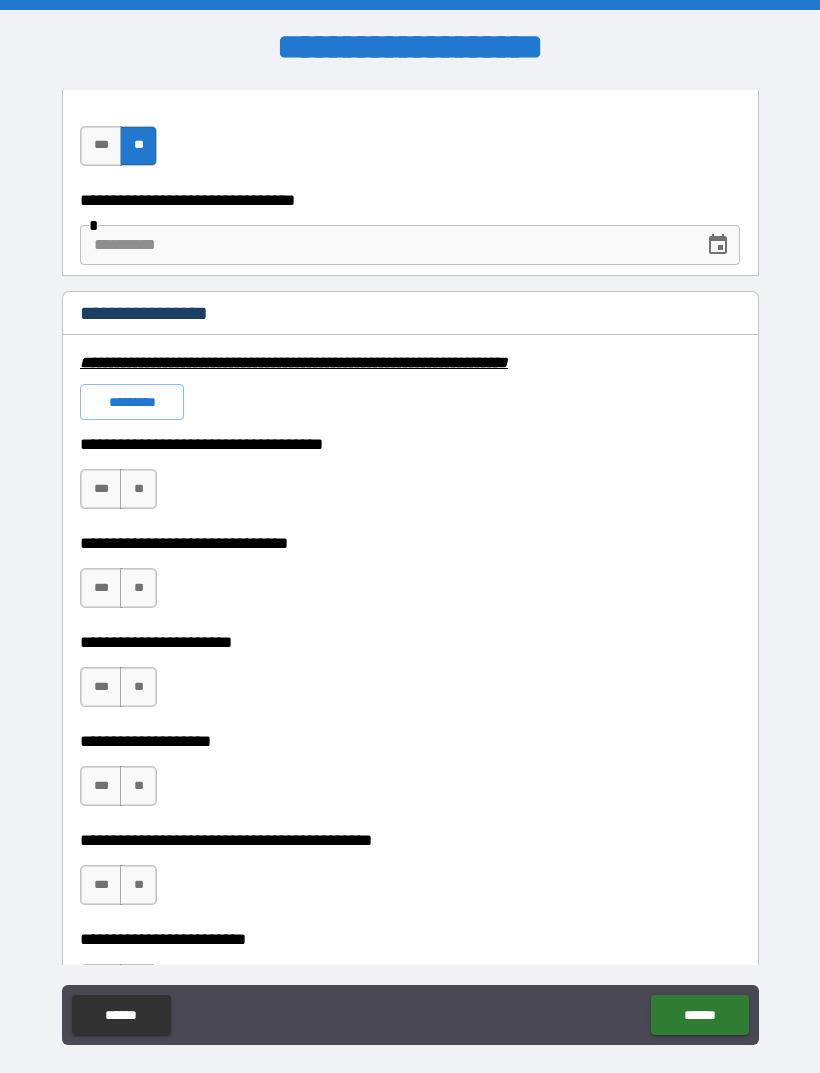 click on "**" at bounding box center [138, 489] 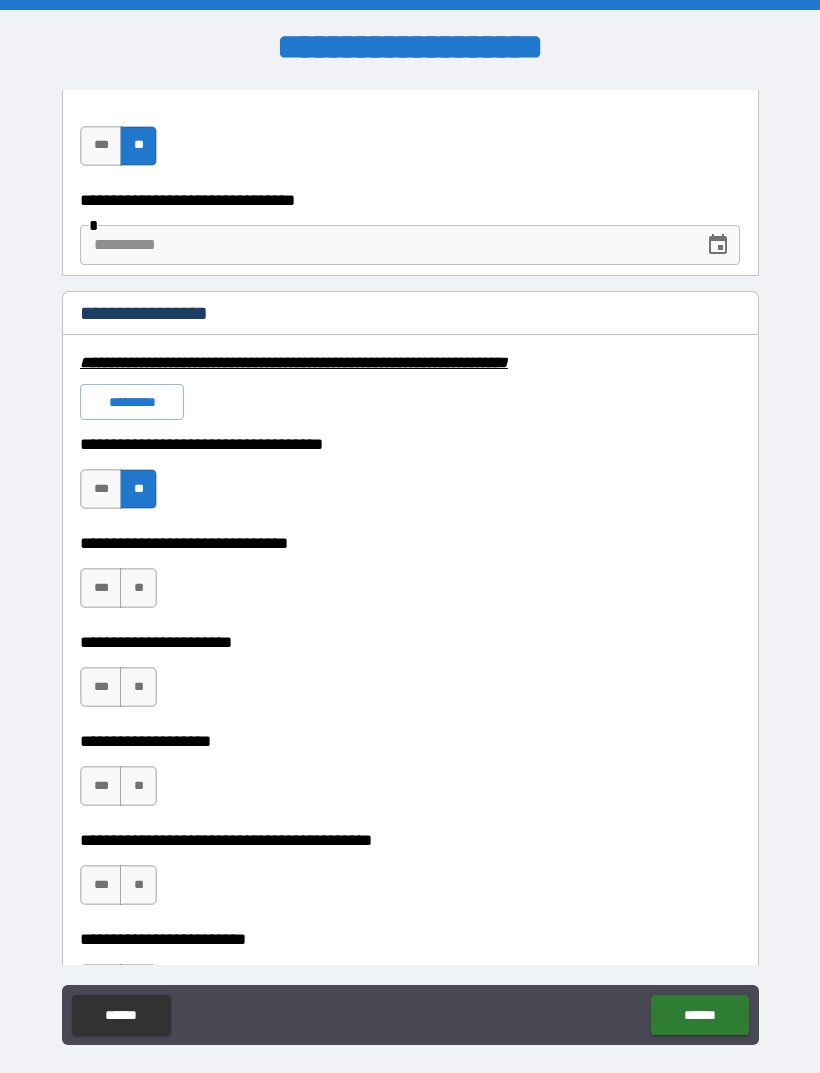 click on "**" at bounding box center (138, 588) 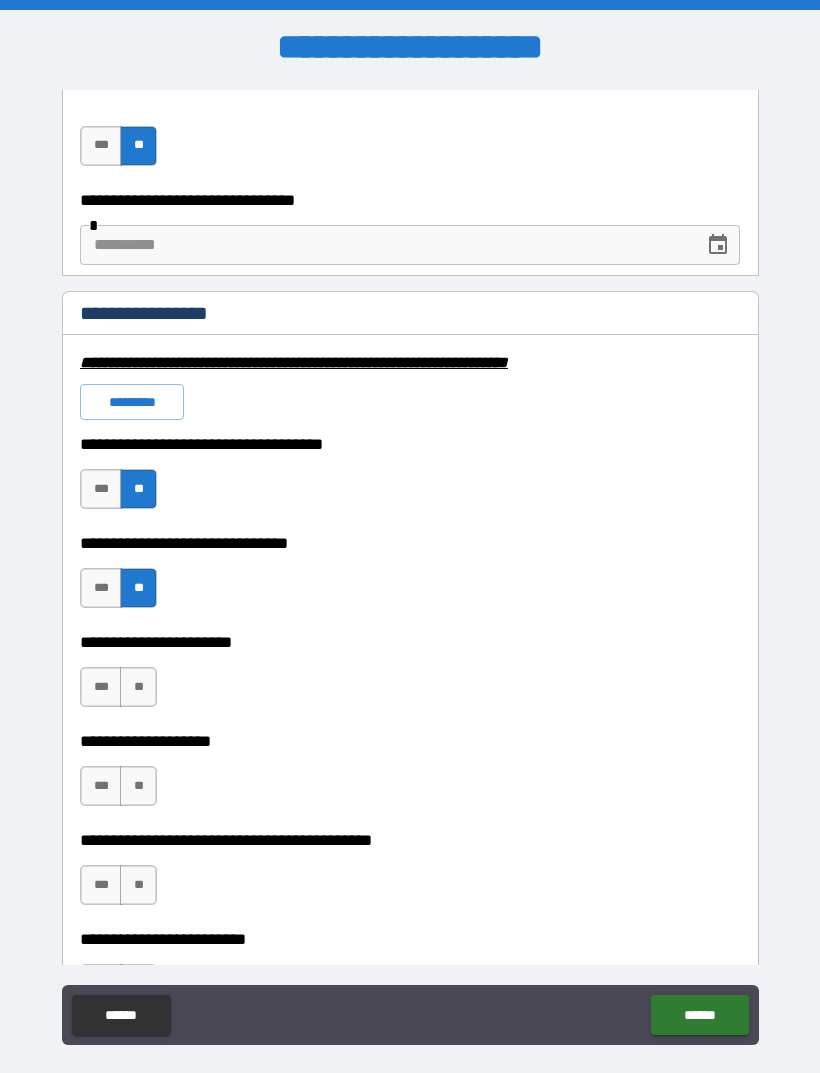 click on "**" at bounding box center (138, 687) 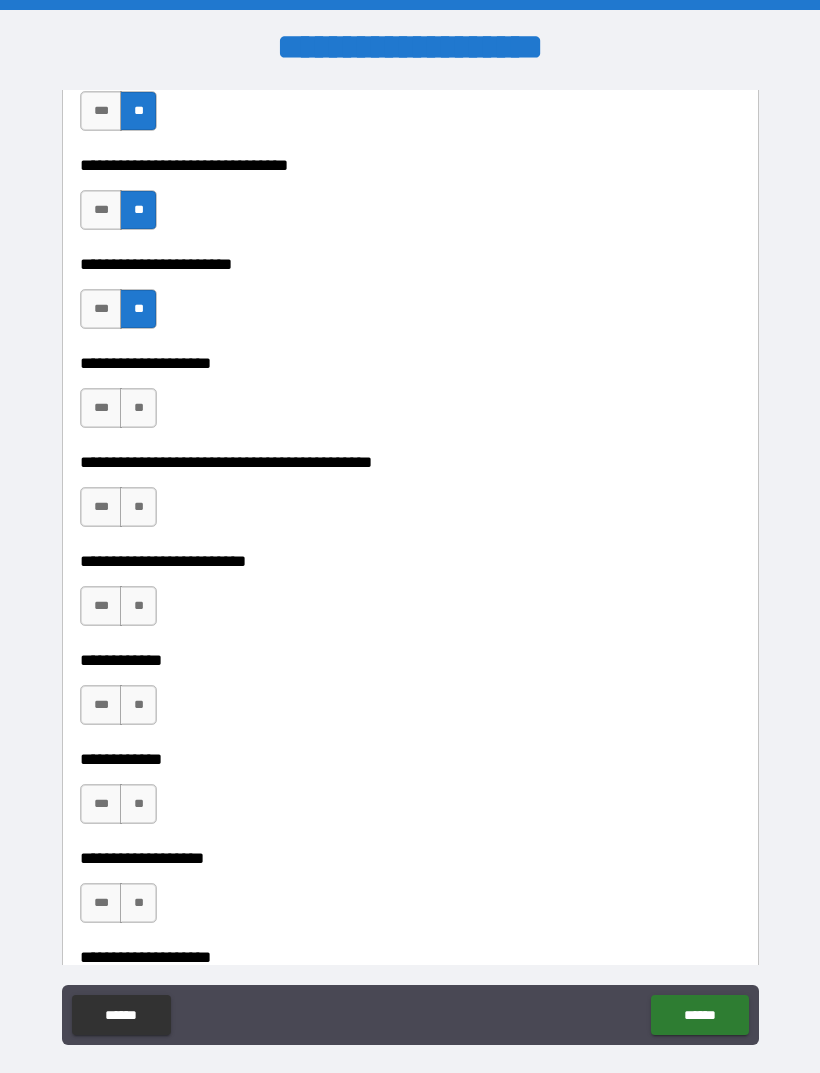 scroll, scrollTop: 4740, scrollLeft: 0, axis: vertical 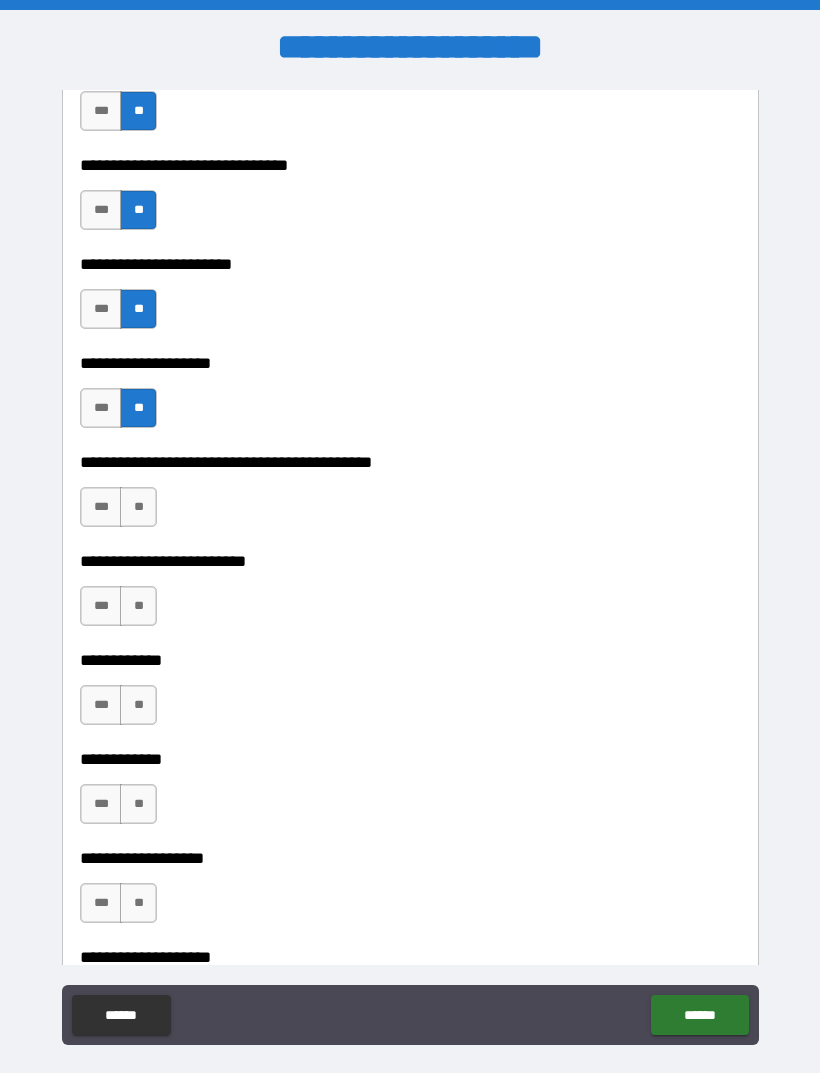 click on "**" at bounding box center (138, 507) 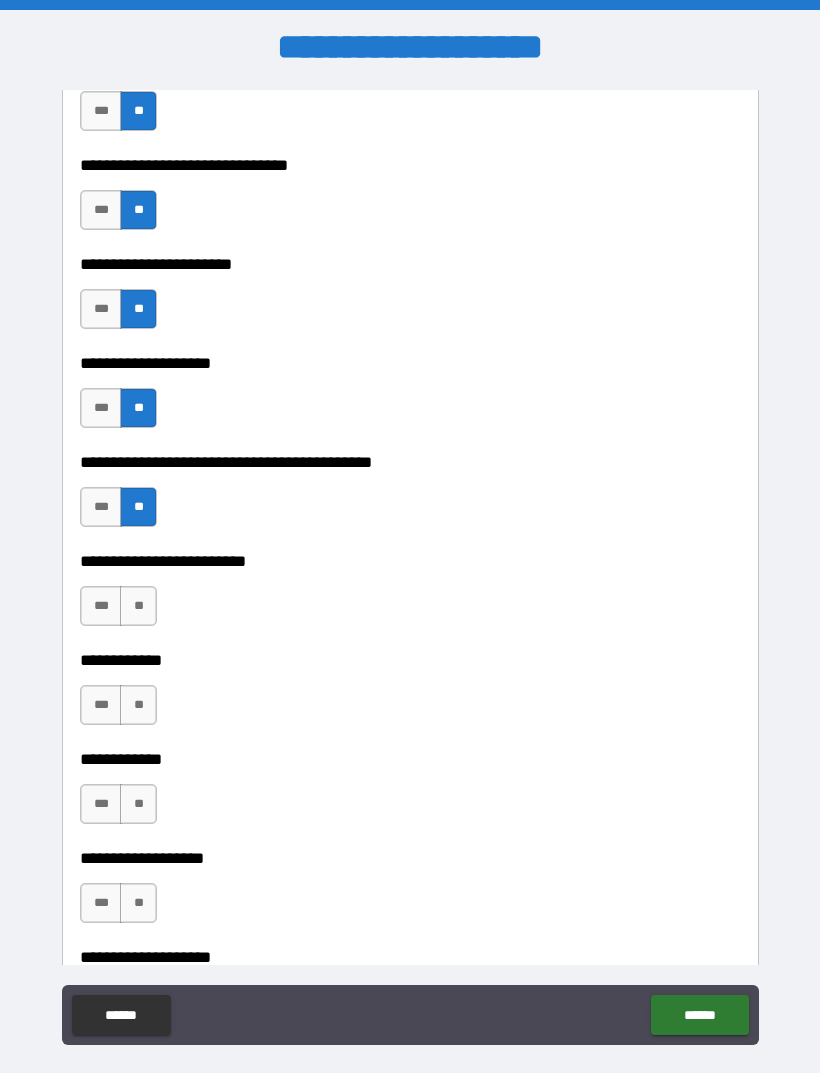 click on "**" at bounding box center (138, 606) 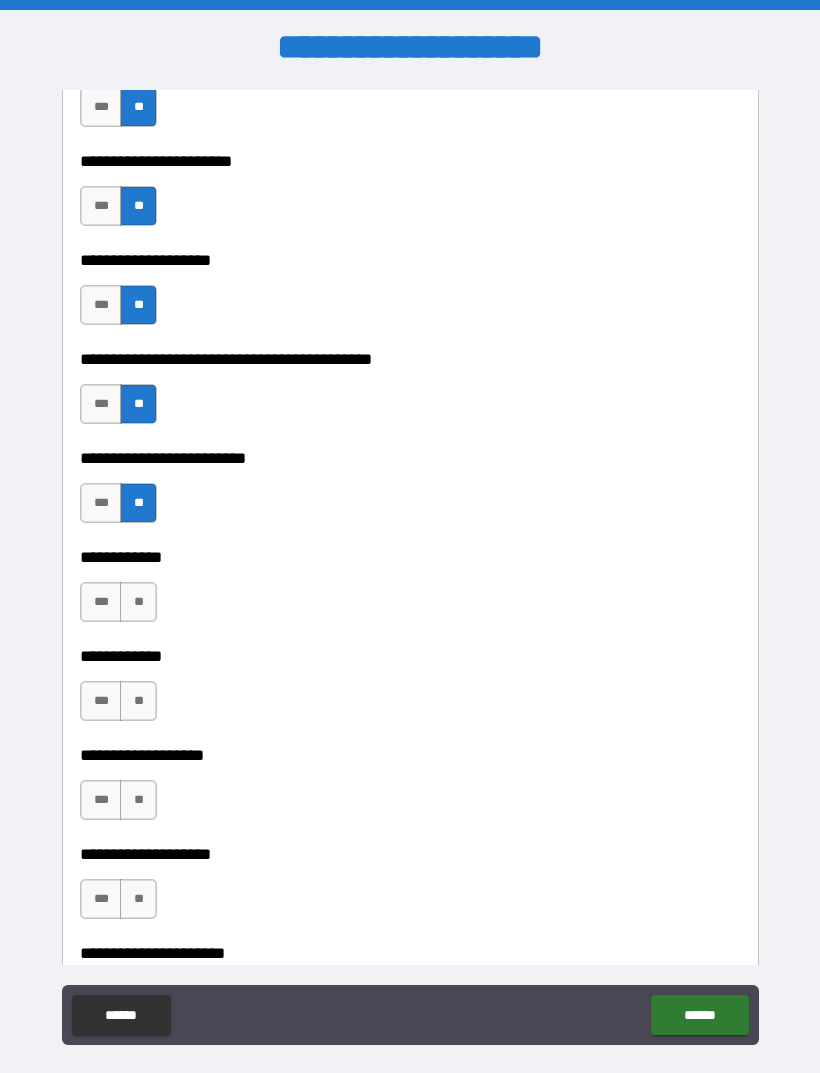 scroll, scrollTop: 4863, scrollLeft: 0, axis: vertical 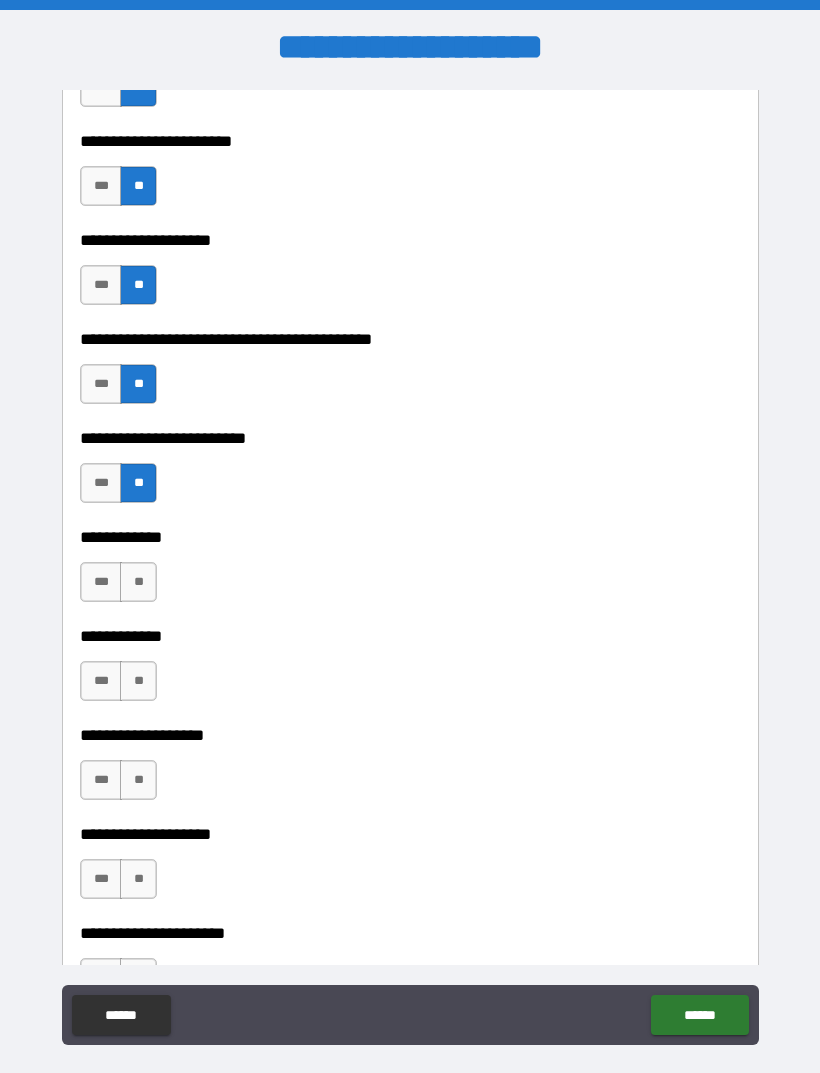 click on "**" at bounding box center (138, 582) 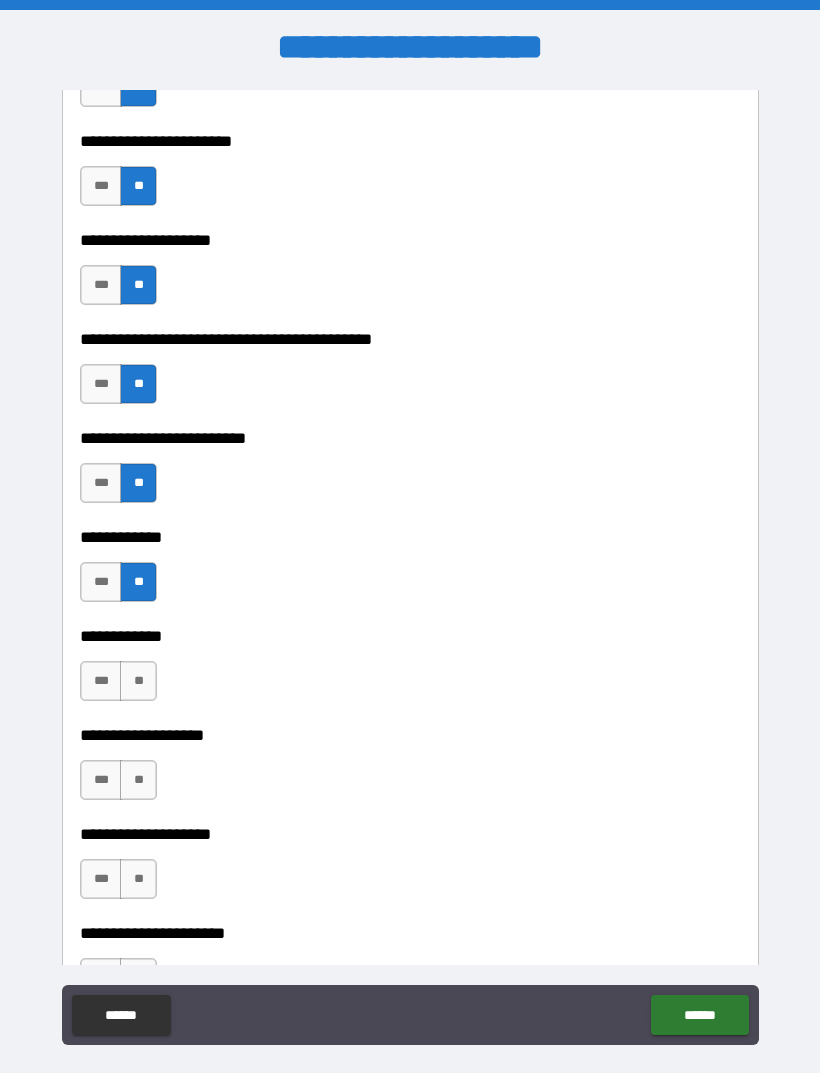 click on "**" at bounding box center [138, 681] 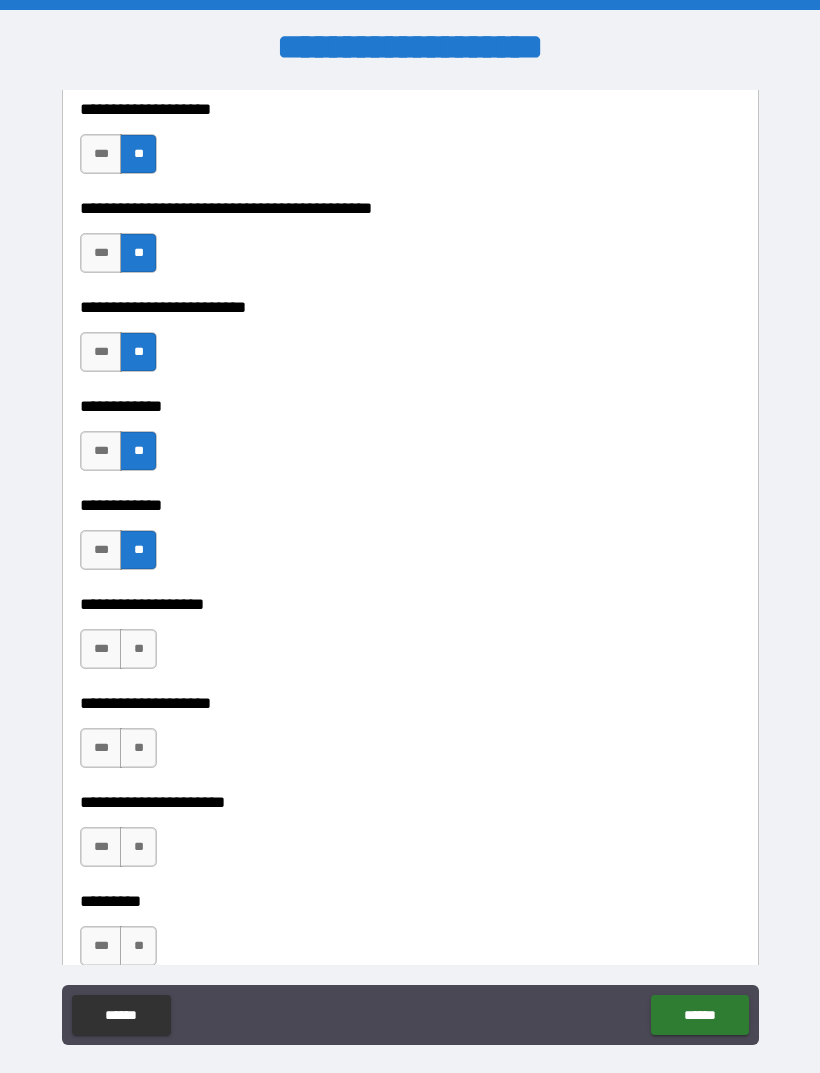 scroll, scrollTop: 5140, scrollLeft: 0, axis: vertical 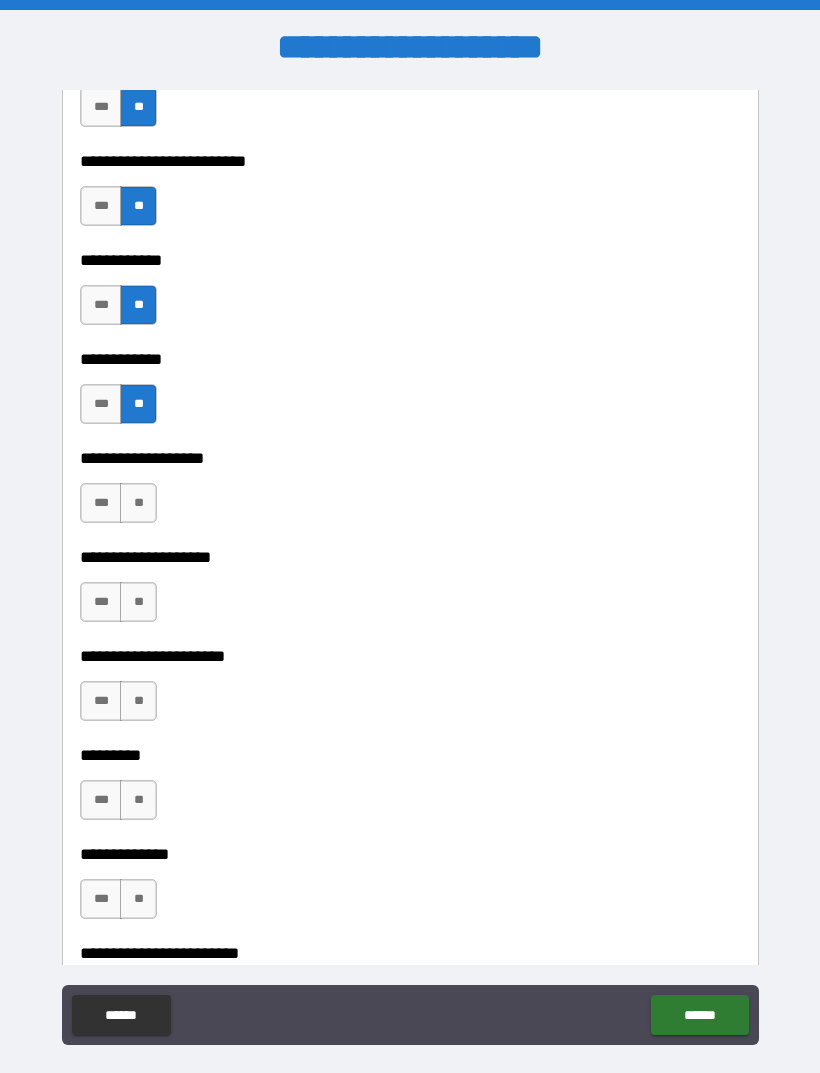 click on "**" at bounding box center (138, 503) 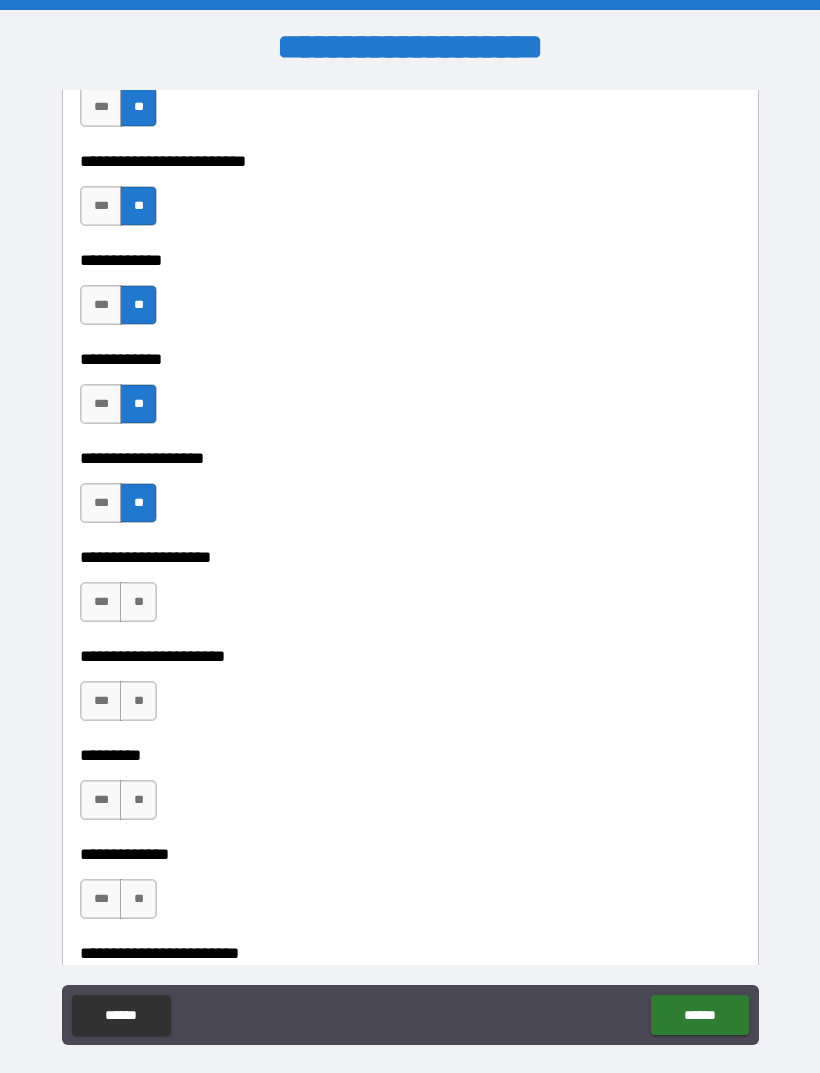click on "**" at bounding box center [138, 602] 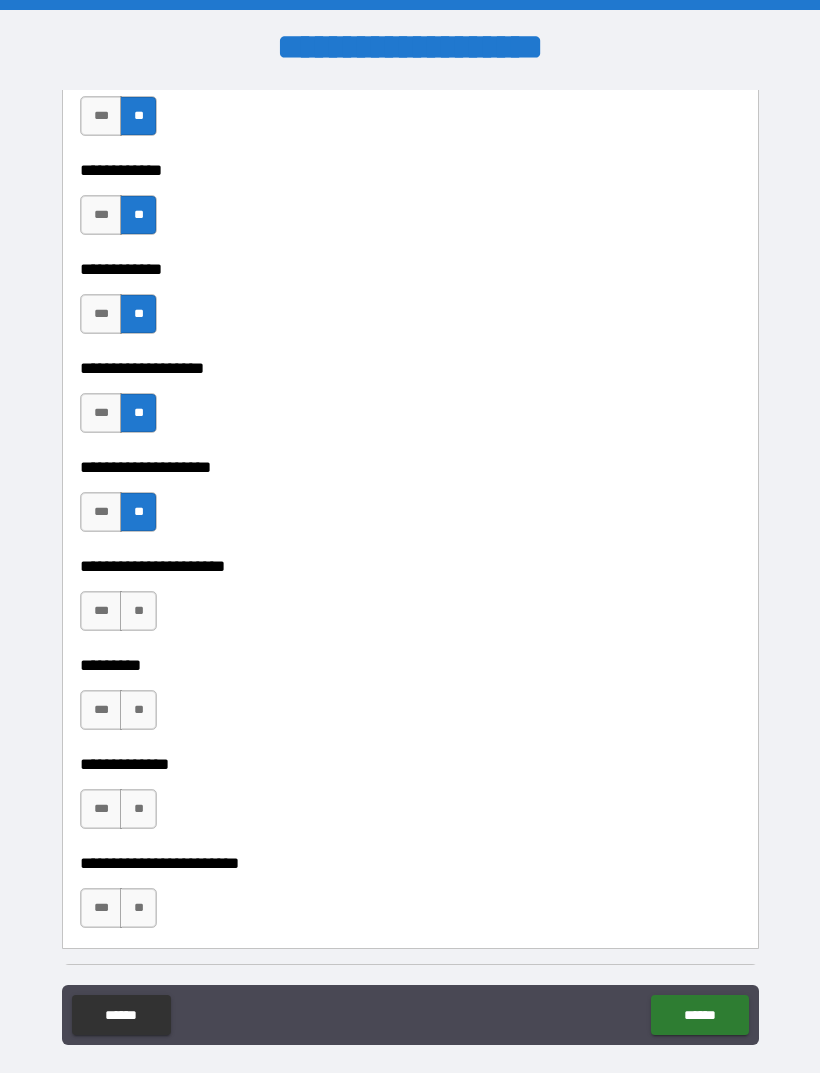 click on "**********" at bounding box center [410, 566] 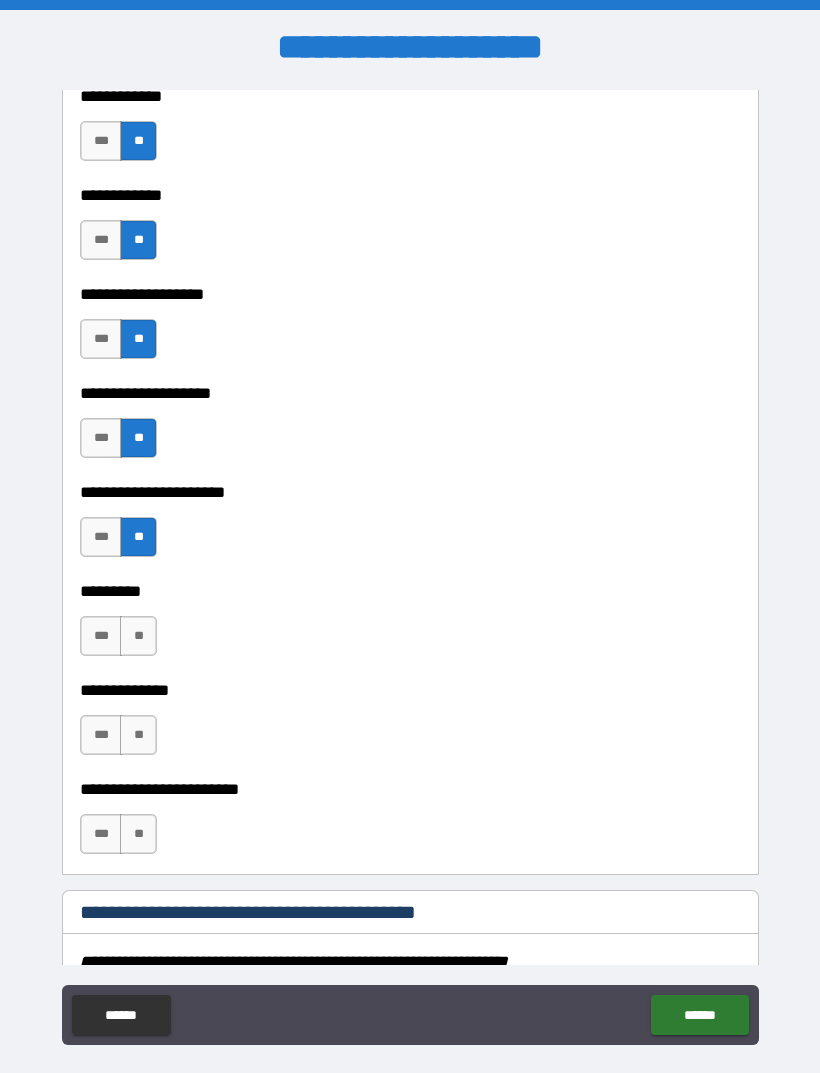 scroll, scrollTop: 5372, scrollLeft: 0, axis: vertical 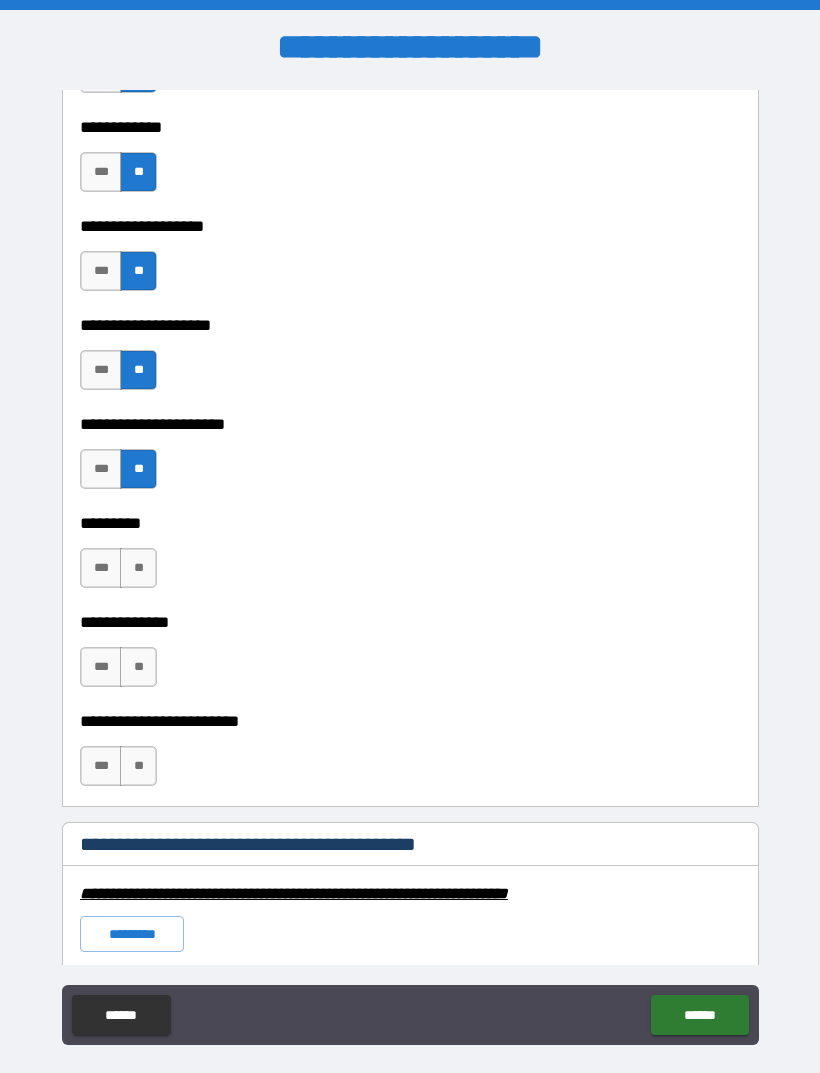 click on "**" at bounding box center (138, 568) 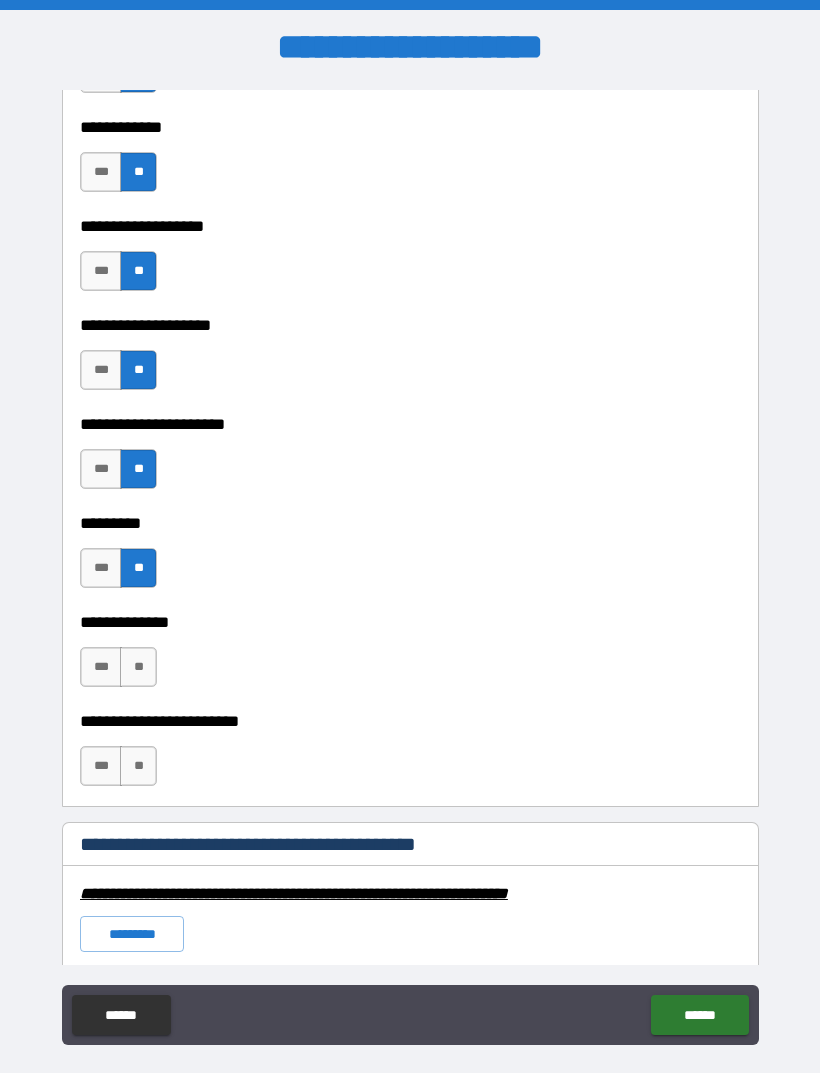 click on "**" at bounding box center [138, 667] 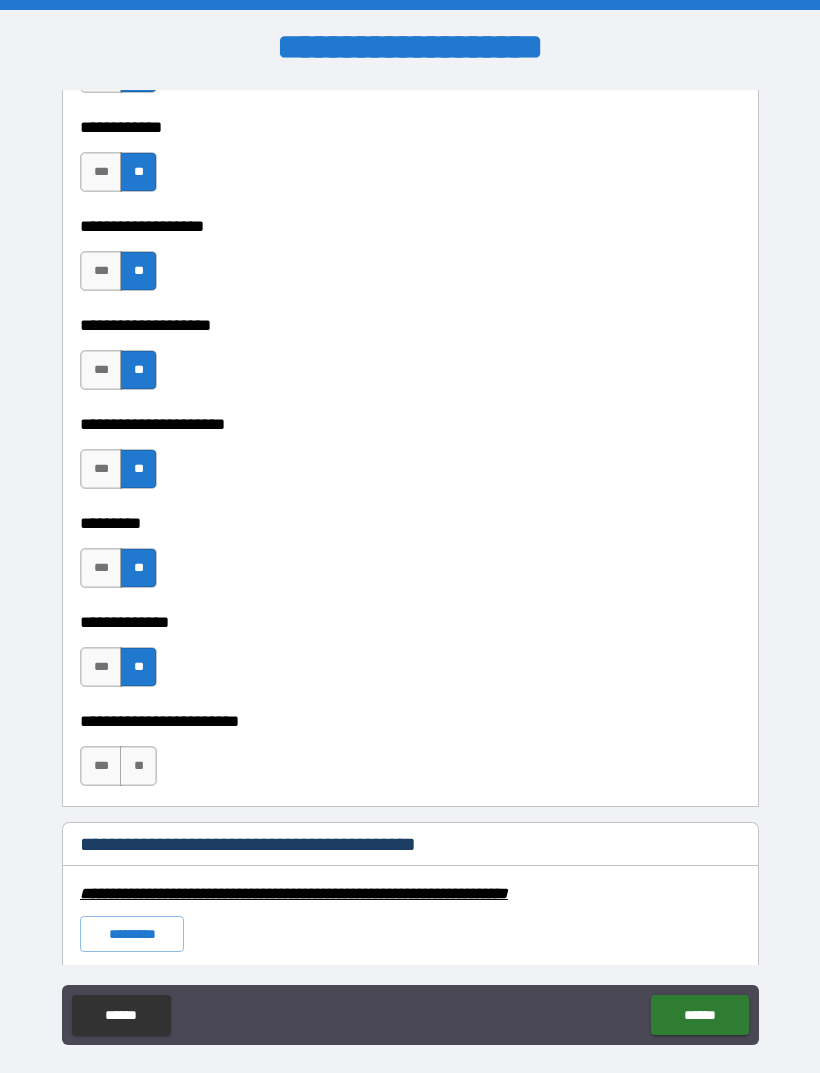 click on "**" at bounding box center (138, 766) 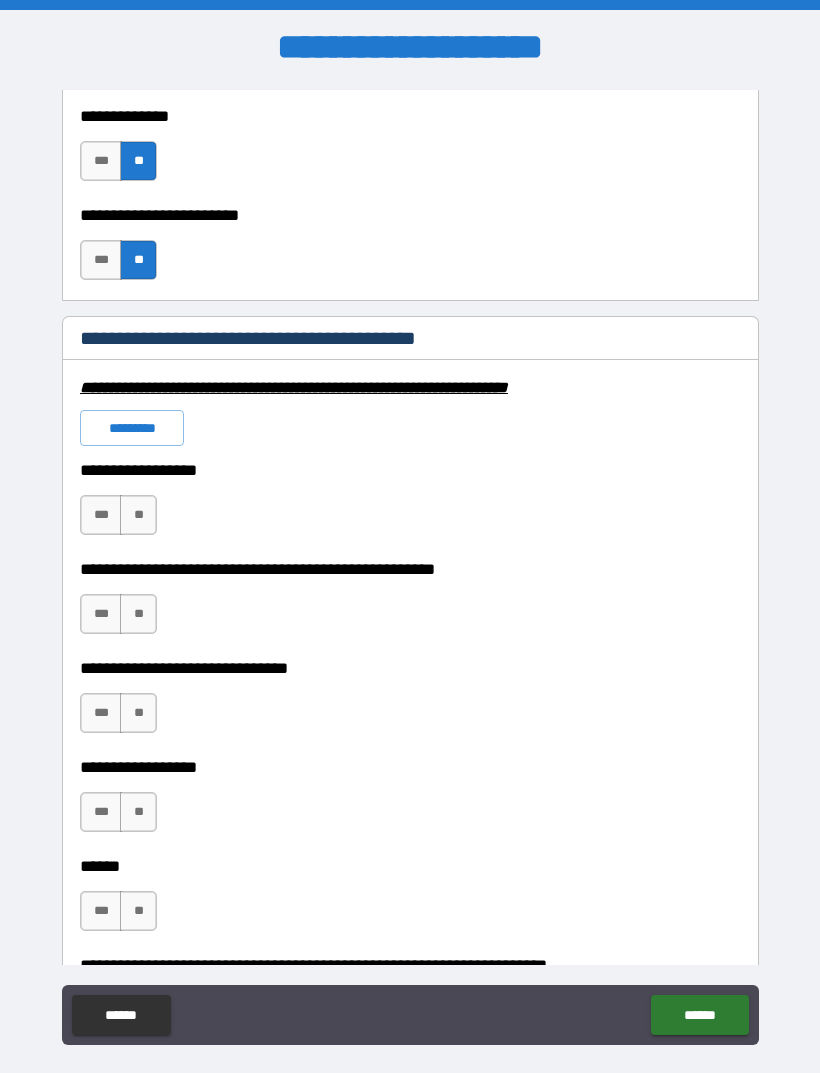 scroll, scrollTop: 5879, scrollLeft: 0, axis: vertical 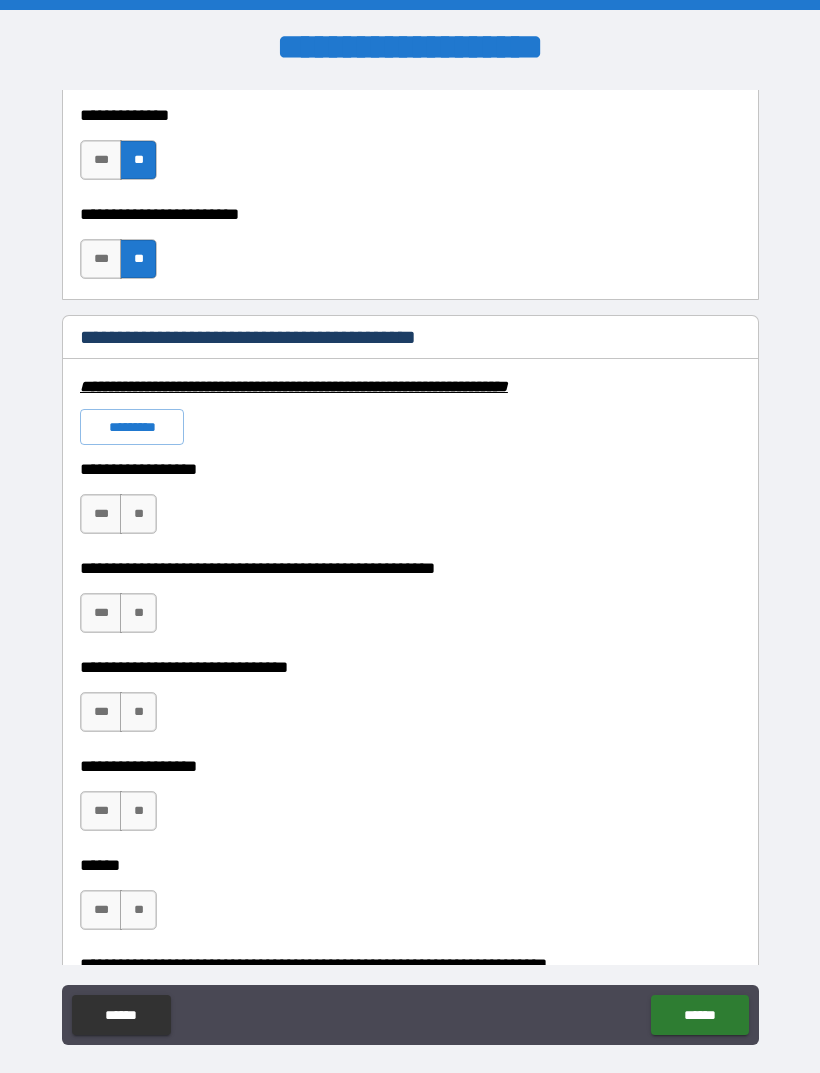 click on "**" at bounding box center (138, 514) 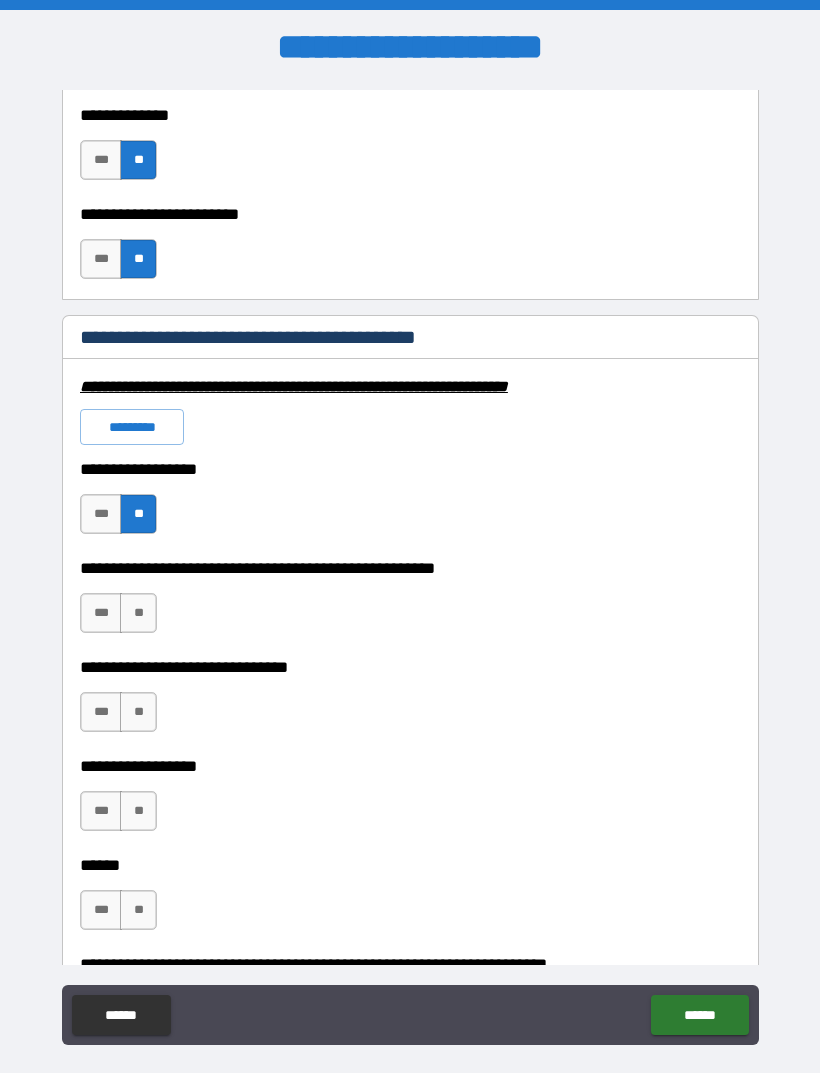 click on "**" at bounding box center [138, 613] 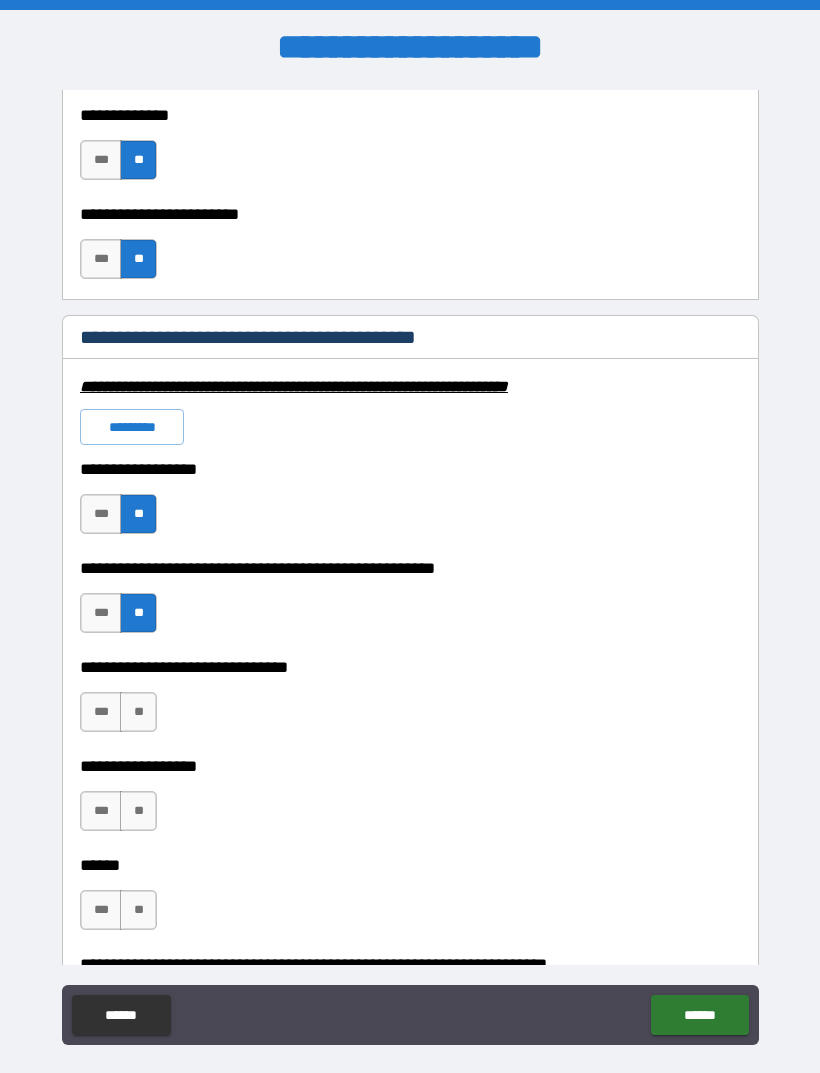 click on "**" at bounding box center (138, 712) 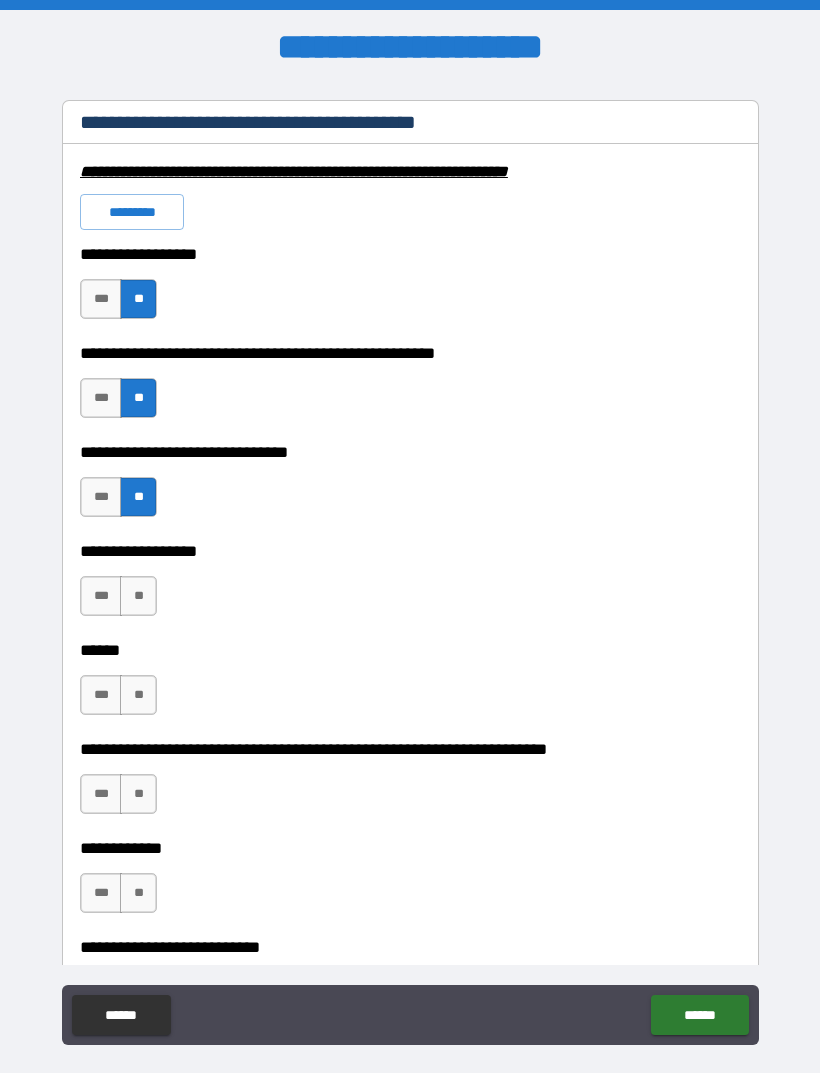 scroll, scrollTop: 6137, scrollLeft: 0, axis: vertical 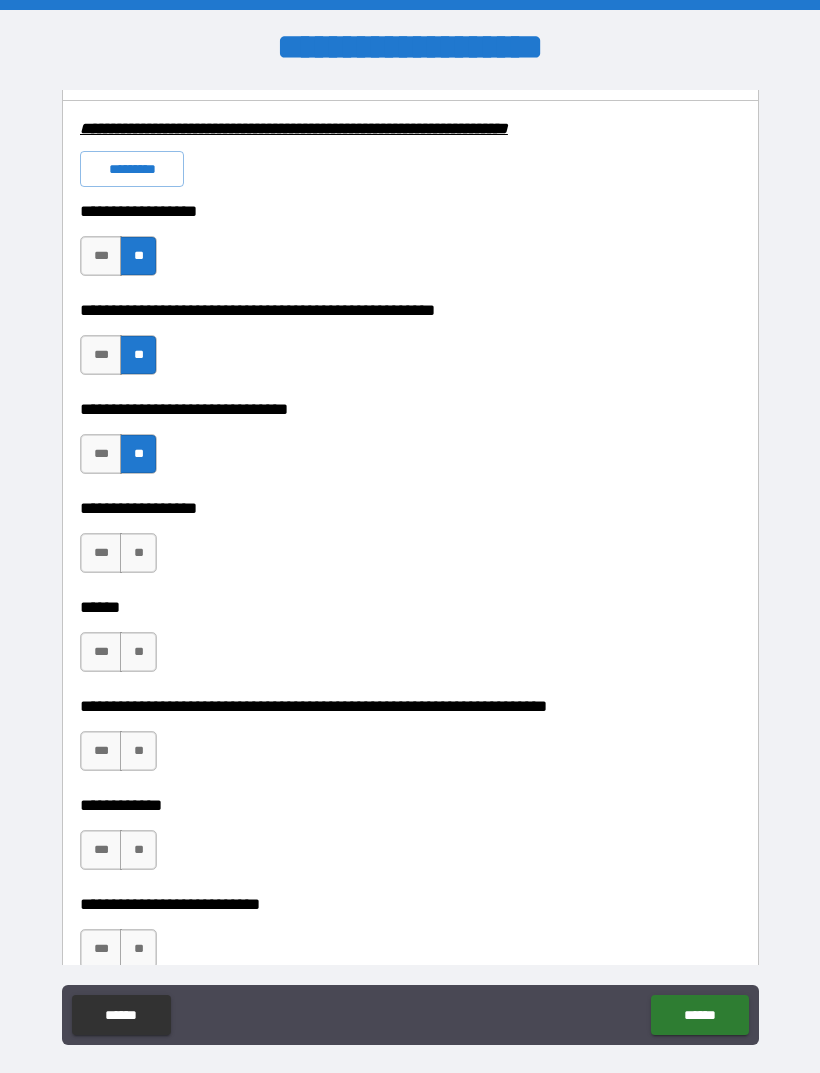 click on "**" at bounding box center [138, 553] 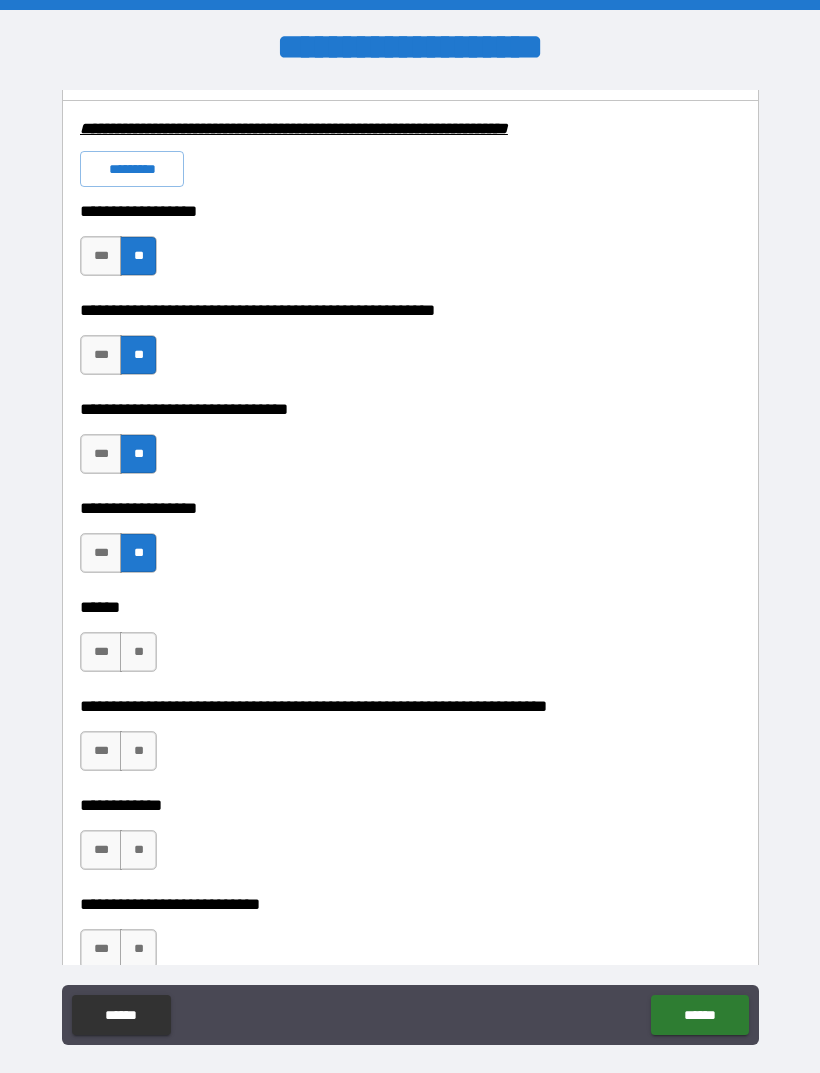 click on "**" at bounding box center (138, 652) 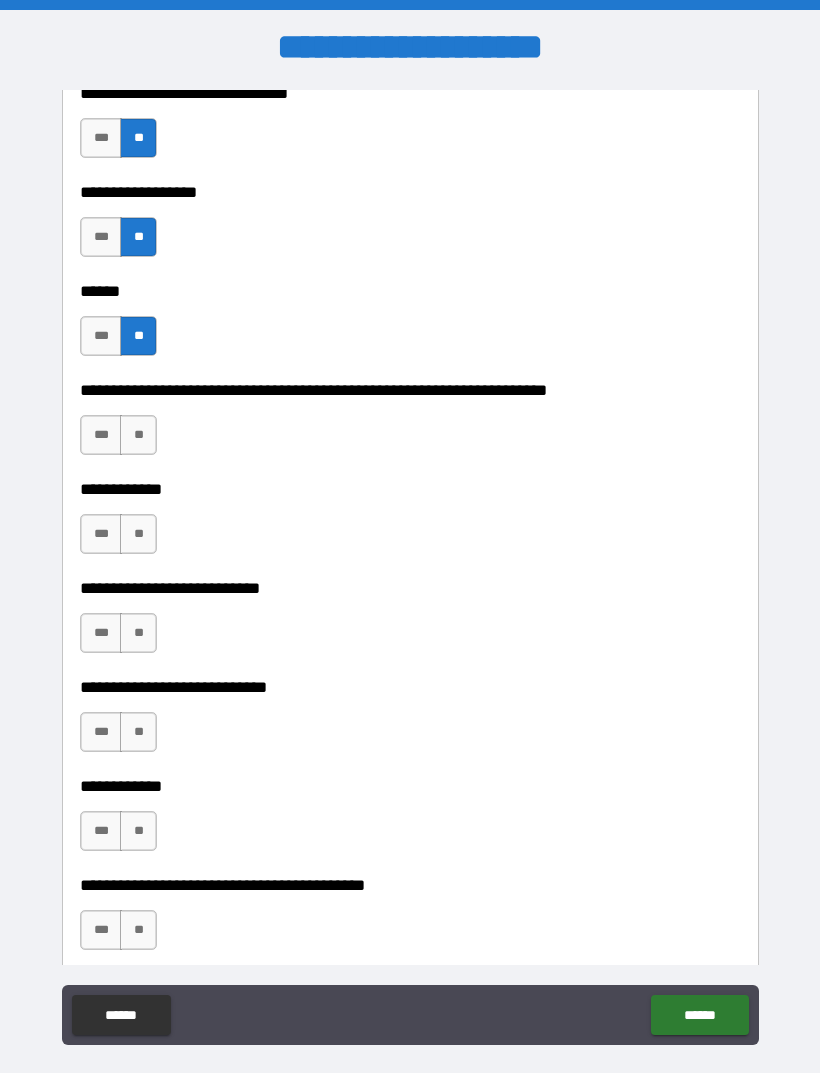 scroll, scrollTop: 6453, scrollLeft: 0, axis: vertical 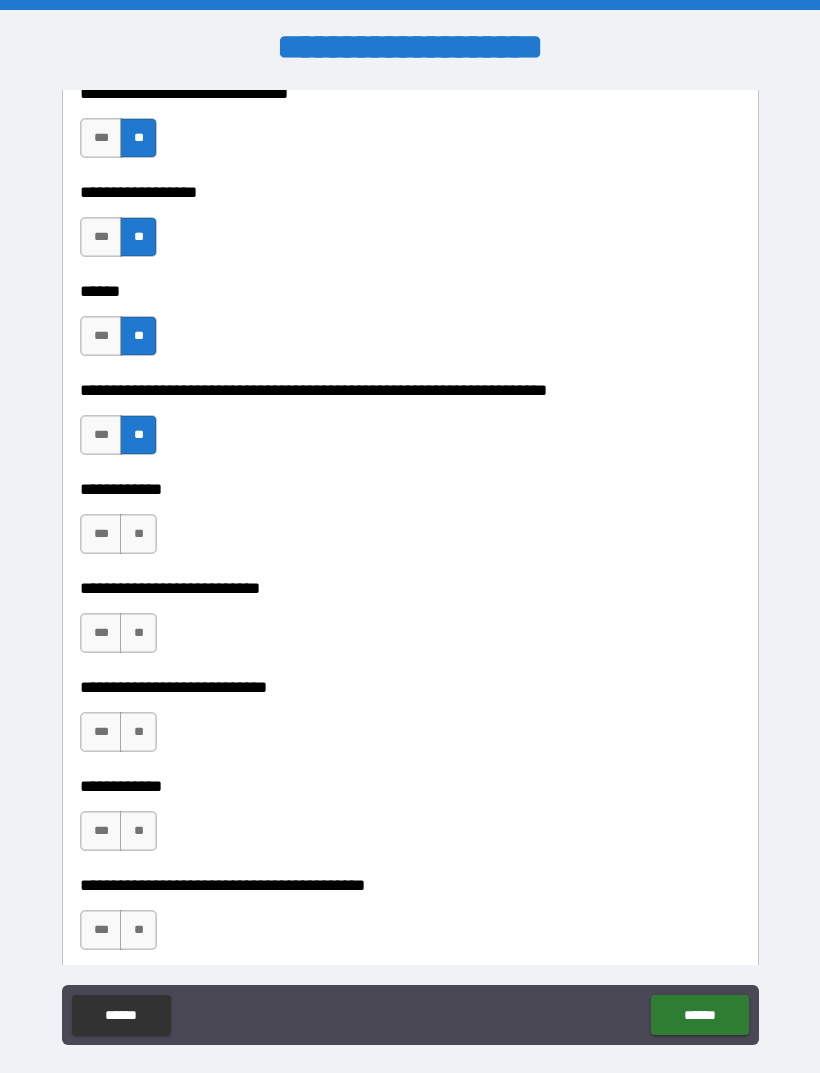 click on "**" at bounding box center [138, 534] 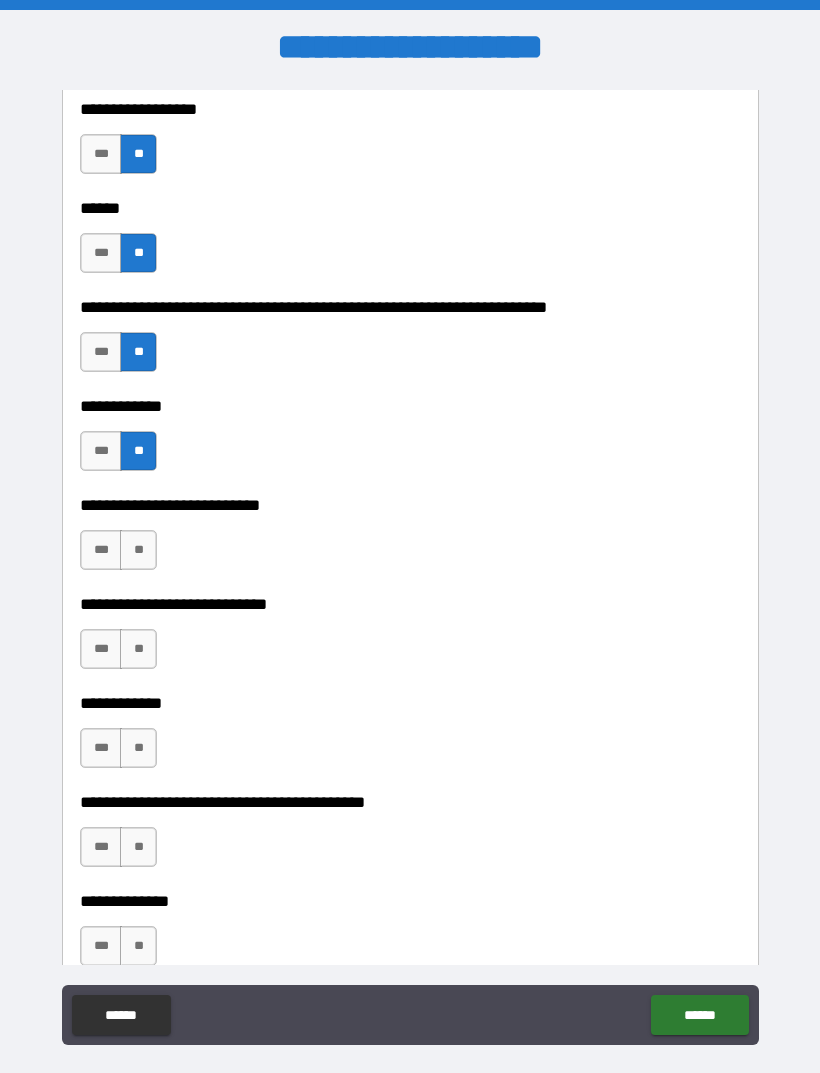 scroll, scrollTop: 6552, scrollLeft: 0, axis: vertical 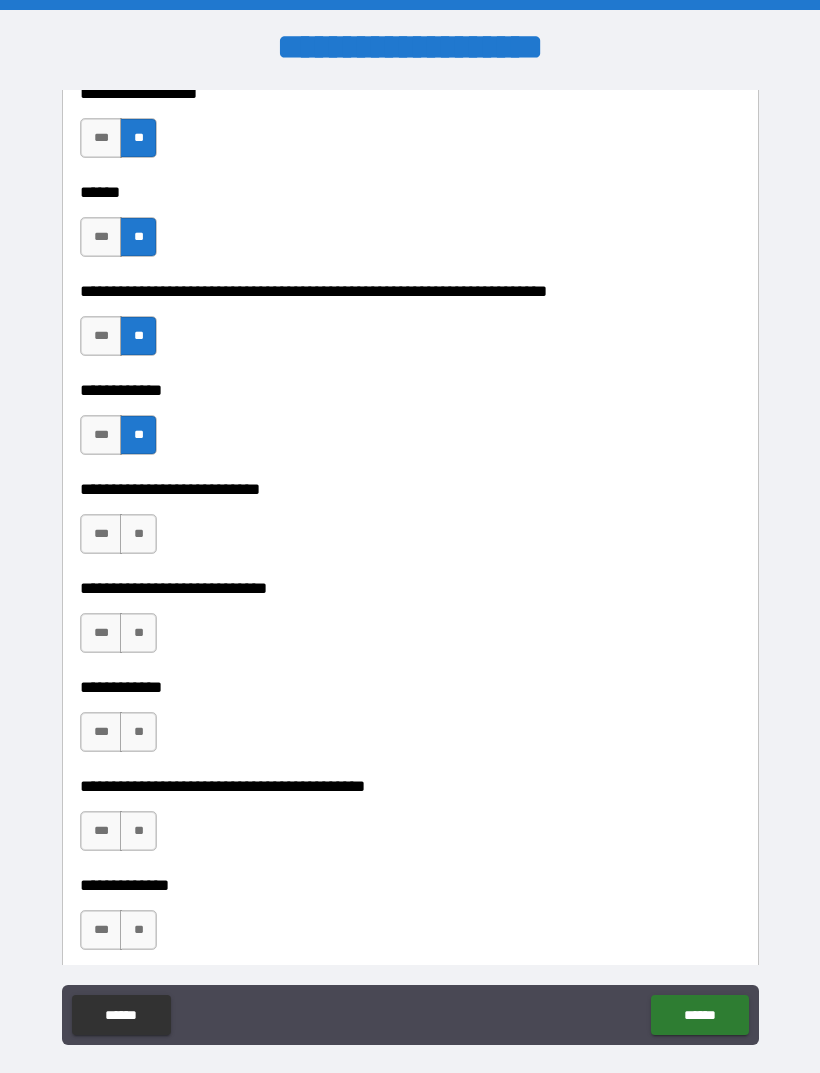 click on "**" at bounding box center (138, 633) 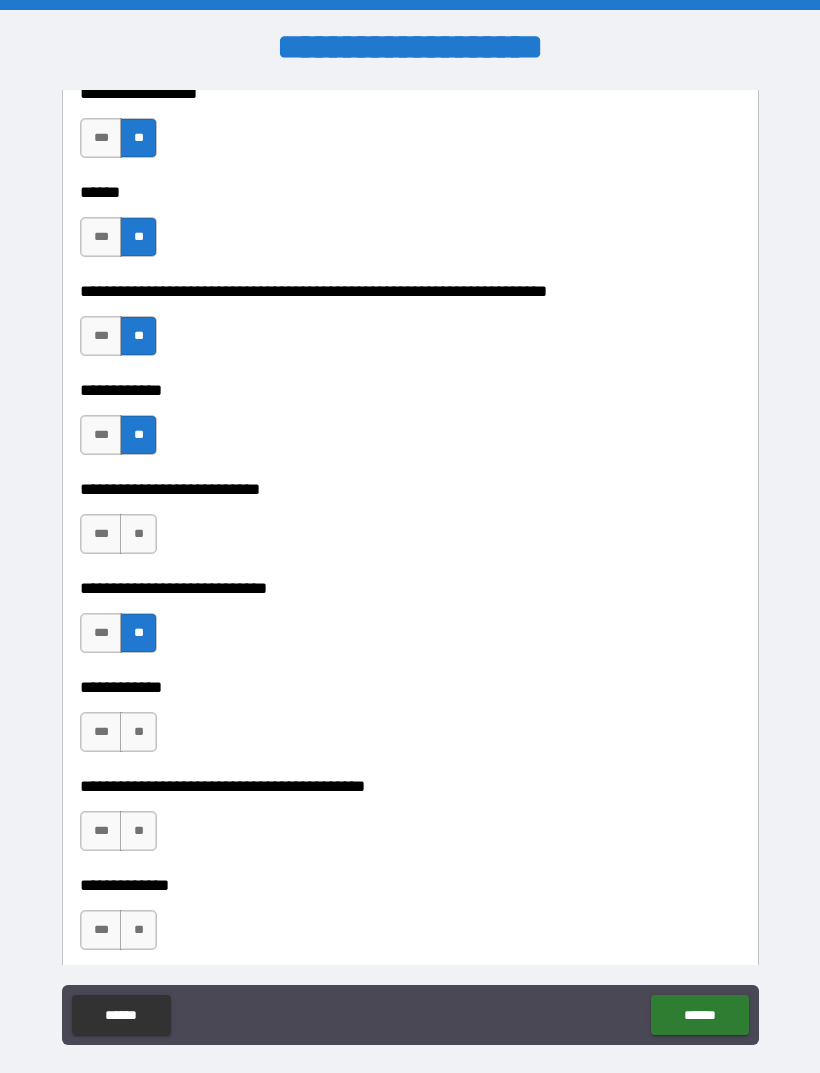 click on "**" at bounding box center [138, 534] 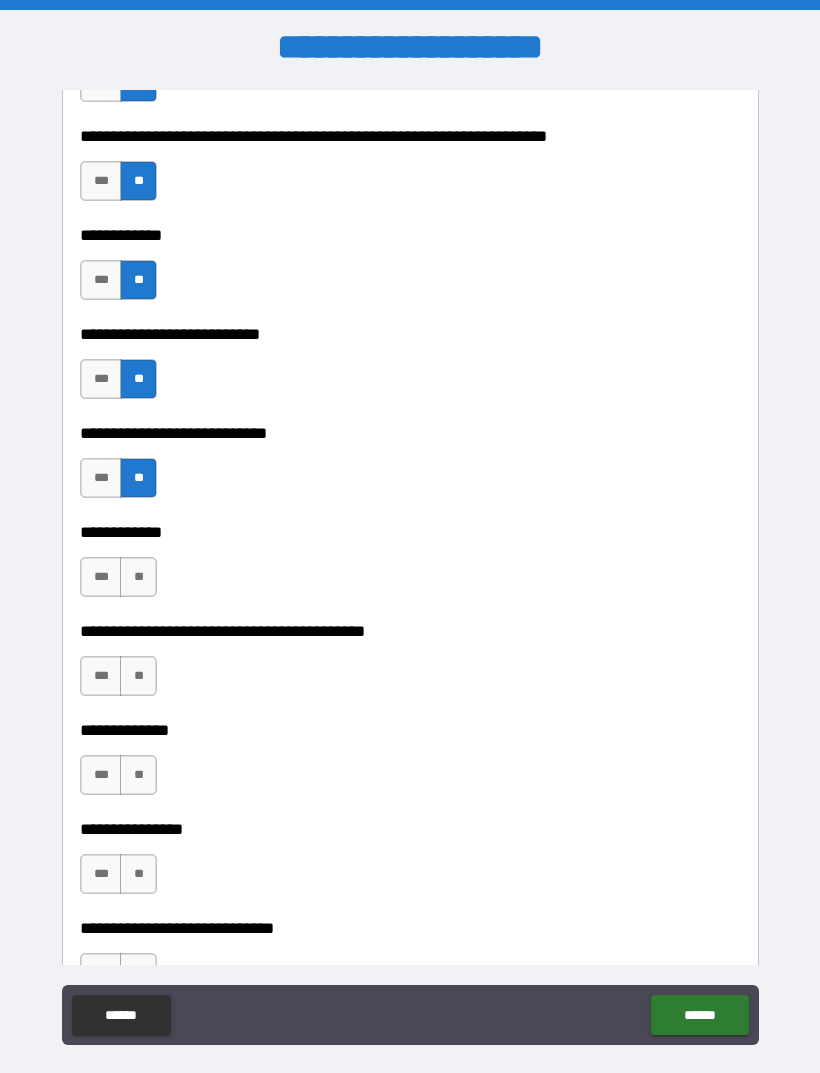 scroll, scrollTop: 6796, scrollLeft: 0, axis: vertical 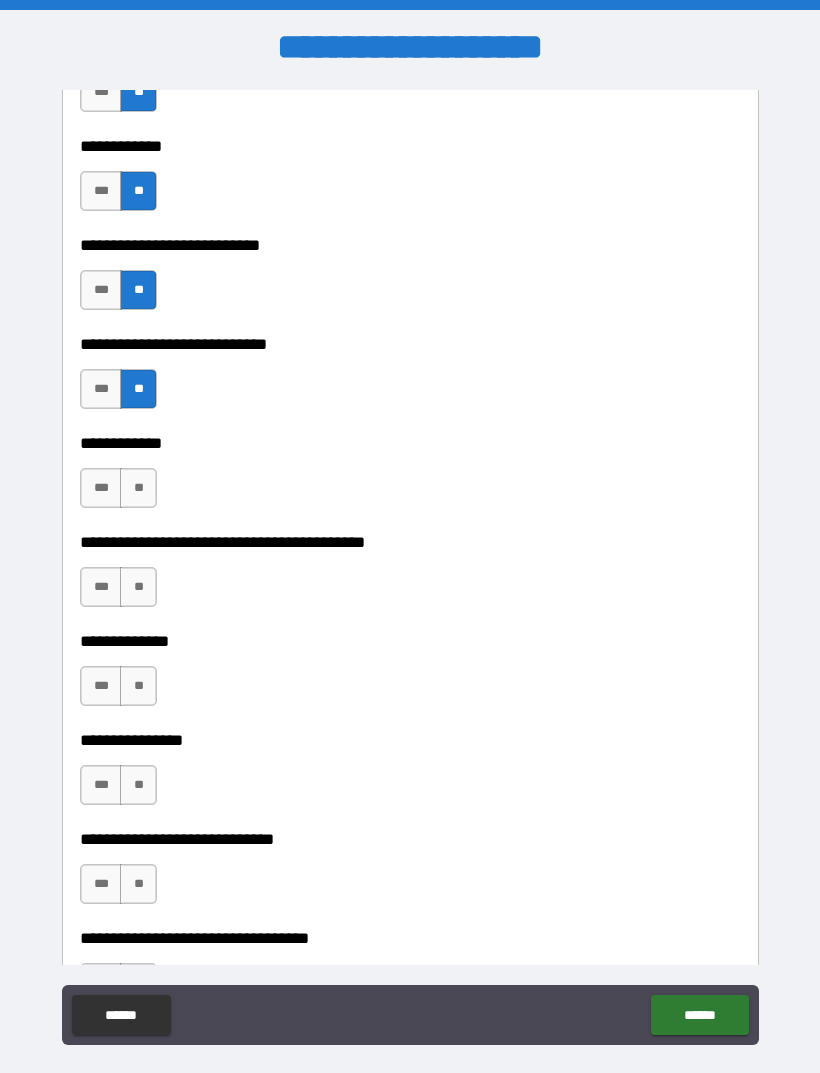 click on "**" at bounding box center [138, 488] 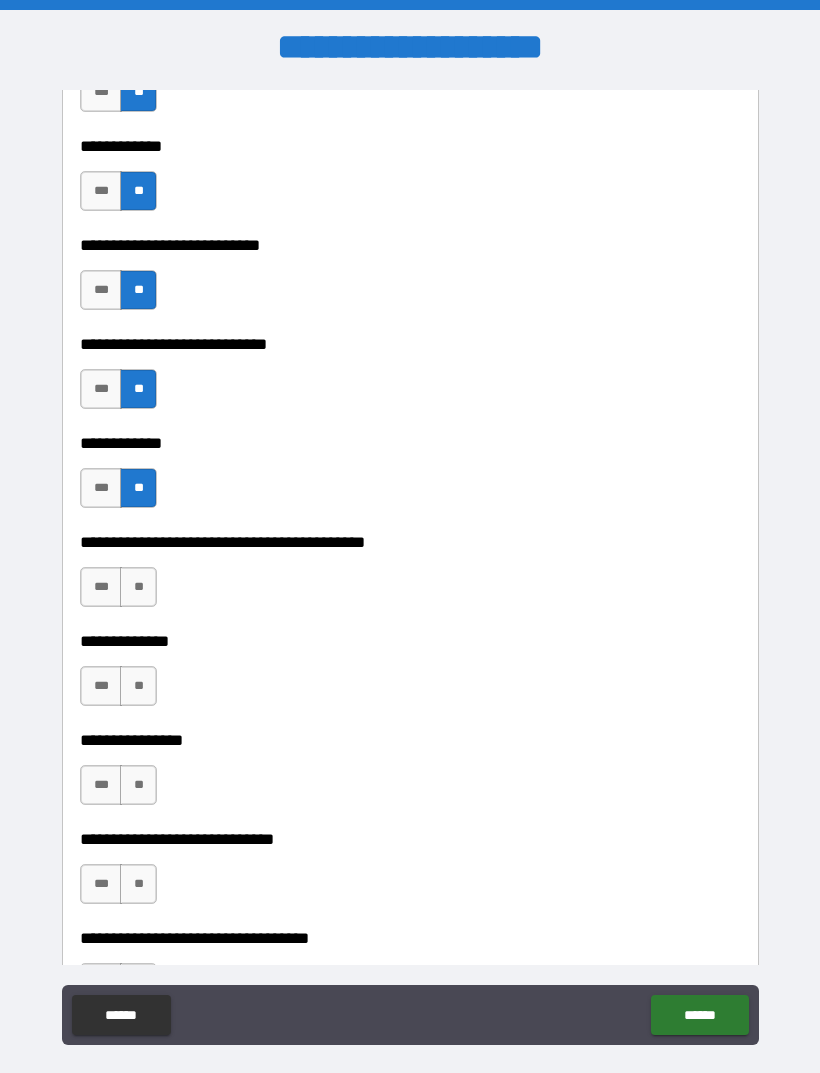 click on "**" at bounding box center (138, 587) 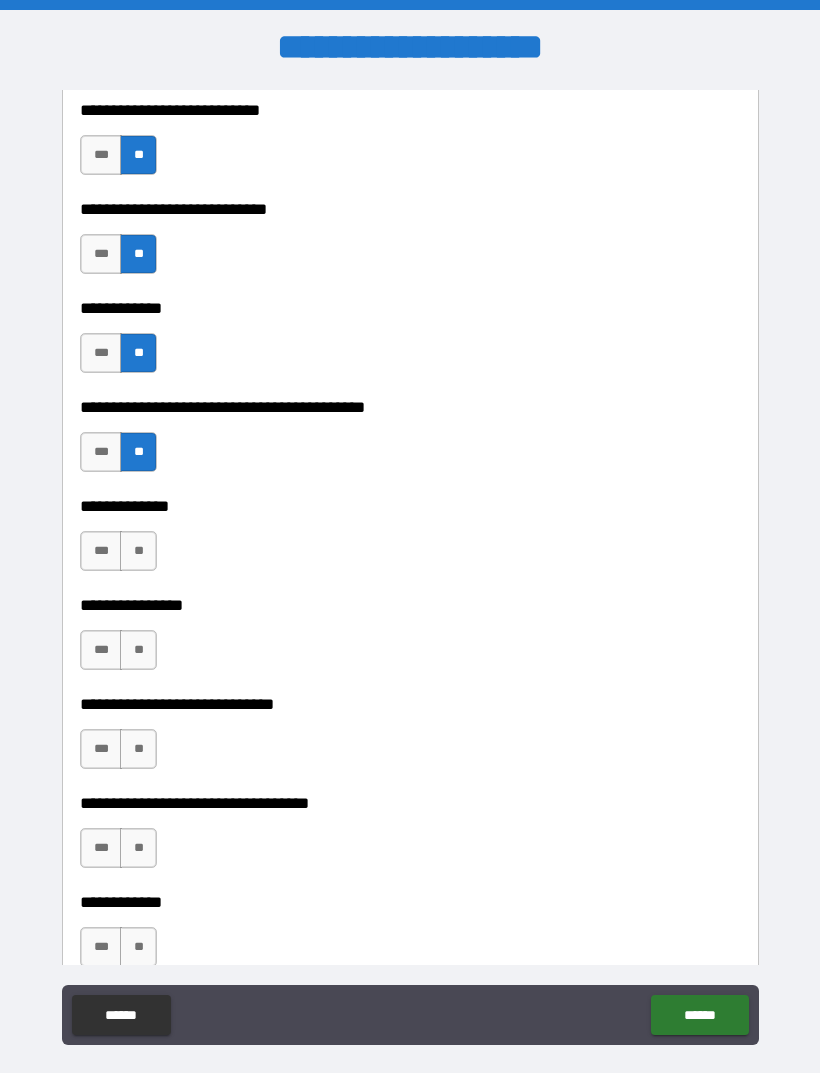 scroll, scrollTop: 6993, scrollLeft: 0, axis: vertical 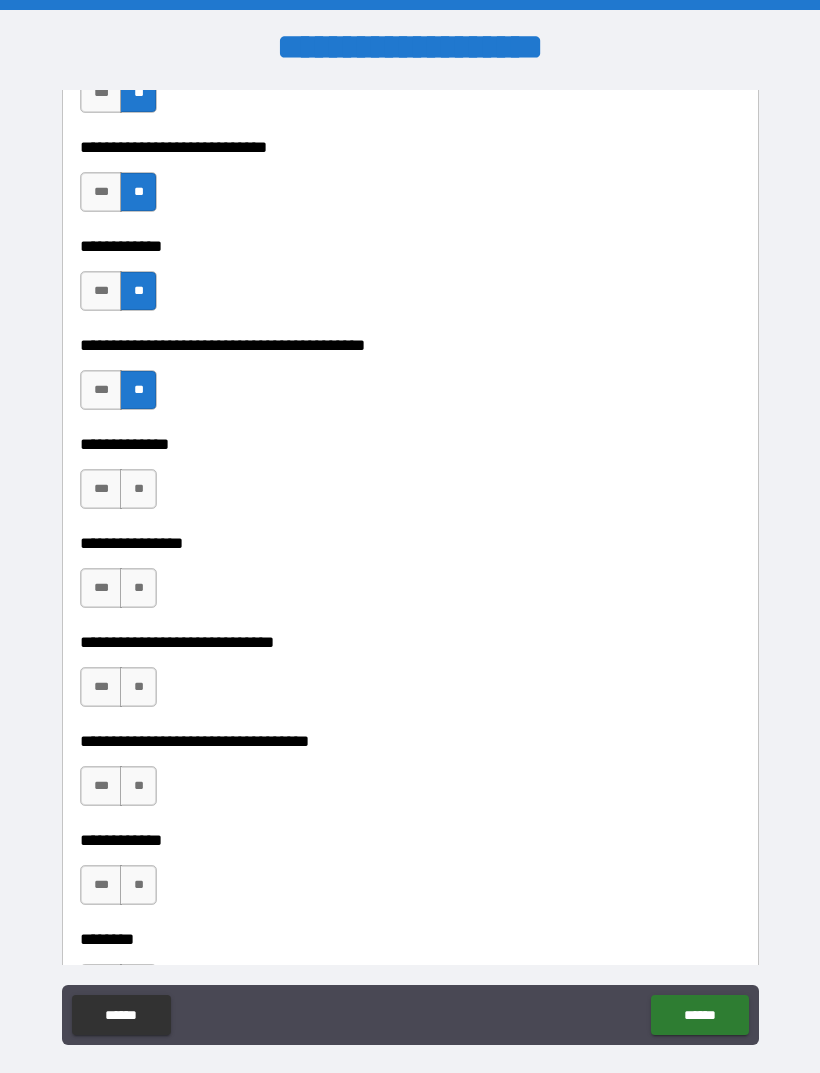 click on "**" at bounding box center (138, 489) 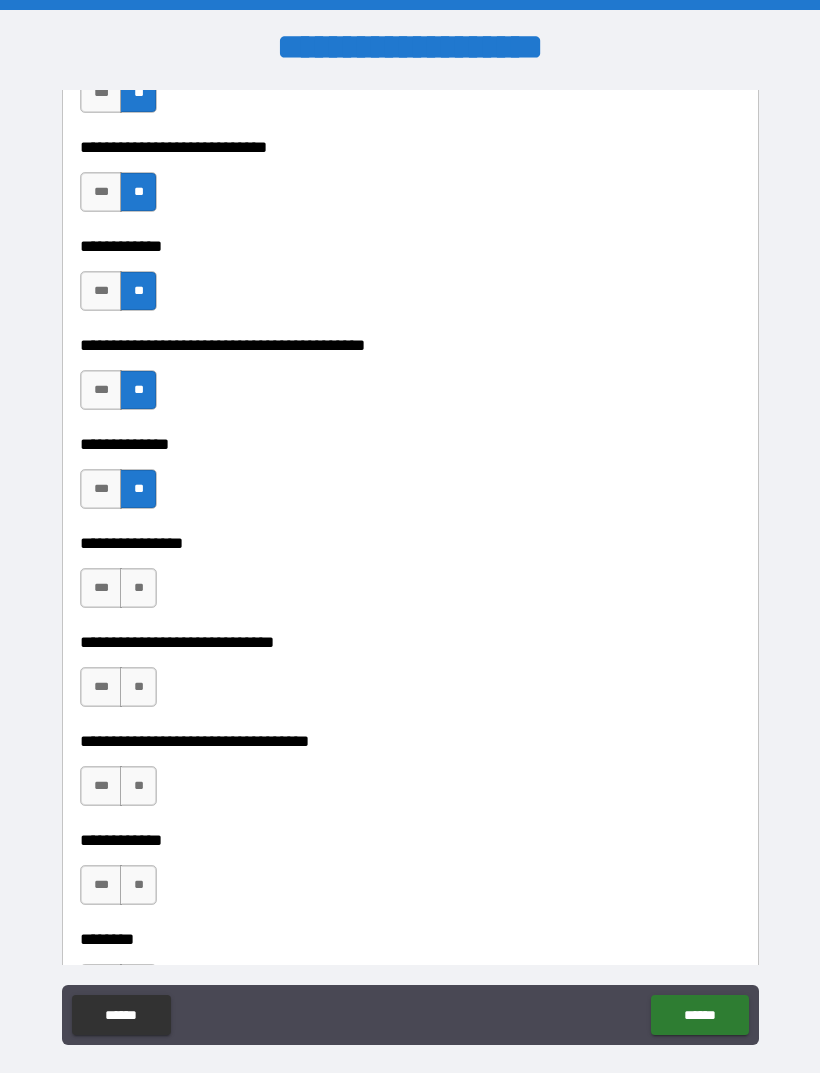 click on "**" at bounding box center [138, 588] 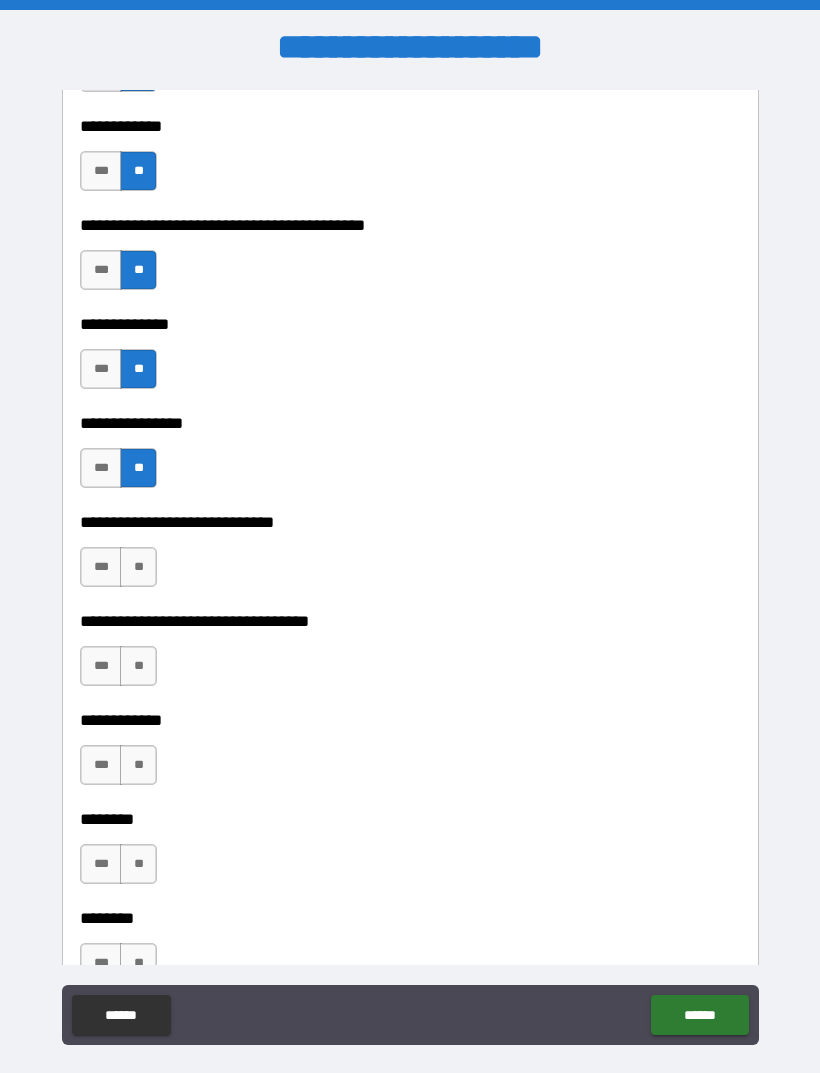 scroll, scrollTop: 7153, scrollLeft: 0, axis: vertical 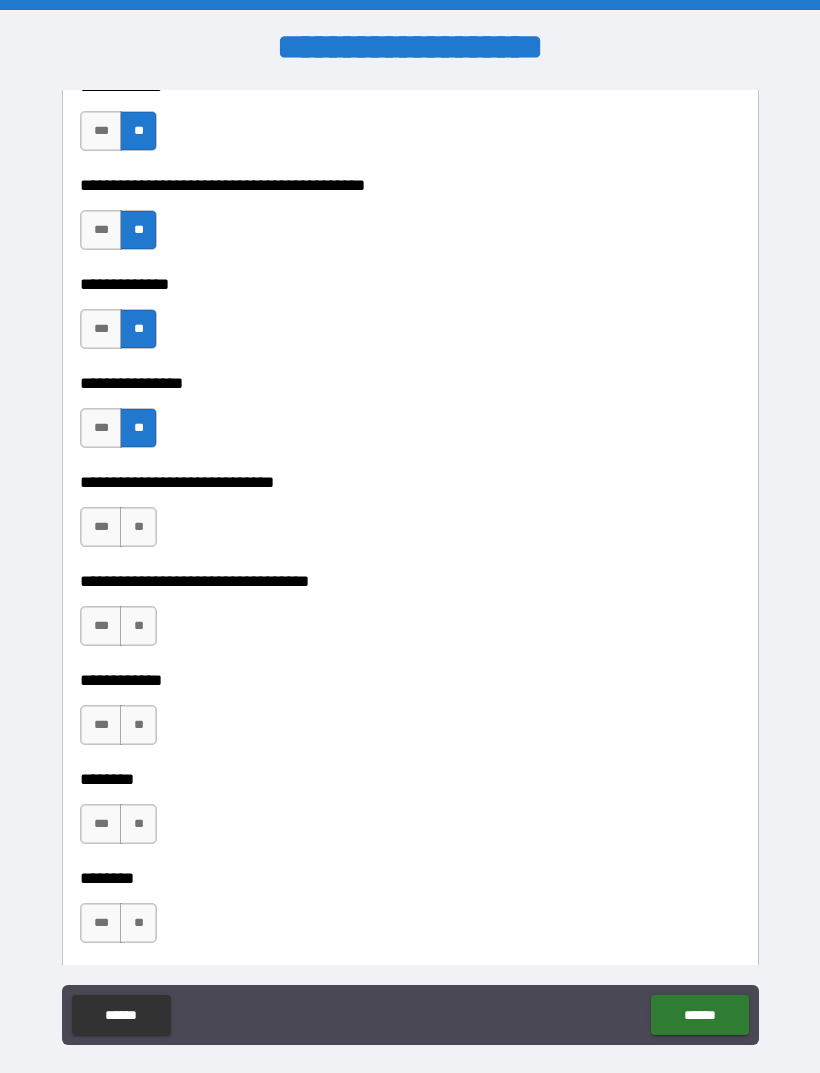 click on "**" at bounding box center [138, 527] 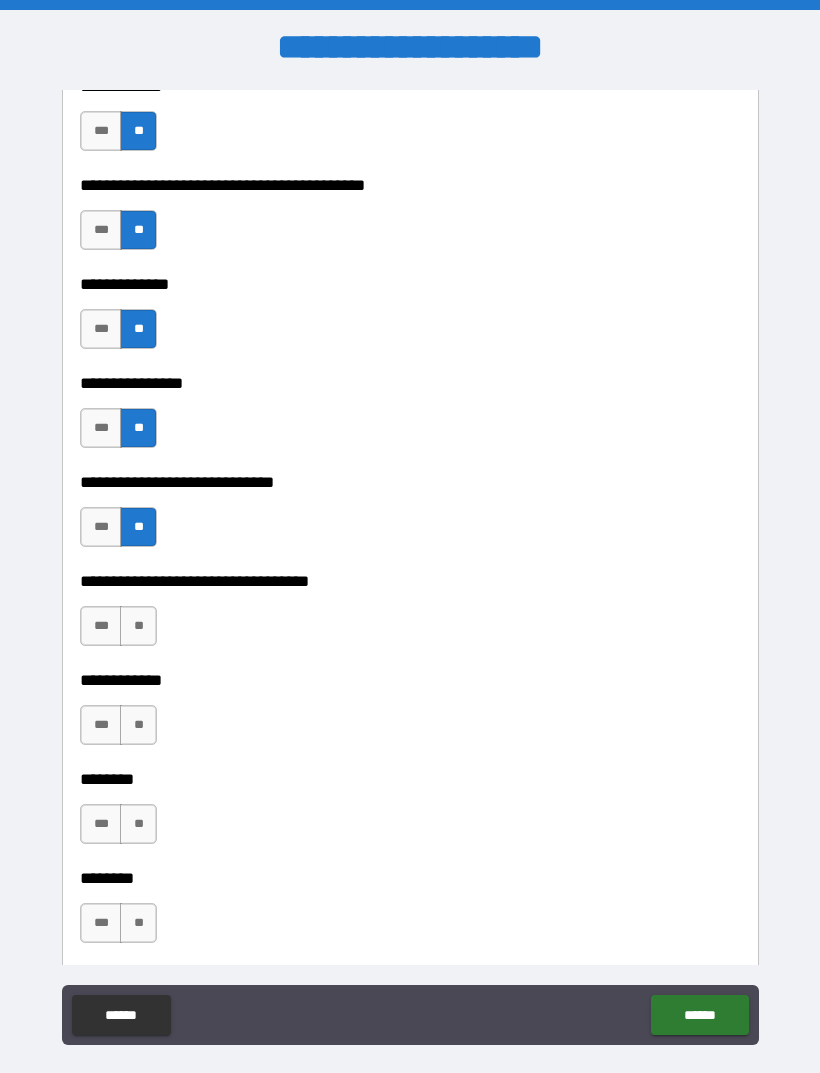 click on "**" at bounding box center [138, 626] 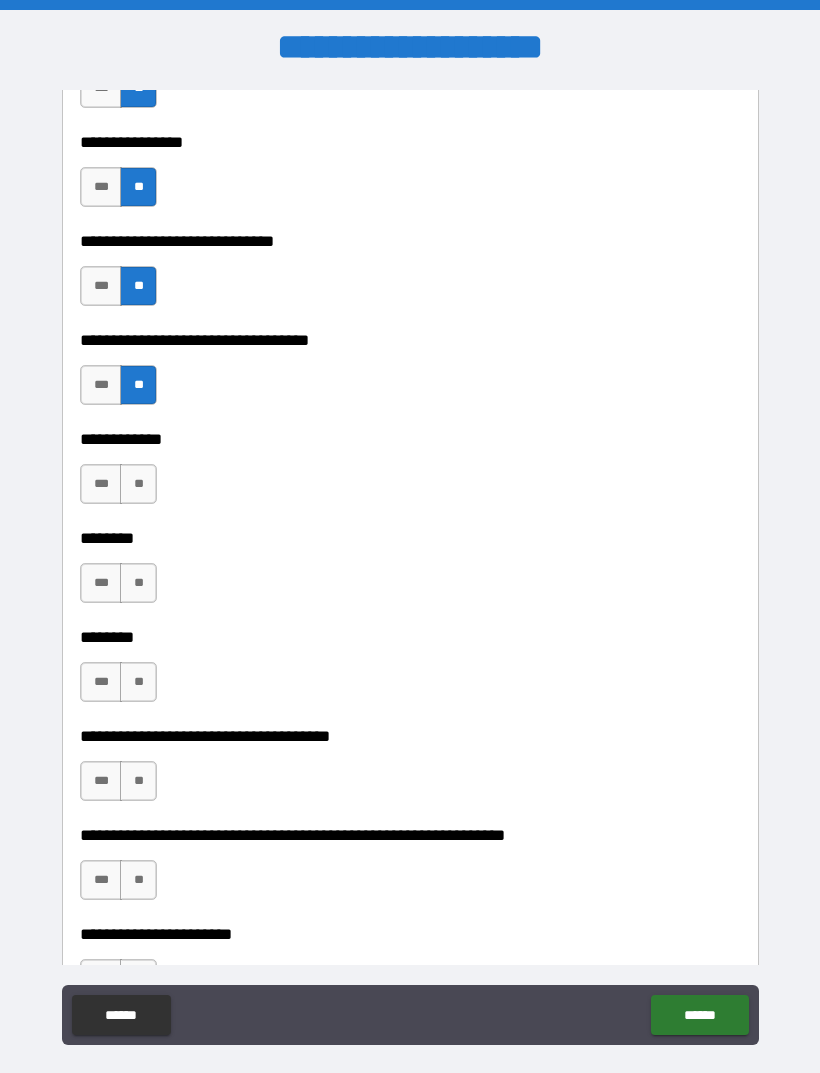 scroll, scrollTop: 7394, scrollLeft: 0, axis: vertical 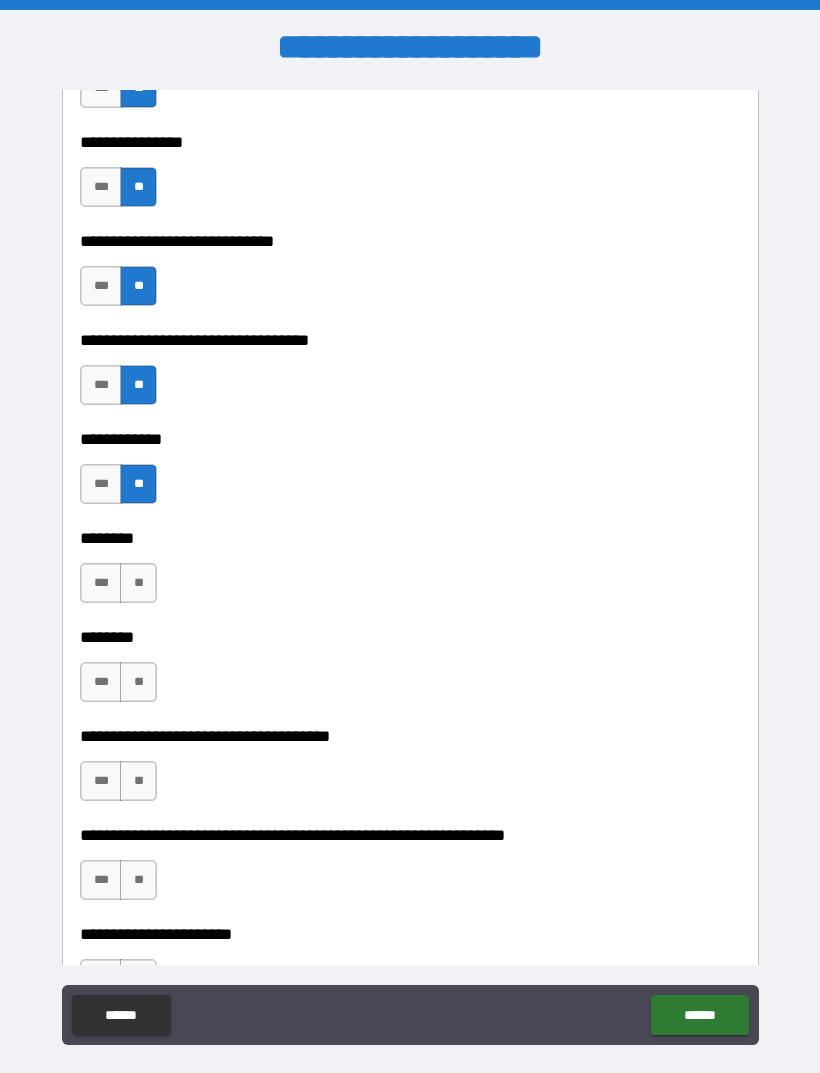 click on "**" at bounding box center [138, 583] 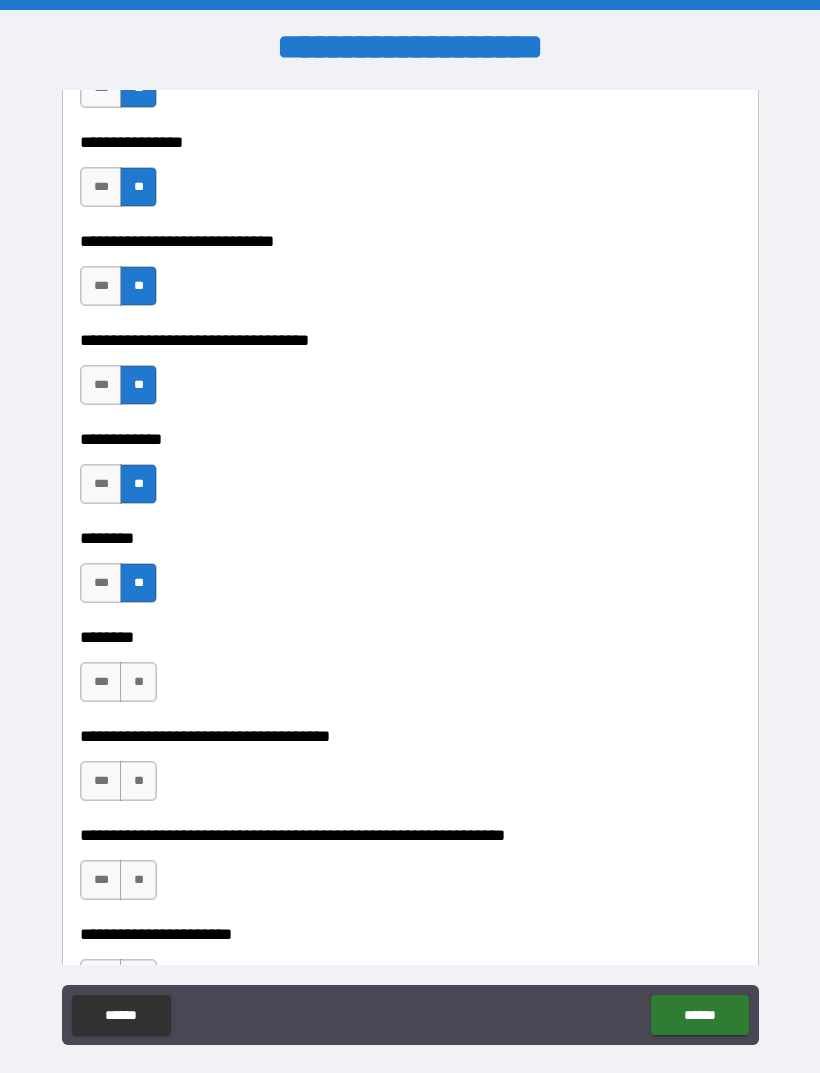 click on "**" at bounding box center [138, 682] 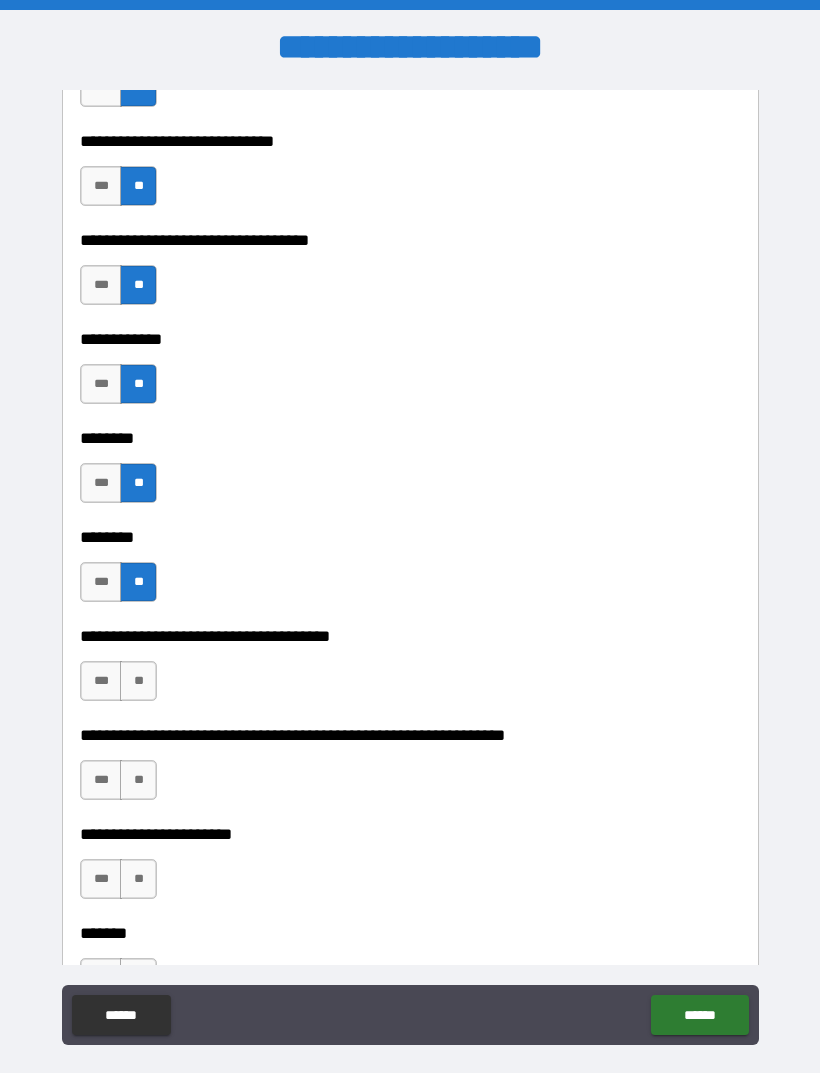 scroll, scrollTop: 7644, scrollLeft: 0, axis: vertical 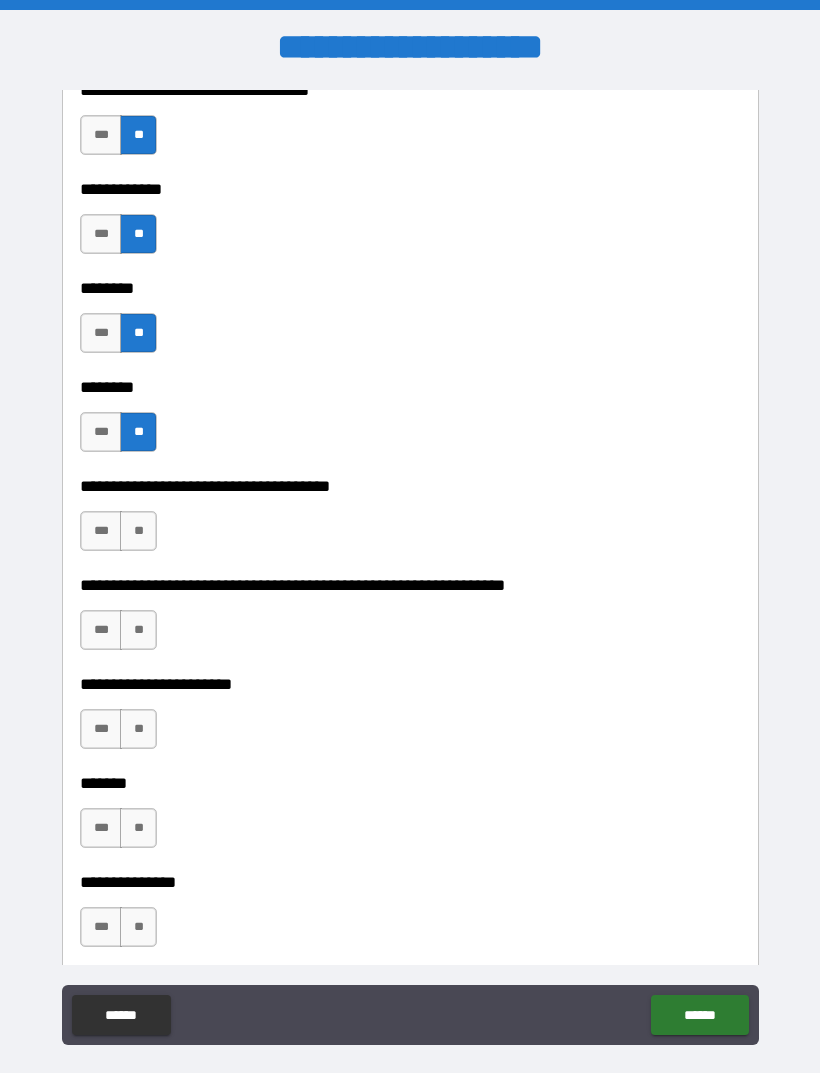 click on "**" at bounding box center (138, 531) 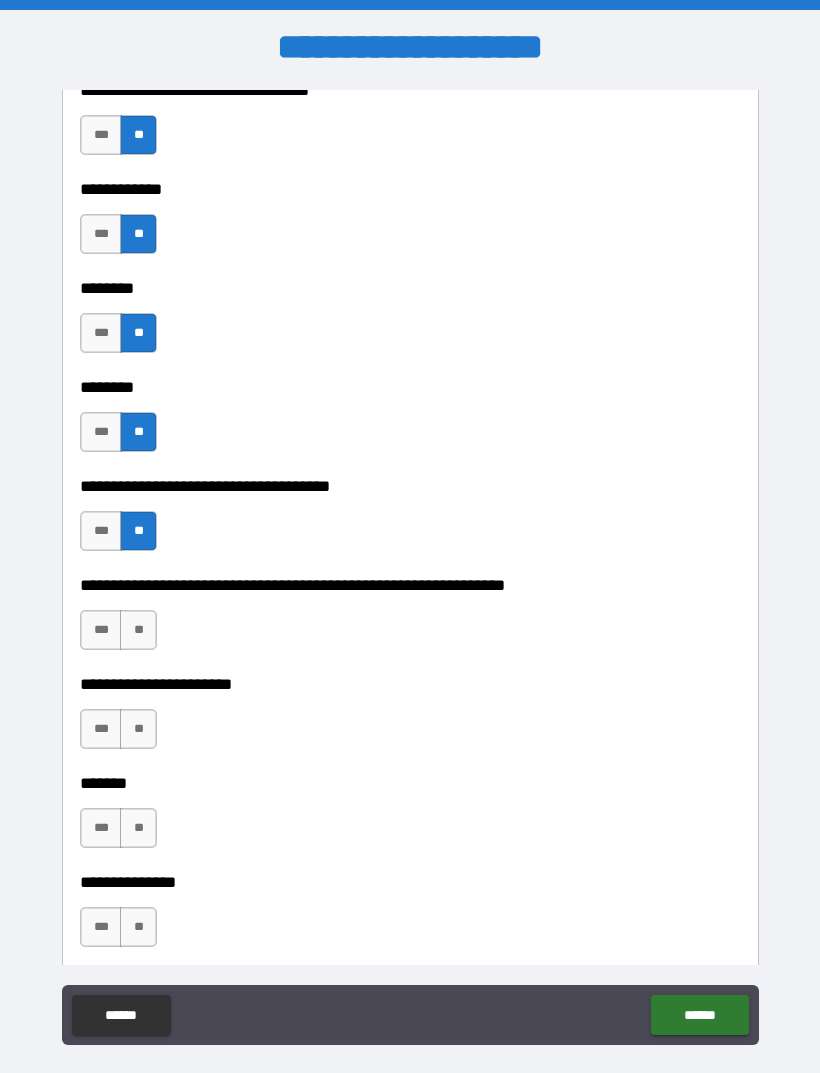 click on "**" at bounding box center (138, 630) 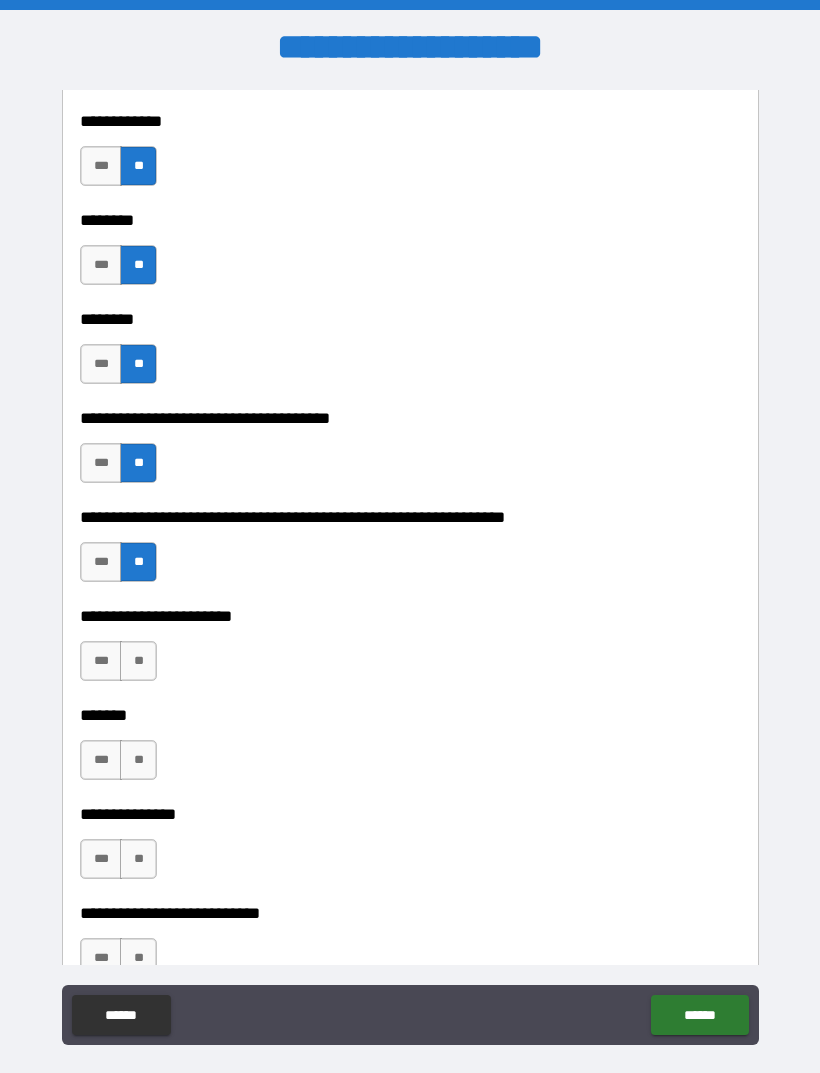 scroll, scrollTop: 7722, scrollLeft: 0, axis: vertical 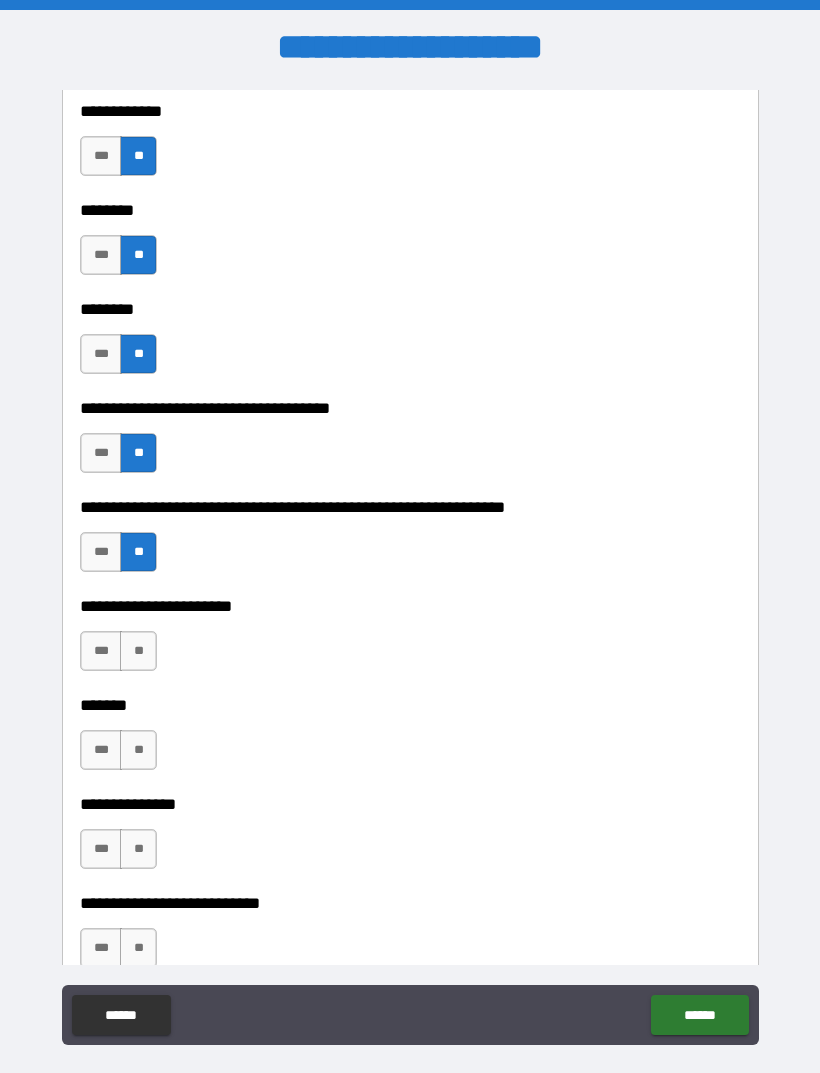 click on "**" at bounding box center (138, 651) 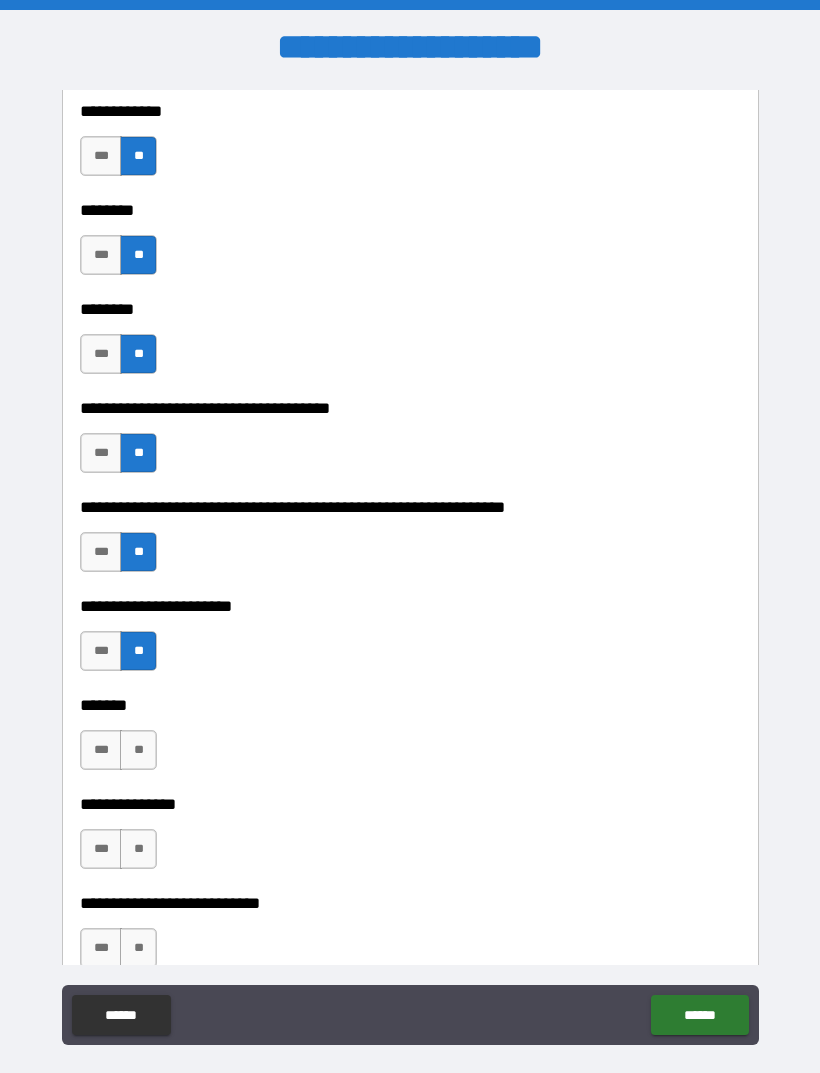 click on "**" at bounding box center (138, 750) 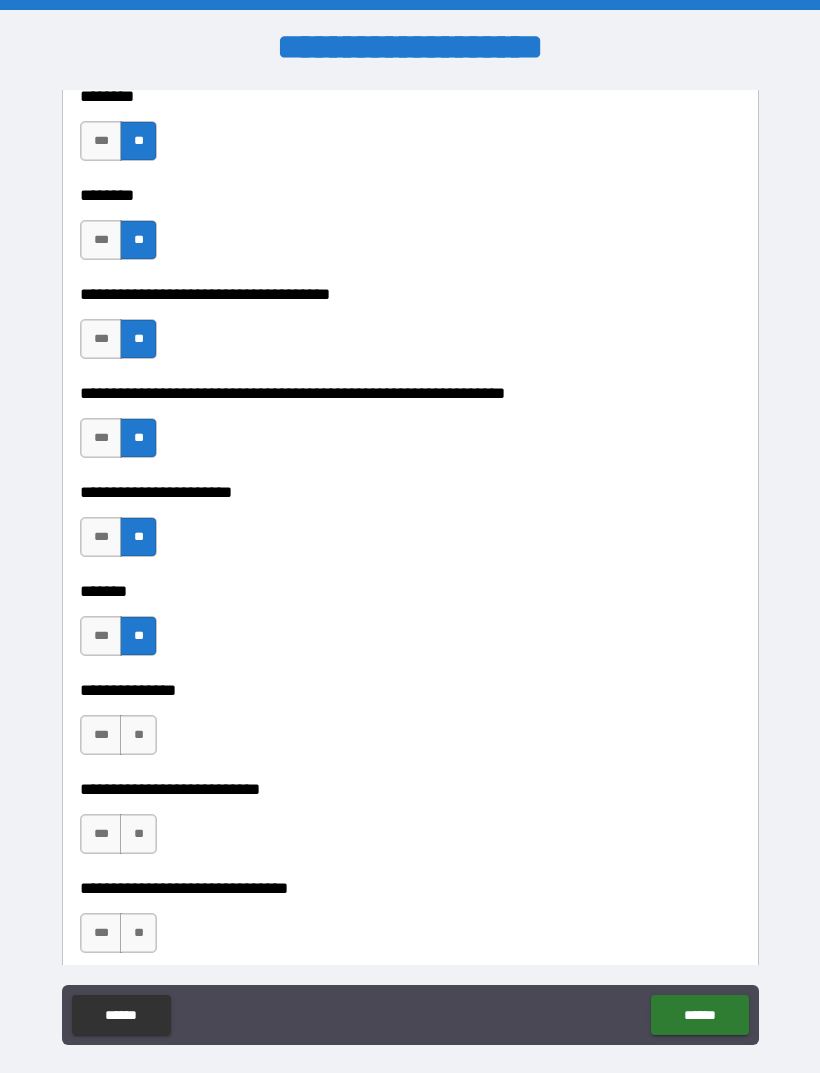scroll, scrollTop: 7900, scrollLeft: 0, axis: vertical 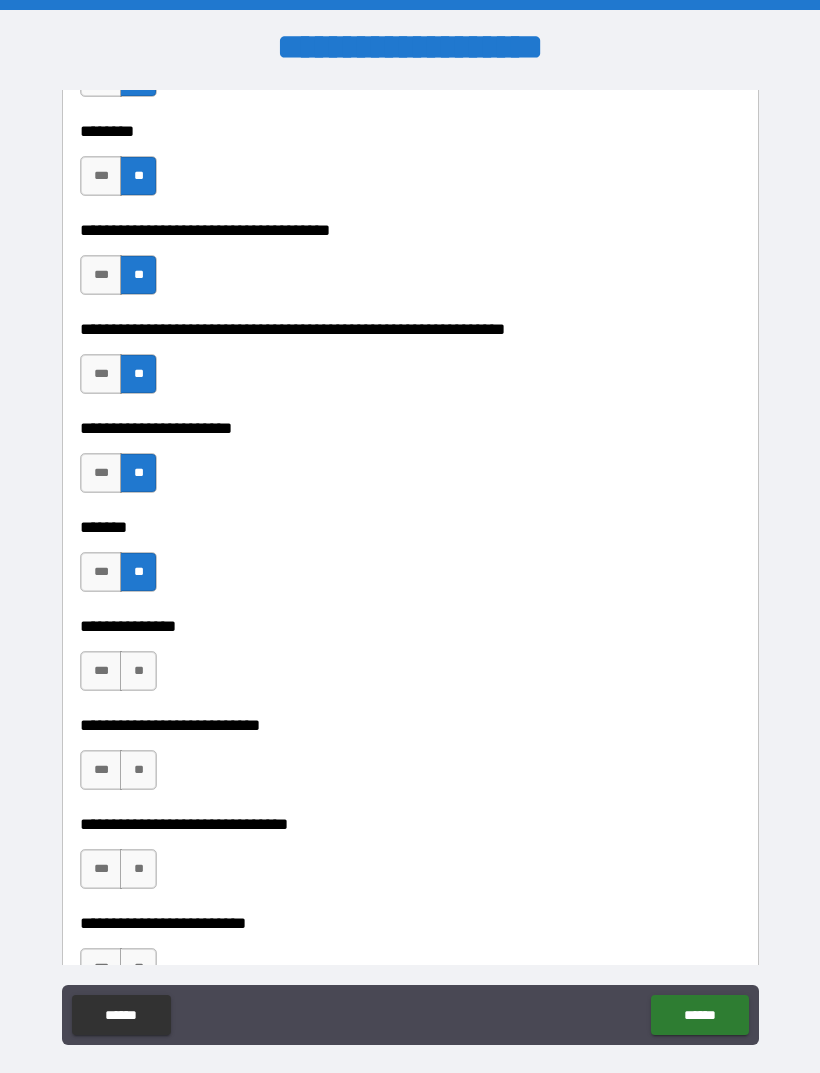 click on "**" at bounding box center [138, 671] 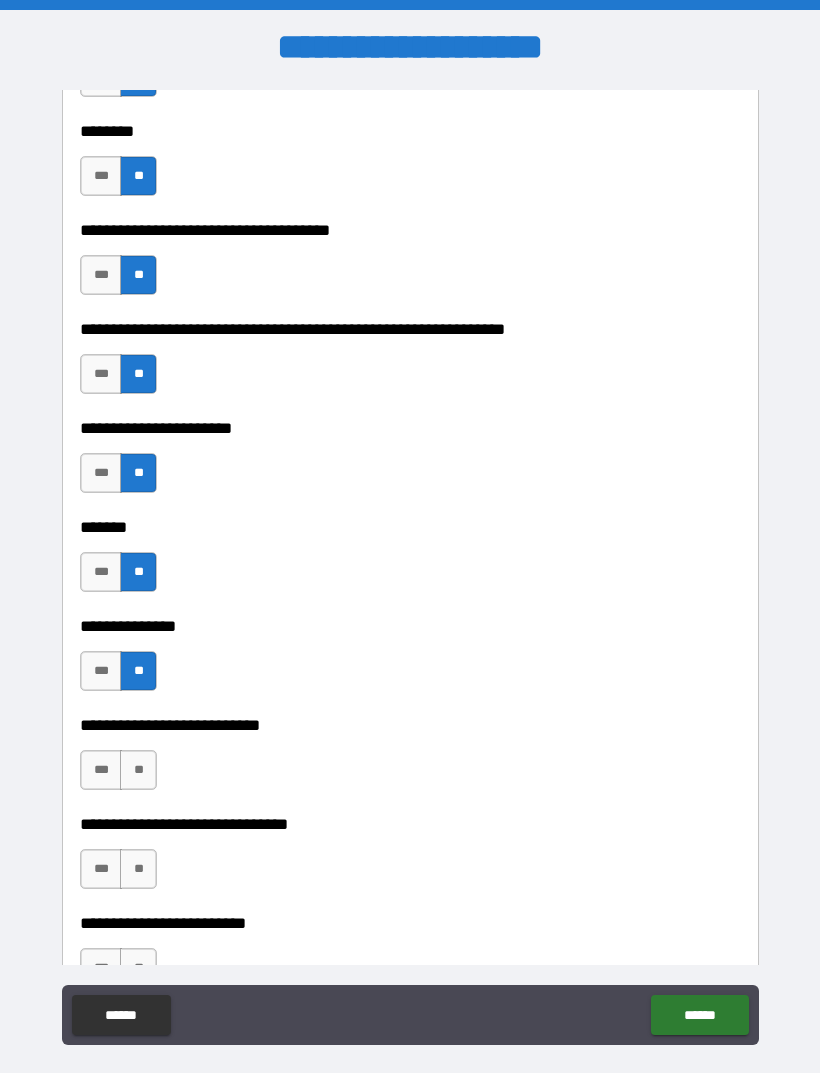 click on "**" at bounding box center (138, 770) 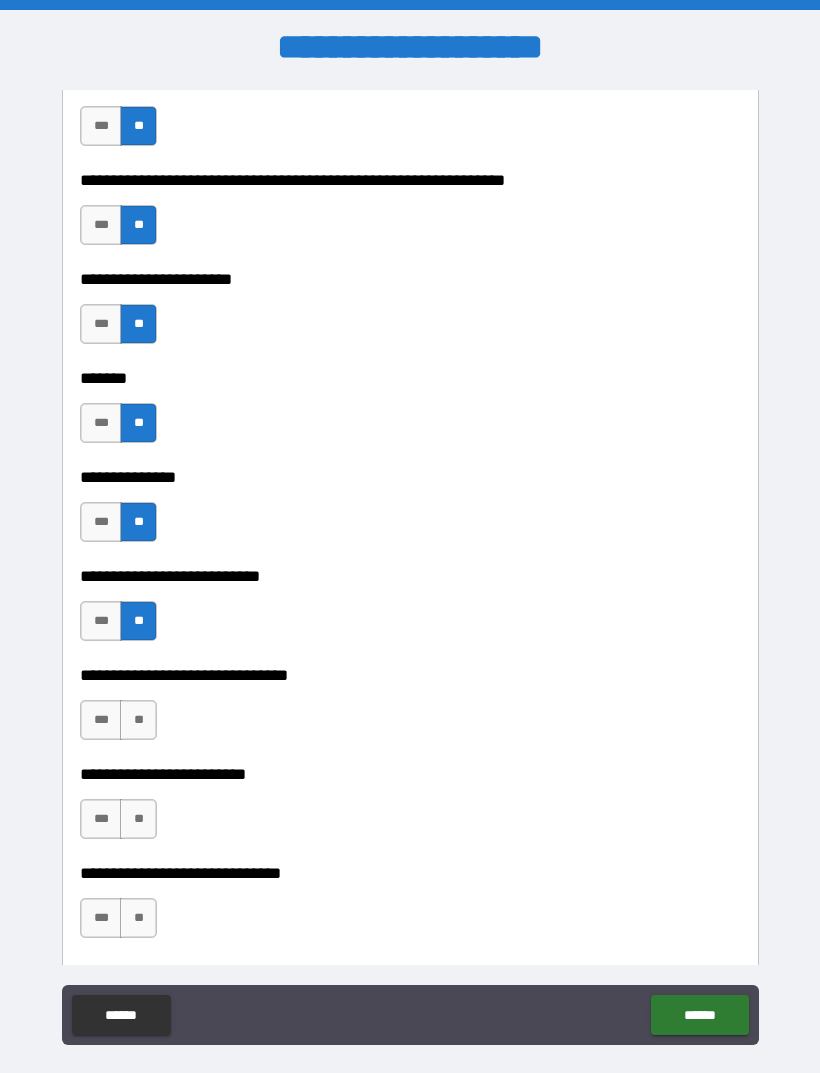 scroll, scrollTop: 8217, scrollLeft: 0, axis: vertical 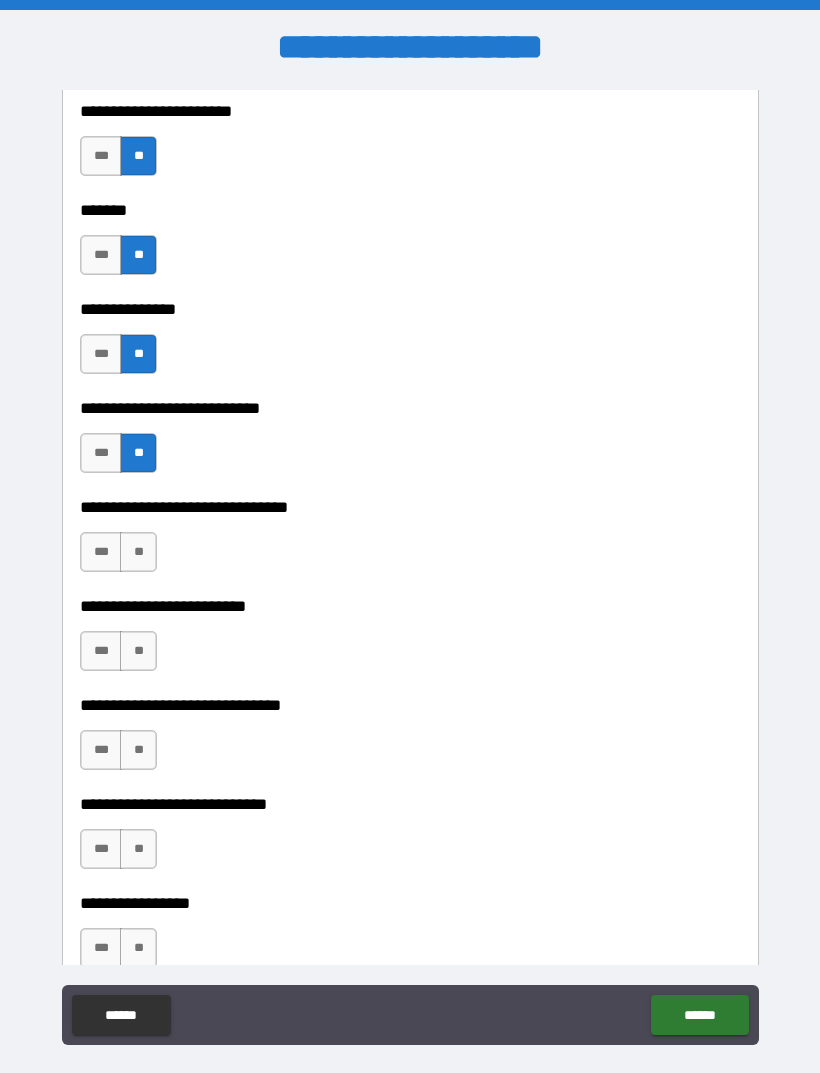 click on "**" at bounding box center [138, 552] 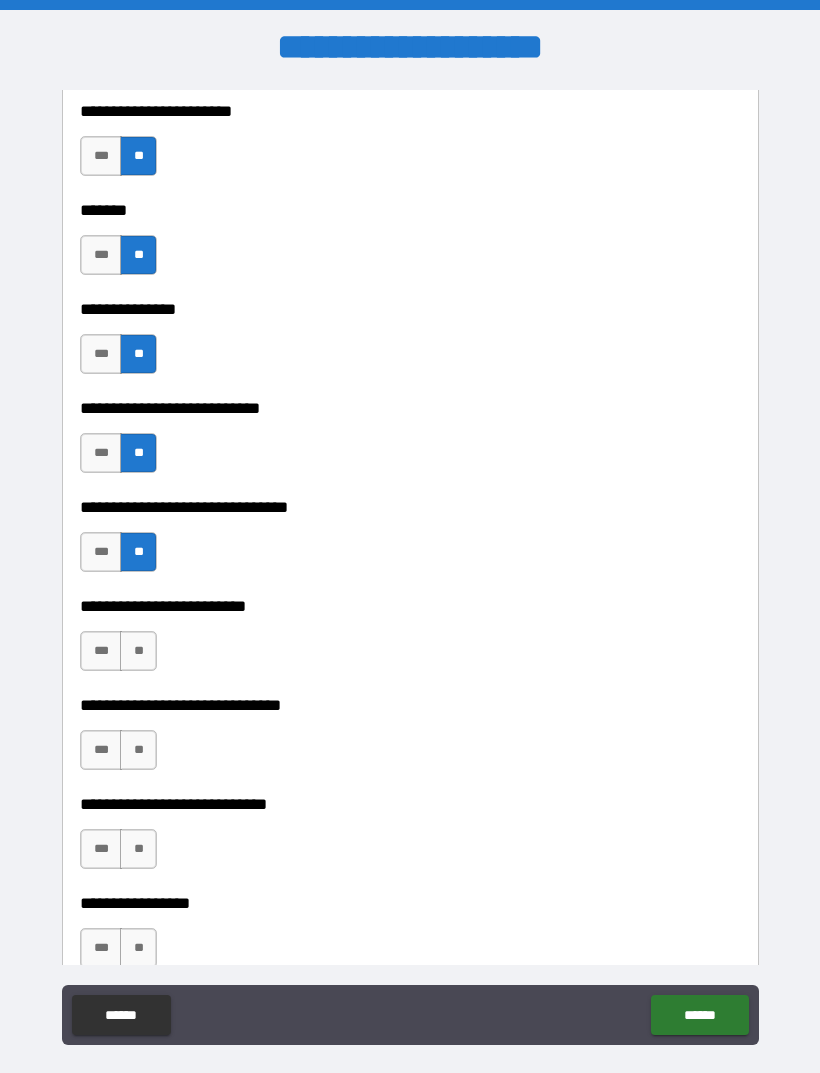 click on "**" at bounding box center (138, 651) 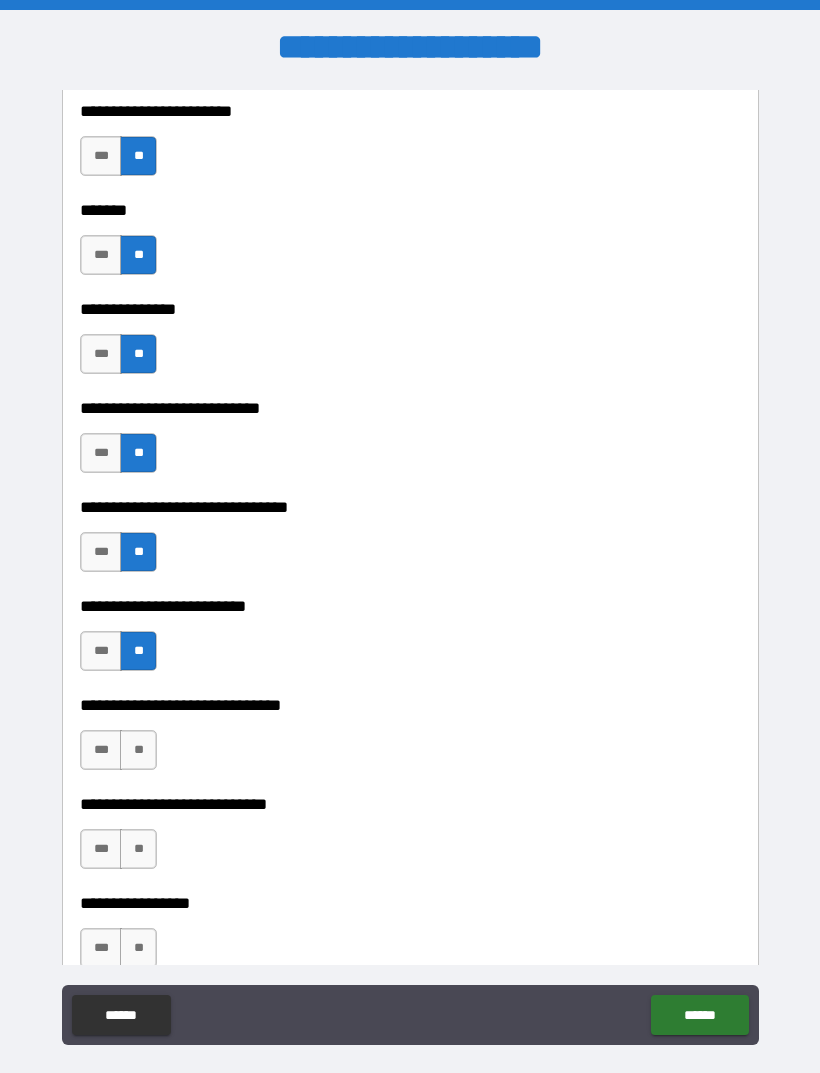 click on "**" at bounding box center [138, 750] 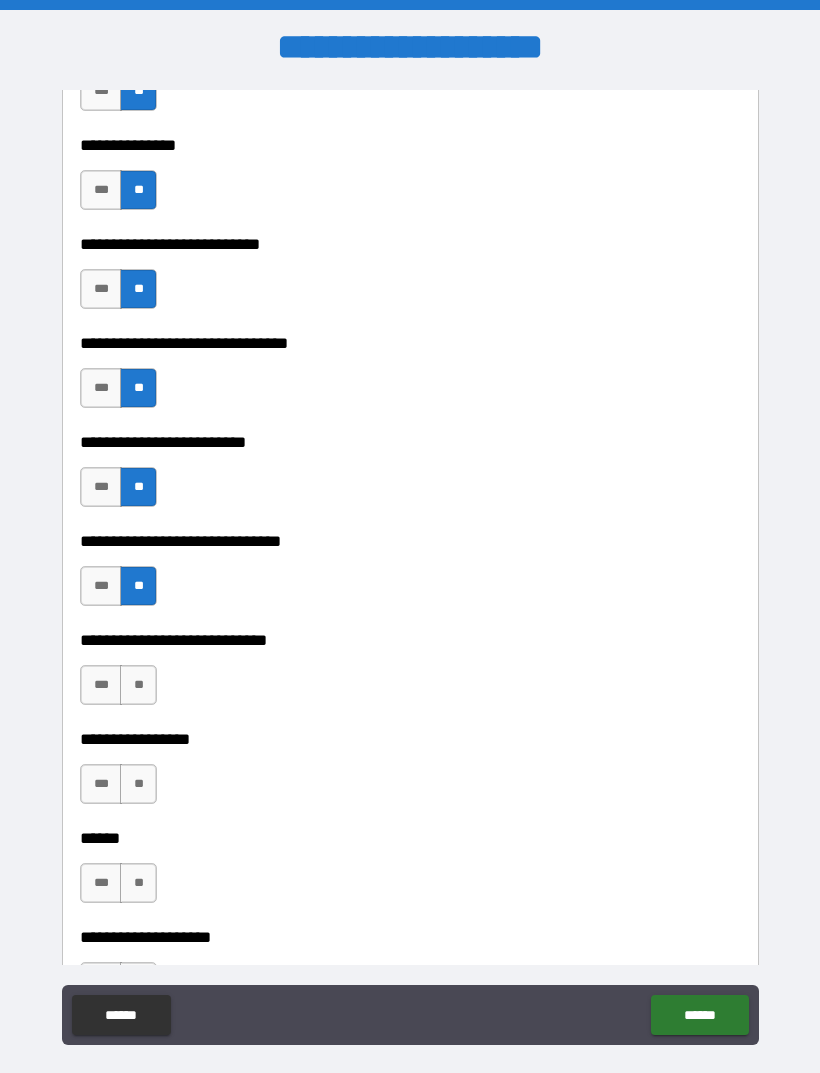 scroll, scrollTop: 8414, scrollLeft: 0, axis: vertical 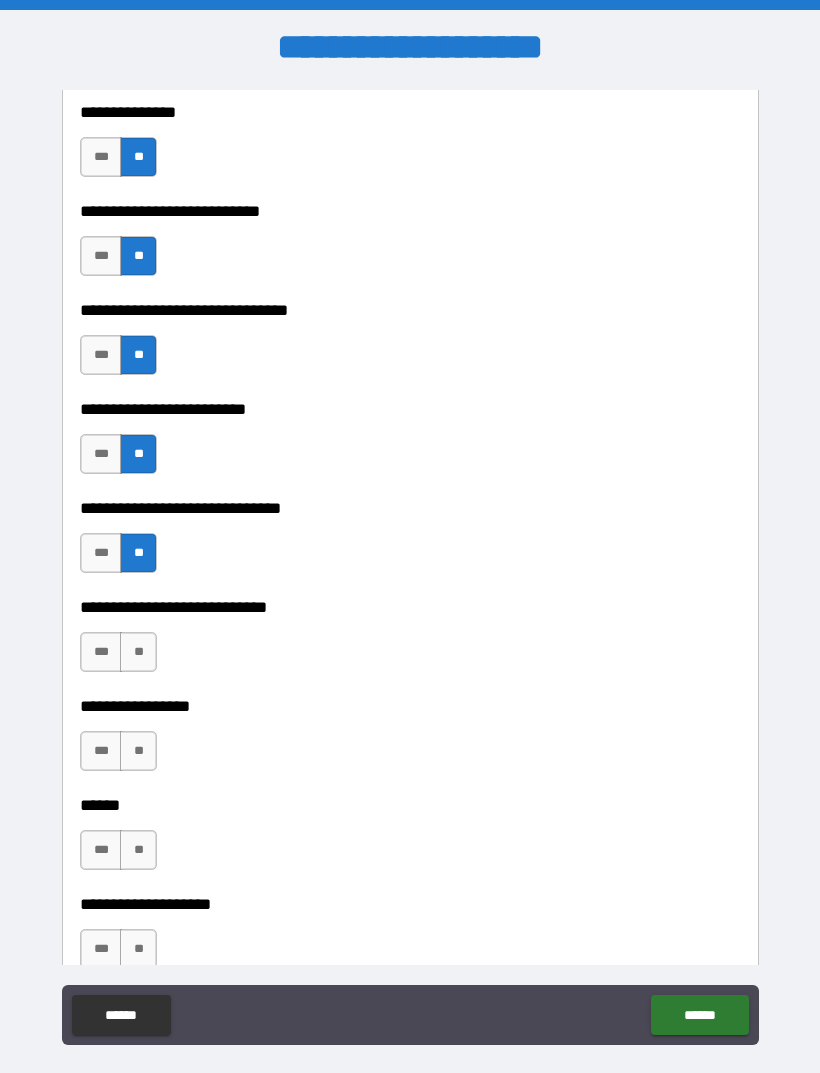 click on "**" at bounding box center [138, 652] 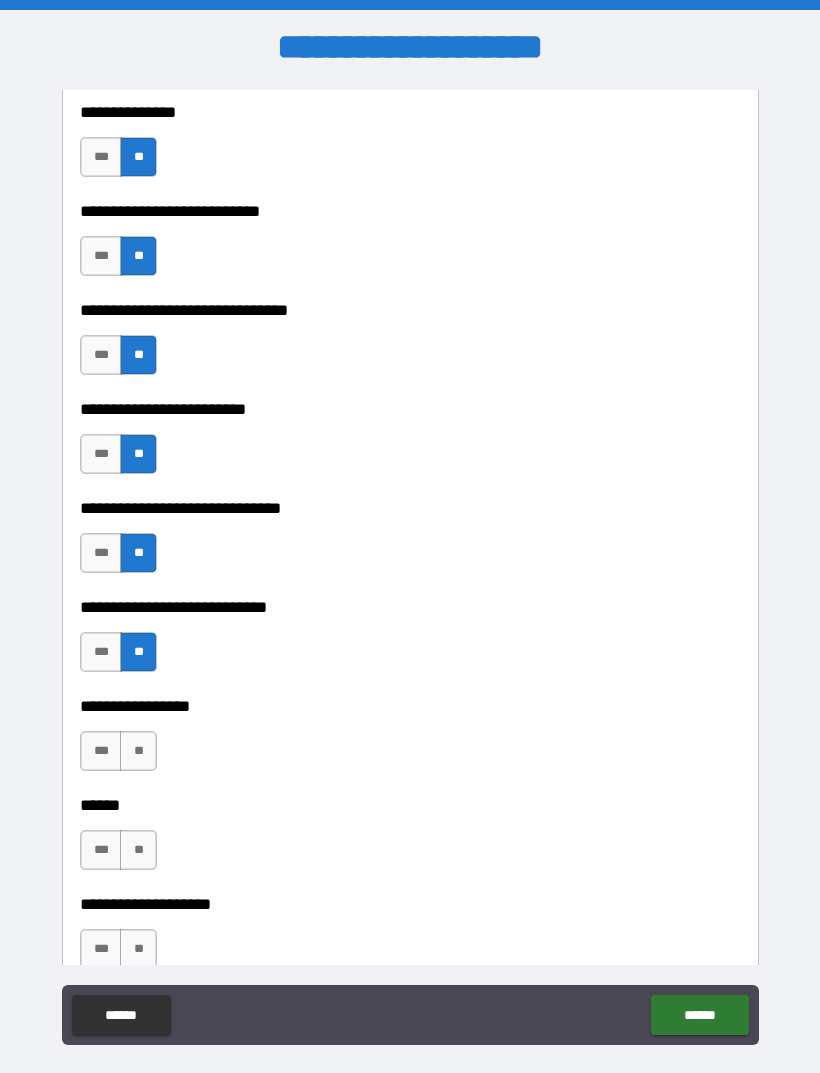 click on "**" at bounding box center (138, 751) 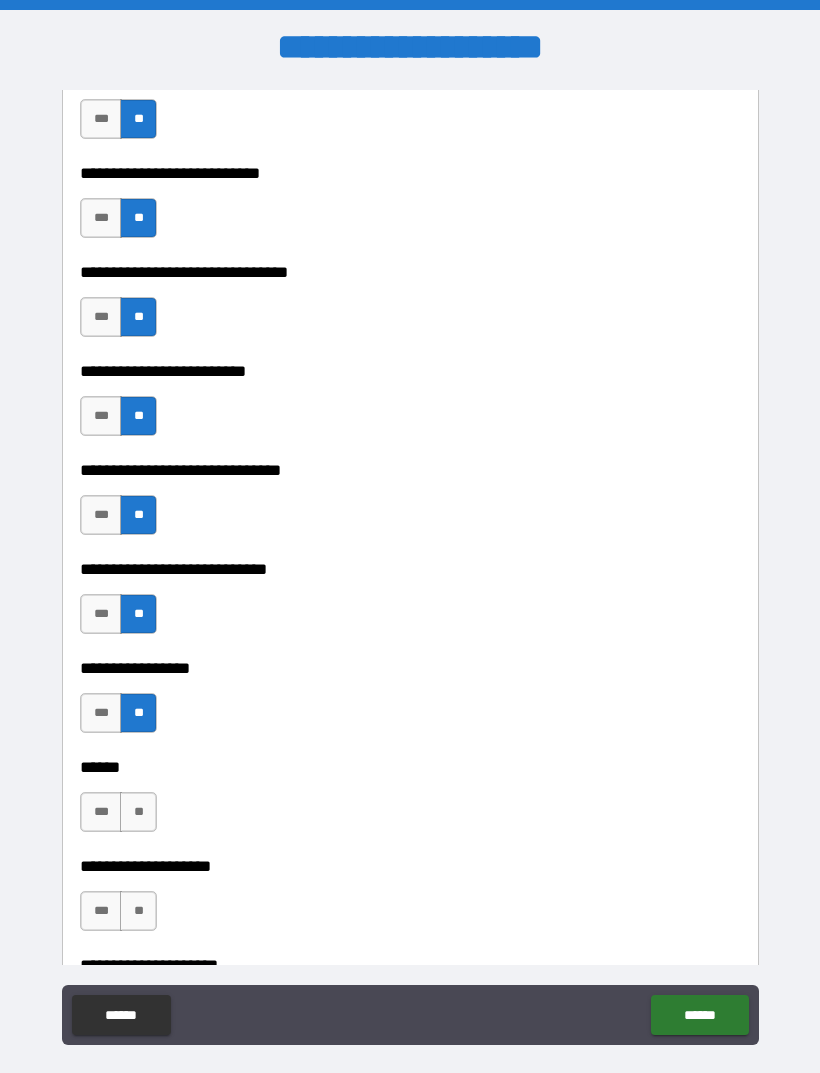 scroll, scrollTop: 8522, scrollLeft: 0, axis: vertical 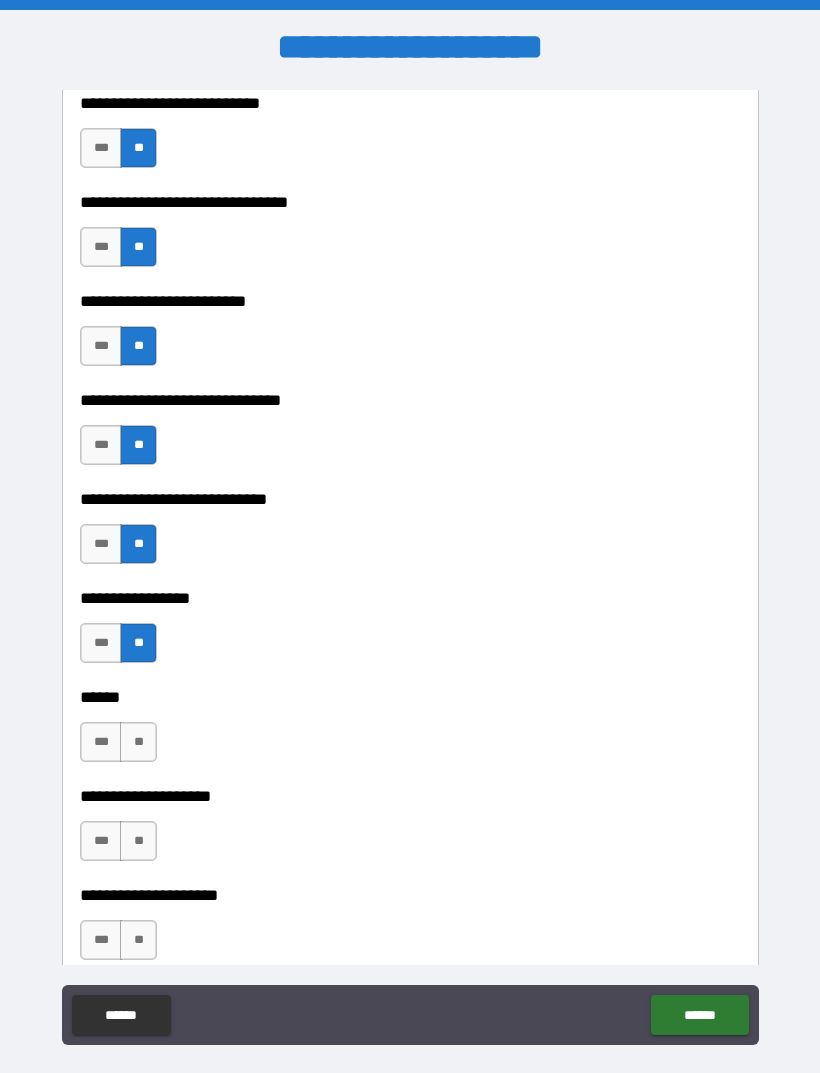 click on "**" at bounding box center [138, 742] 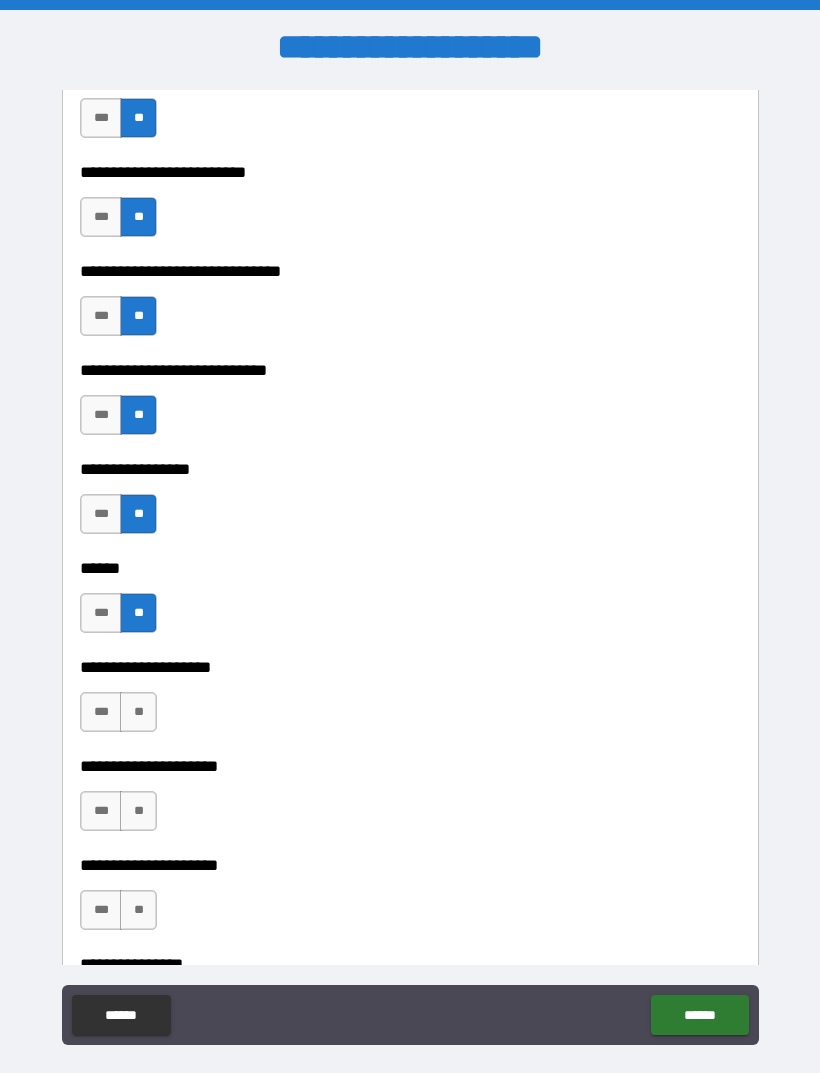 scroll, scrollTop: 8728, scrollLeft: 0, axis: vertical 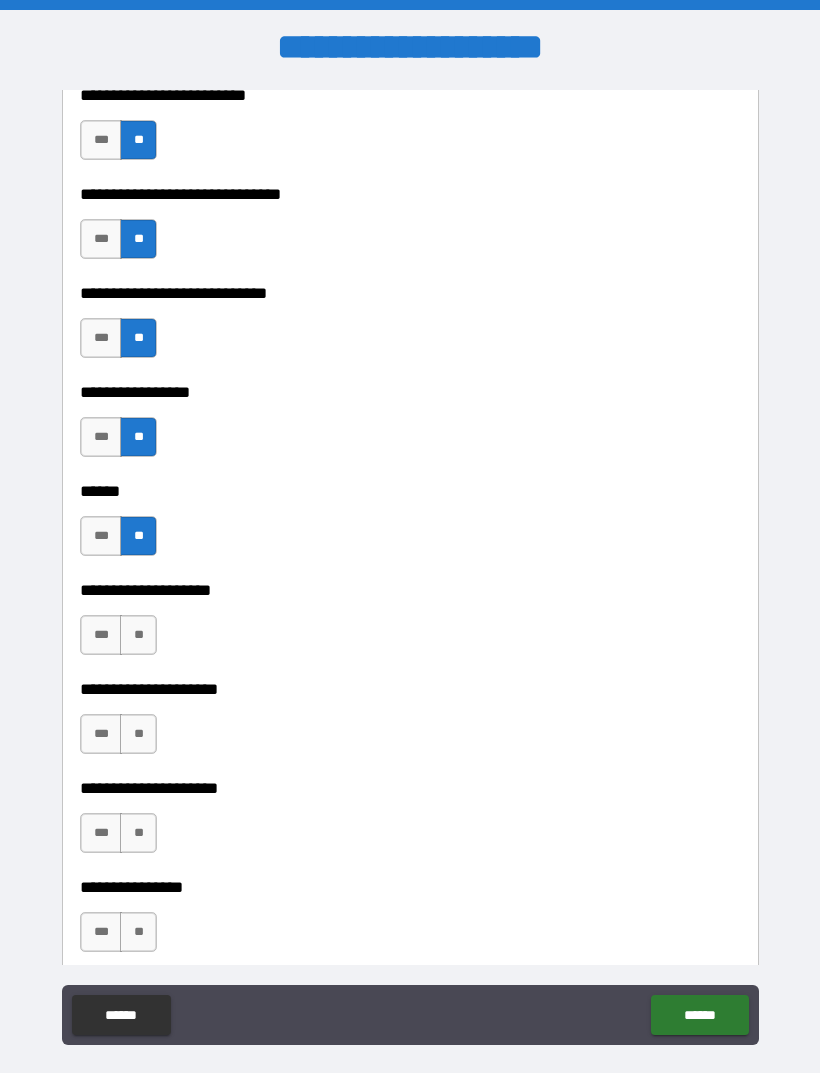 click on "**" at bounding box center (138, 635) 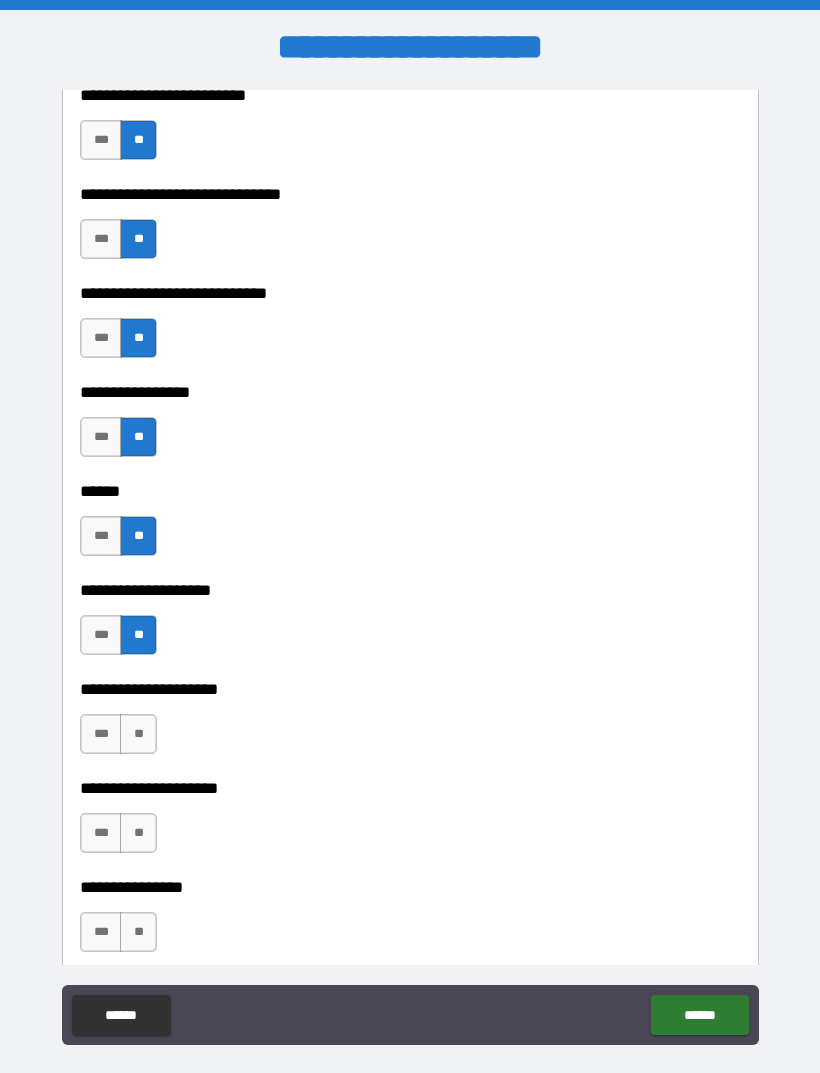 click on "**" at bounding box center (138, 734) 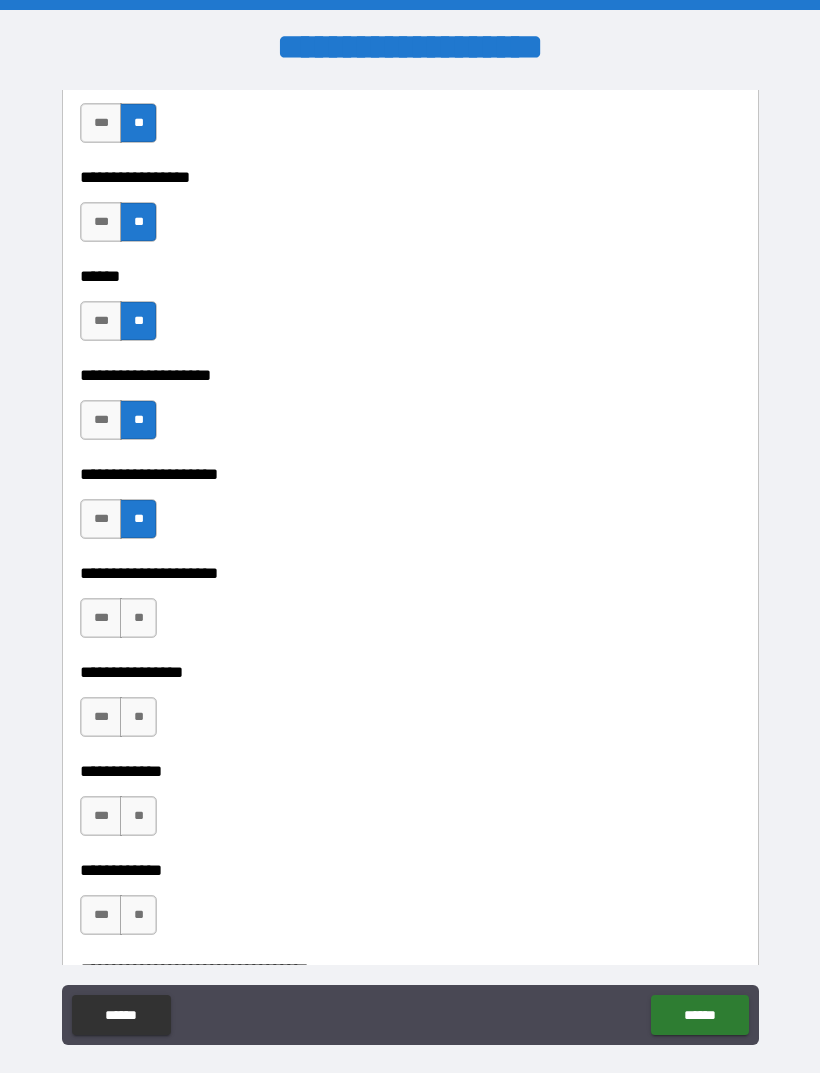 scroll, scrollTop: 8959, scrollLeft: 0, axis: vertical 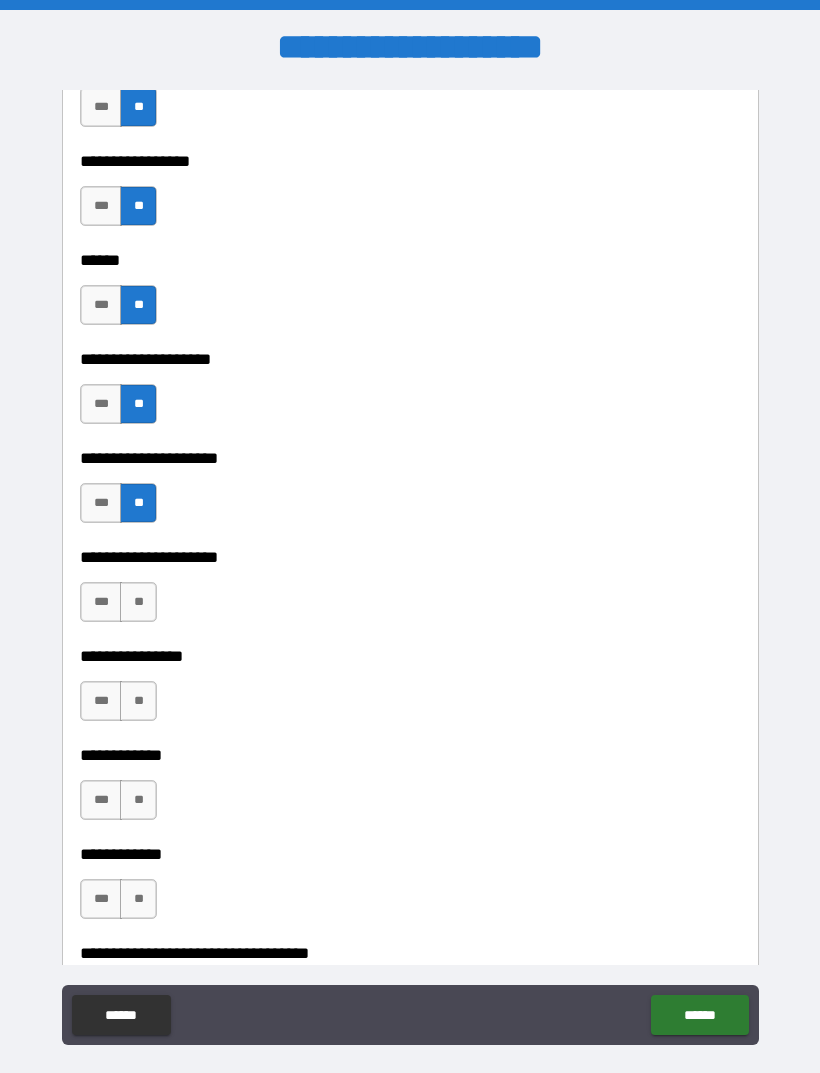 click on "**" at bounding box center (138, 602) 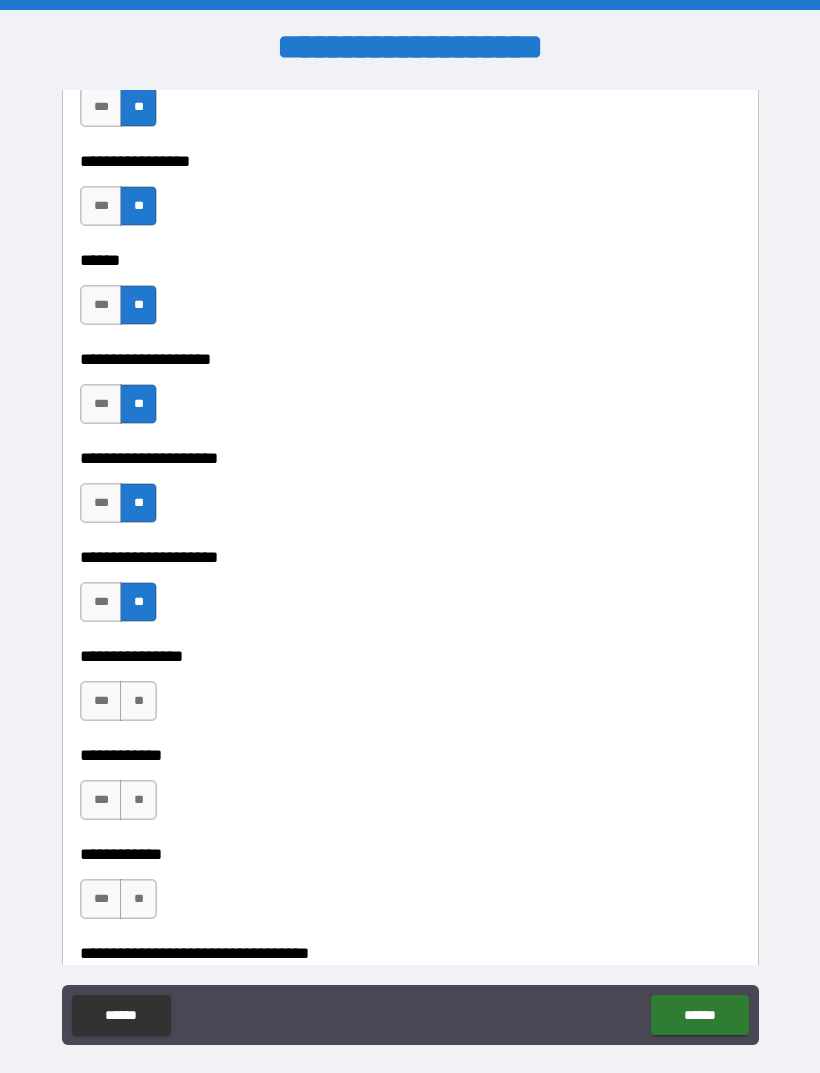 click on "**" at bounding box center [138, 701] 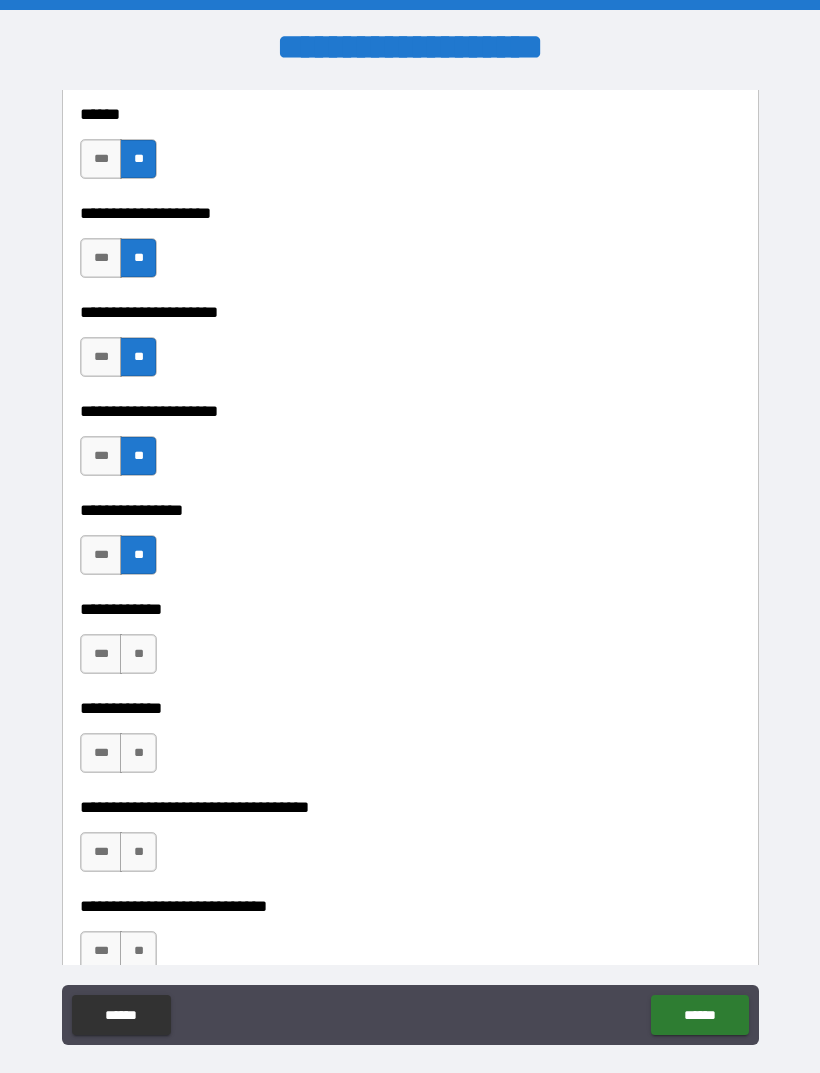 scroll, scrollTop: 9105, scrollLeft: 0, axis: vertical 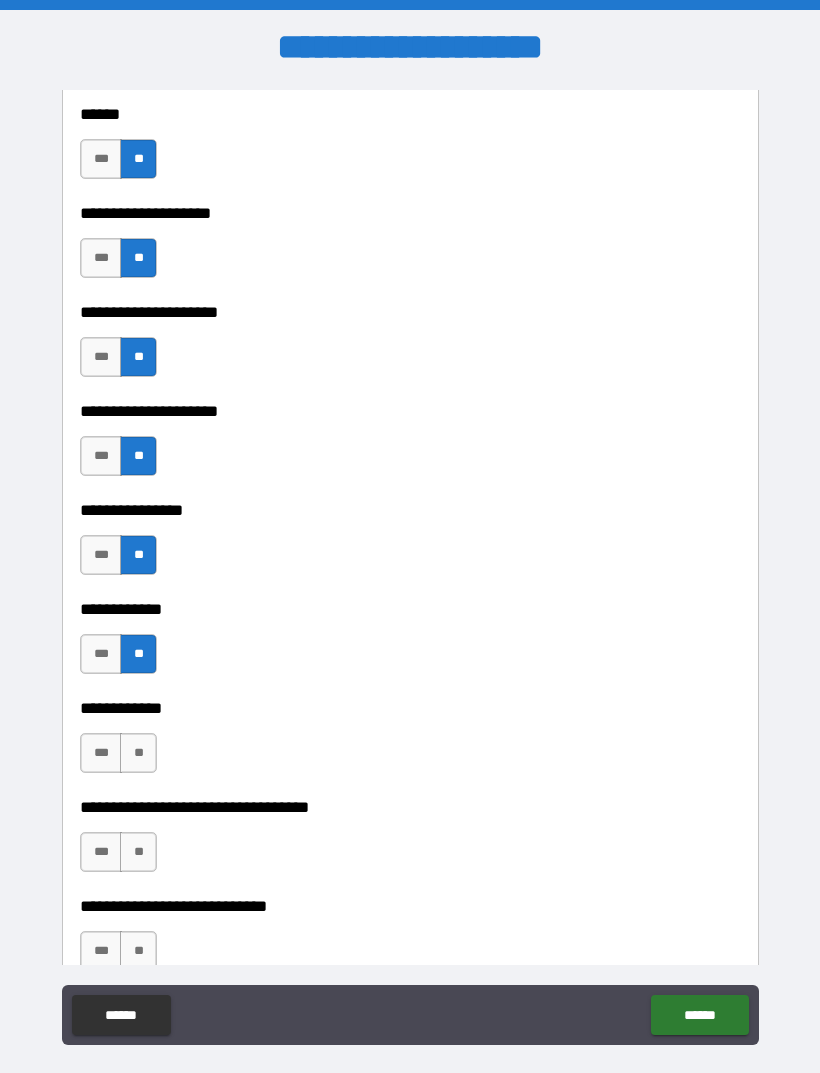 click on "**" at bounding box center (138, 753) 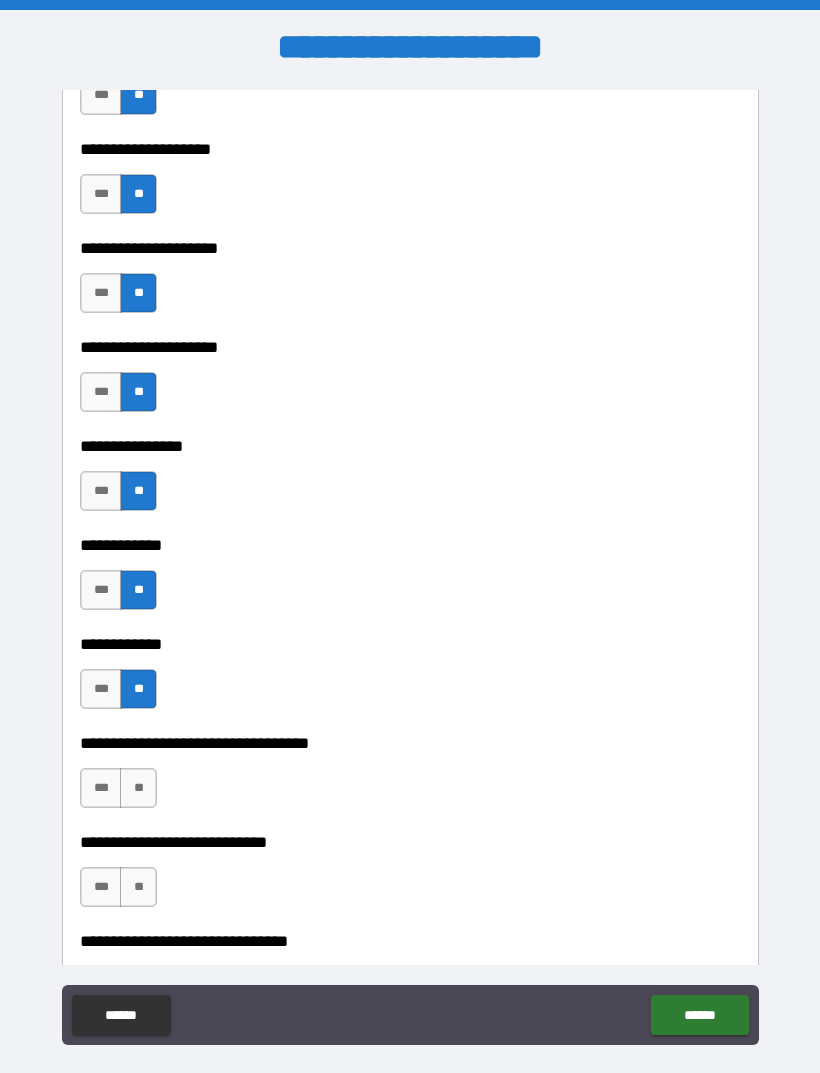 scroll, scrollTop: 9214, scrollLeft: 0, axis: vertical 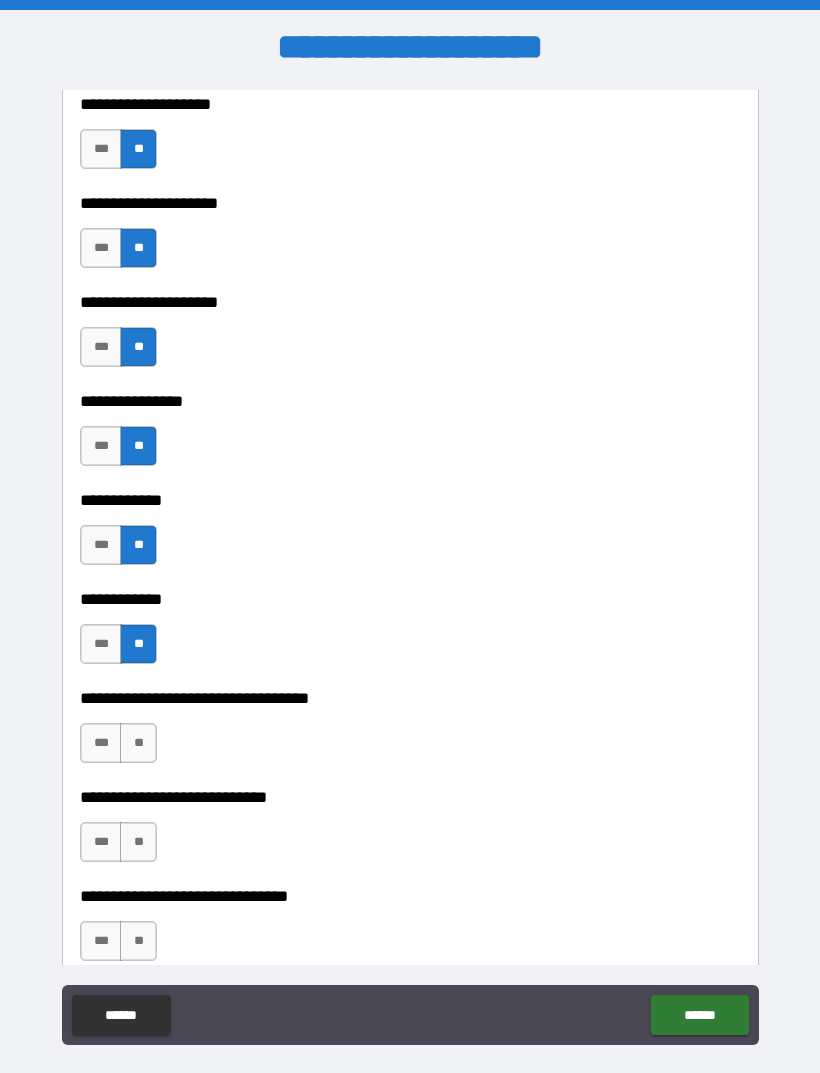 click on "**" at bounding box center (138, 743) 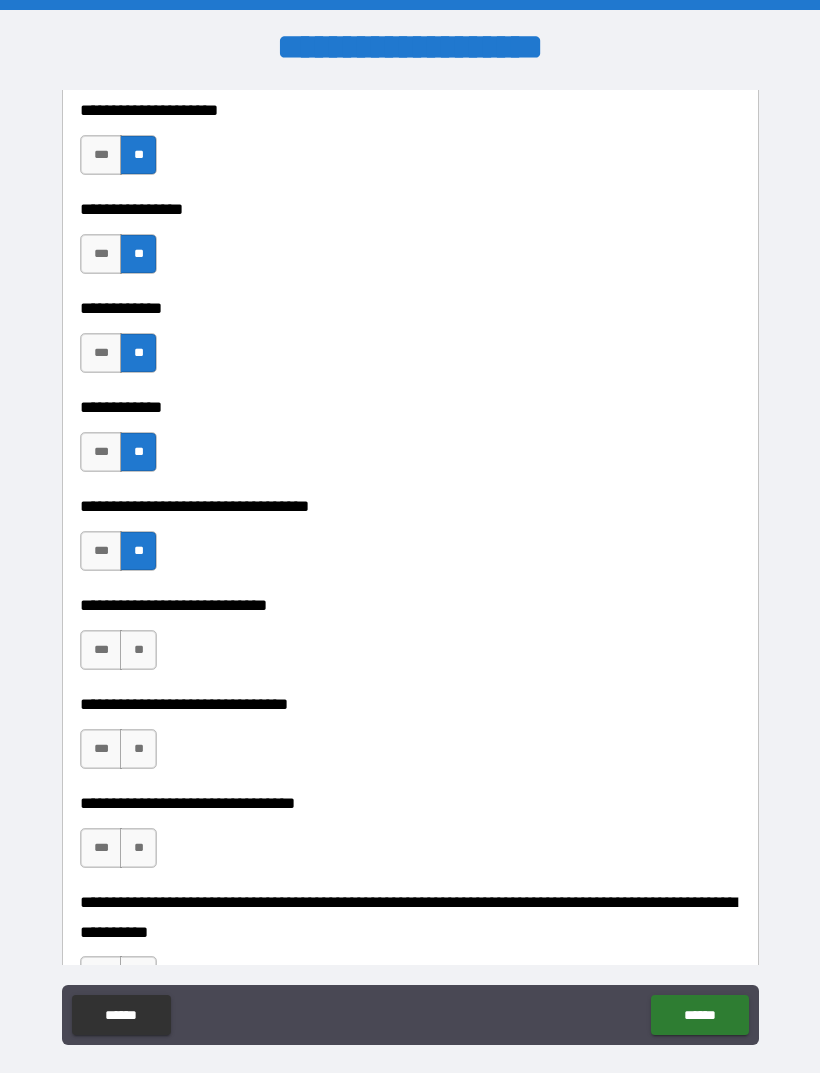 scroll, scrollTop: 9428, scrollLeft: 0, axis: vertical 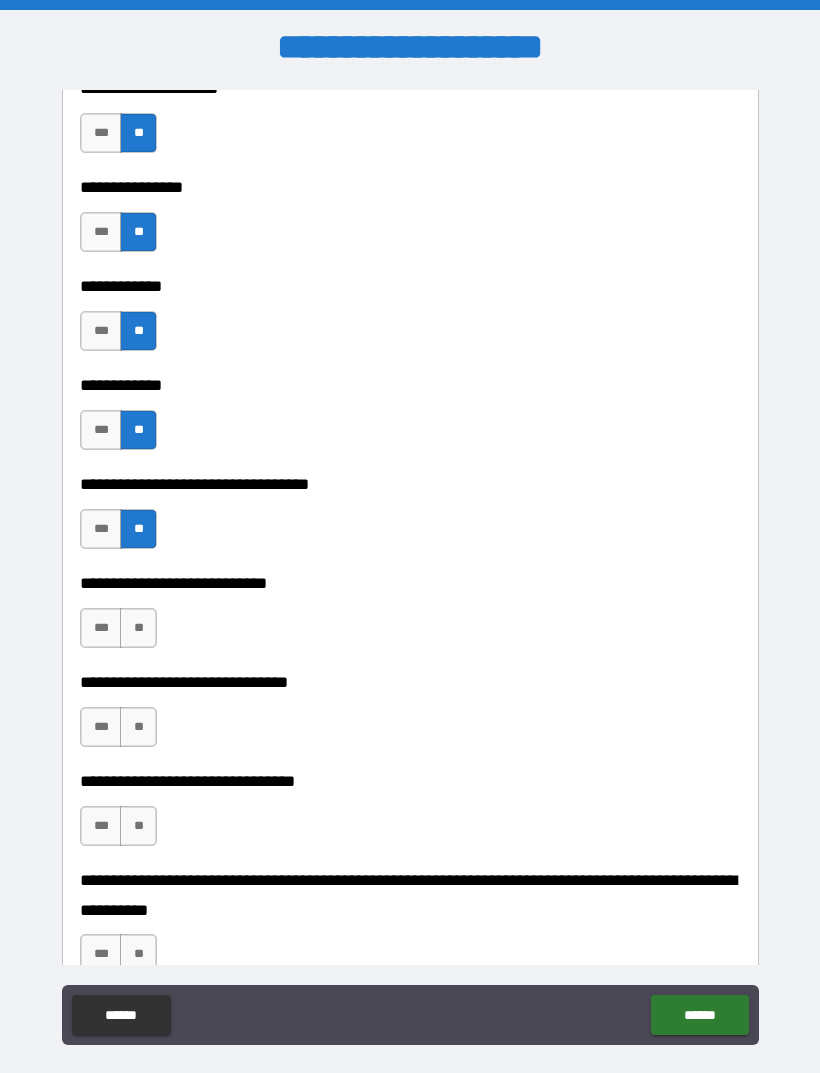 click on "**" at bounding box center [138, 628] 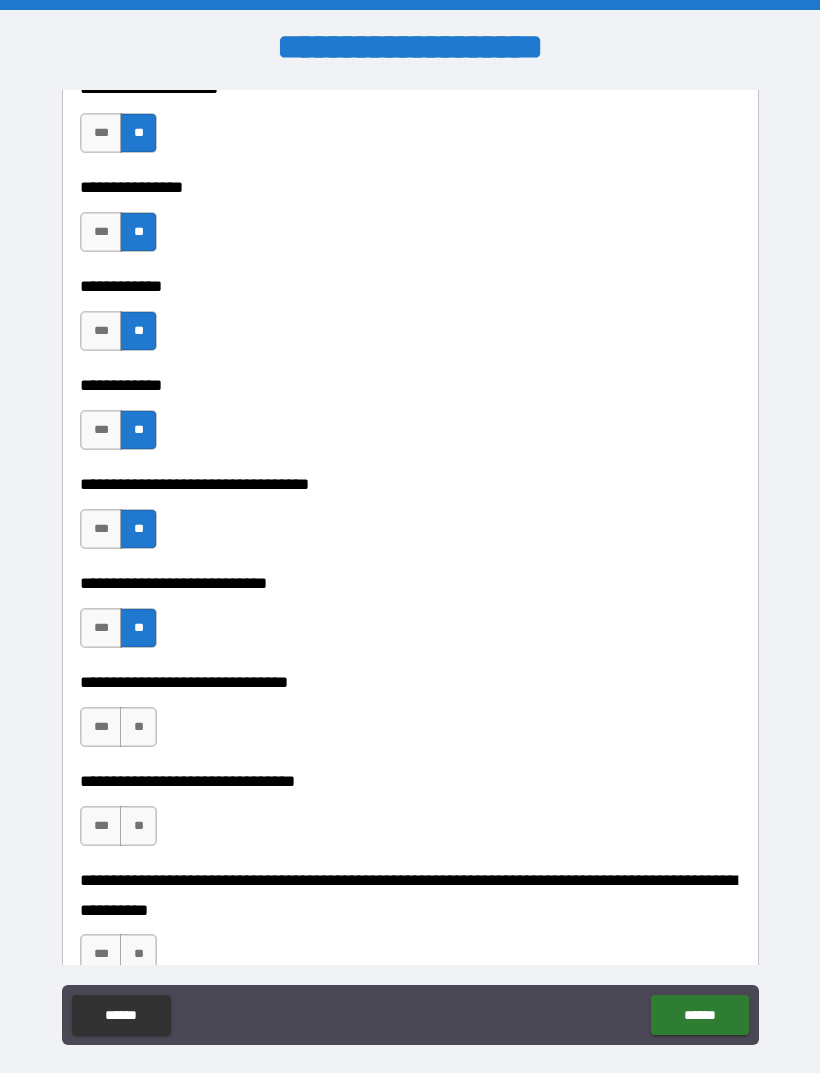 click on "**" at bounding box center [138, 727] 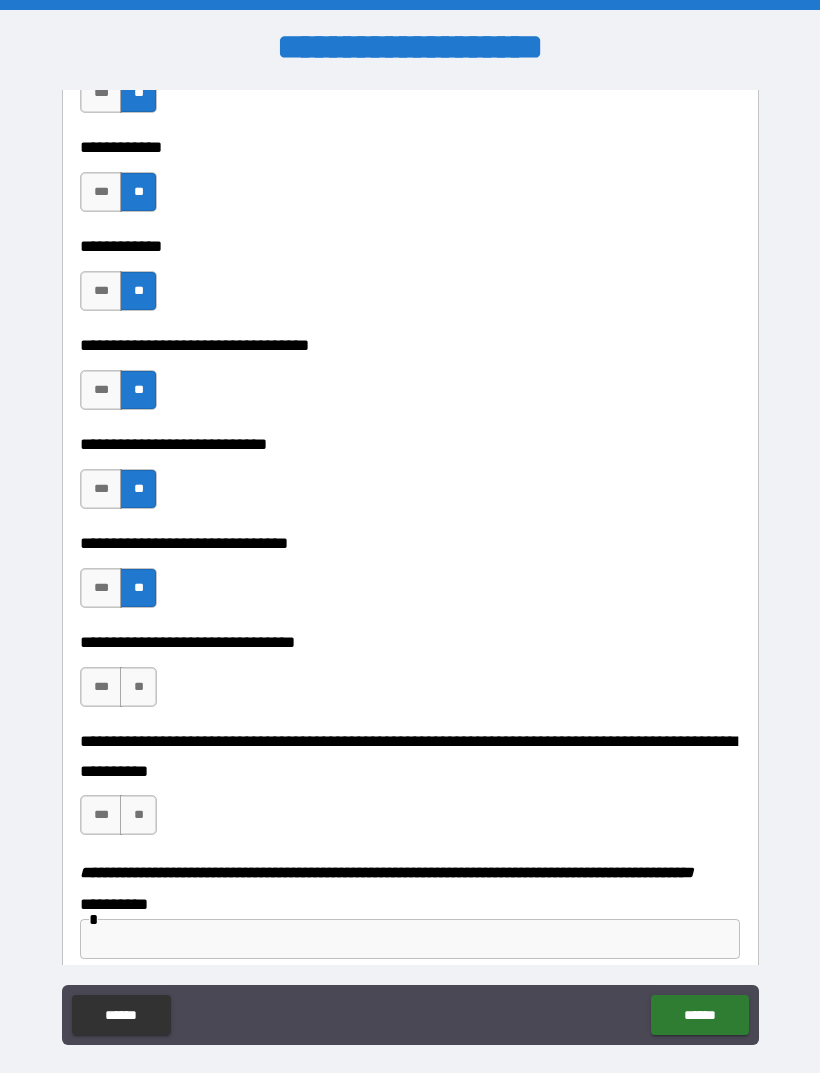 scroll, scrollTop: 9692, scrollLeft: 0, axis: vertical 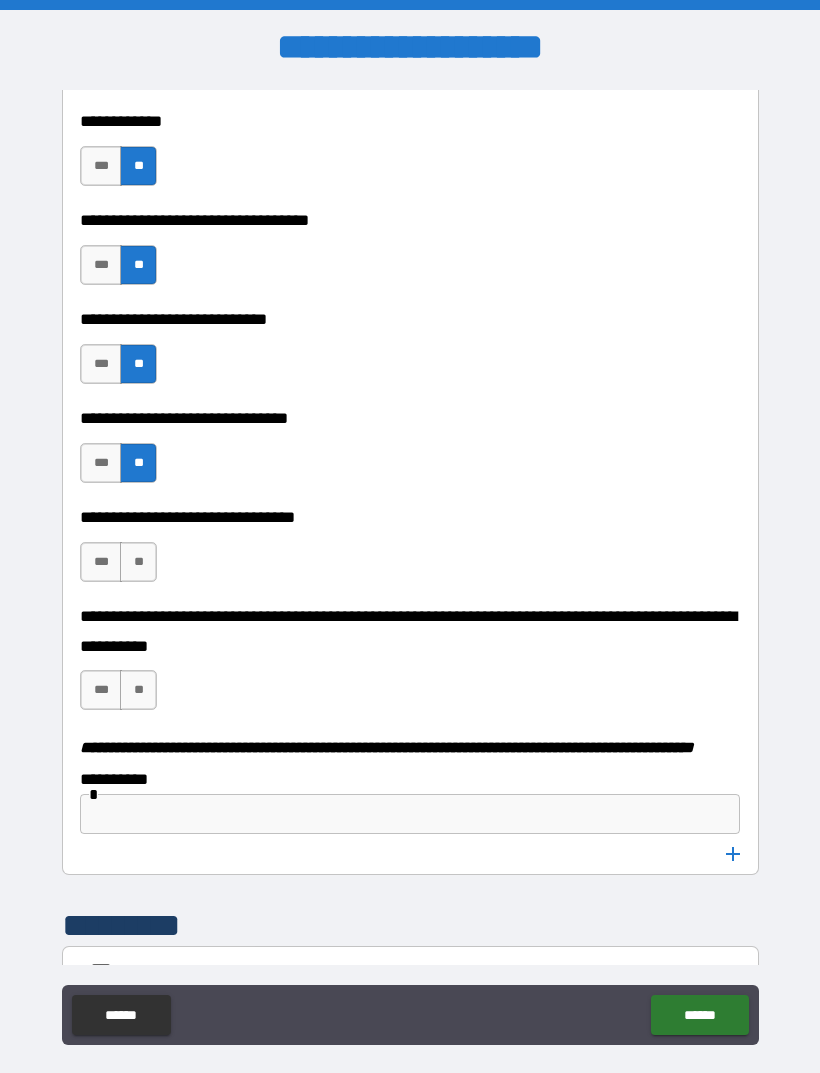 click on "**" at bounding box center [138, 562] 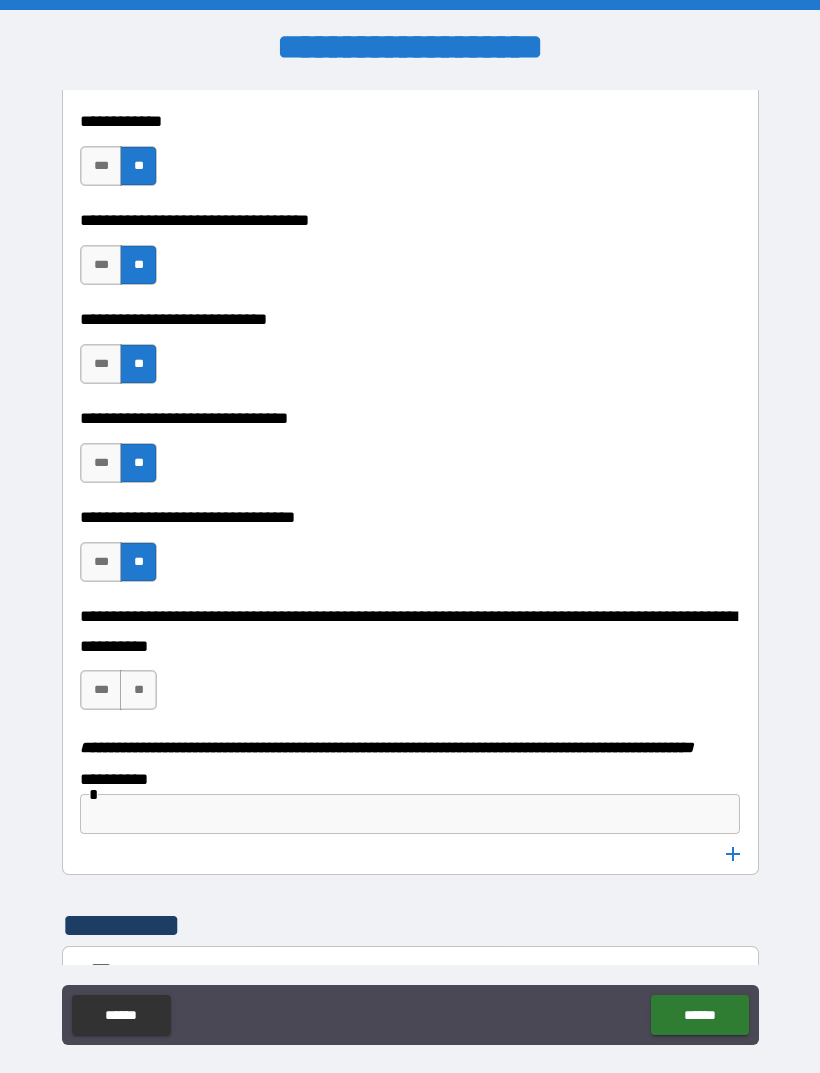 click on "**" at bounding box center [138, 690] 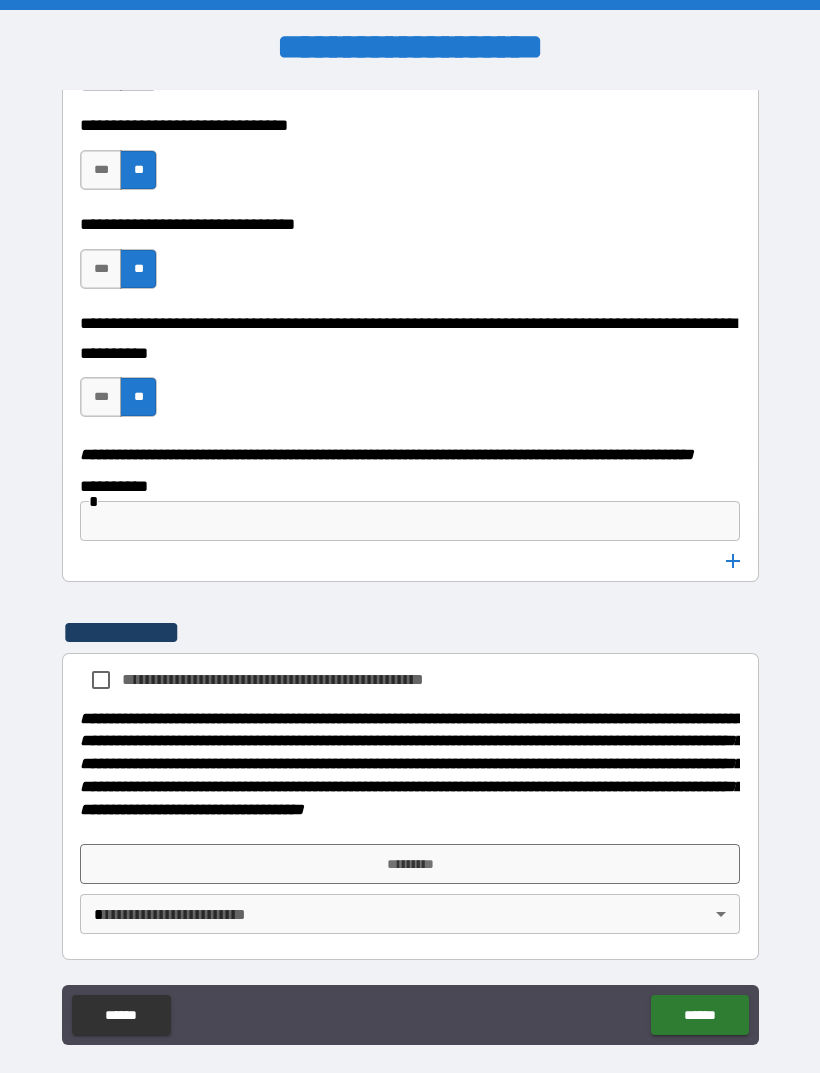 scroll, scrollTop: 10041, scrollLeft: 0, axis: vertical 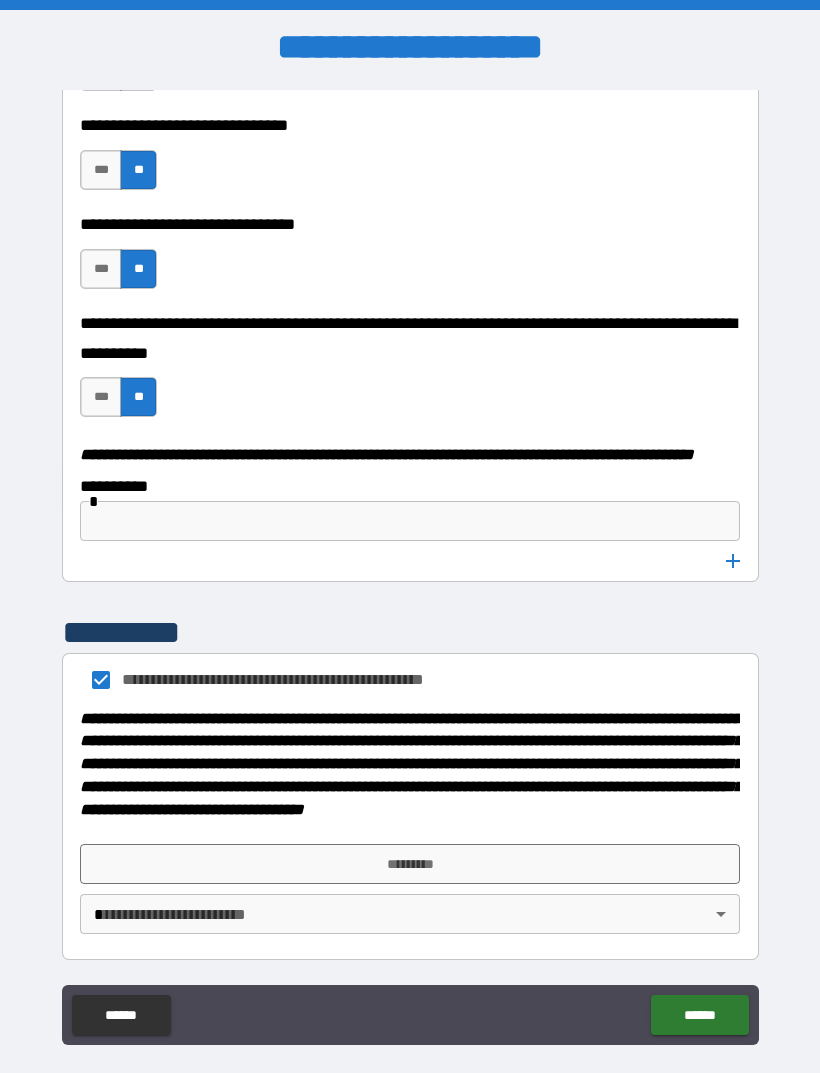 click on "*********" at bounding box center (410, 864) 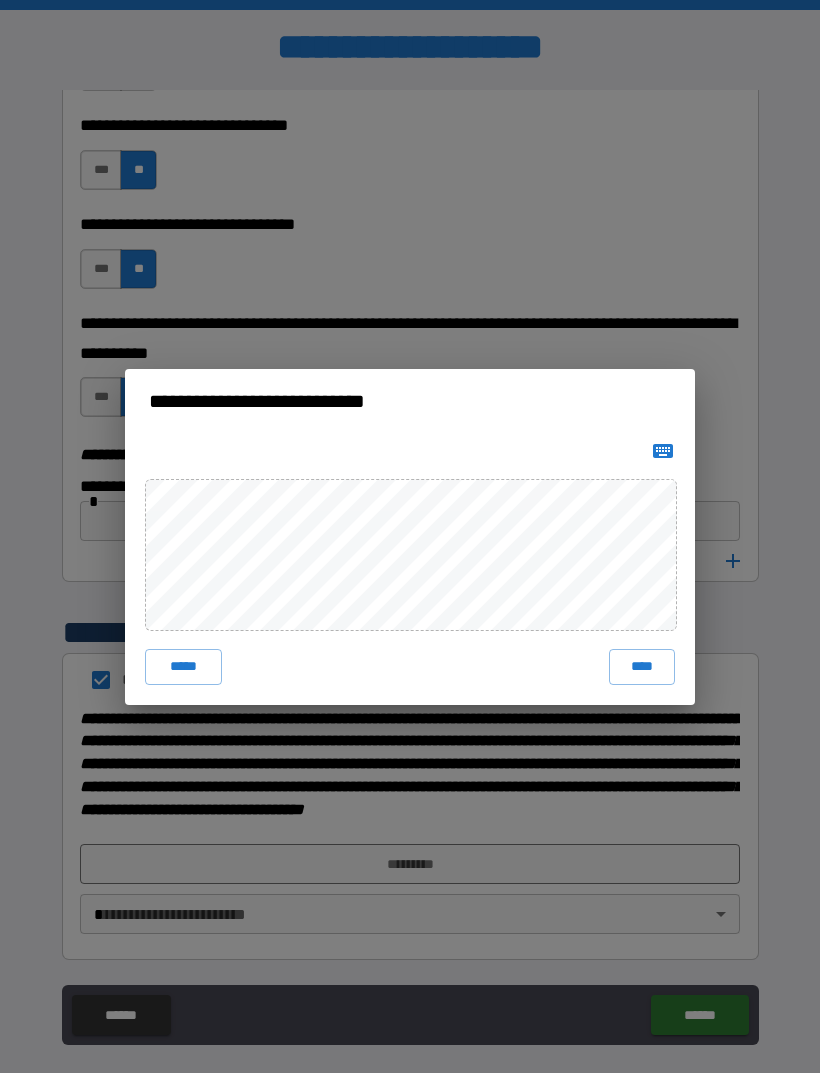 click on "****" at bounding box center (642, 667) 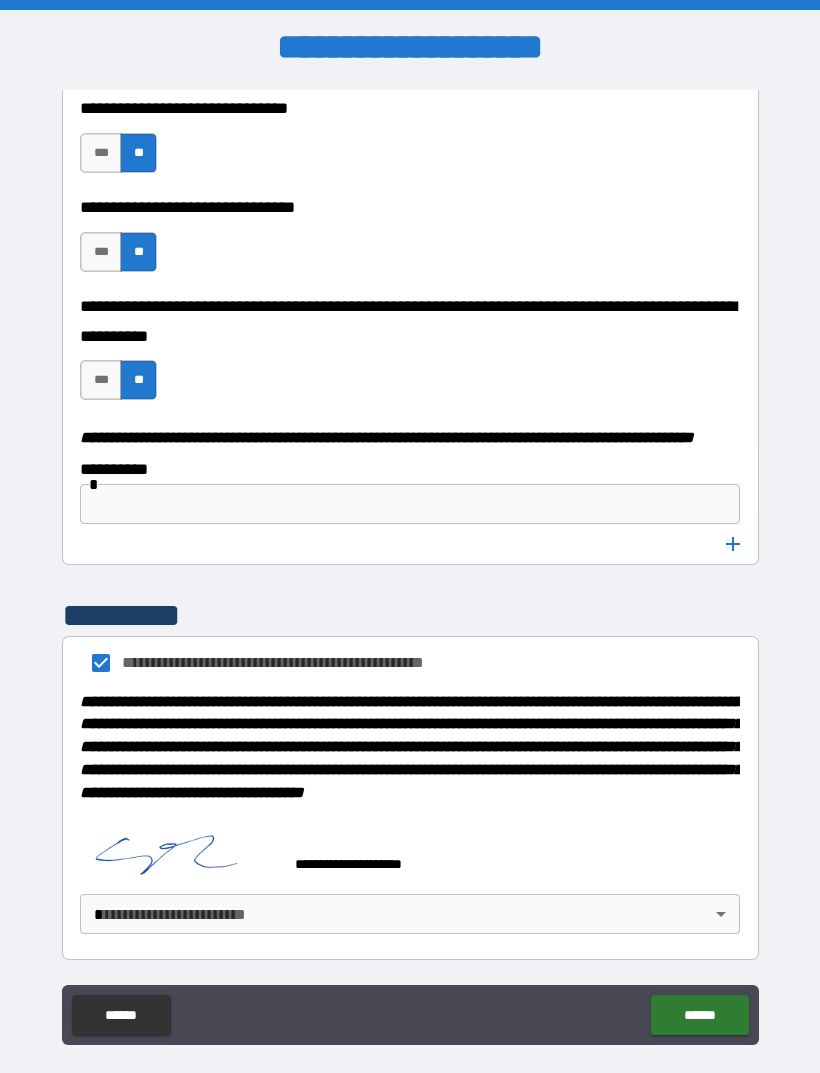 click on "**********" at bounding box center [410, 568] 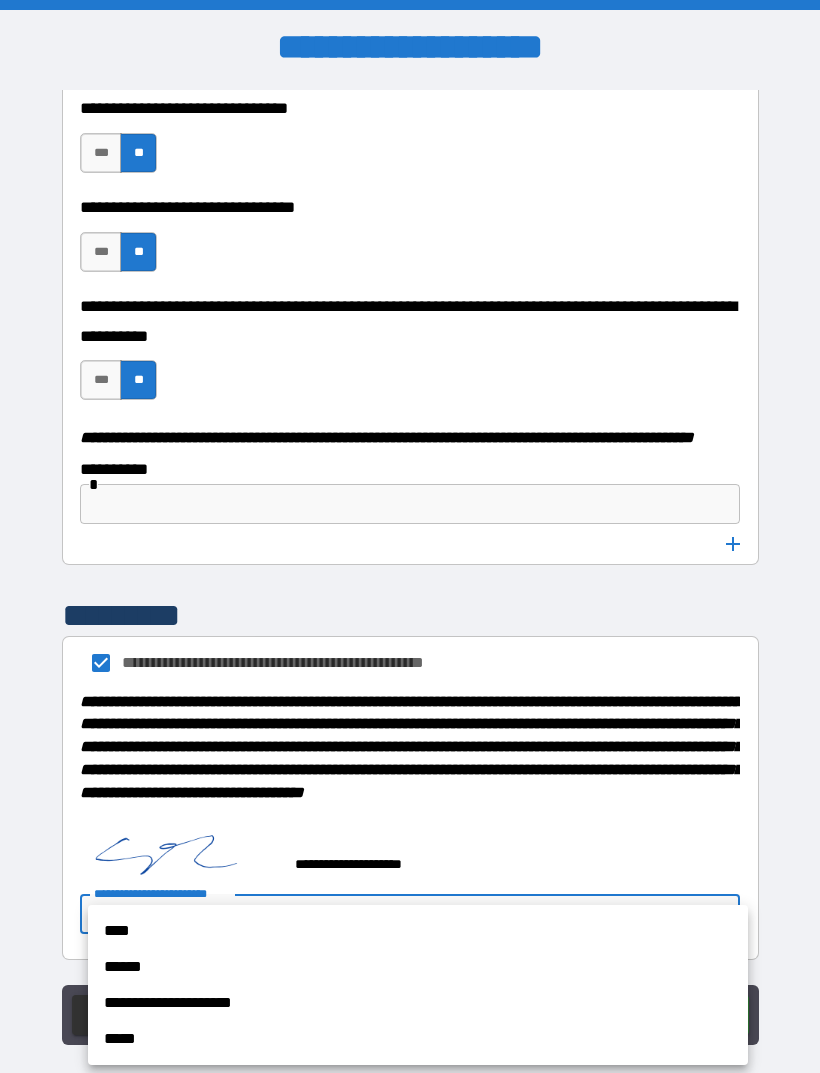 click on "****" at bounding box center (418, 931) 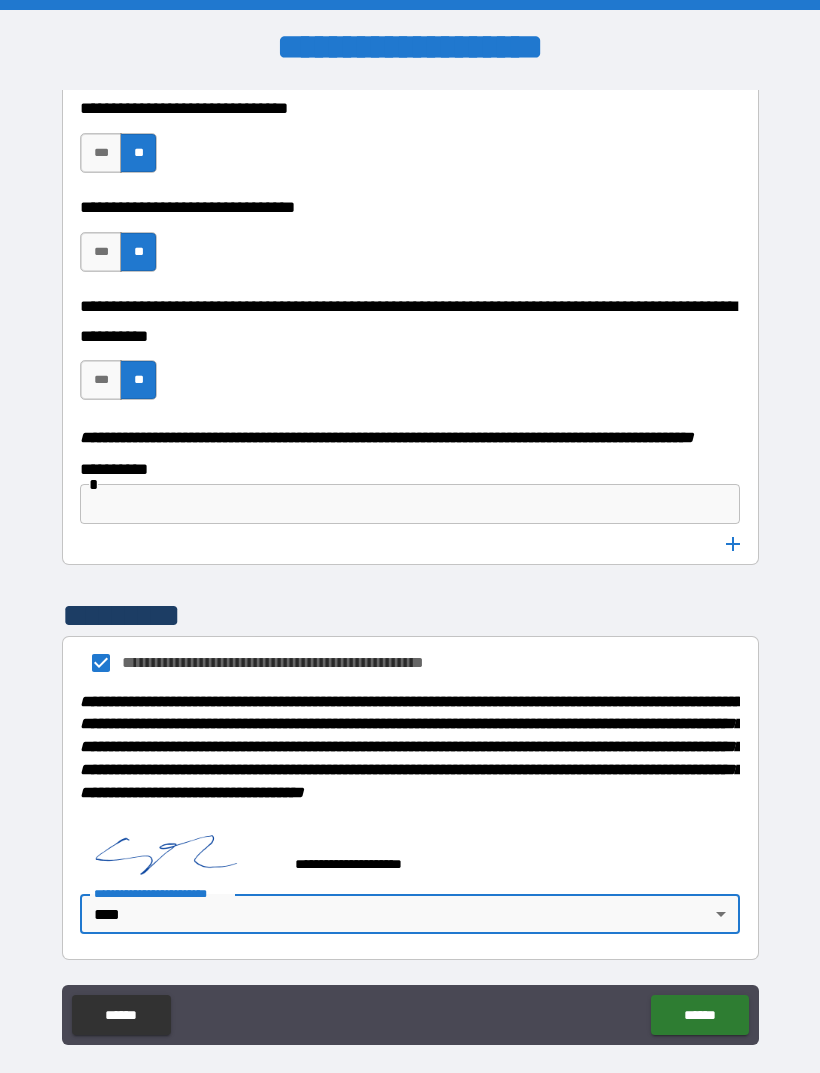 type on "****" 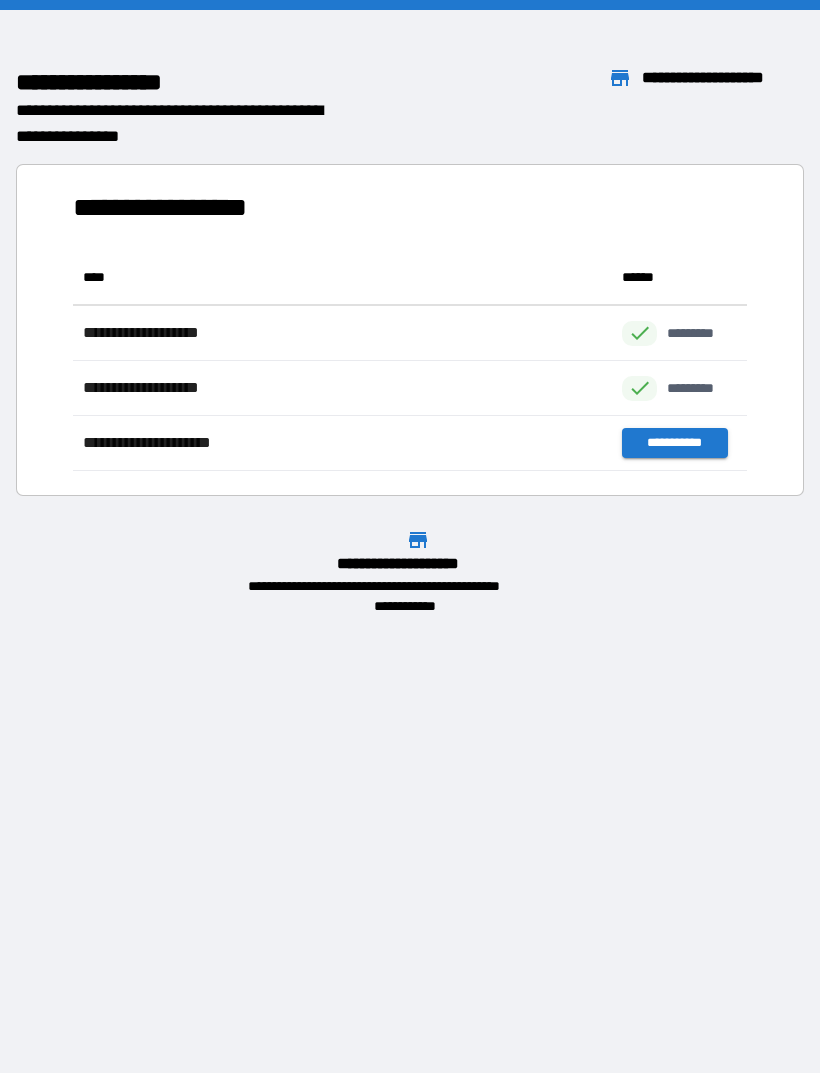 scroll, scrollTop: 1, scrollLeft: 1, axis: both 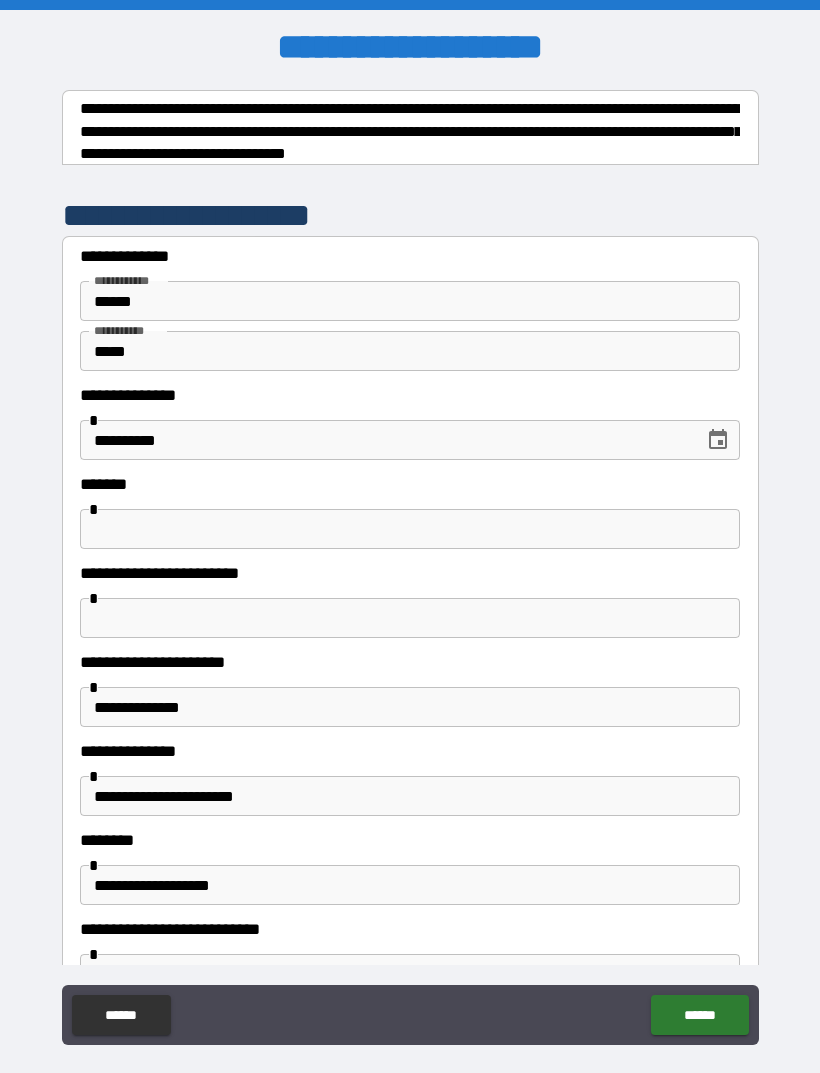 click at bounding box center [410, 529] 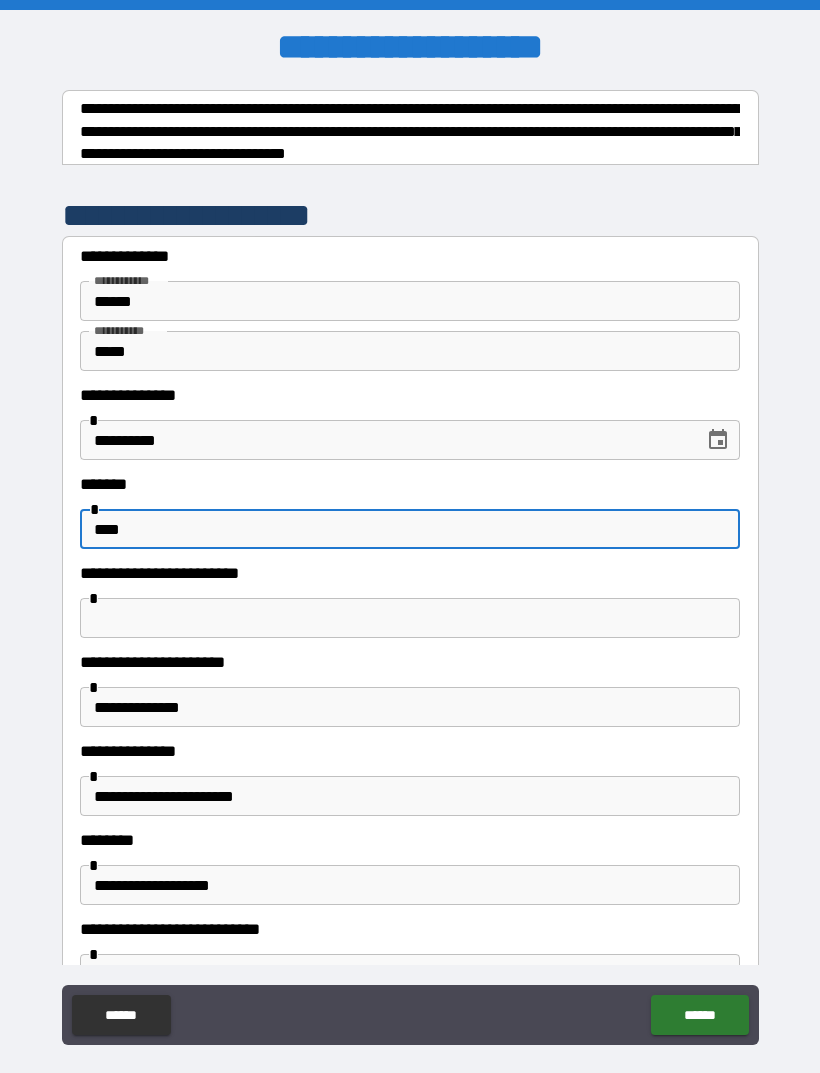 type on "****" 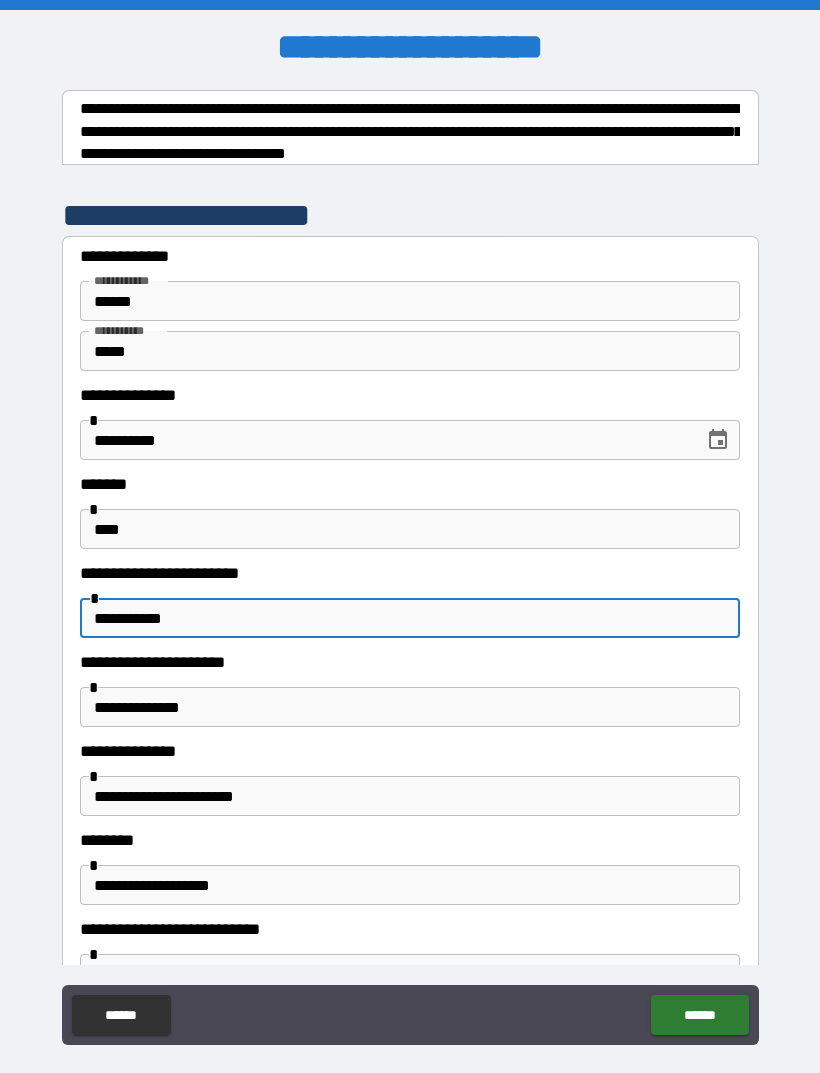 type on "**********" 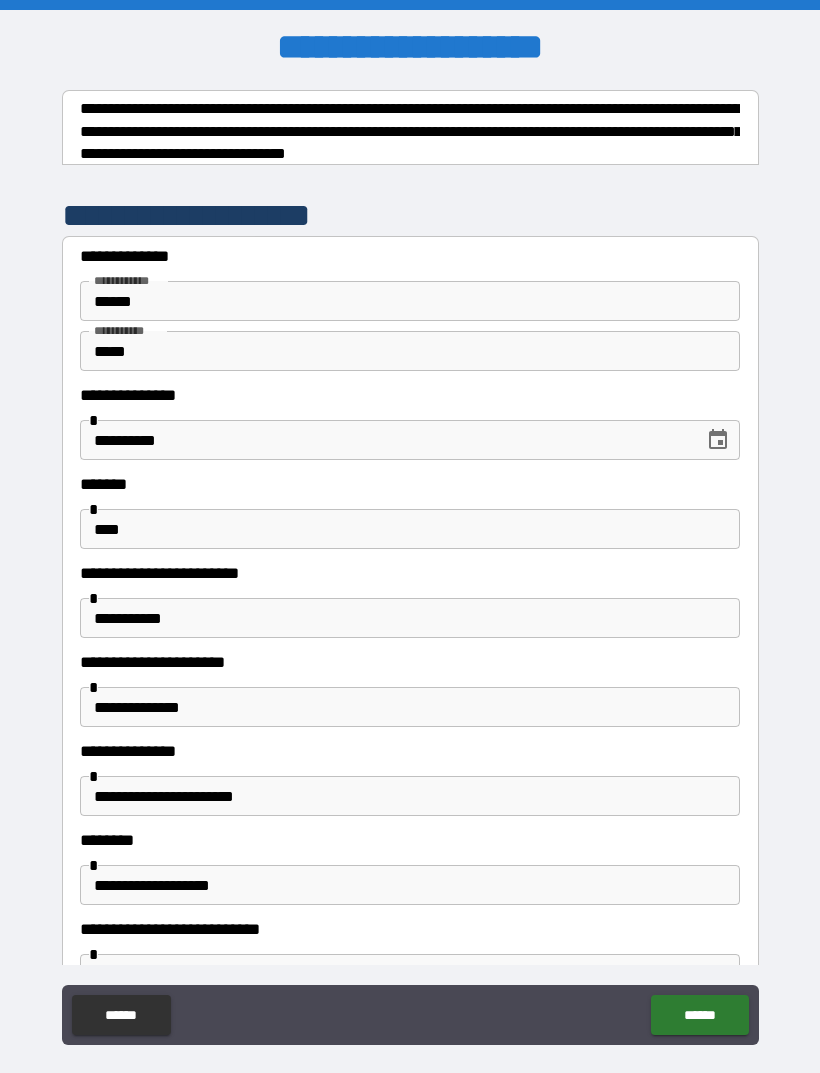 click on "**********" at bounding box center [410, 571] 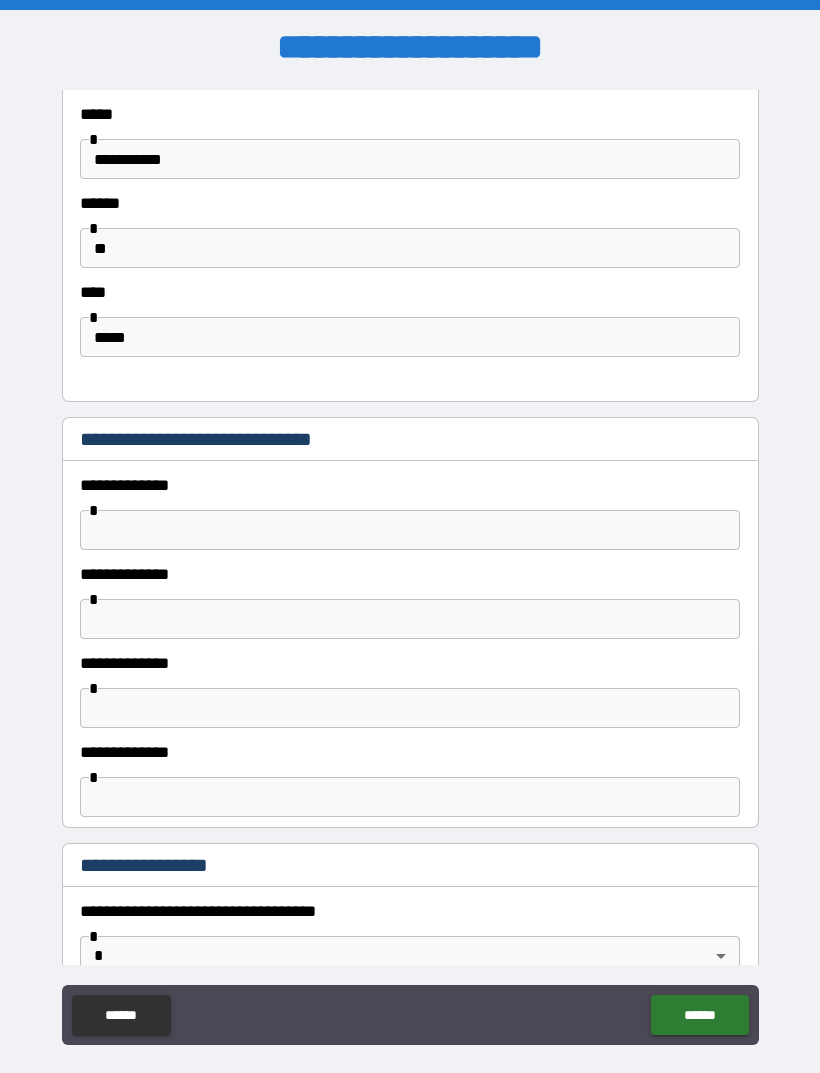 scroll, scrollTop: 905, scrollLeft: 0, axis: vertical 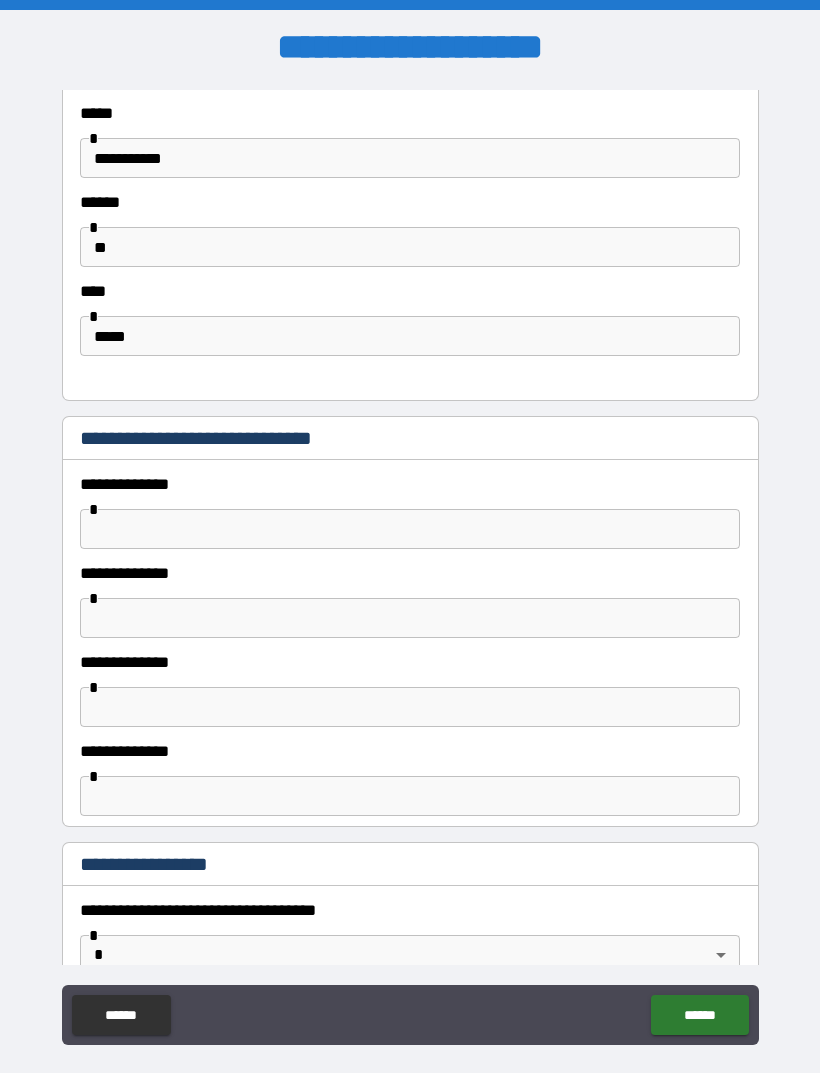 click at bounding box center [410, 796] 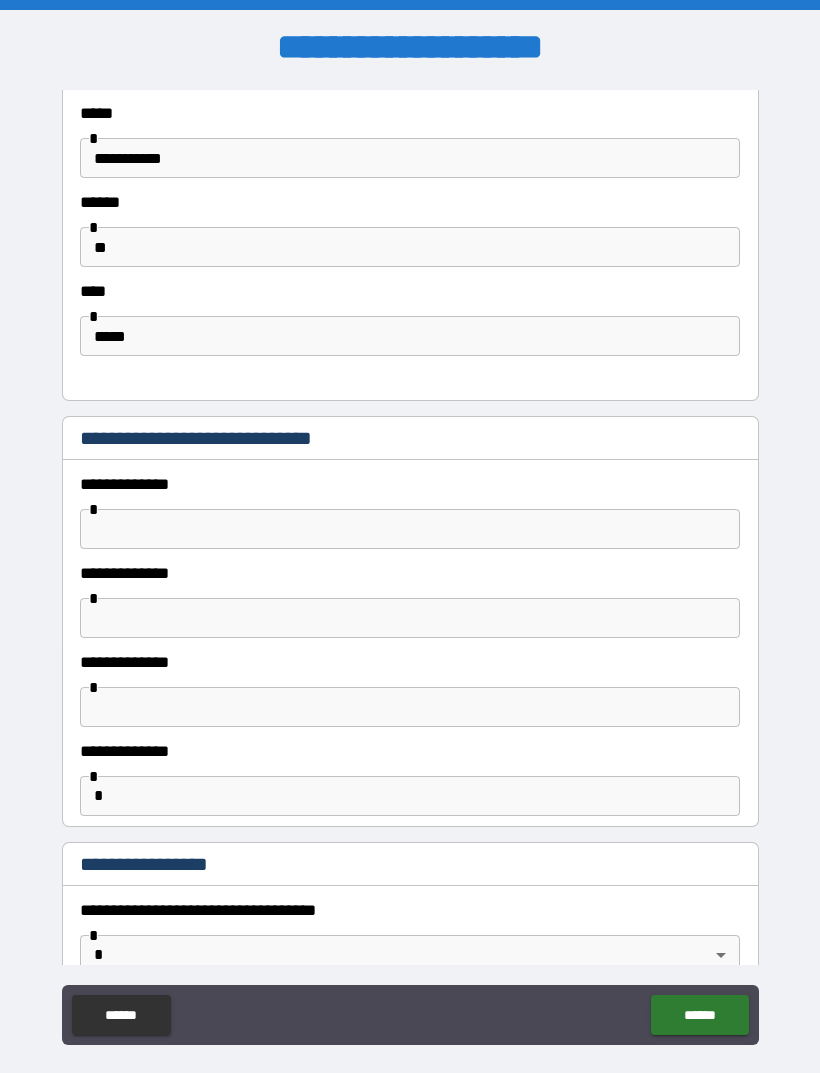 scroll, scrollTop: 64, scrollLeft: 0, axis: vertical 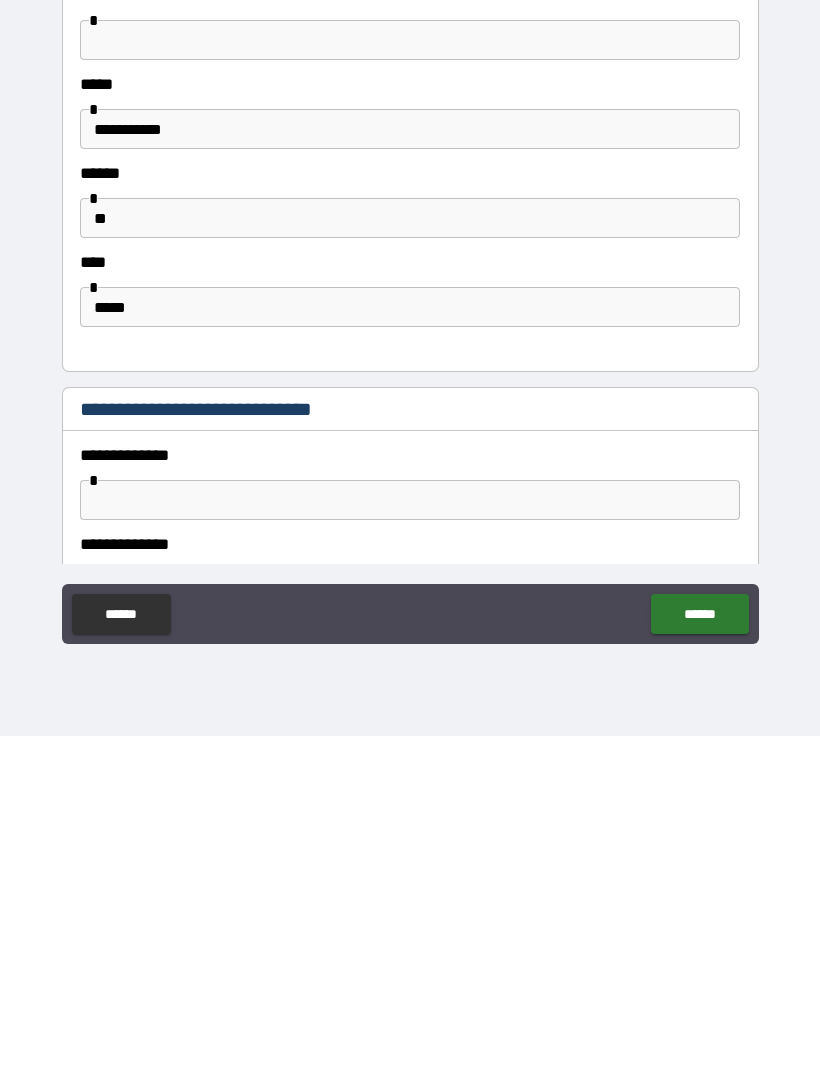 click at bounding box center (410, 837) 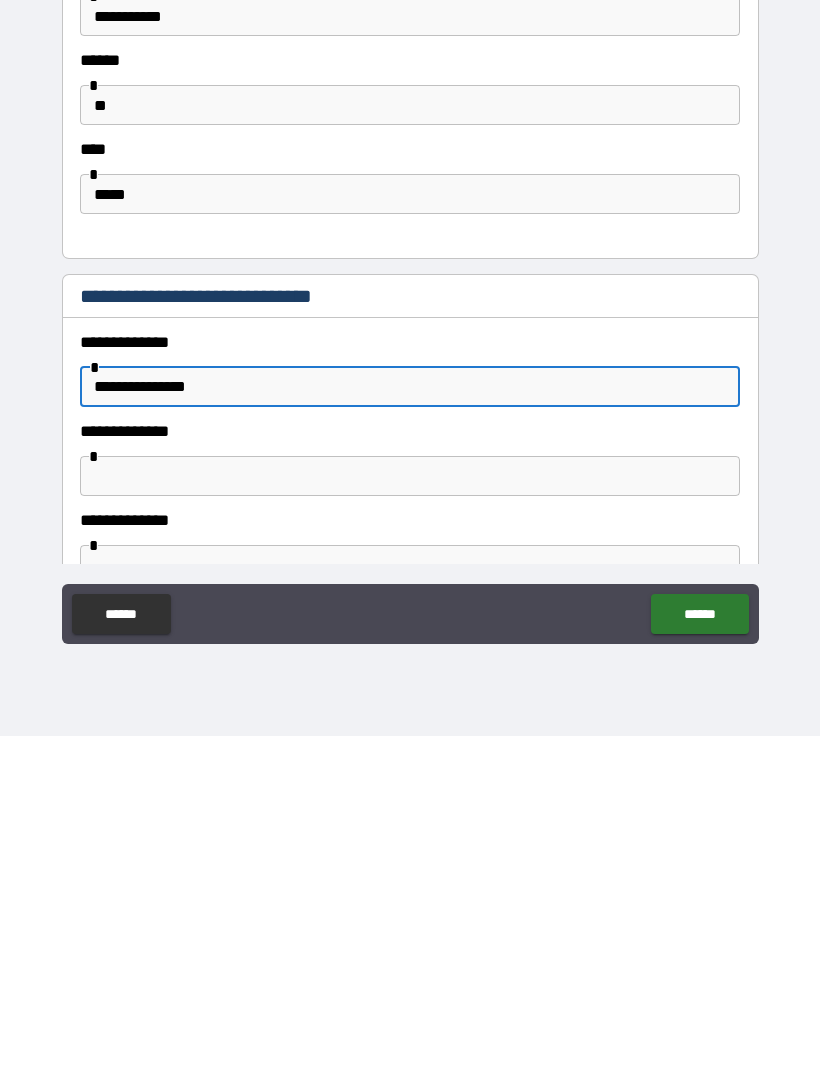 scroll, scrollTop: 648, scrollLeft: 0, axis: vertical 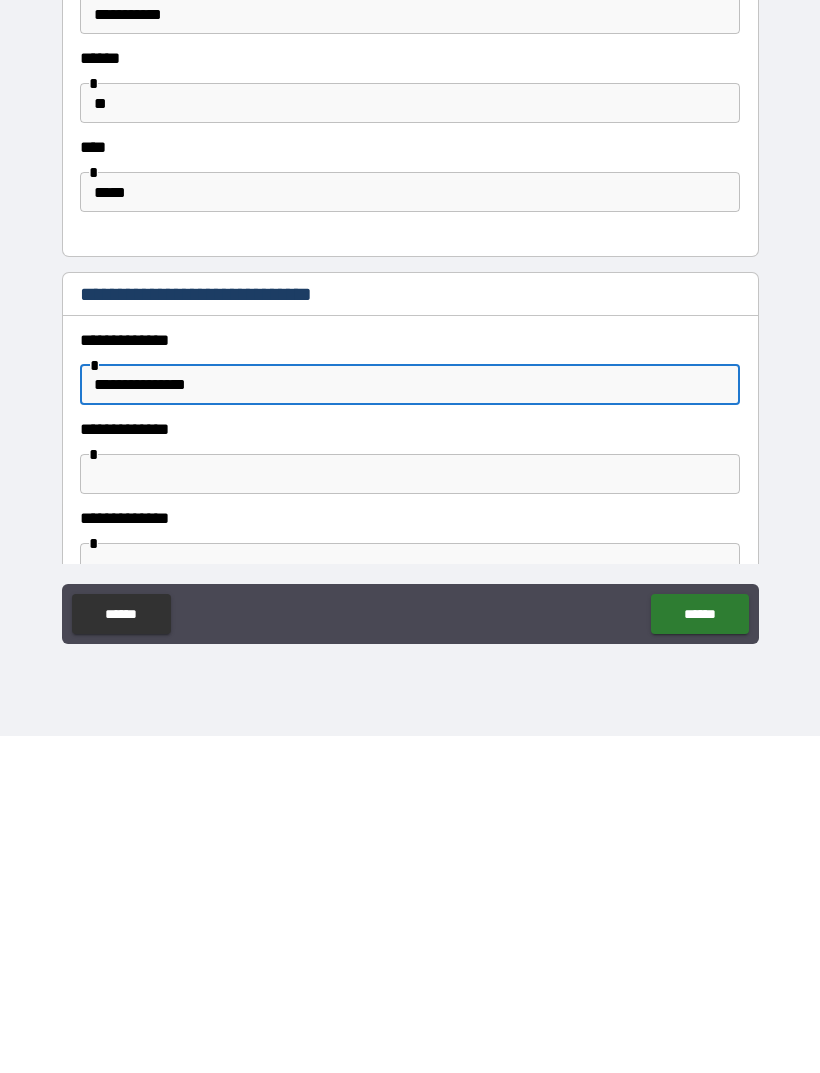 type on "**********" 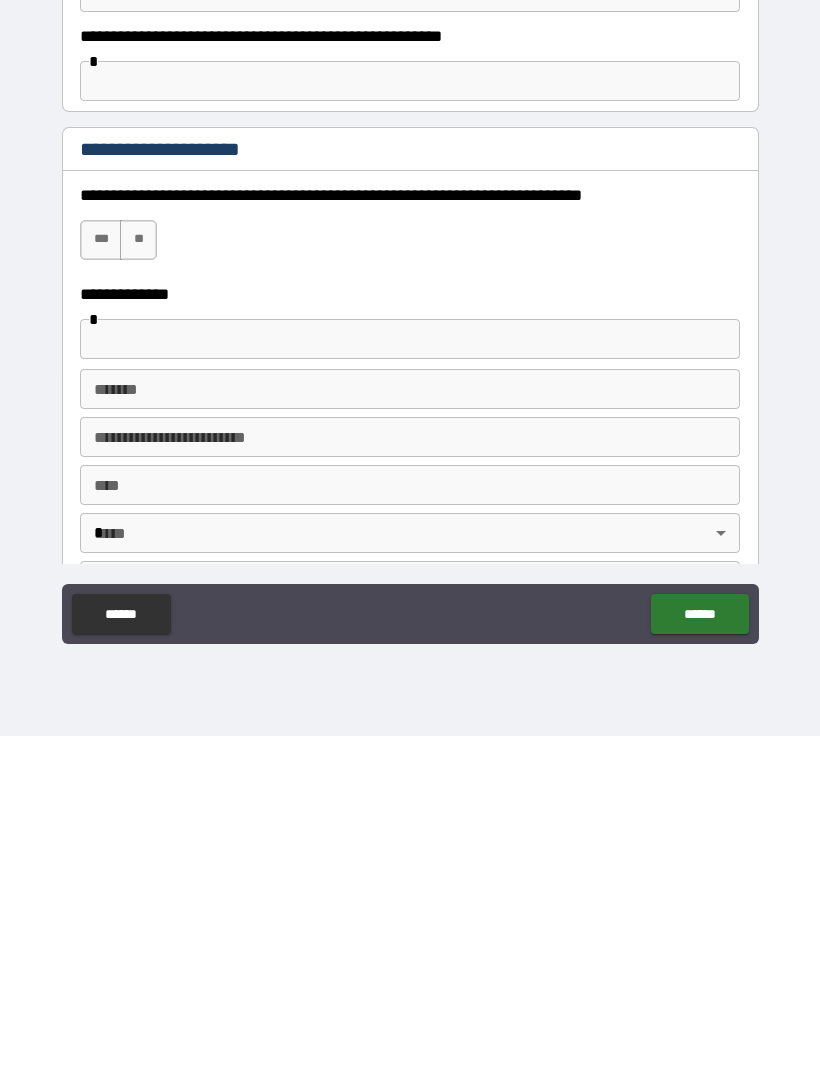 scroll, scrollTop: 1468, scrollLeft: 0, axis: vertical 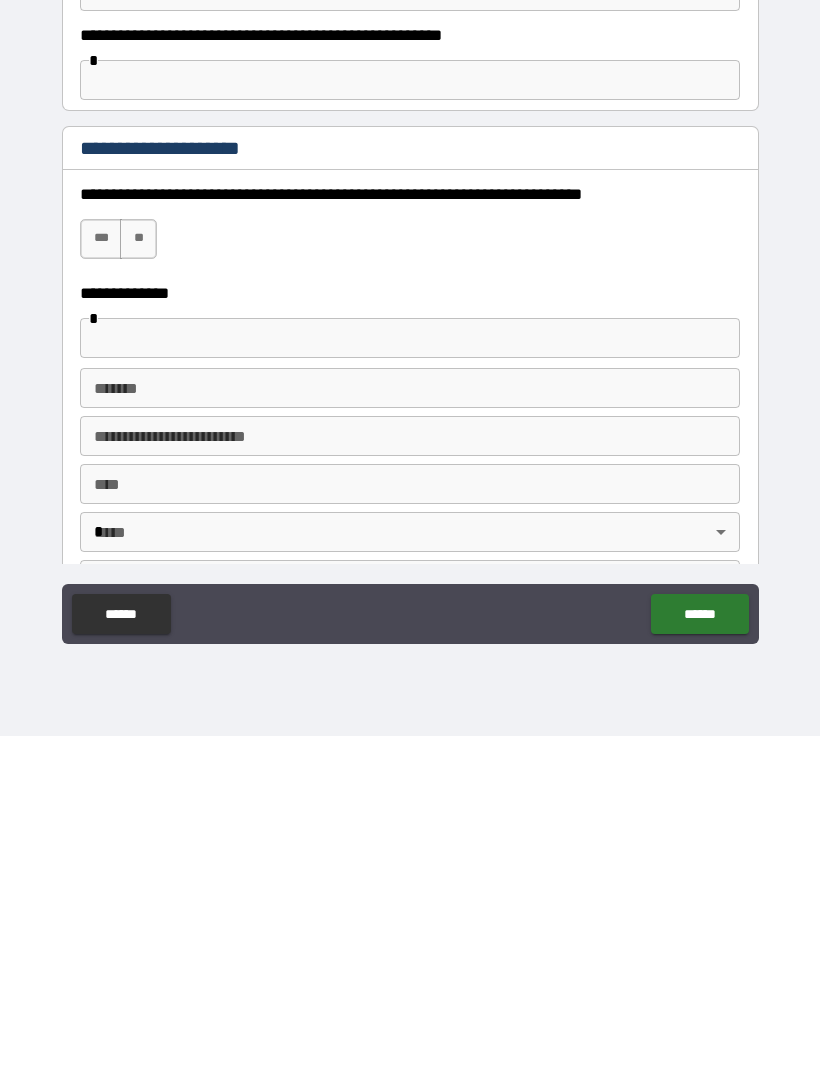type on "**********" 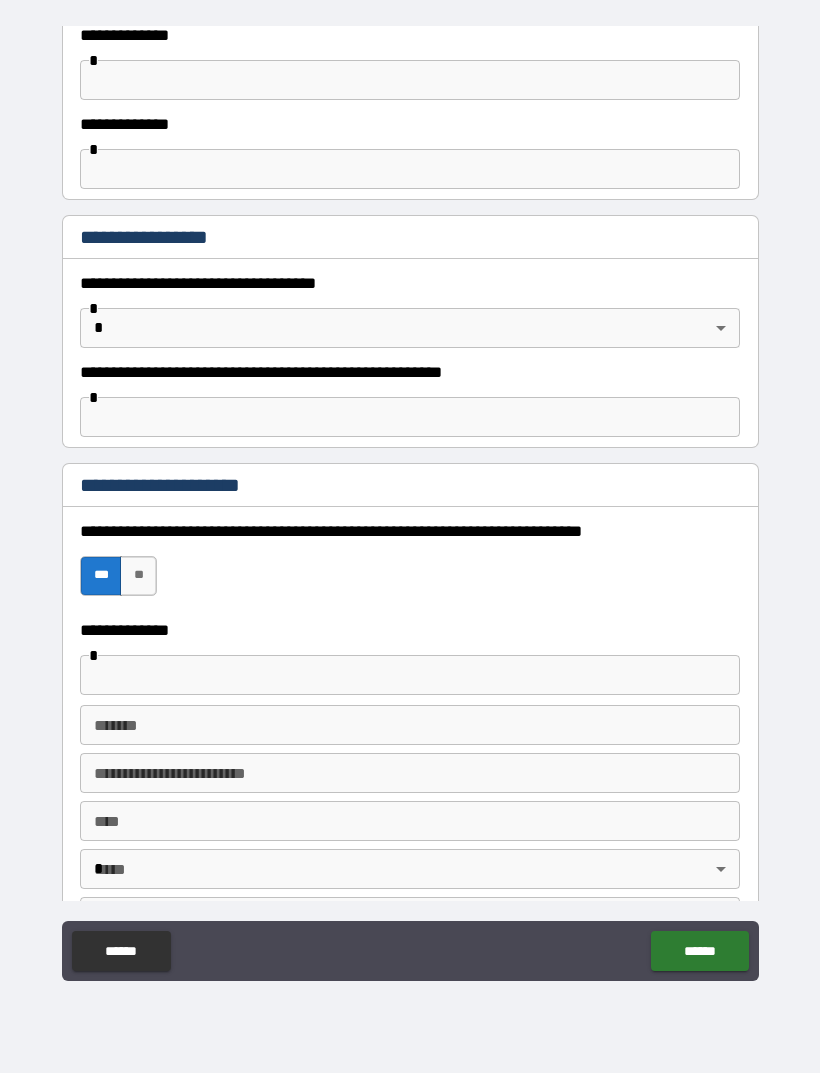 click at bounding box center (410, 675) 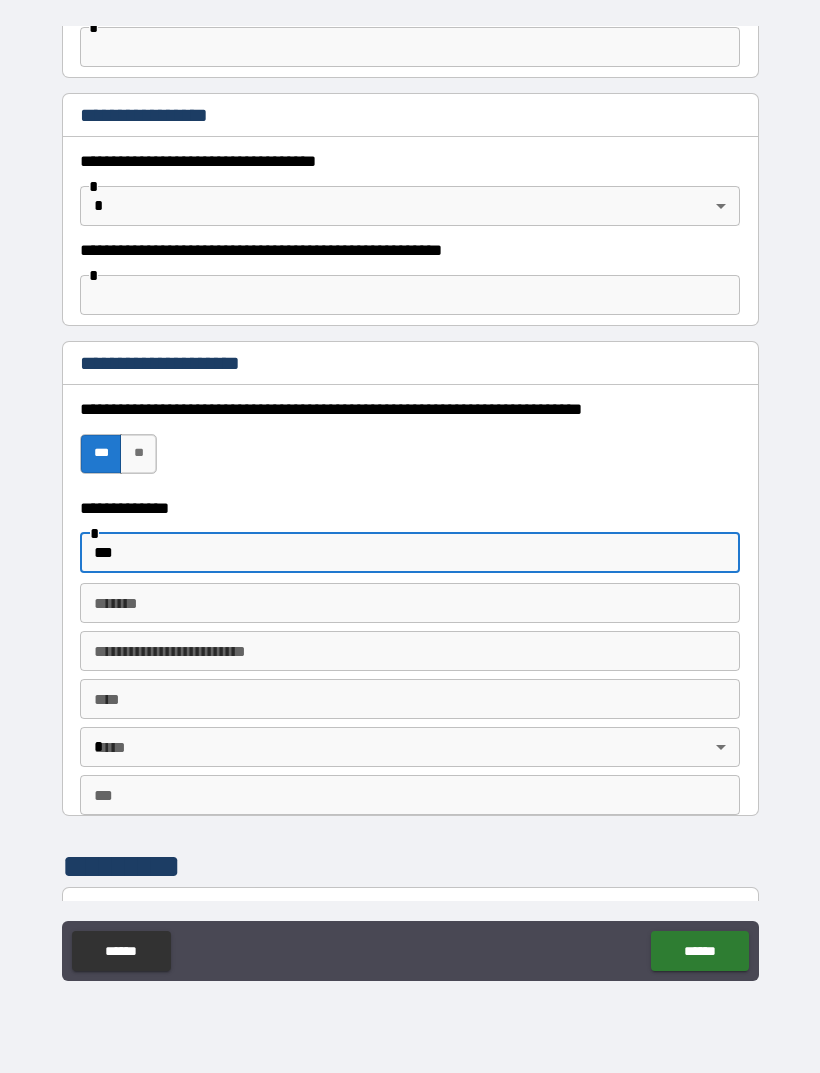 scroll, scrollTop: 1597, scrollLeft: 0, axis: vertical 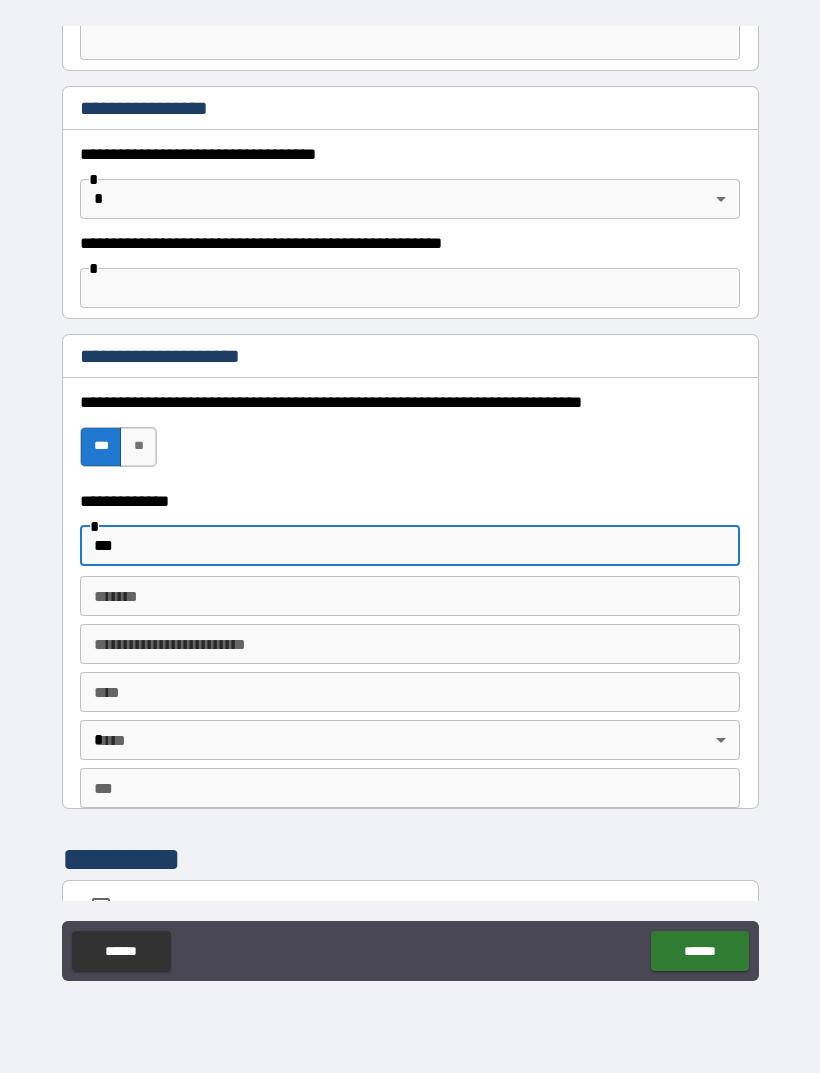 type on "***" 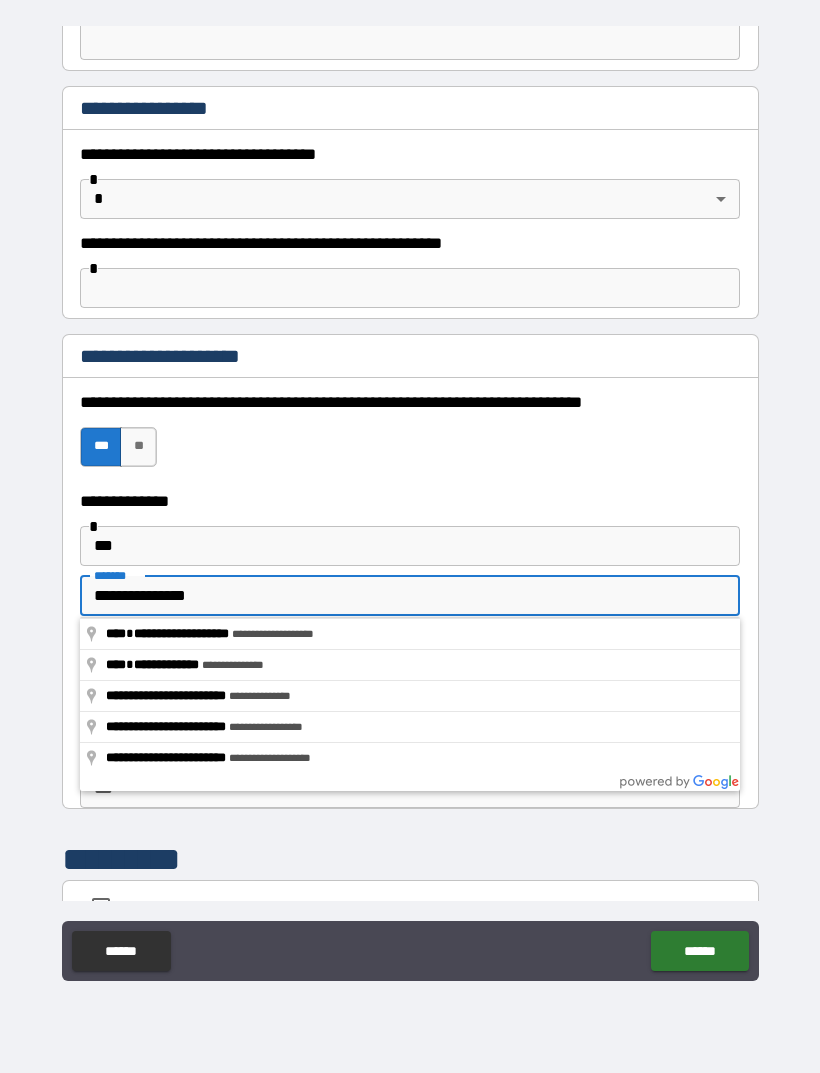 type on "**********" 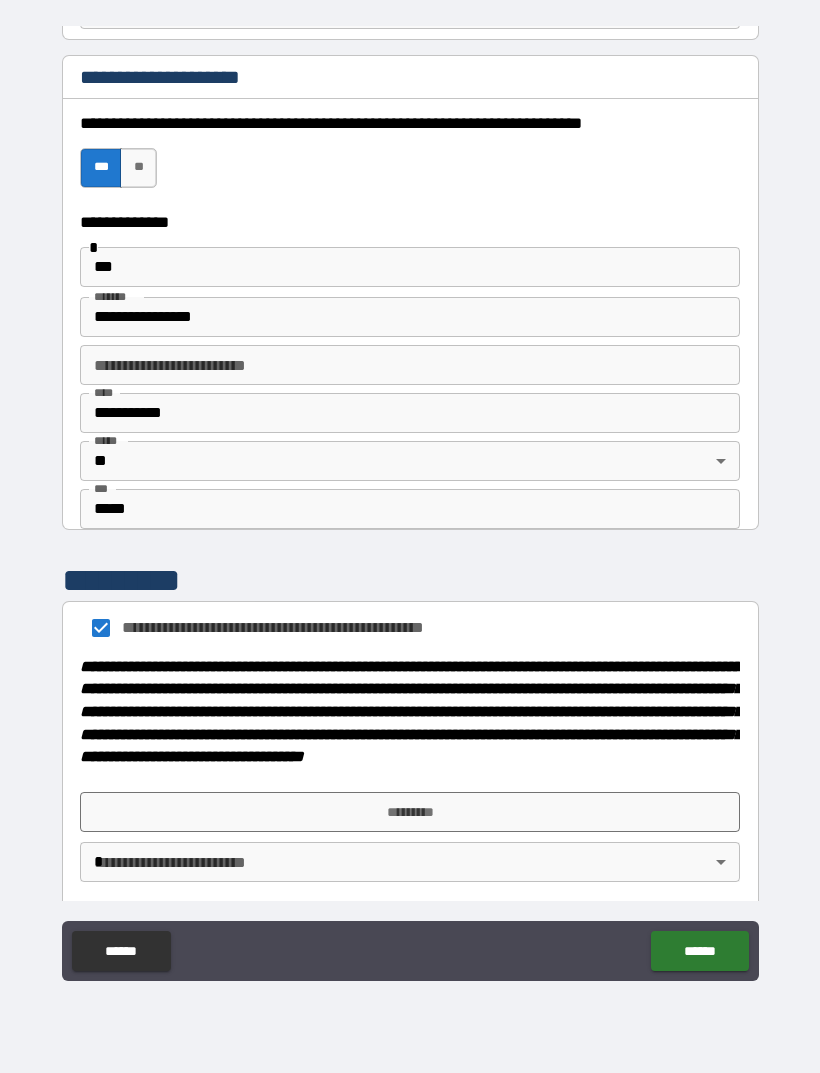 scroll, scrollTop: 1866, scrollLeft: 0, axis: vertical 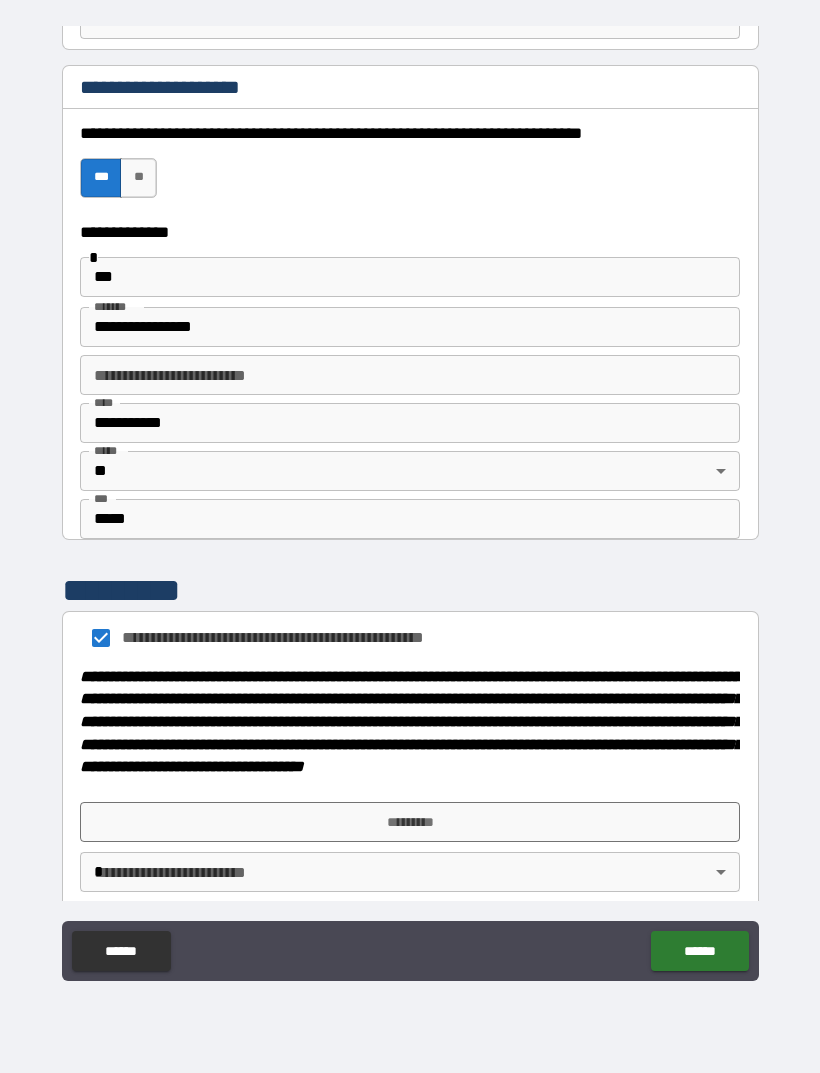 click on "******" at bounding box center (699, 951) 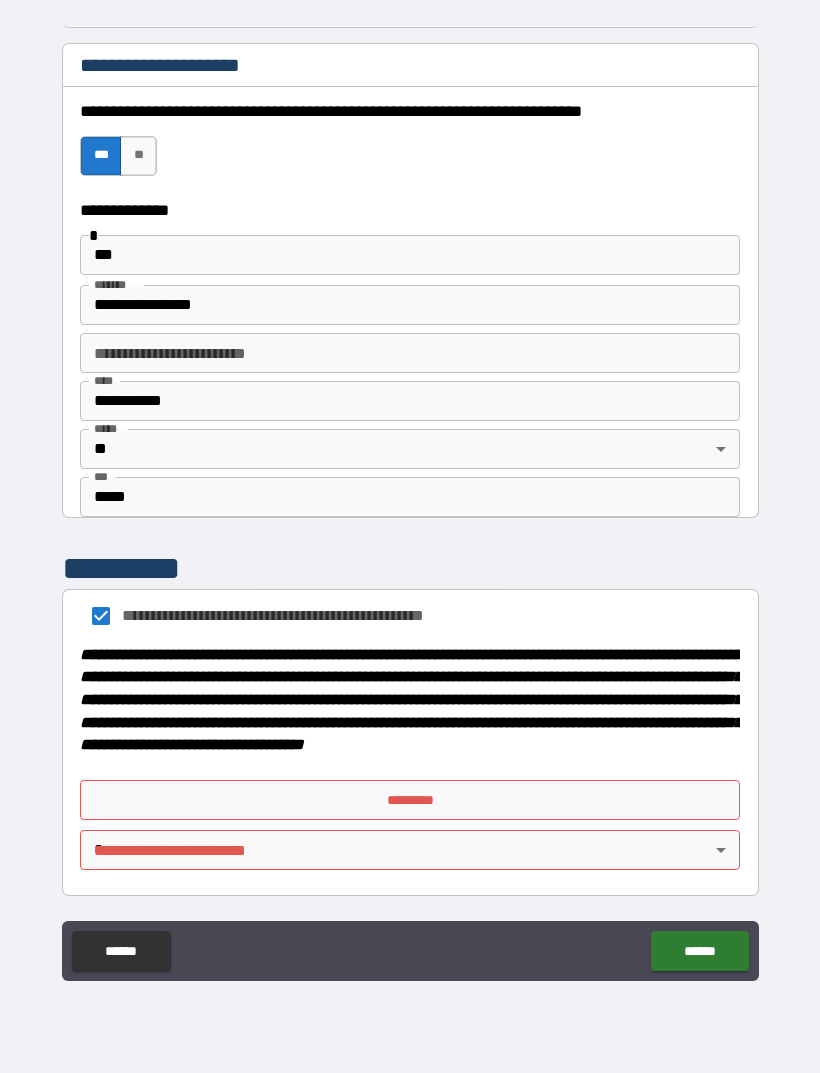 scroll, scrollTop: 1905, scrollLeft: 0, axis: vertical 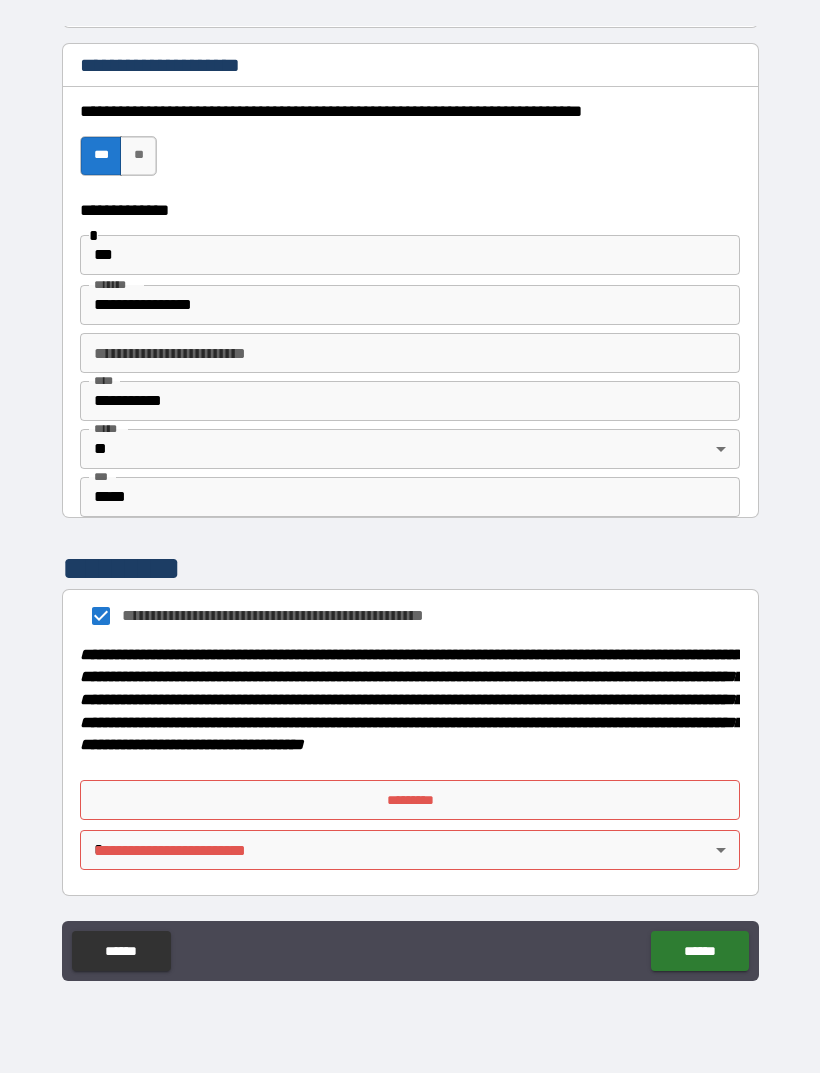 click on "******" at bounding box center (699, 951) 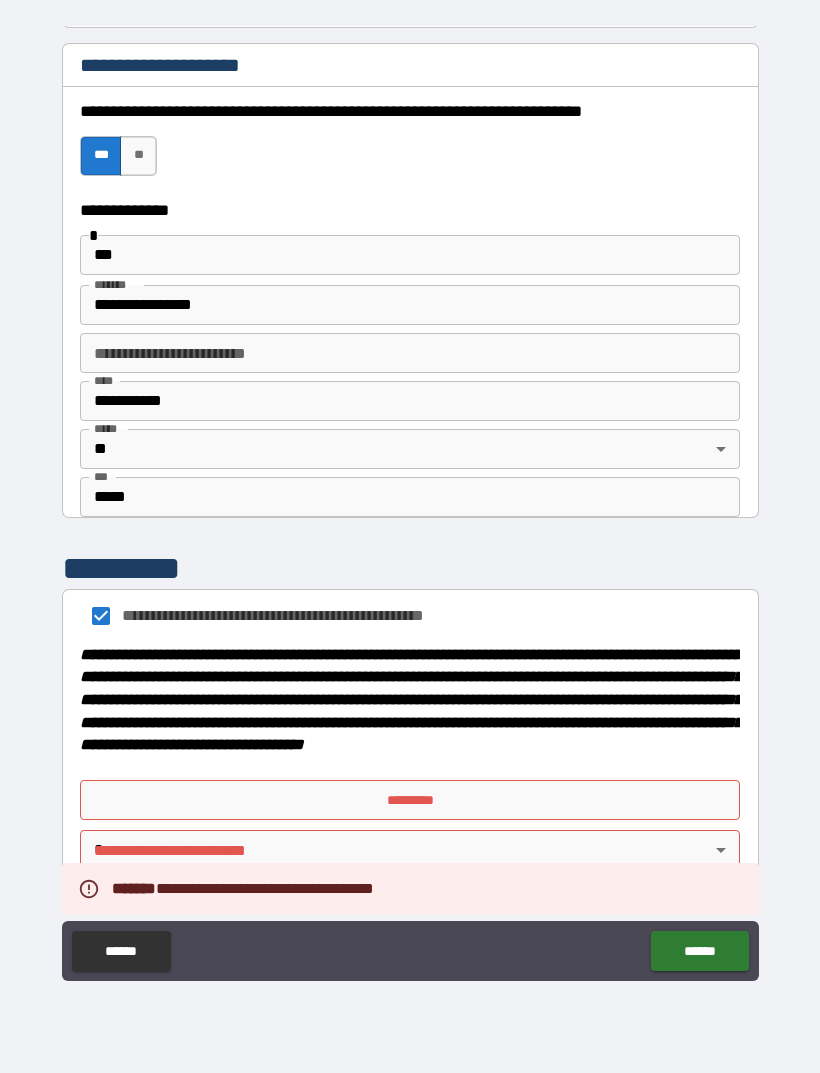 scroll, scrollTop: 1905, scrollLeft: 0, axis: vertical 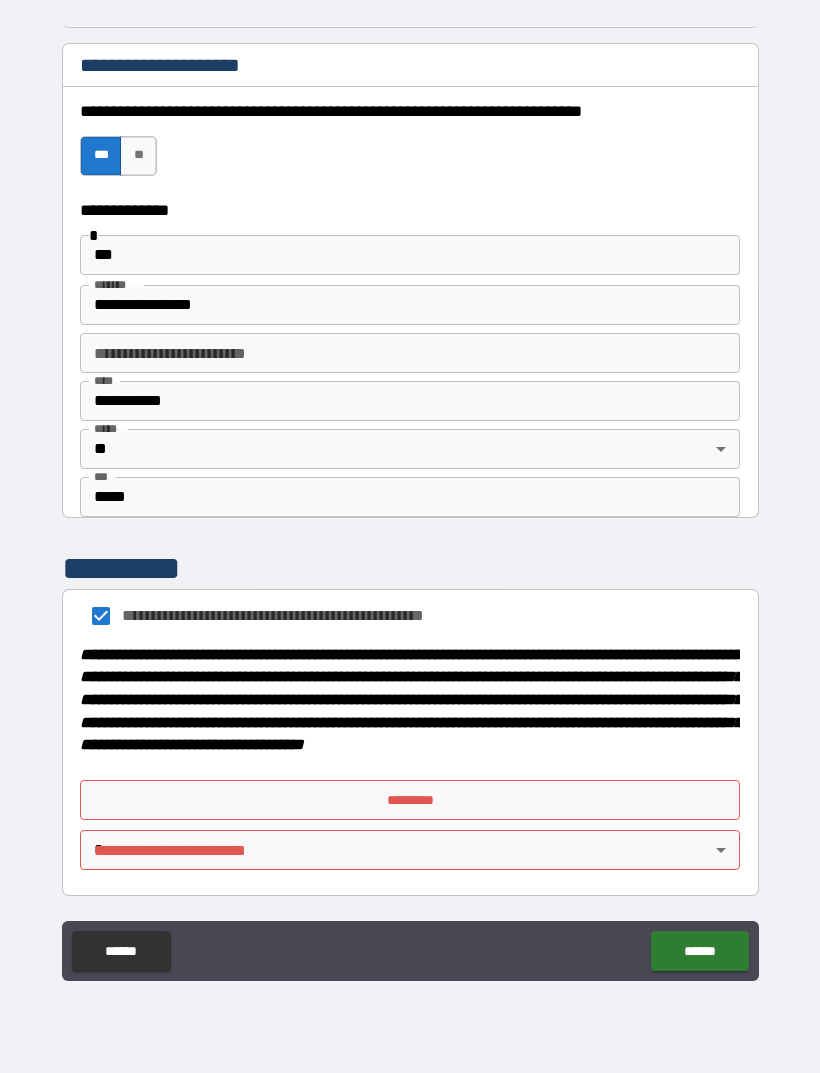 click on "**********" at bounding box center [410, 504] 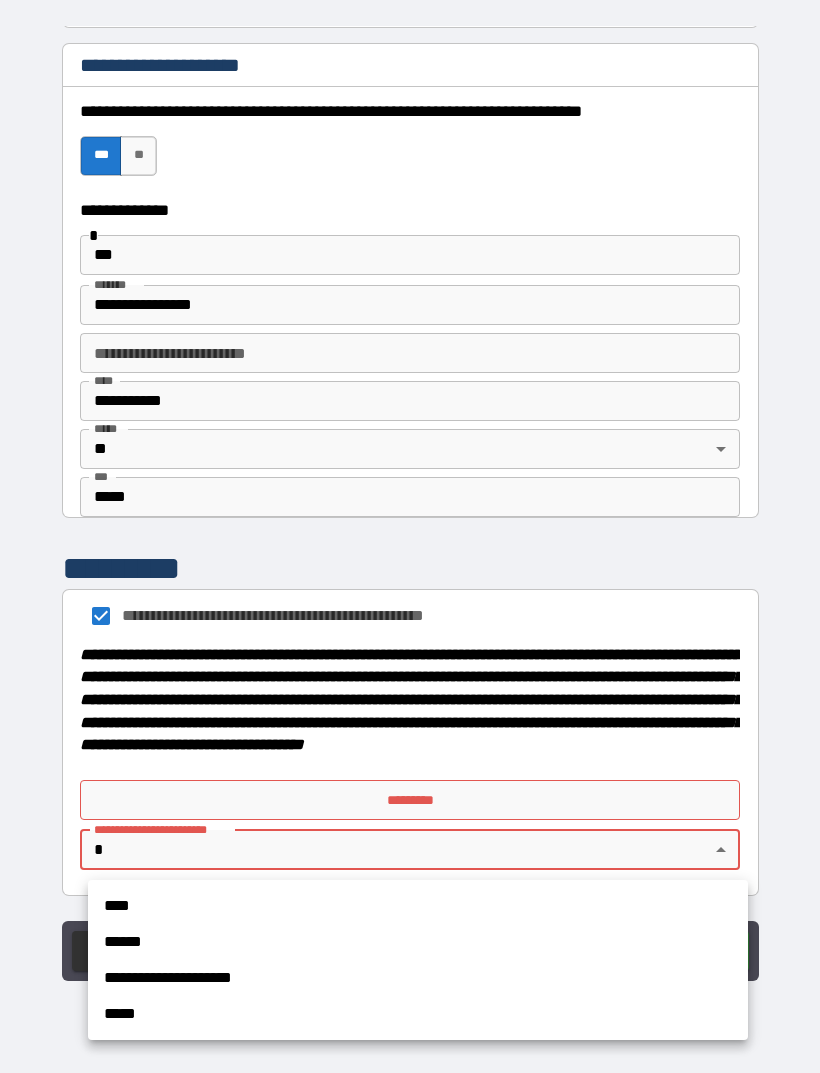 click on "****" at bounding box center [418, 906] 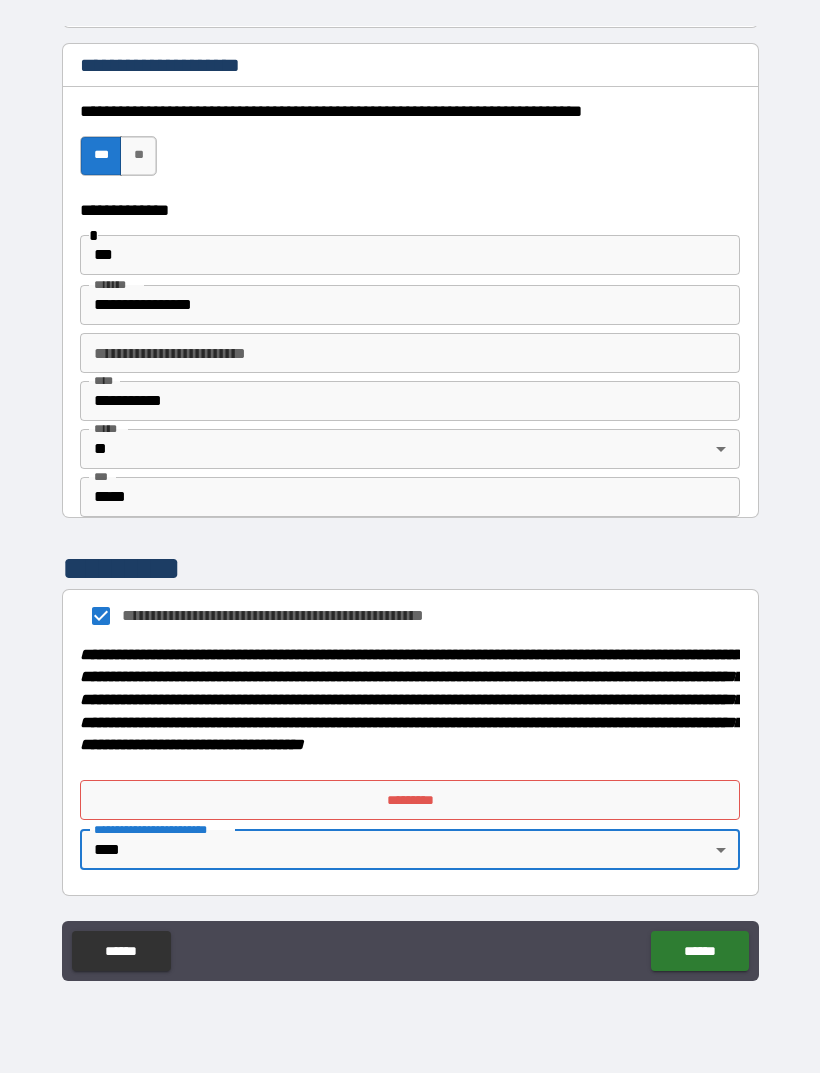 click on "*********" at bounding box center [410, 800] 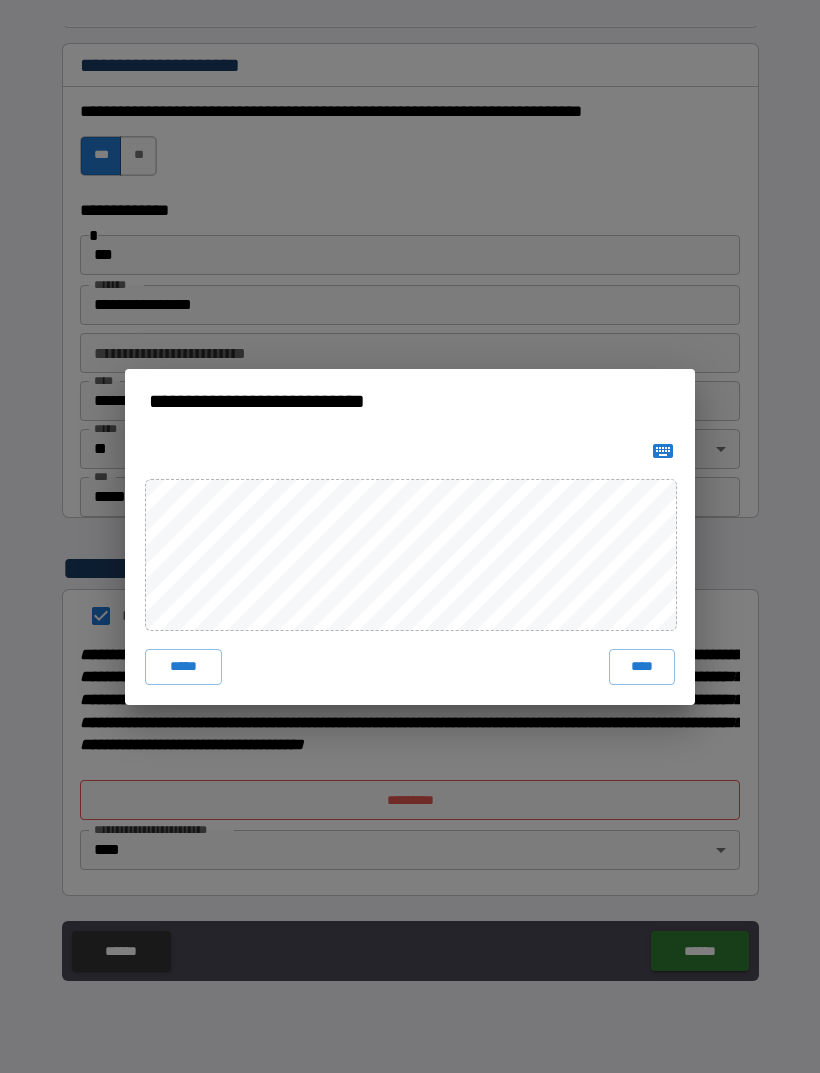 click on "****" at bounding box center [642, 667] 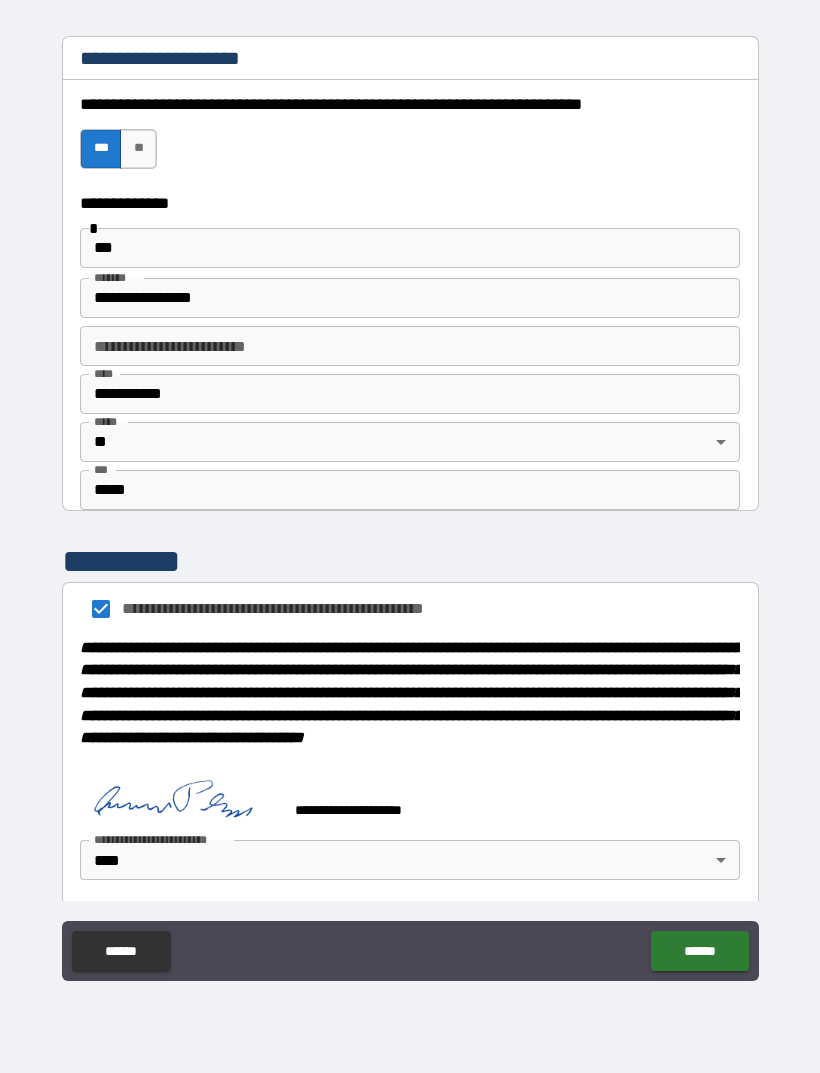click on "******" at bounding box center [699, 951] 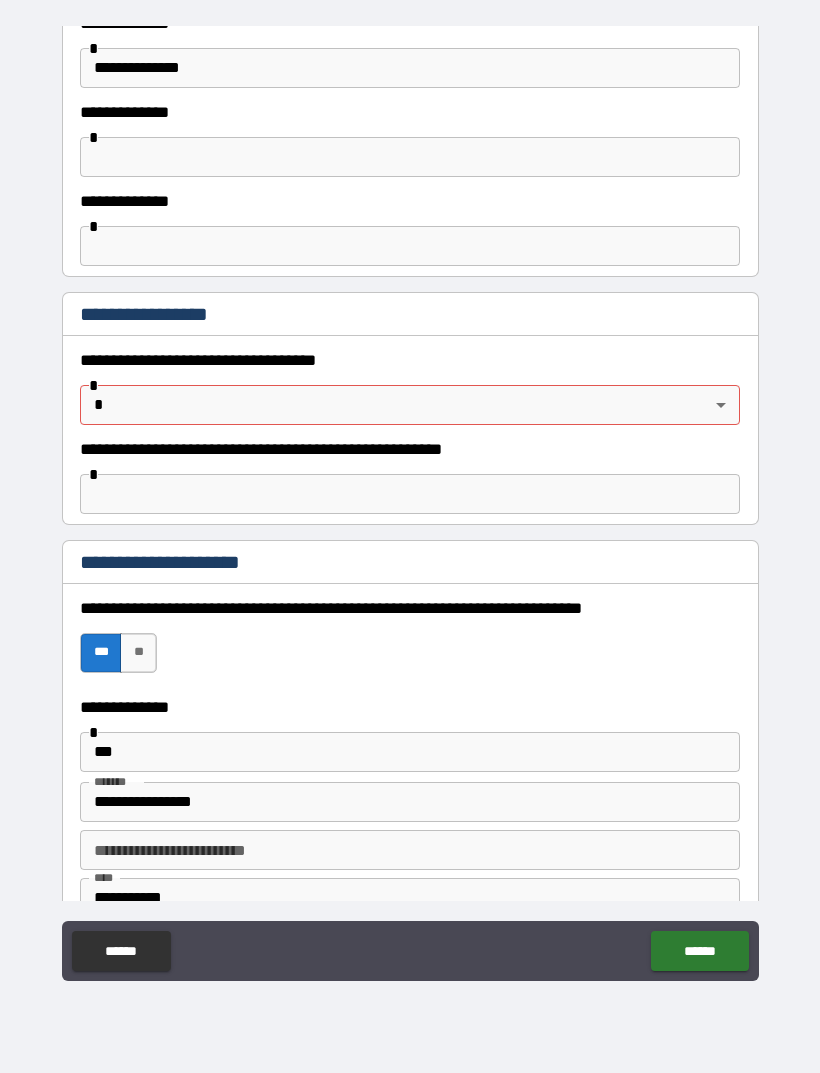 scroll, scrollTop: 1394, scrollLeft: 0, axis: vertical 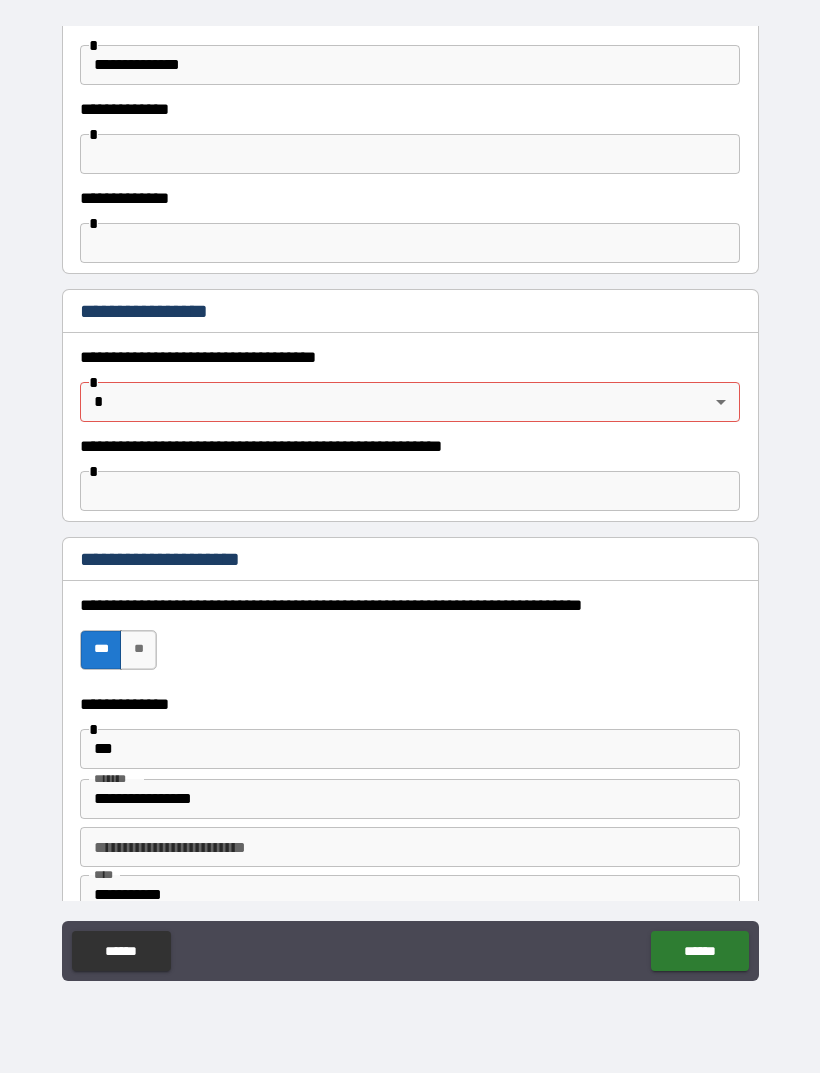click on "**********" at bounding box center [410, 504] 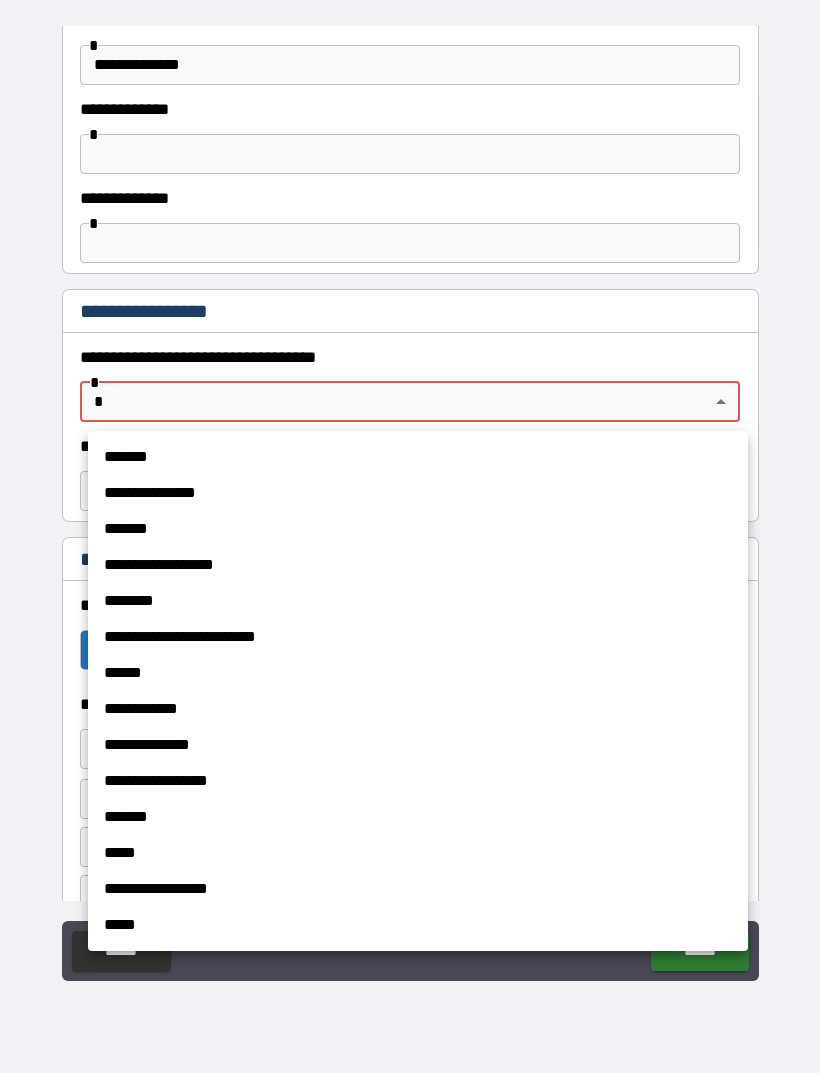 click on "*****" at bounding box center (418, 925) 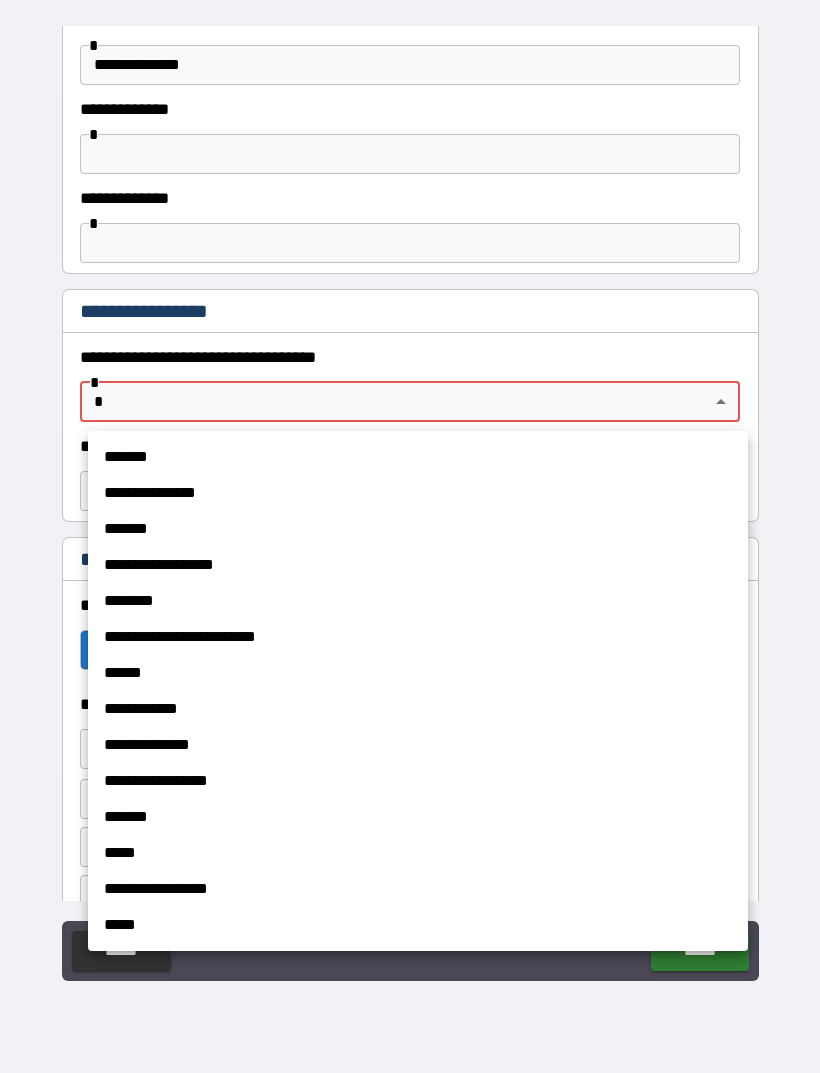 type on "*****" 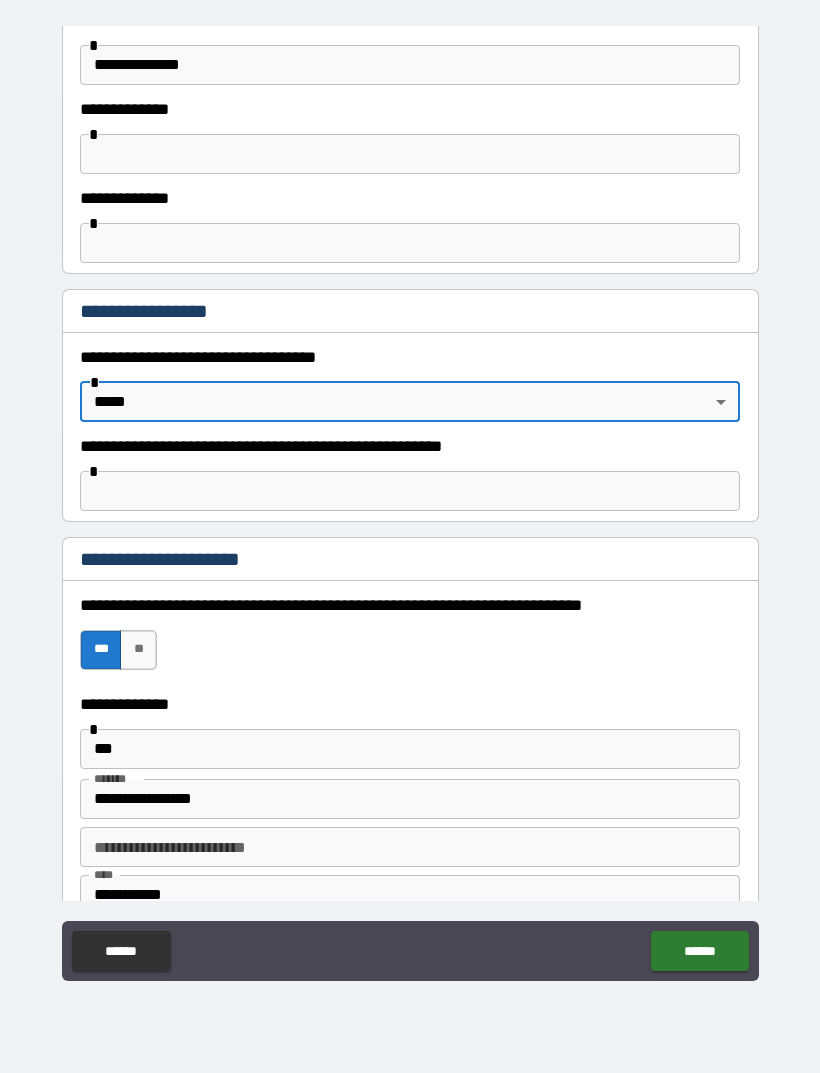 click on "******" at bounding box center (699, 951) 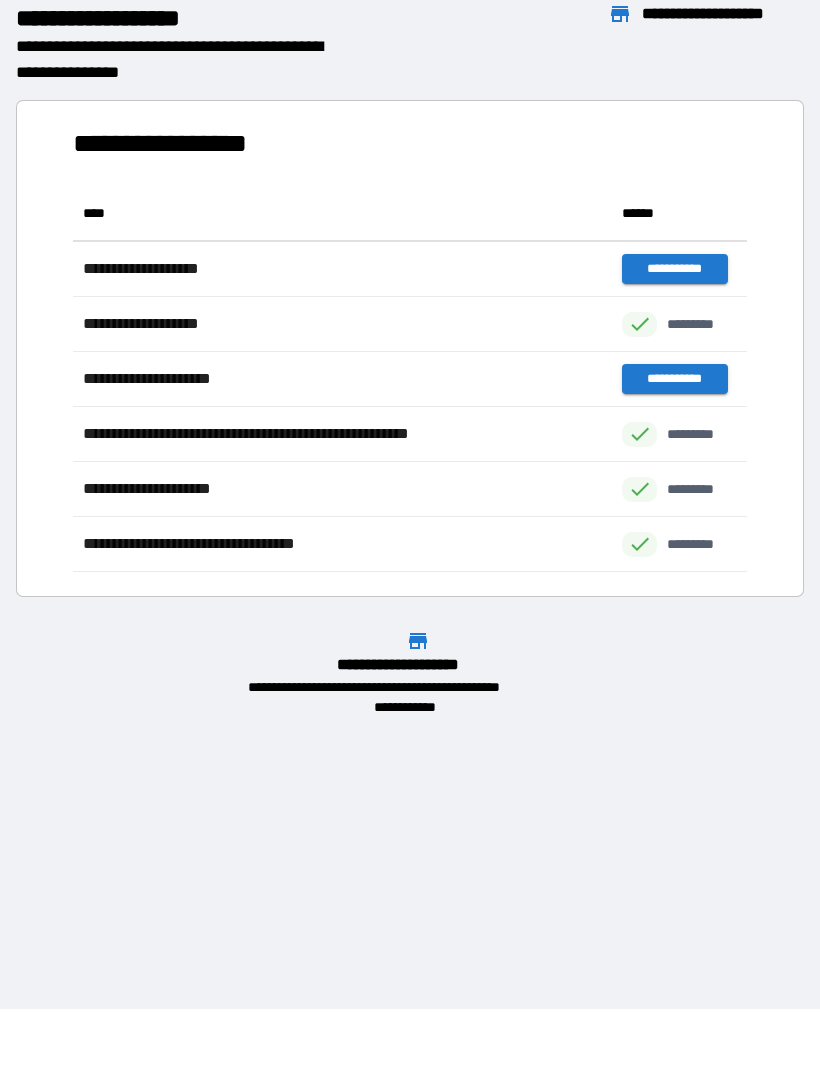 scroll, scrollTop: 386, scrollLeft: 674, axis: both 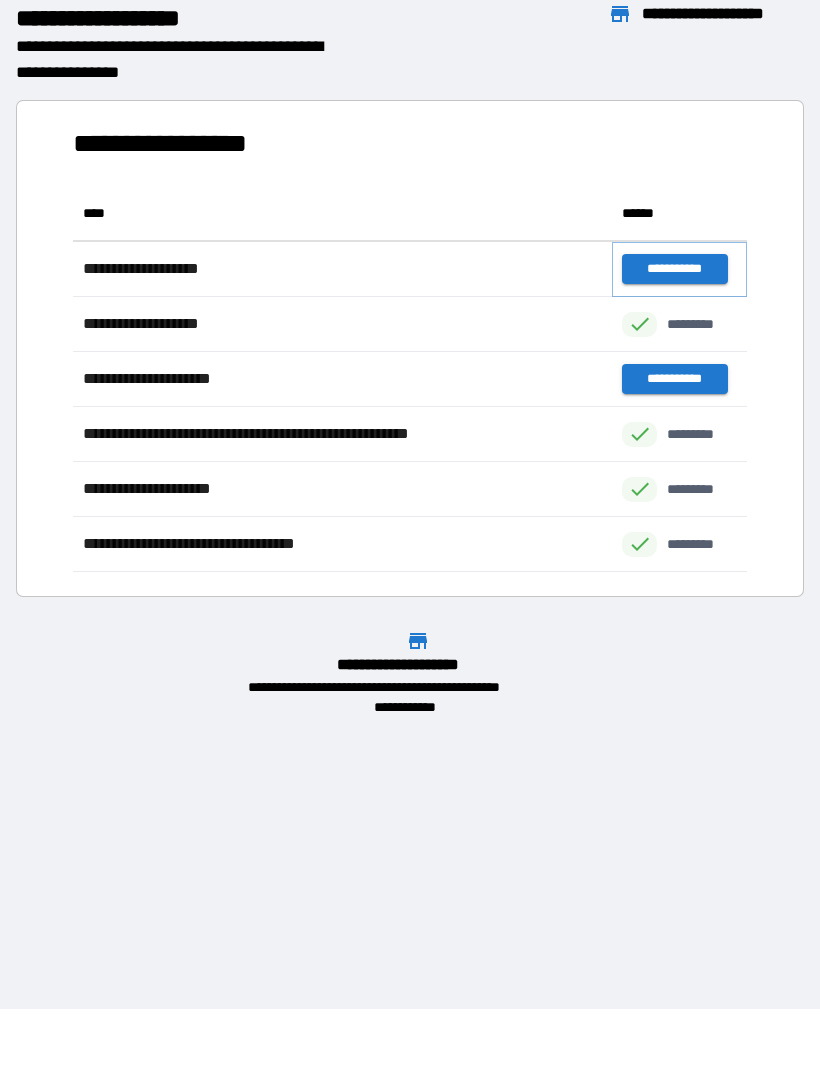 click on "**********" at bounding box center [674, 269] 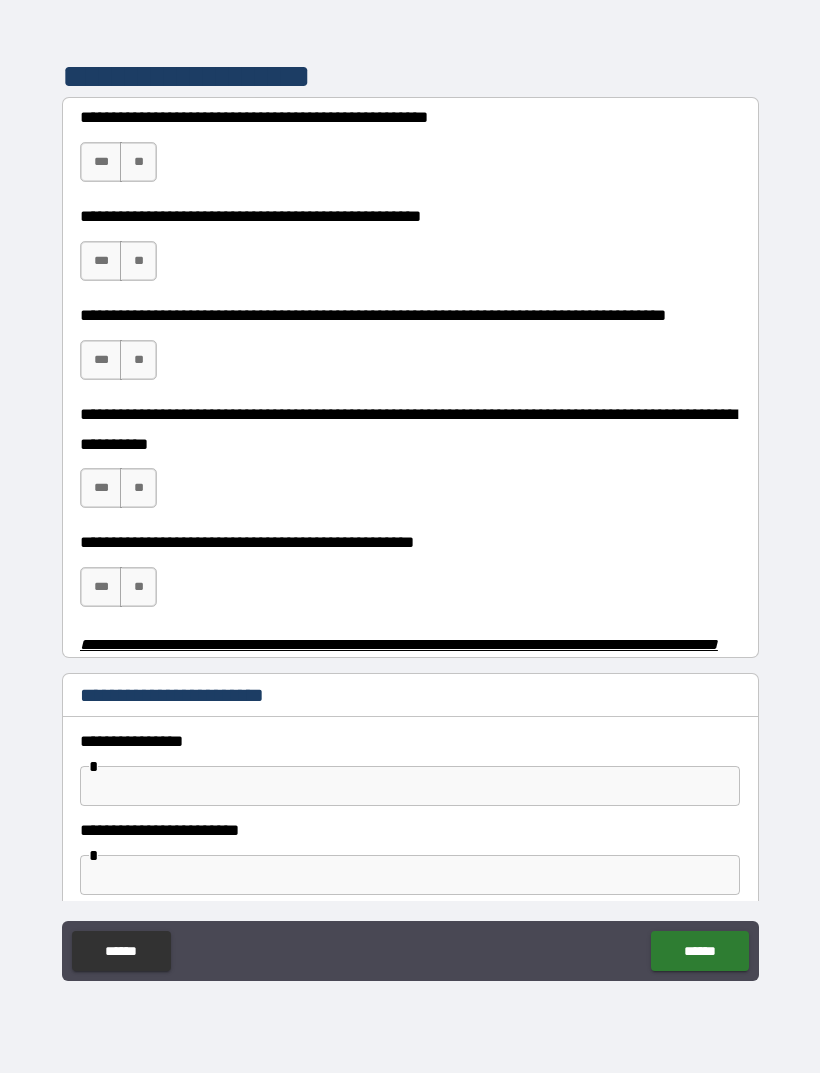 scroll, scrollTop: 412, scrollLeft: 0, axis: vertical 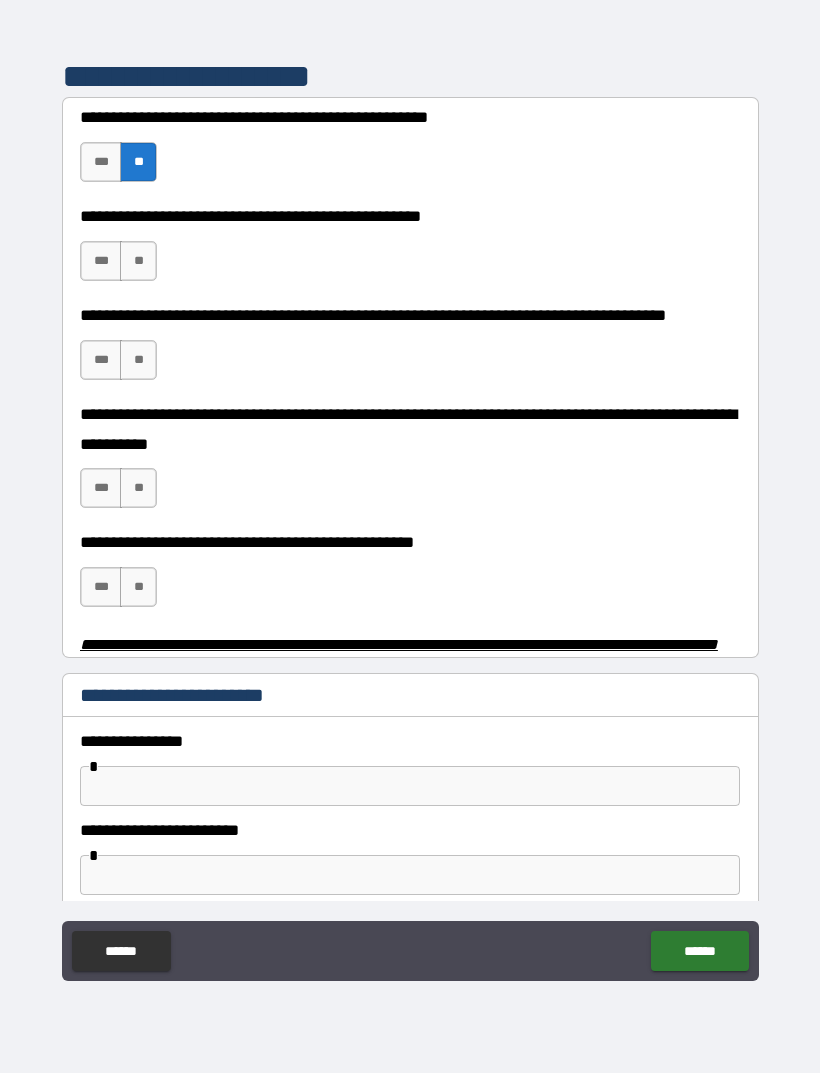 click on "**" at bounding box center [138, 261] 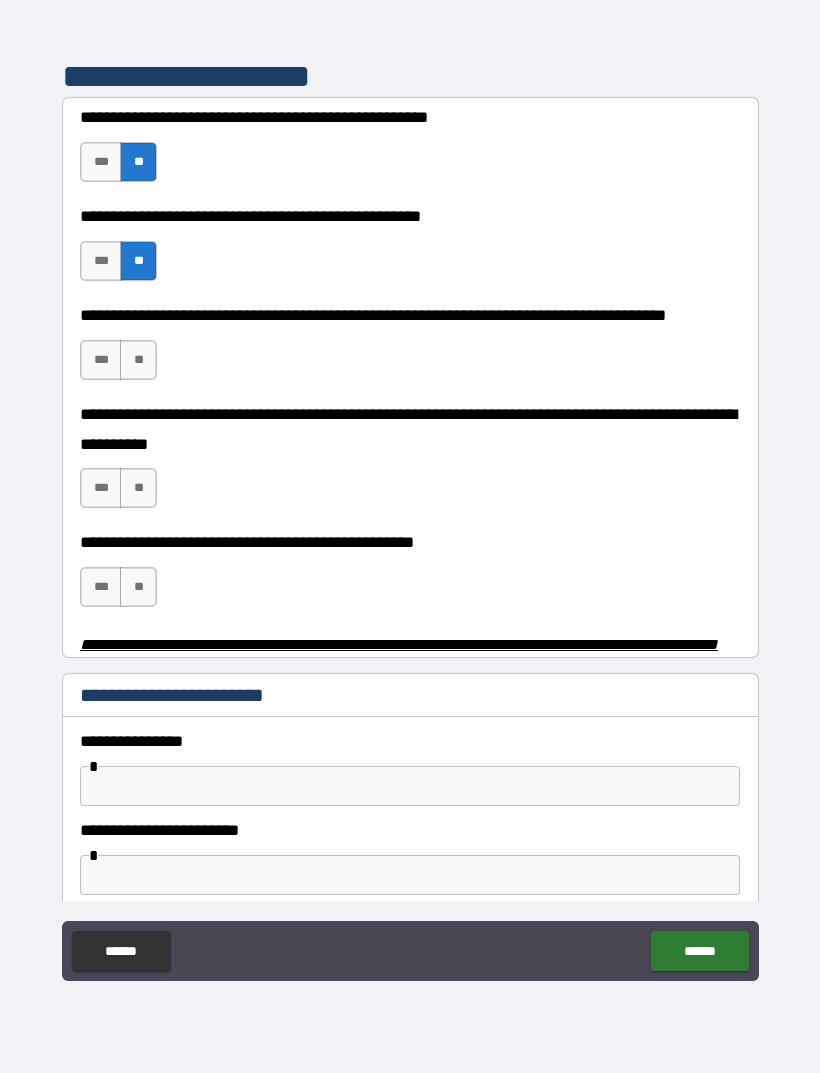 click on "**" at bounding box center (138, 360) 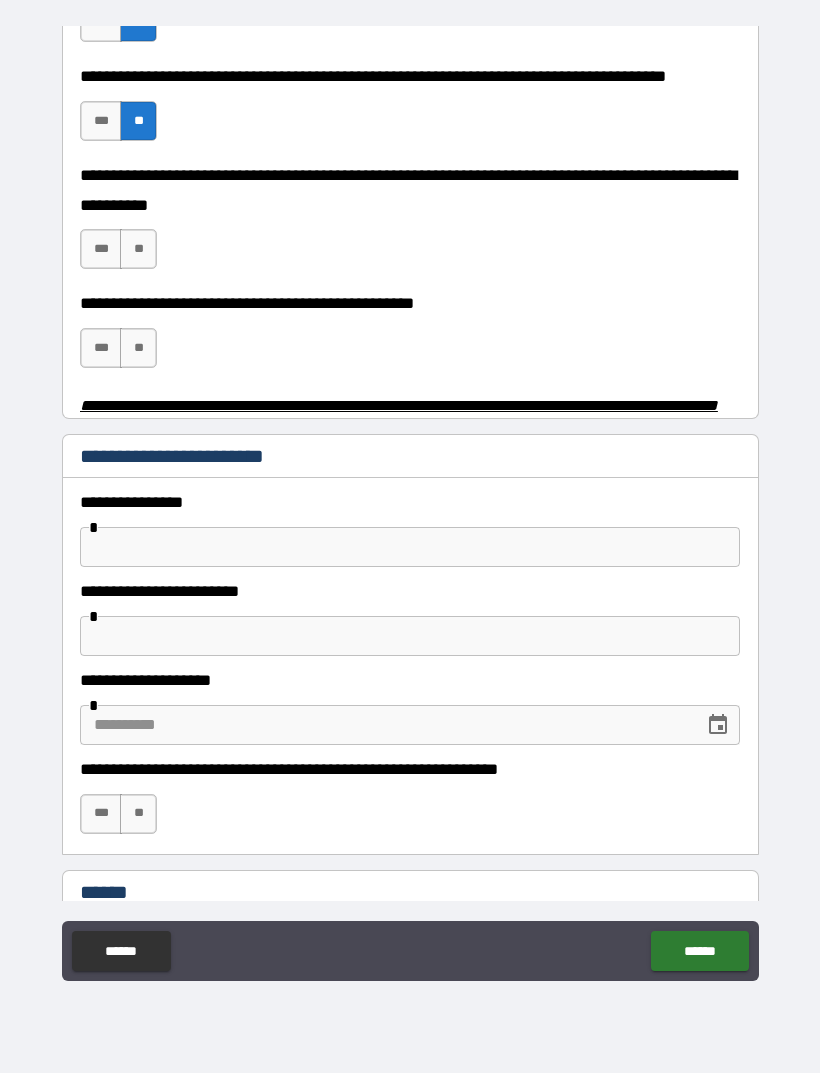 scroll, scrollTop: 663, scrollLeft: 0, axis: vertical 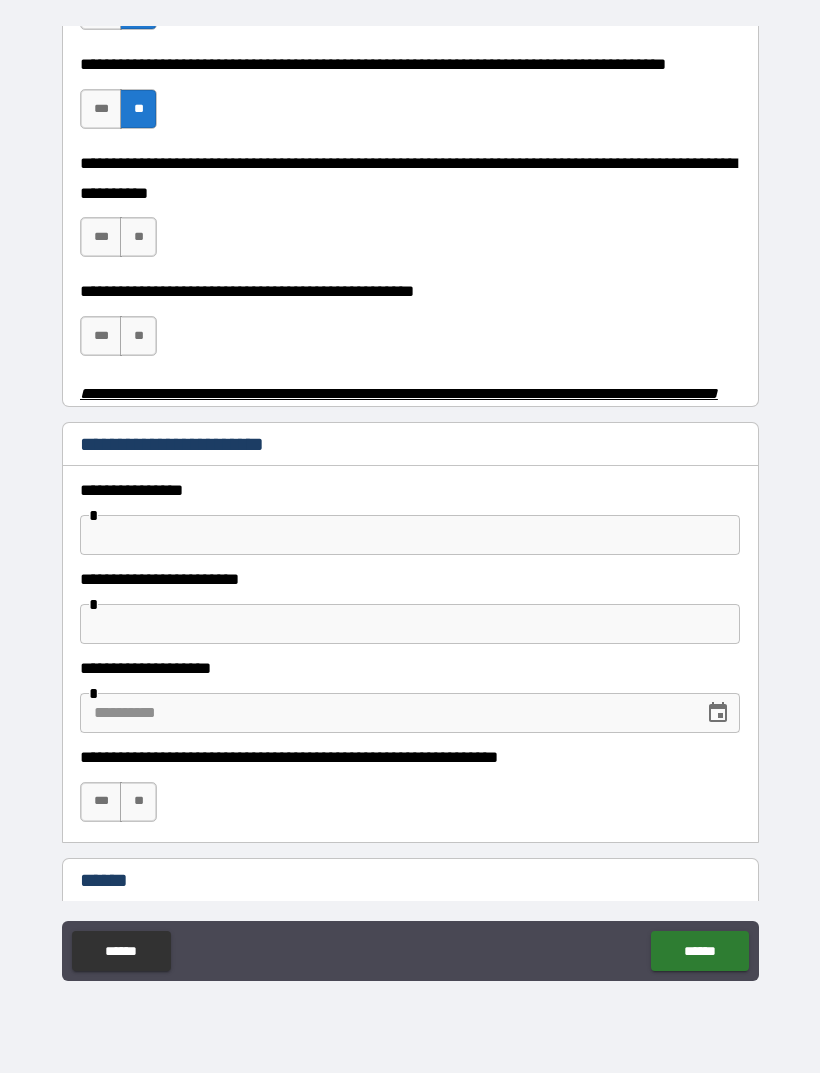 click on "**" at bounding box center (138, 237) 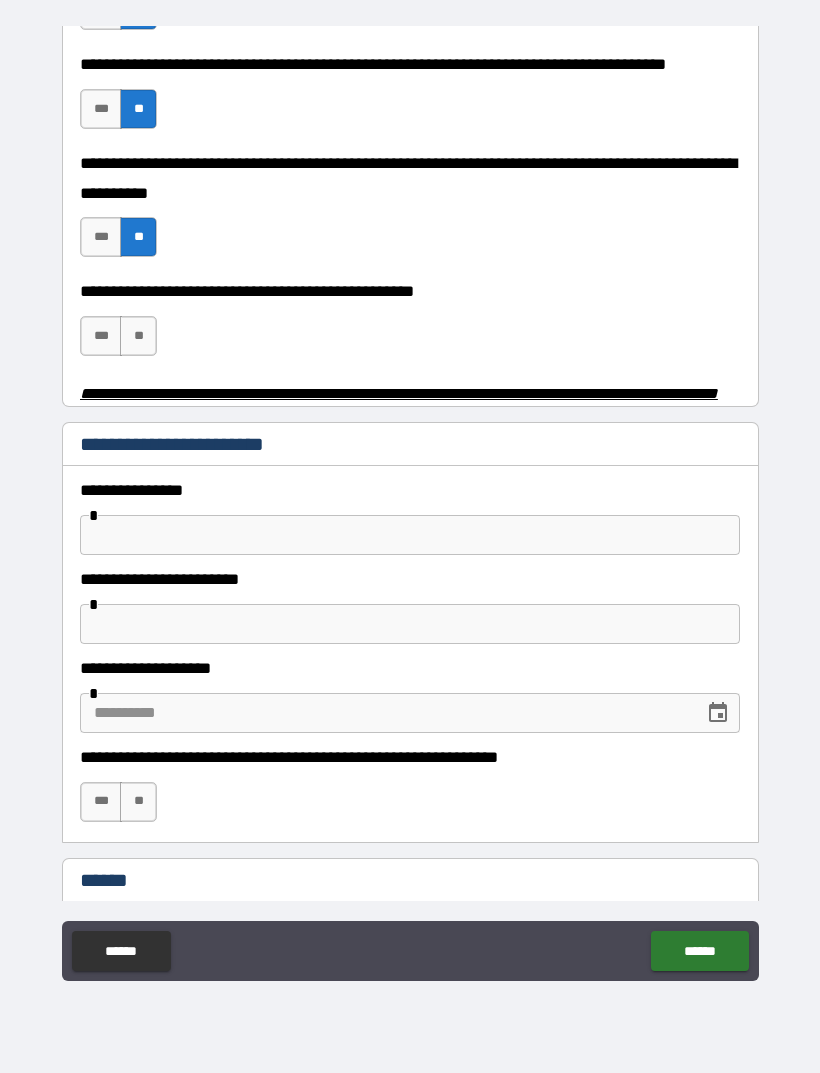 click on "**" at bounding box center [138, 336] 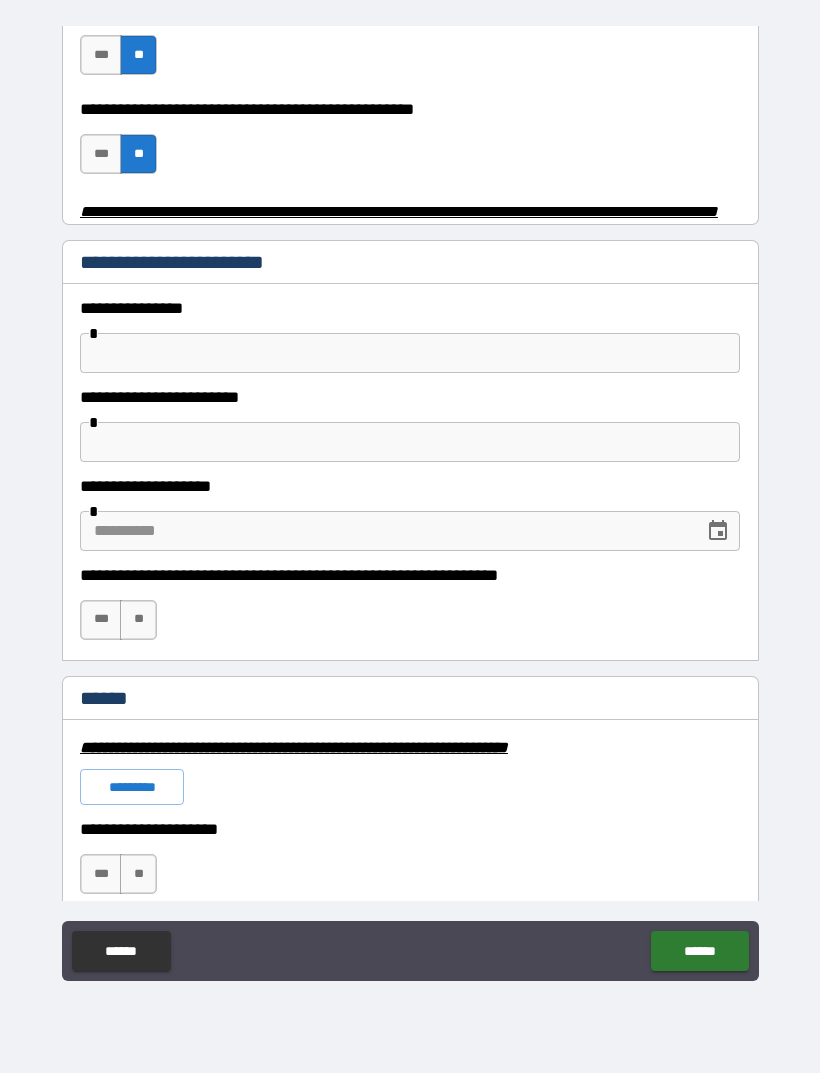 scroll, scrollTop: 850, scrollLeft: 0, axis: vertical 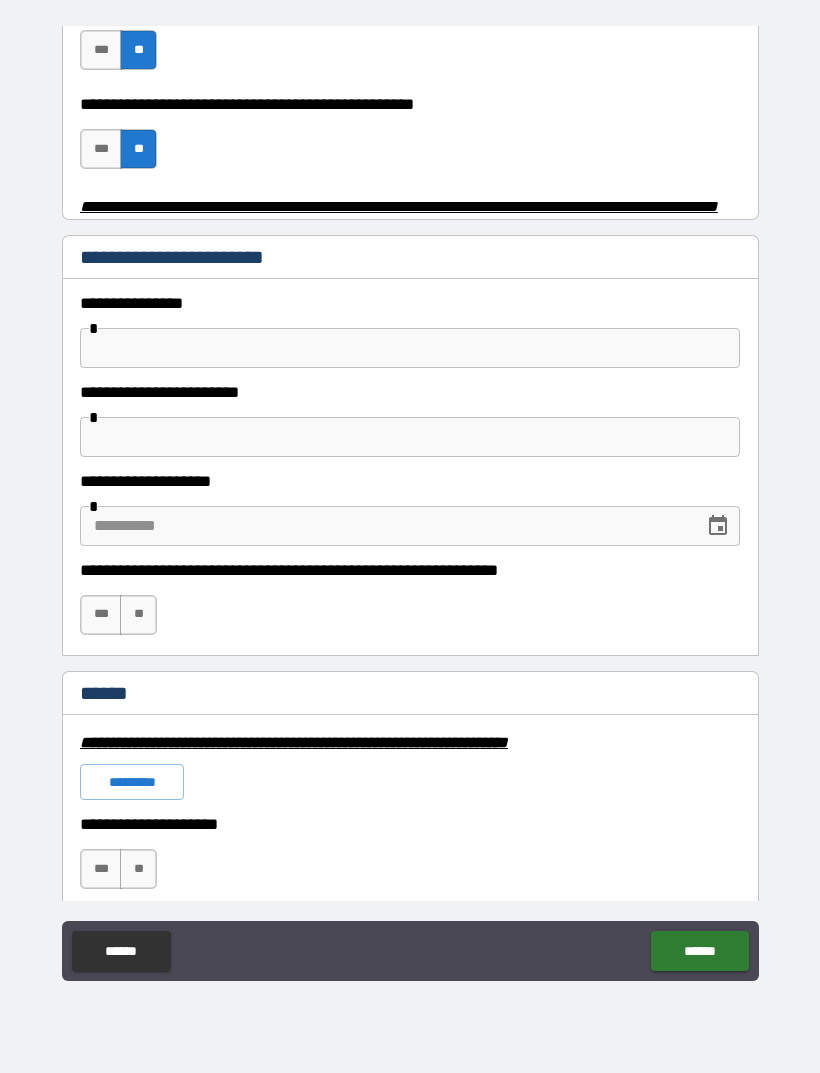 click at bounding box center (410, 348) 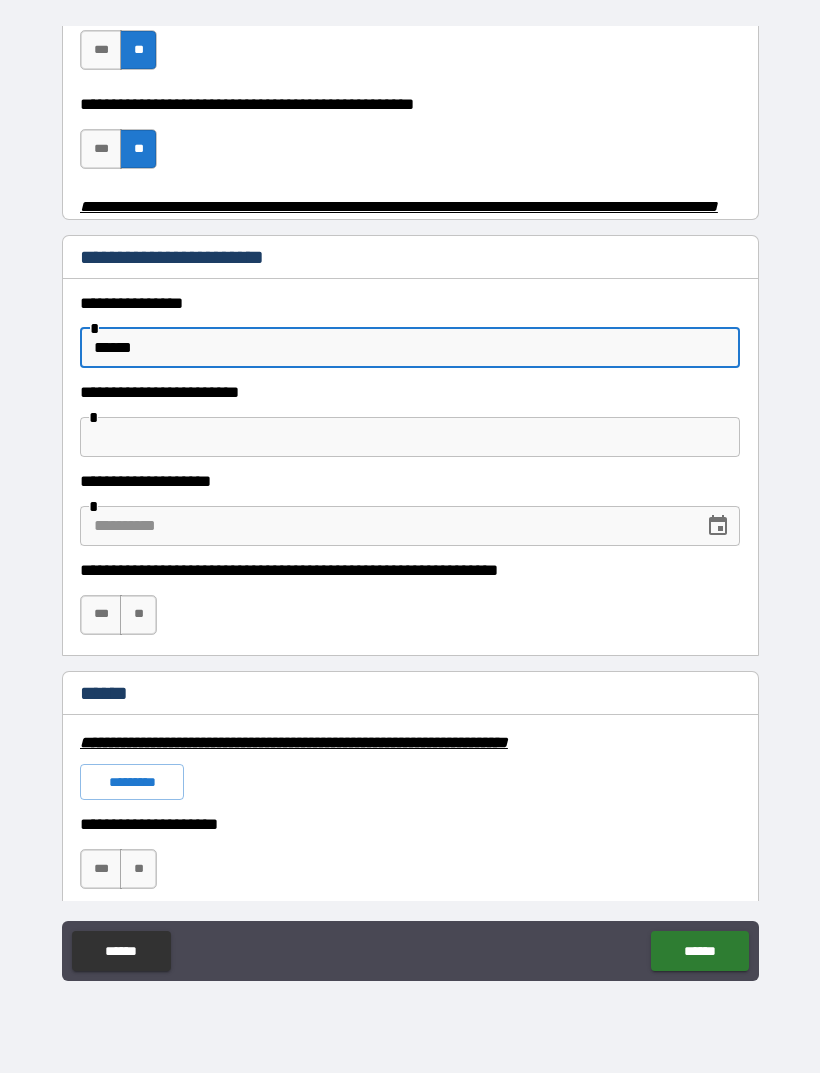 type on "******" 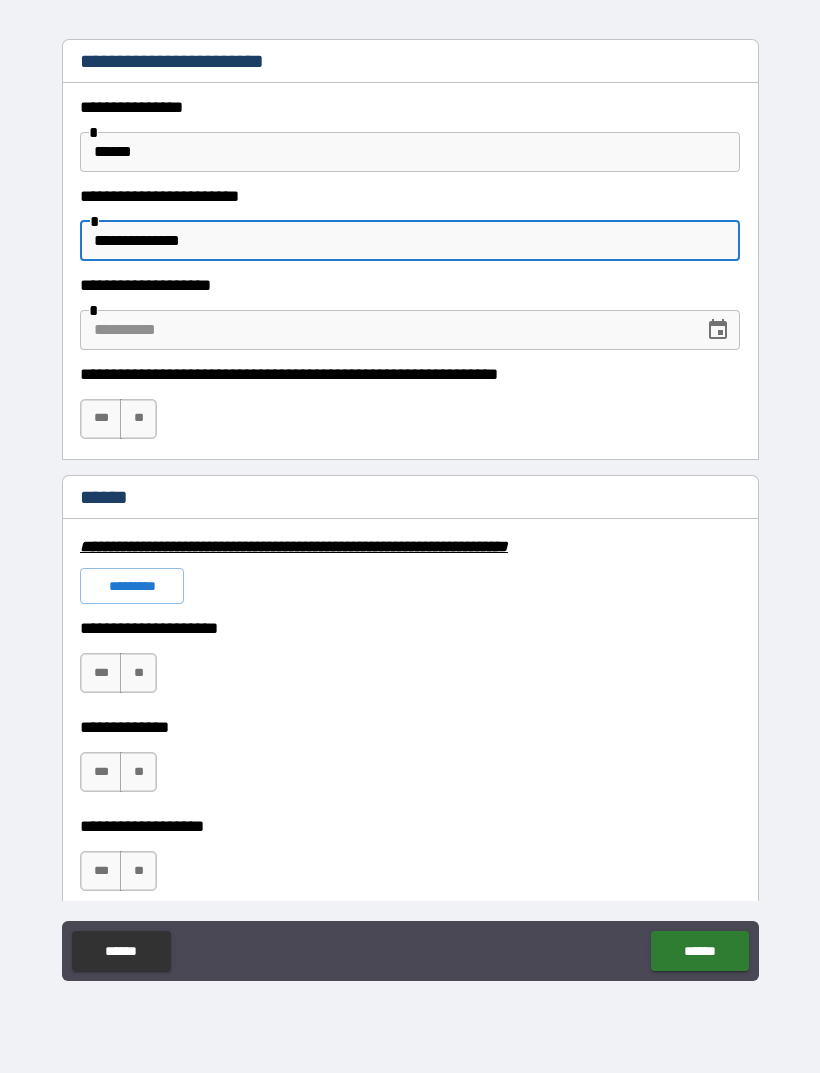 scroll, scrollTop: 1035, scrollLeft: 0, axis: vertical 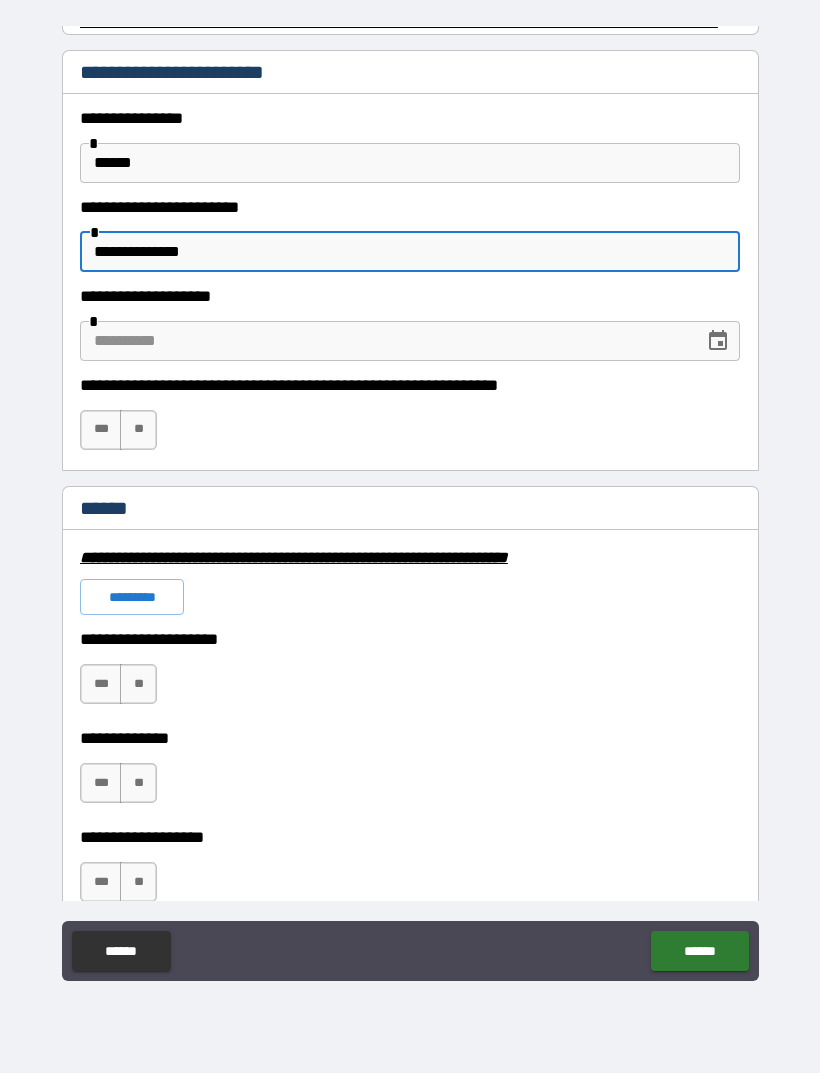 type on "**********" 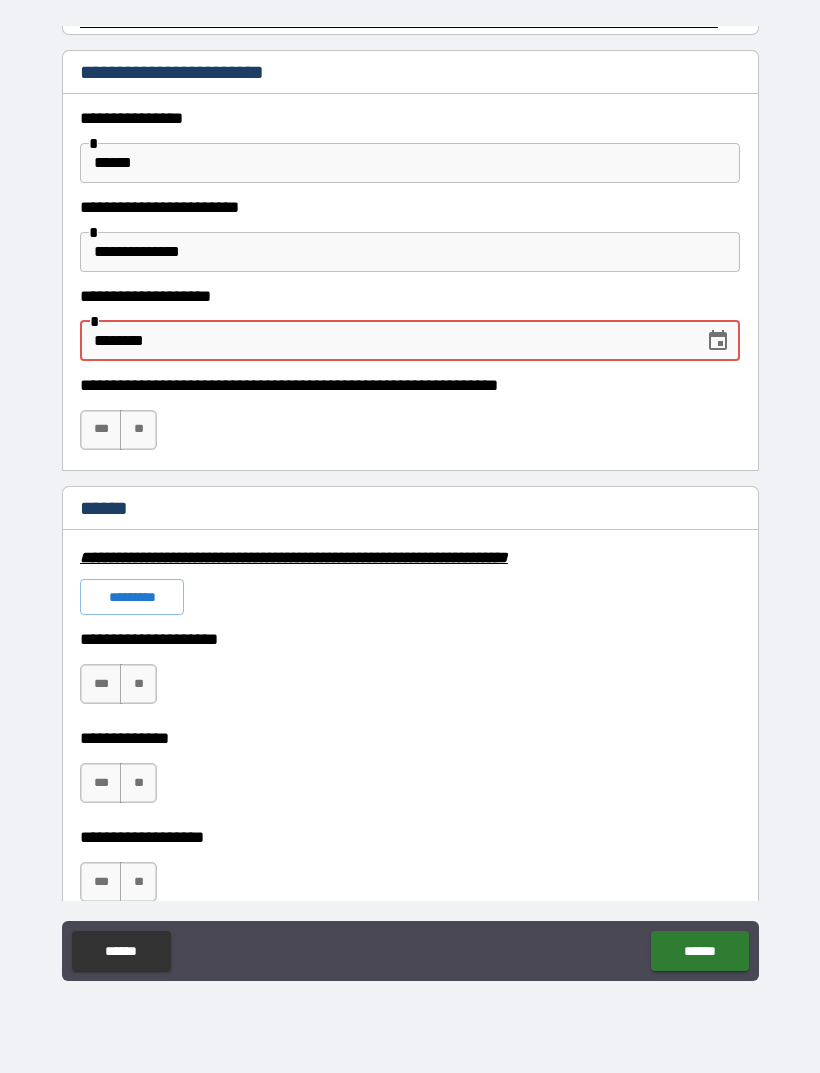 type on "********" 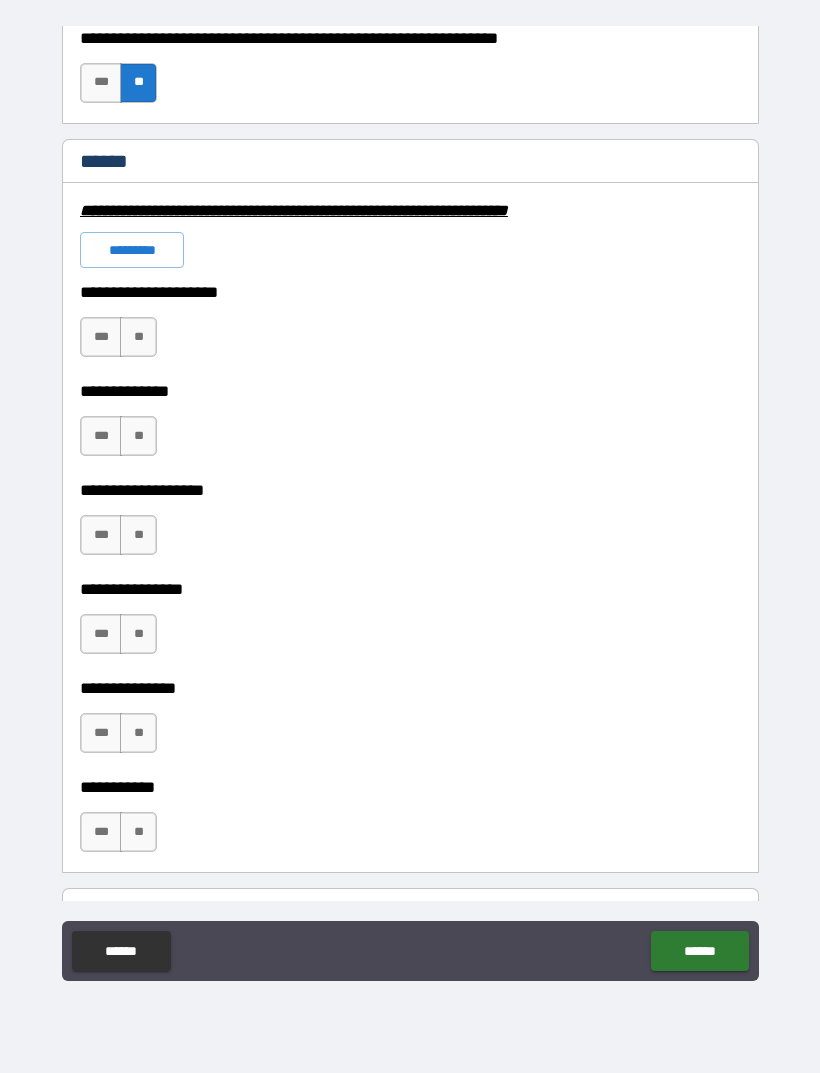 scroll, scrollTop: 1388, scrollLeft: 0, axis: vertical 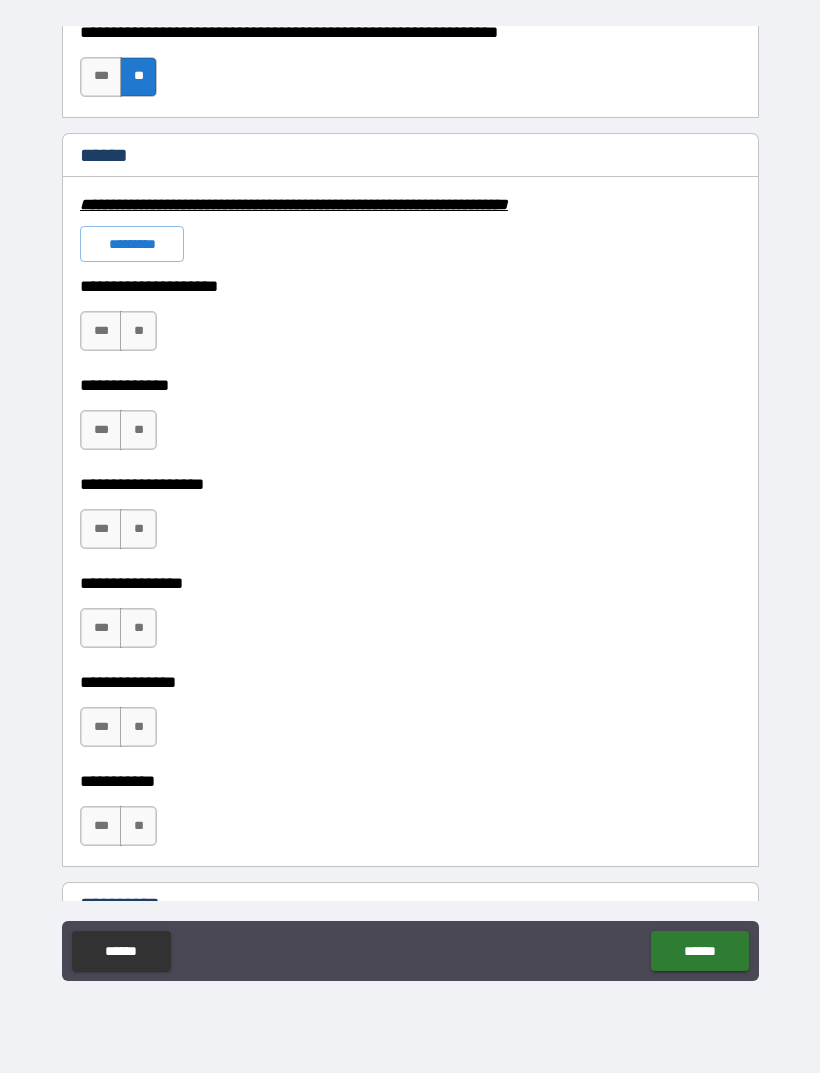 click on "**" at bounding box center [138, 331] 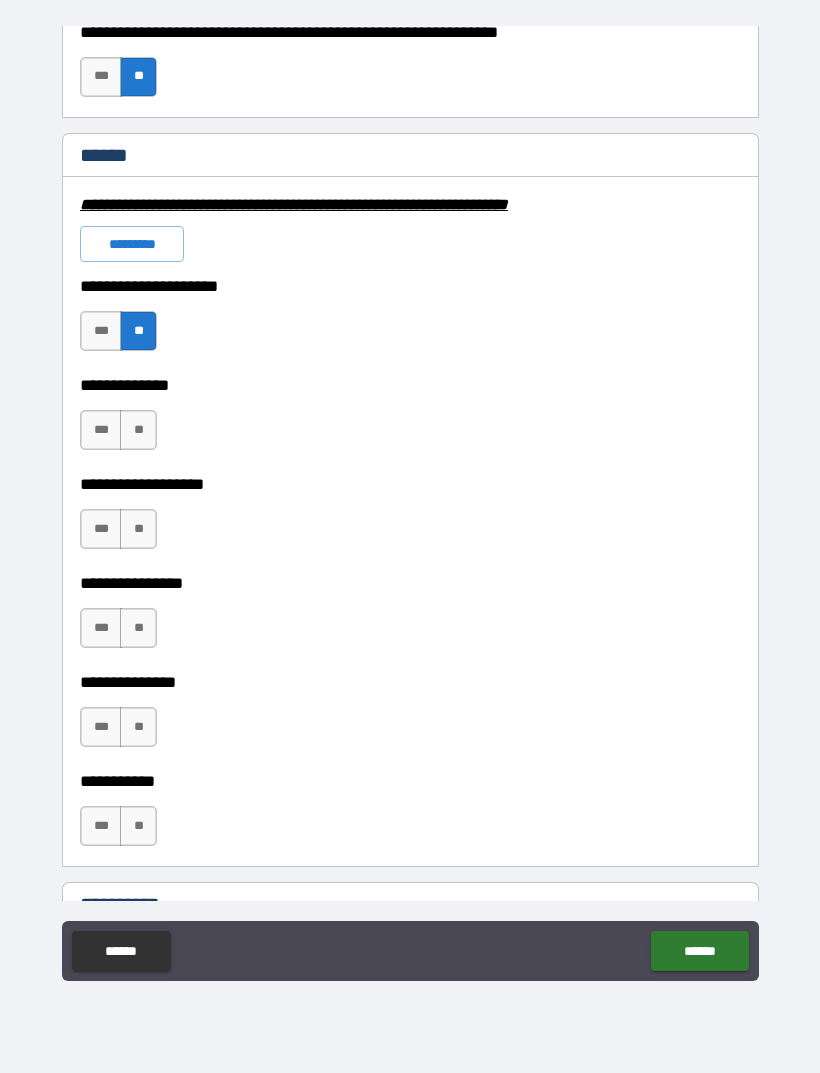 click on "**" at bounding box center [138, 430] 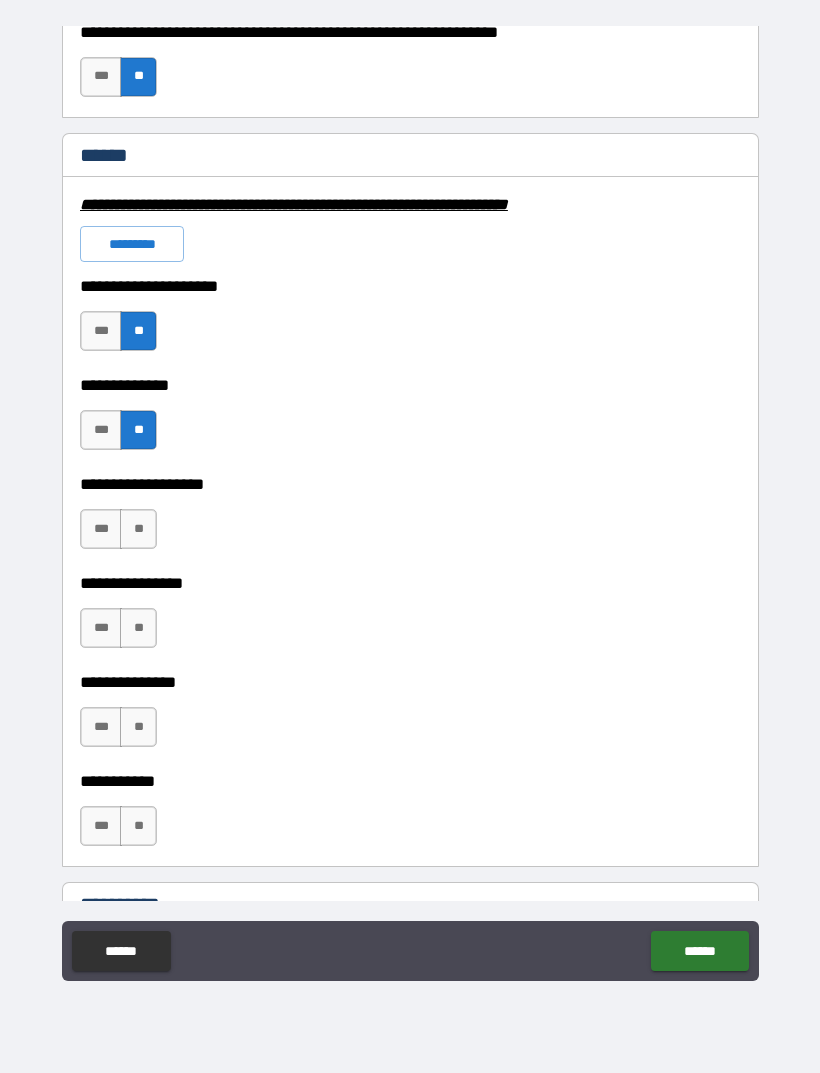 click on "**" at bounding box center (138, 529) 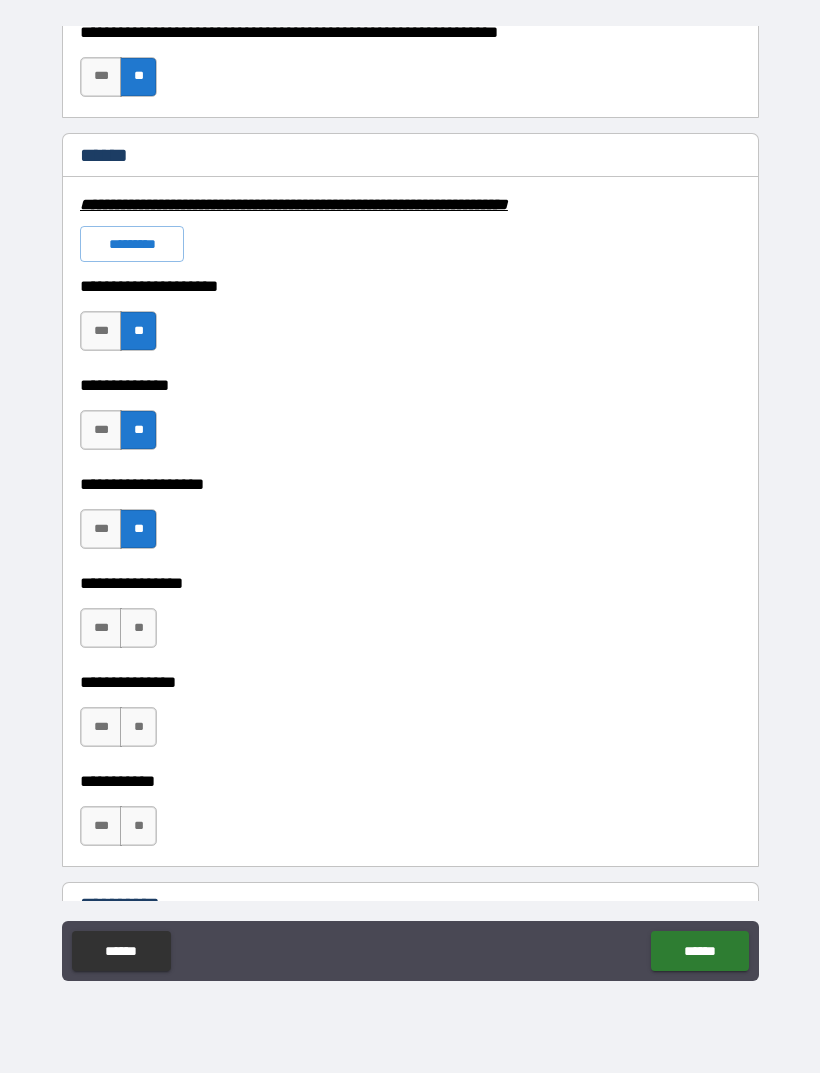 click on "**" at bounding box center (138, 628) 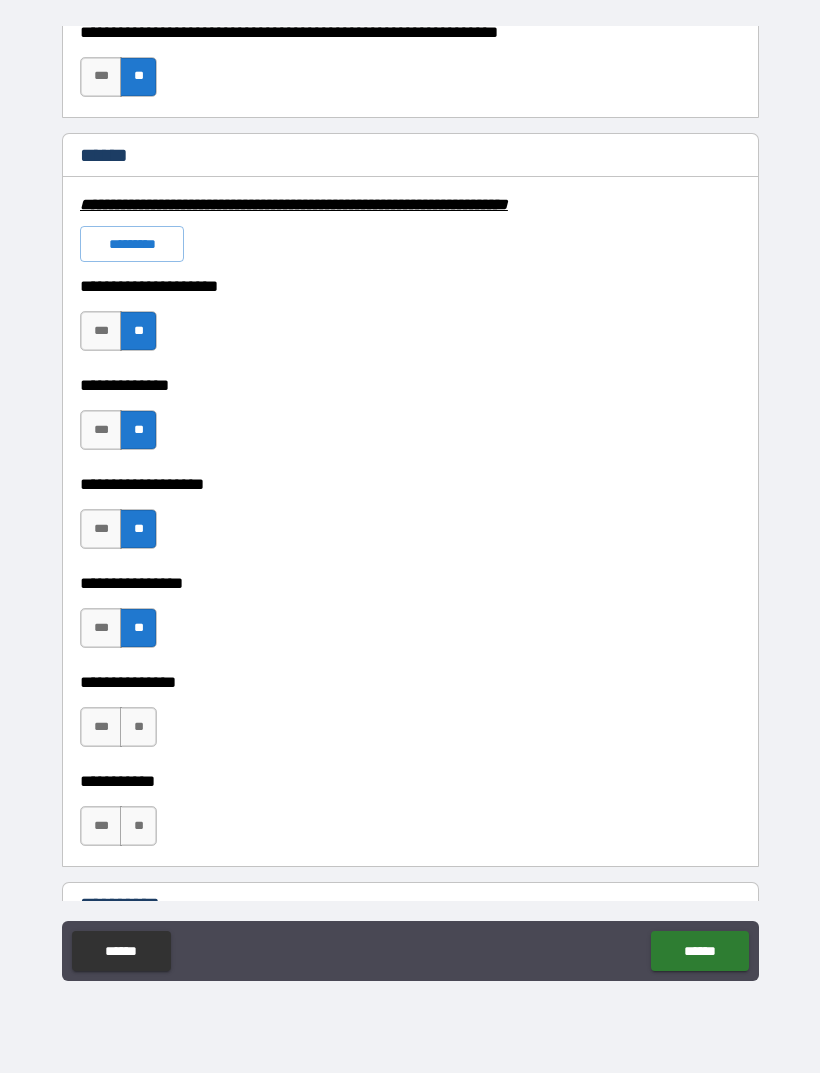click on "**" at bounding box center (138, 727) 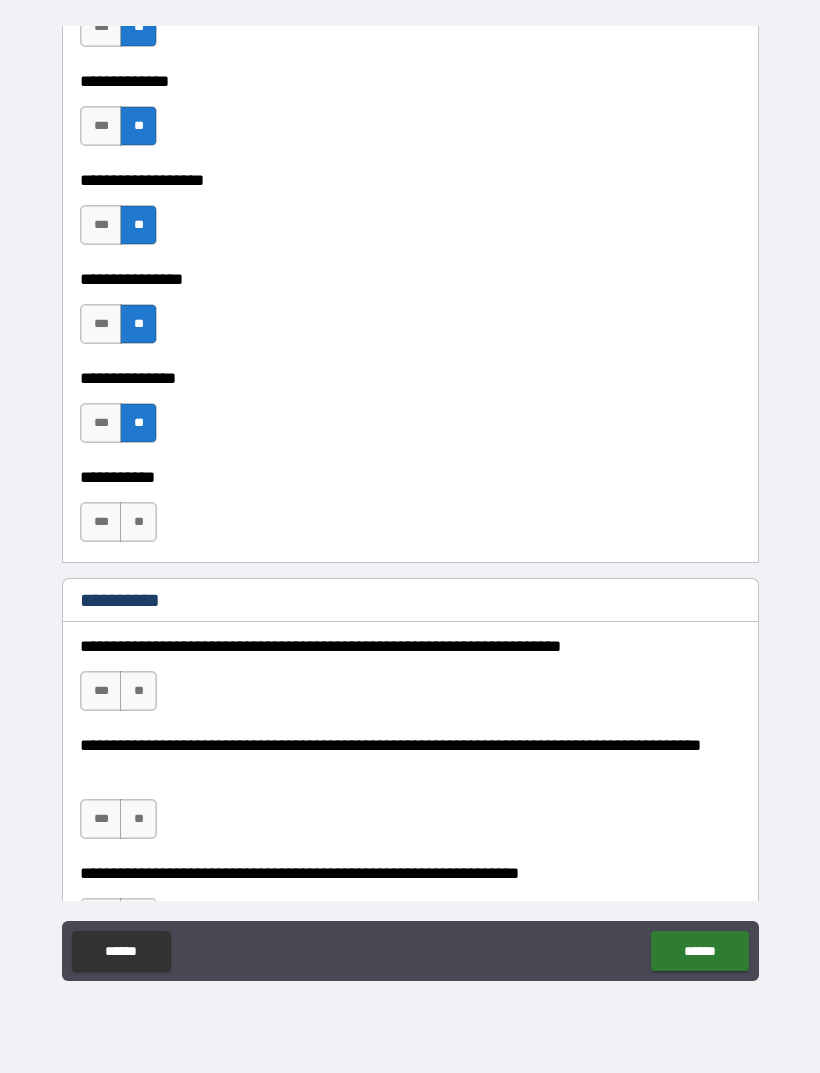 scroll, scrollTop: 1708, scrollLeft: 0, axis: vertical 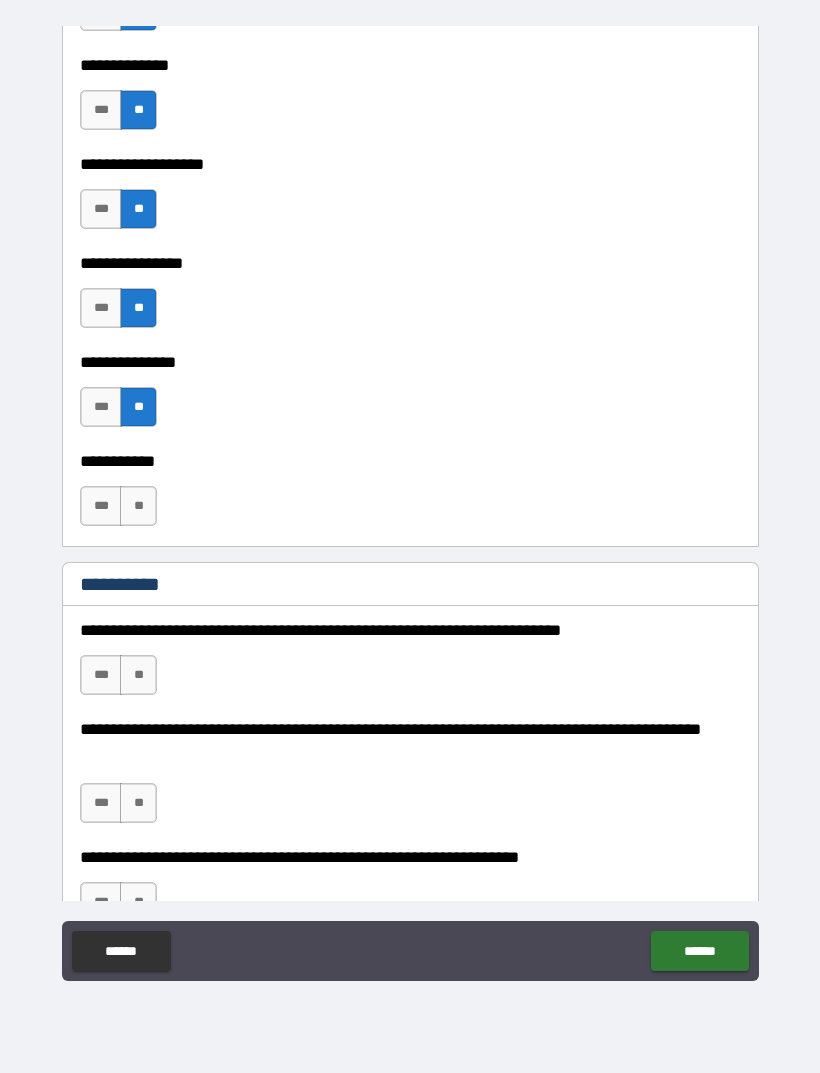 click on "**" at bounding box center (138, 506) 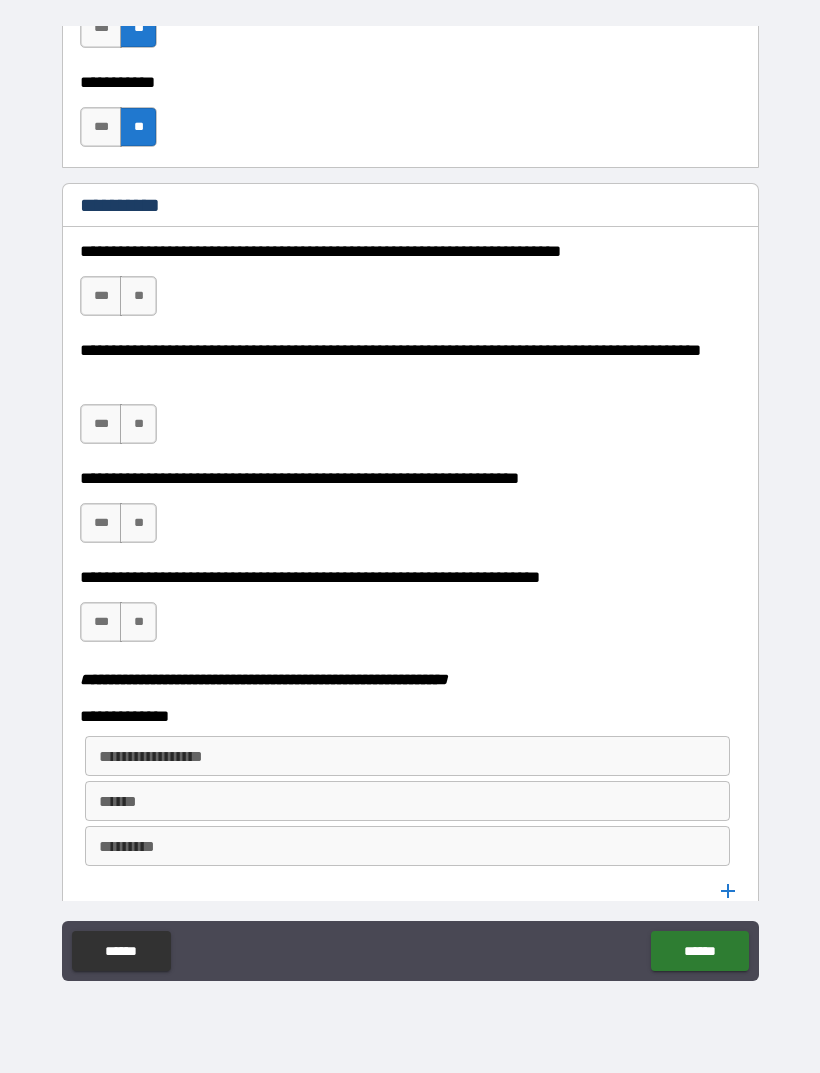 scroll, scrollTop: 2089, scrollLeft: 0, axis: vertical 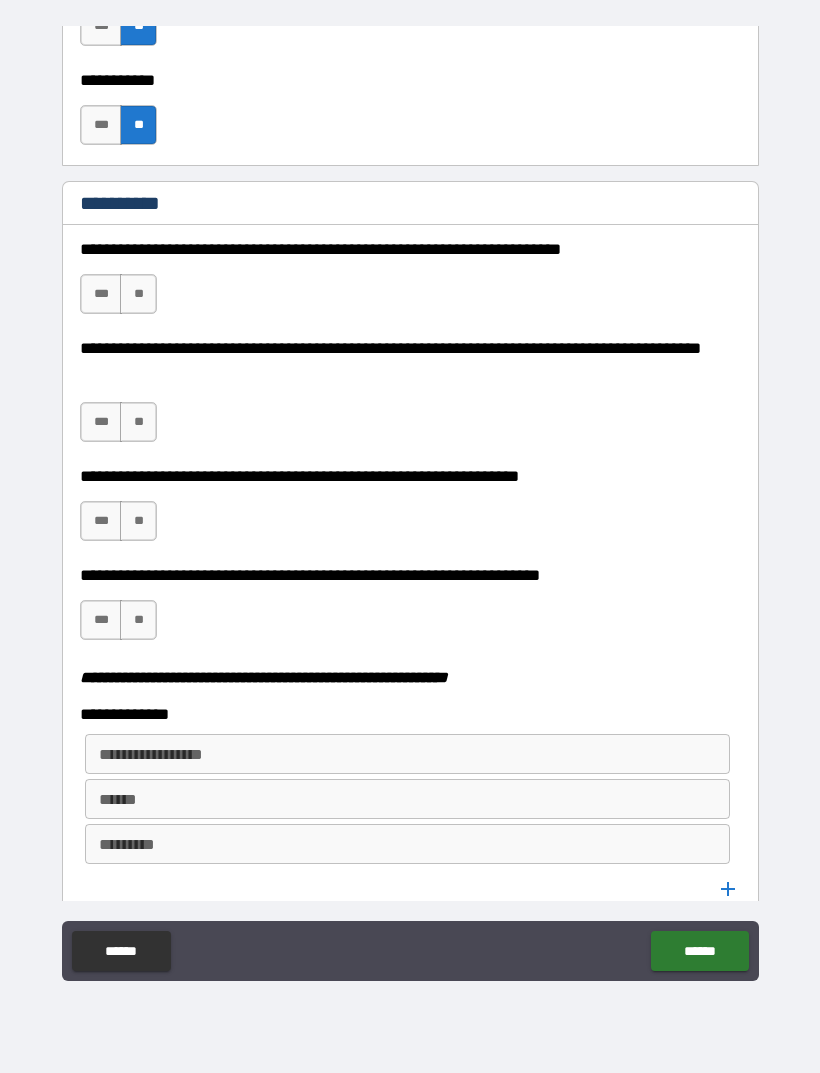 click on "**" at bounding box center (138, 294) 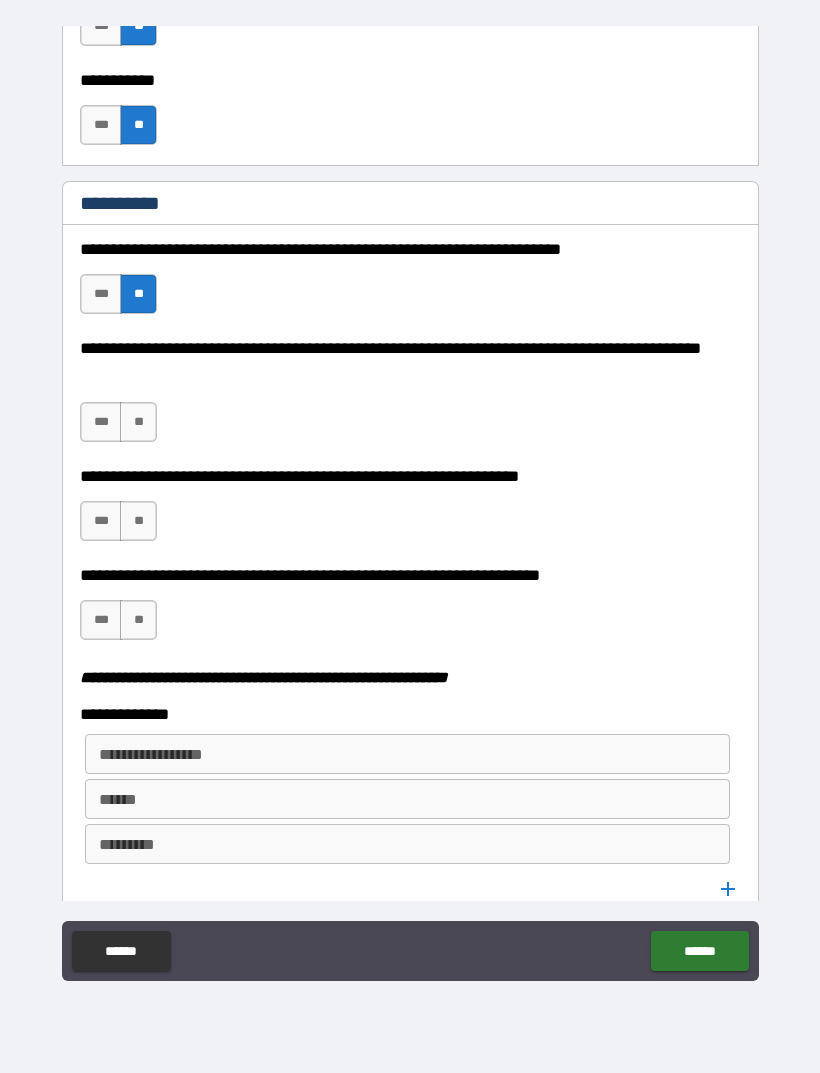 click on "**" at bounding box center (138, 422) 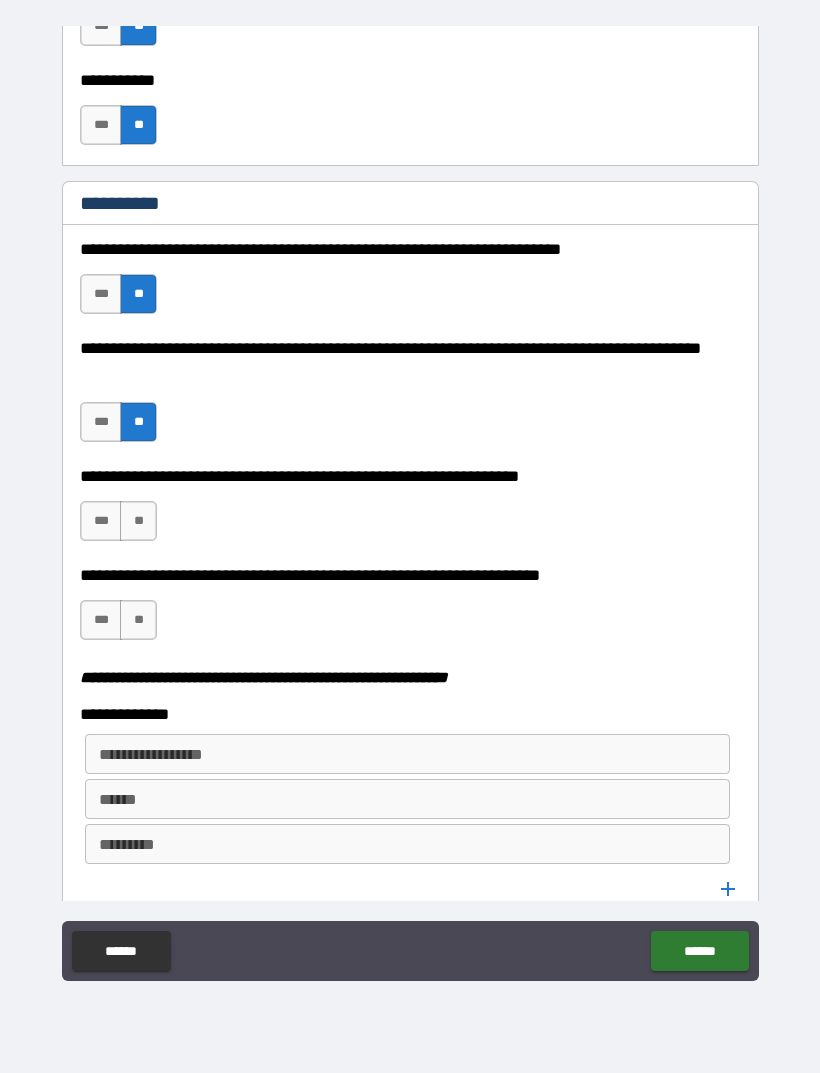 click on "**" at bounding box center [138, 521] 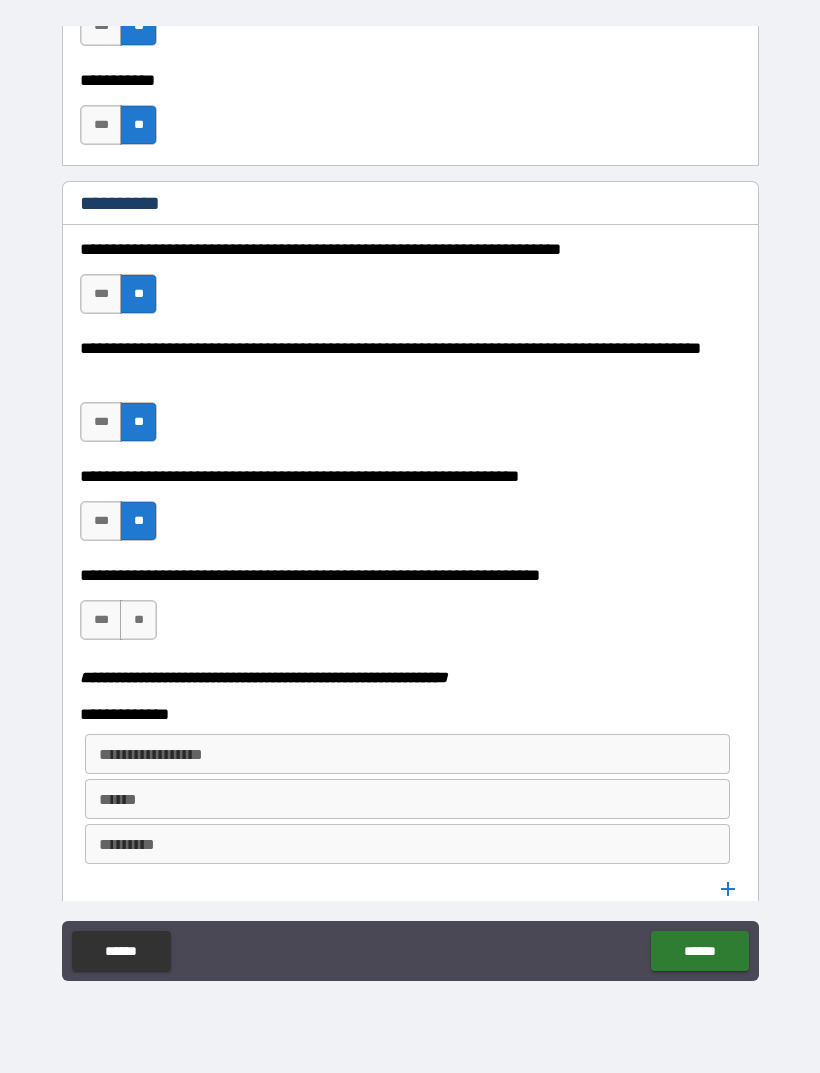 click on "**" at bounding box center (138, 620) 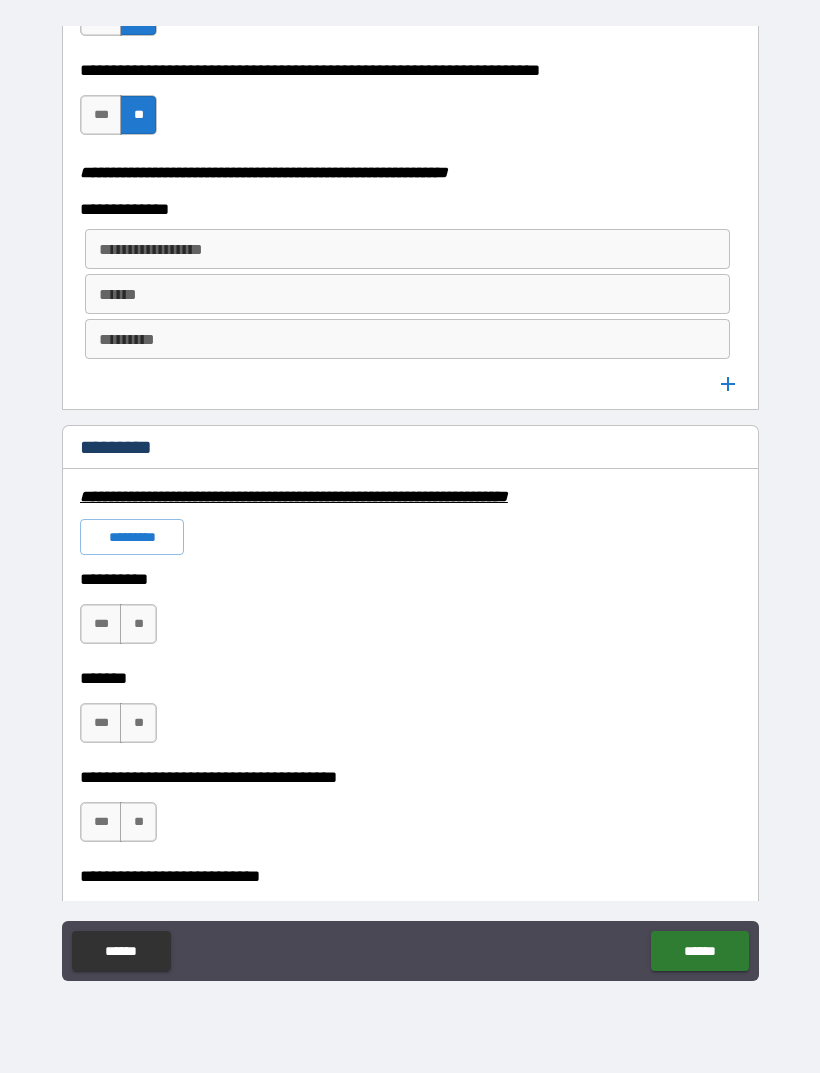 scroll, scrollTop: 2689, scrollLeft: 0, axis: vertical 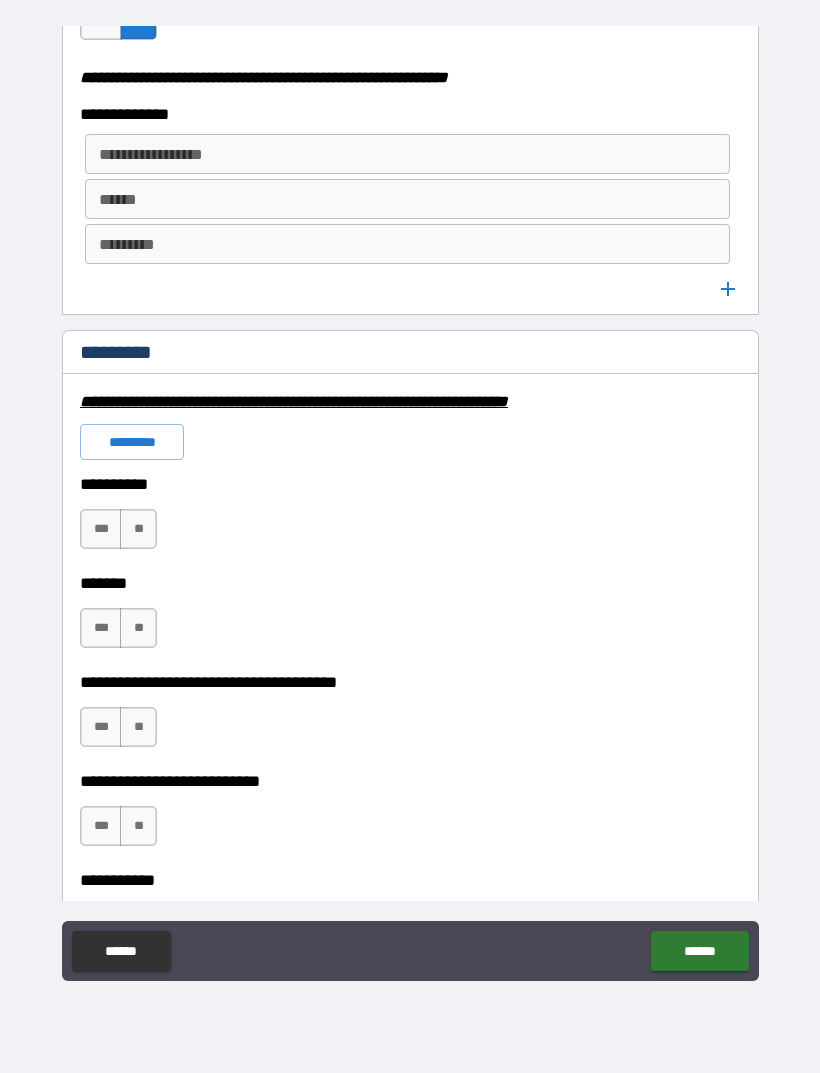 click on "**" at bounding box center [138, 529] 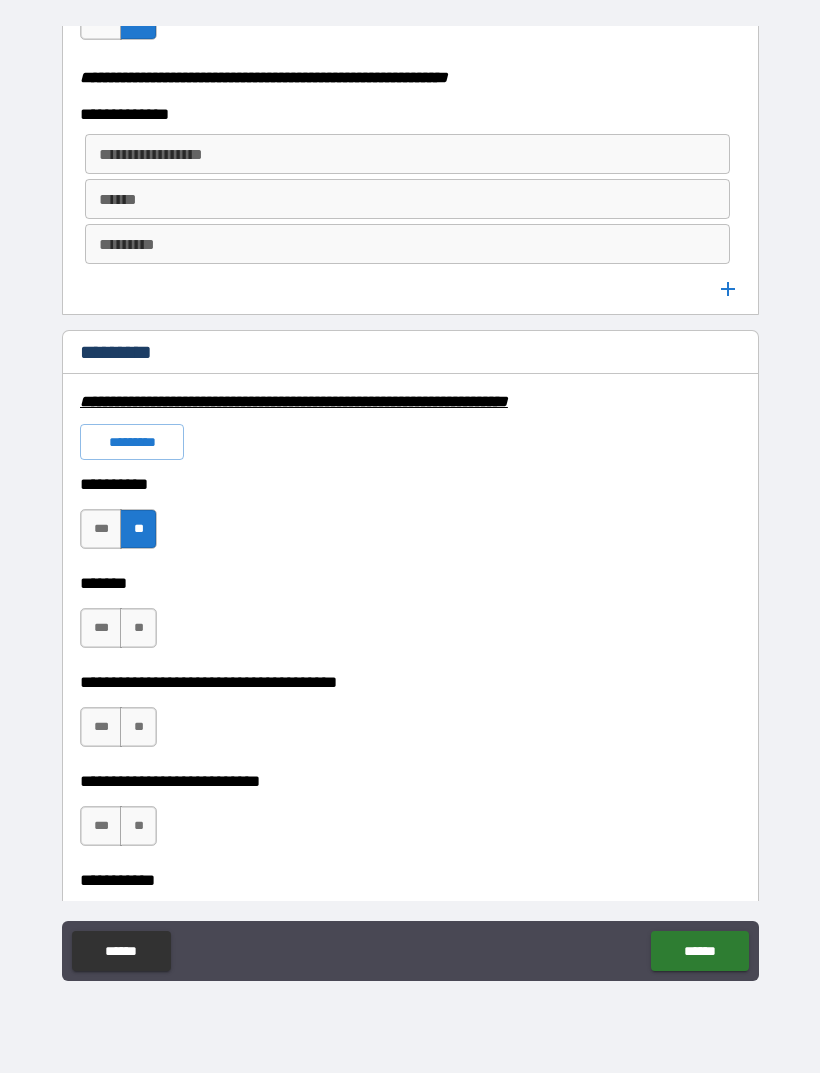 click on "**" at bounding box center [138, 628] 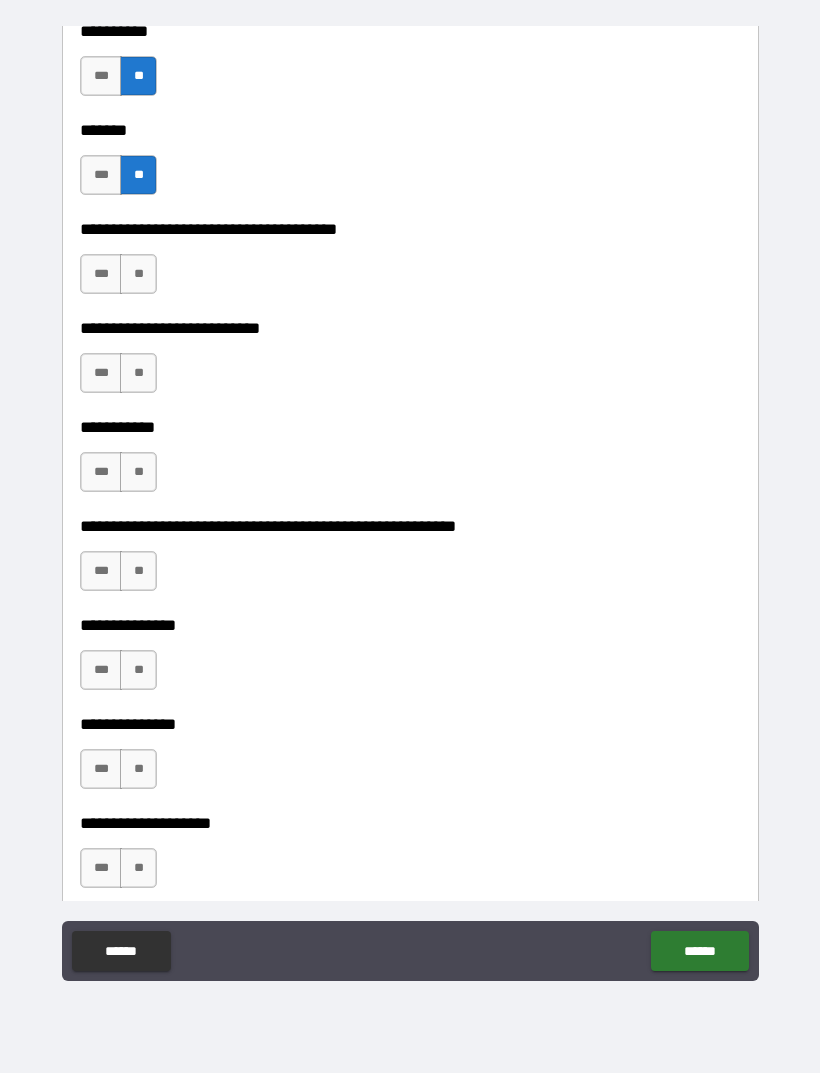 scroll, scrollTop: 3169, scrollLeft: 0, axis: vertical 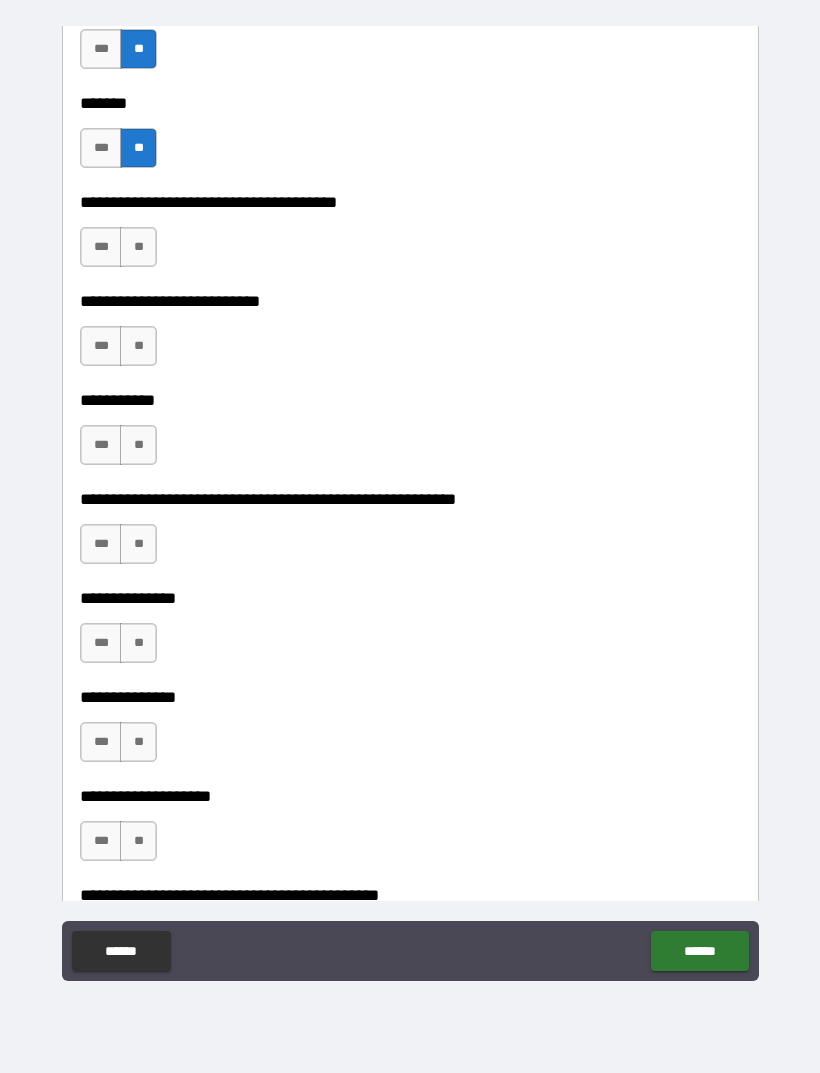 click on "**" at bounding box center (138, 346) 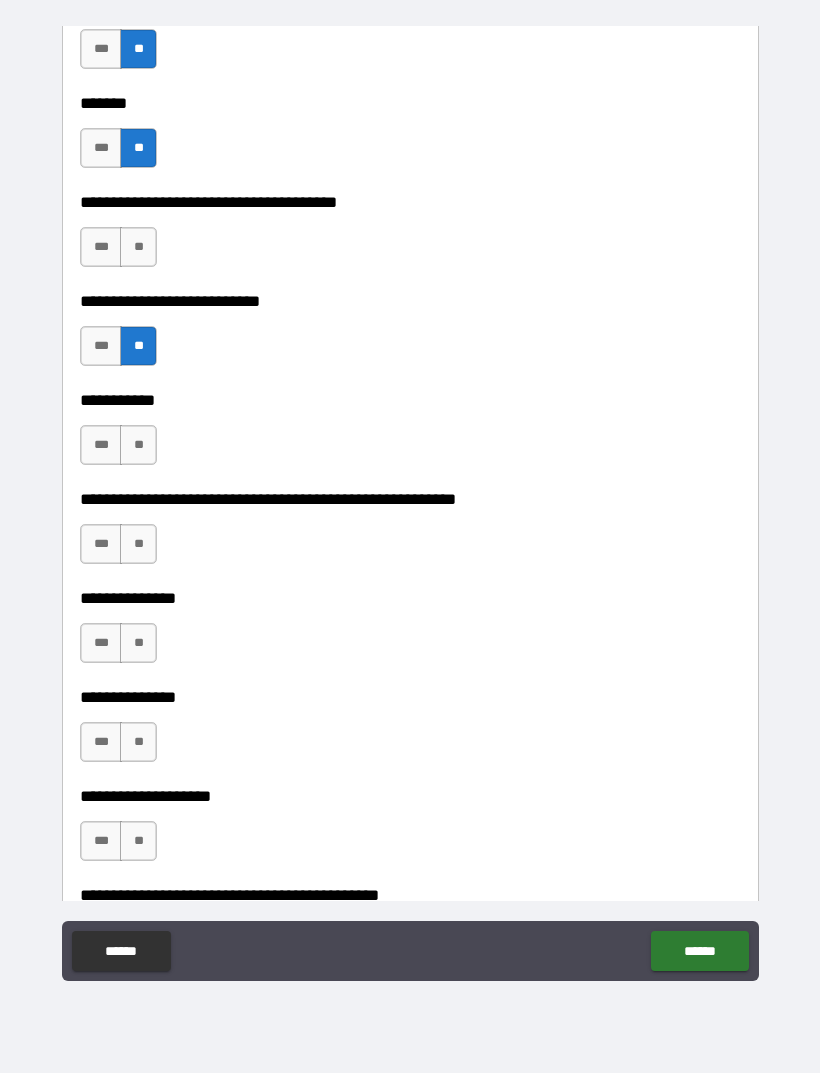 click on "**" at bounding box center (138, 247) 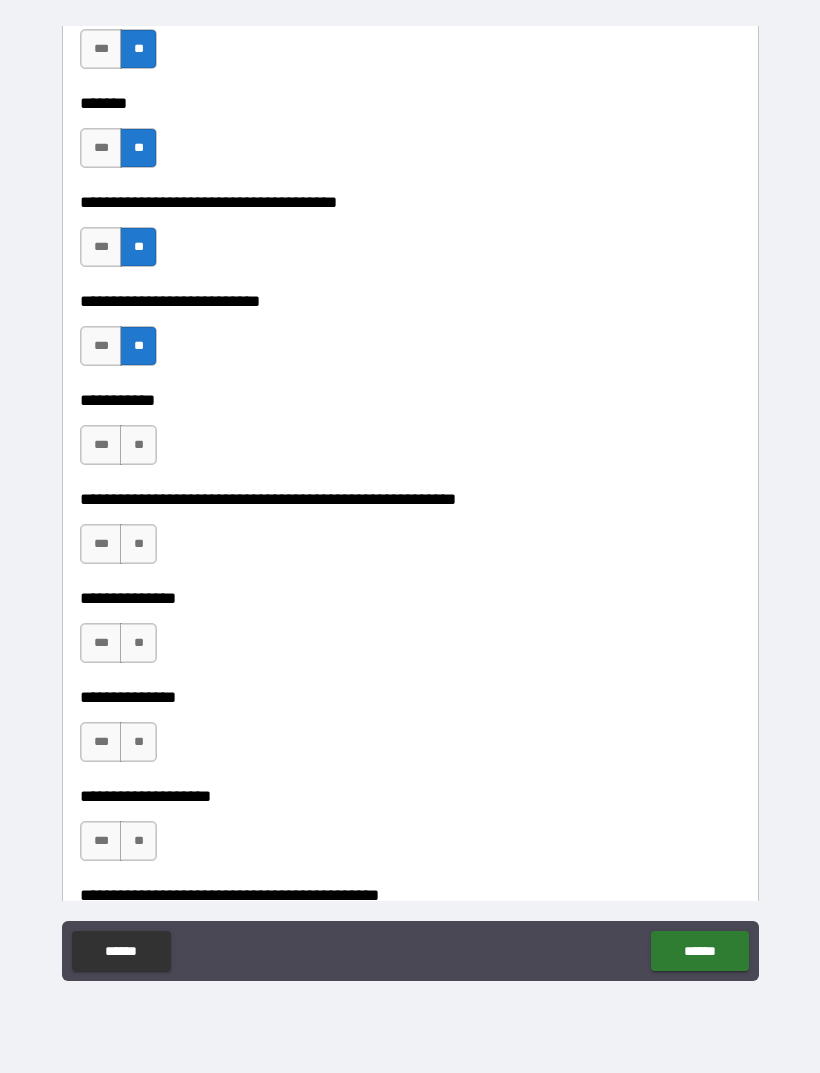 click on "**" at bounding box center (138, 445) 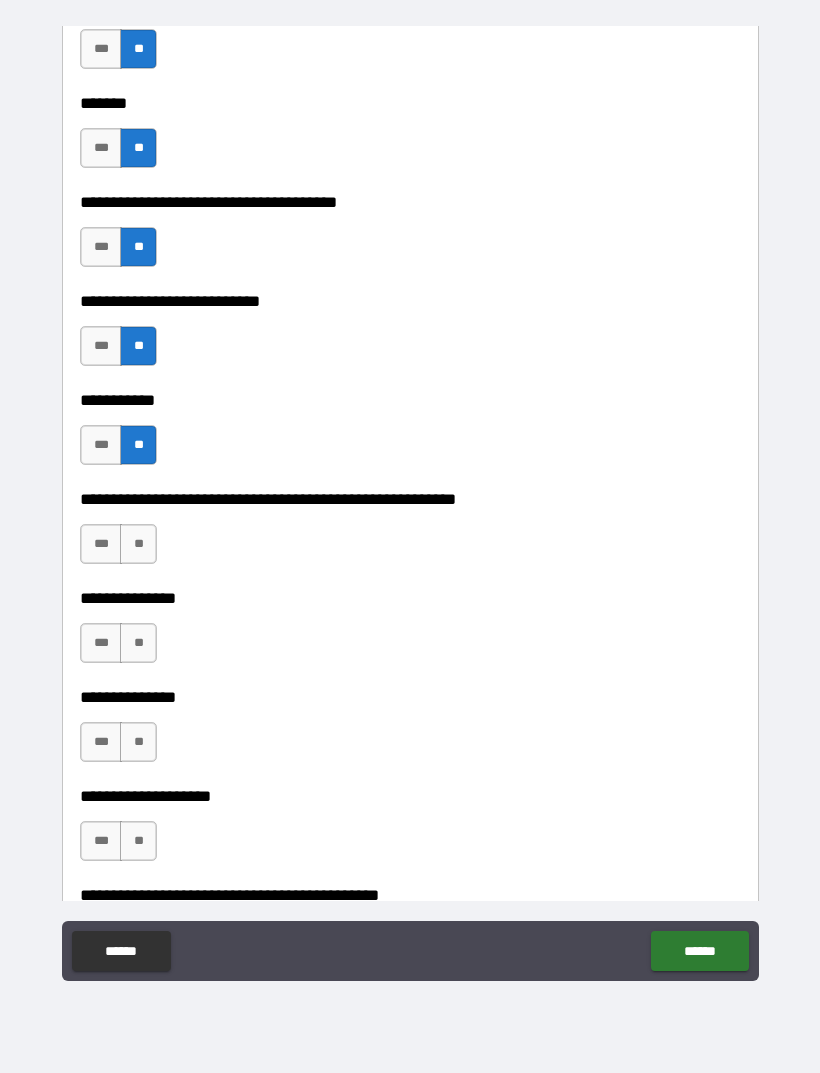 click on "**" at bounding box center [138, 544] 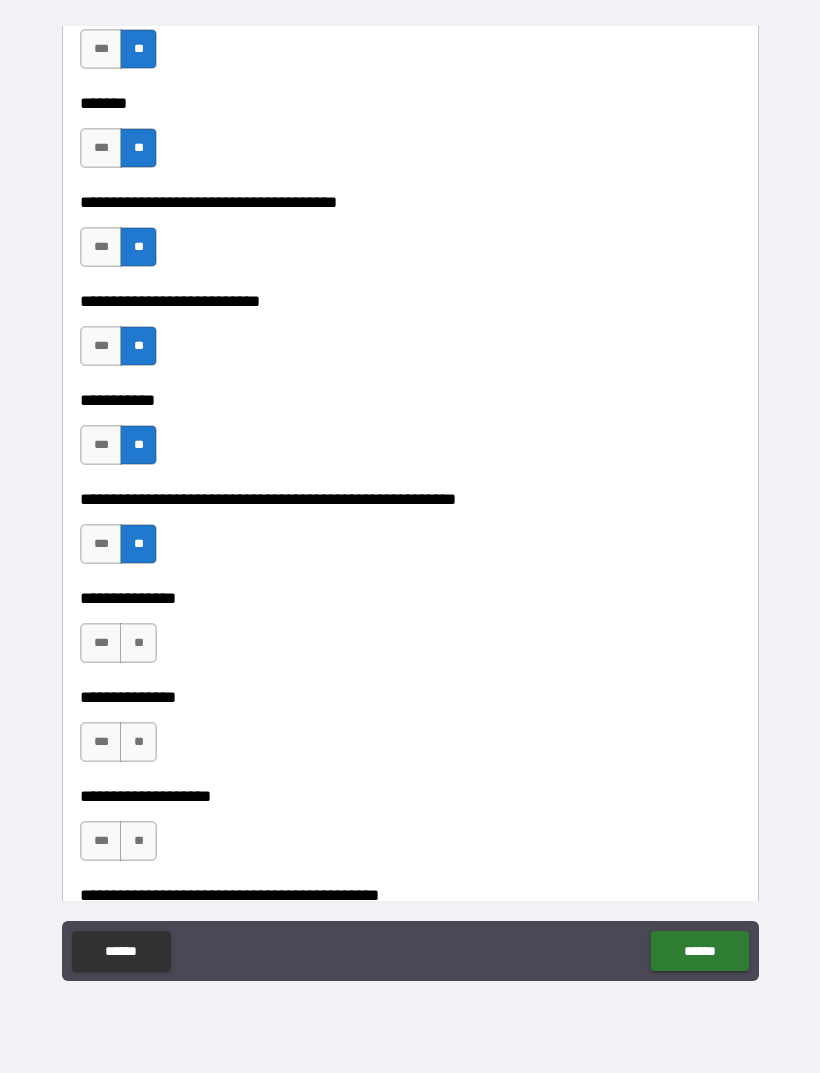 click on "**" at bounding box center [138, 643] 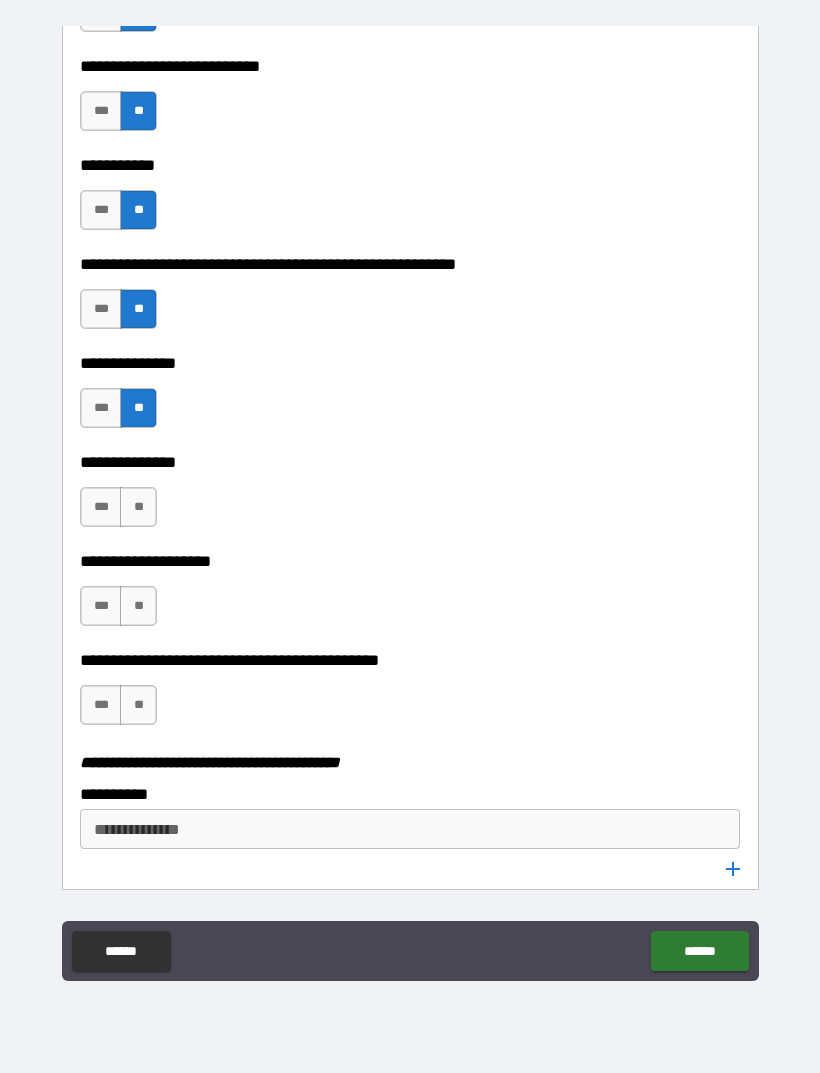 scroll, scrollTop: 3421, scrollLeft: 0, axis: vertical 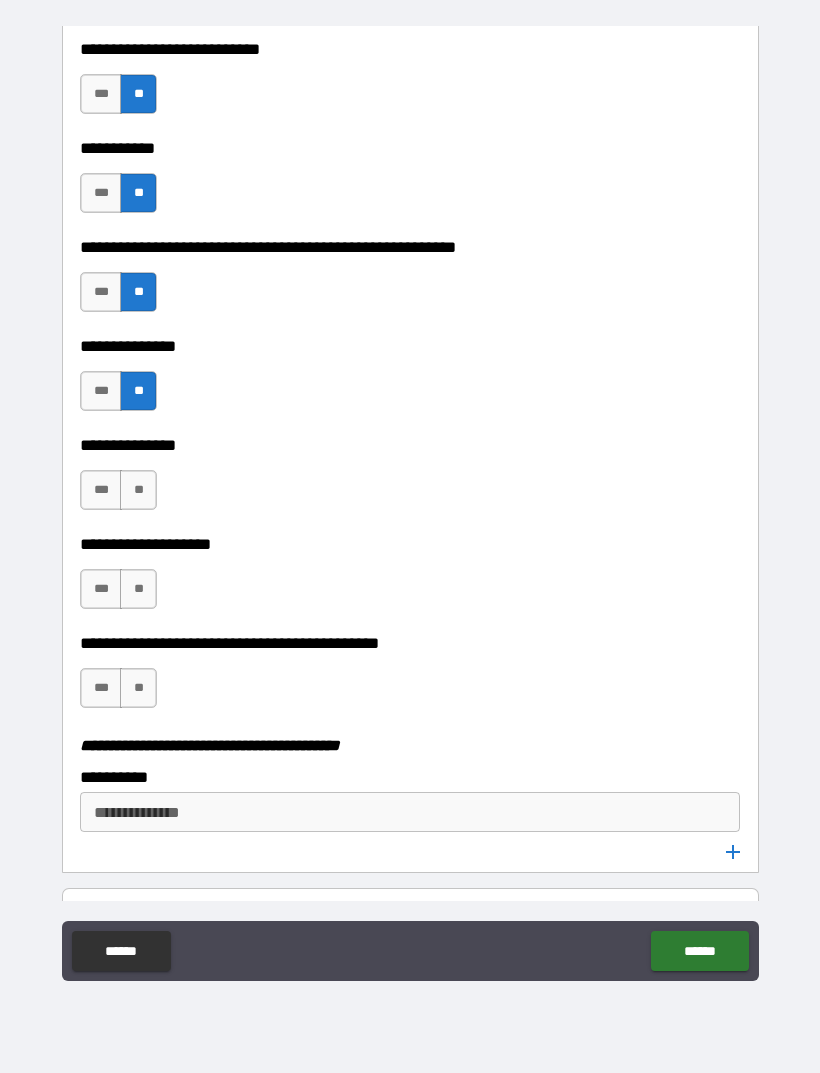 click on "**" at bounding box center (138, 490) 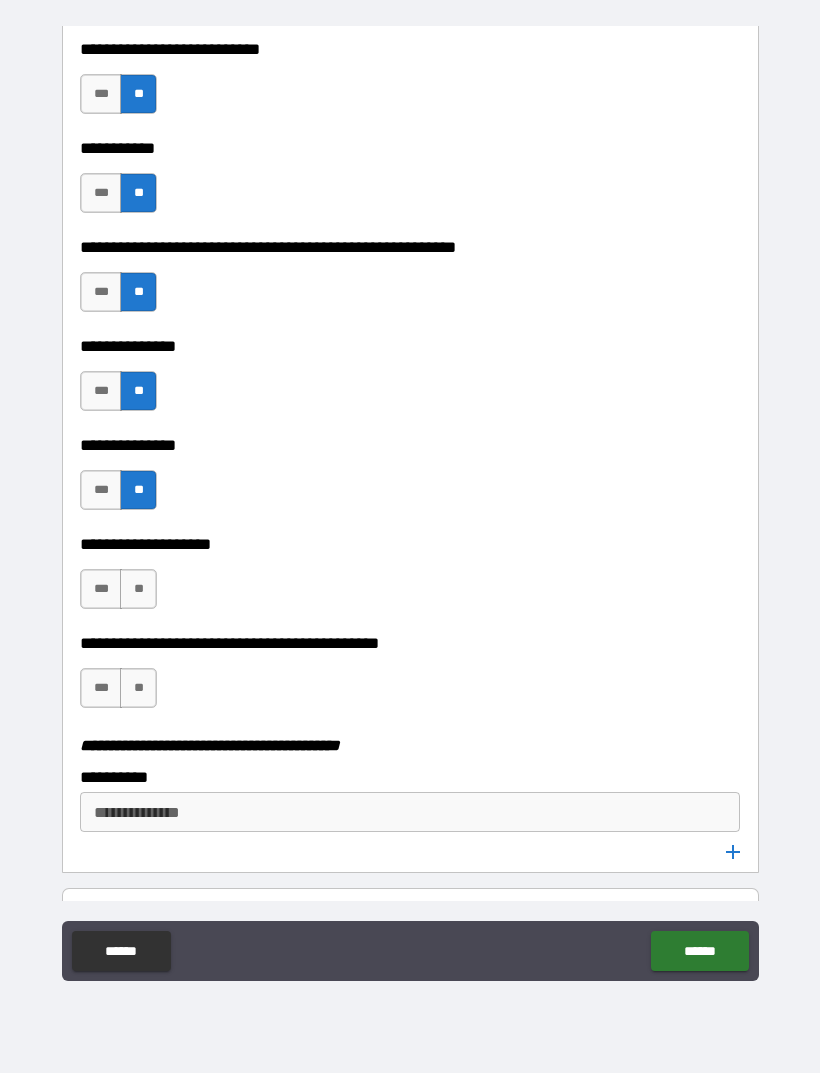 click on "**" at bounding box center [138, 589] 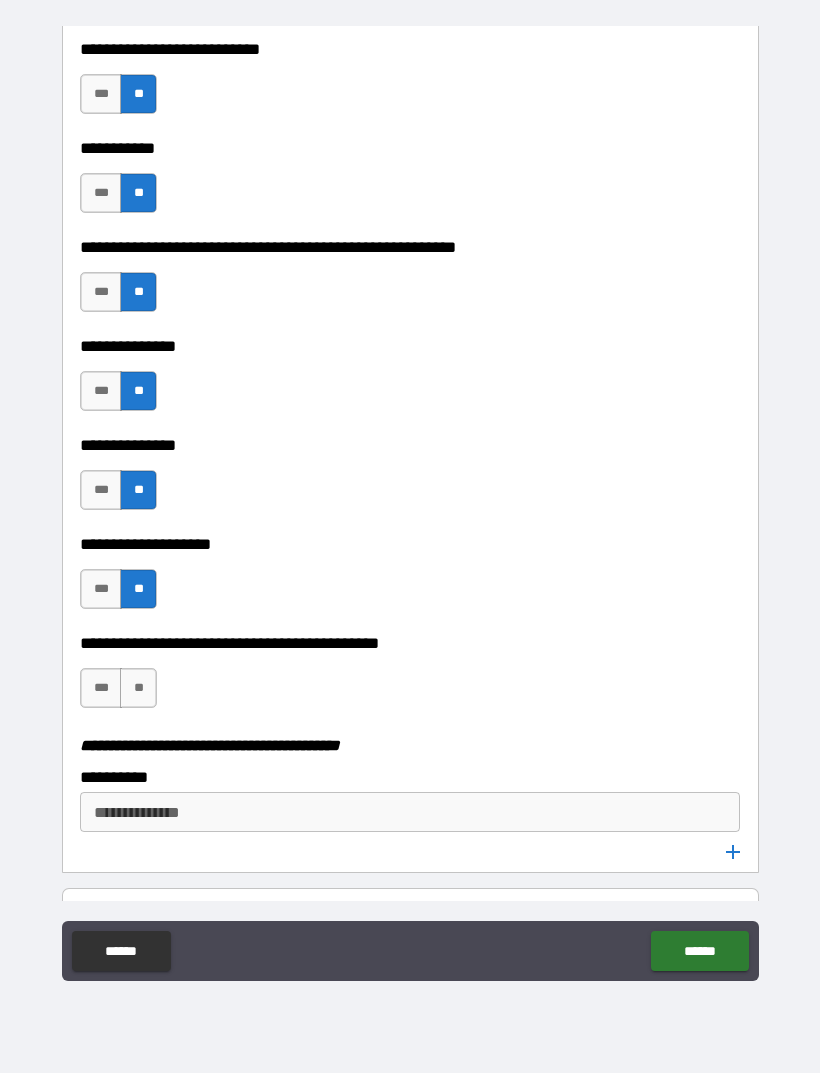 click on "**" at bounding box center (138, 688) 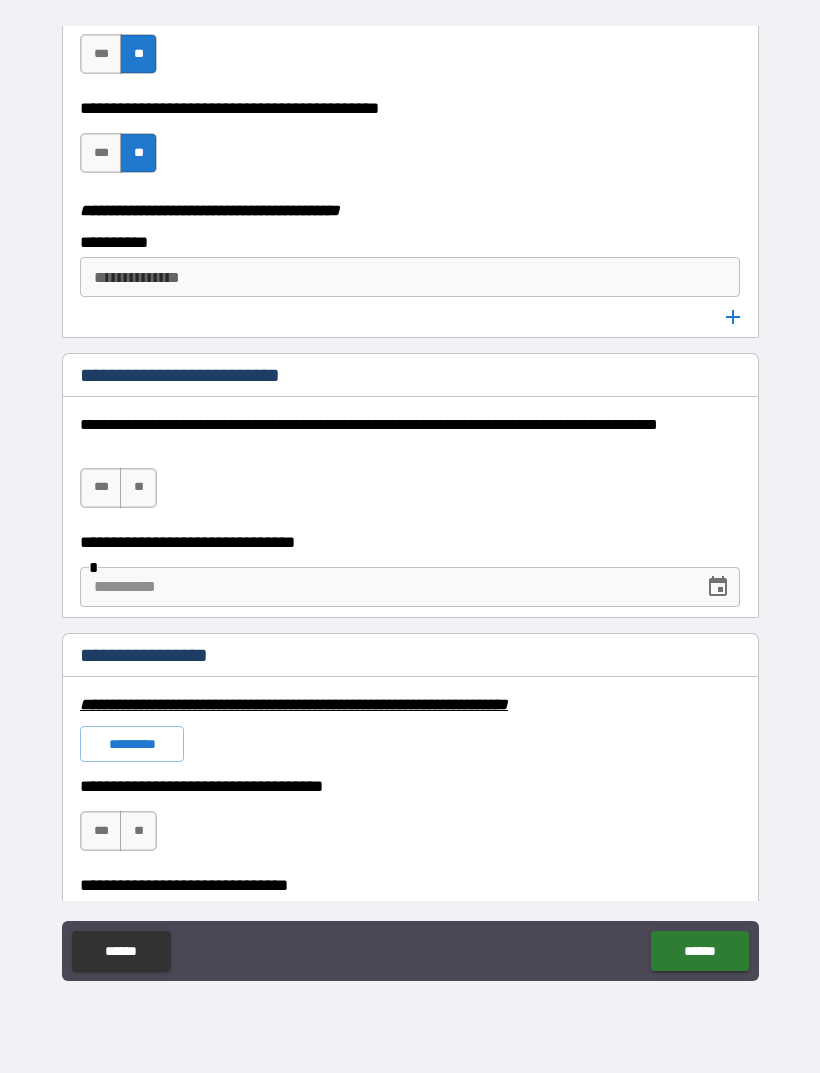 scroll, scrollTop: 3970, scrollLeft: 0, axis: vertical 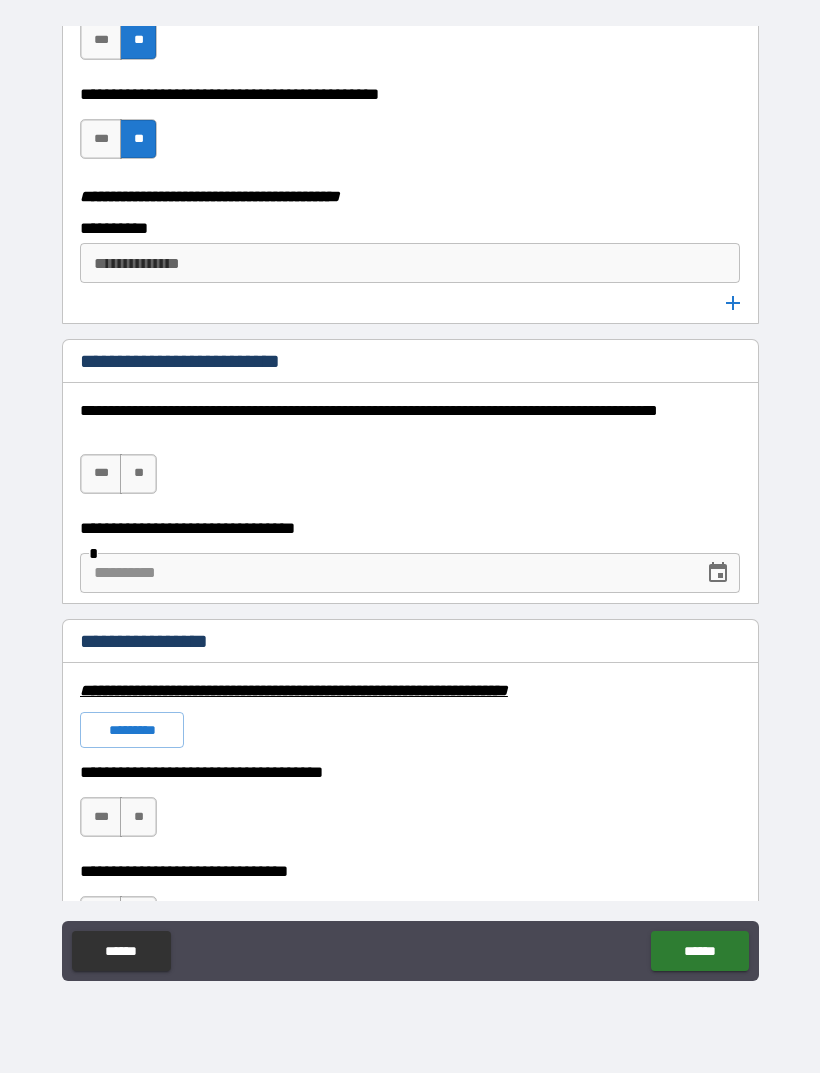 click on "**" at bounding box center (138, 474) 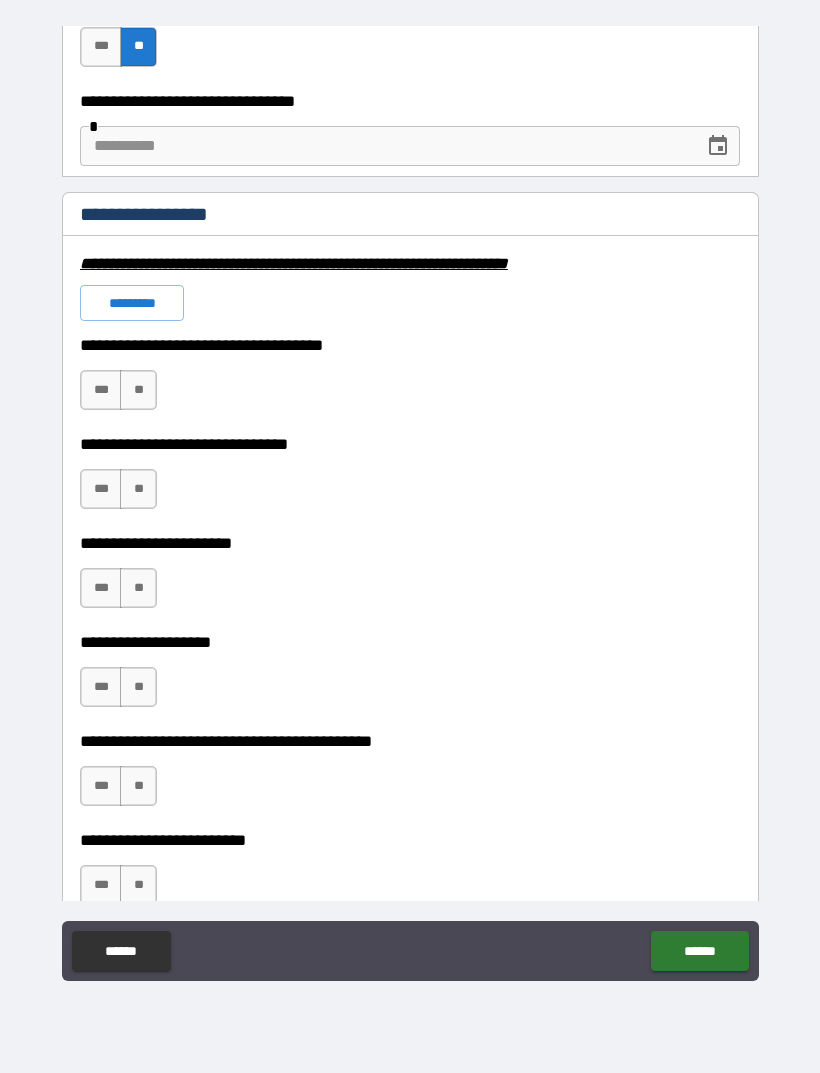 scroll, scrollTop: 4398, scrollLeft: 0, axis: vertical 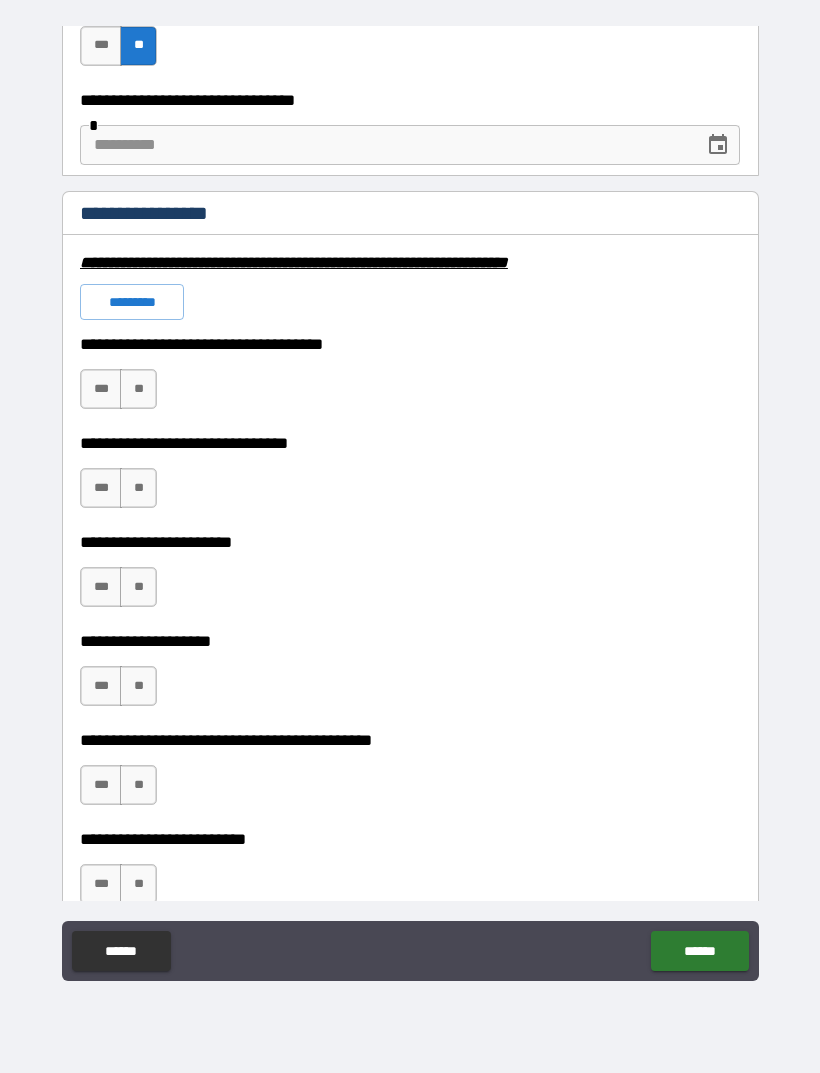 click on "**" at bounding box center (138, 389) 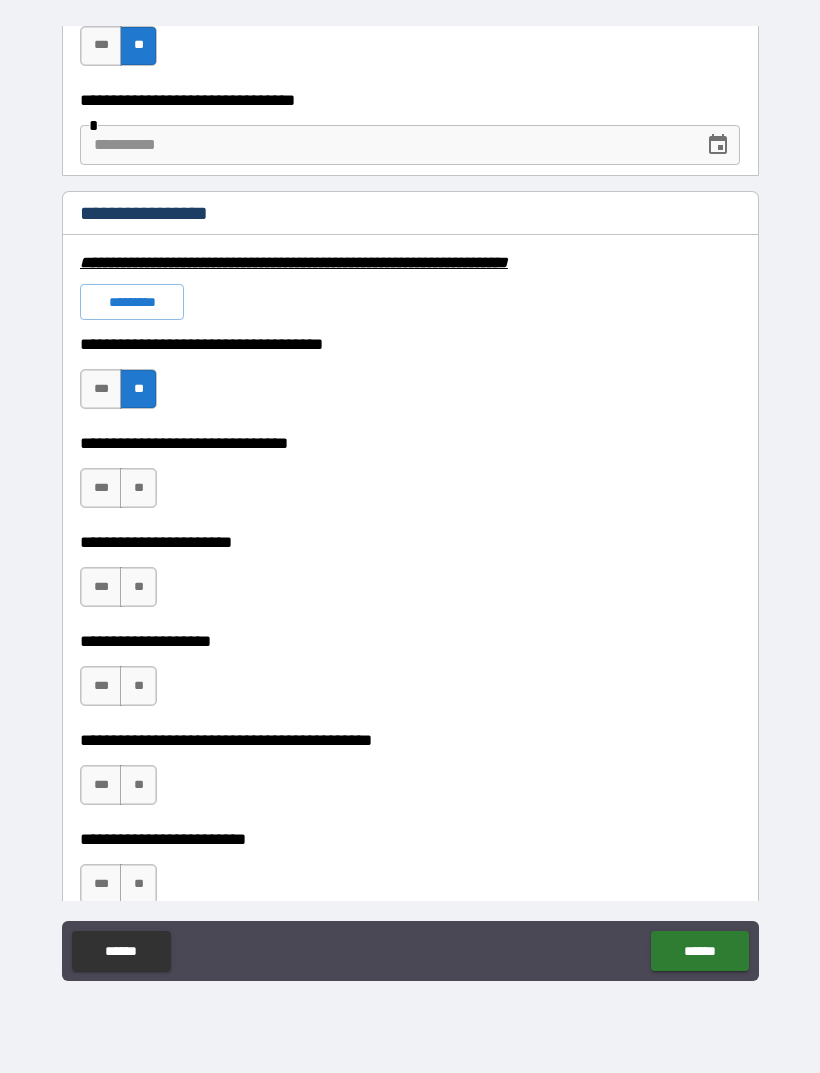 click on "**" at bounding box center (138, 488) 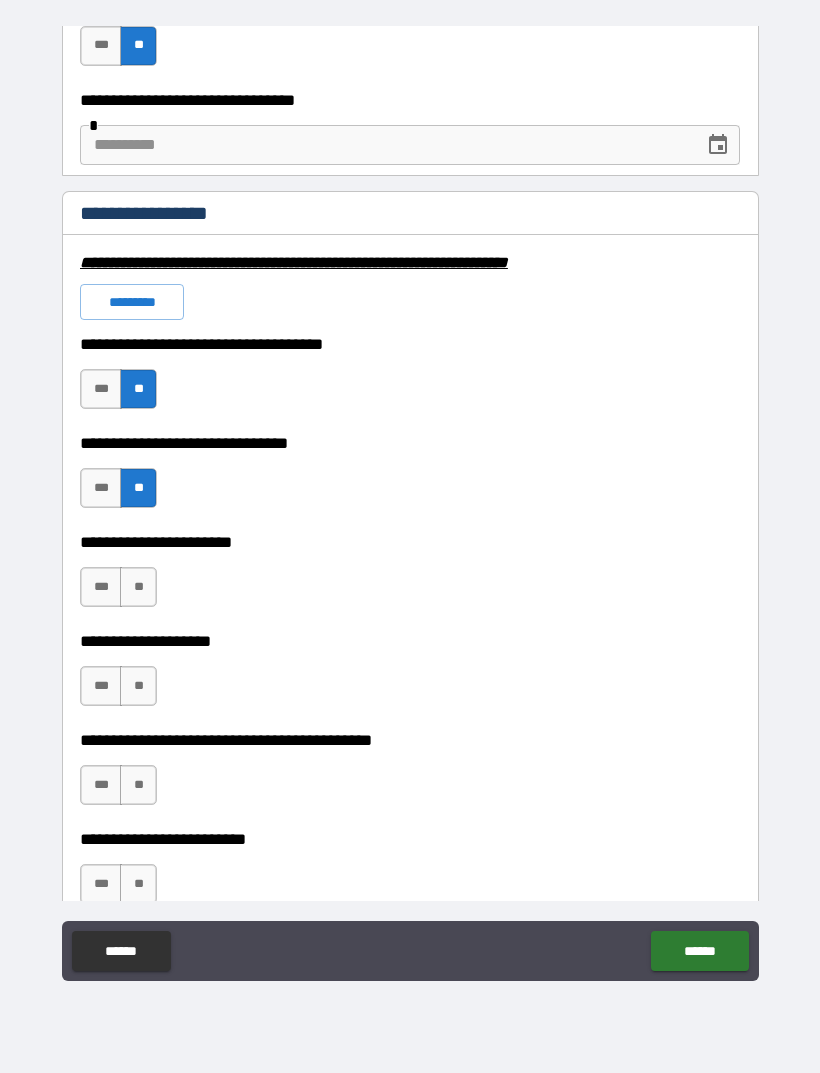 click on "**" at bounding box center (138, 587) 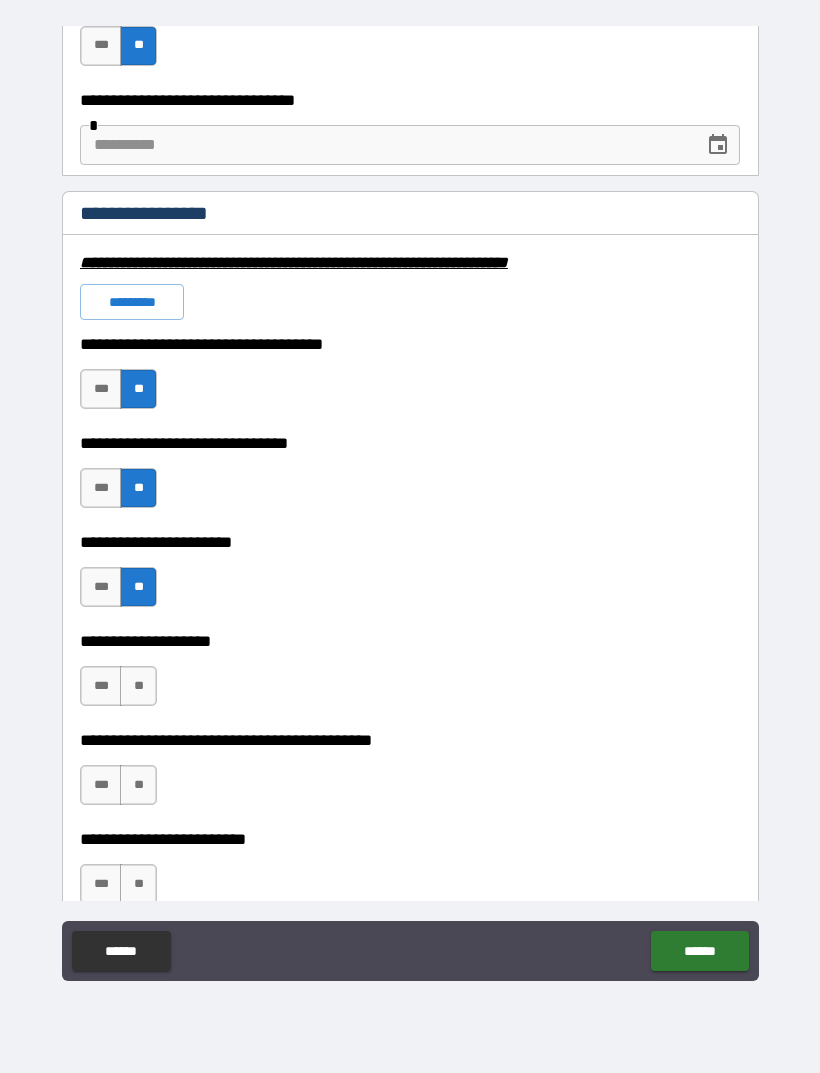 click on "**" at bounding box center (138, 686) 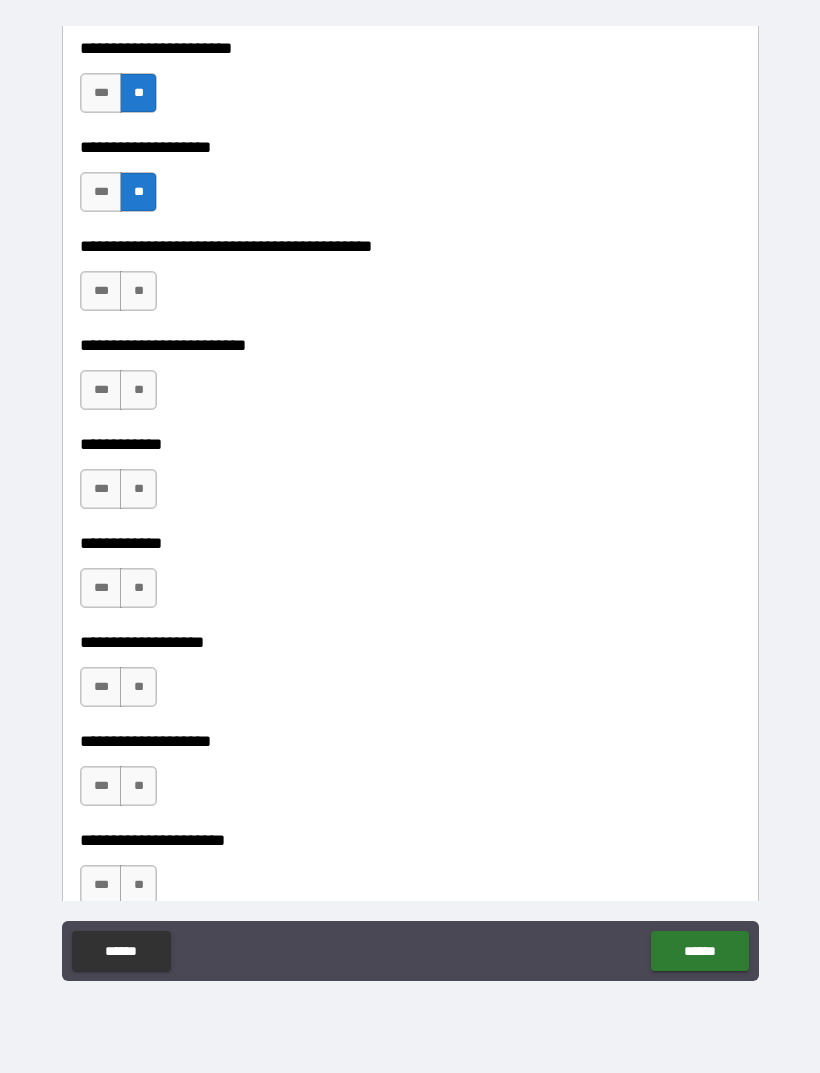scroll, scrollTop: 4893, scrollLeft: 0, axis: vertical 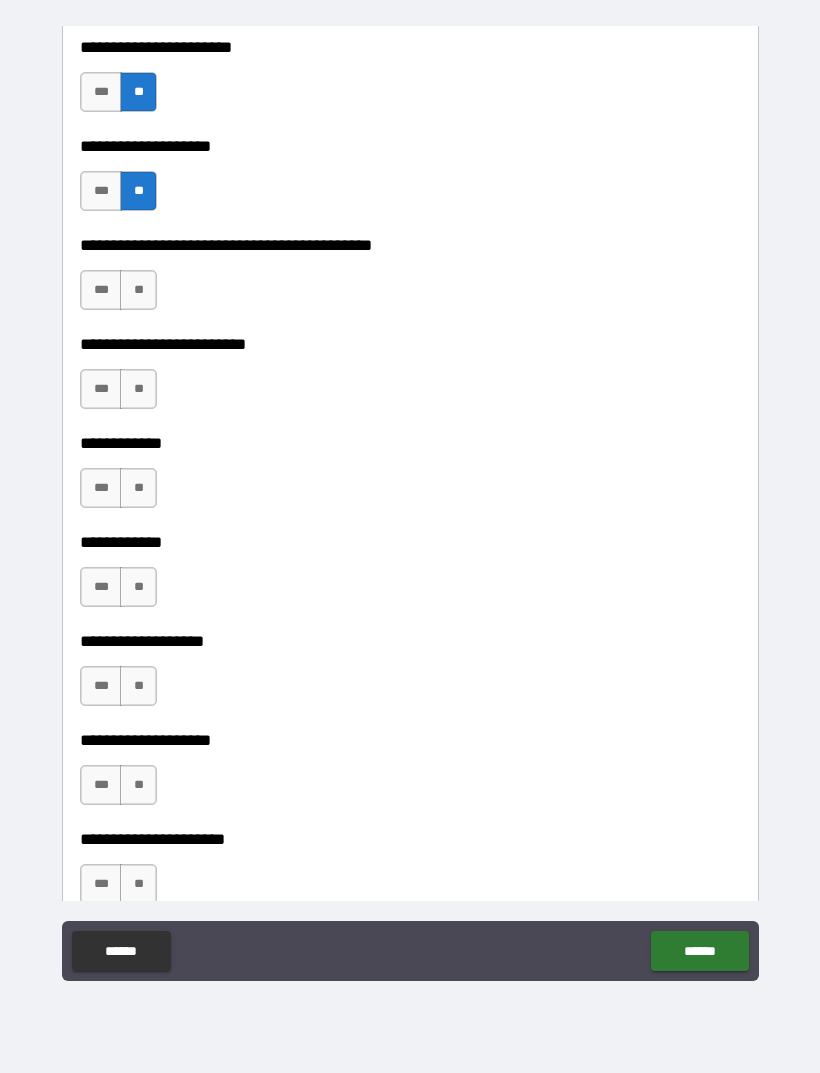 click on "**" at bounding box center (138, 389) 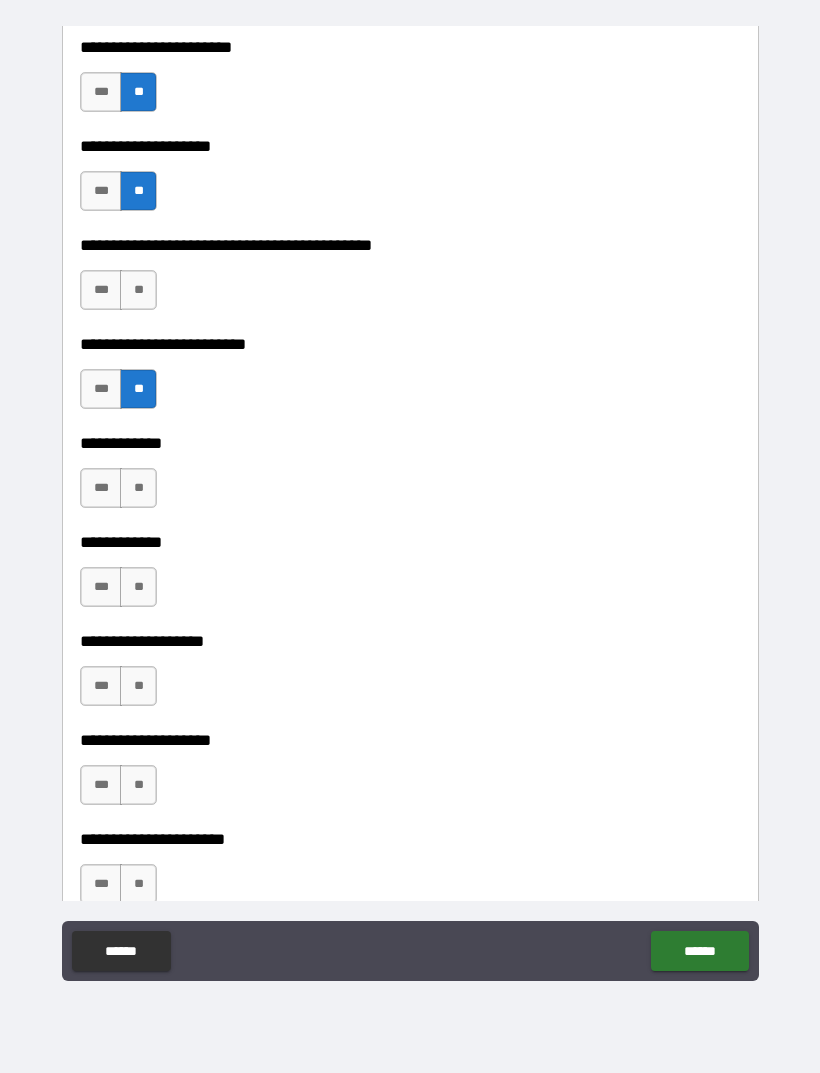 click on "**" at bounding box center [138, 290] 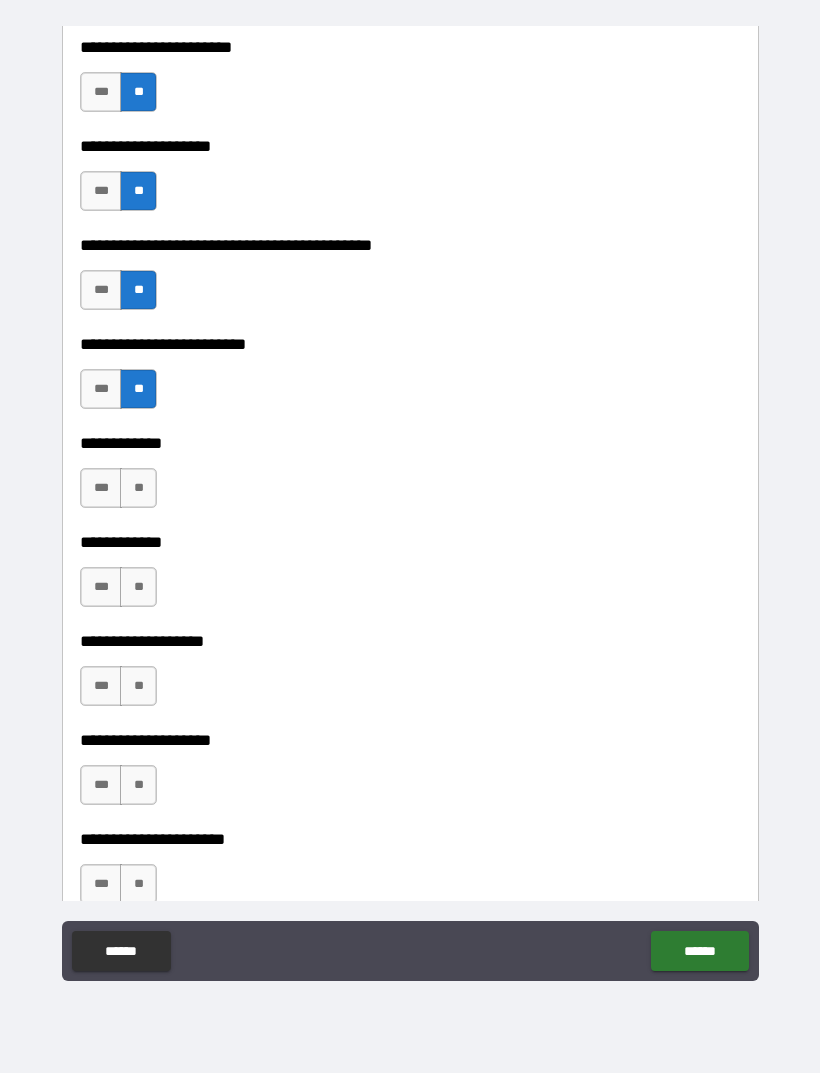 click on "**" at bounding box center (138, 587) 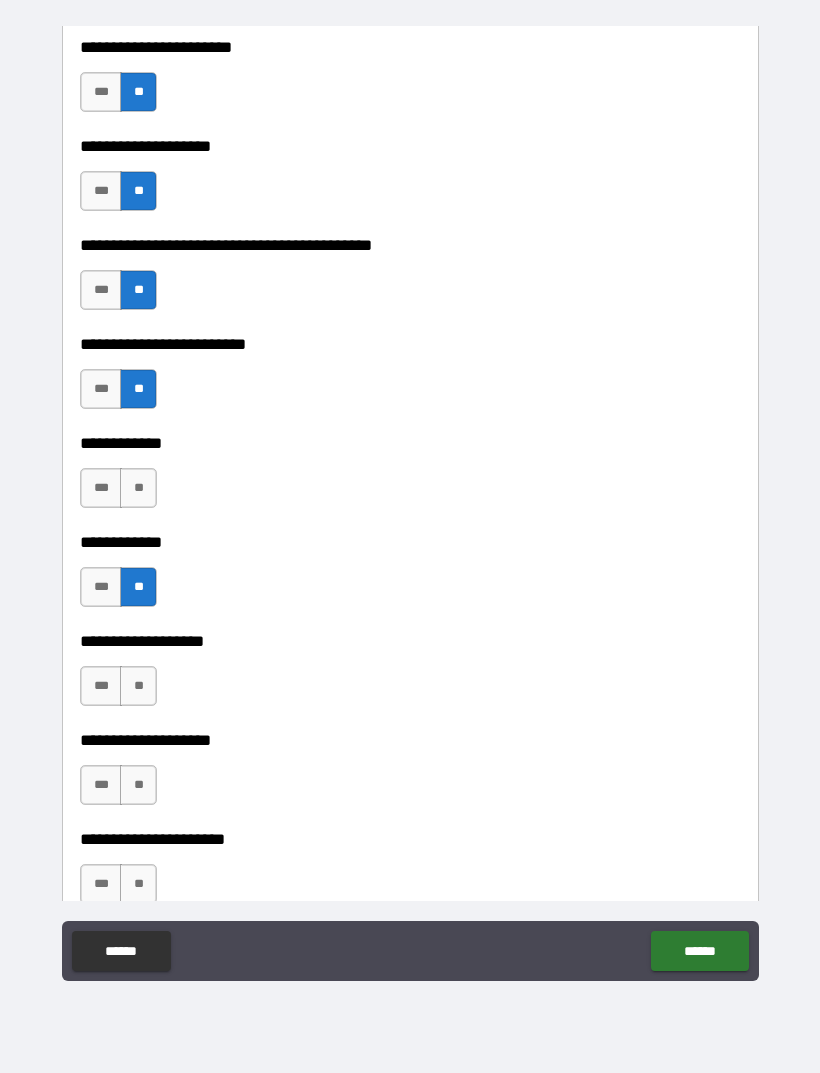 click on "**" at bounding box center [138, 488] 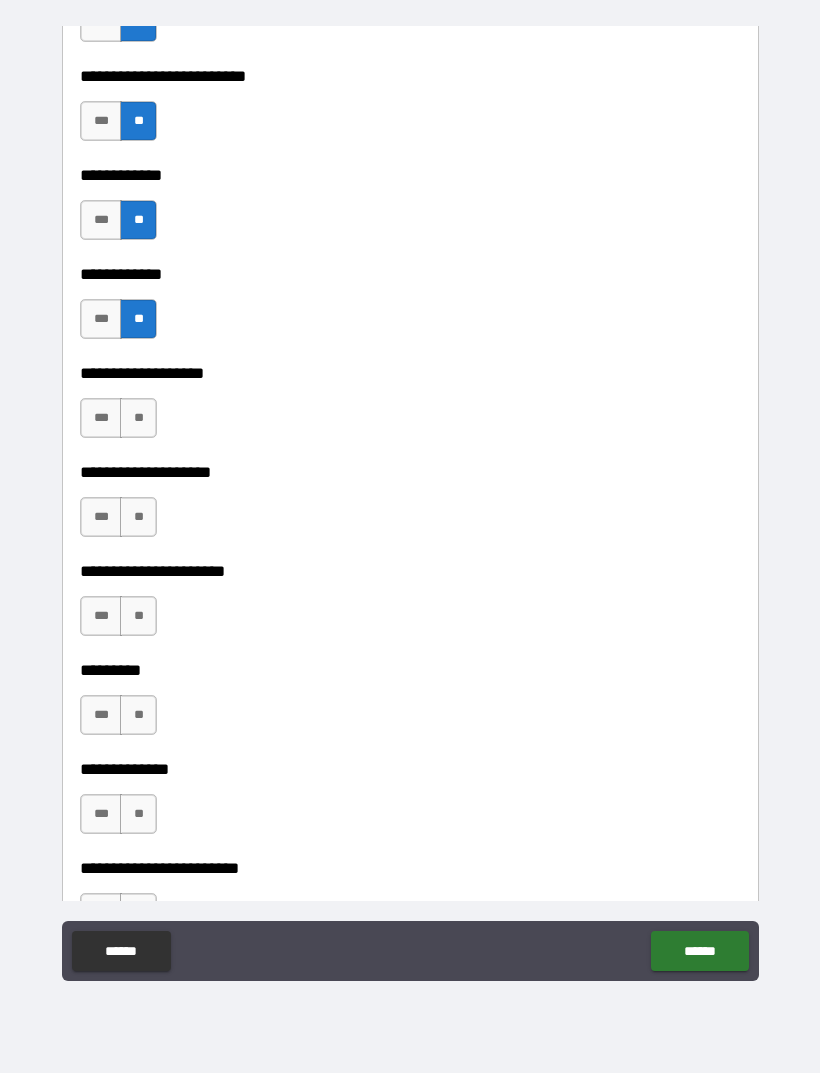 scroll, scrollTop: 5187, scrollLeft: 0, axis: vertical 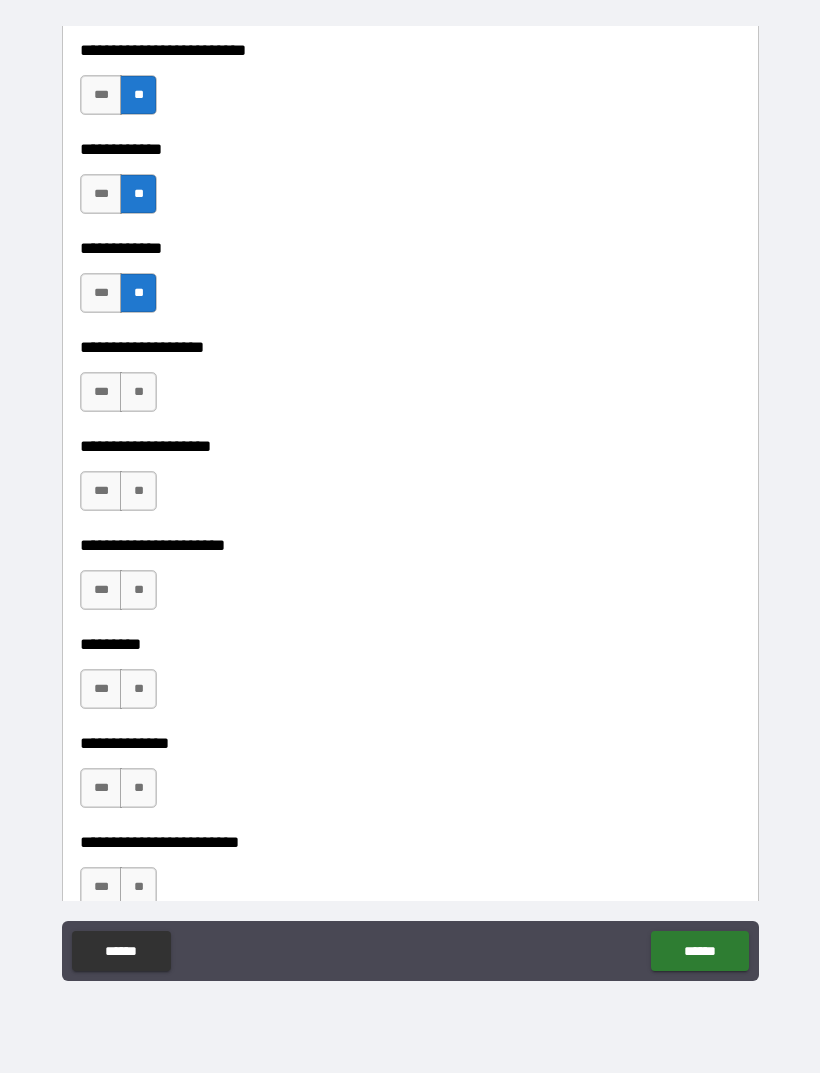 click on "**" at bounding box center (138, 392) 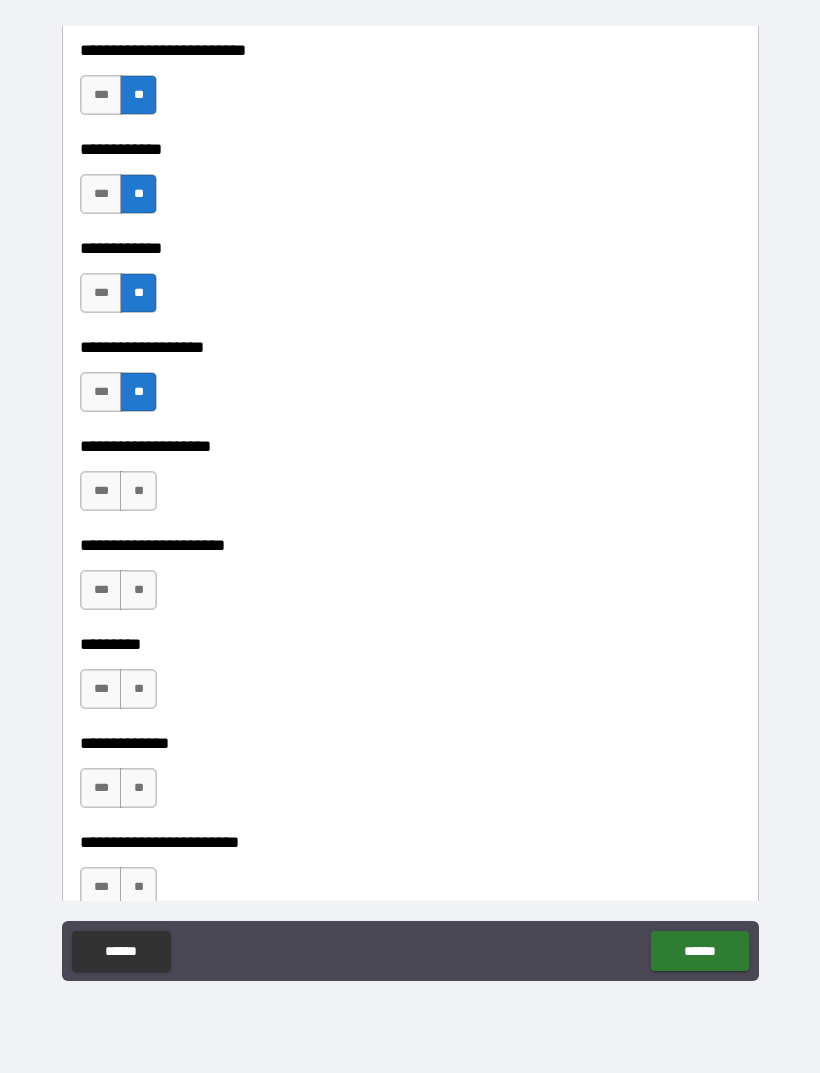 click on "**" at bounding box center (138, 491) 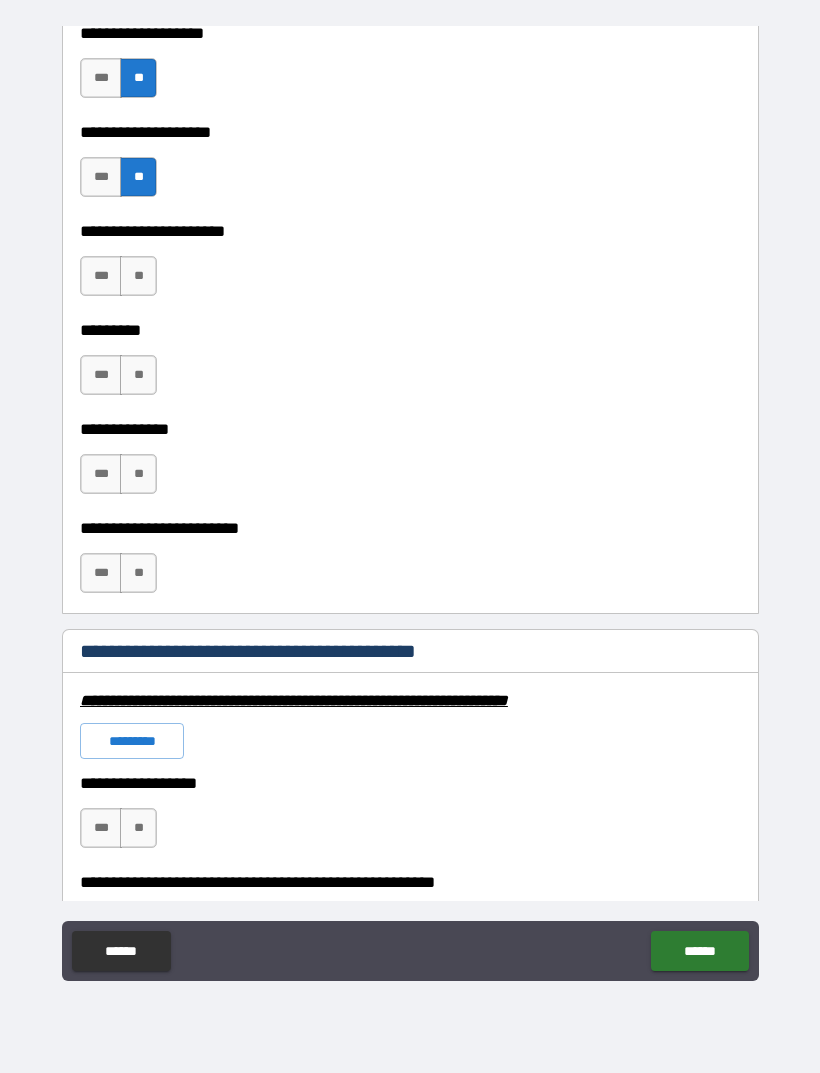 scroll, scrollTop: 5502, scrollLeft: 0, axis: vertical 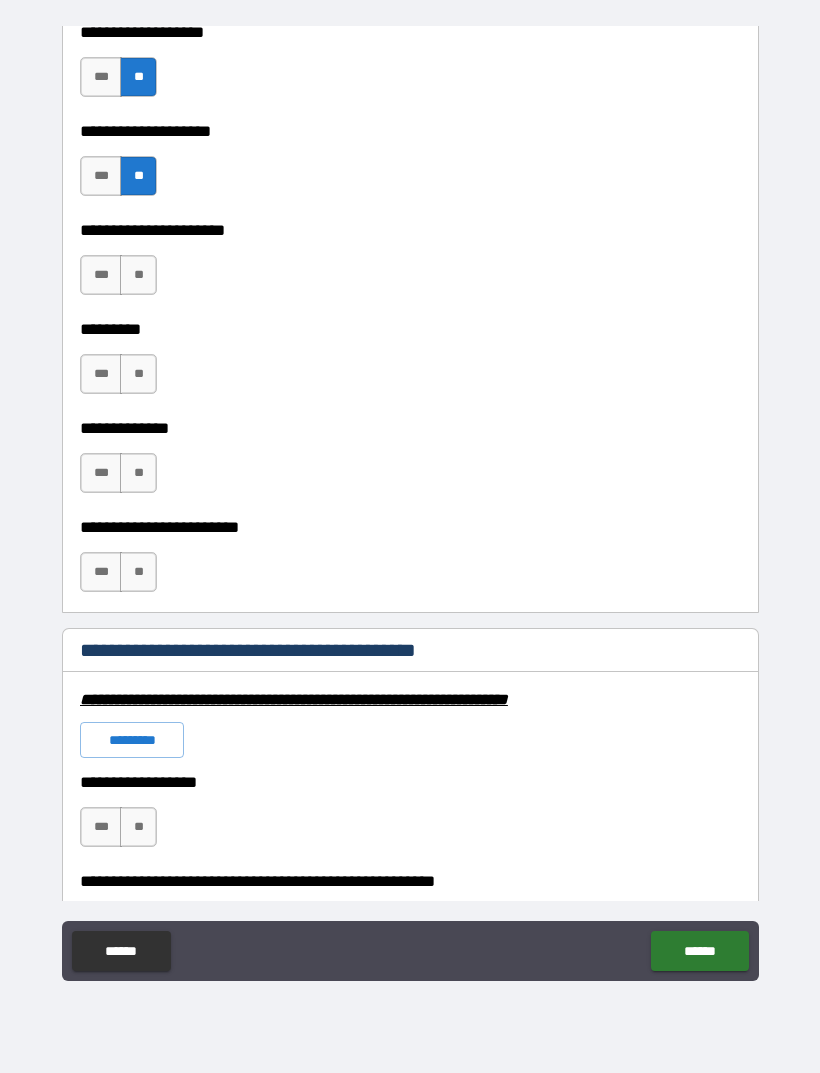 click on "**" at bounding box center [138, 275] 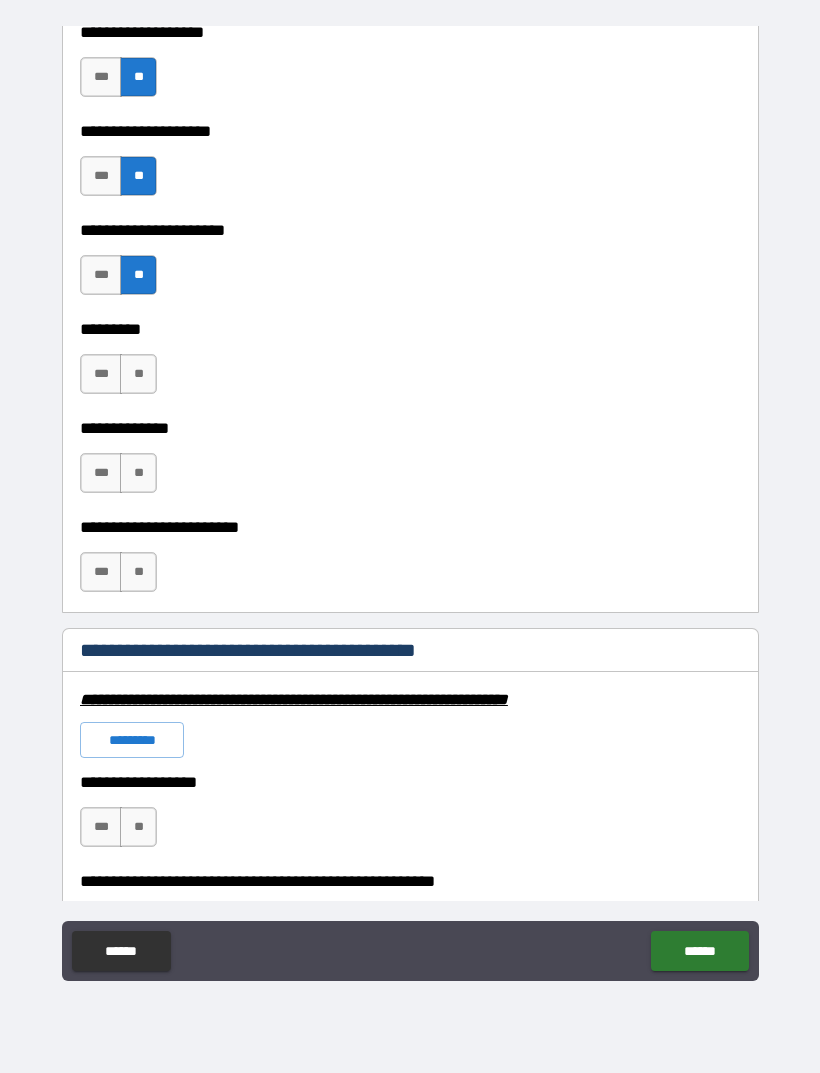 click on "**" at bounding box center [138, 374] 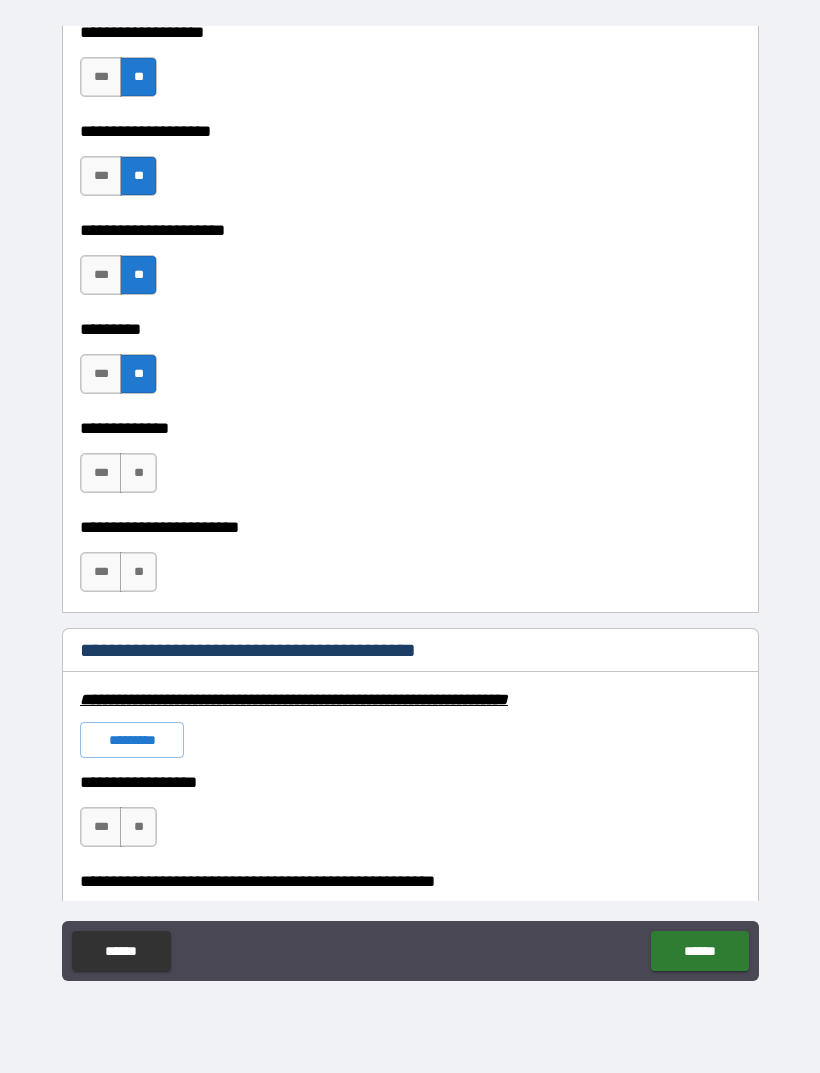 click on "**" at bounding box center (138, 473) 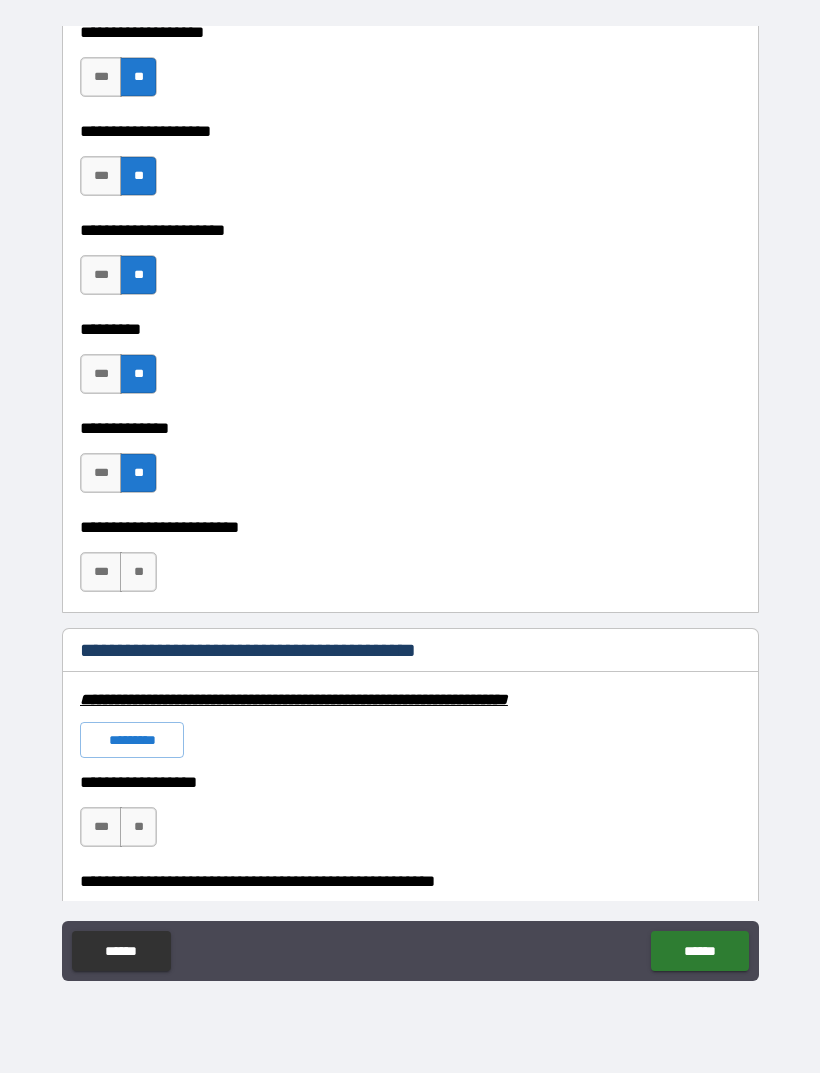 click on "**" at bounding box center (138, 572) 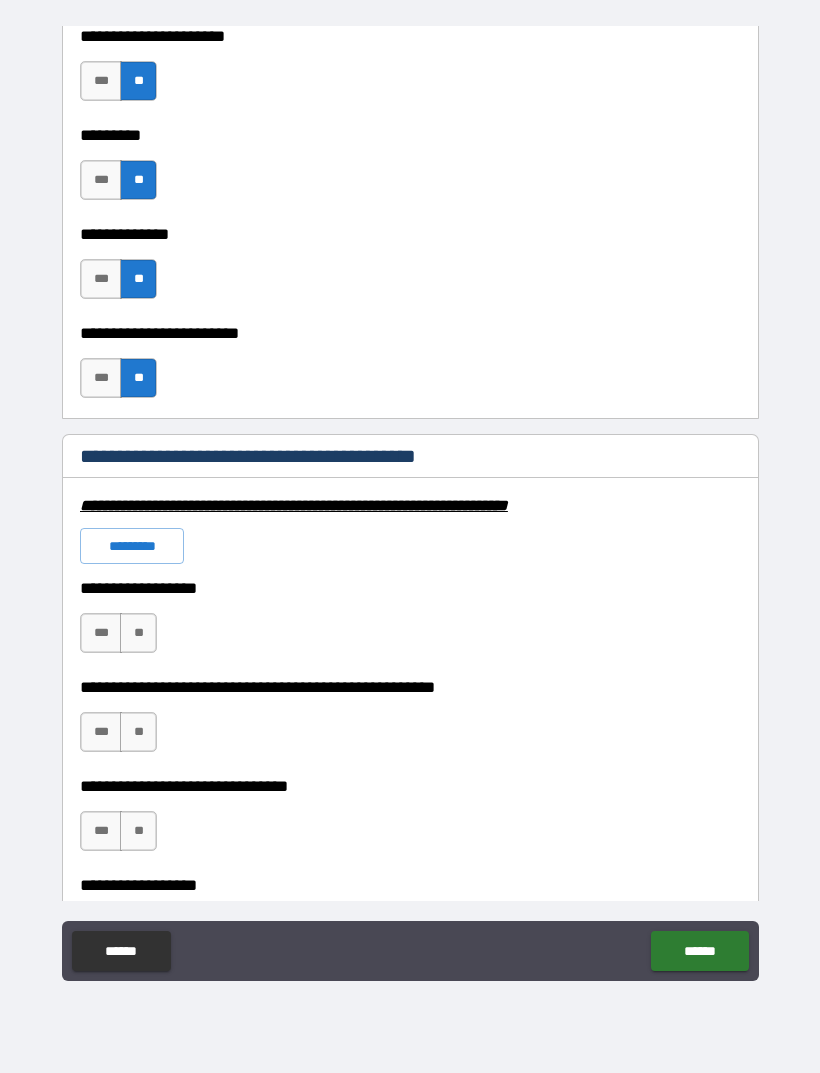 scroll, scrollTop: 5702, scrollLeft: 0, axis: vertical 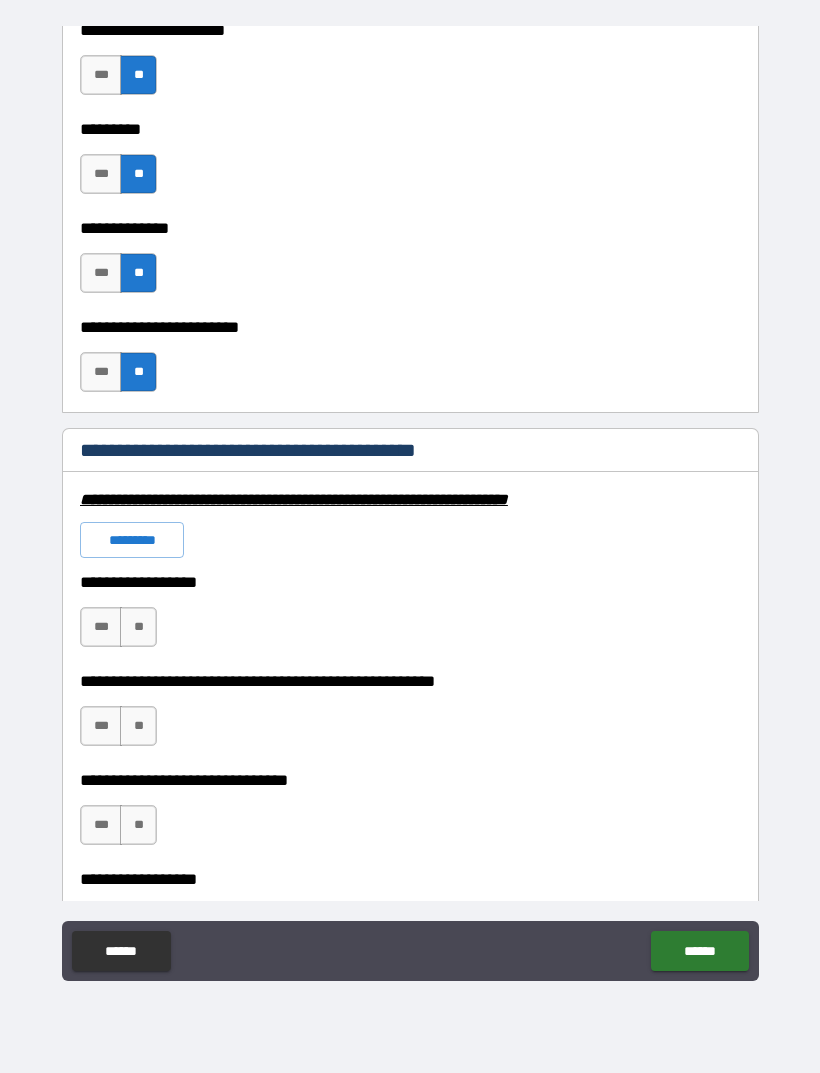 click on "**" at bounding box center (138, 627) 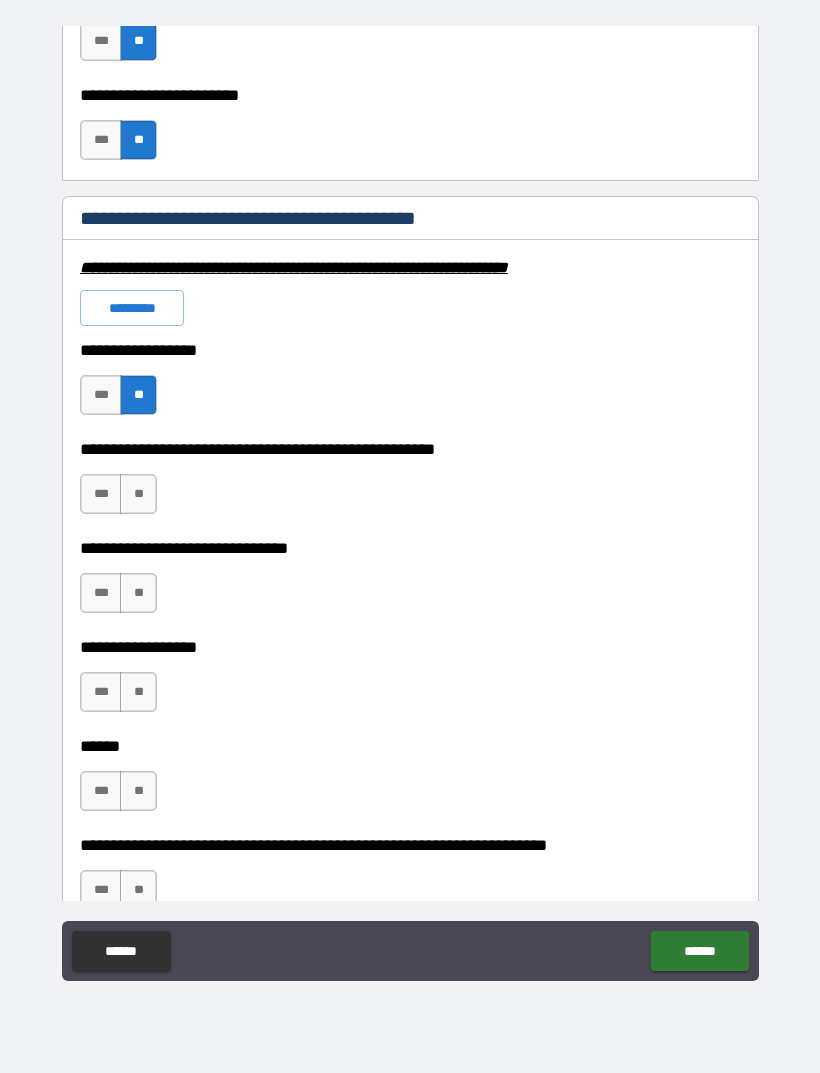 scroll, scrollTop: 5941, scrollLeft: 0, axis: vertical 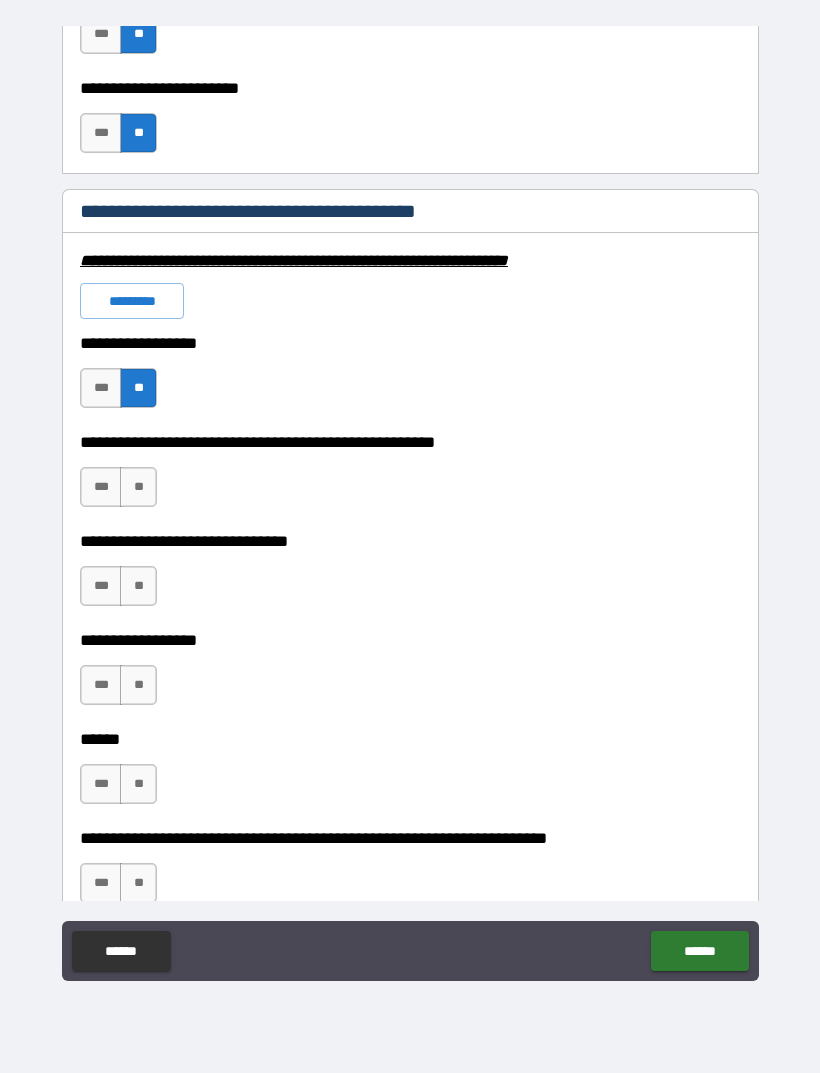 click on "**" at bounding box center [138, 487] 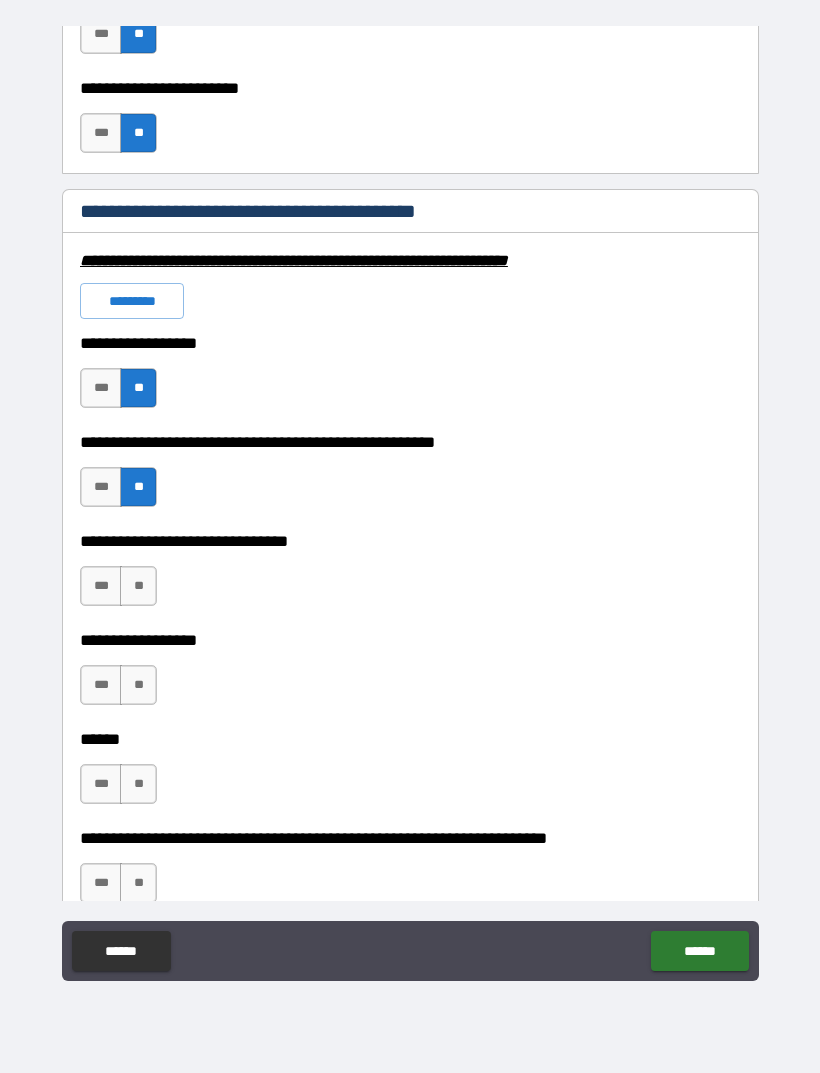 click on "**" at bounding box center (138, 586) 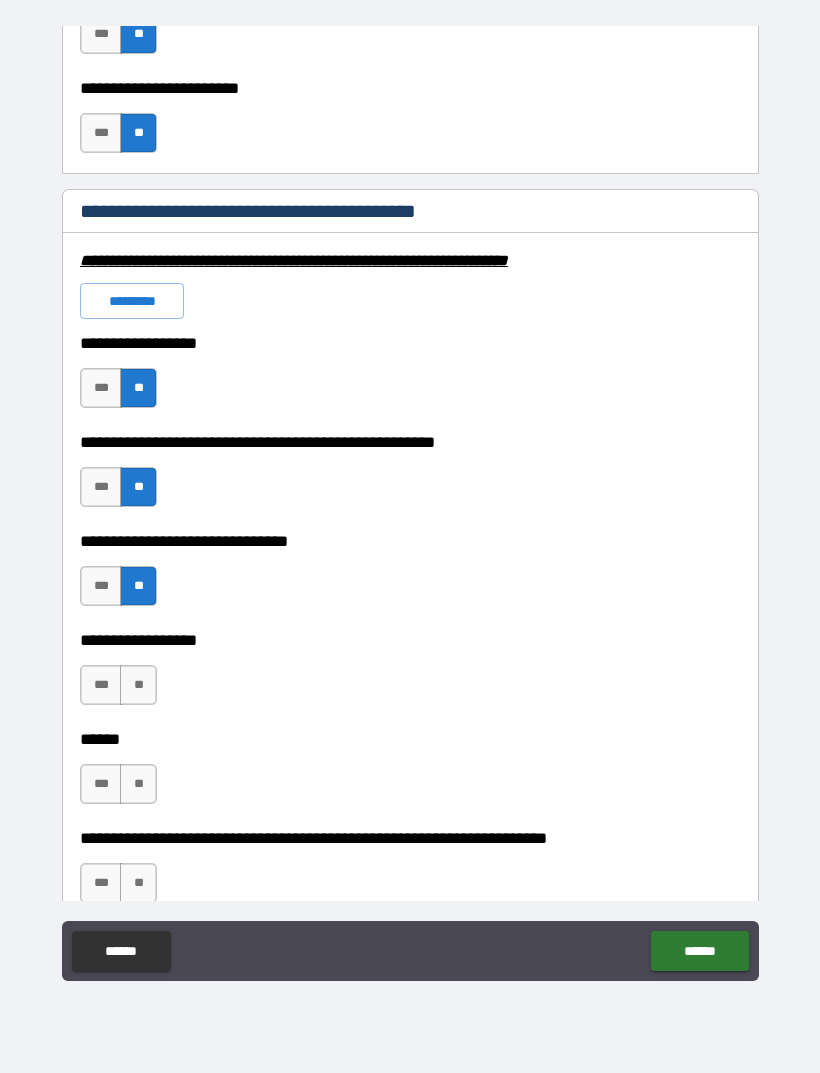 click on "**" at bounding box center [138, 685] 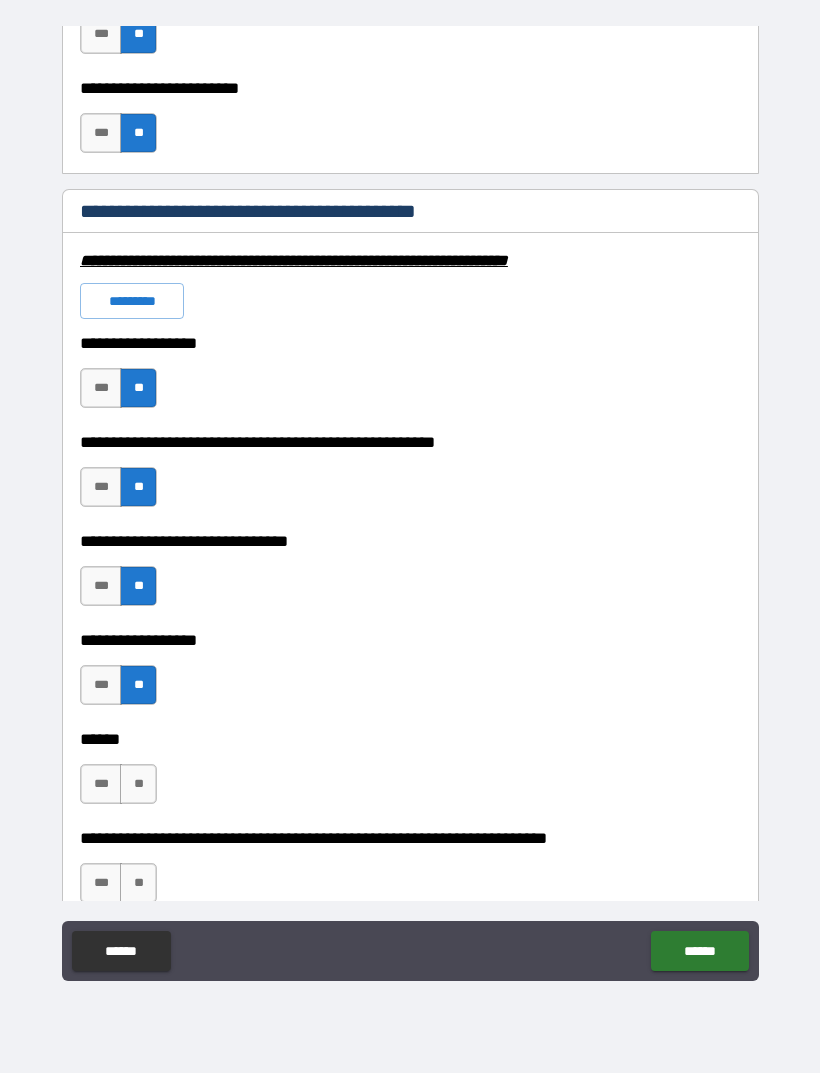 click on "**" at bounding box center (138, 784) 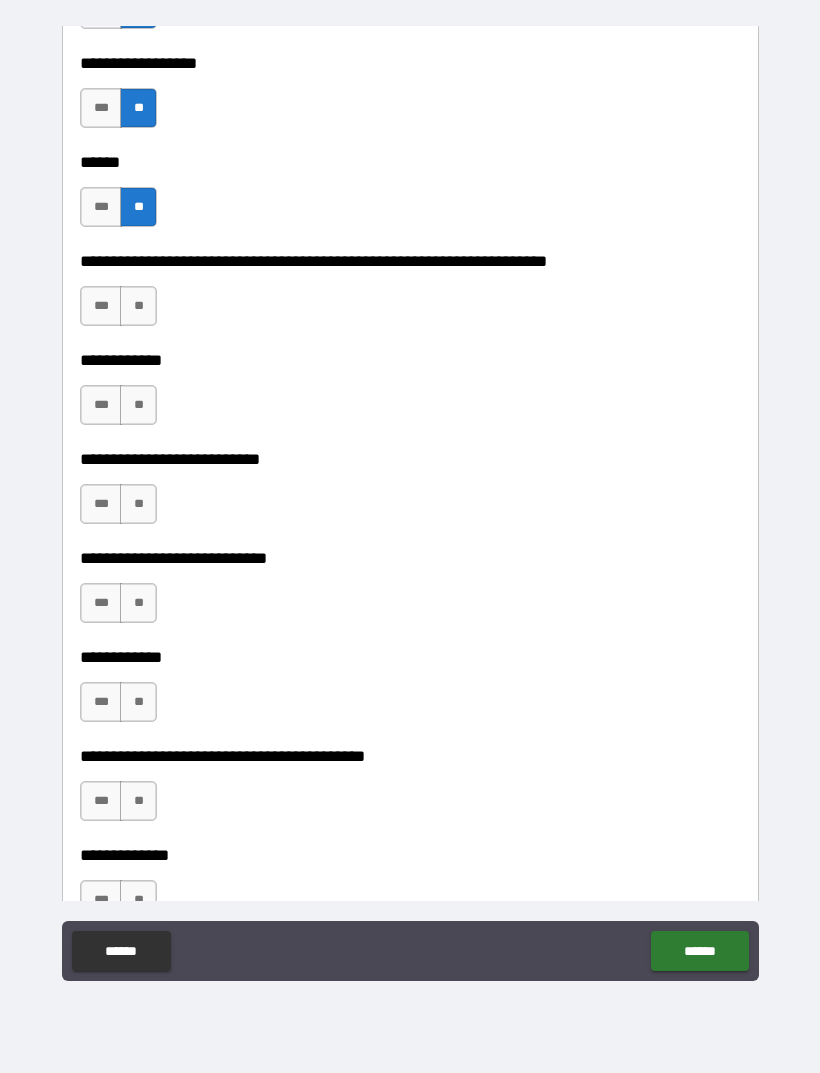 scroll, scrollTop: 6518, scrollLeft: 0, axis: vertical 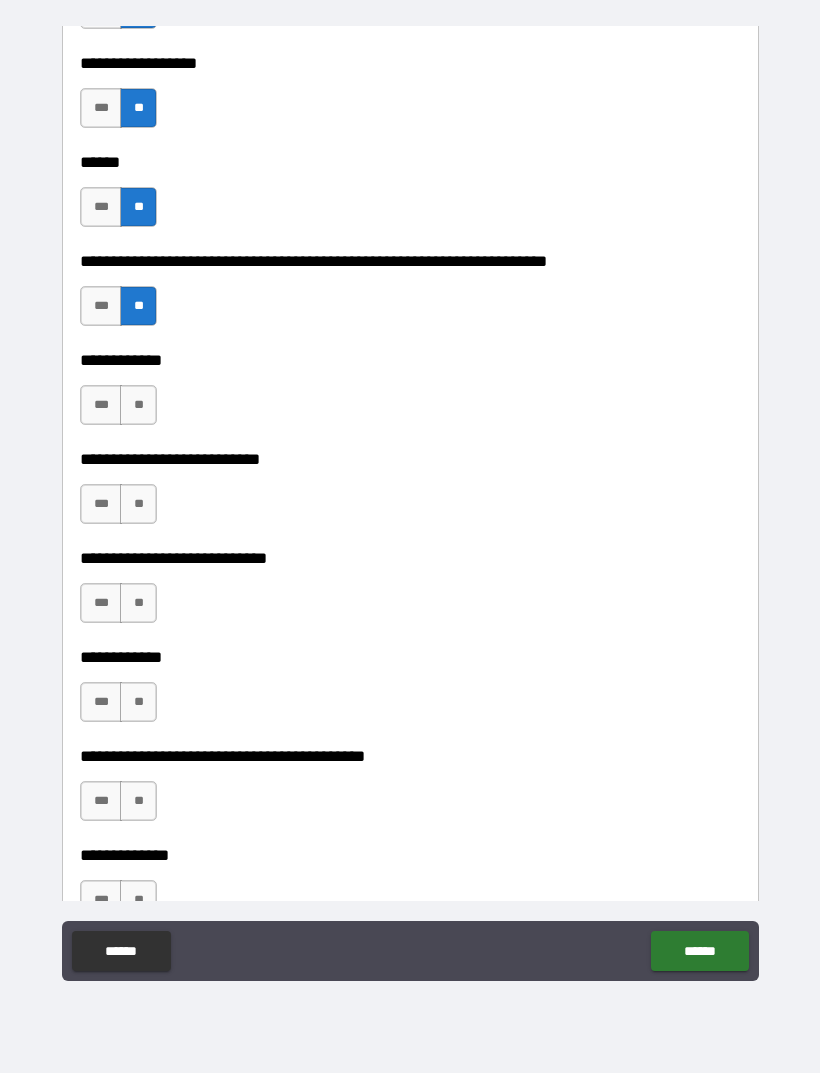 click on "**" at bounding box center [138, 405] 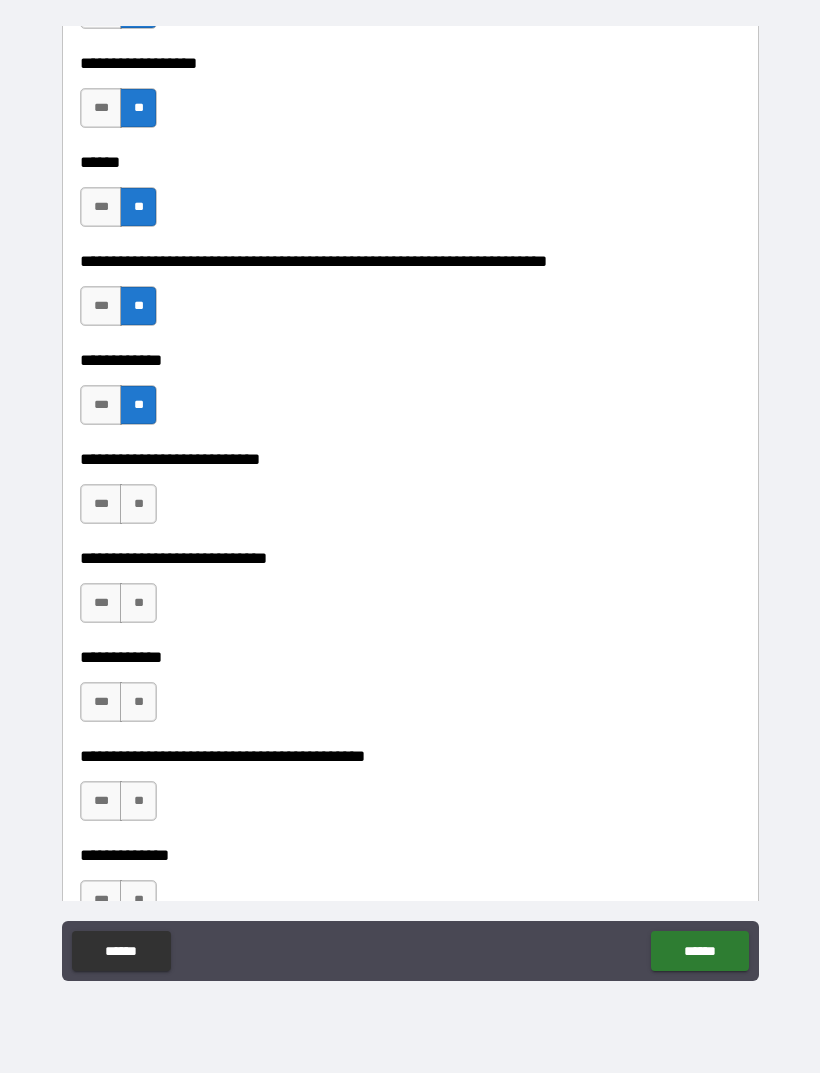 click on "**" at bounding box center (138, 504) 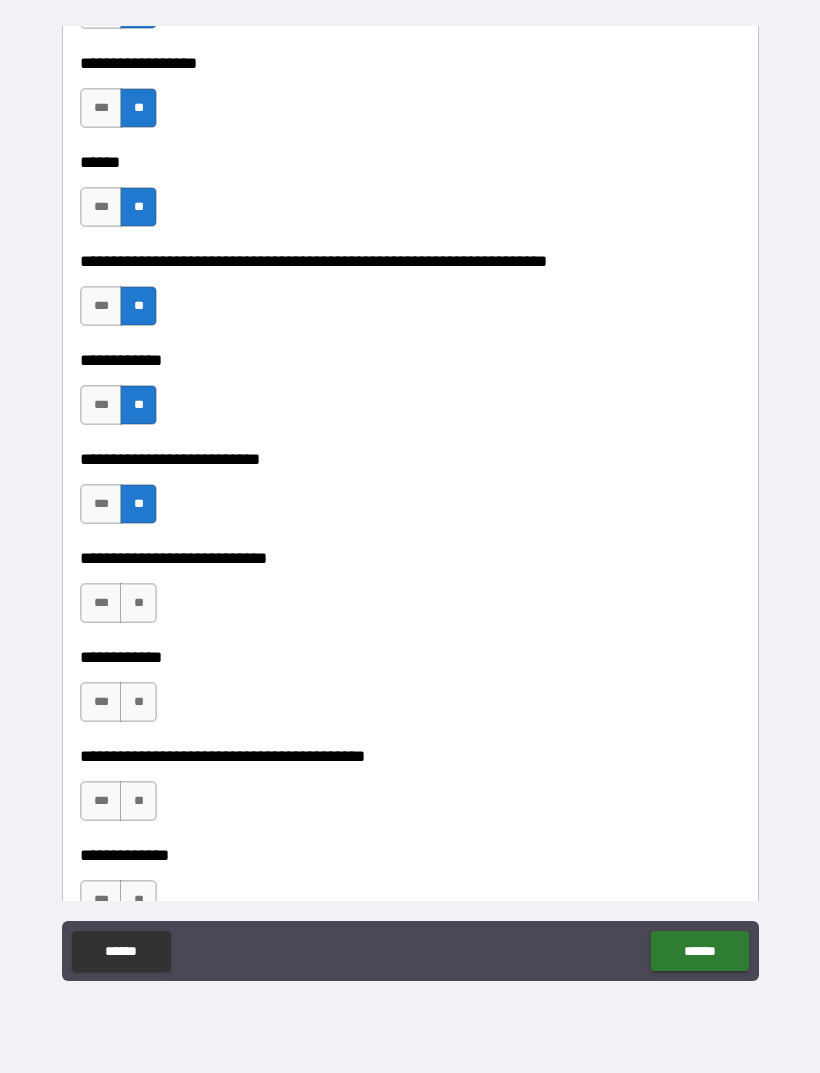 click on "**" at bounding box center (138, 603) 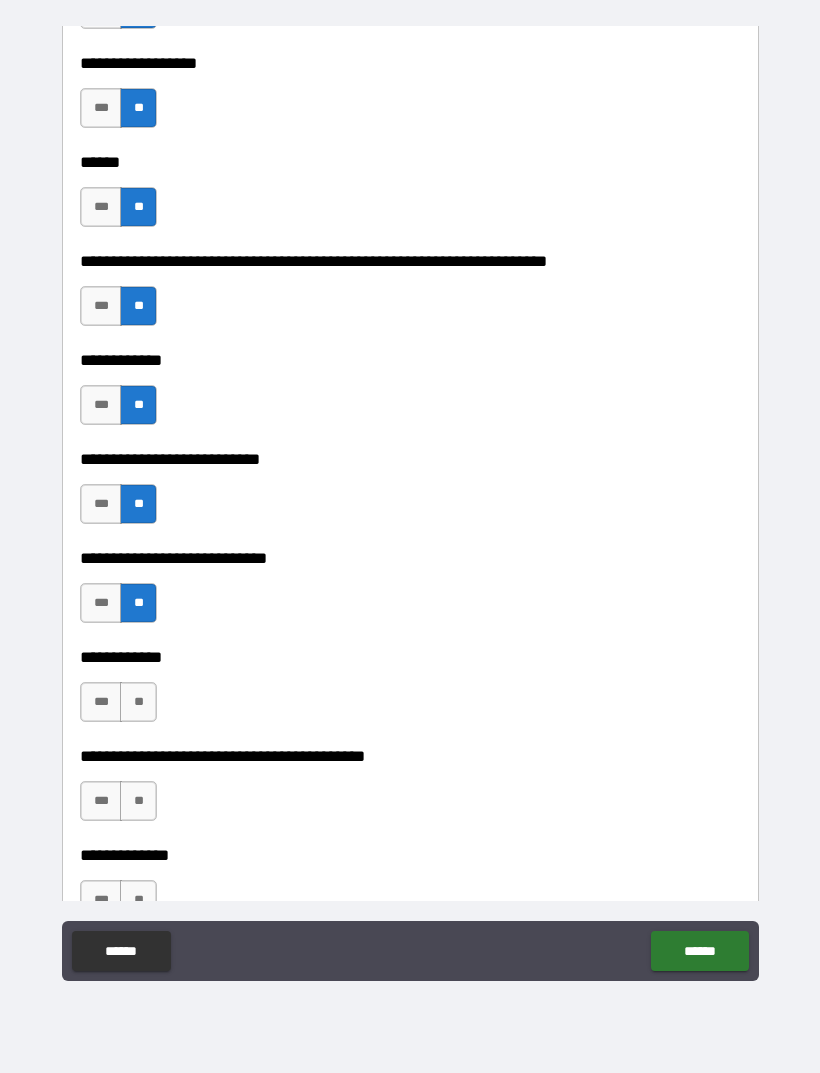 click on "**" at bounding box center (138, 702) 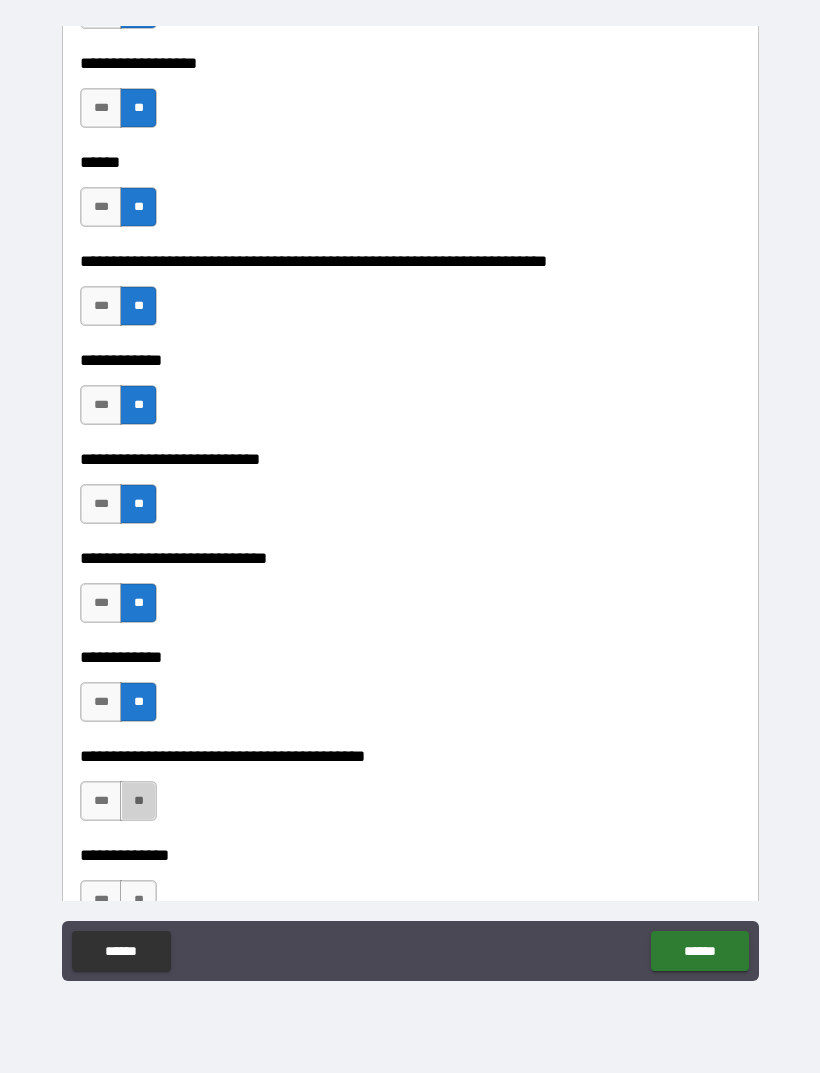 click on "**" at bounding box center (138, 801) 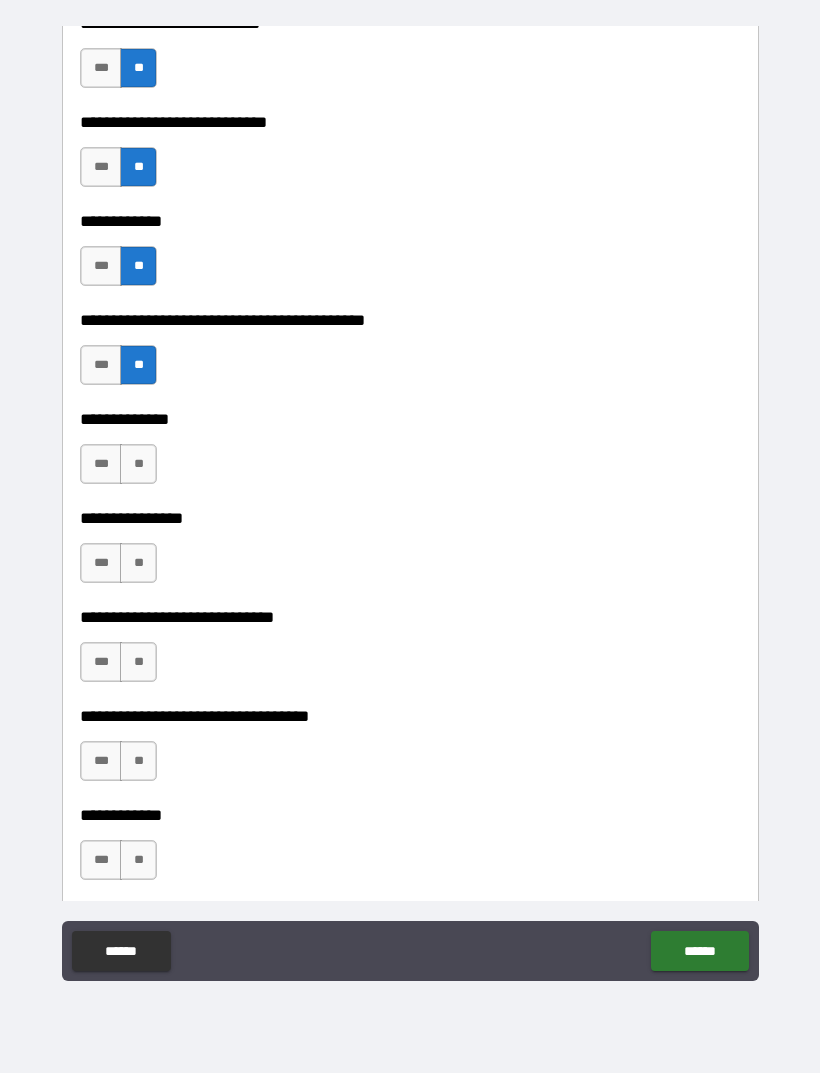 scroll, scrollTop: 6968, scrollLeft: 0, axis: vertical 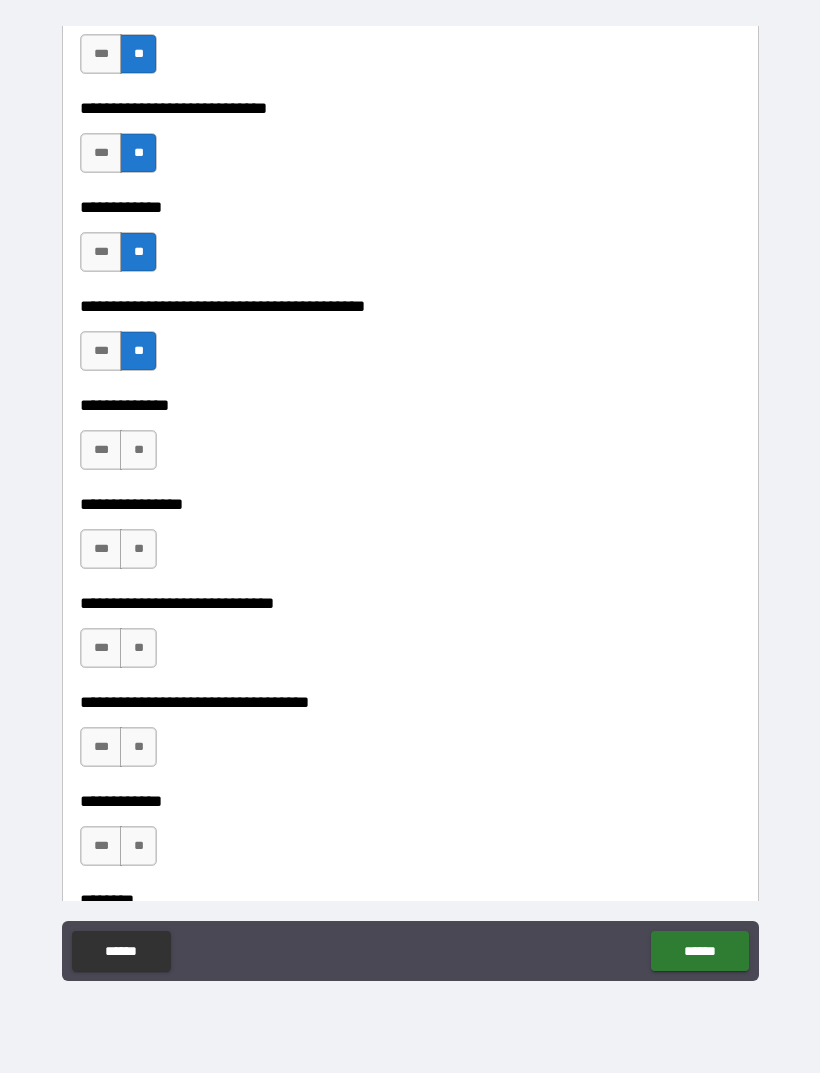 click on "**" at bounding box center [138, 450] 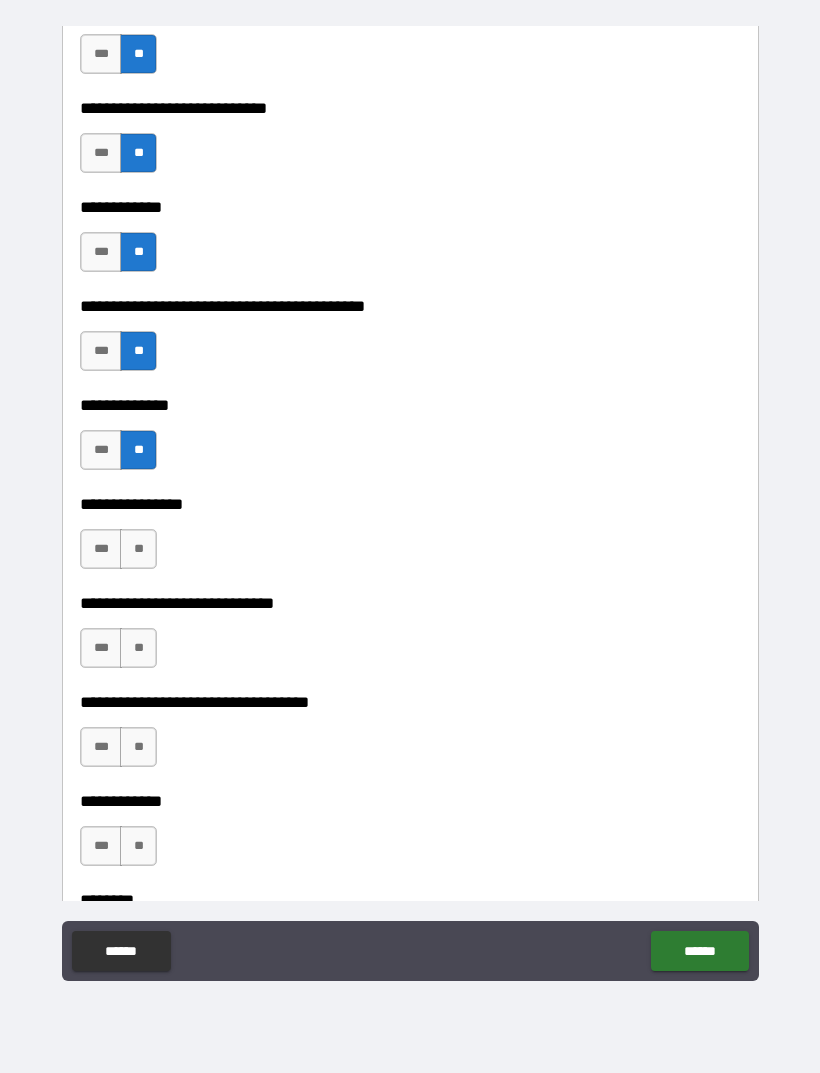 click on "**" at bounding box center [138, 549] 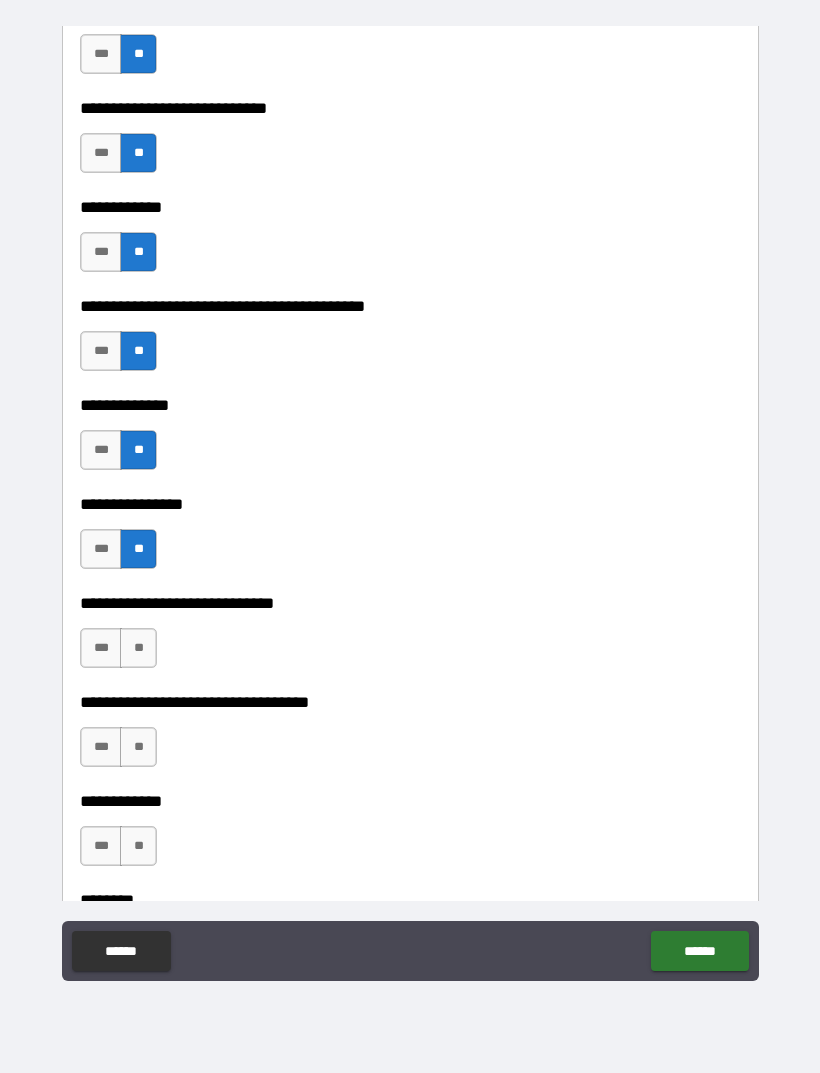 click on "**" at bounding box center [138, 648] 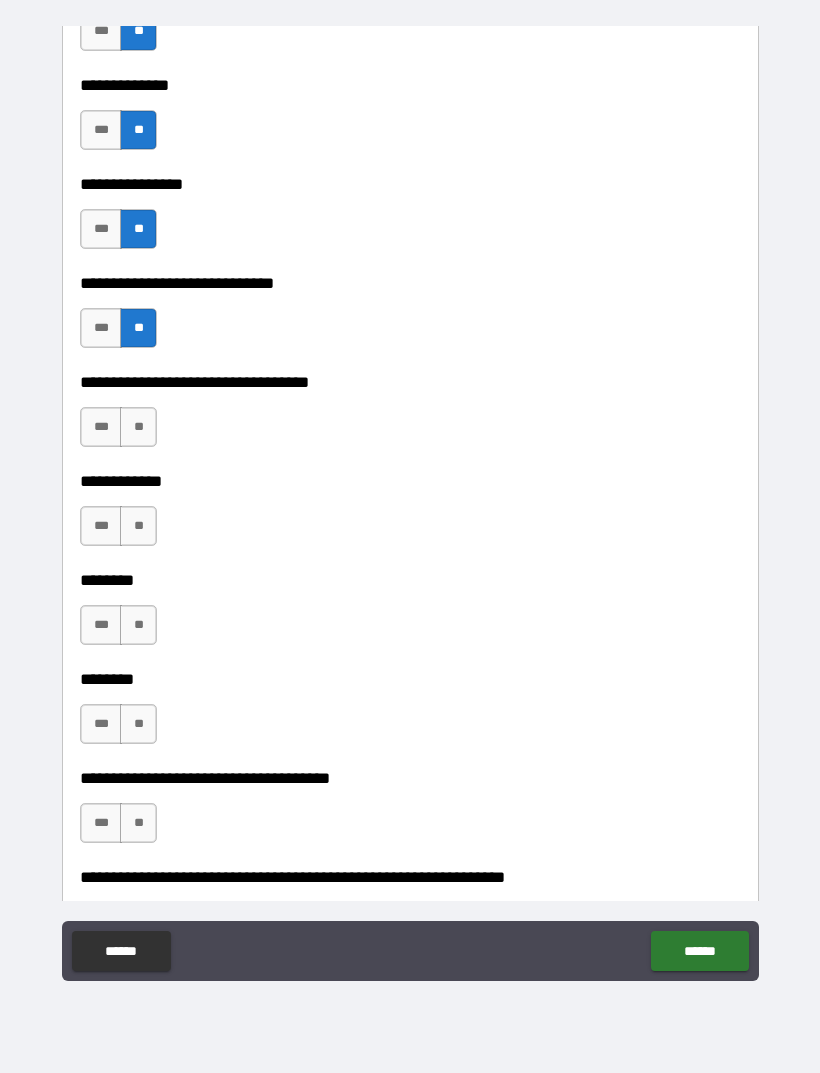 scroll, scrollTop: 7296, scrollLeft: 0, axis: vertical 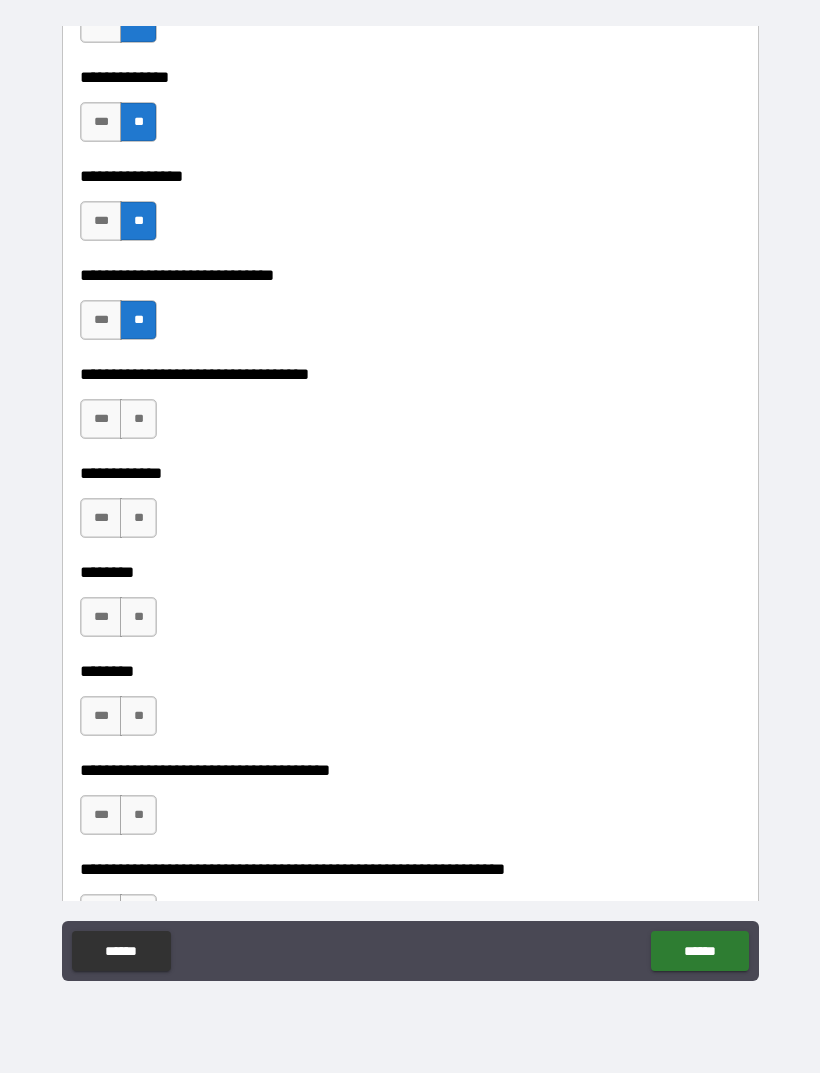 click on "**" at bounding box center [138, 419] 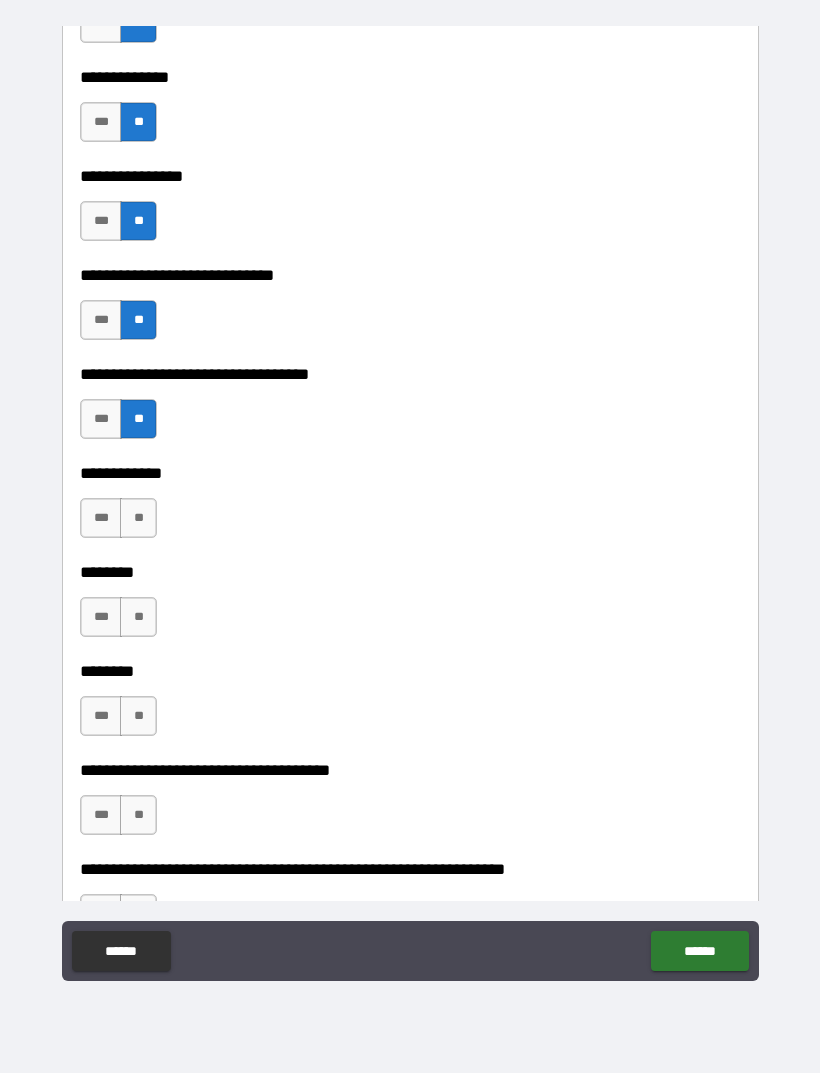 click on "**" at bounding box center [138, 518] 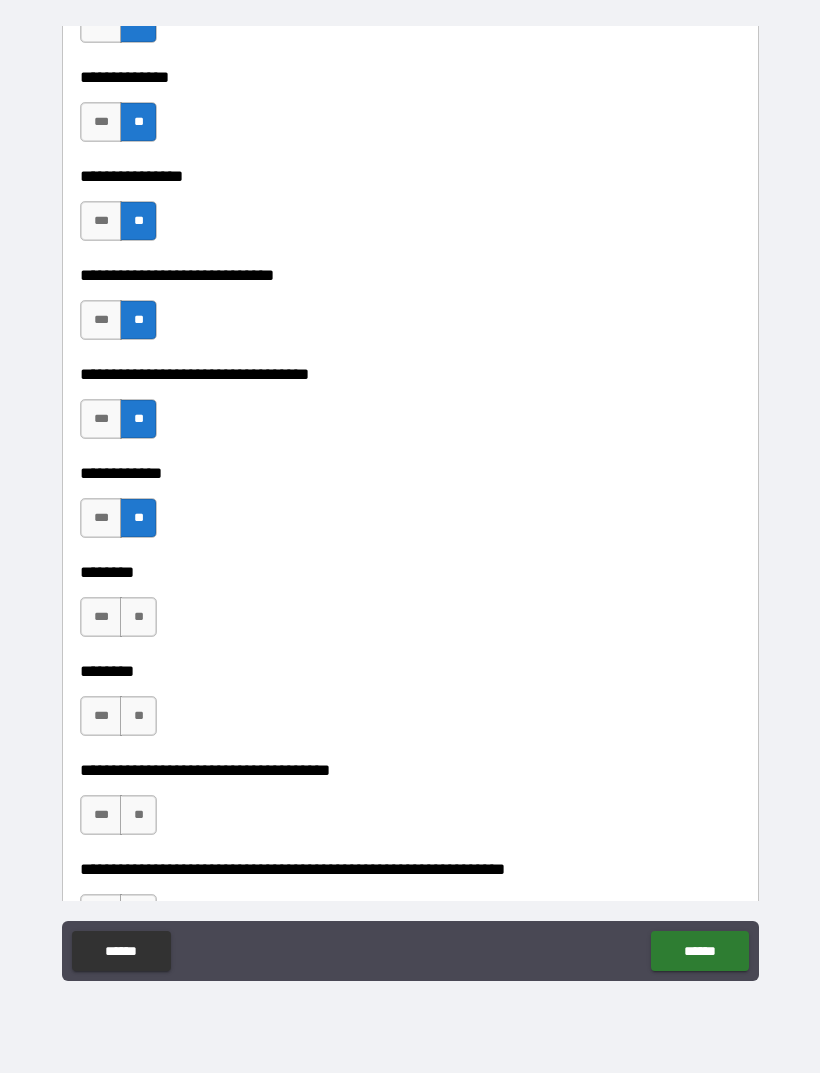 click on "**" at bounding box center [138, 617] 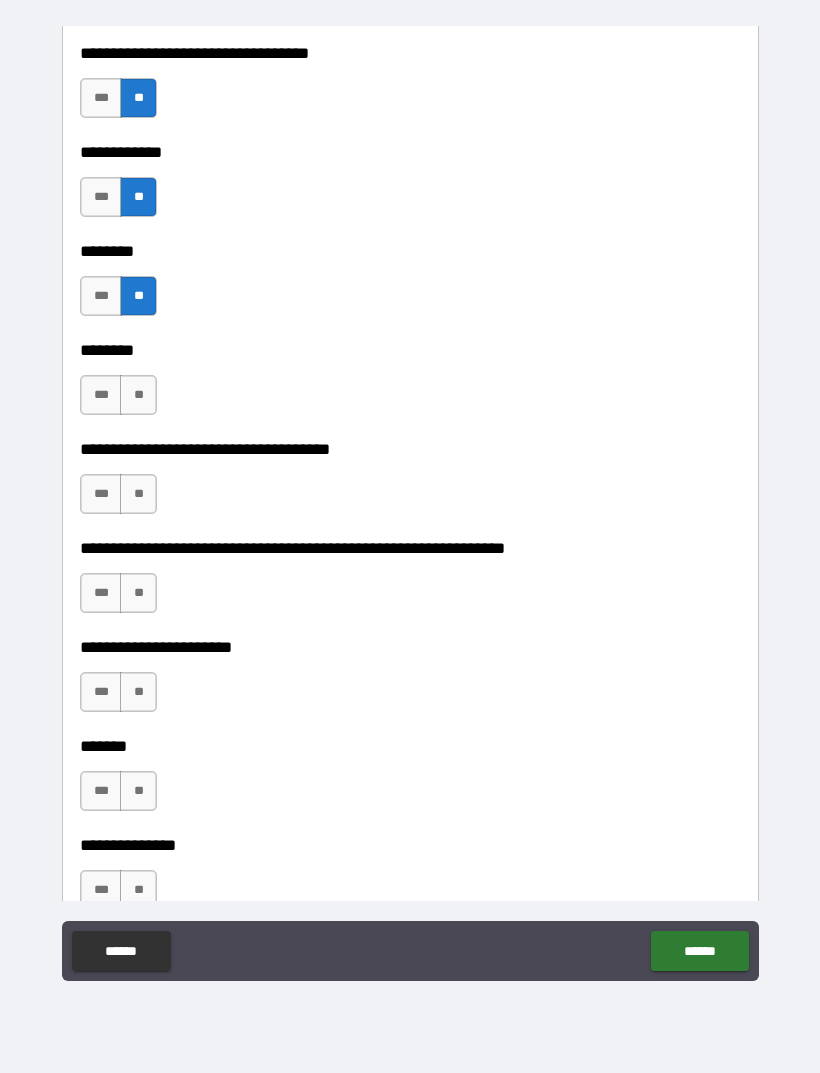 scroll, scrollTop: 7627, scrollLeft: 0, axis: vertical 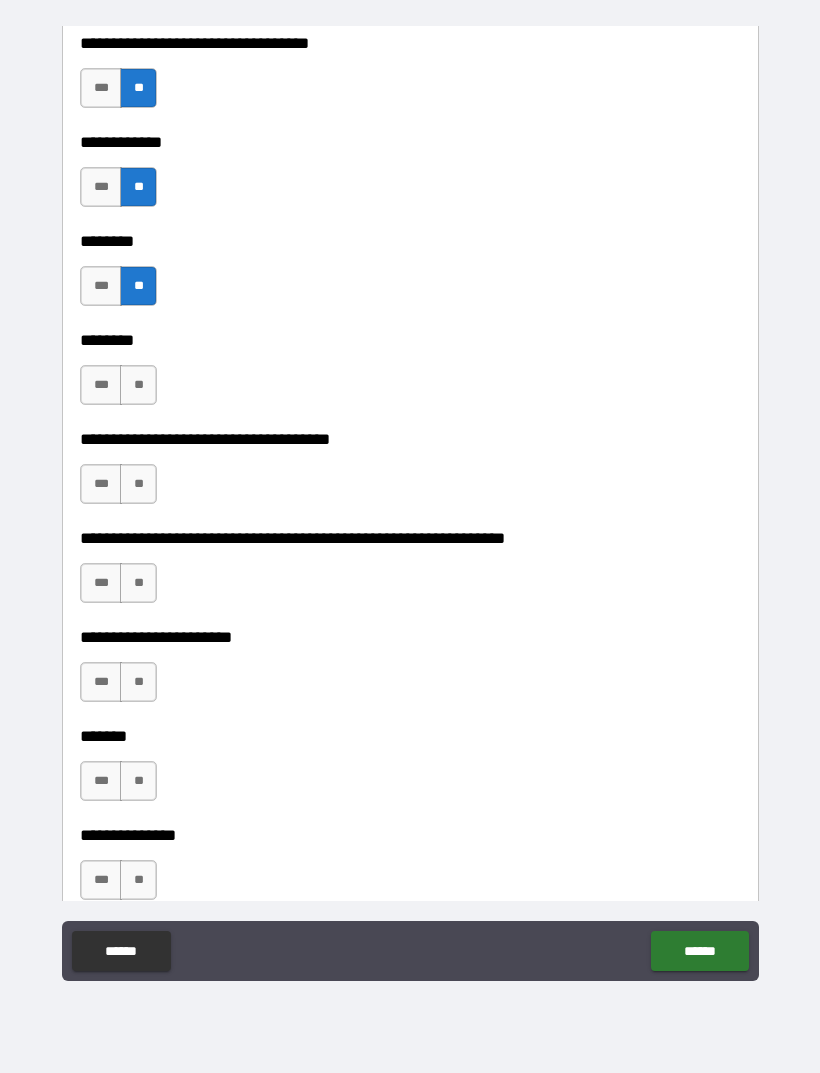 click on "**" at bounding box center (138, 385) 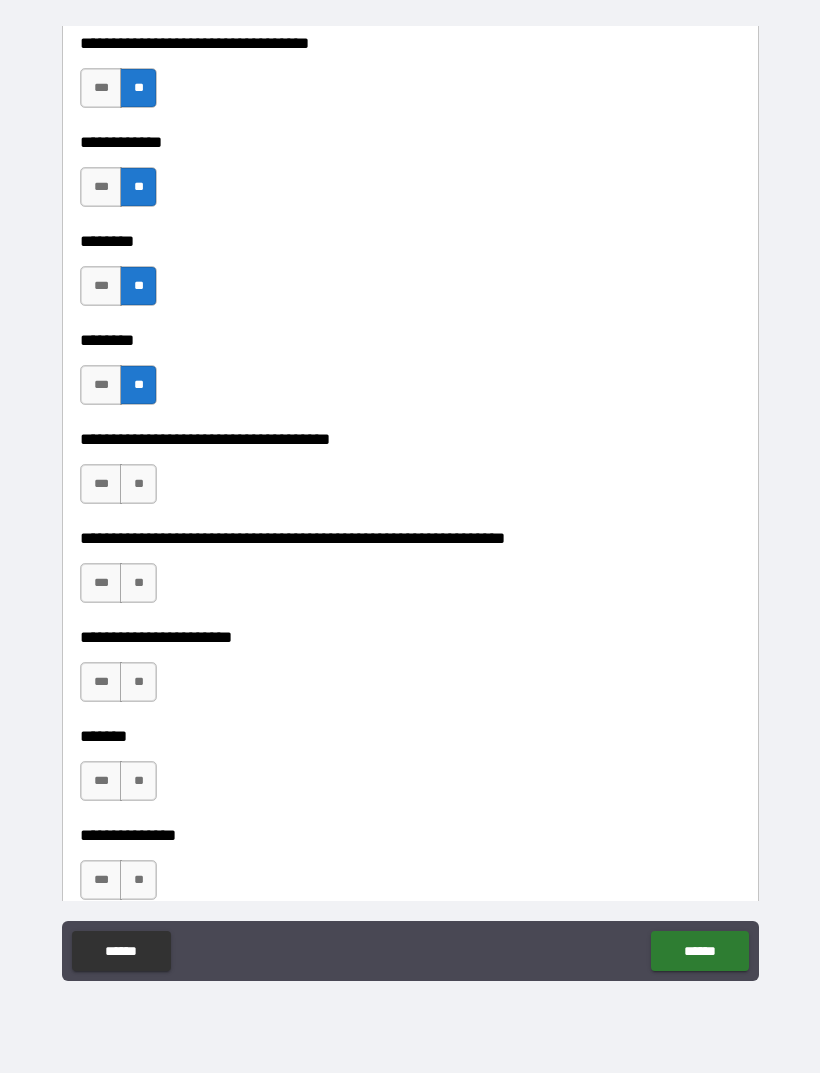 click on "**" at bounding box center [138, 484] 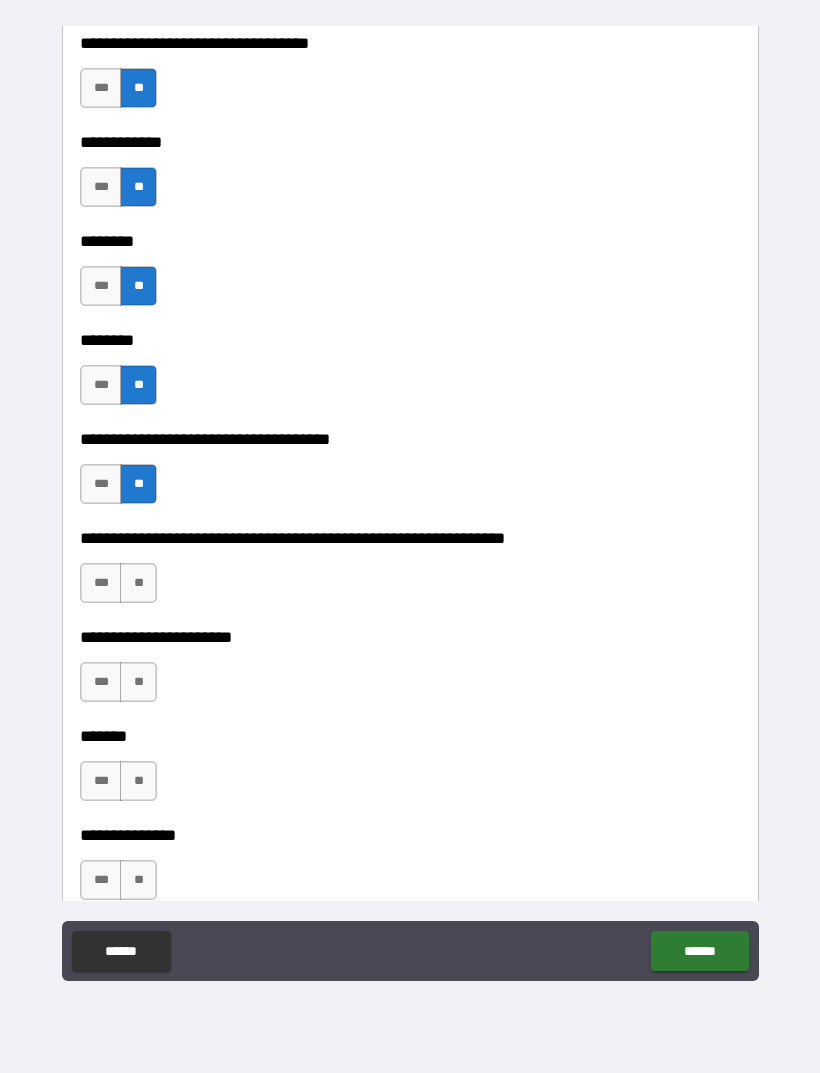click on "**" at bounding box center [138, 583] 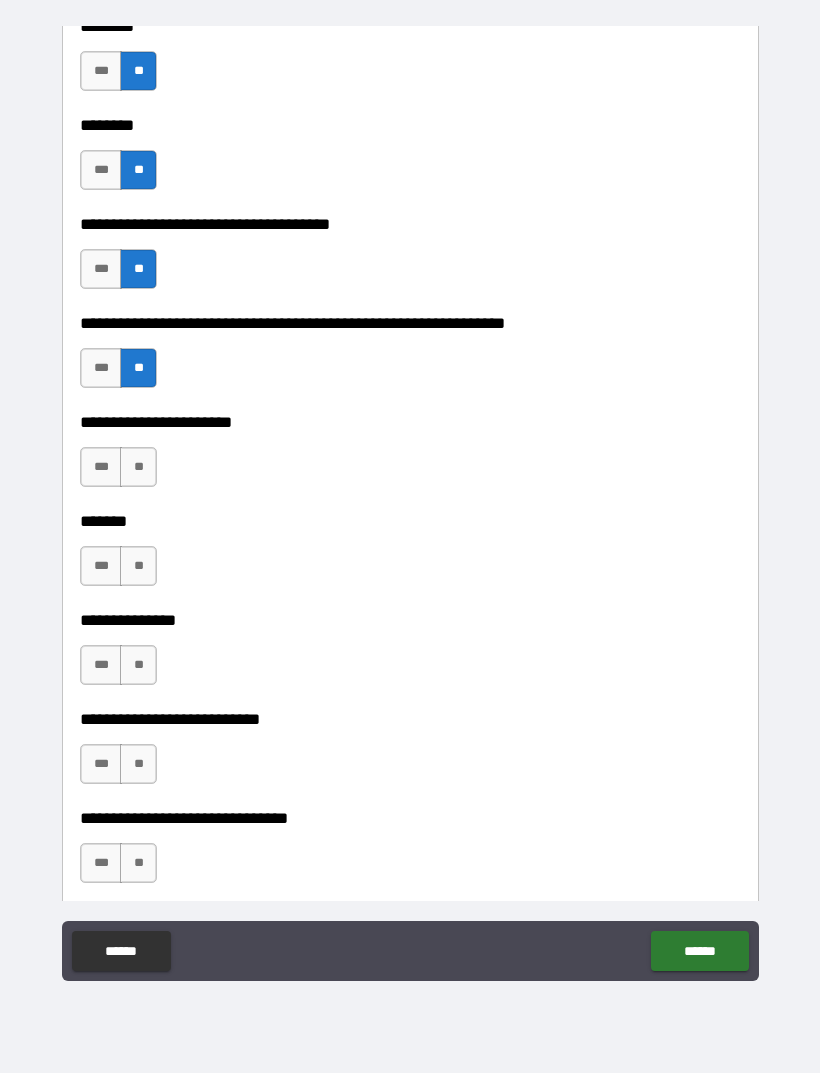 scroll, scrollTop: 7849, scrollLeft: 0, axis: vertical 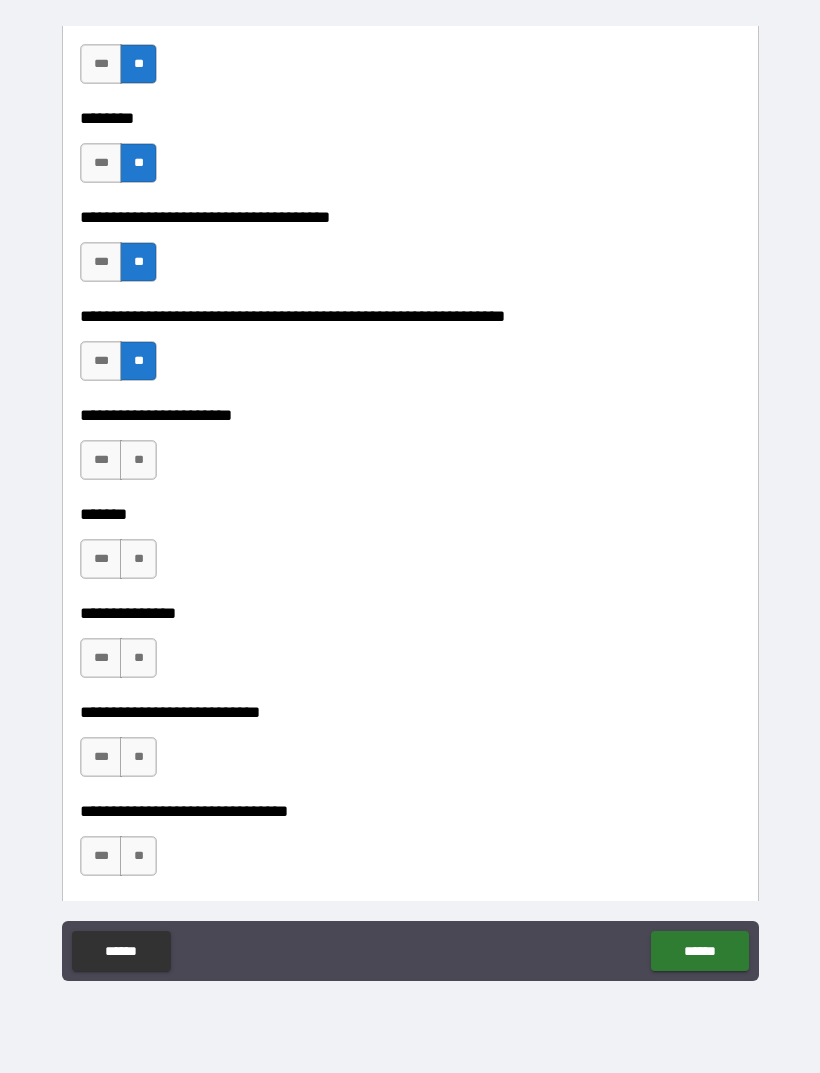 click on "**" at bounding box center (138, 460) 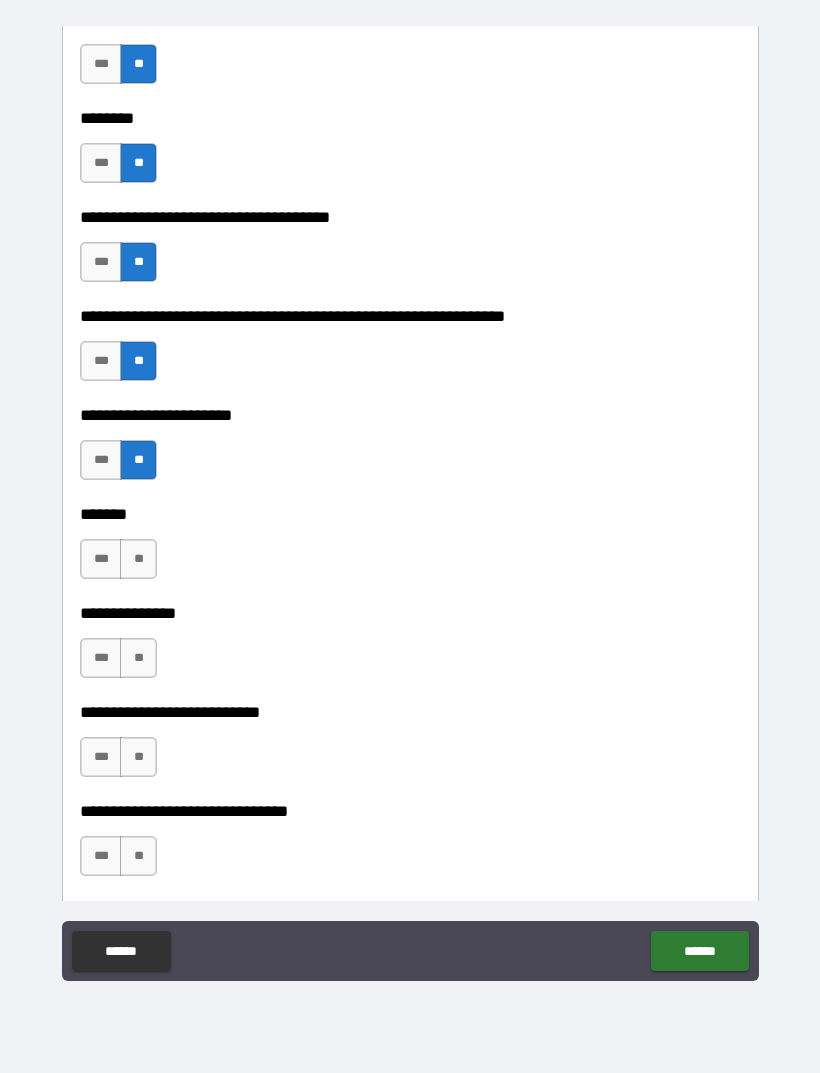 click on "***" at bounding box center (101, 559) 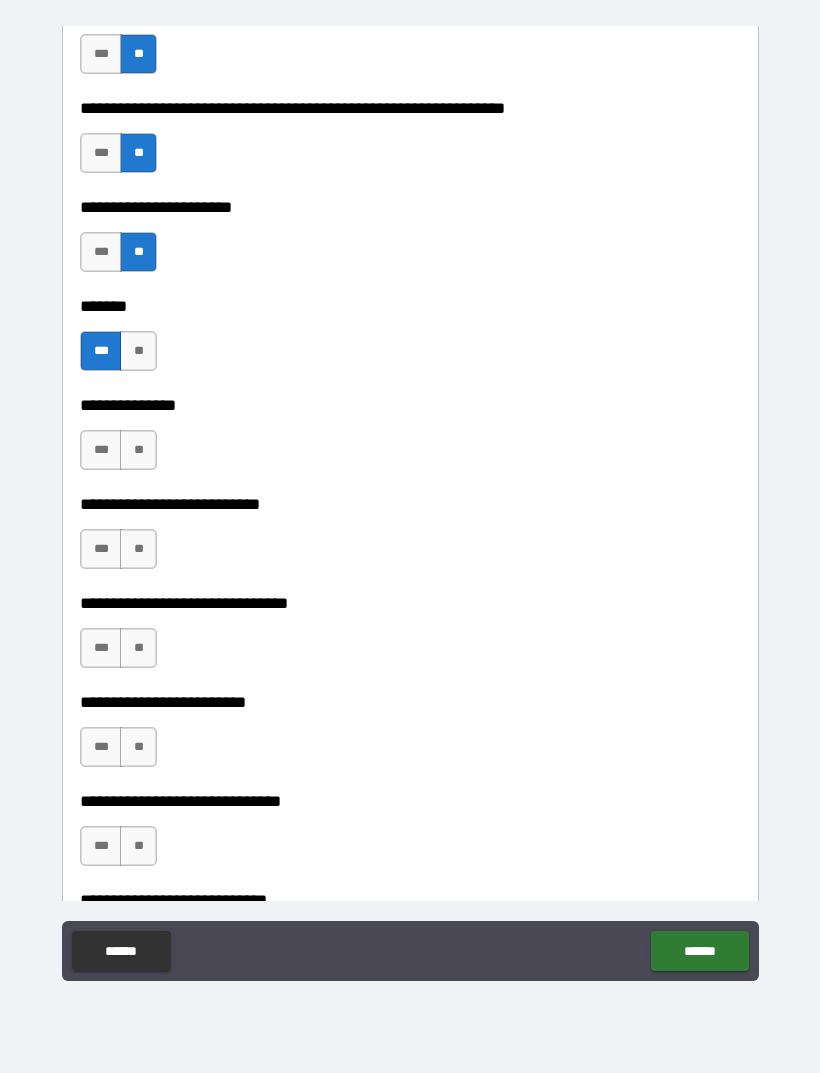 scroll, scrollTop: 8069, scrollLeft: 0, axis: vertical 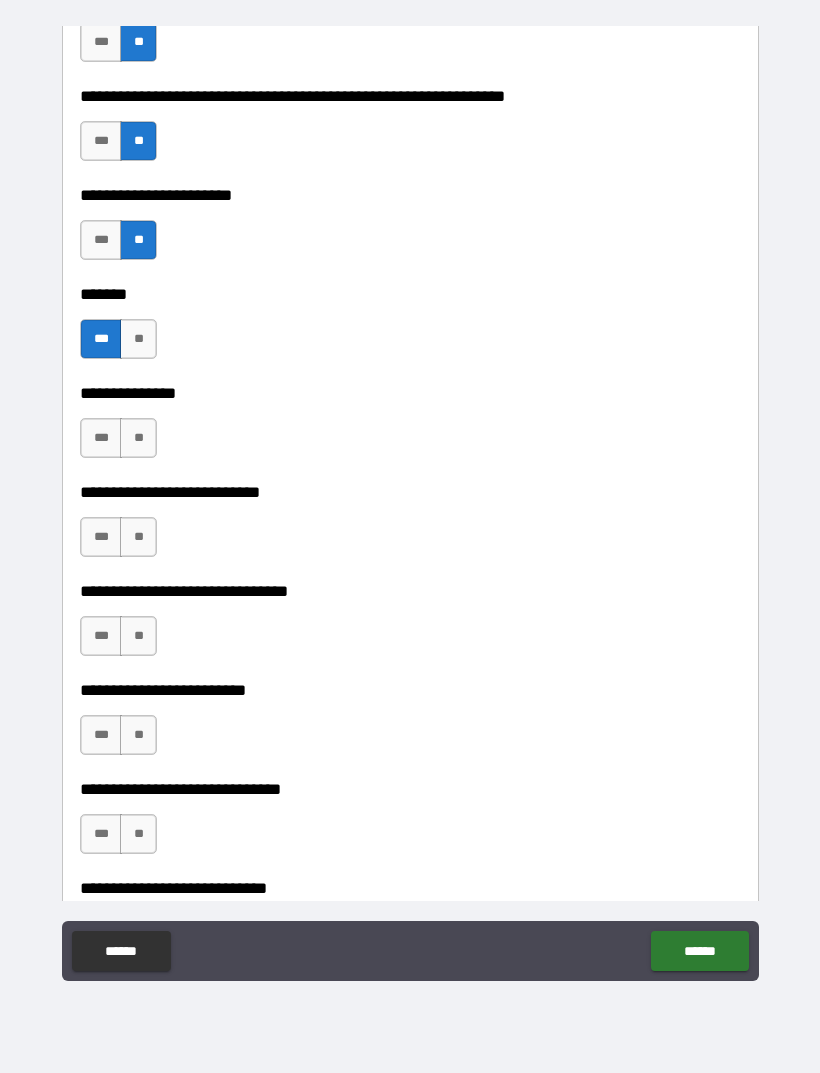 click on "**" at bounding box center [138, 438] 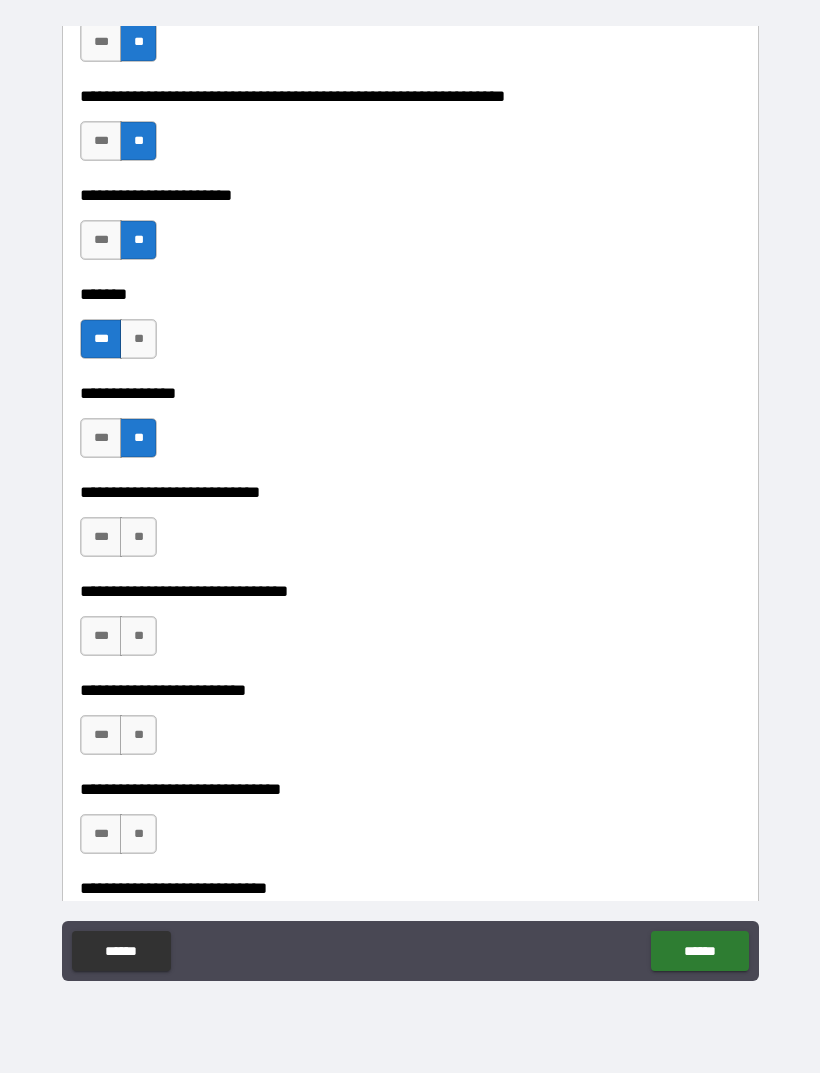 click on "**" at bounding box center (138, 537) 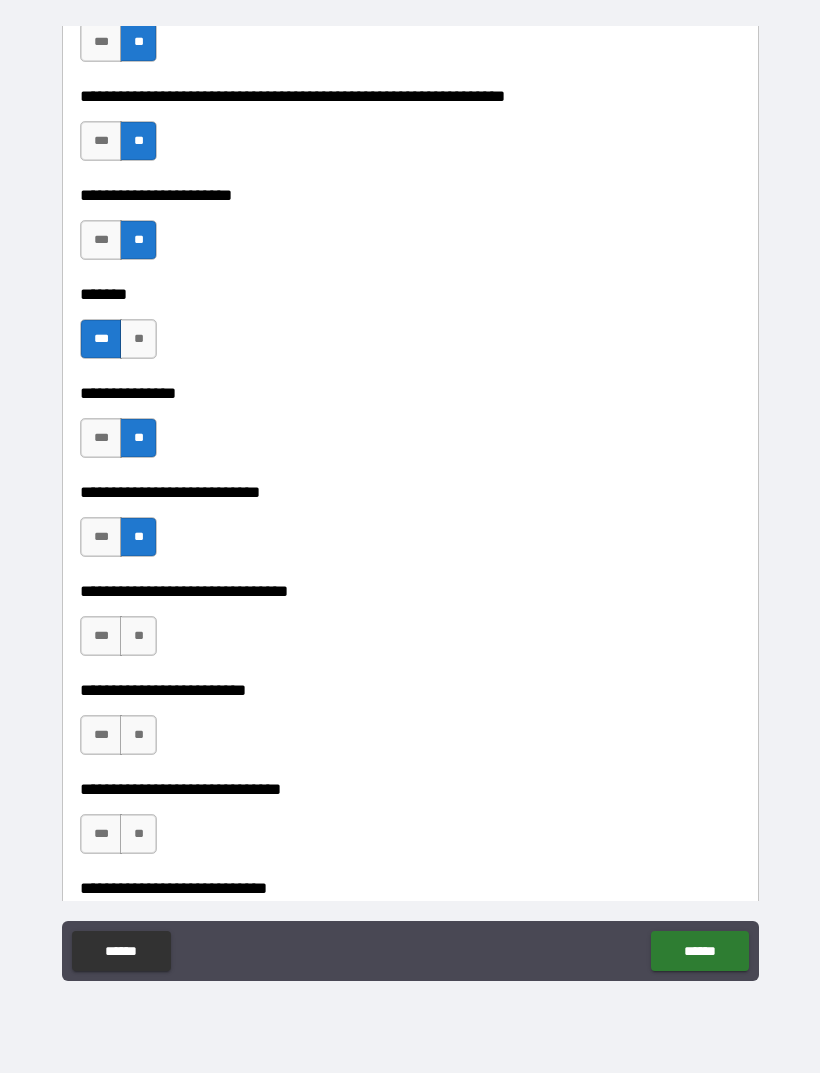 click on "**" at bounding box center [138, 636] 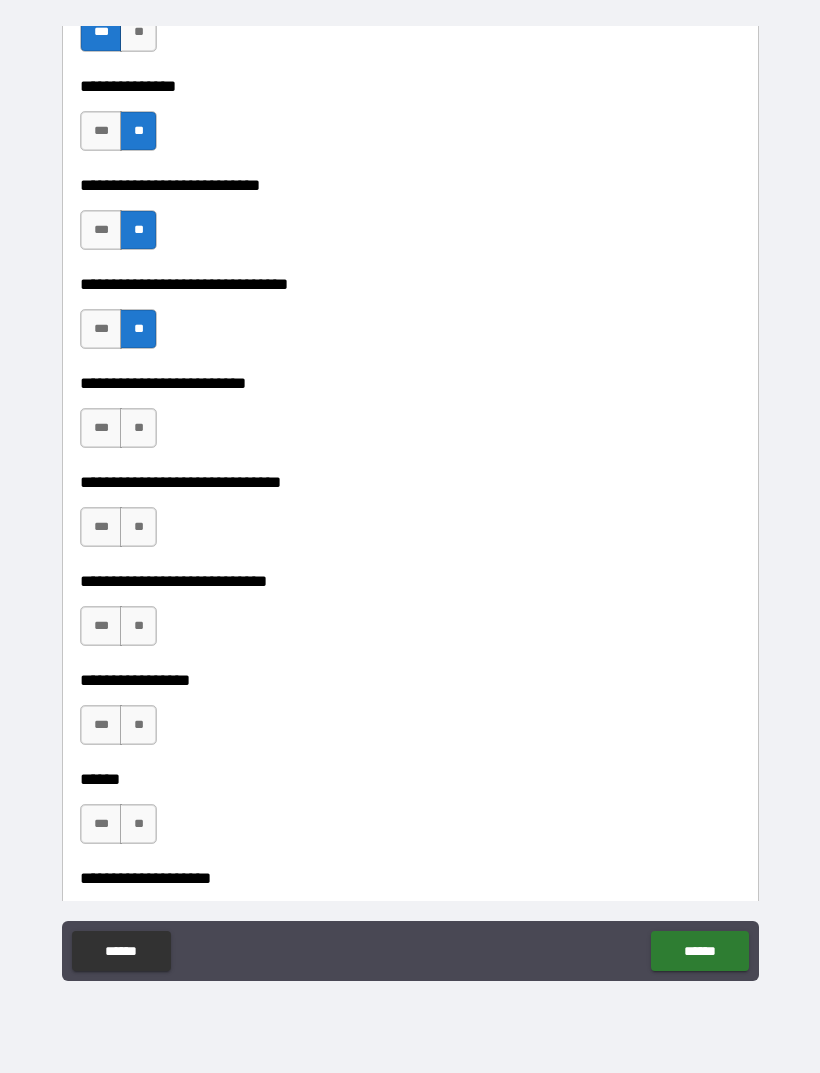 scroll, scrollTop: 8386, scrollLeft: 0, axis: vertical 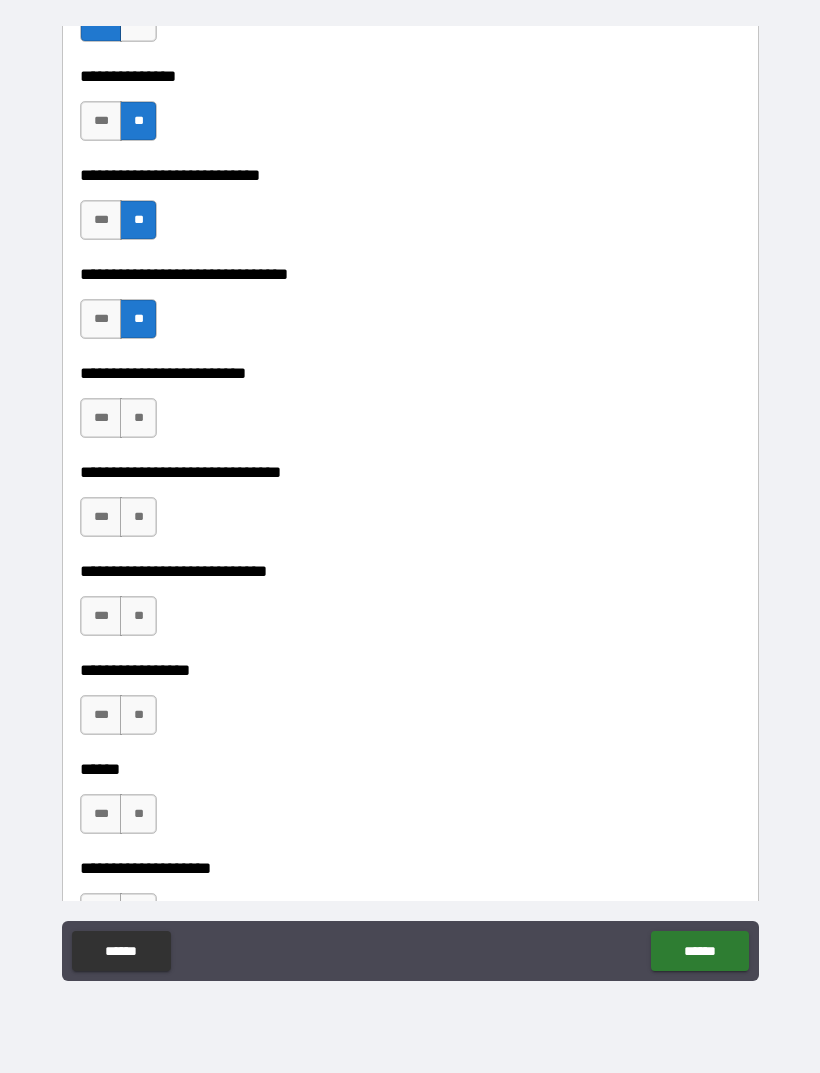 click on "**" at bounding box center (138, 616) 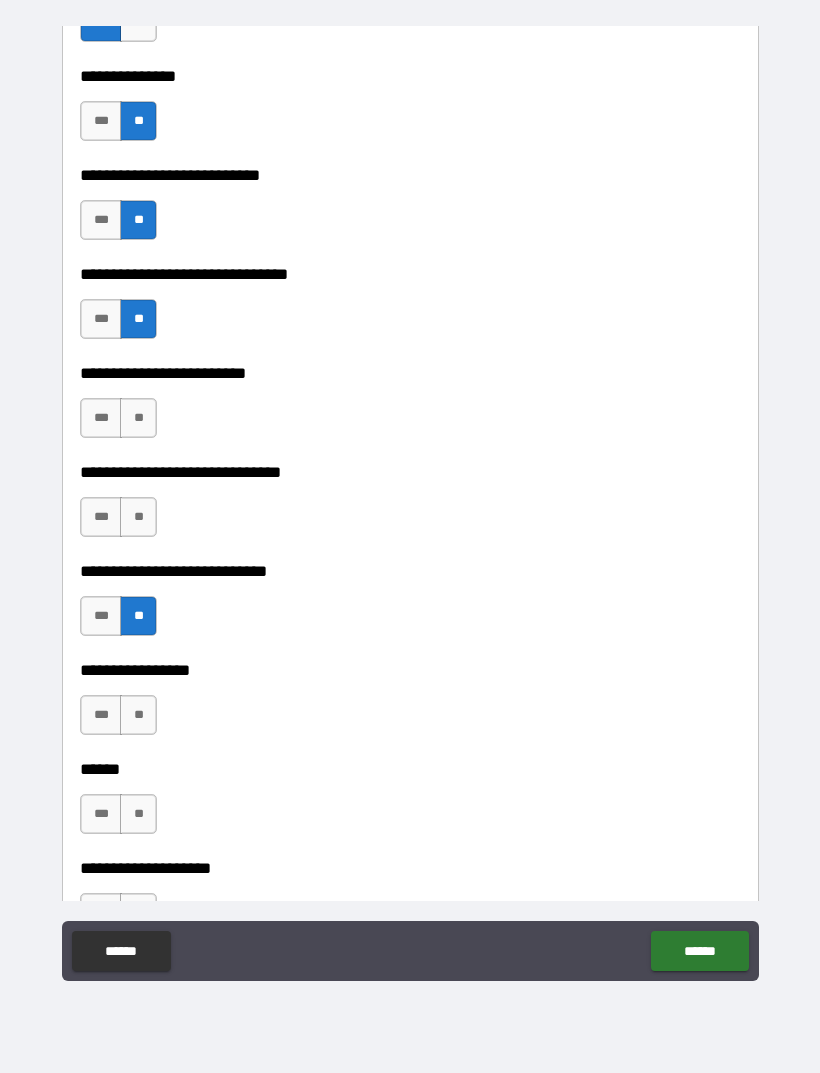 click on "**" at bounding box center (138, 517) 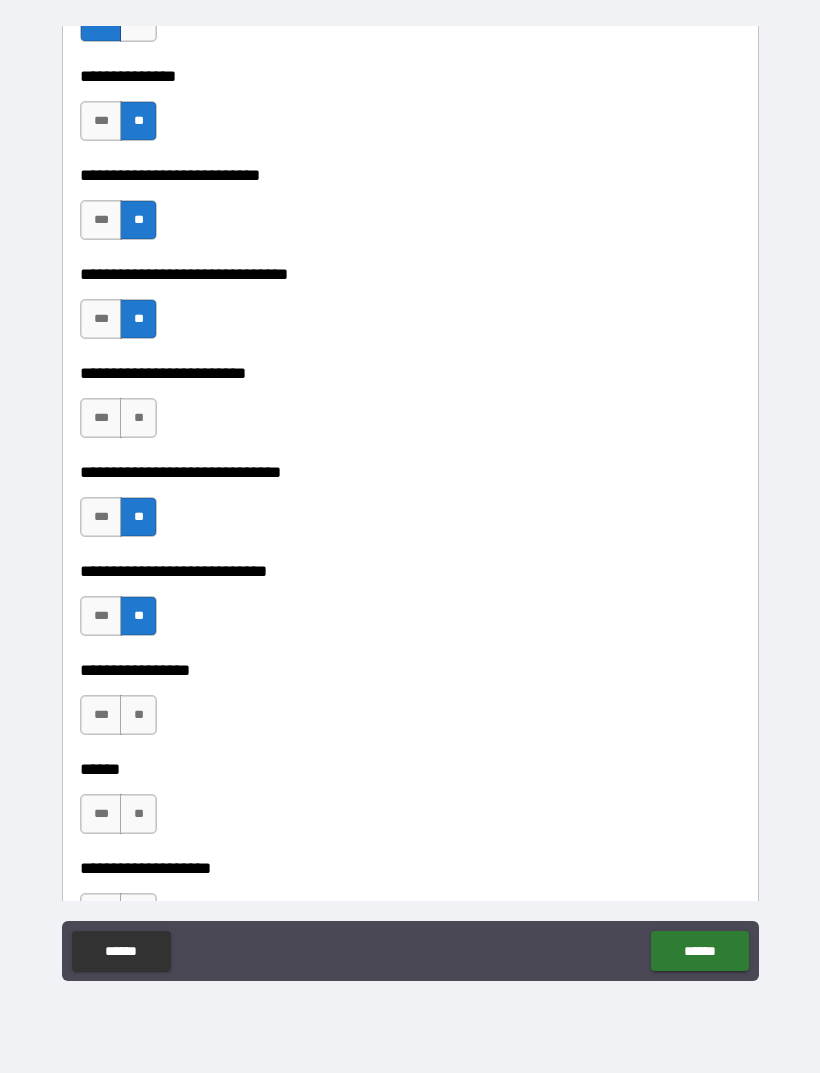 click on "**" at bounding box center [138, 418] 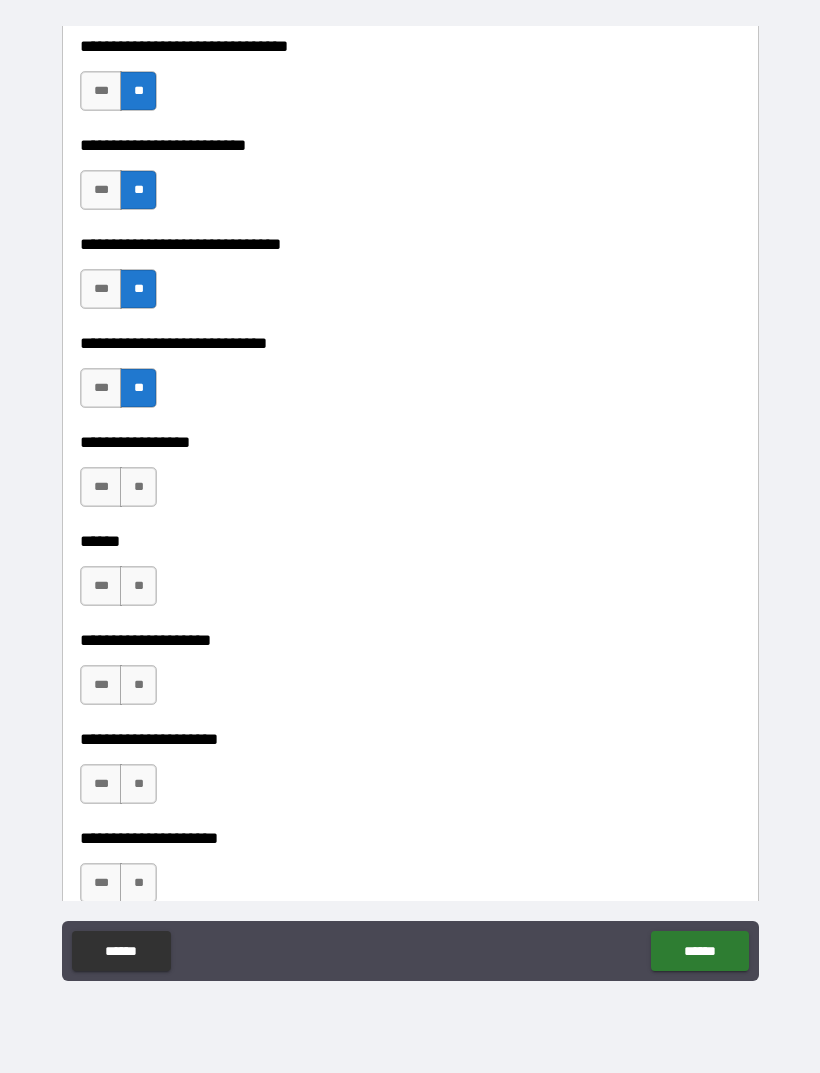 scroll, scrollTop: 8603, scrollLeft: 0, axis: vertical 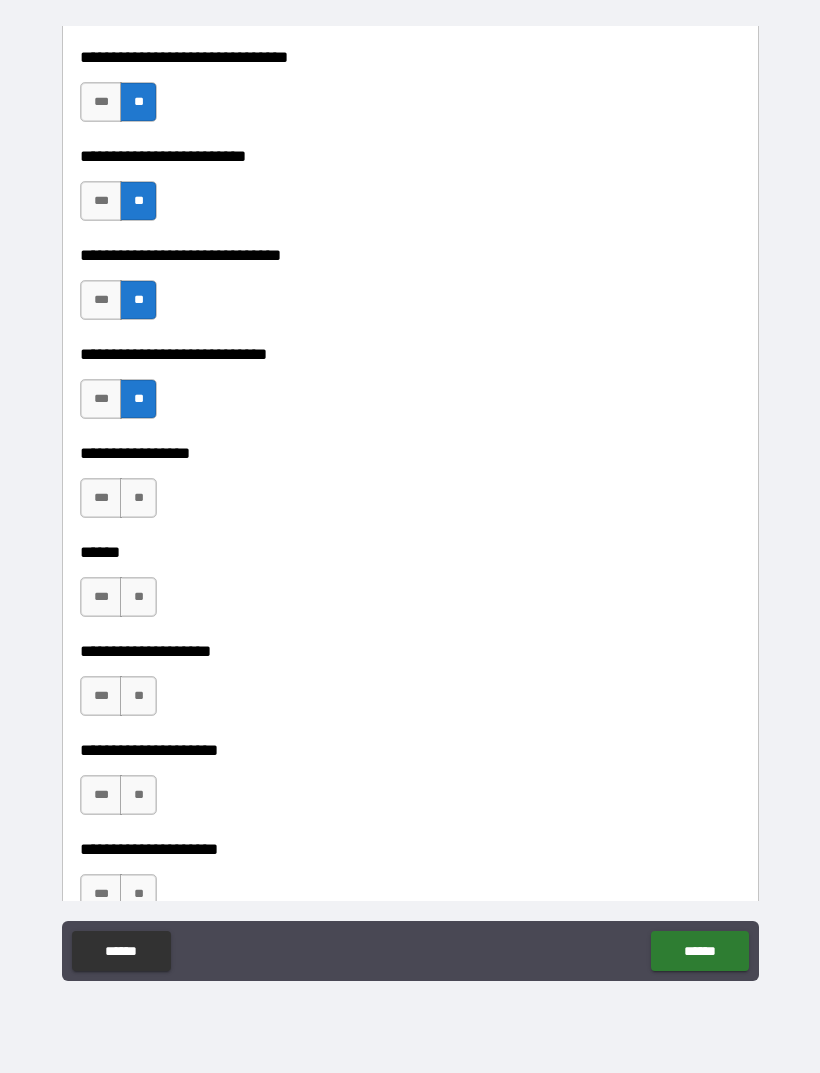 click on "***" at bounding box center (101, 300) 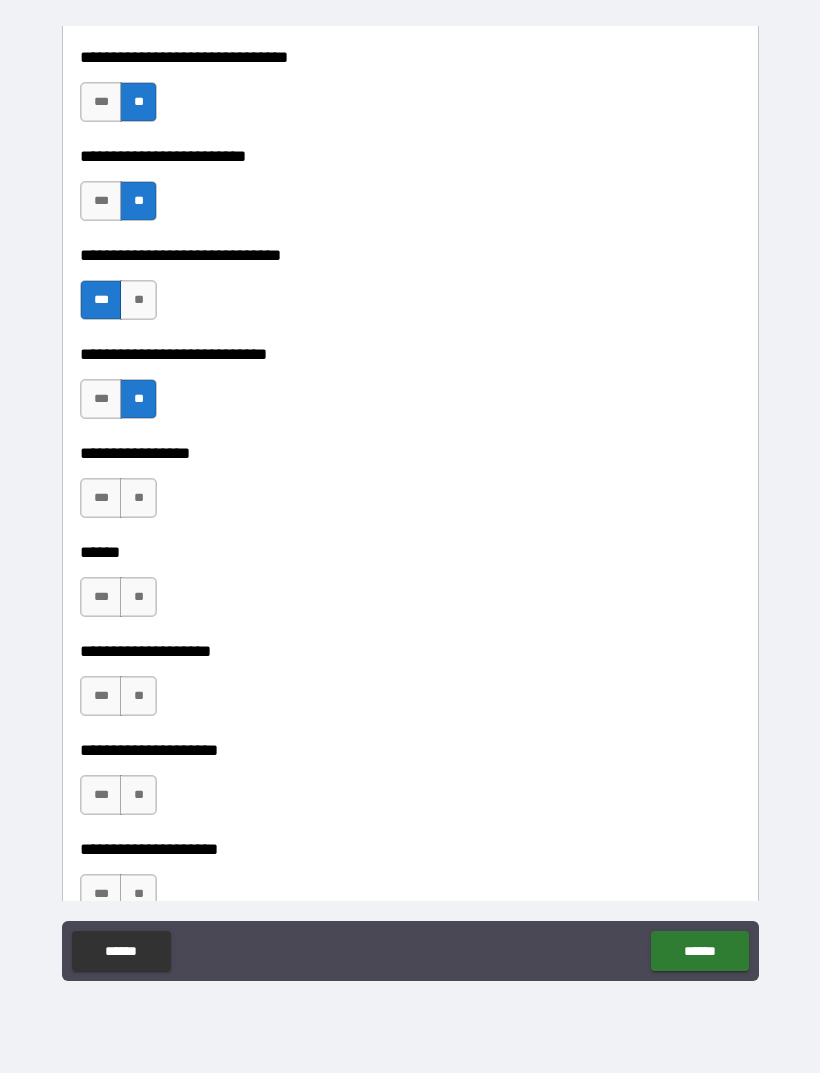 click on "**" at bounding box center [138, 300] 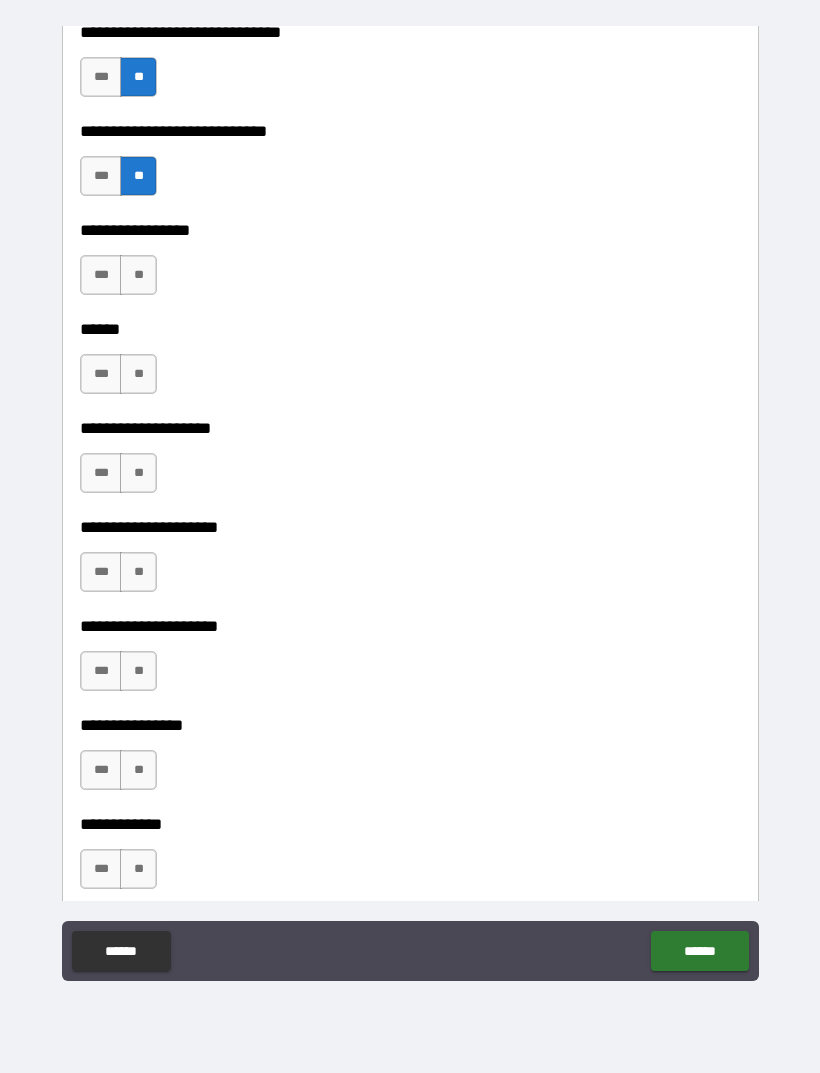 scroll, scrollTop: 8829, scrollLeft: 0, axis: vertical 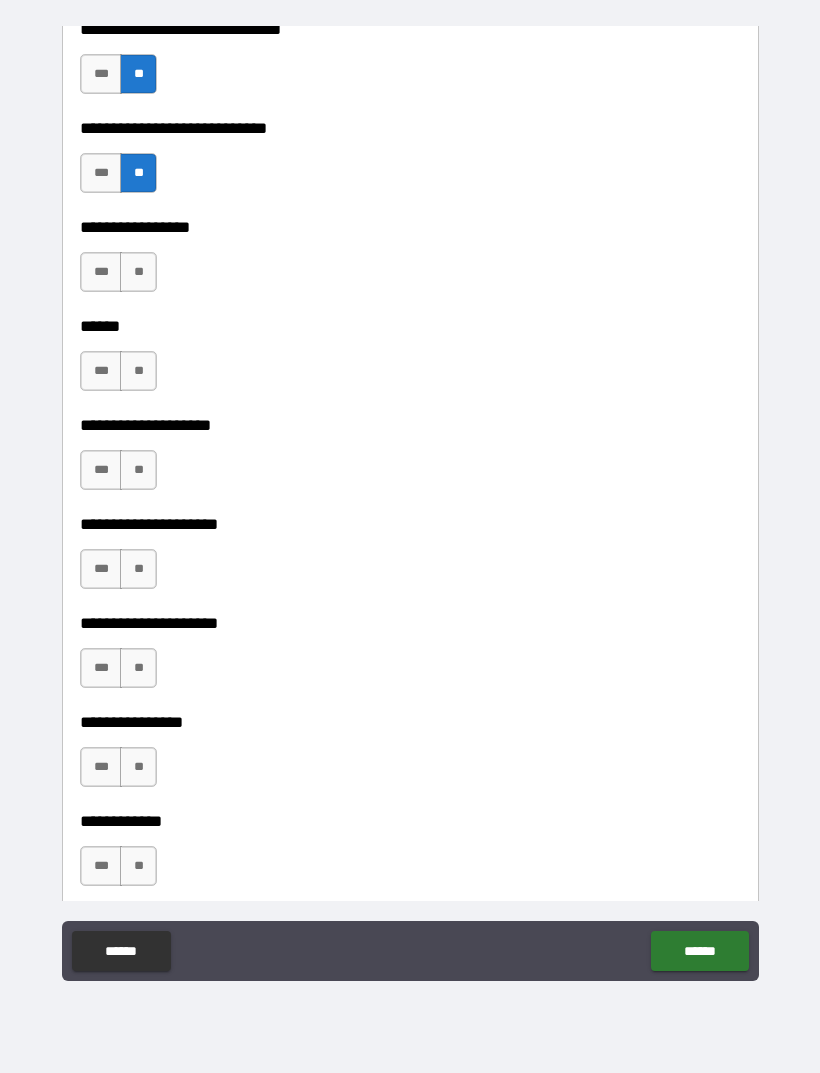 click on "**" at bounding box center [138, 371] 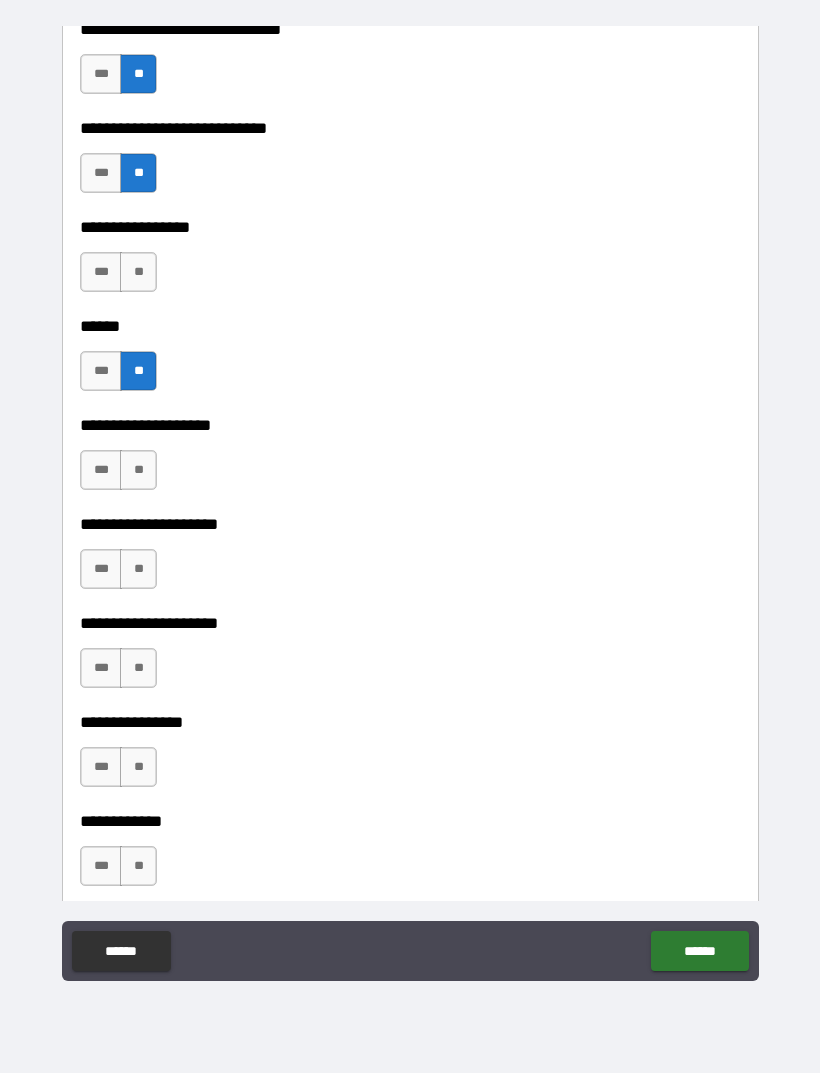 click on "**" at bounding box center (138, 470) 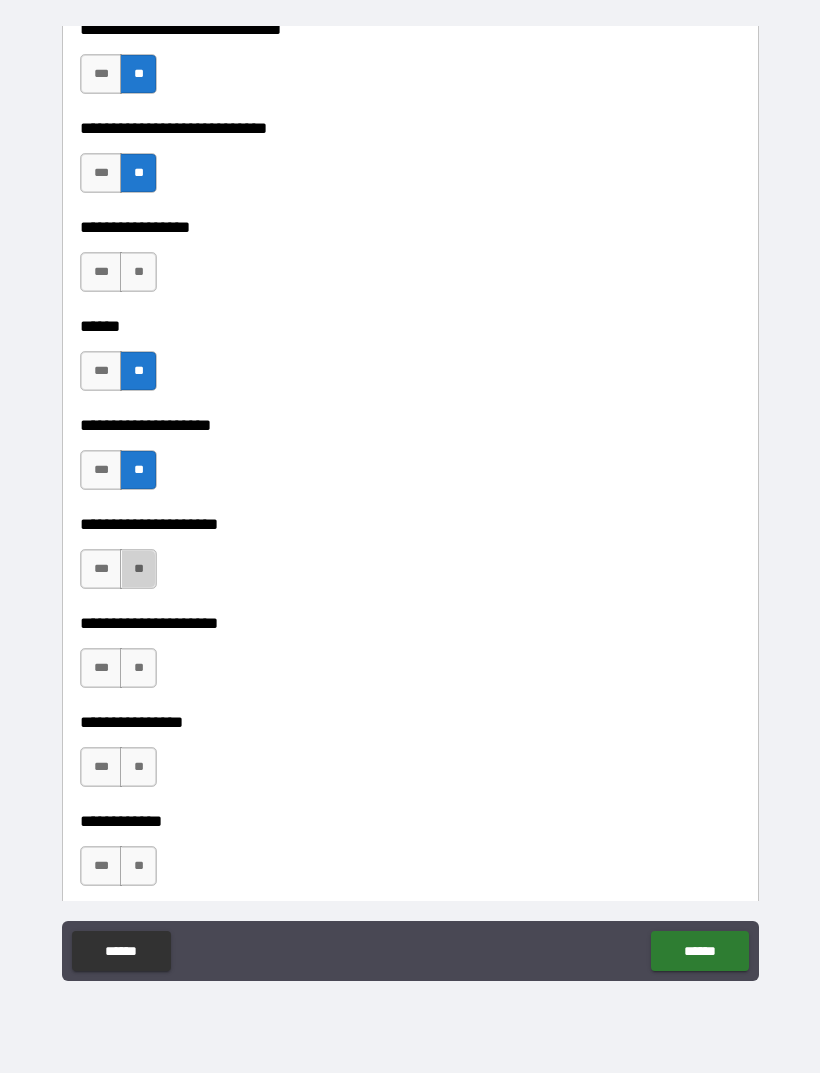 click on "**" at bounding box center [138, 569] 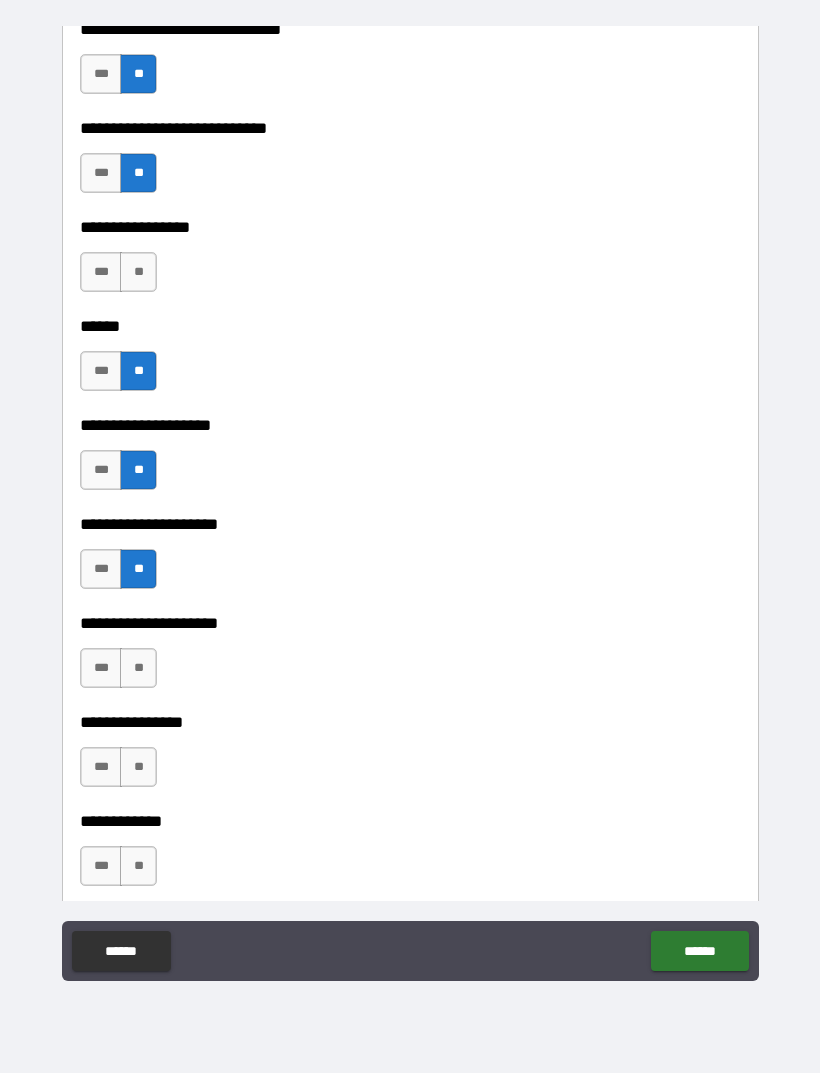 click on "**" at bounding box center (138, 668) 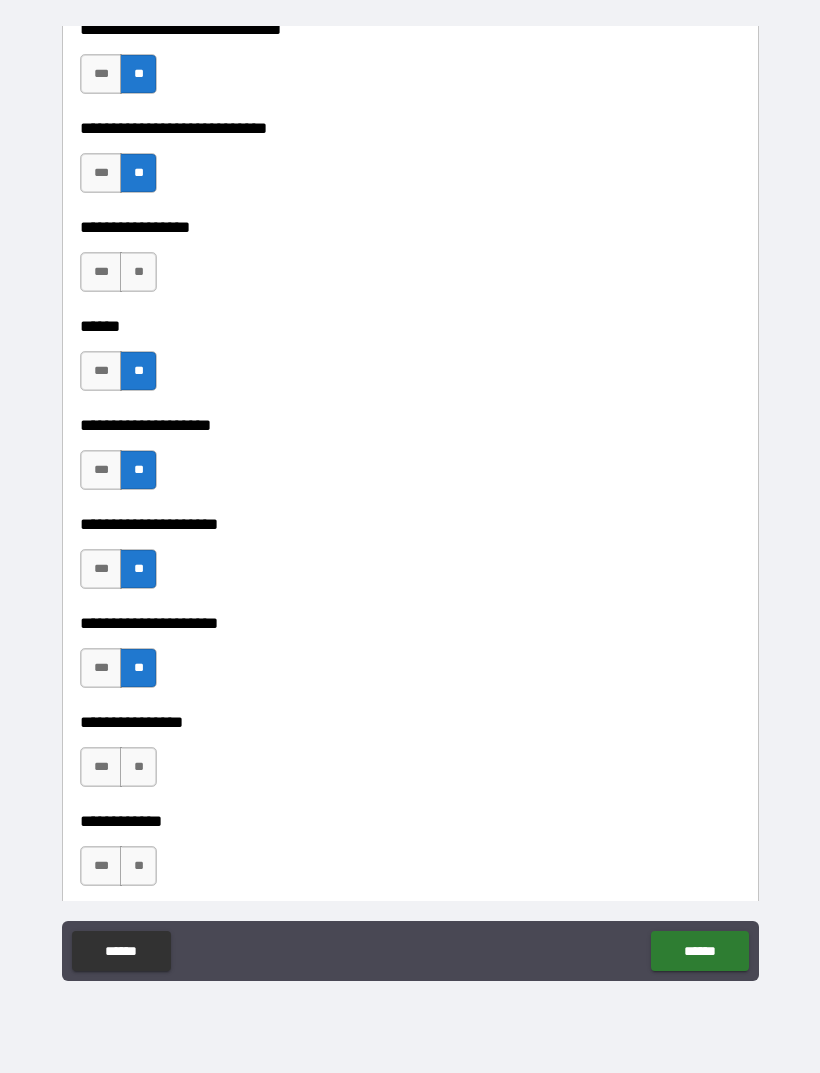 click on "**" at bounding box center [138, 767] 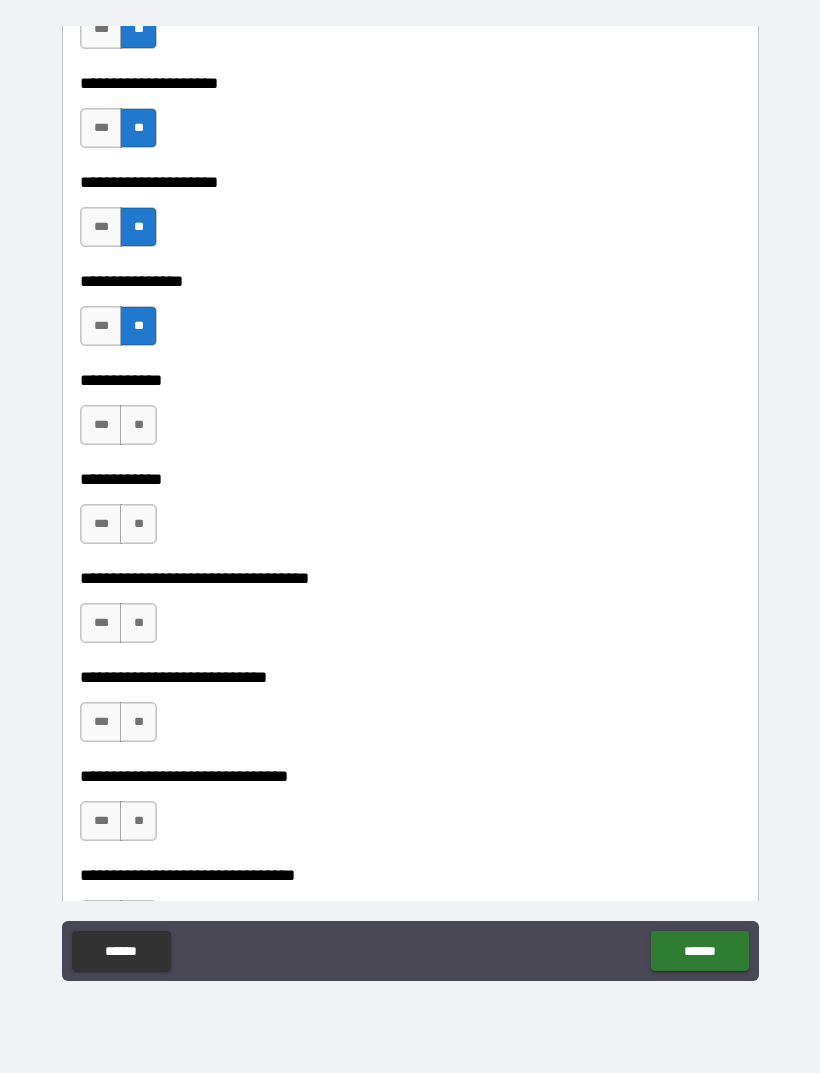 scroll, scrollTop: 9301, scrollLeft: 0, axis: vertical 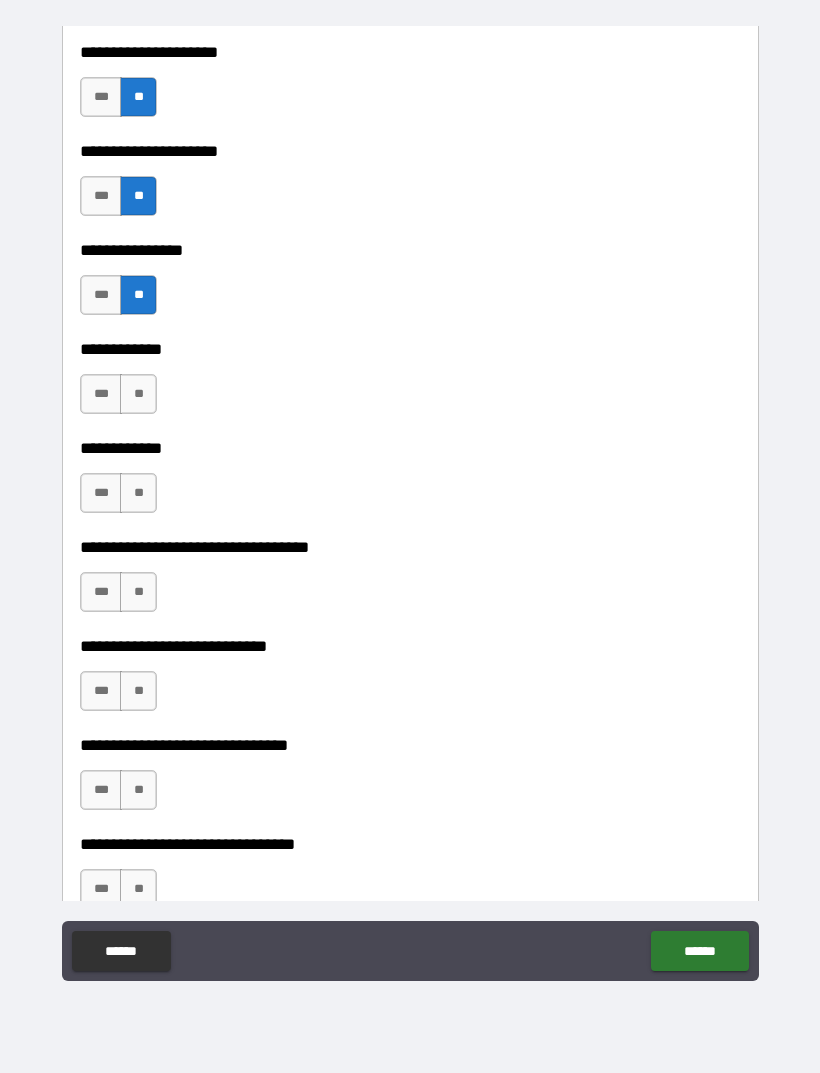 click on "**" at bounding box center (138, 394) 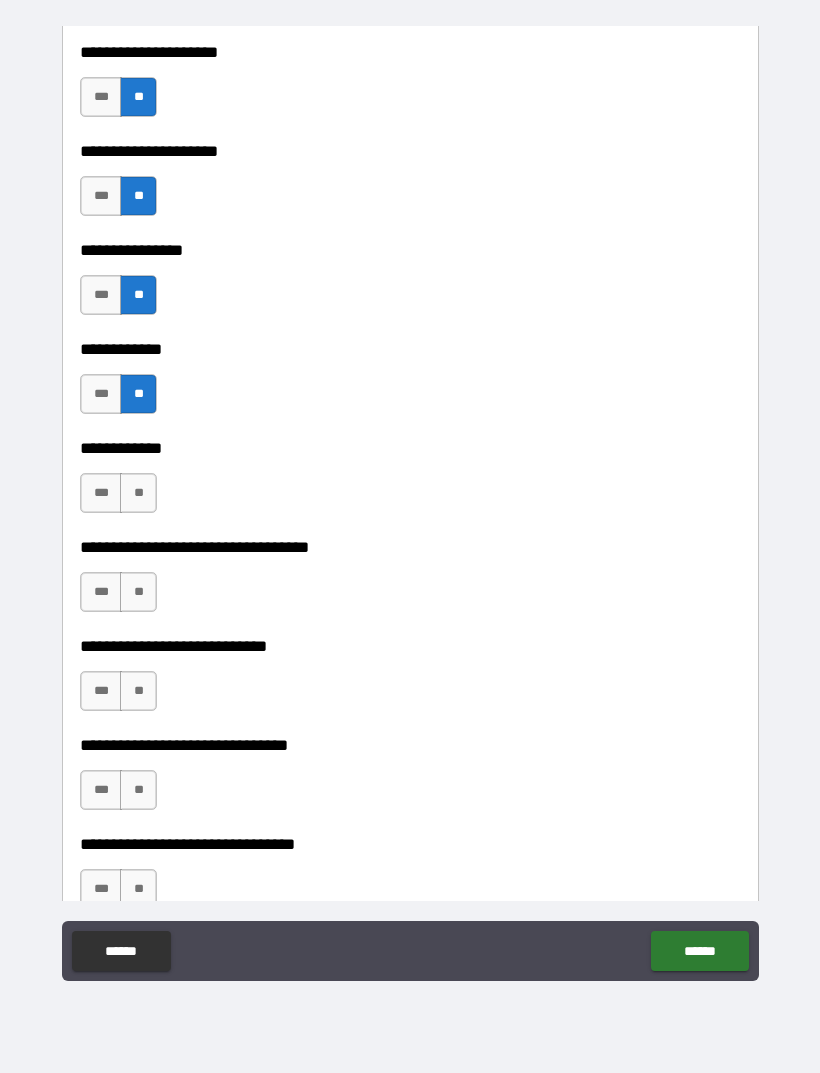 click on "**" at bounding box center [138, 493] 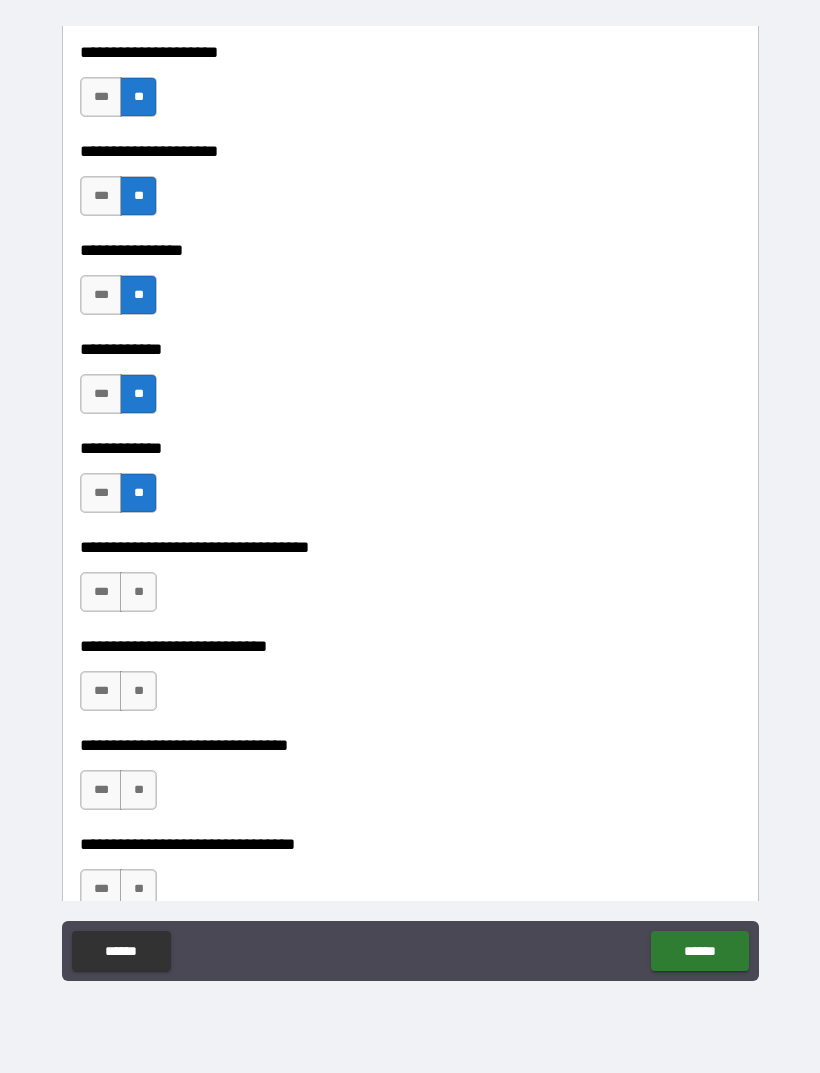 click on "**" at bounding box center [138, 592] 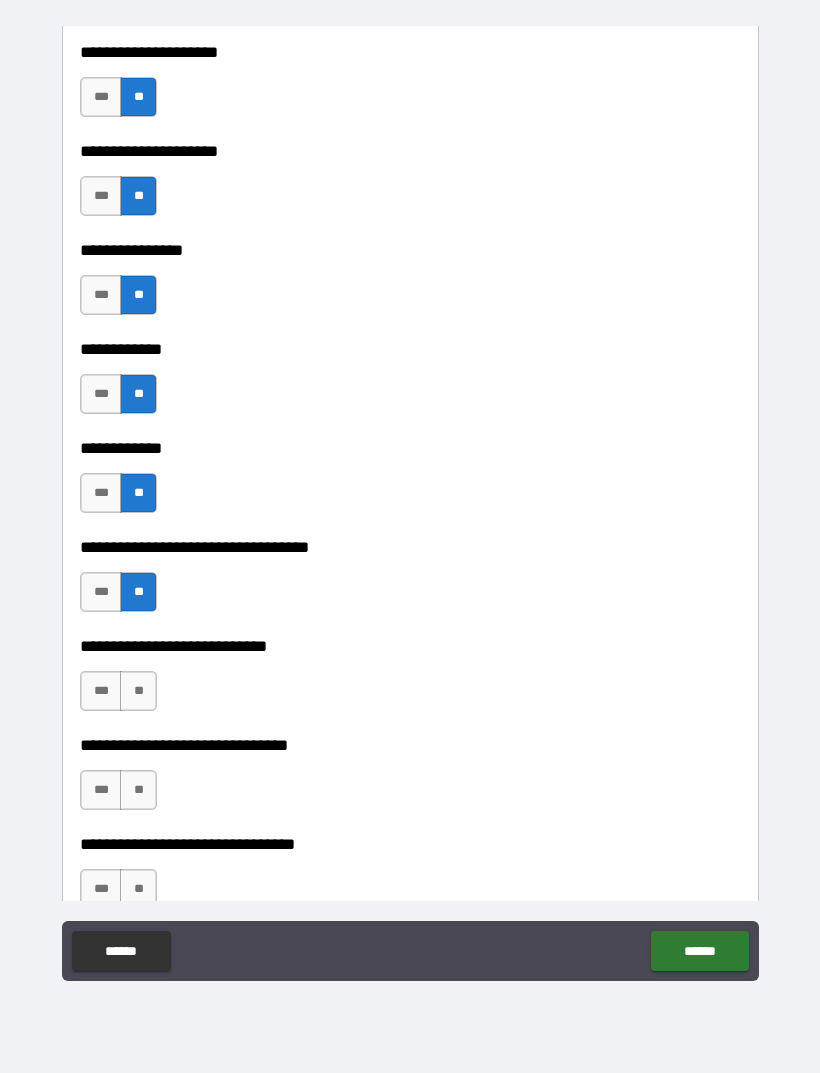 click on "**" at bounding box center (138, 691) 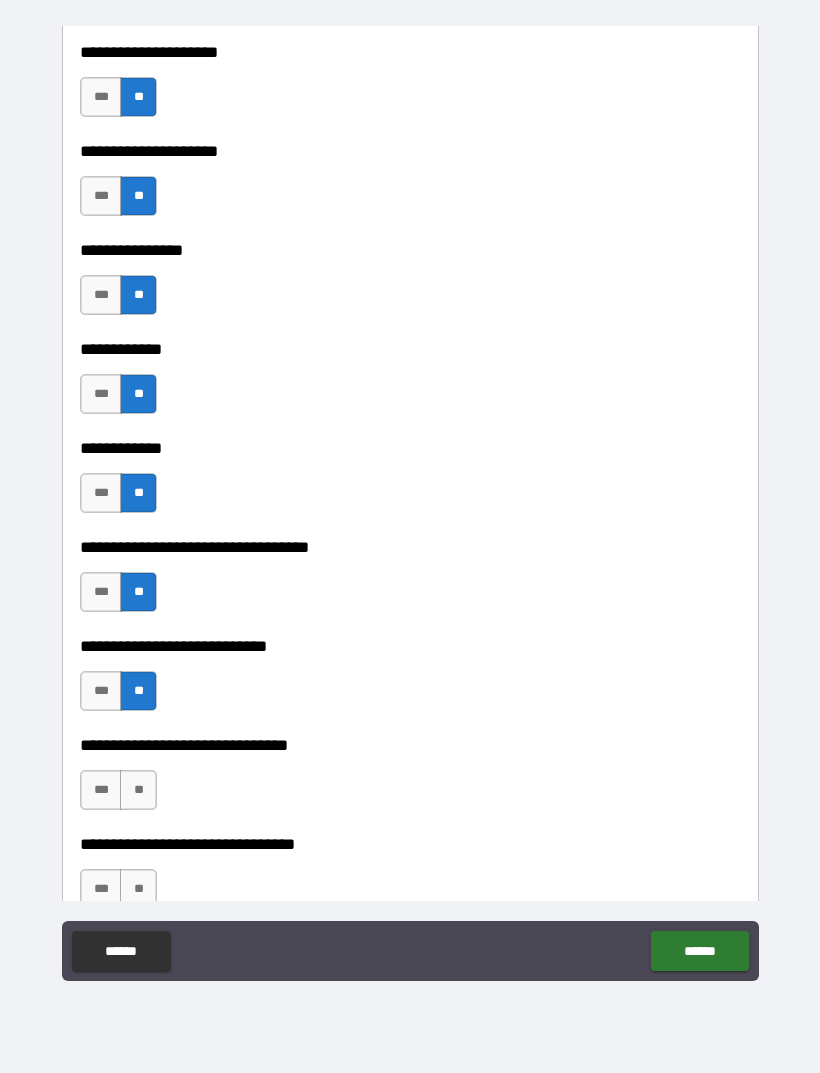 click on "**" at bounding box center [138, 790] 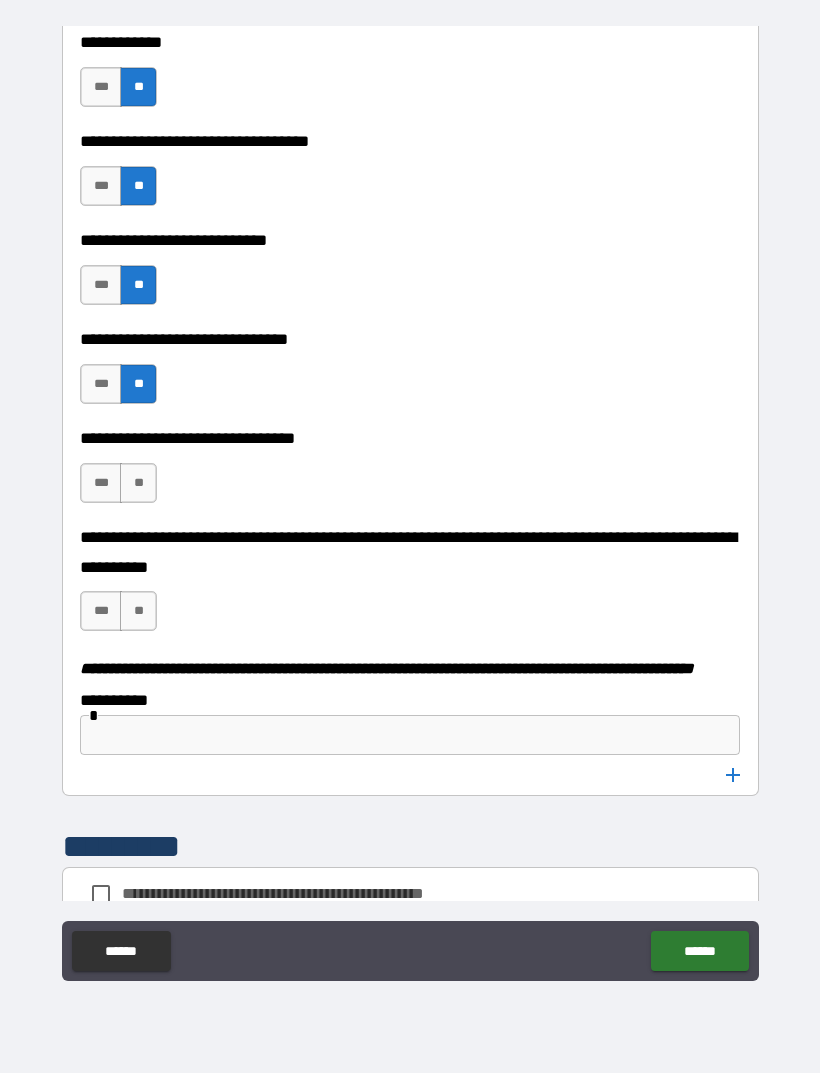 scroll, scrollTop: 9740, scrollLeft: 0, axis: vertical 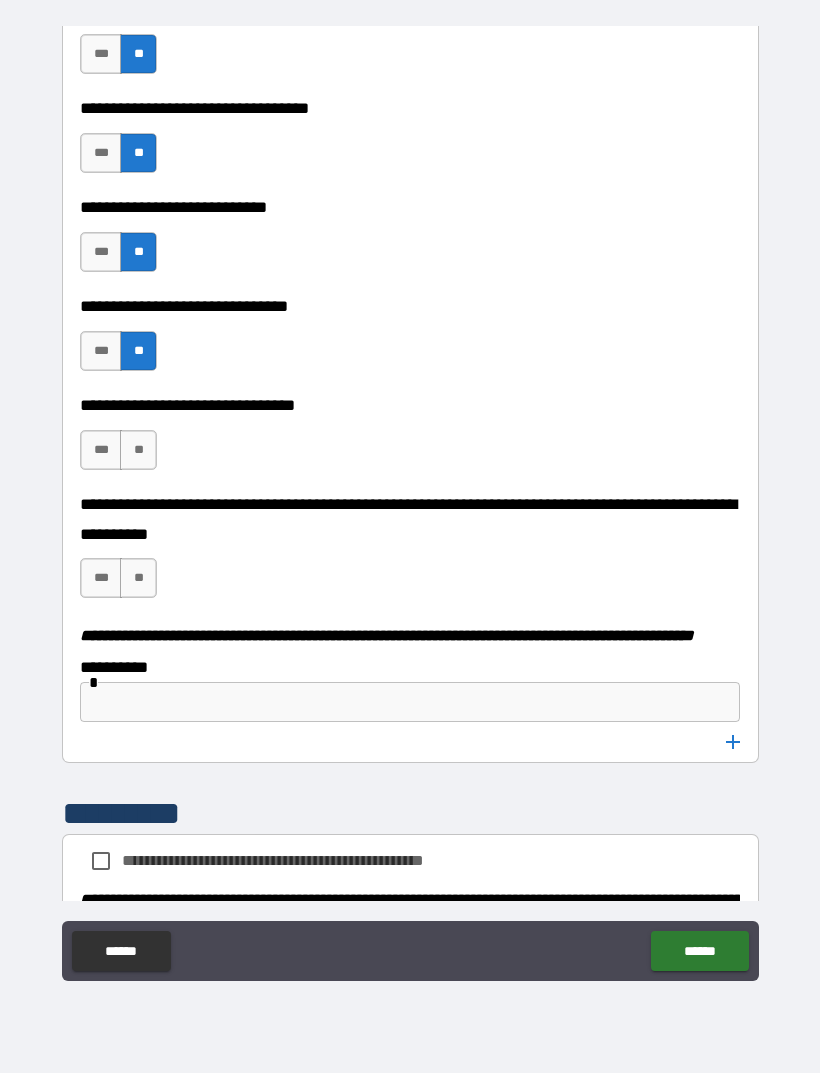 click on "**" at bounding box center [138, 450] 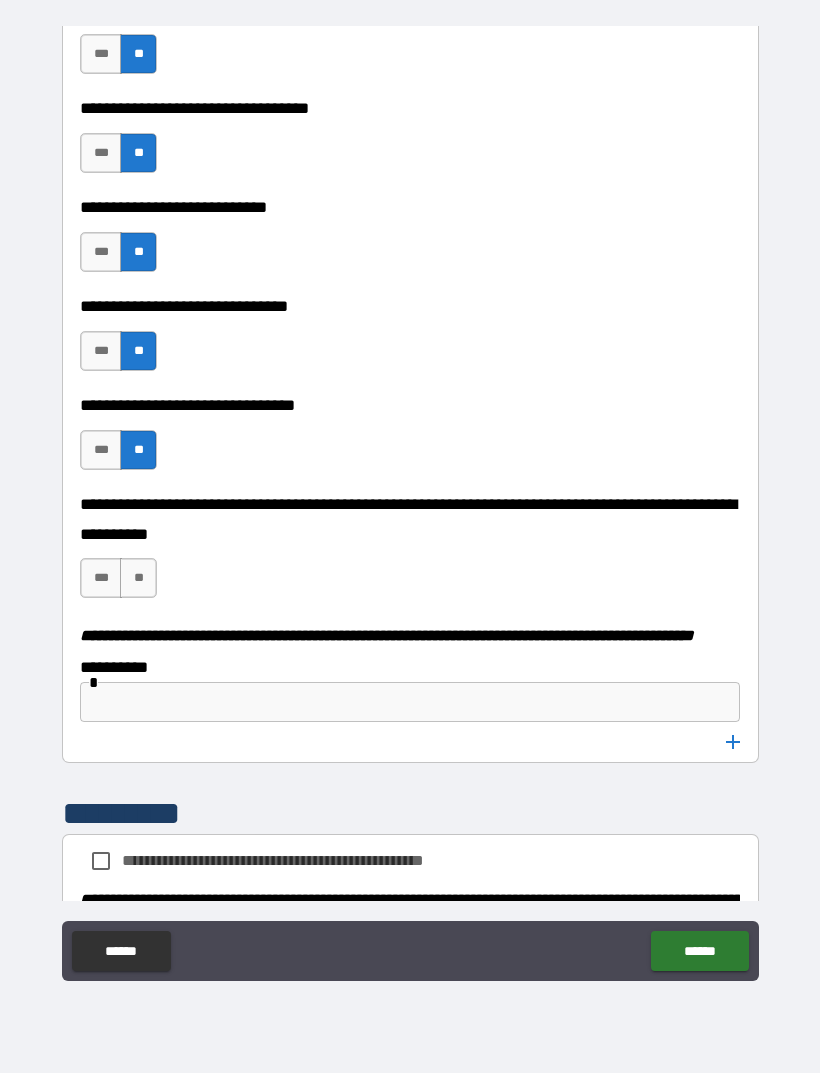 click on "**" at bounding box center (138, 578) 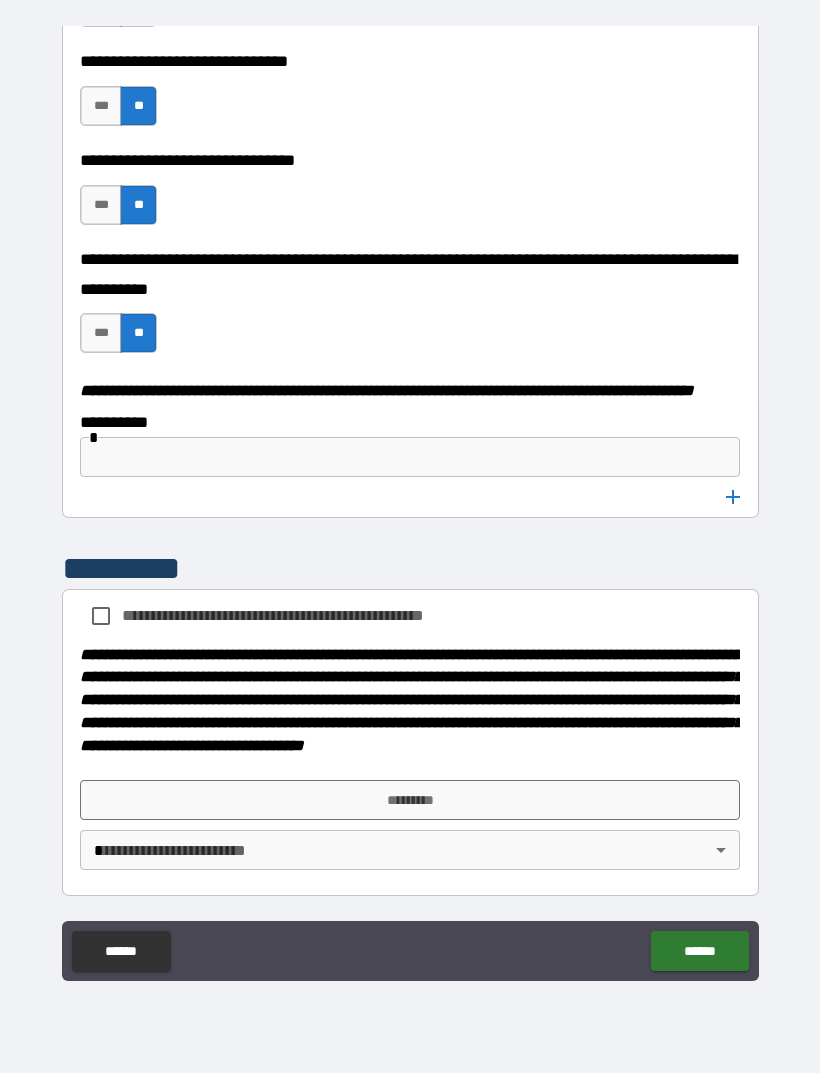 scroll, scrollTop: 10006, scrollLeft: 0, axis: vertical 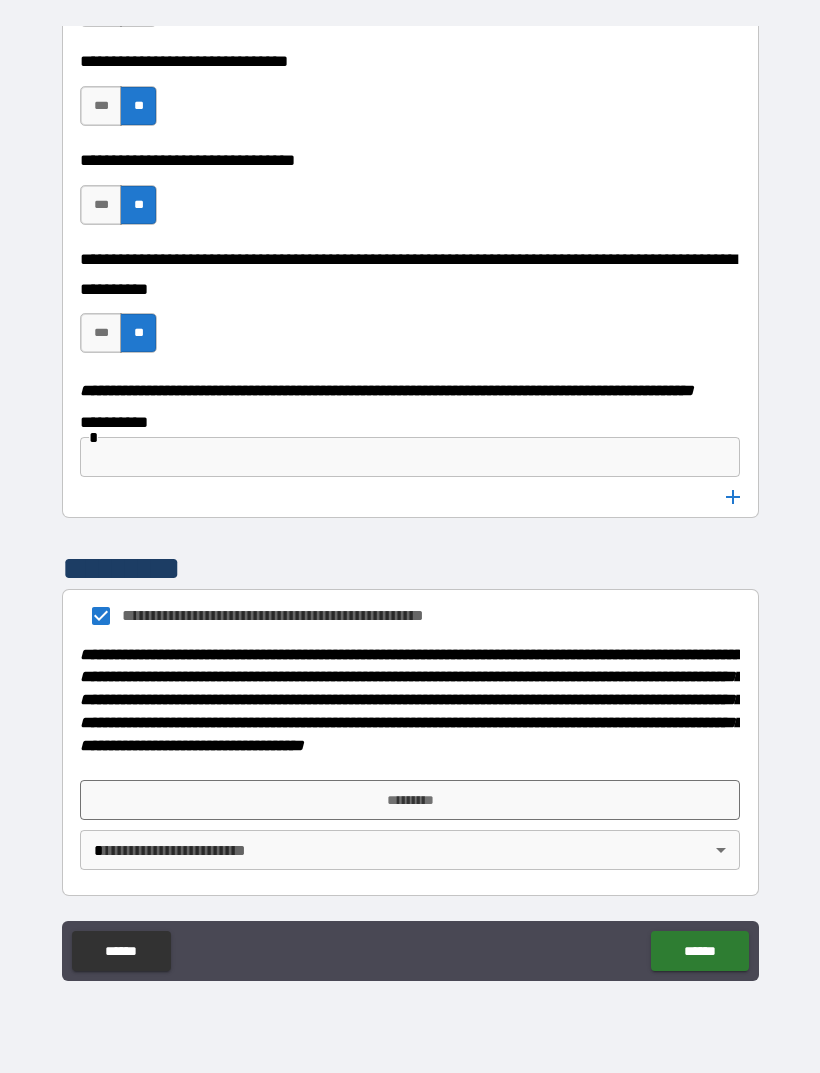 click on "*********" at bounding box center [410, 800] 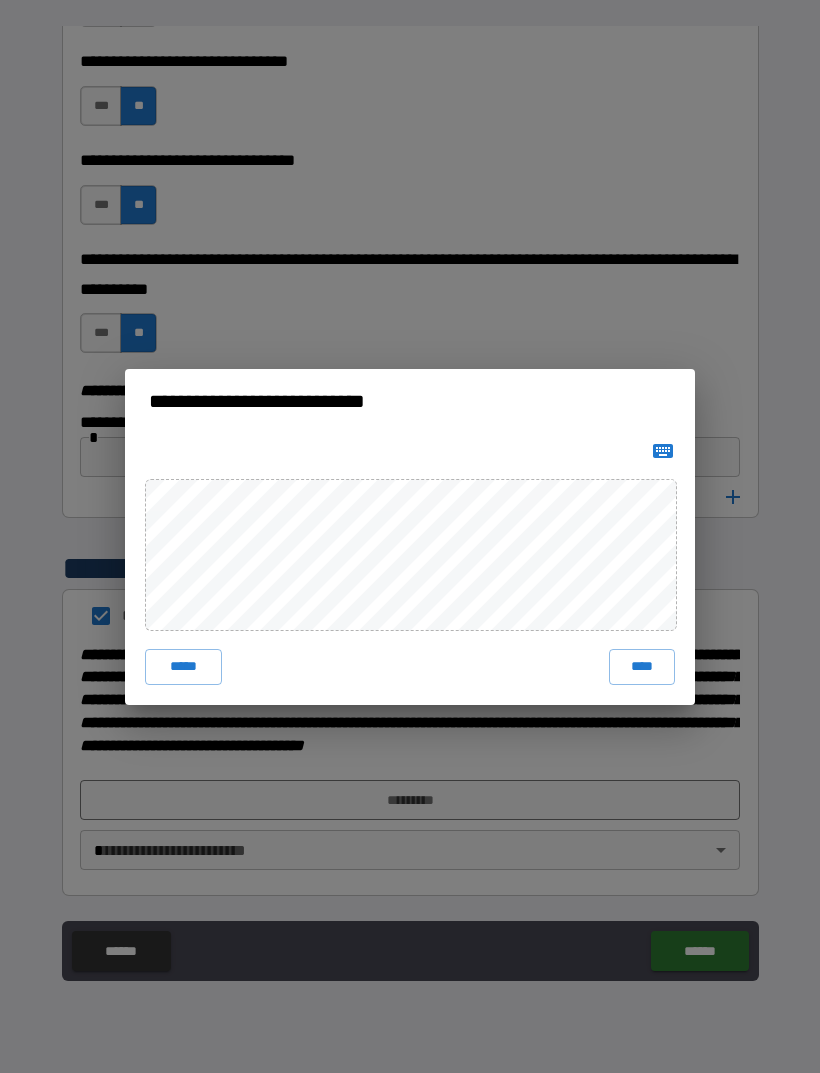 click on "****" at bounding box center [642, 667] 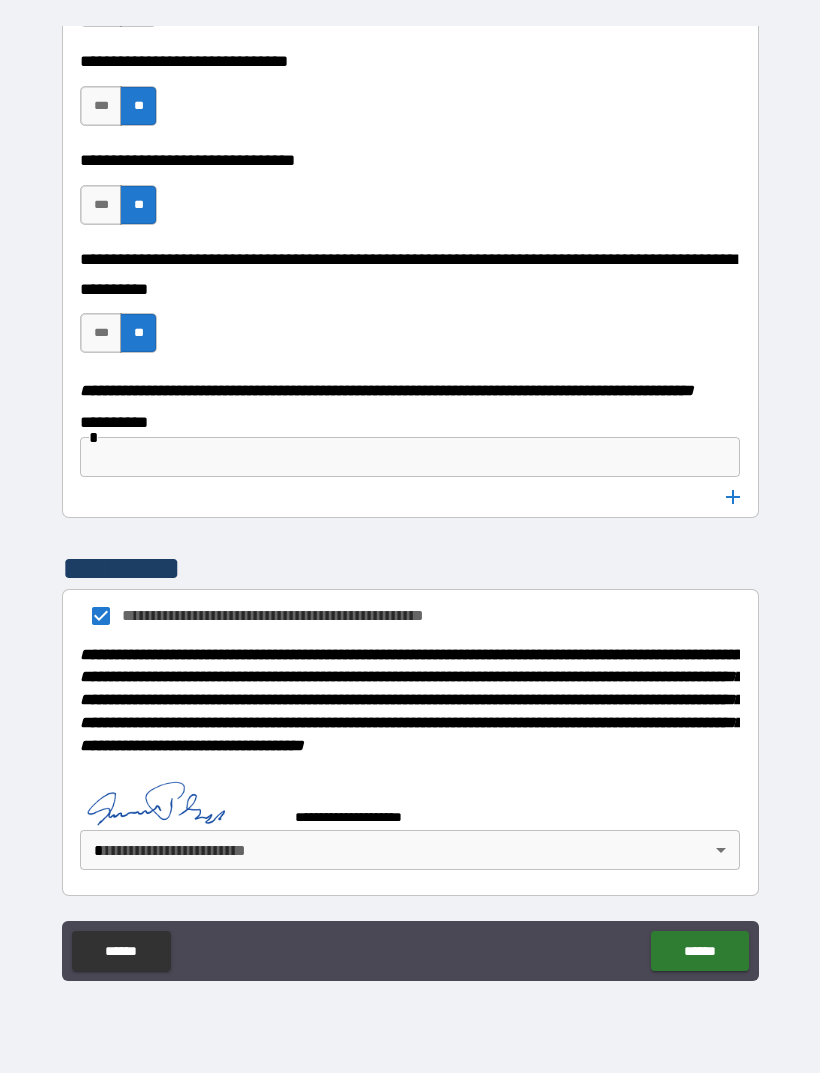 scroll, scrollTop: 10031, scrollLeft: 0, axis: vertical 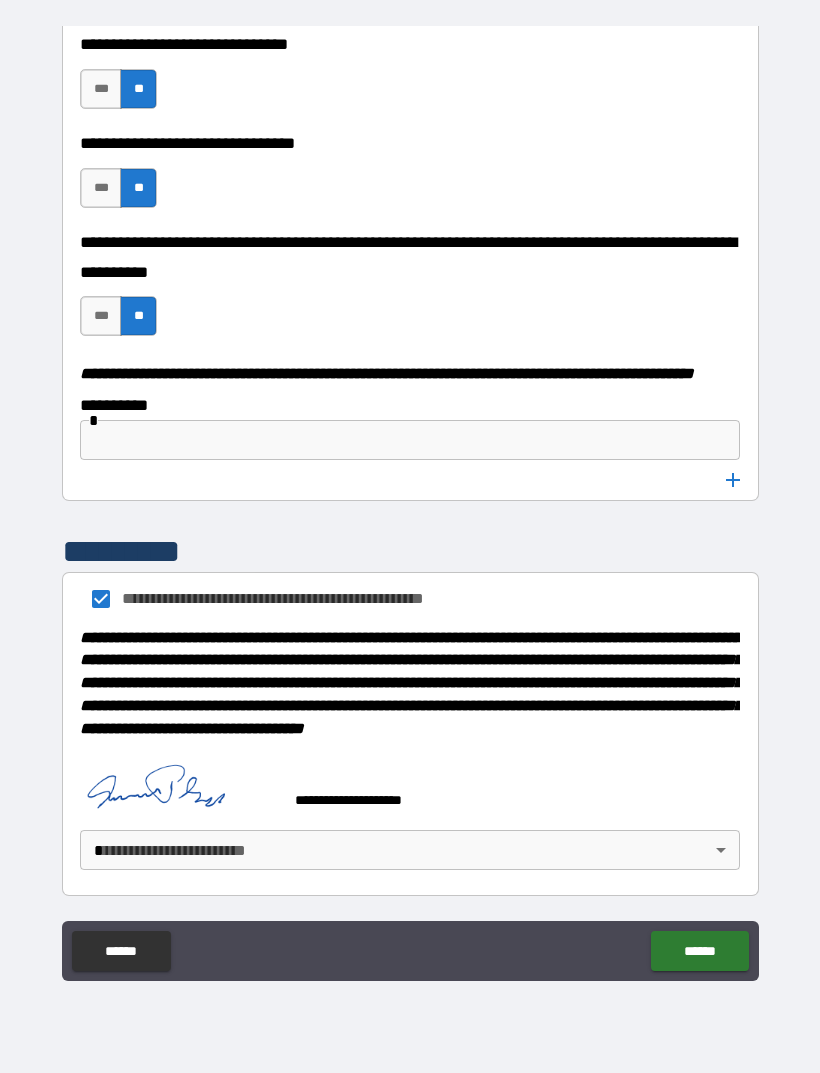 click on "******" at bounding box center (699, 951) 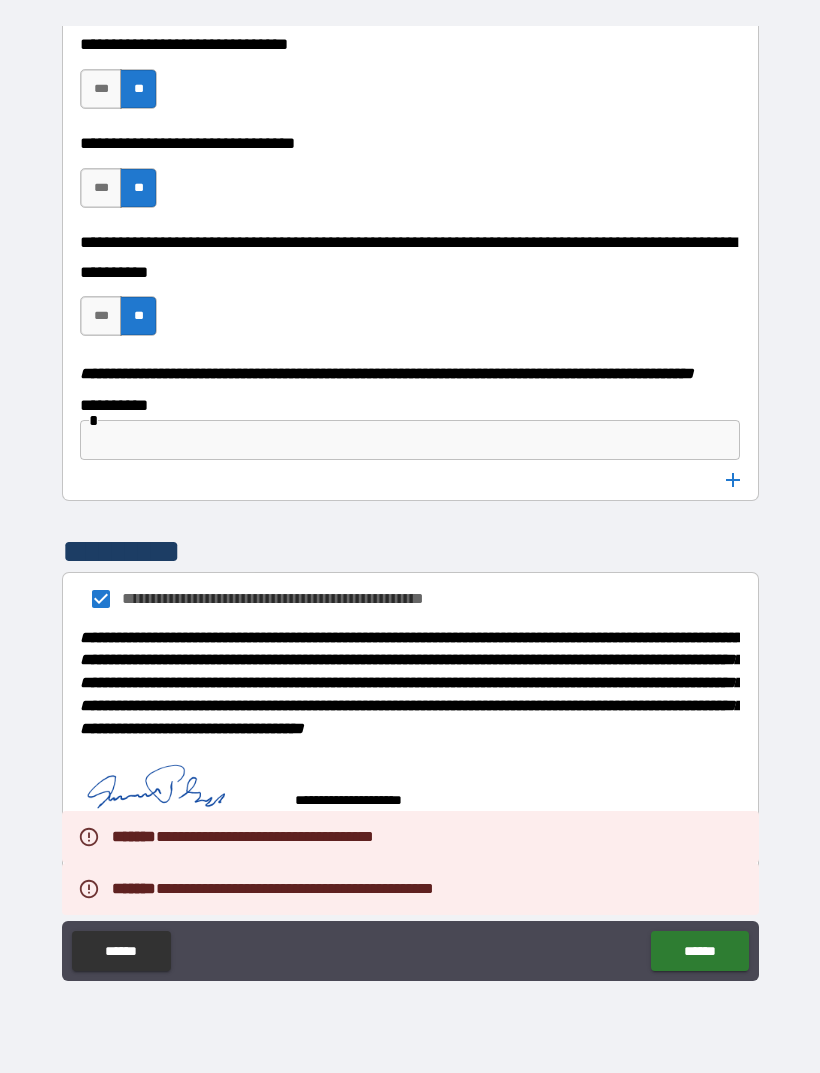 click on "******" at bounding box center [699, 951] 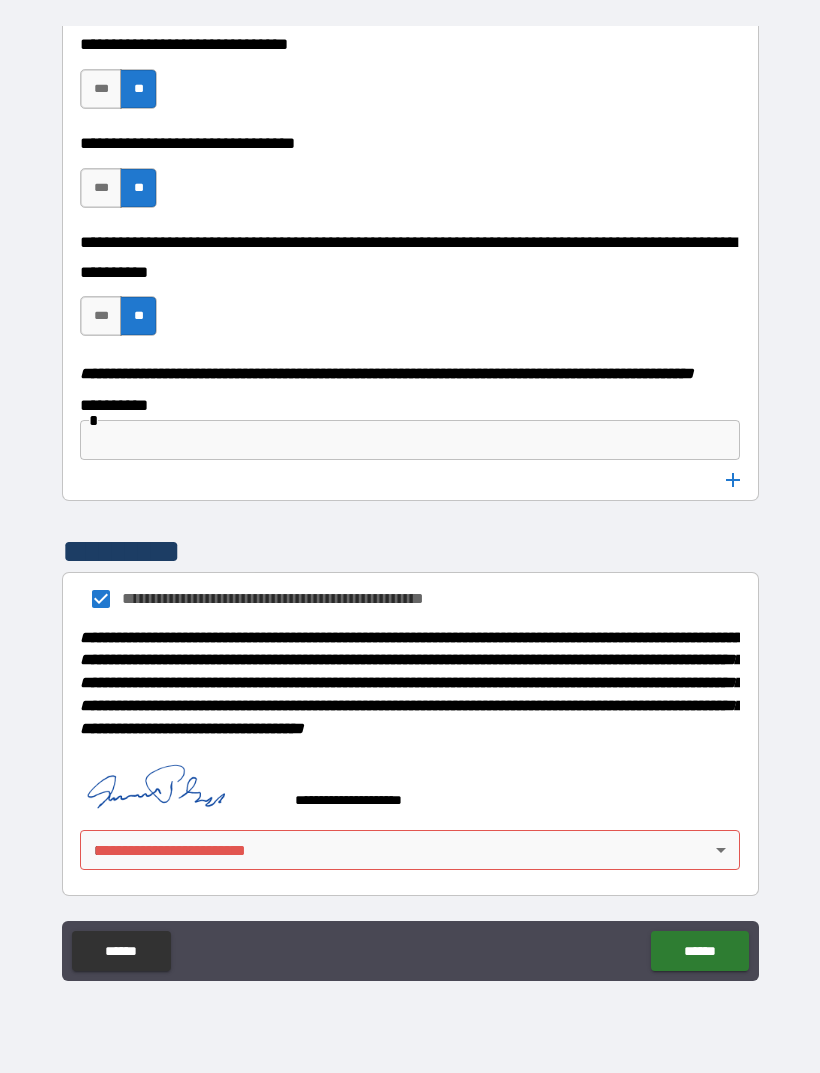 click on "******" at bounding box center [121, 951] 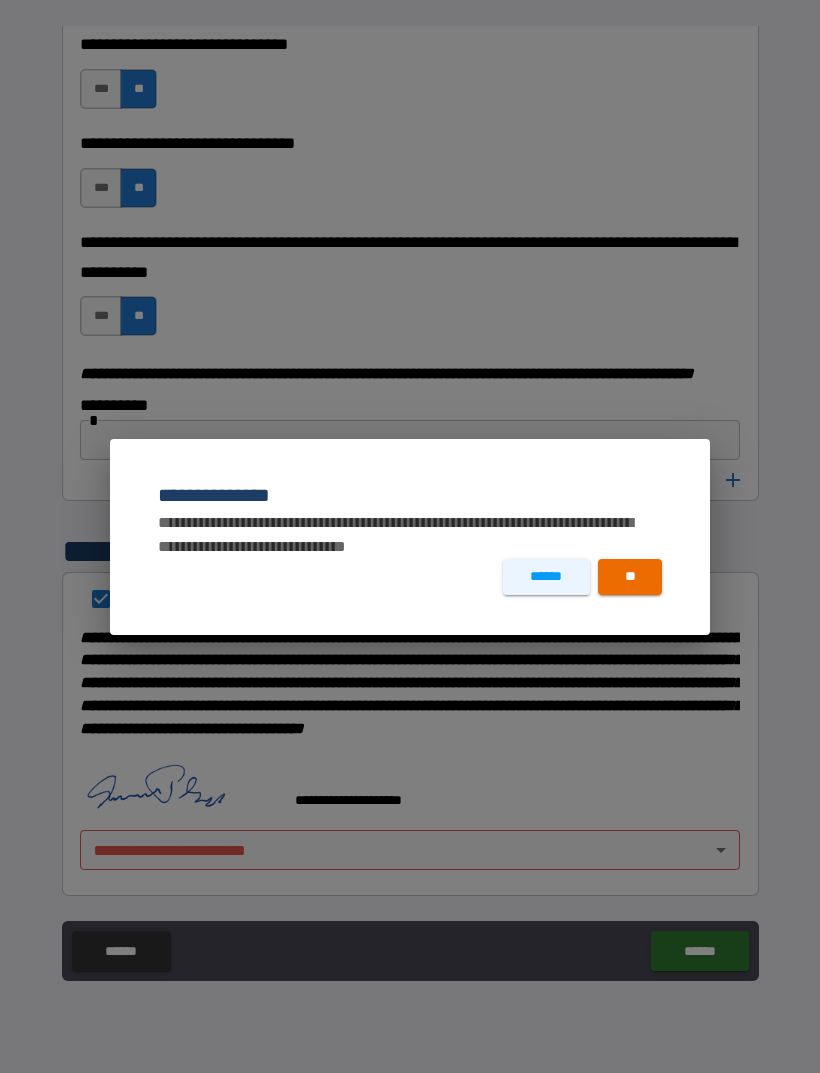 click on "**" at bounding box center (630, 577) 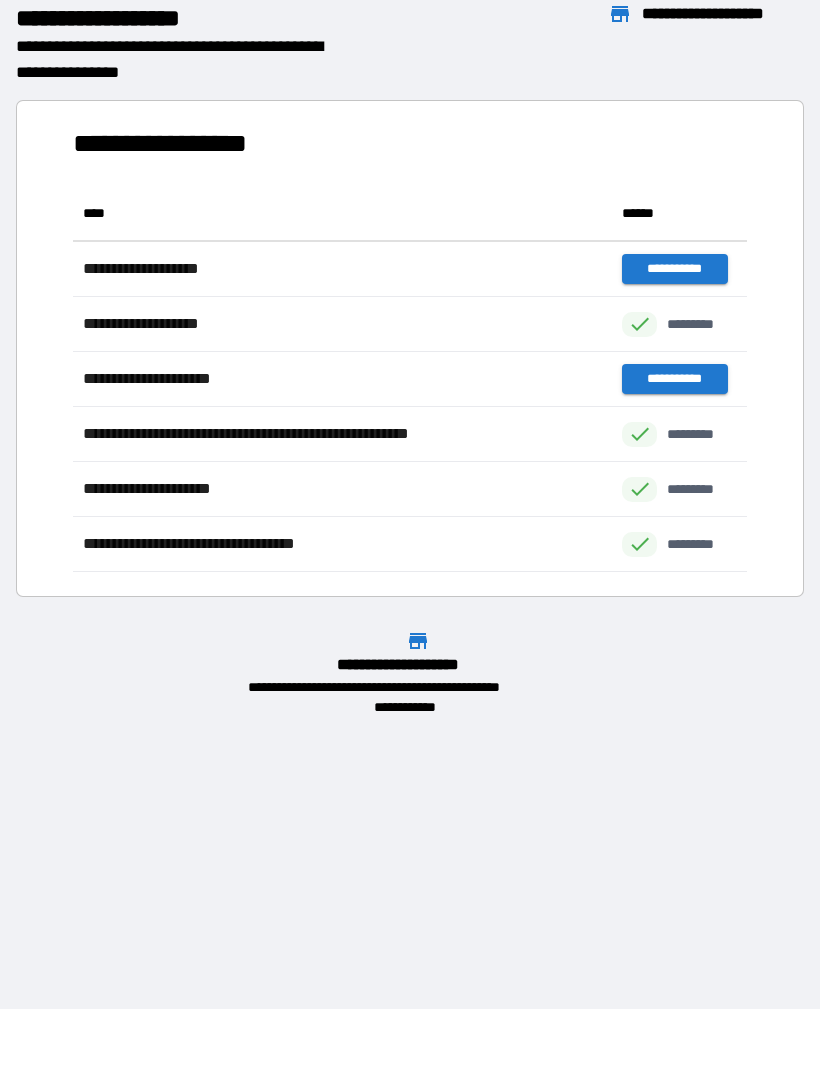 scroll, scrollTop: 1, scrollLeft: 1, axis: both 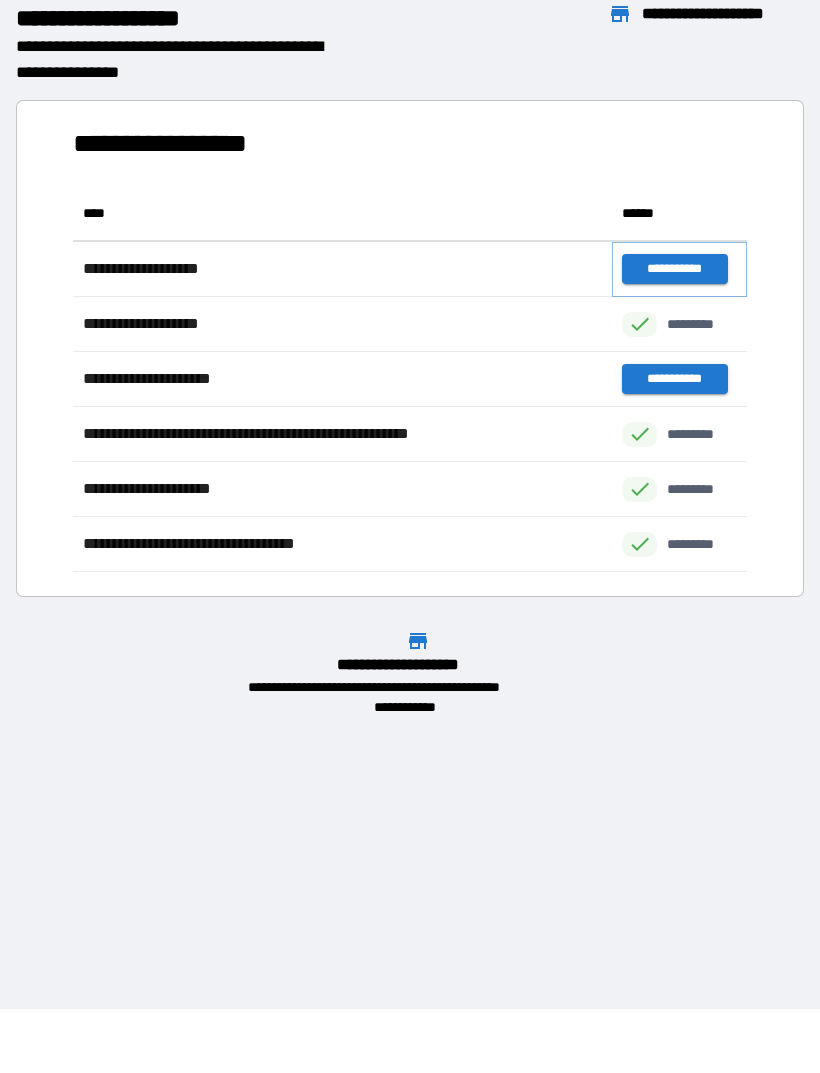 click on "**********" at bounding box center [674, 269] 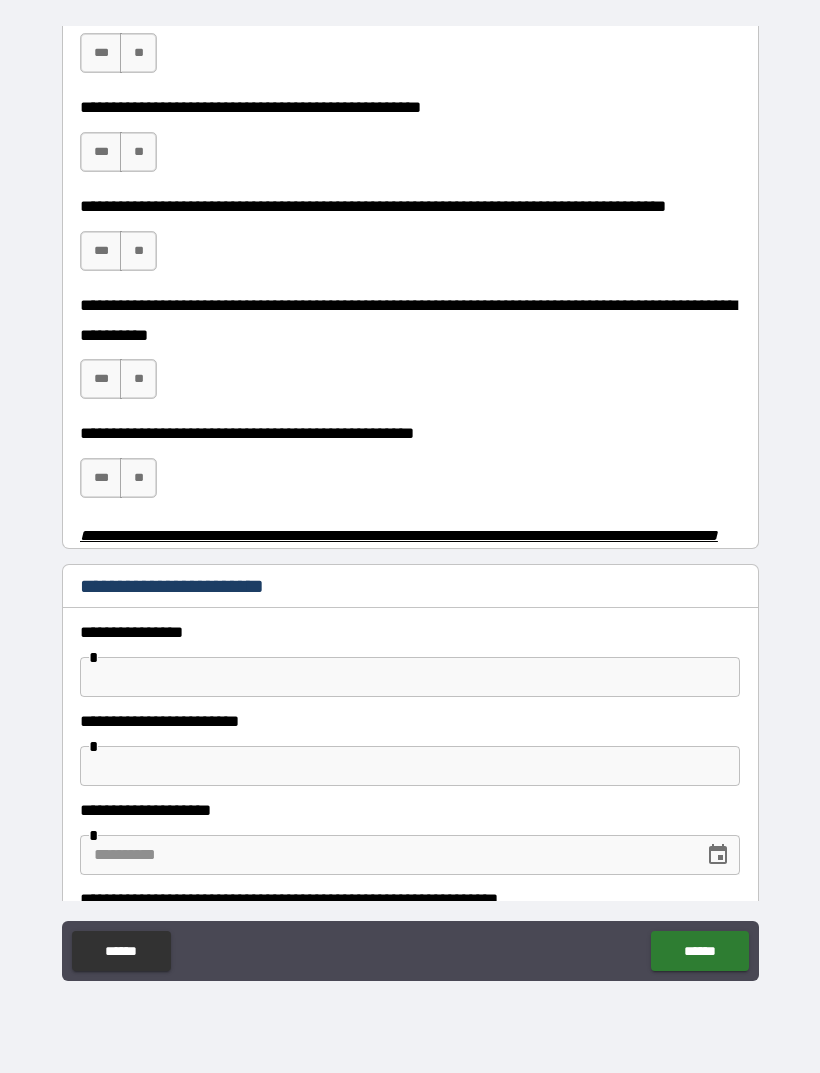 scroll, scrollTop: 512, scrollLeft: 0, axis: vertical 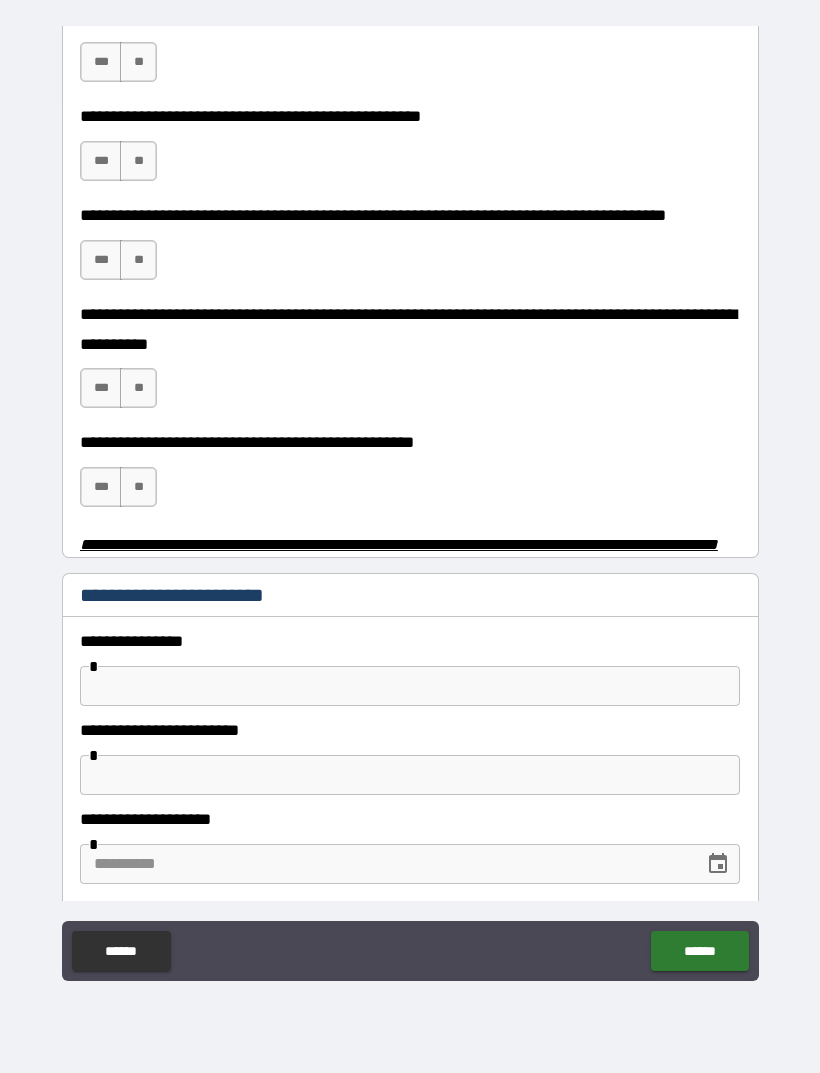 click on "**" at bounding box center (138, 62) 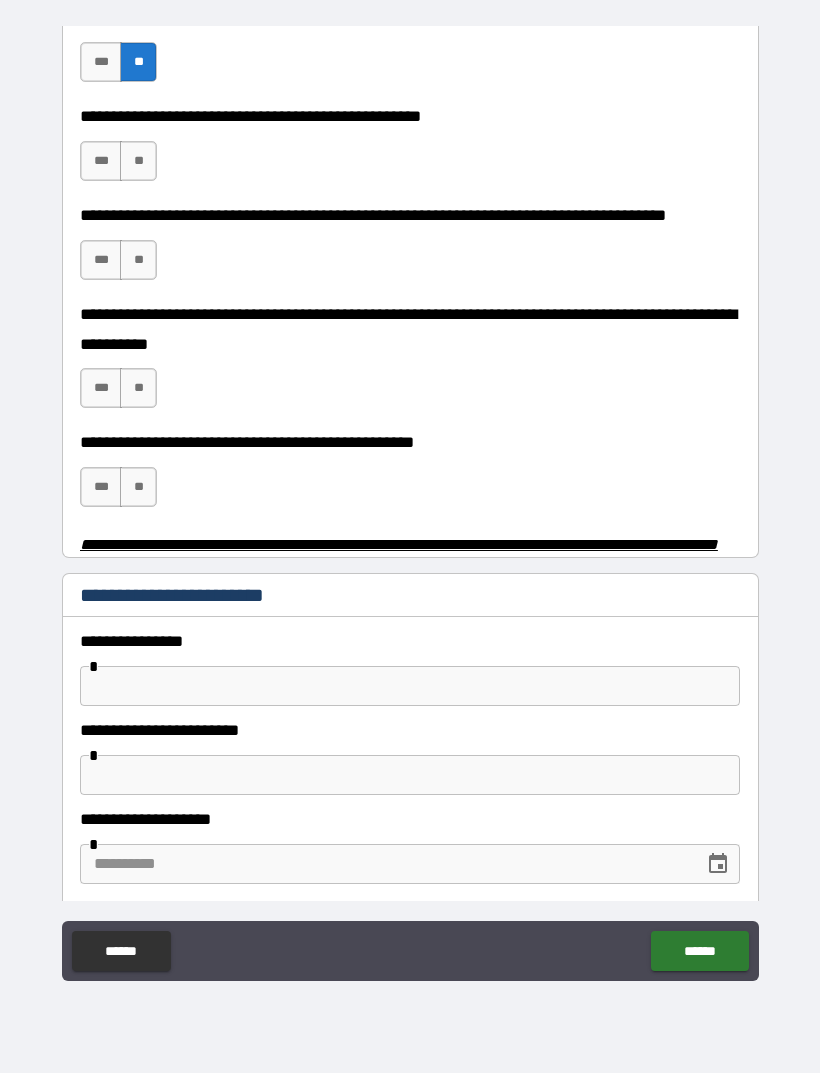 click on "**" at bounding box center (138, 161) 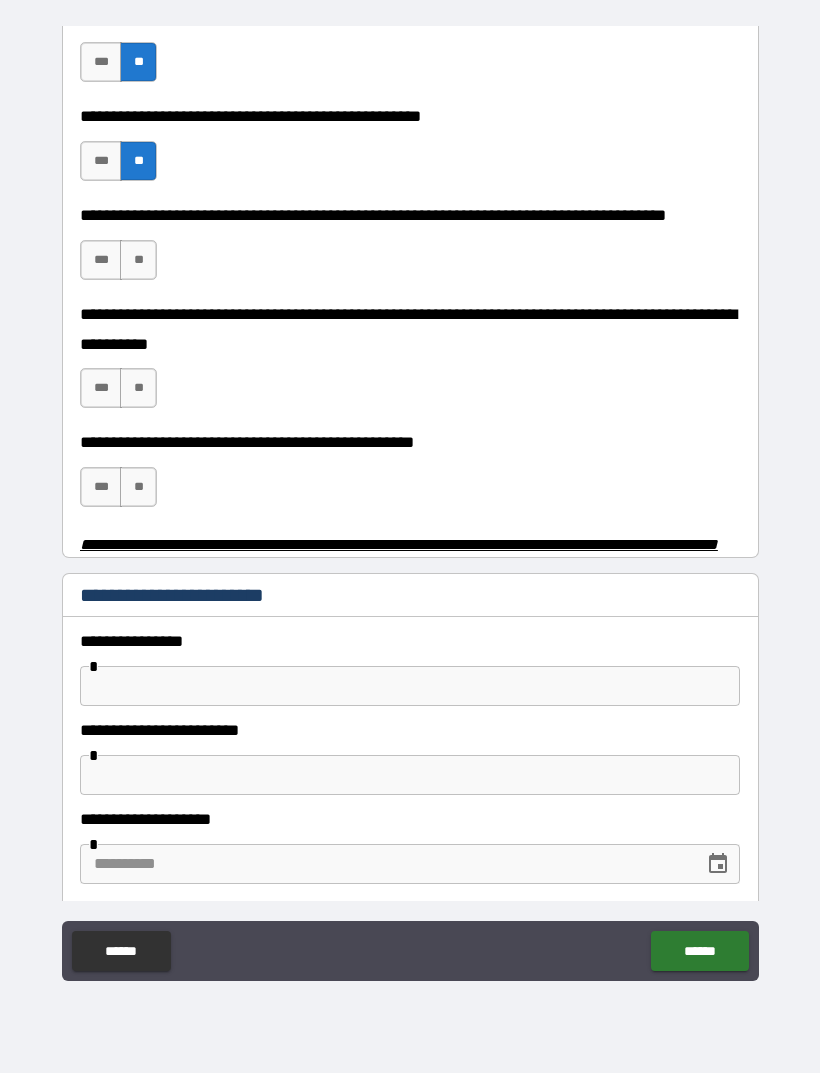 click on "**" at bounding box center (138, 260) 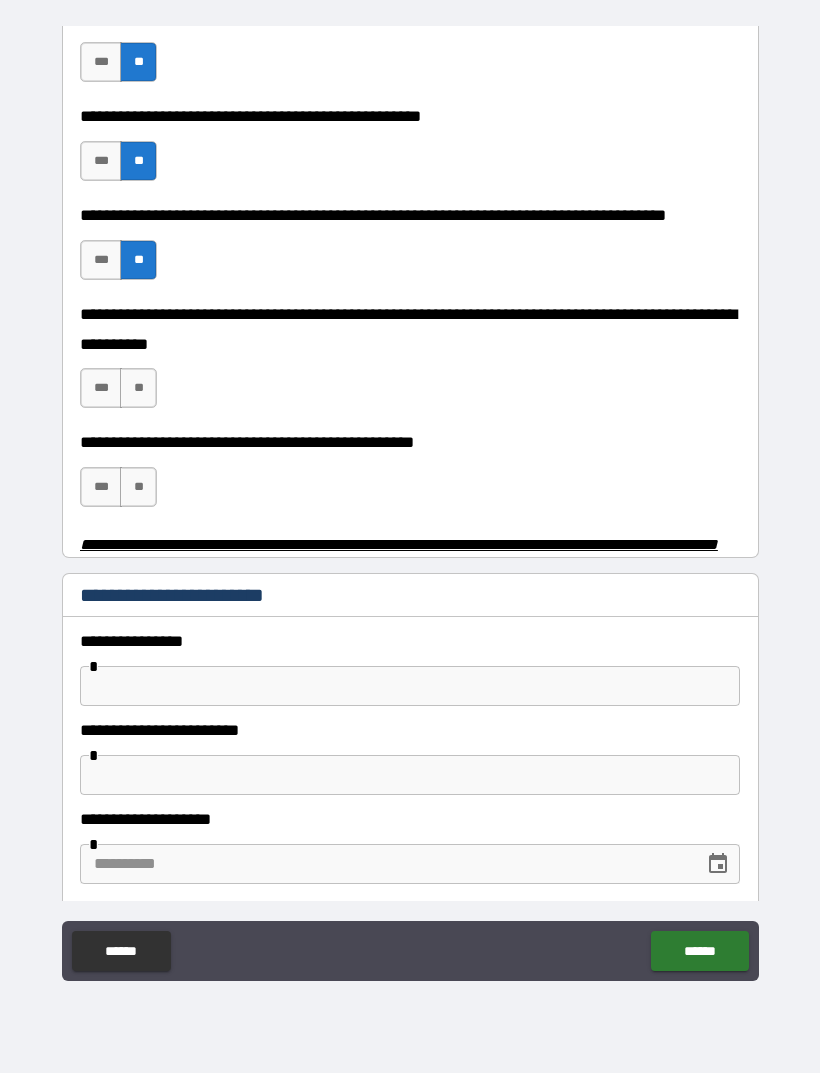 click on "**" at bounding box center (138, 388) 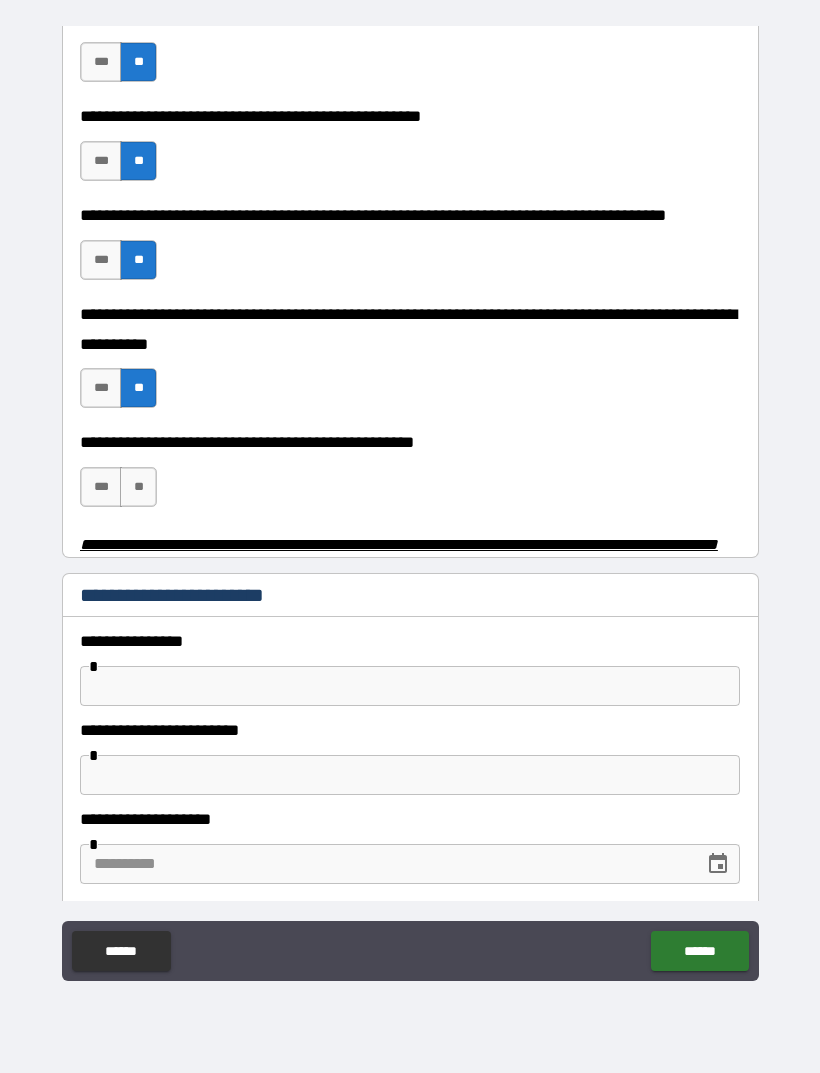 click on "**" at bounding box center [138, 487] 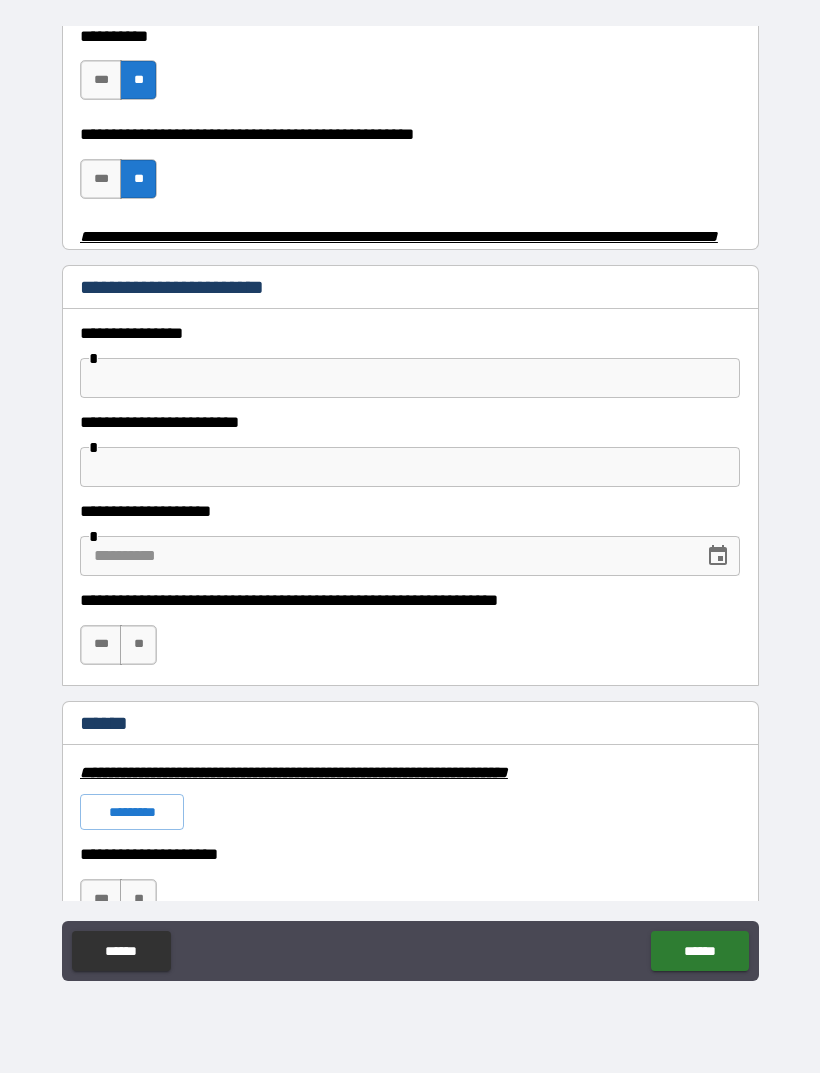 scroll, scrollTop: 824, scrollLeft: 0, axis: vertical 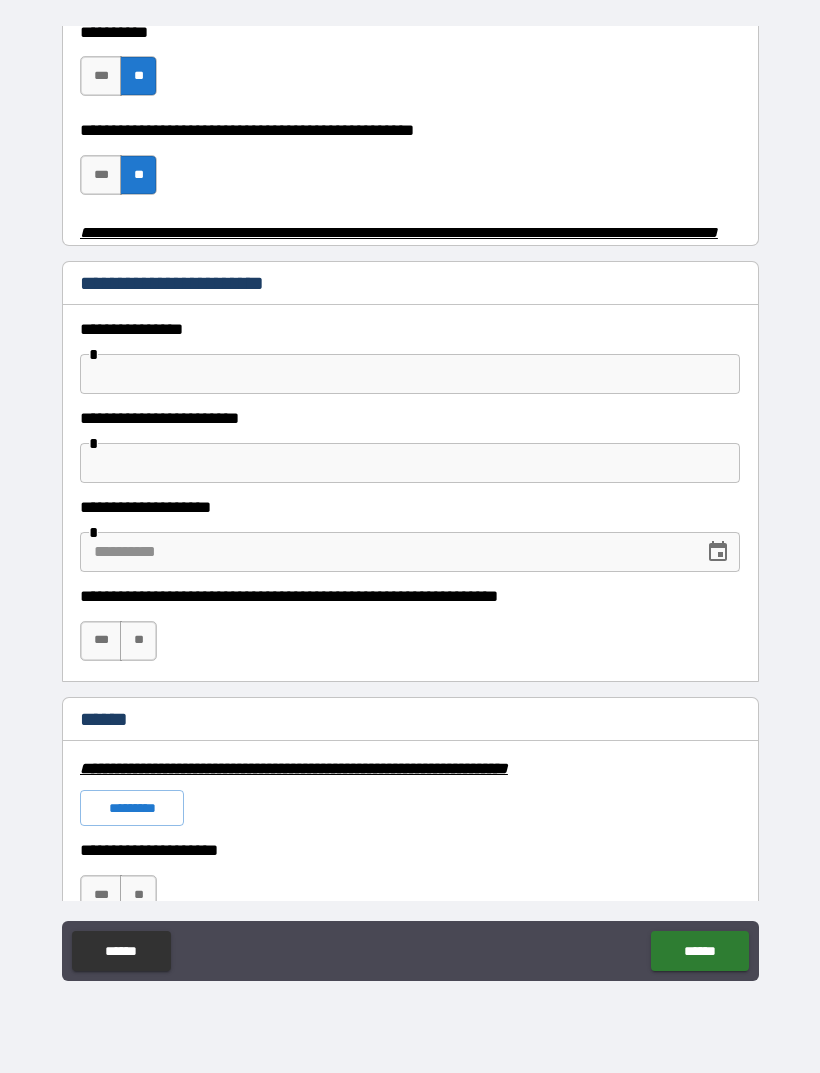 click at bounding box center (410, 374) 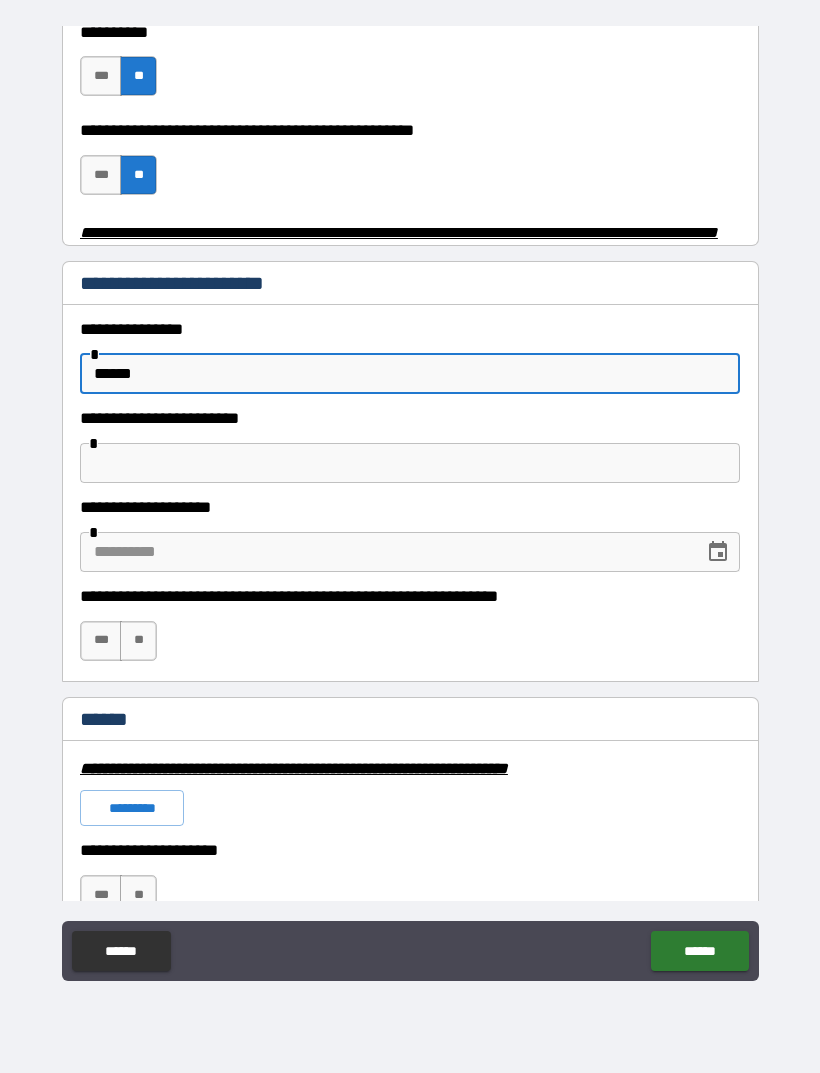 type on "******" 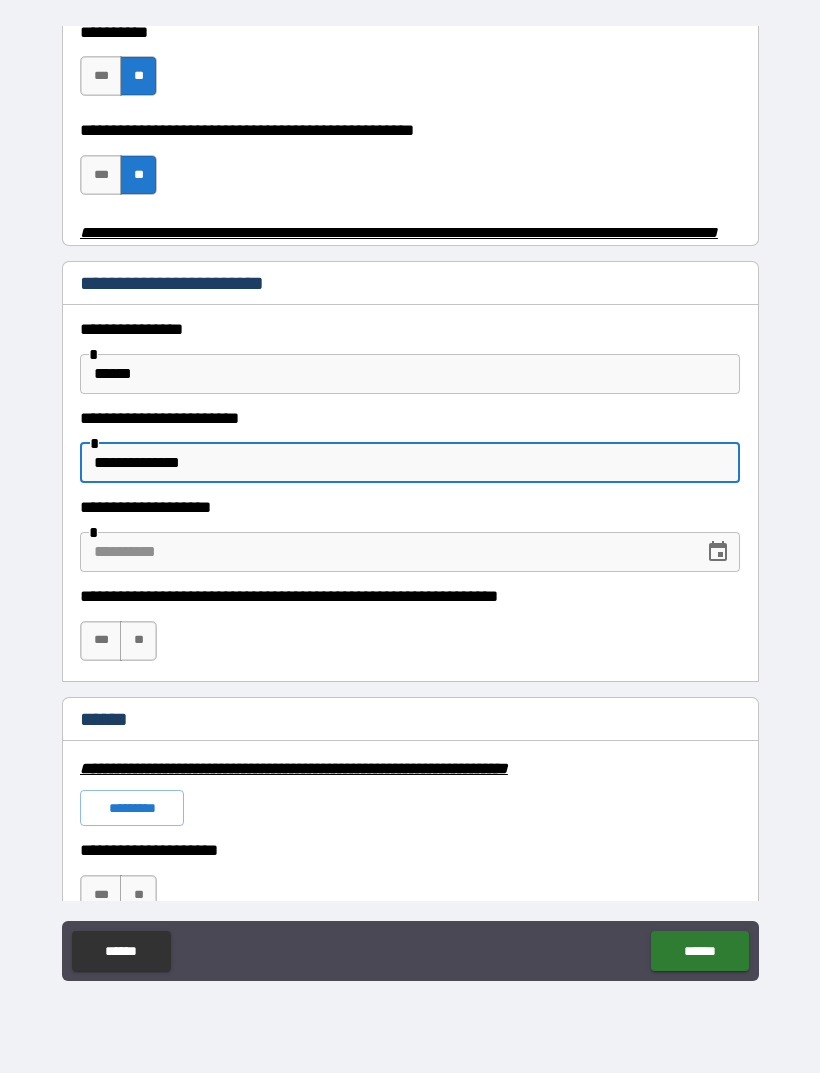 type on "**********" 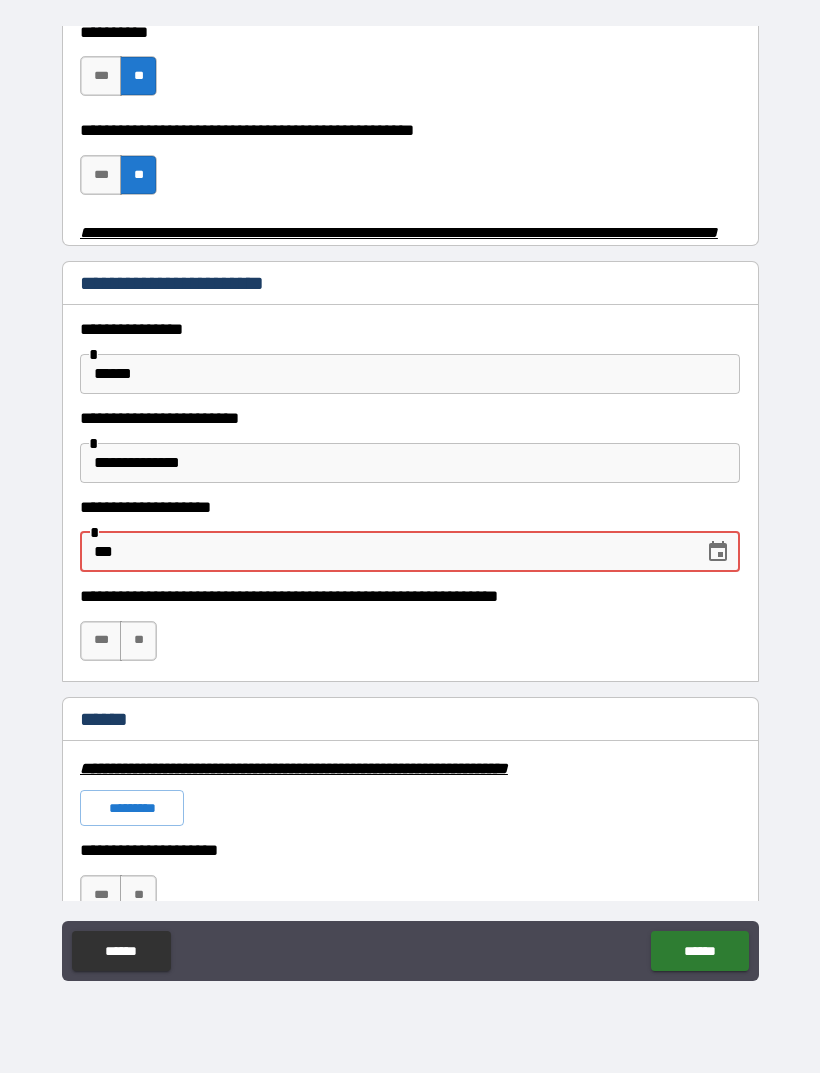 type on "*" 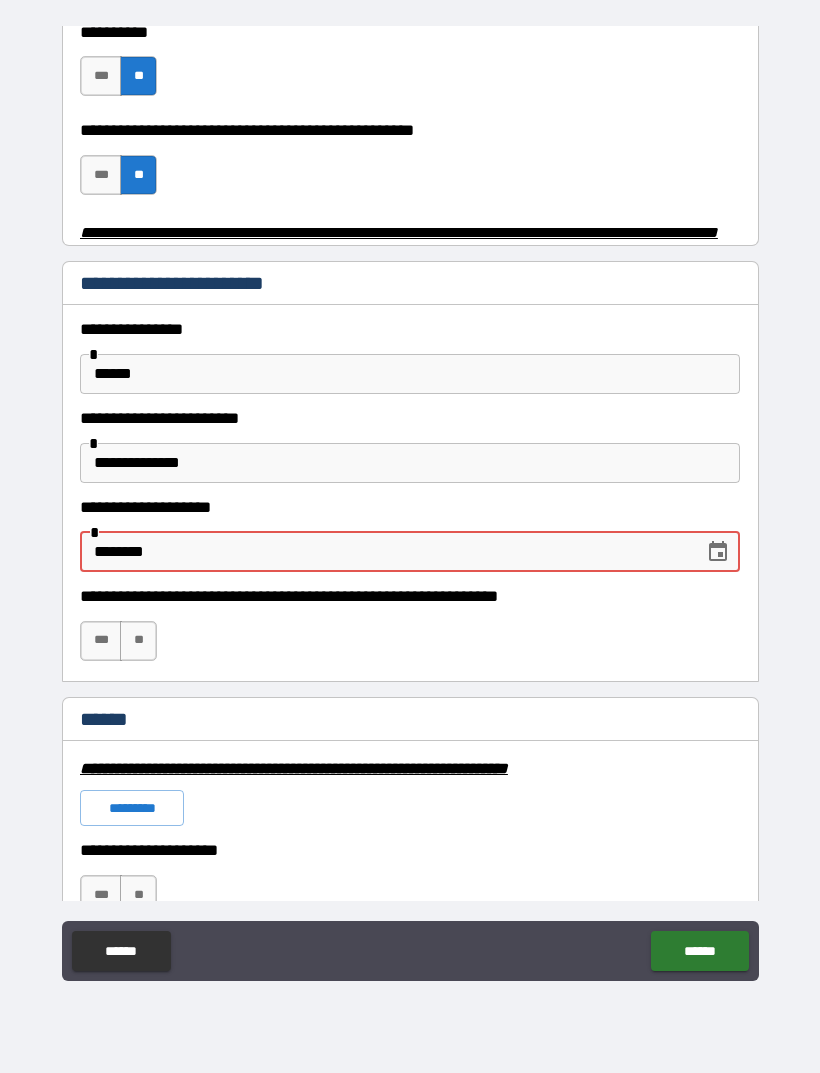 click on "**" at bounding box center [138, 641] 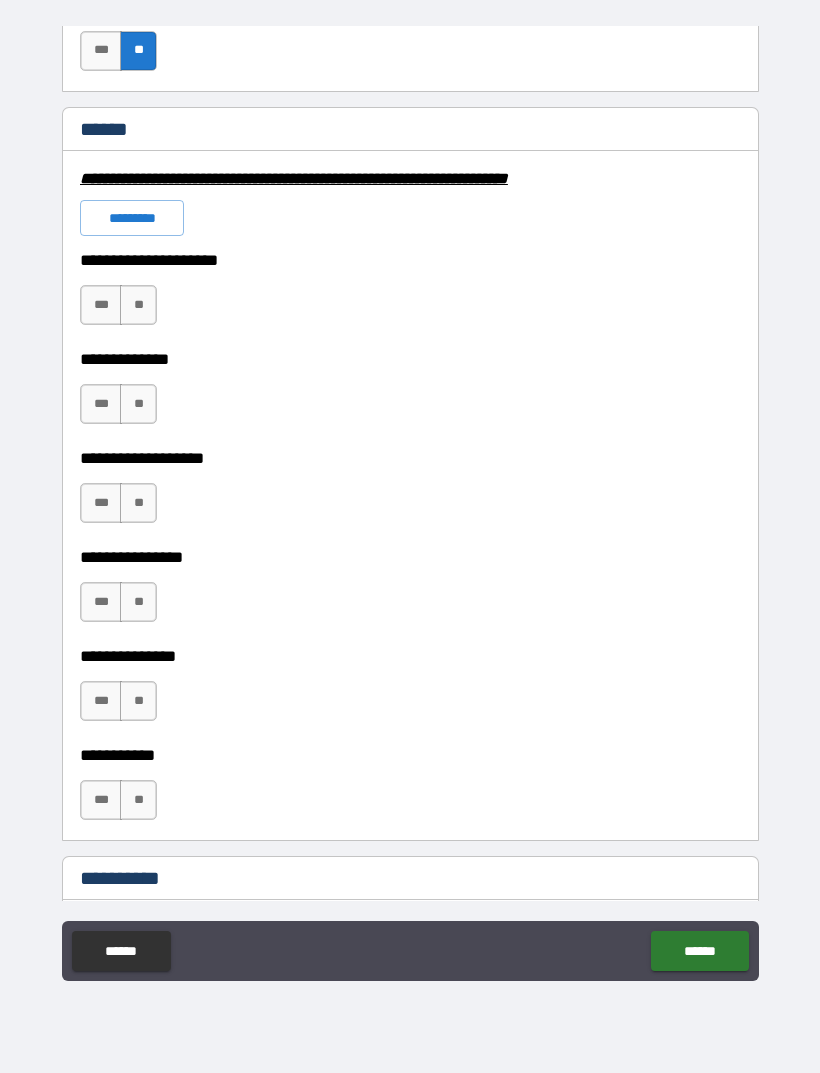 scroll, scrollTop: 1425, scrollLeft: 0, axis: vertical 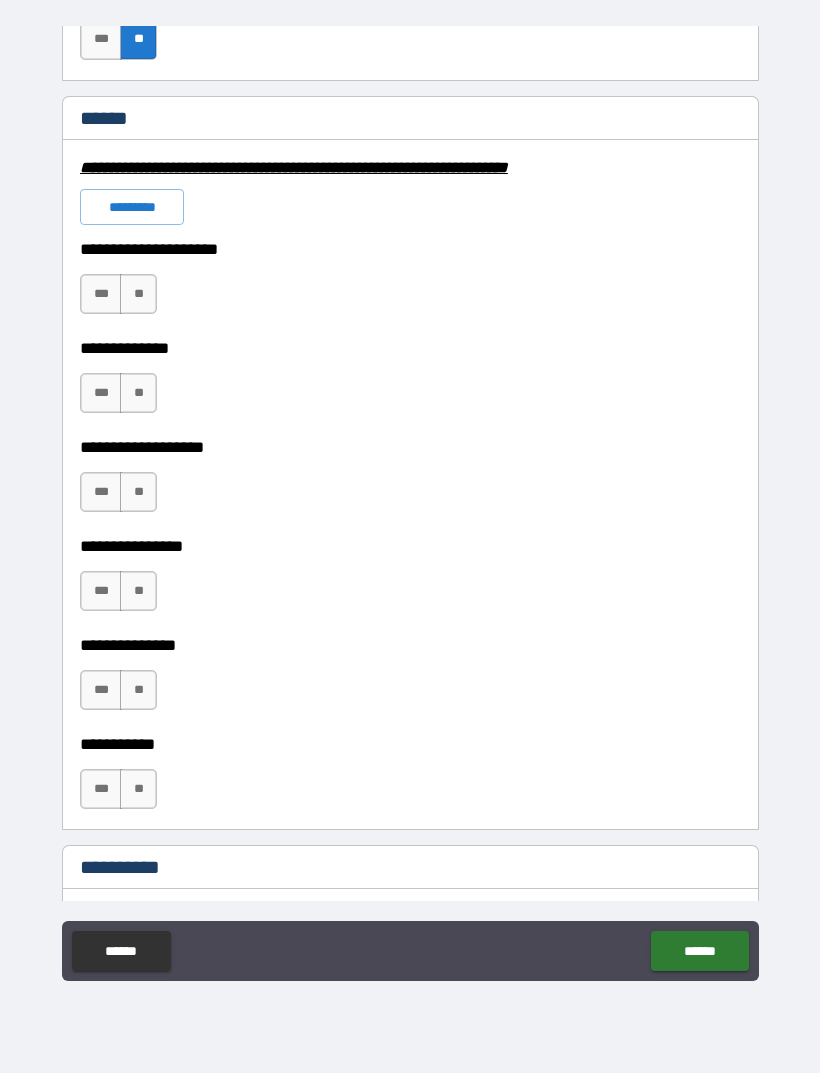 click on "**" at bounding box center (138, 294) 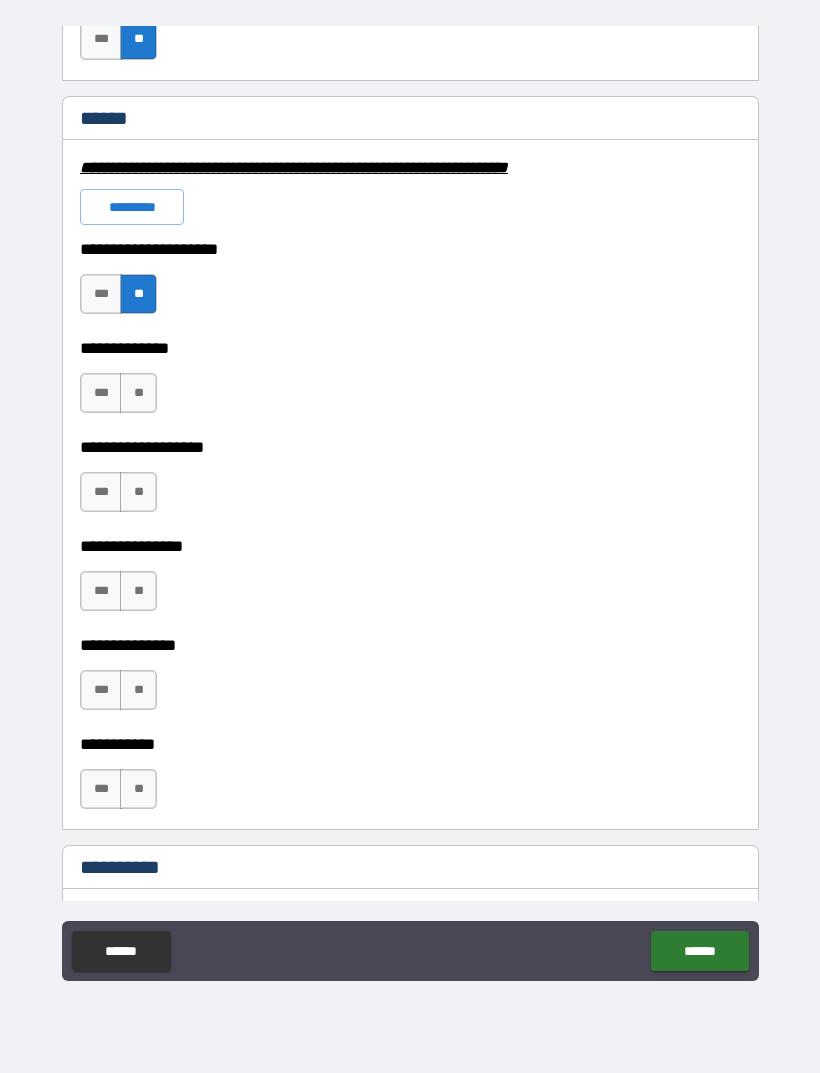 click on "**" at bounding box center [138, 393] 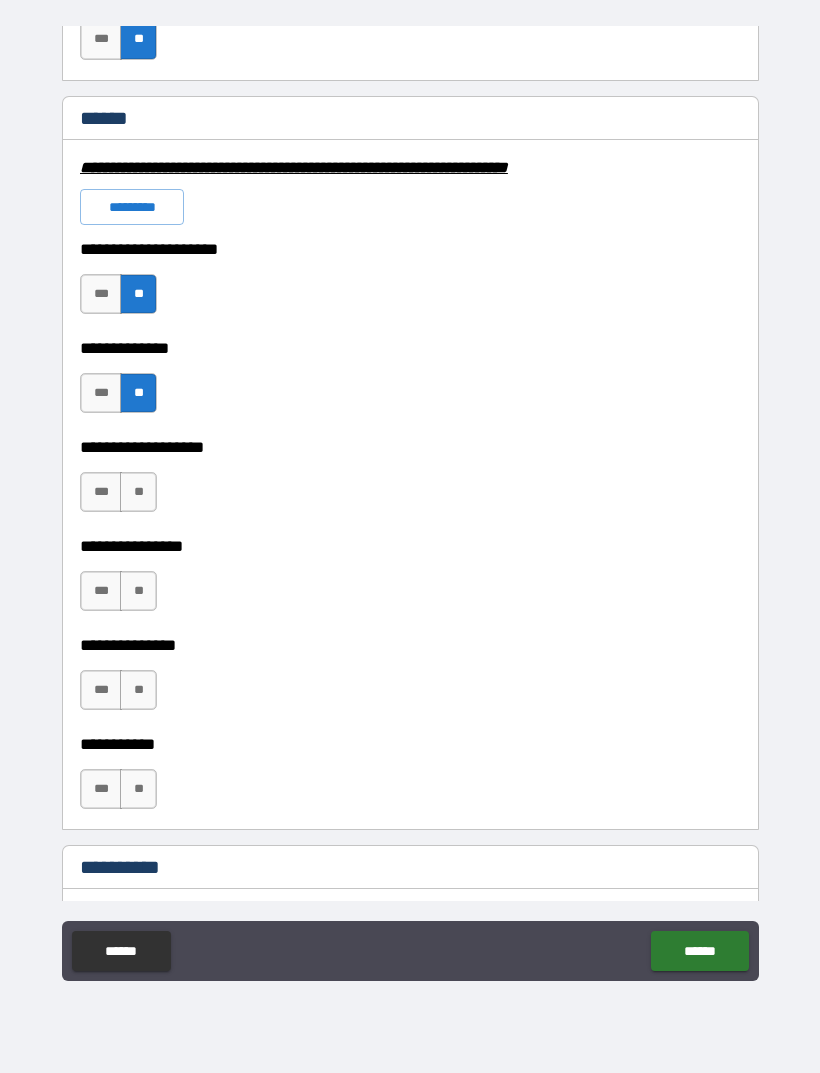 click on "**" at bounding box center (138, 492) 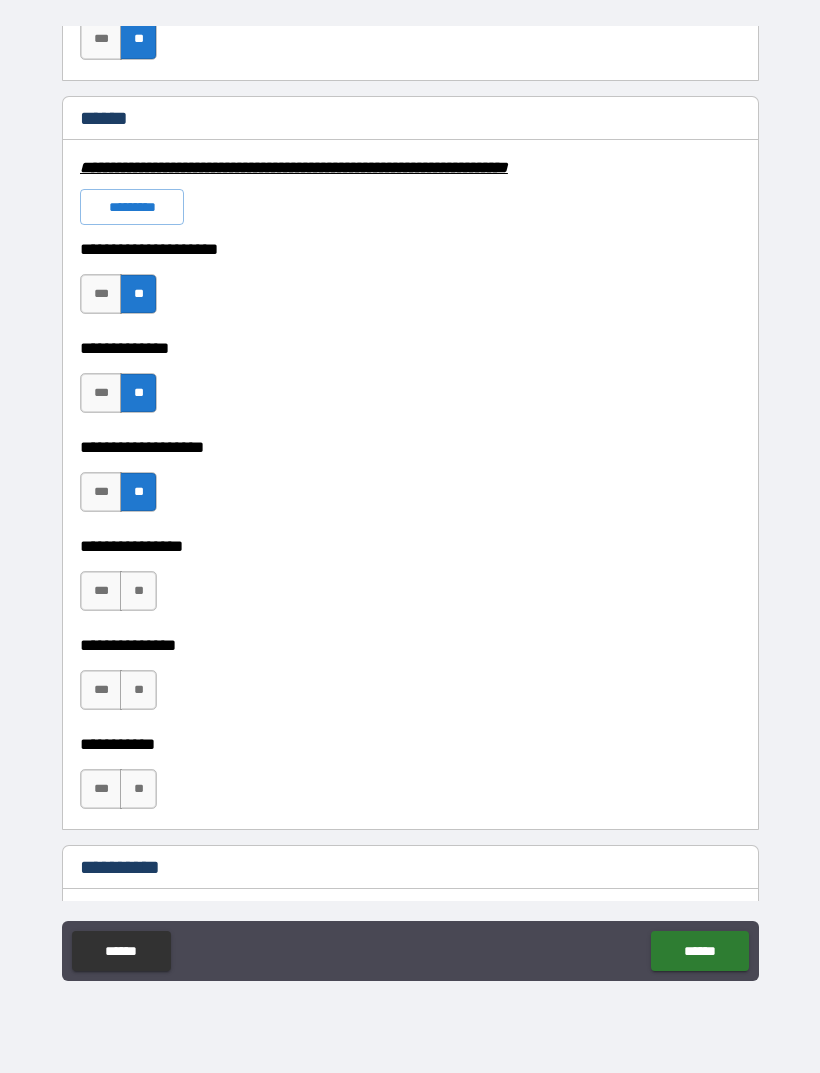 click on "**" at bounding box center [138, 591] 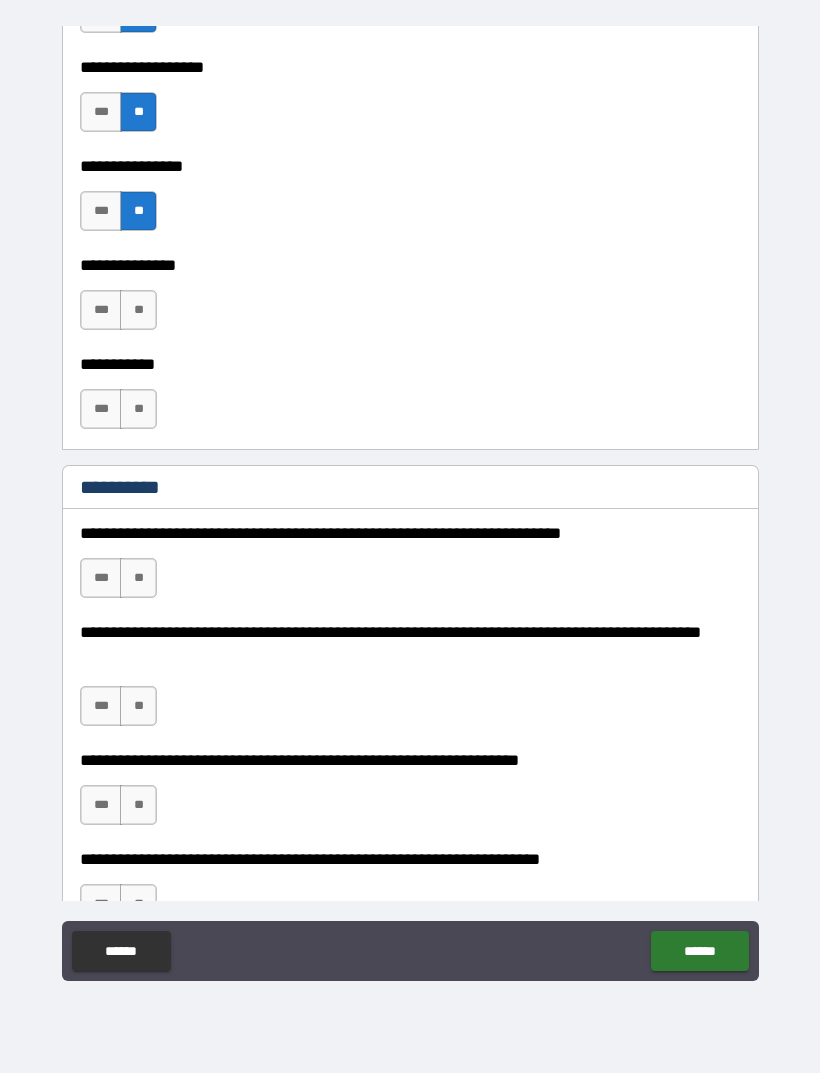 scroll, scrollTop: 1827, scrollLeft: 0, axis: vertical 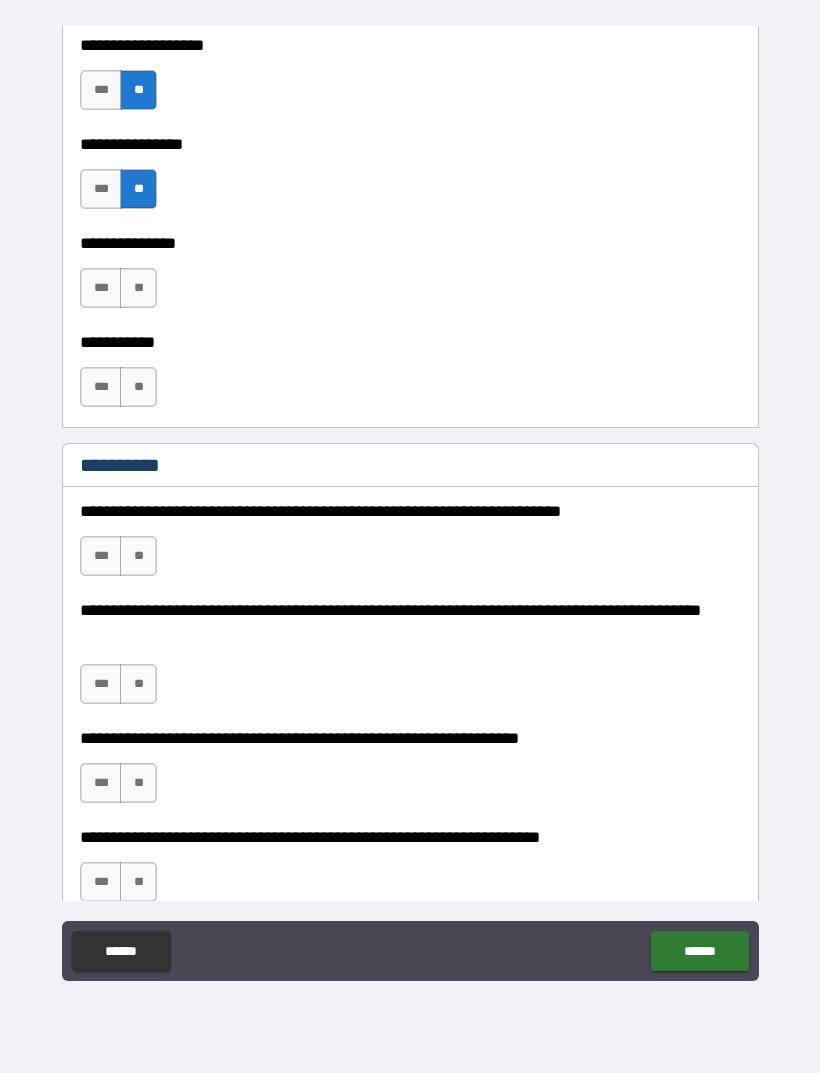 click on "**" at bounding box center (138, 288) 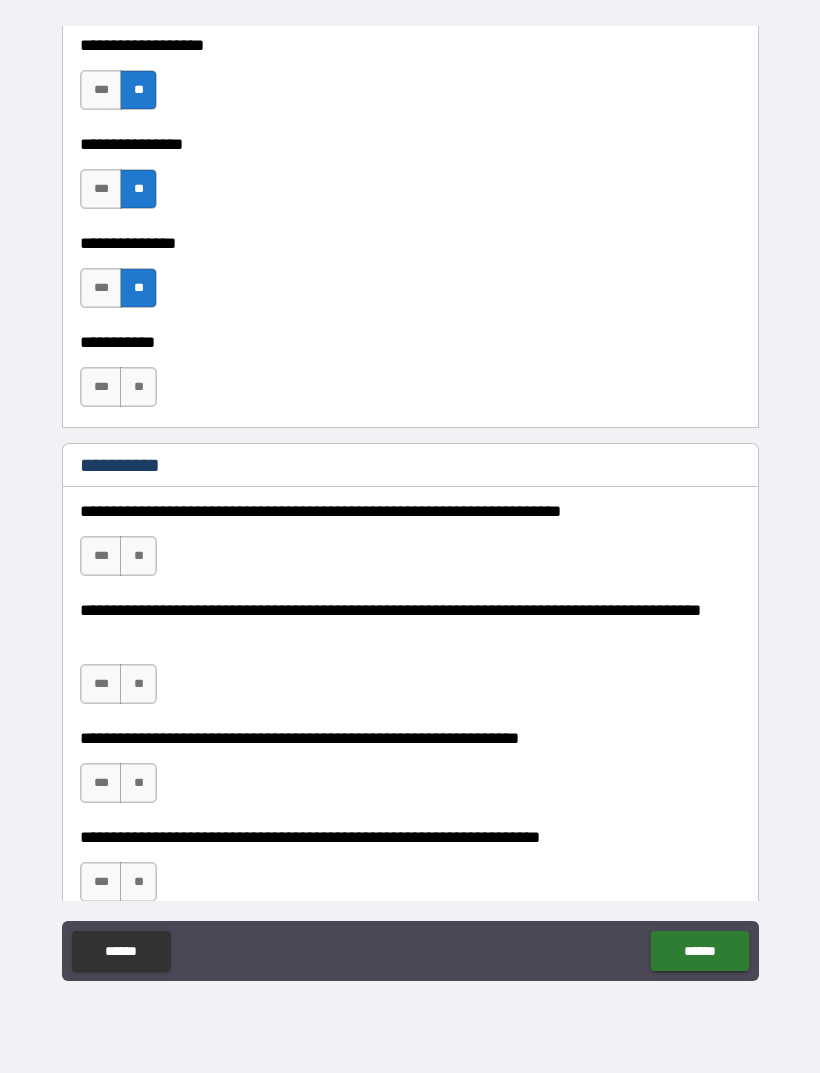 click on "**" at bounding box center (138, 387) 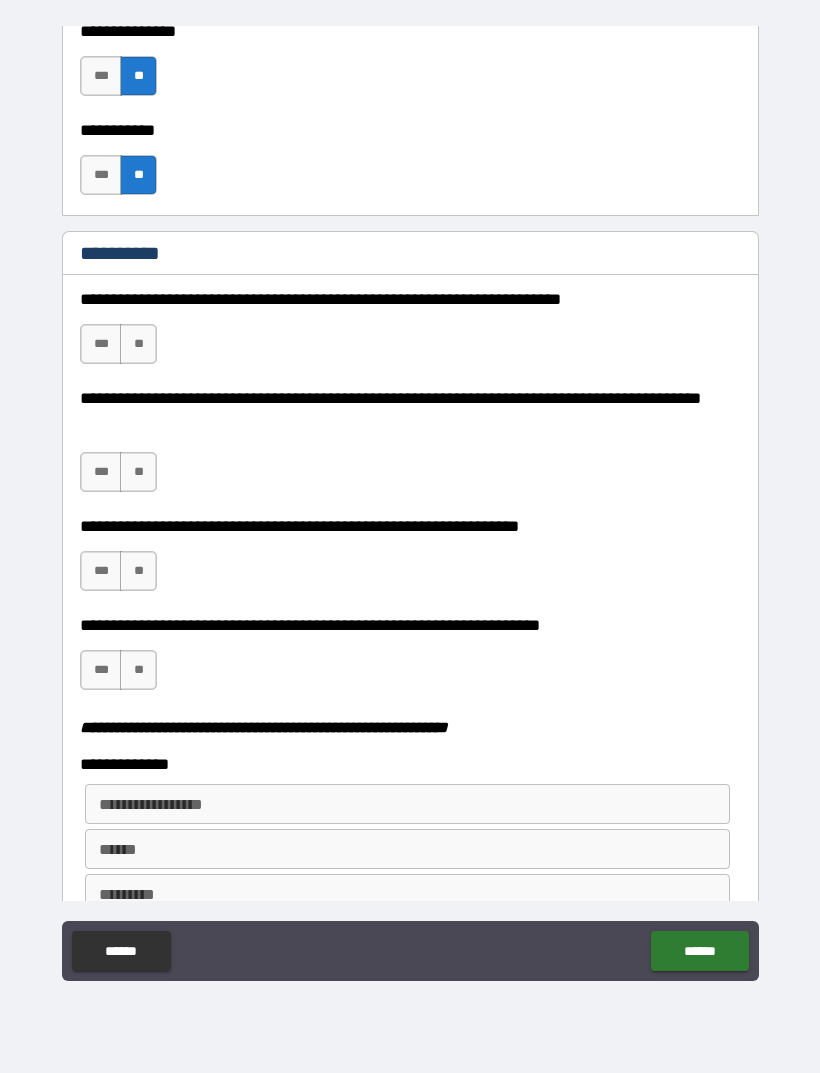 scroll, scrollTop: 2058, scrollLeft: 0, axis: vertical 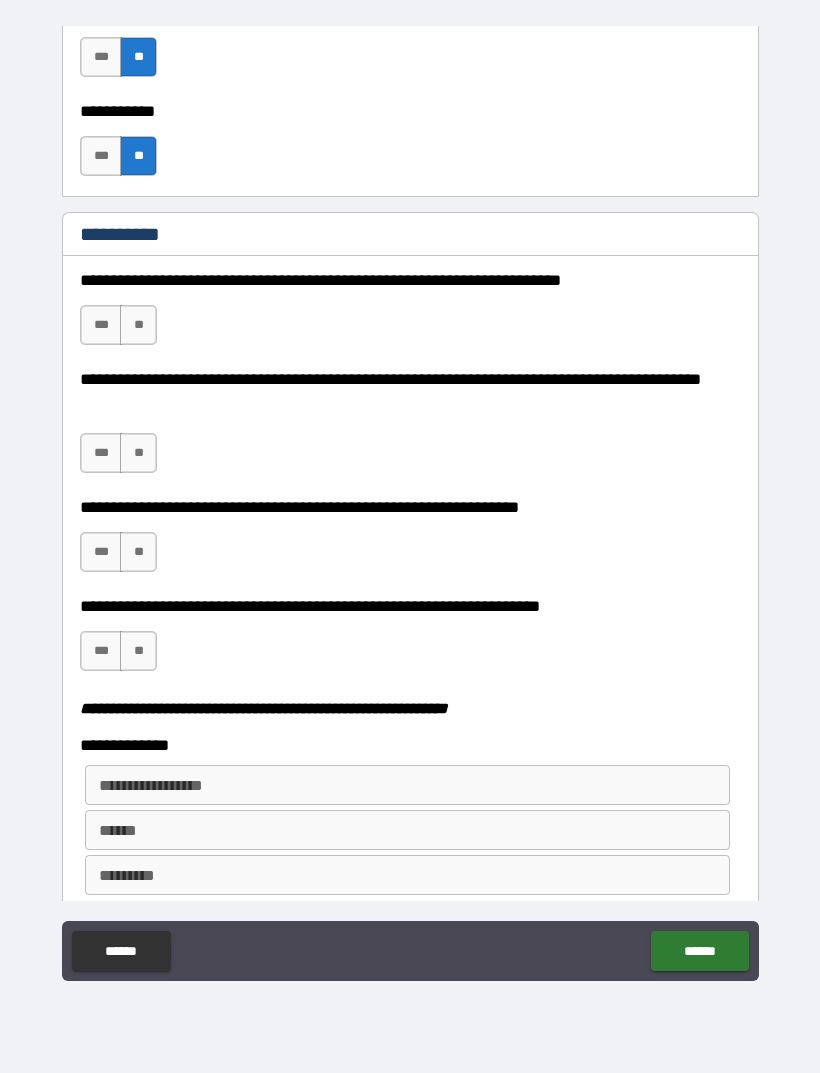 click on "**" at bounding box center (138, 325) 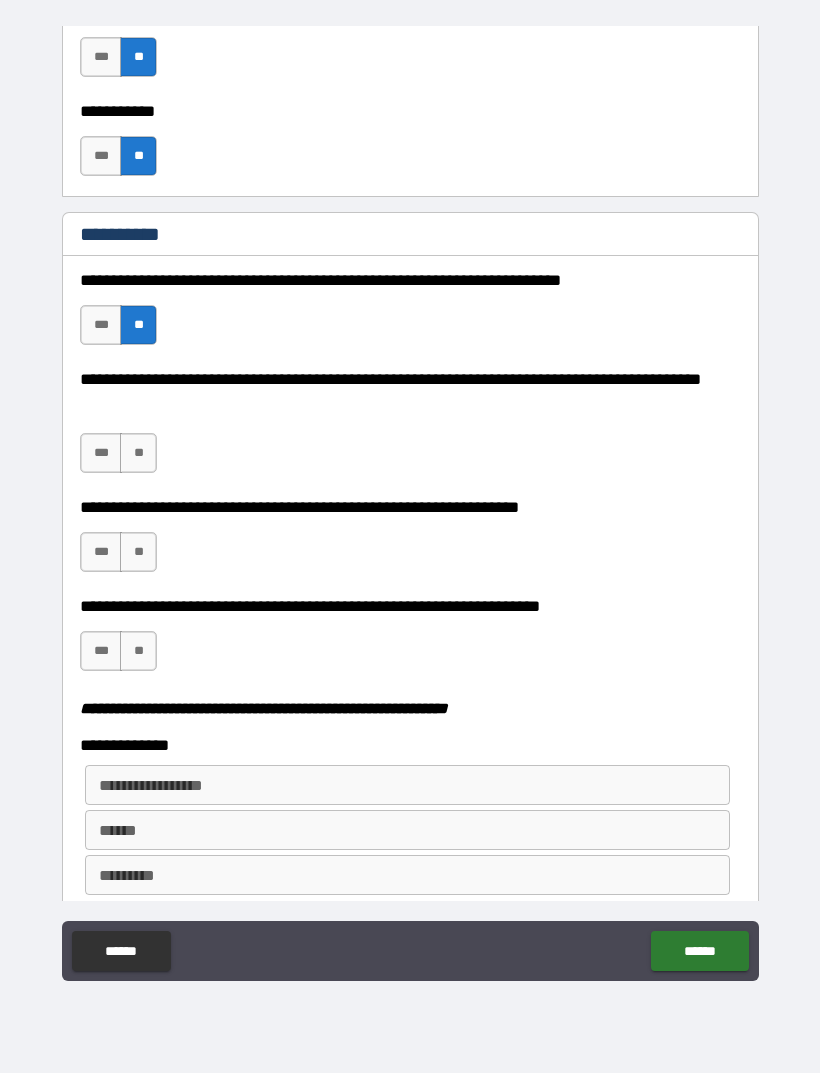 click on "**" at bounding box center (138, 453) 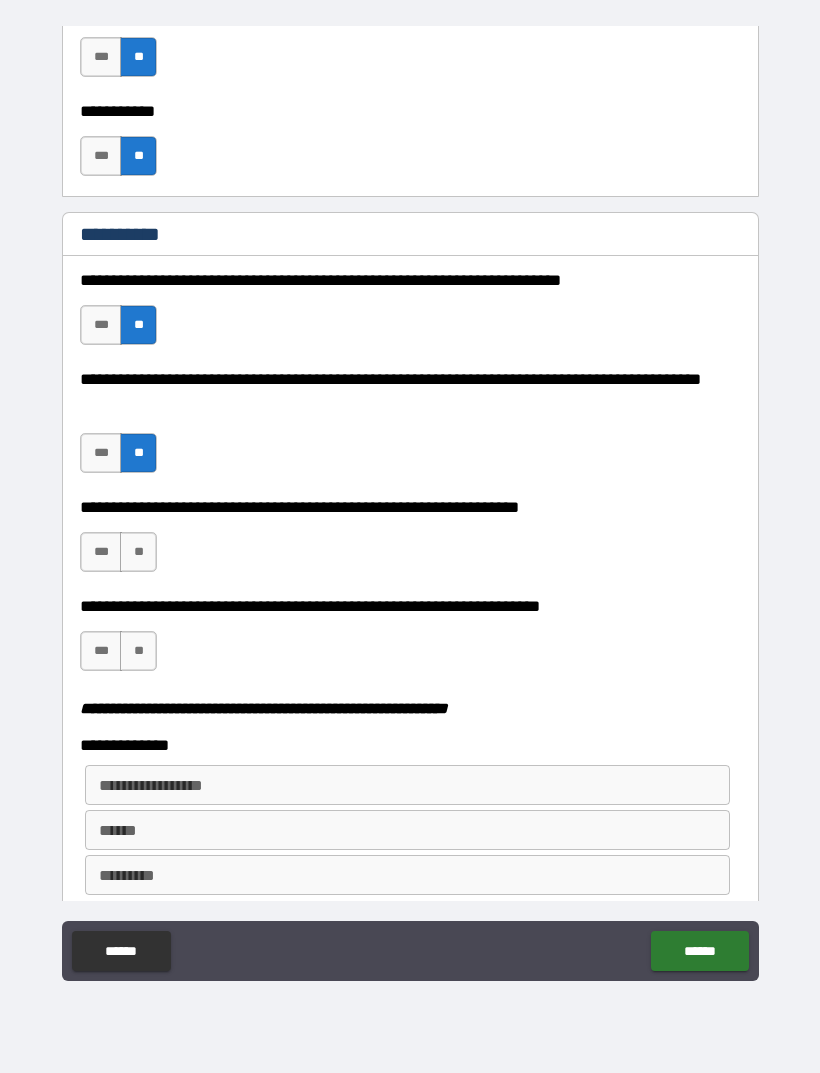 click on "**" at bounding box center (138, 552) 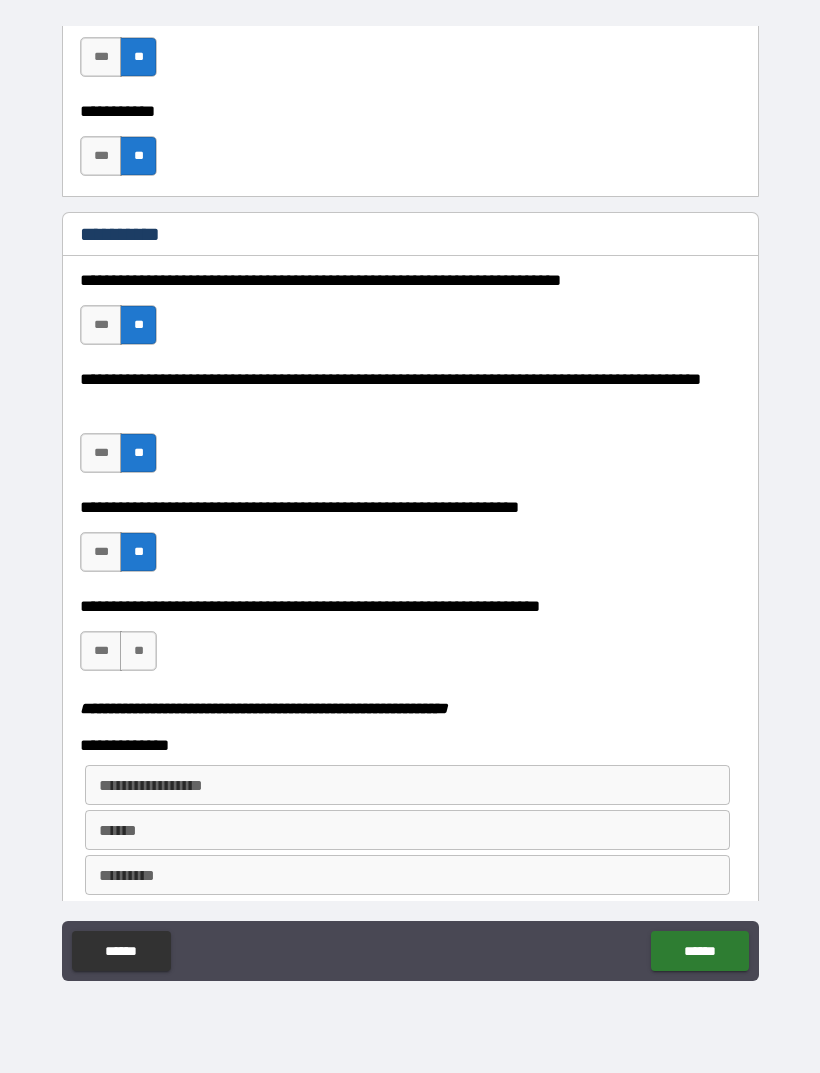 click on "**" at bounding box center [138, 651] 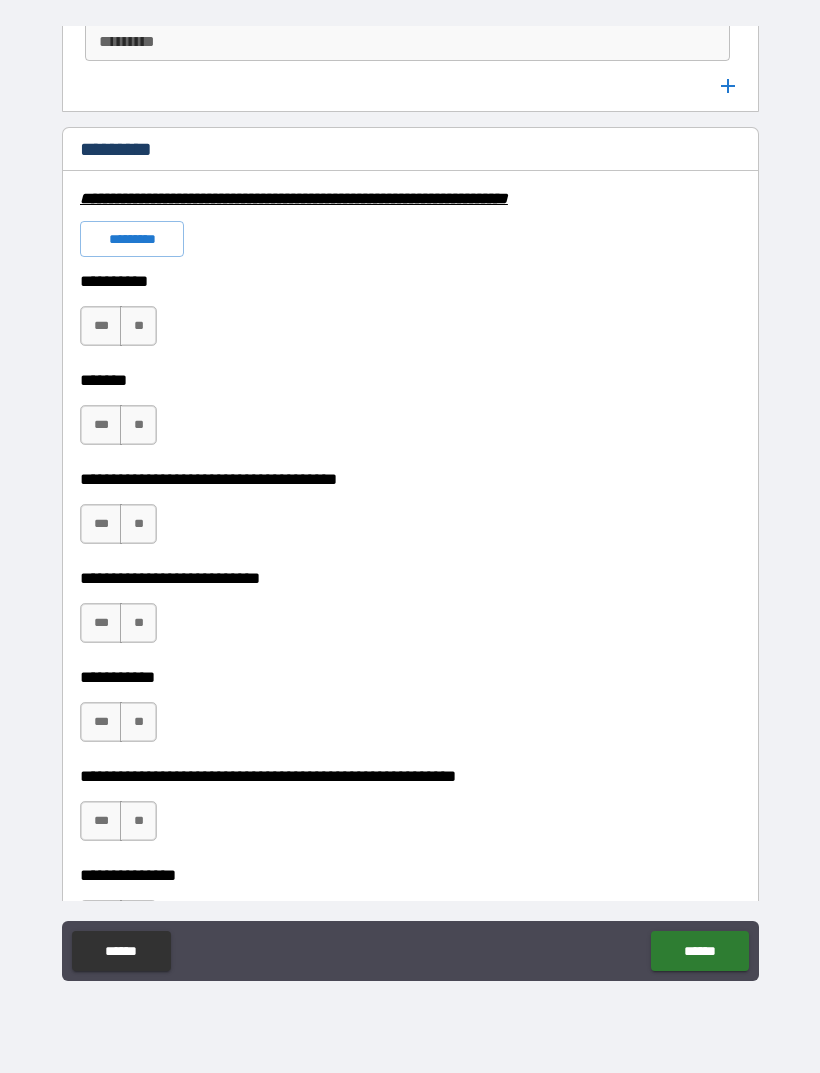 scroll, scrollTop: 2910, scrollLeft: 0, axis: vertical 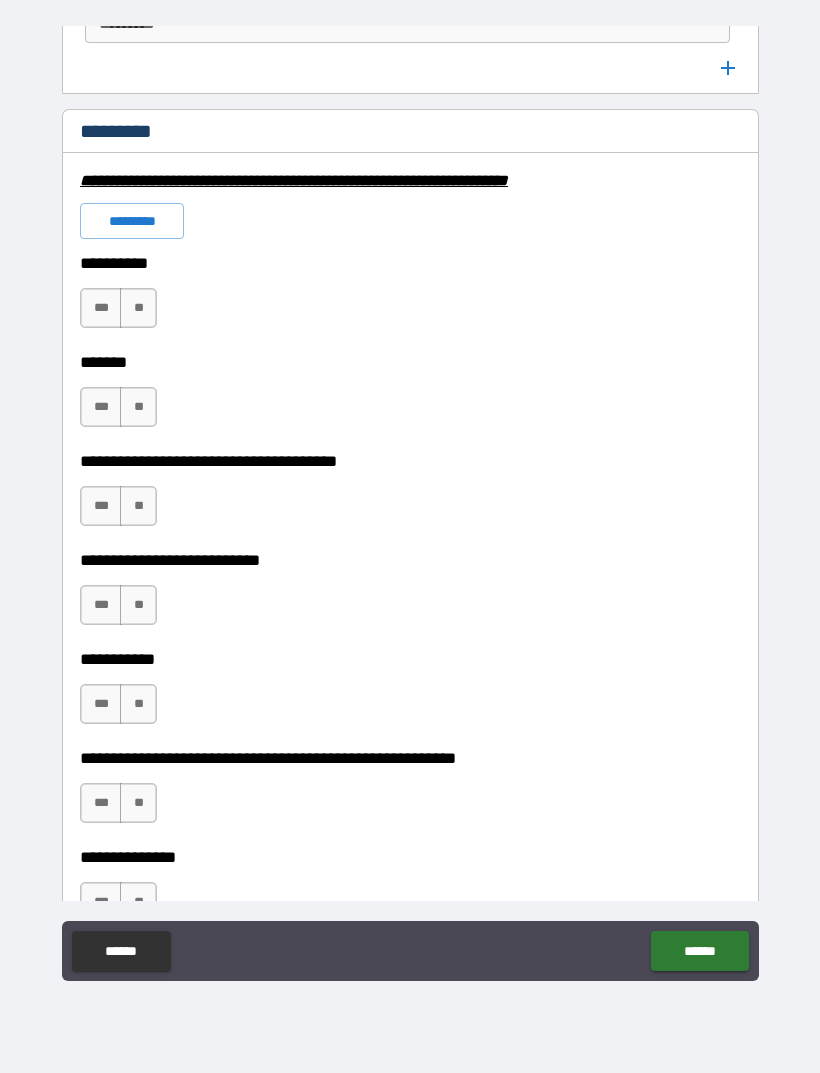 click on "**" at bounding box center [138, 407] 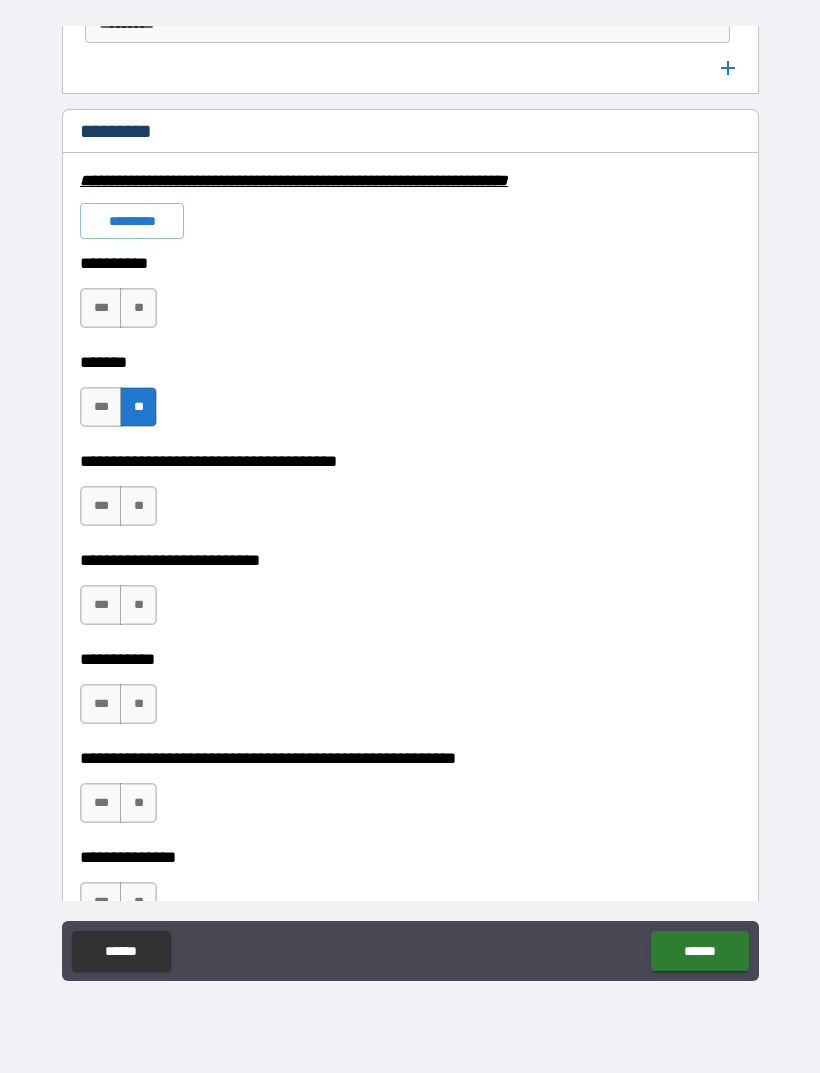 click on "**" at bounding box center (138, 308) 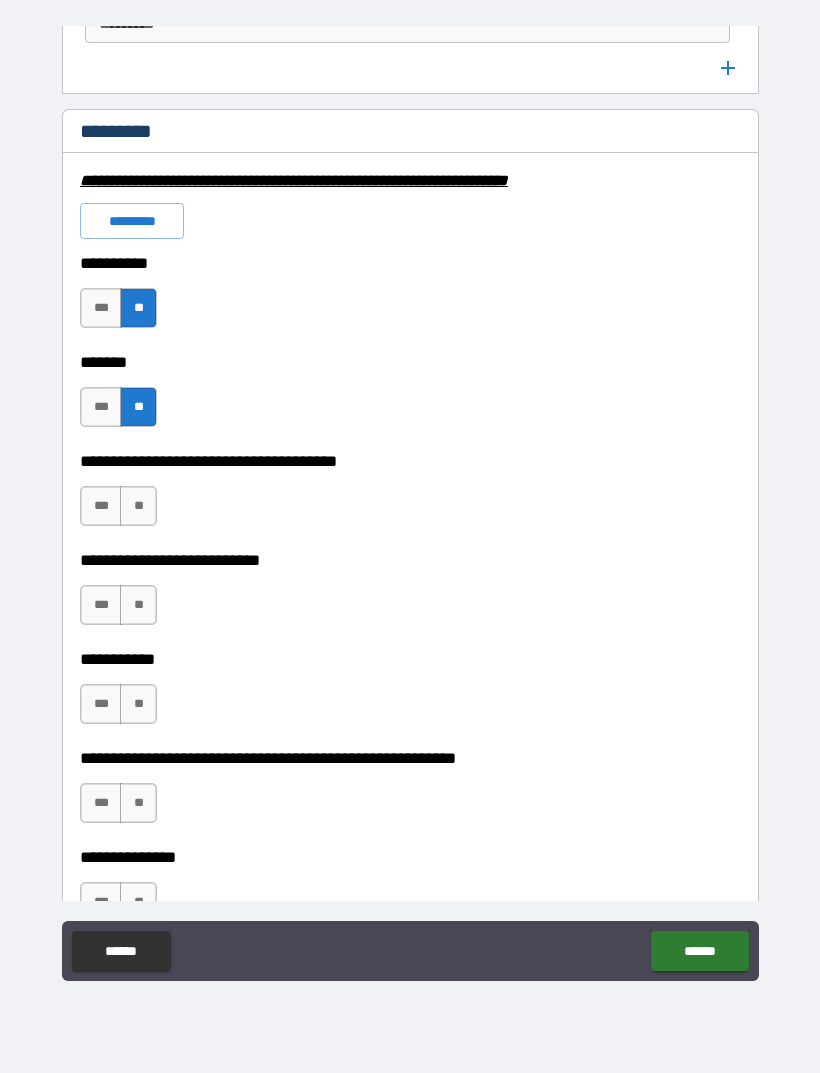 click on "**" at bounding box center [138, 506] 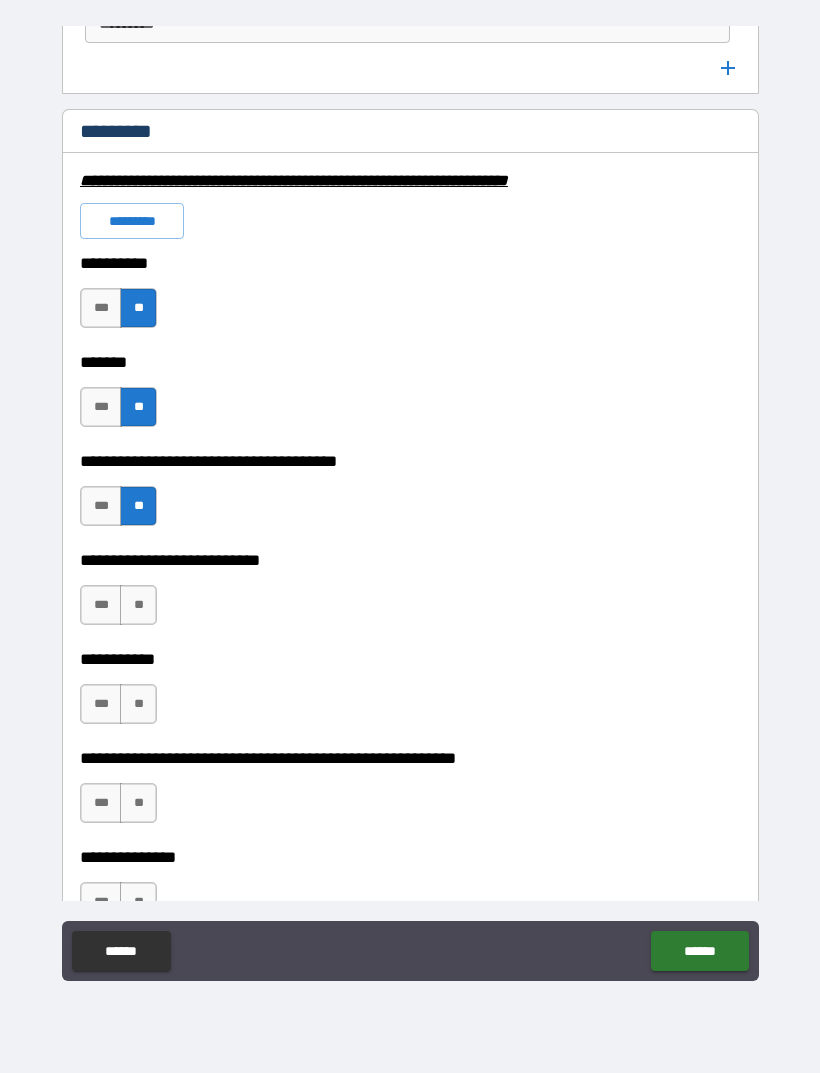 click on "**" at bounding box center (138, 605) 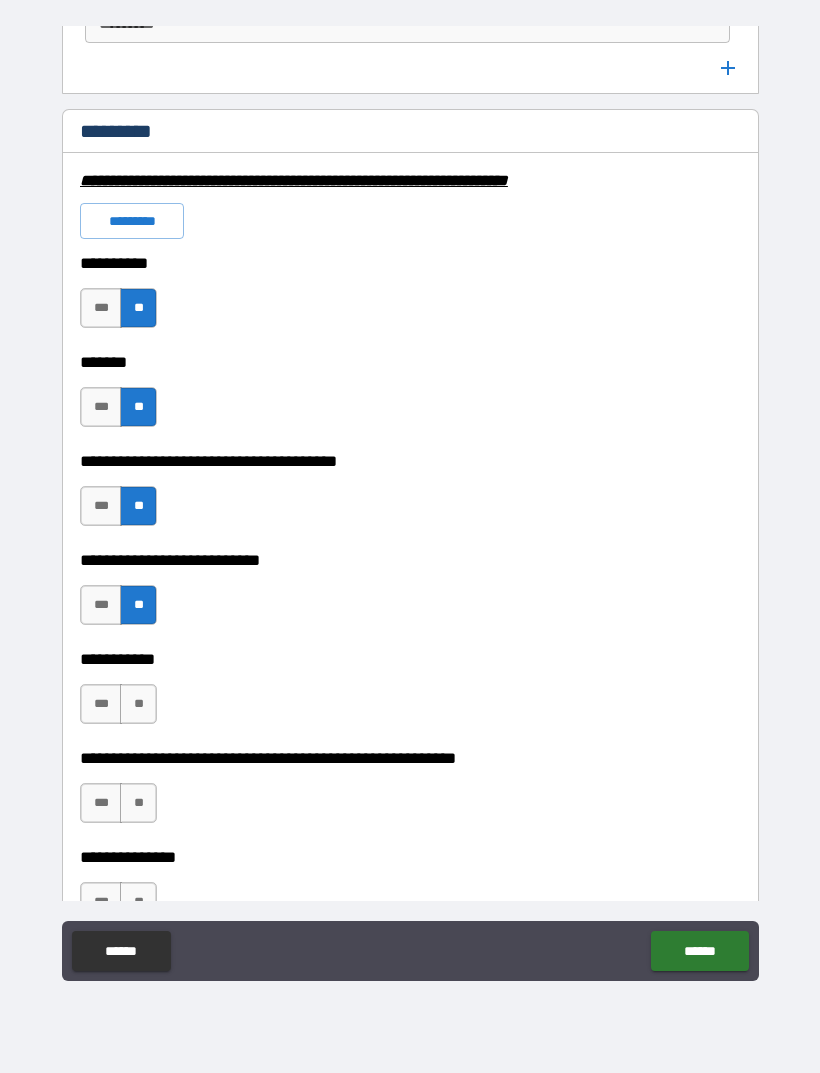 click on "**" at bounding box center (138, 704) 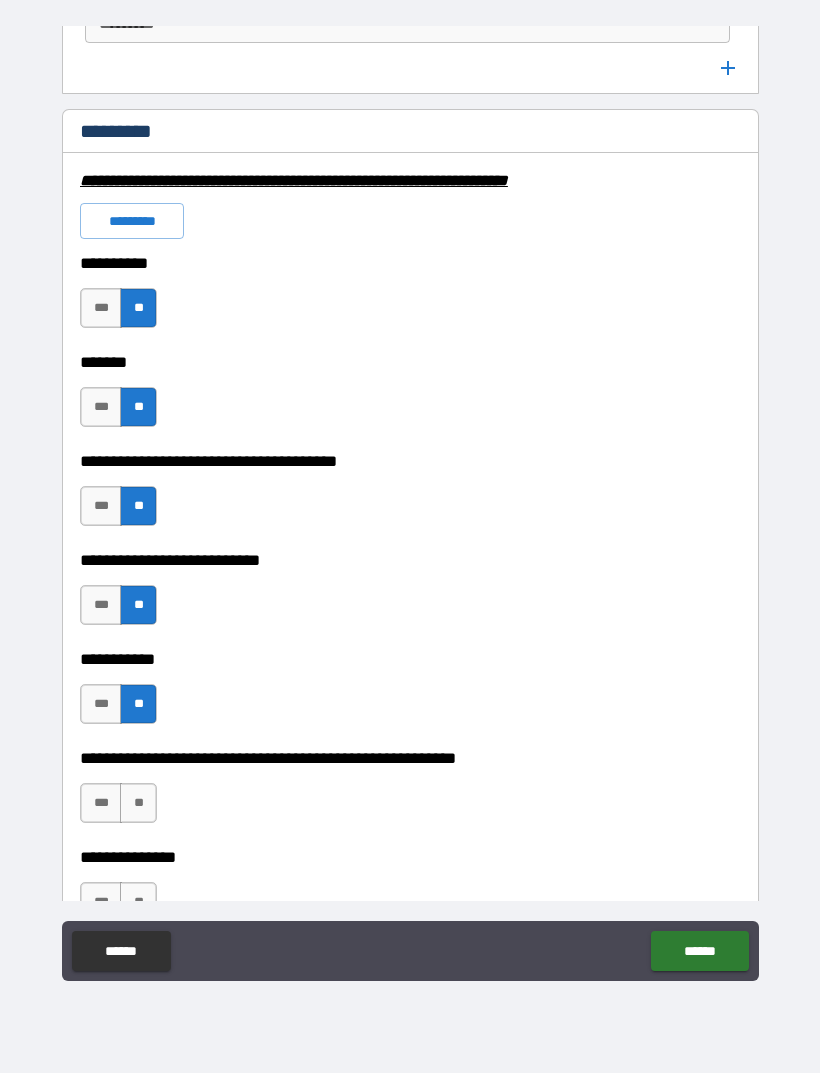 click on "**" at bounding box center [138, 803] 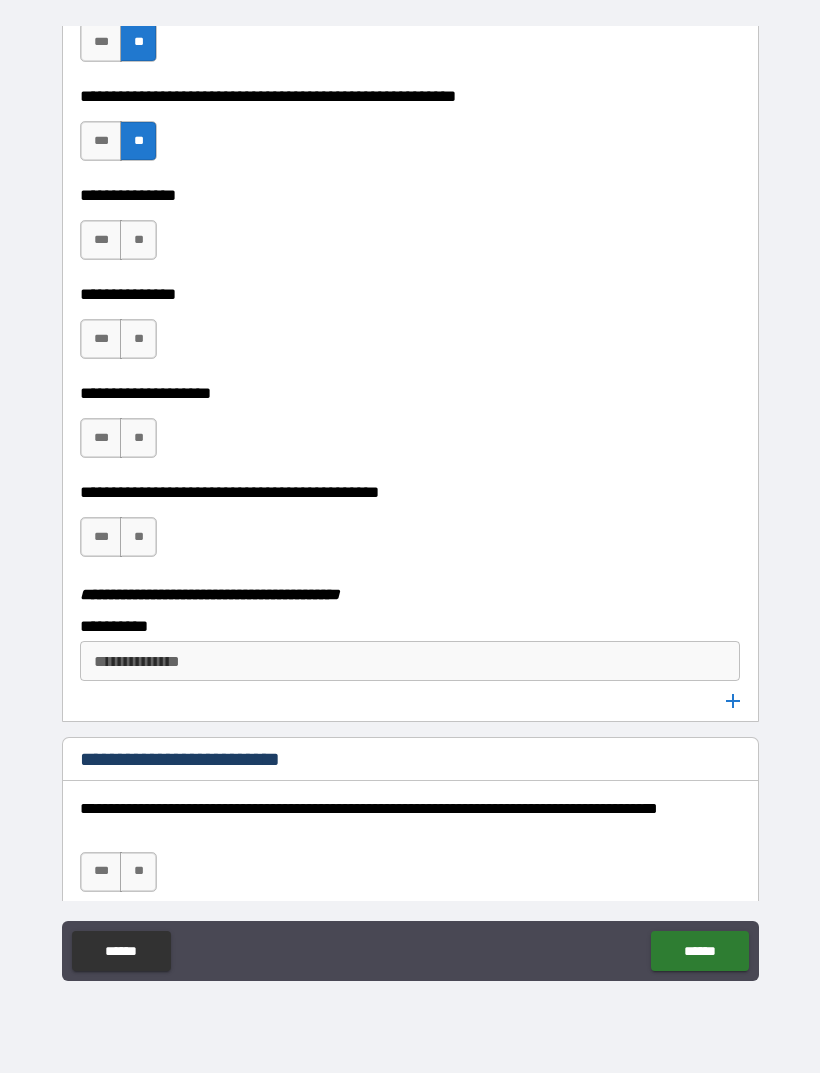 scroll, scrollTop: 3578, scrollLeft: 0, axis: vertical 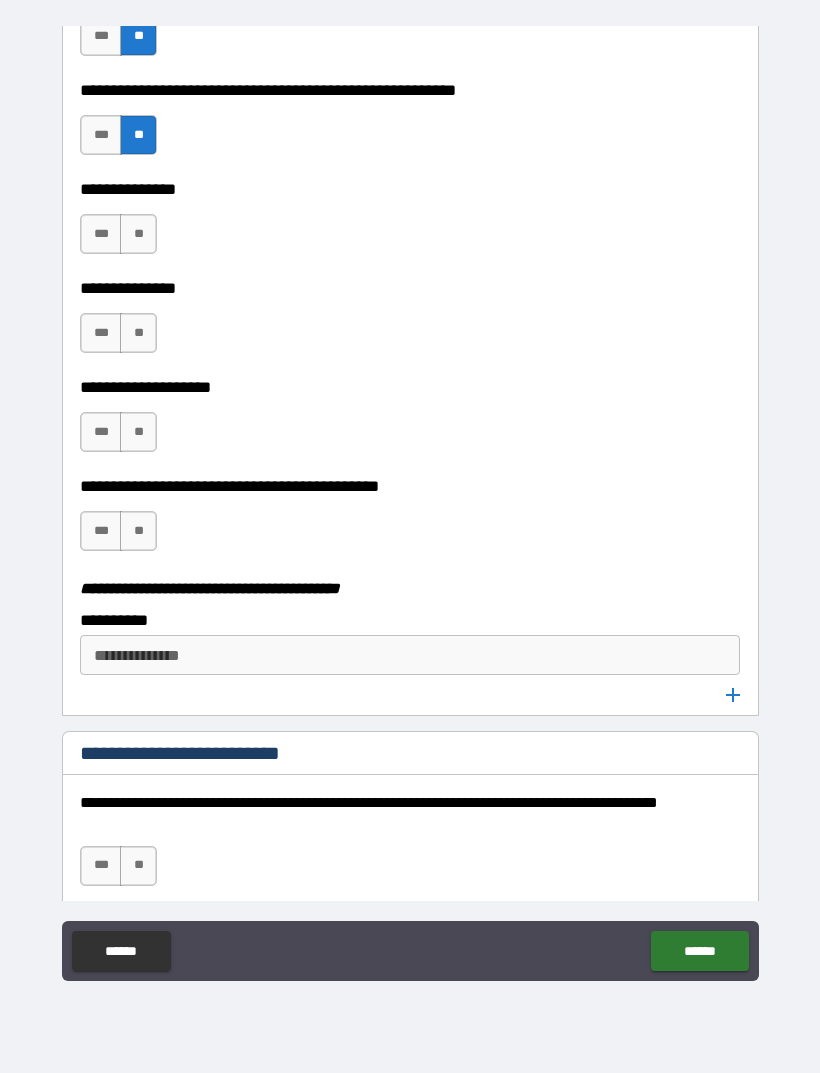 click on "**" at bounding box center (138, 432) 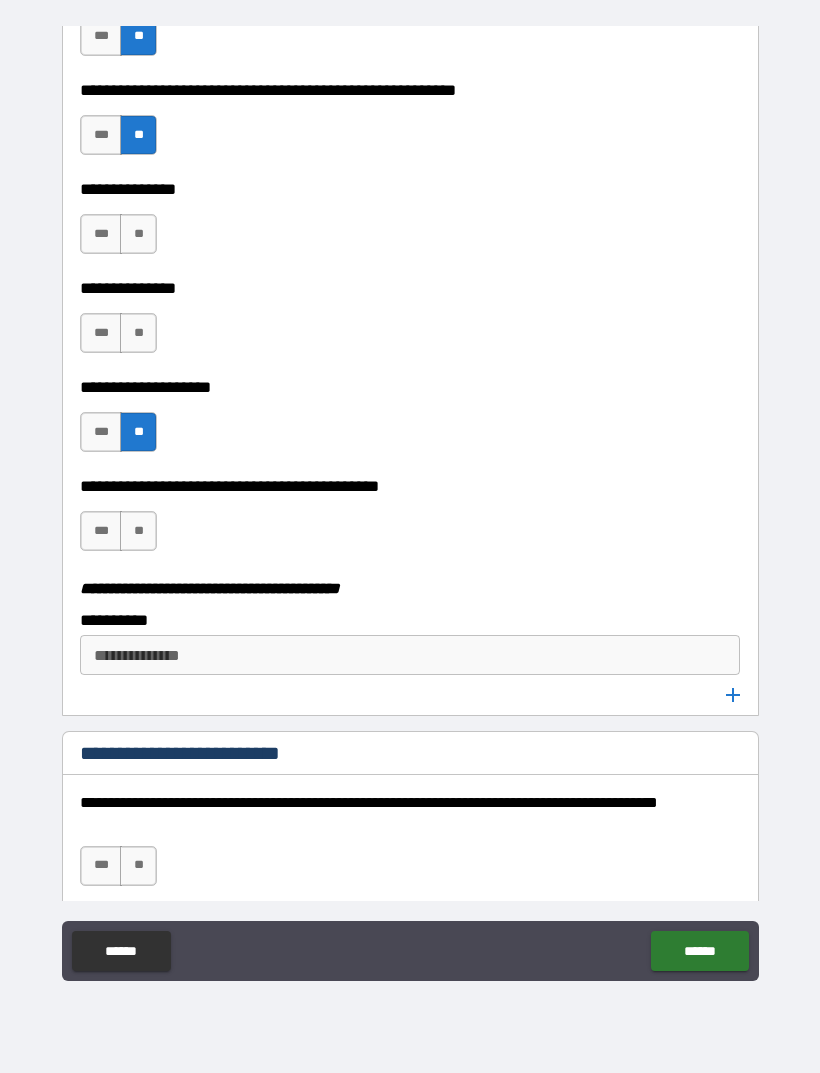 click on "**" at bounding box center [138, 333] 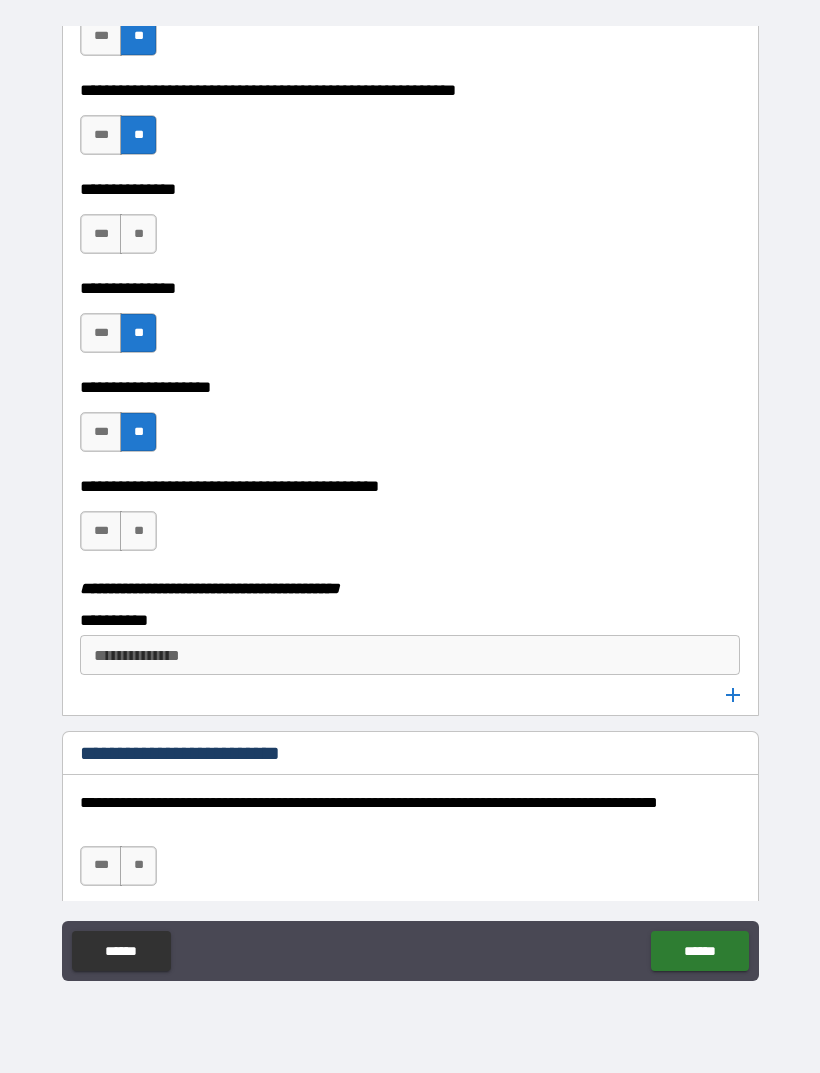click on "**" at bounding box center [138, 234] 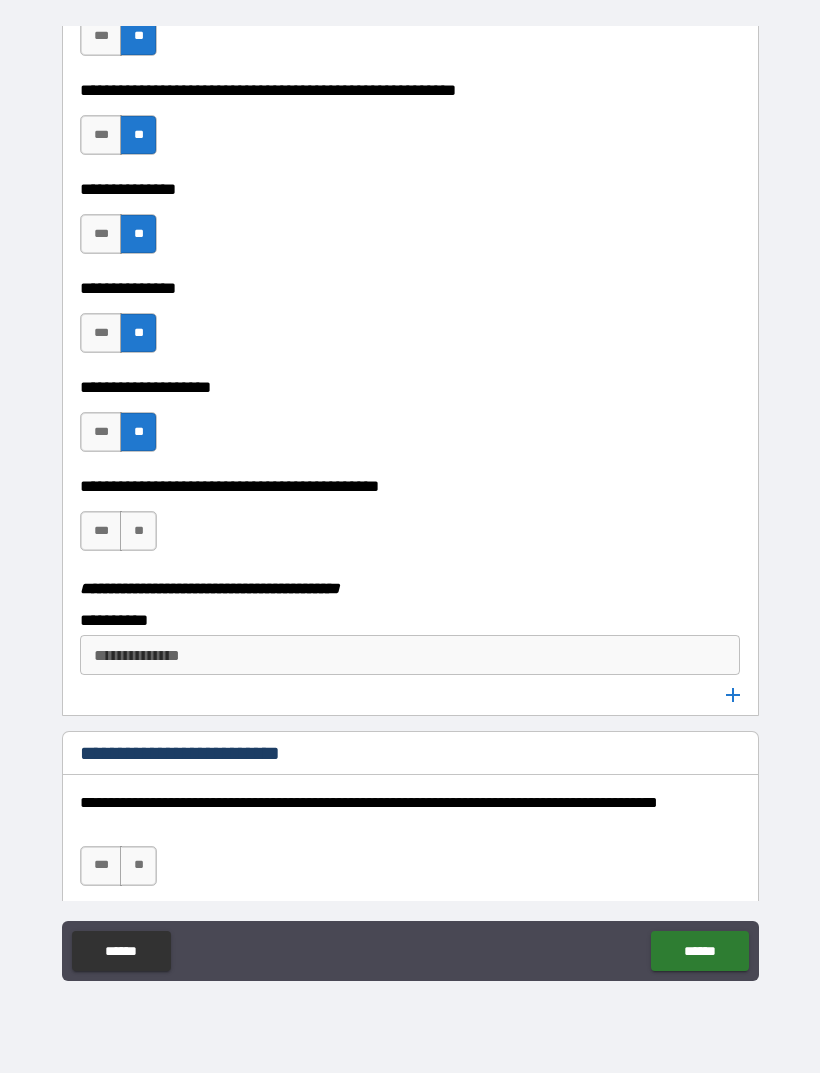 click on "**" at bounding box center (138, 531) 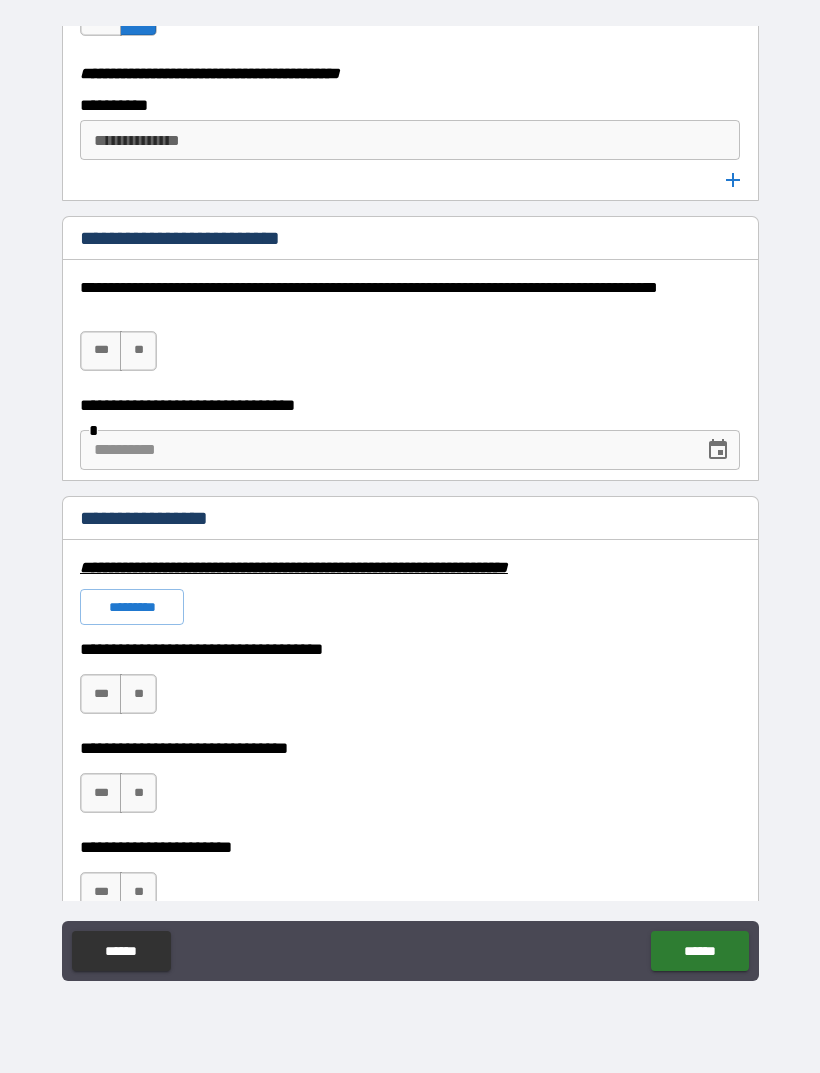 scroll, scrollTop: 4094, scrollLeft: 0, axis: vertical 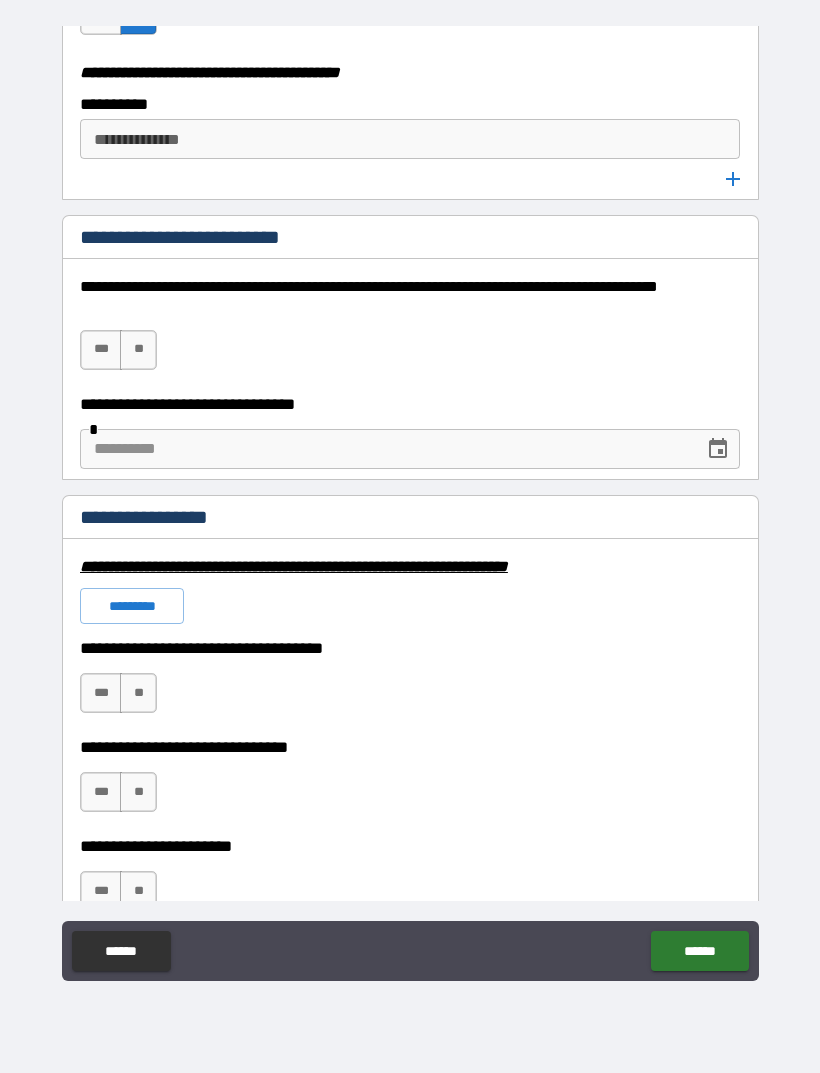 click on "**" at bounding box center [138, 350] 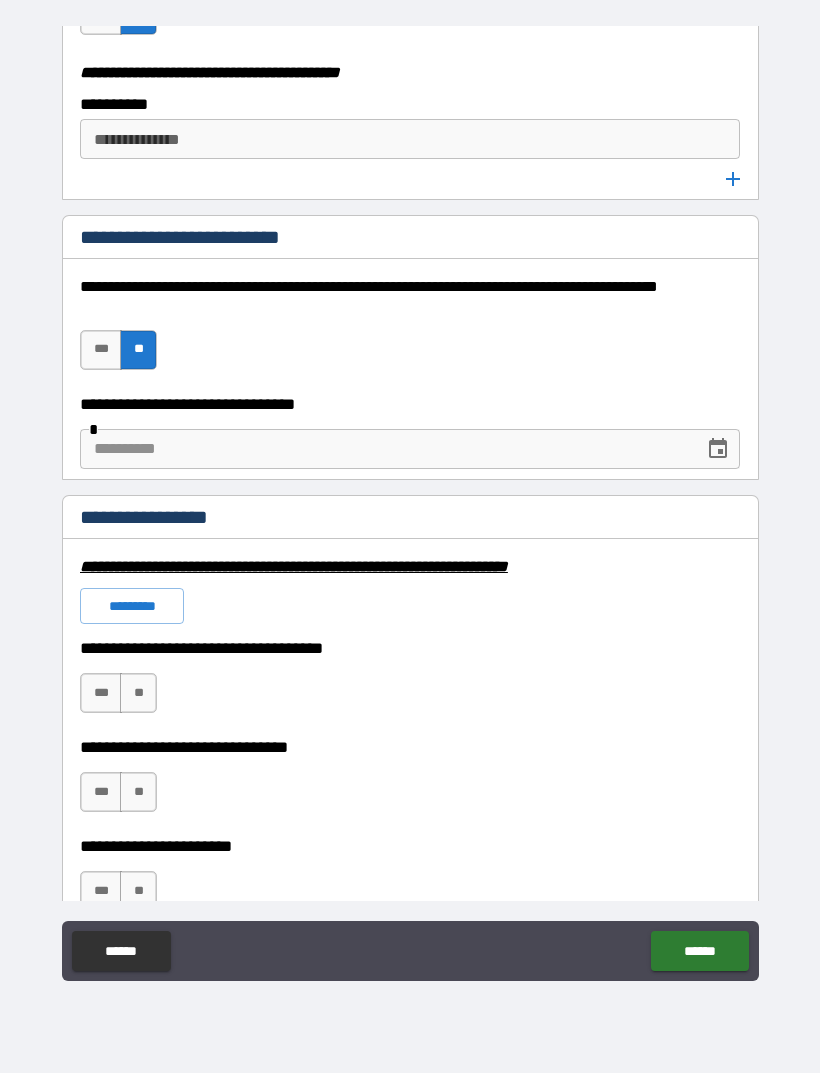 click on "**" at bounding box center (138, 693) 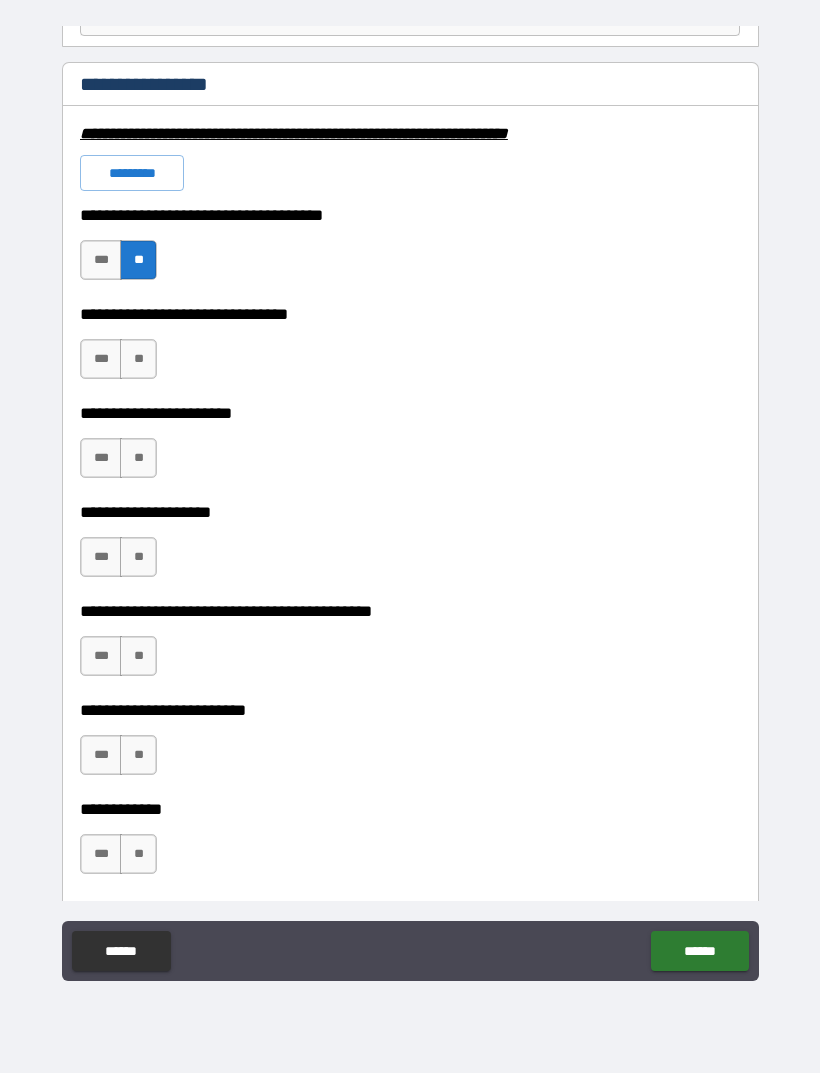 scroll, scrollTop: 4538, scrollLeft: 0, axis: vertical 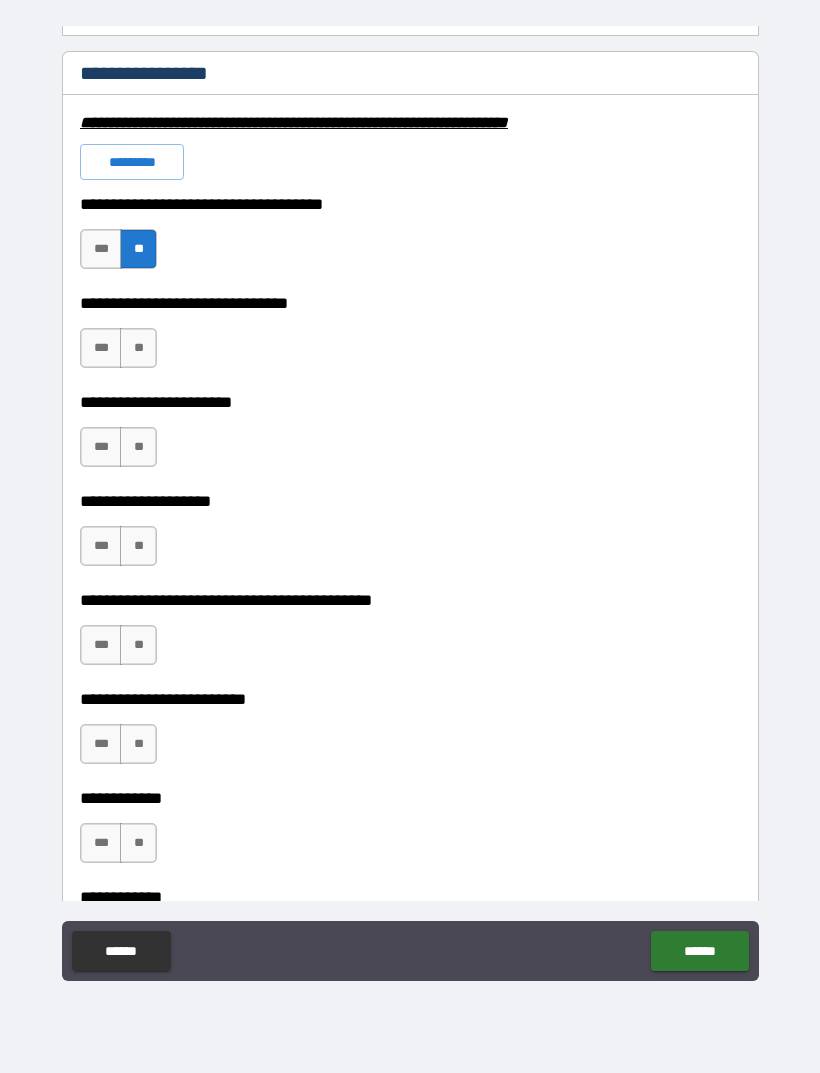 click on "**" at bounding box center [138, 744] 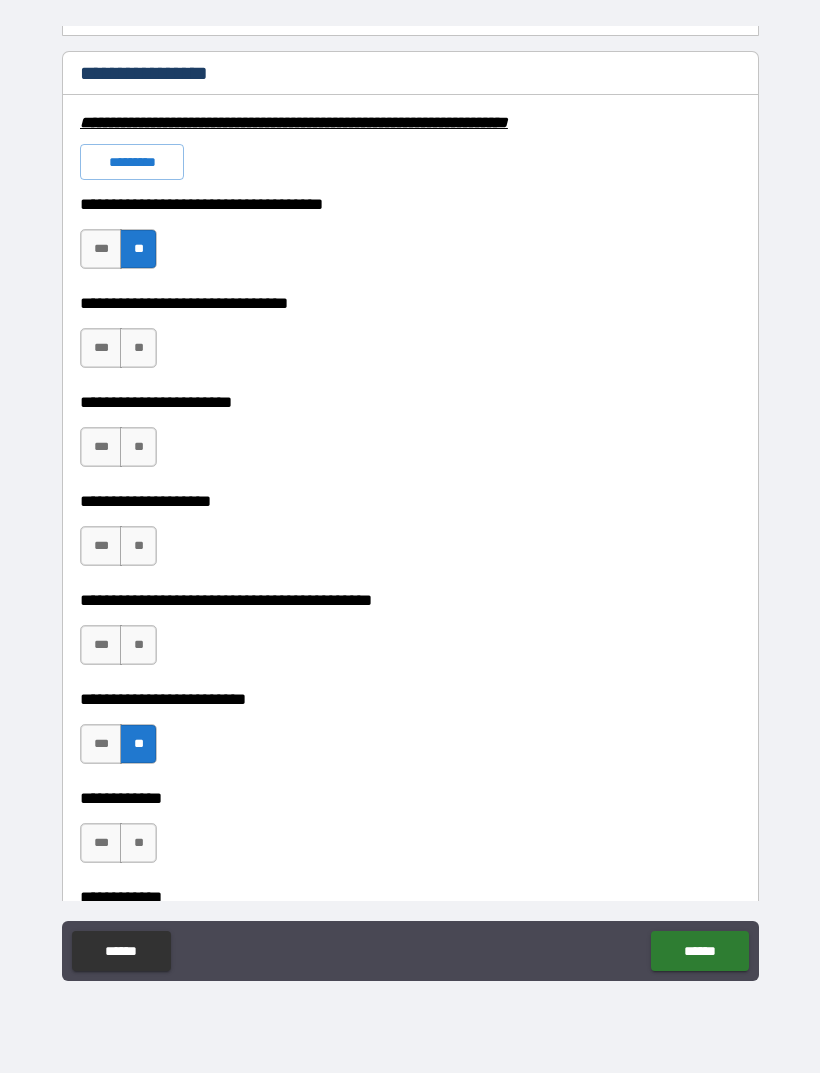click on "**" at bounding box center (138, 645) 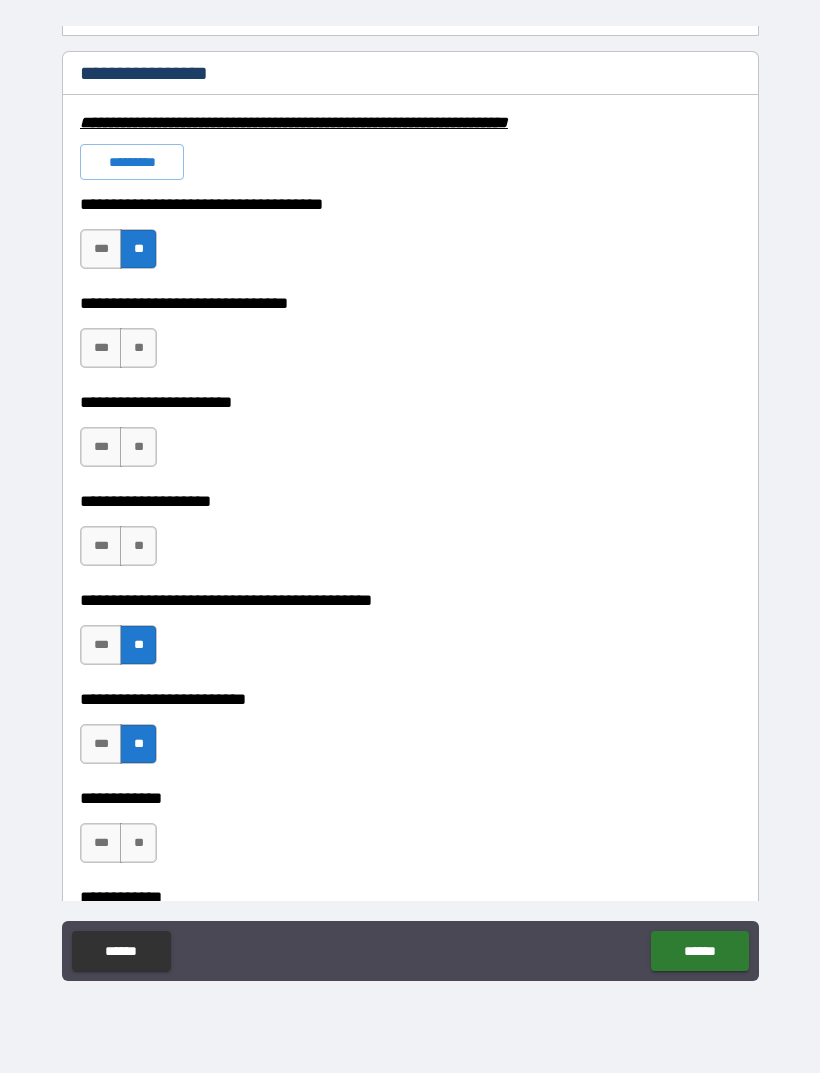 click on "**" at bounding box center (138, 546) 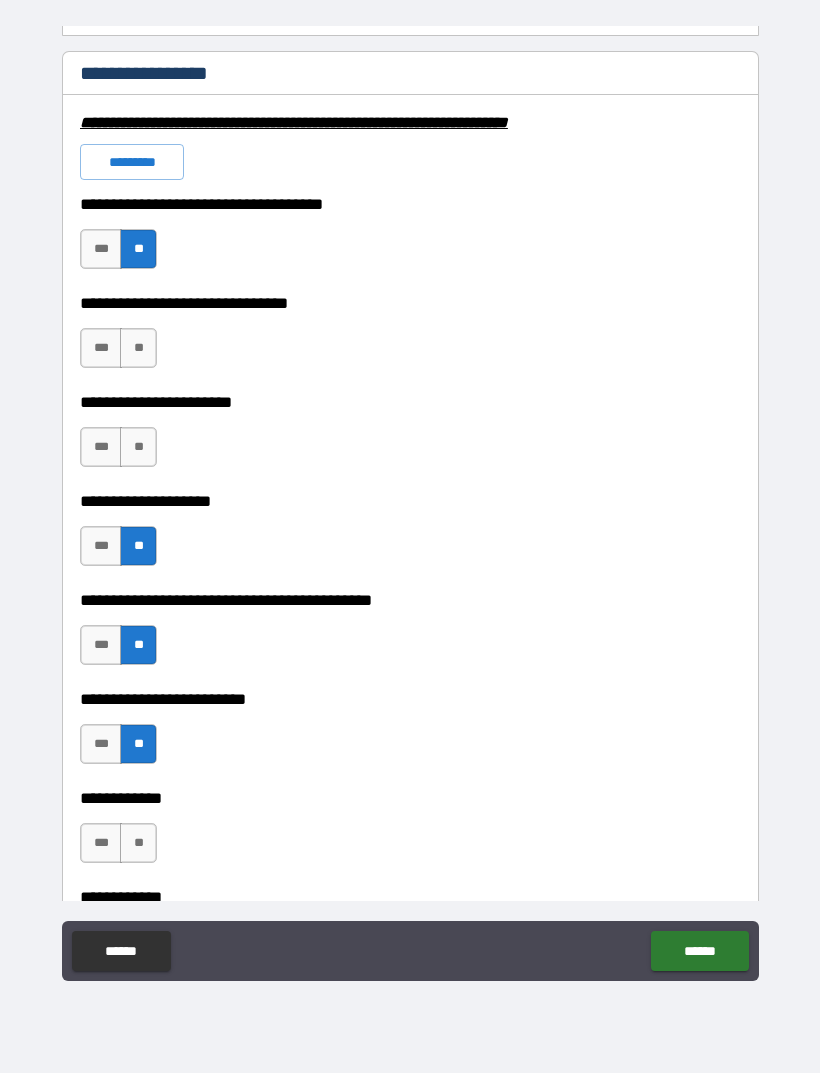 click on "**" at bounding box center [138, 447] 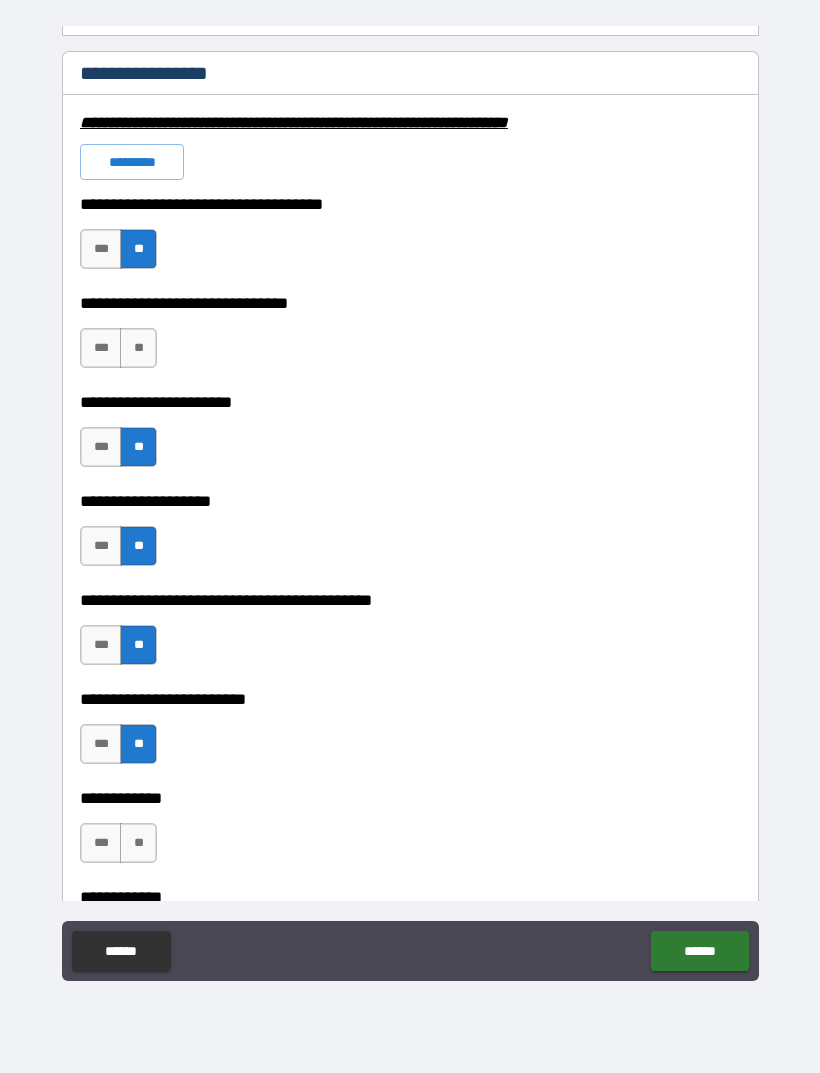 click on "**" at bounding box center [138, 348] 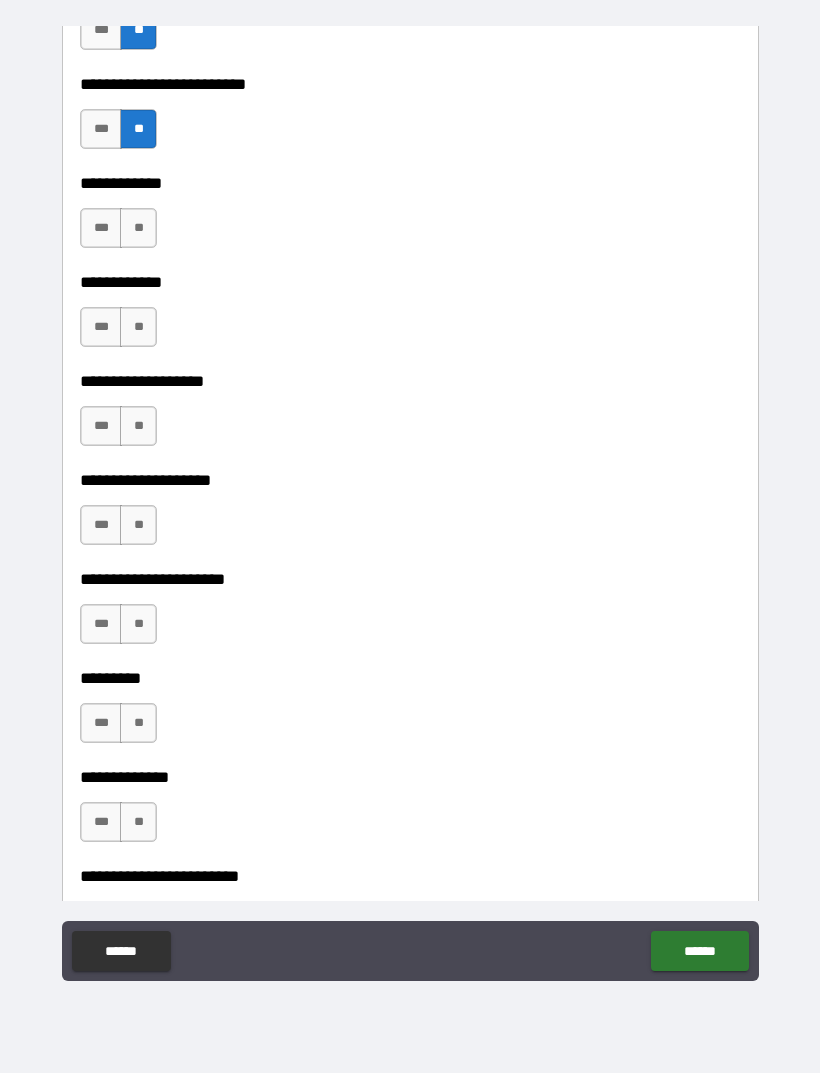 scroll, scrollTop: 5154, scrollLeft: 0, axis: vertical 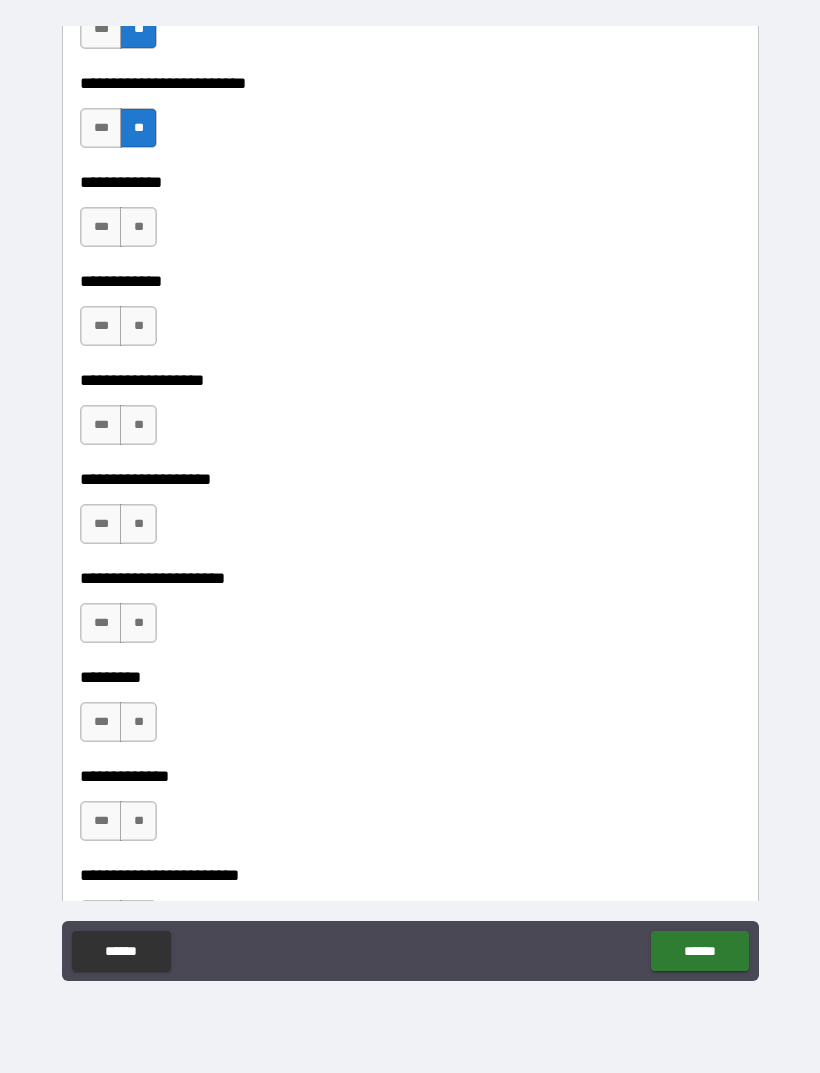 click on "**" at bounding box center (138, 425) 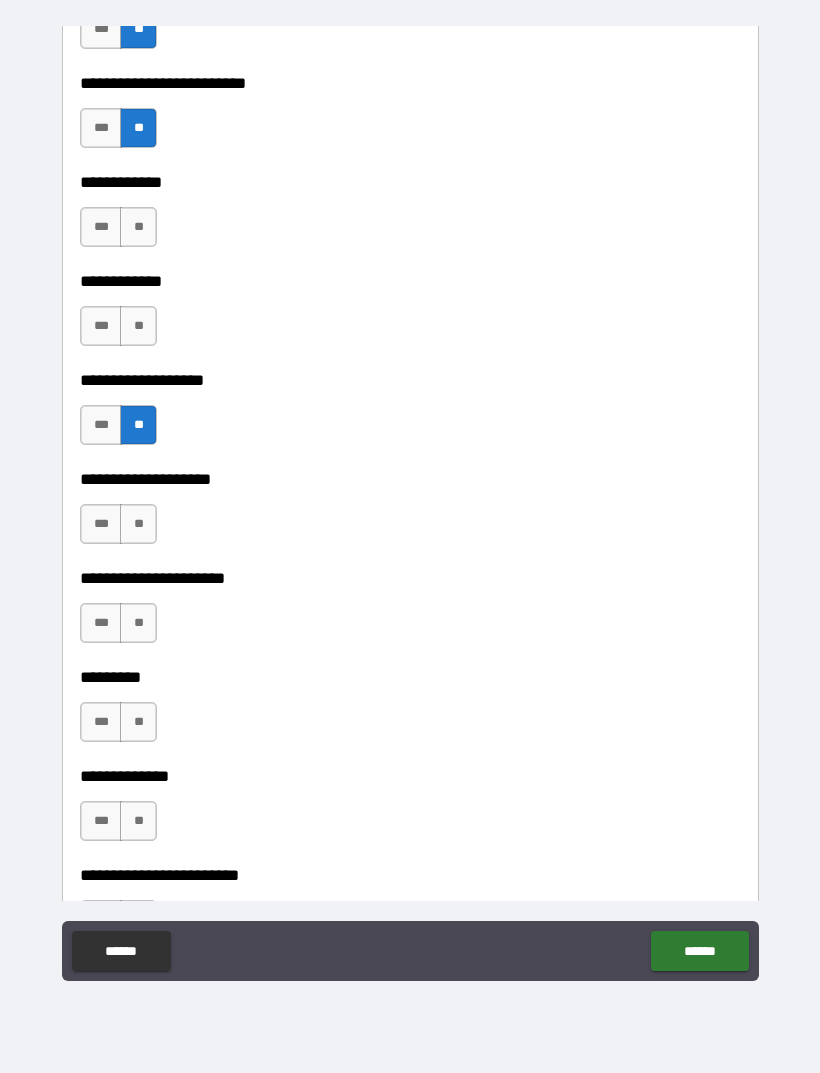 click on "**" at bounding box center (138, 326) 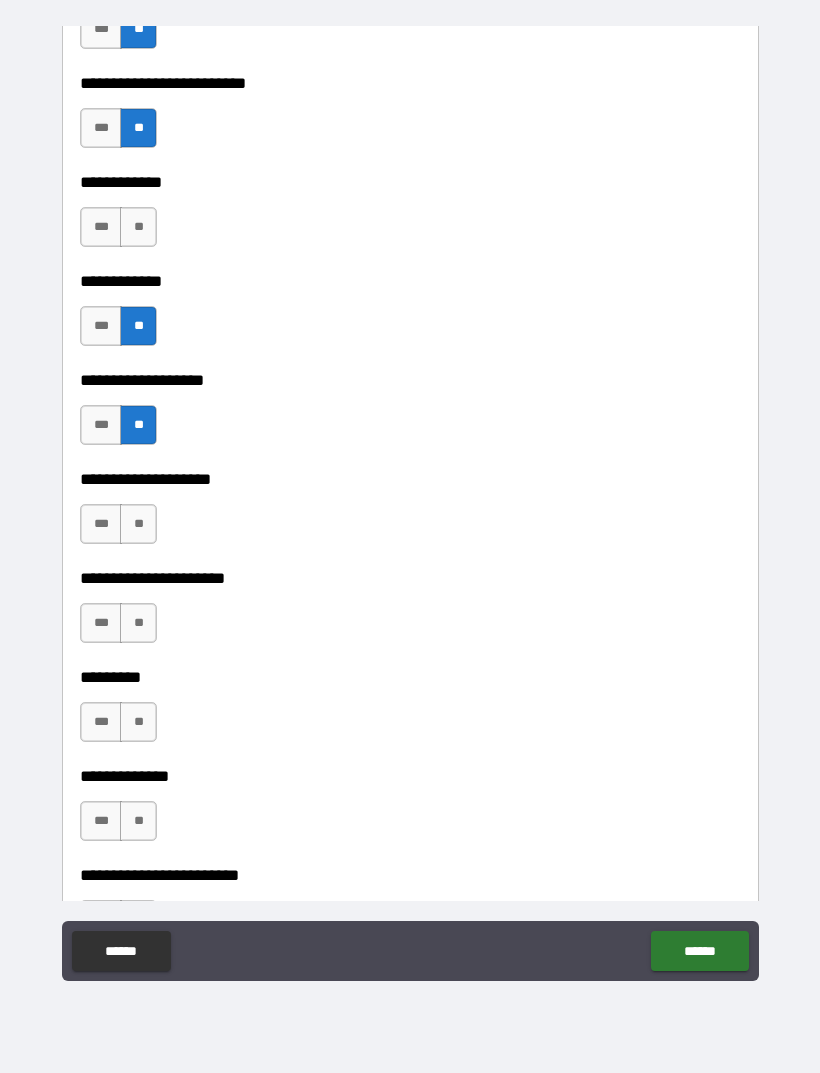 click on "**" at bounding box center [138, 227] 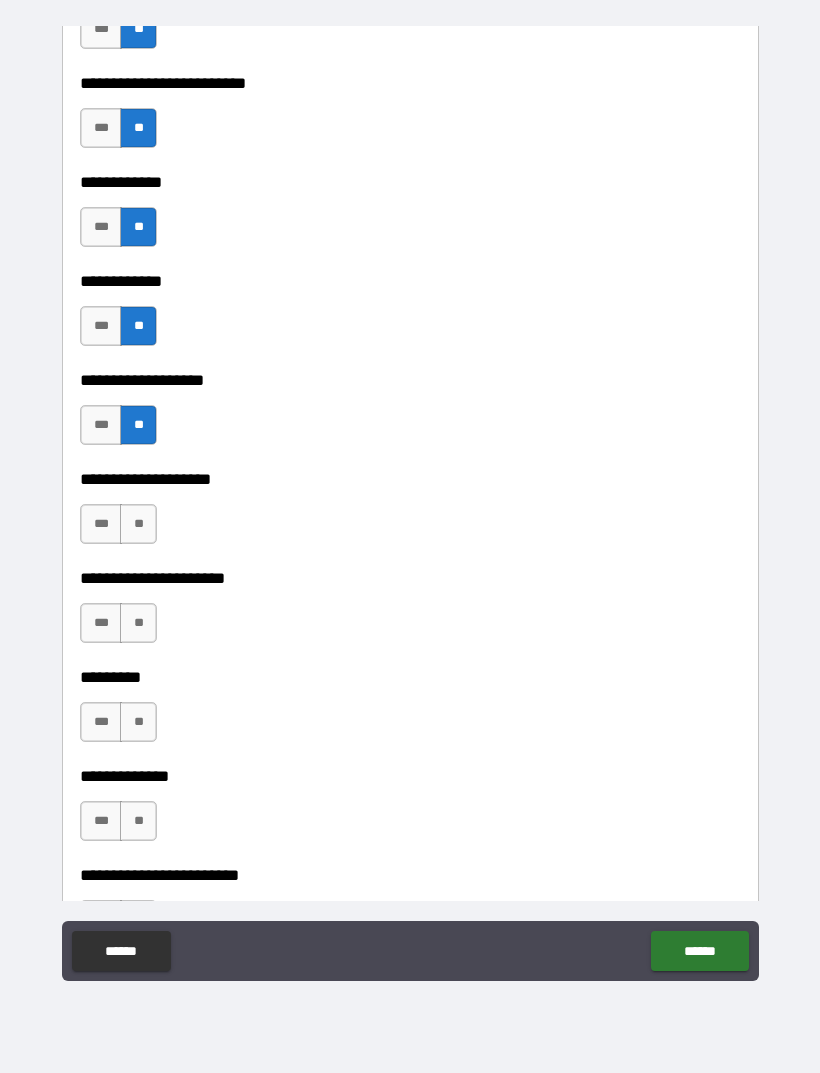 click on "**" at bounding box center (138, 524) 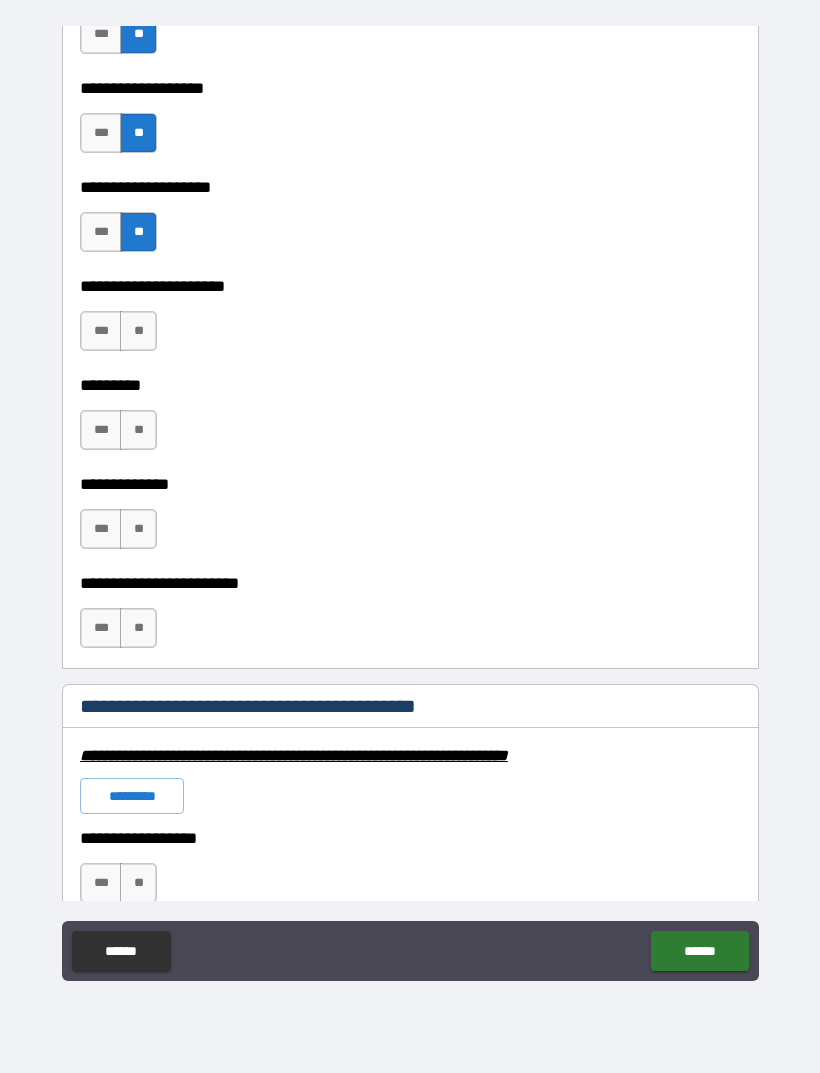 scroll, scrollTop: 5447, scrollLeft: 0, axis: vertical 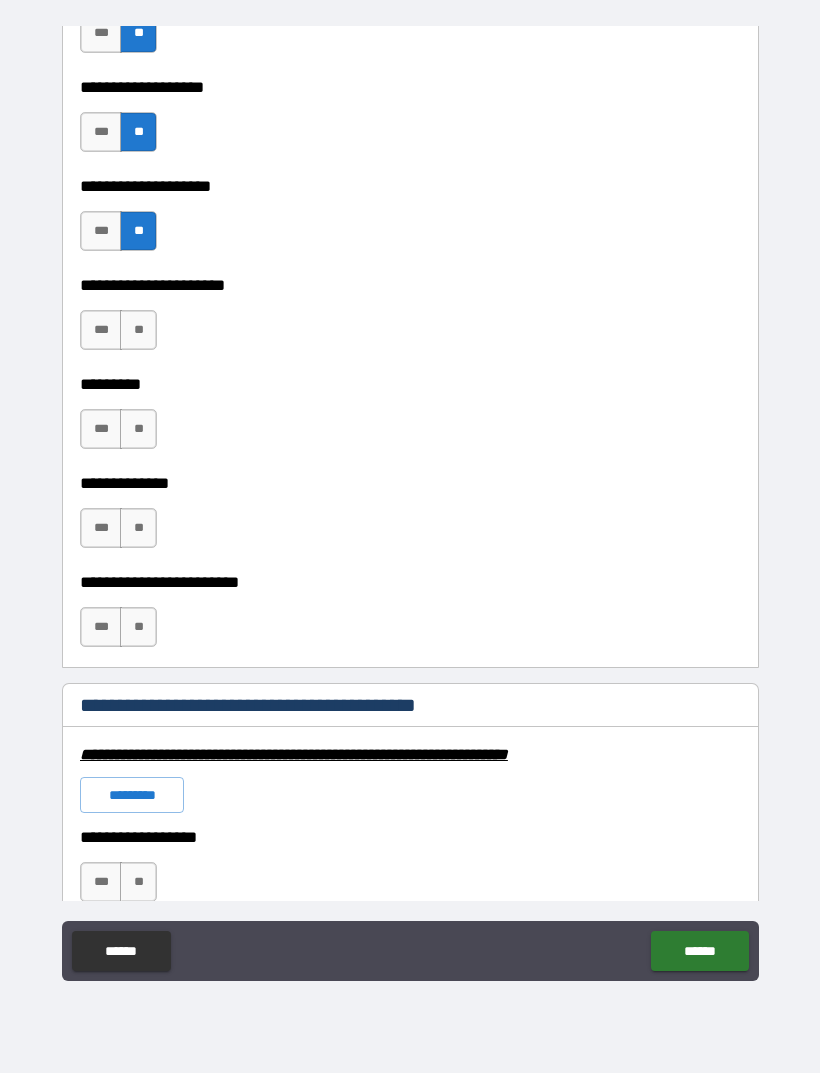 click on "**" at bounding box center [138, 330] 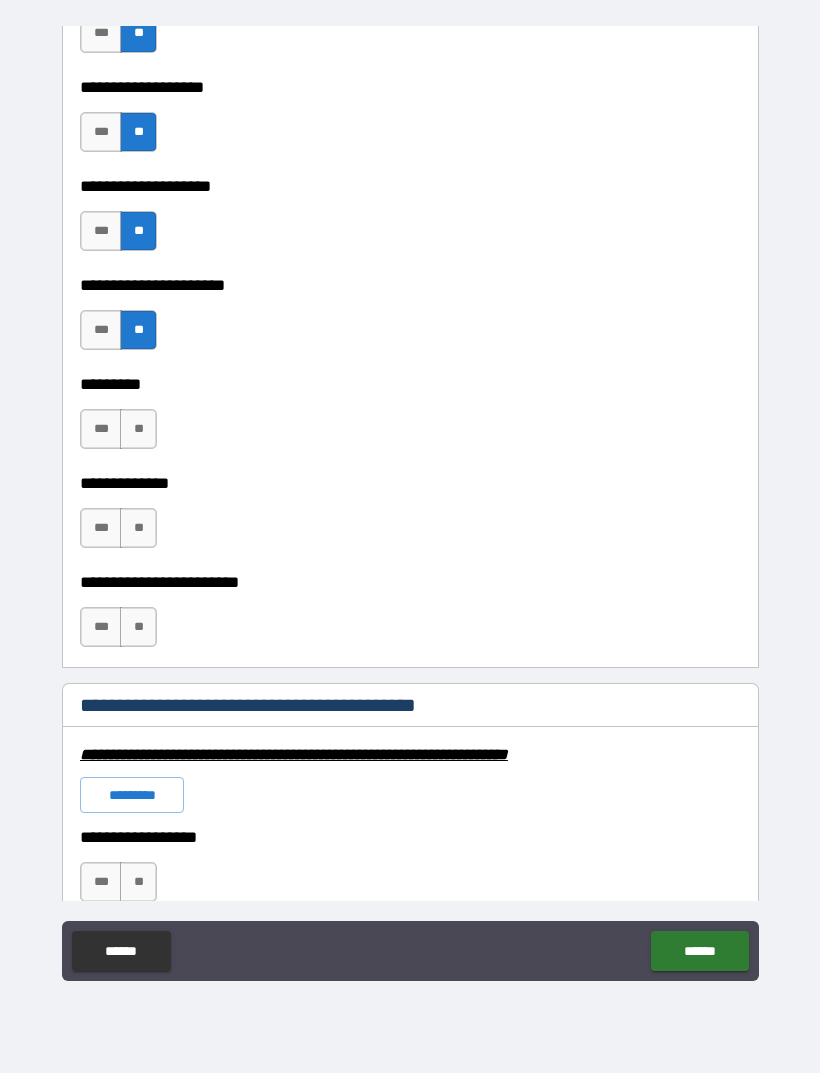 click on "**" at bounding box center [138, 429] 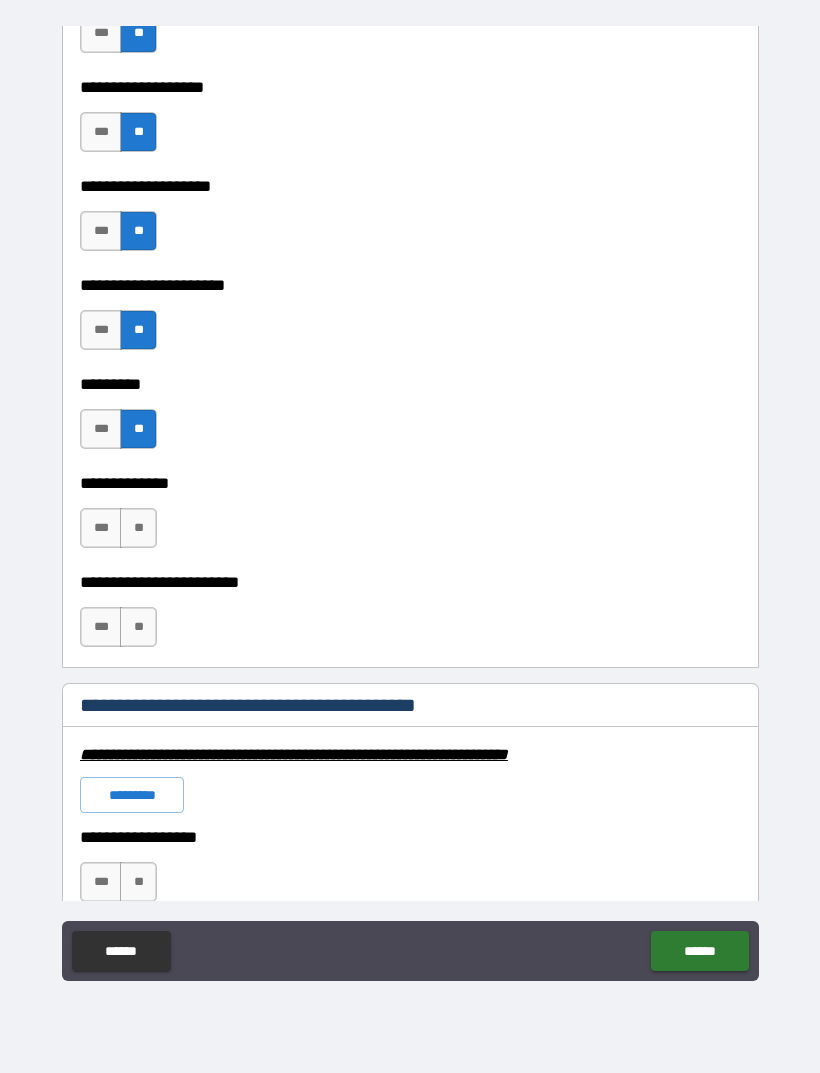 click on "**" at bounding box center [138, 528] 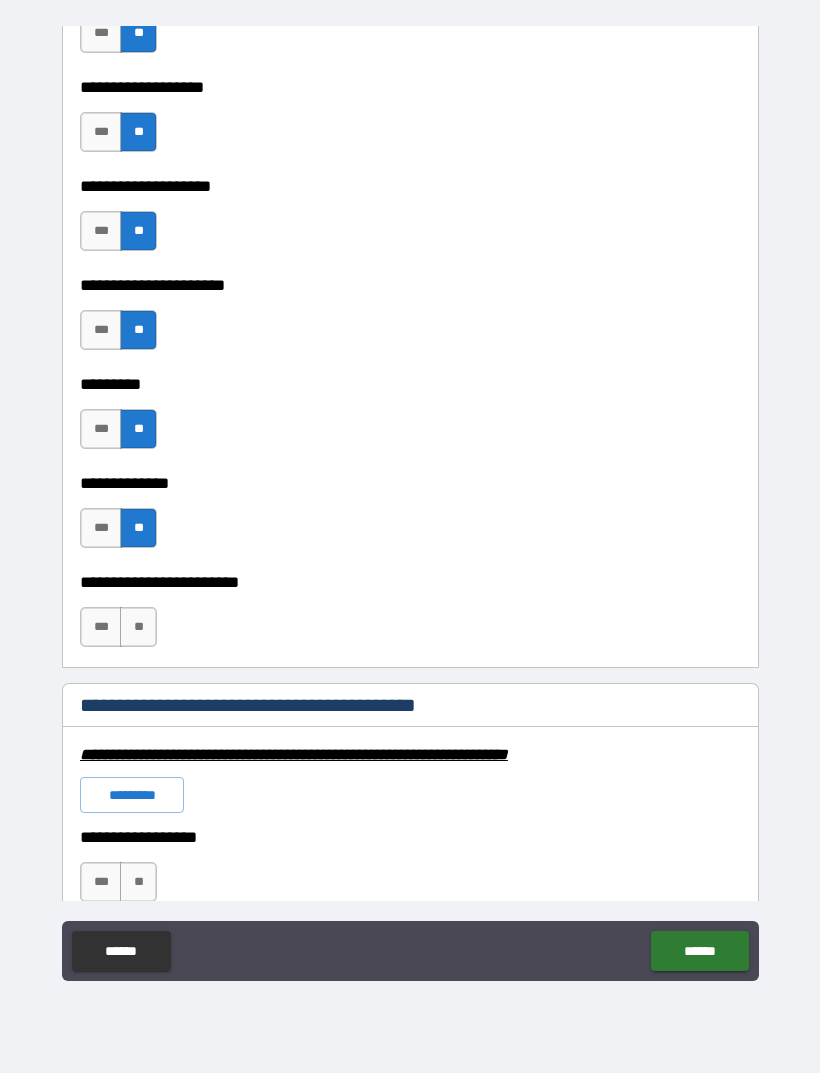 click on "**" at bounding box center (138, 627) 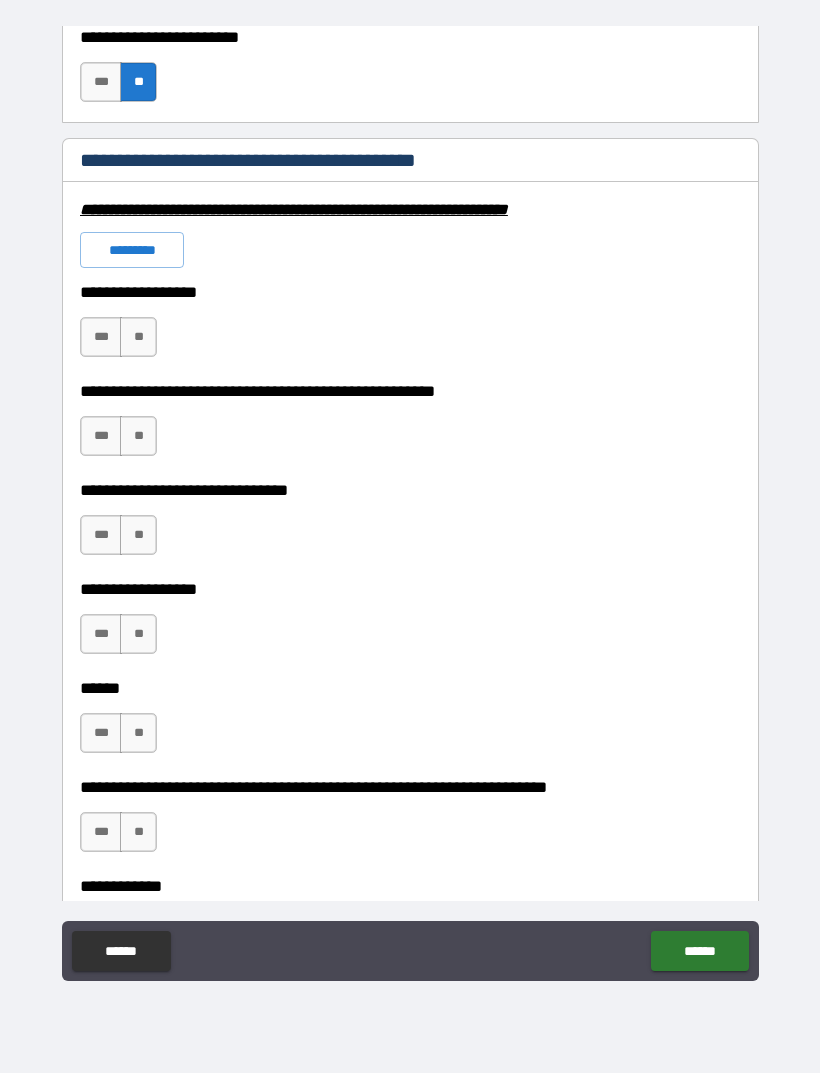 scroll, scrollTop: 5994, scrollLeft: 0, axis: vertical 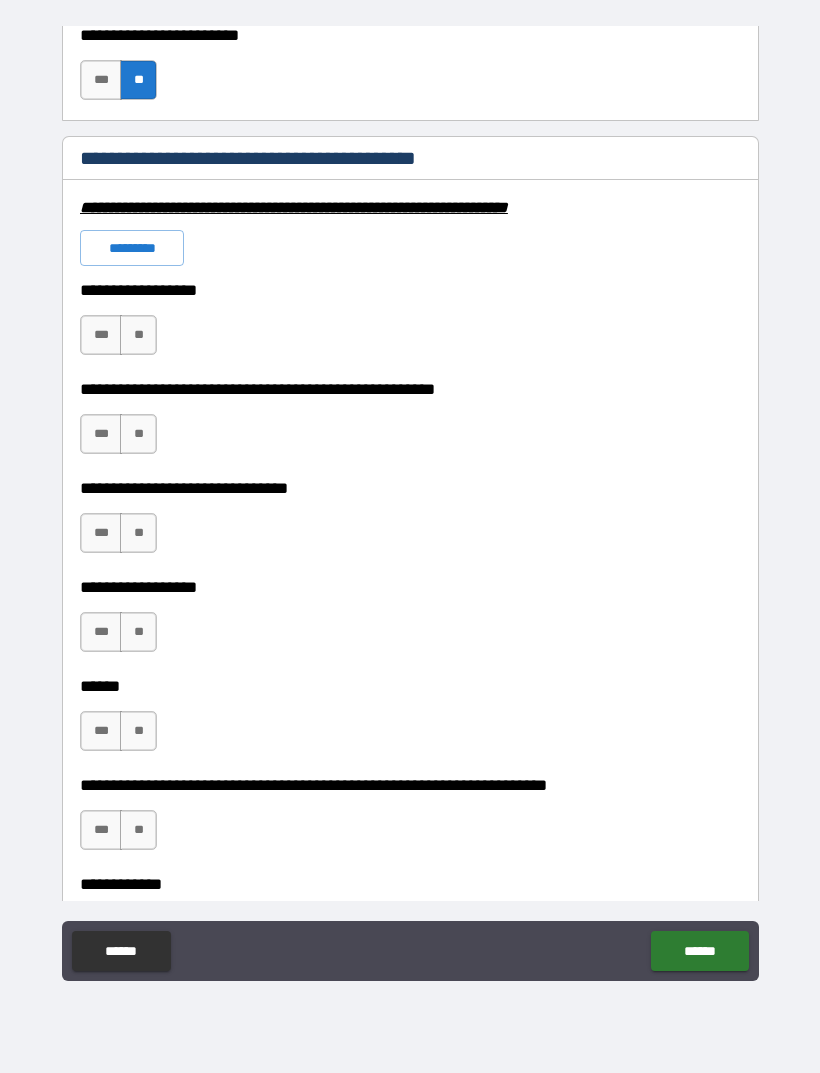 click on "**" at bounding box center [138, 335] 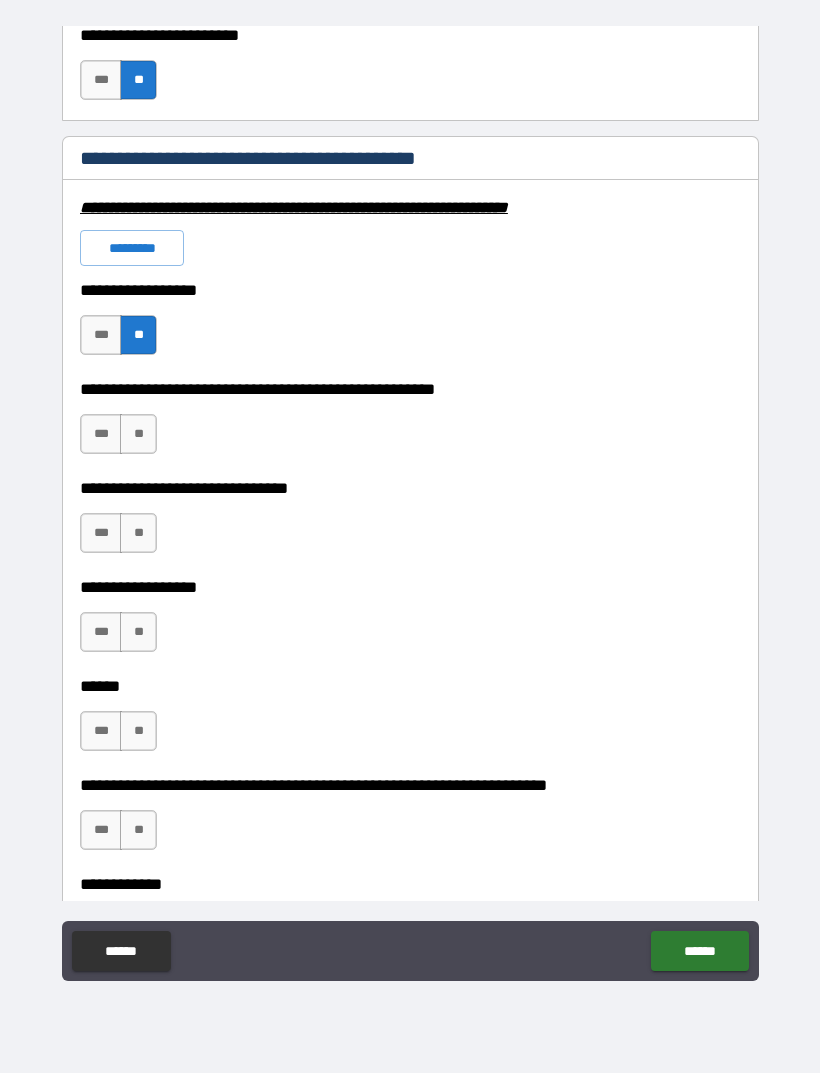 click on "**" at bounding box center [138, 434] 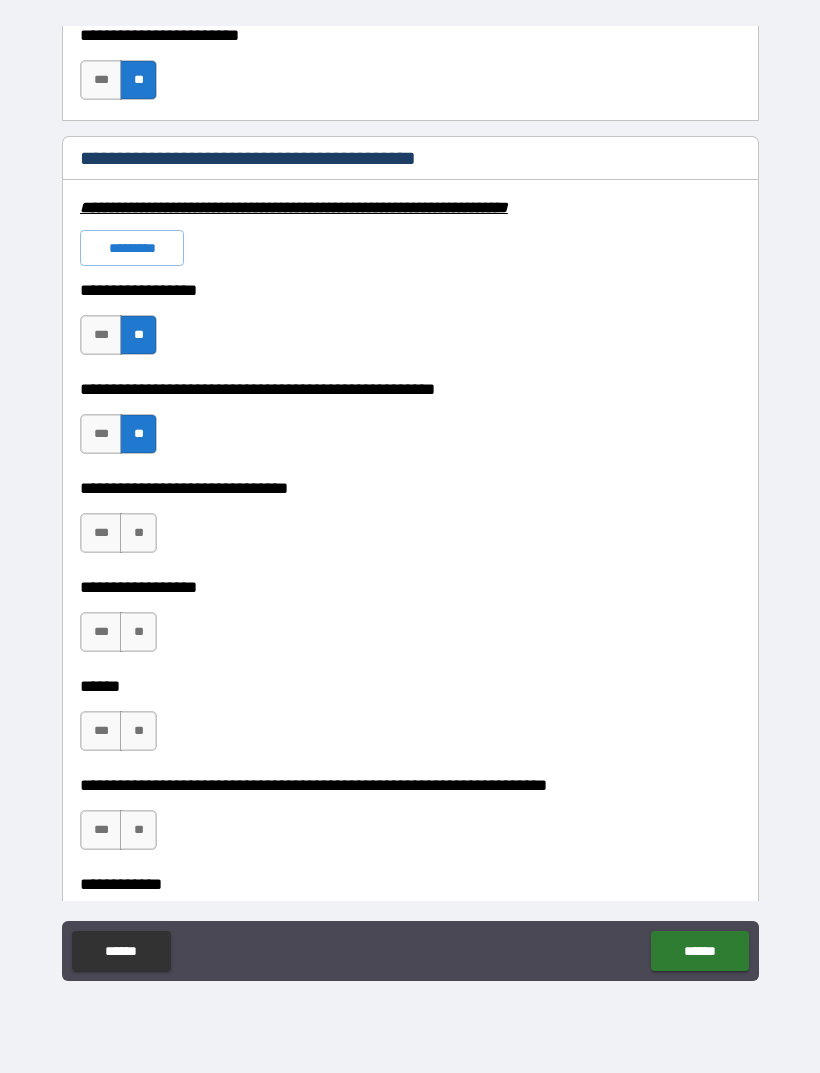 click on "**" at bounding box center [138, 533] 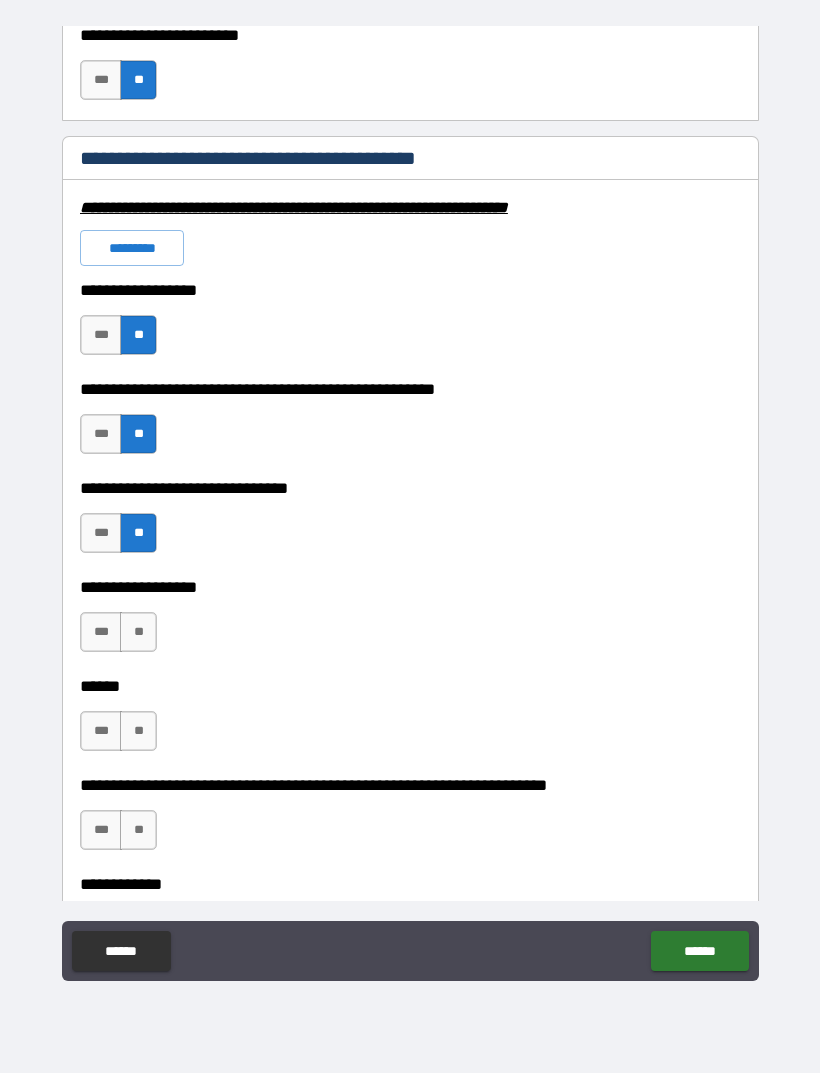 click on "**" at bounding box center [138, 632] 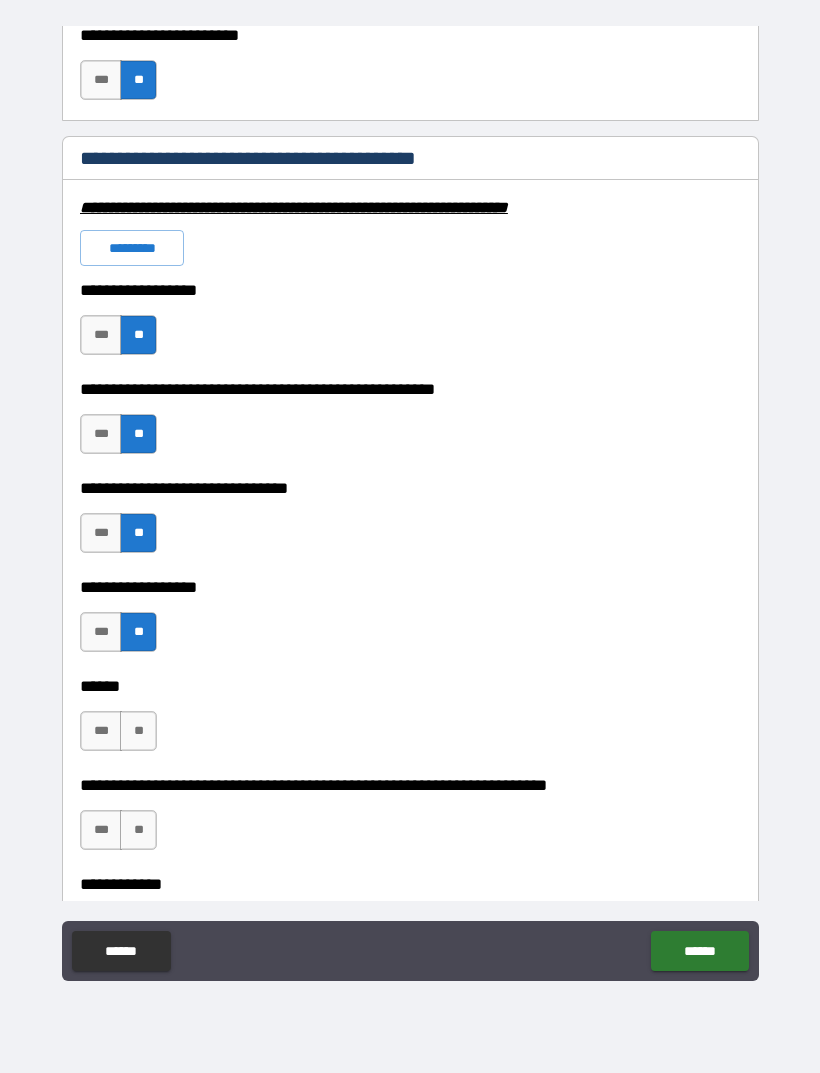 click on "**" at bounding box center (138, 731) 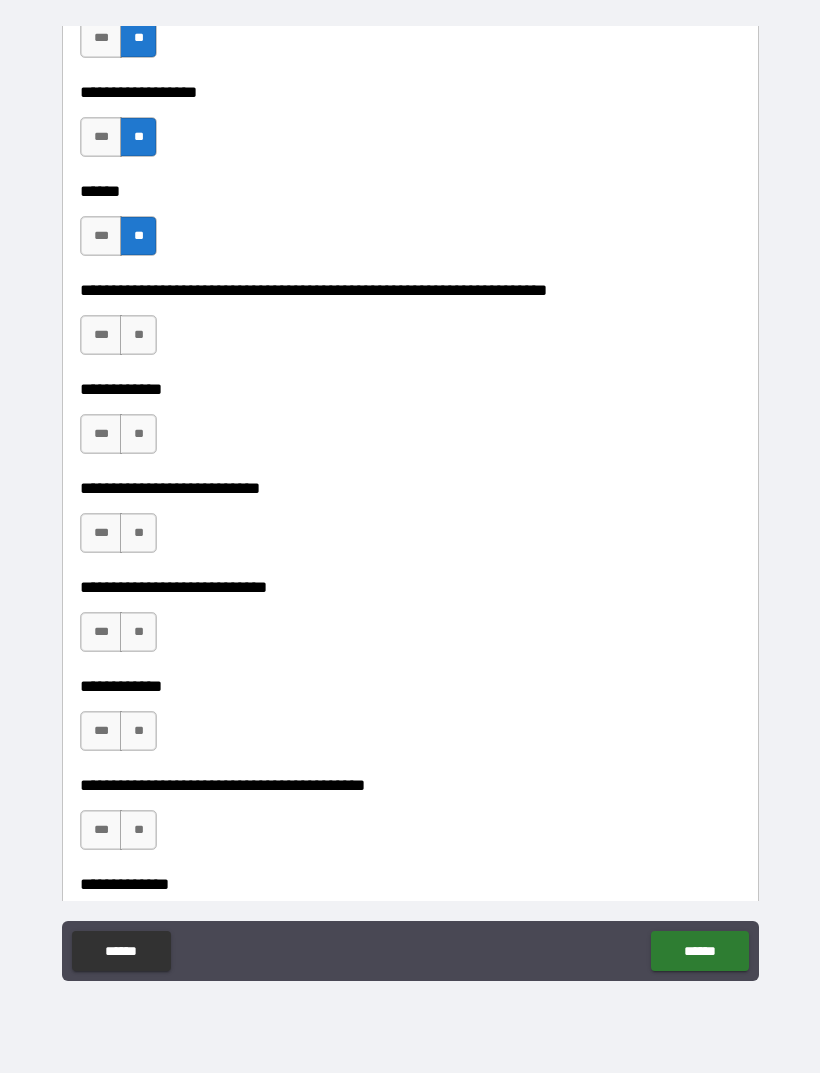 scroll, scrollTop: 6491, scrollLeft: 0, axis: vertical 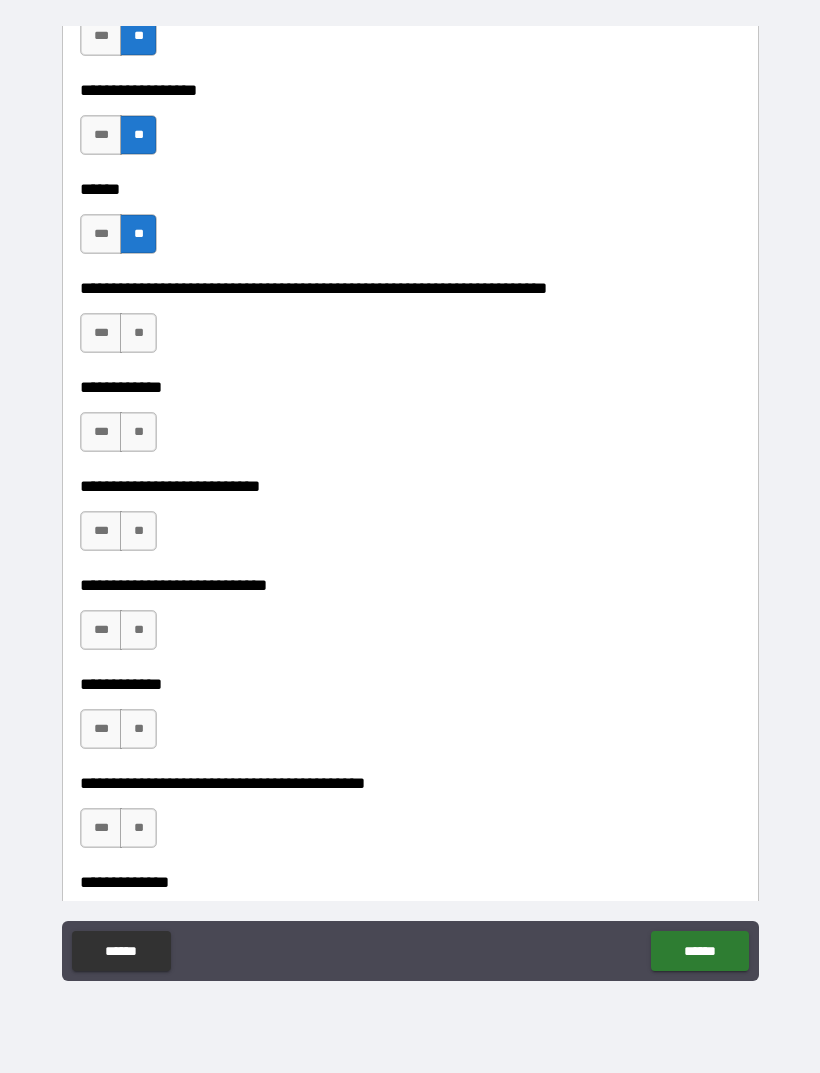 click on "**" at bounding box center [138, 333] 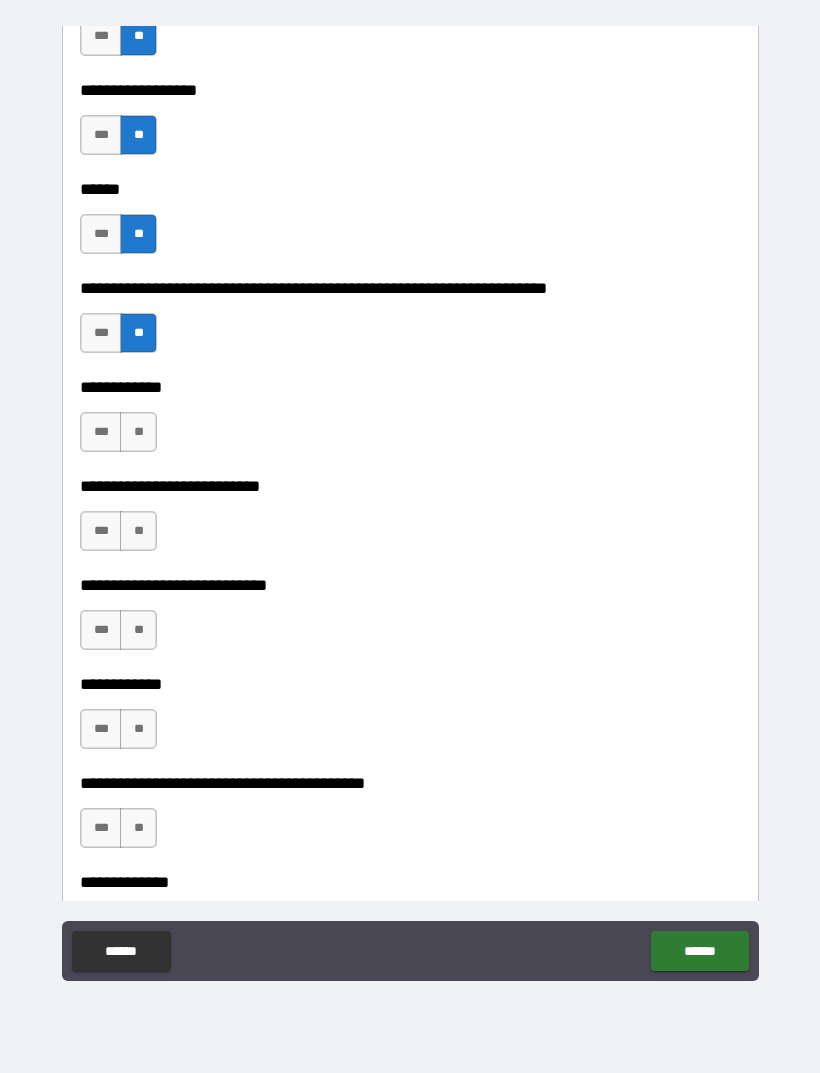 click on "**" at bounding box center [138, 432] 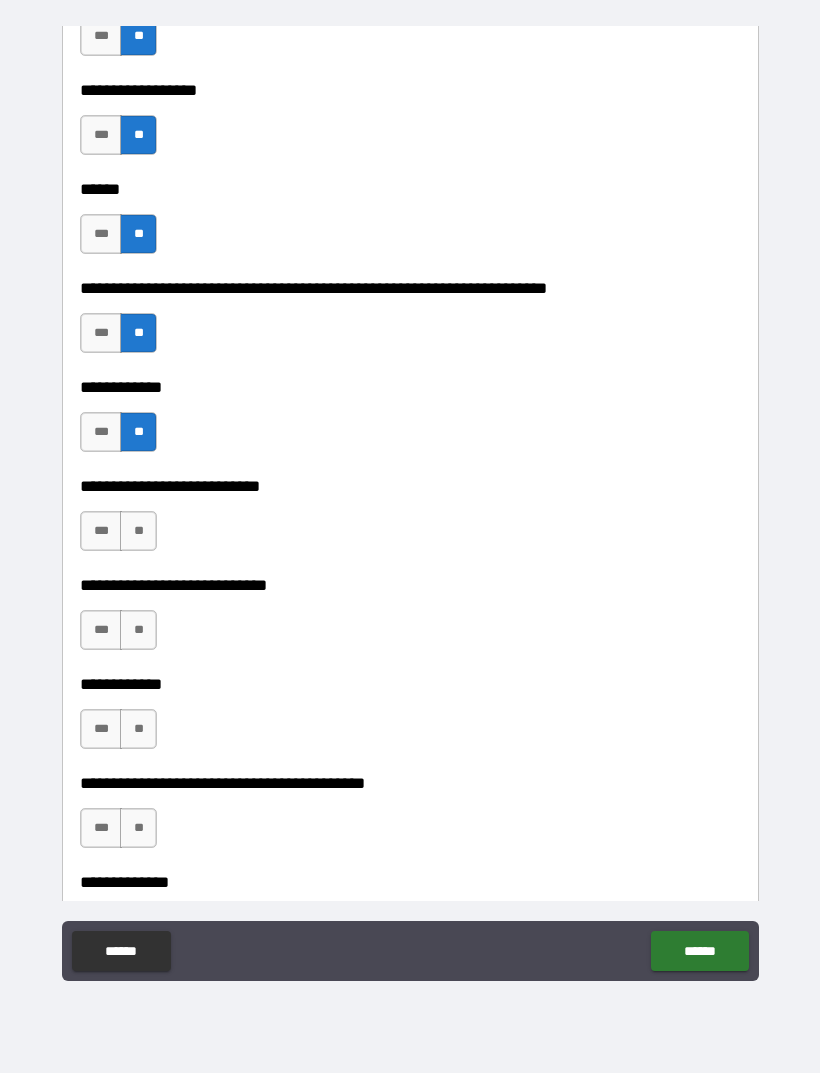 click on "**" at bounding box center (138, 531) 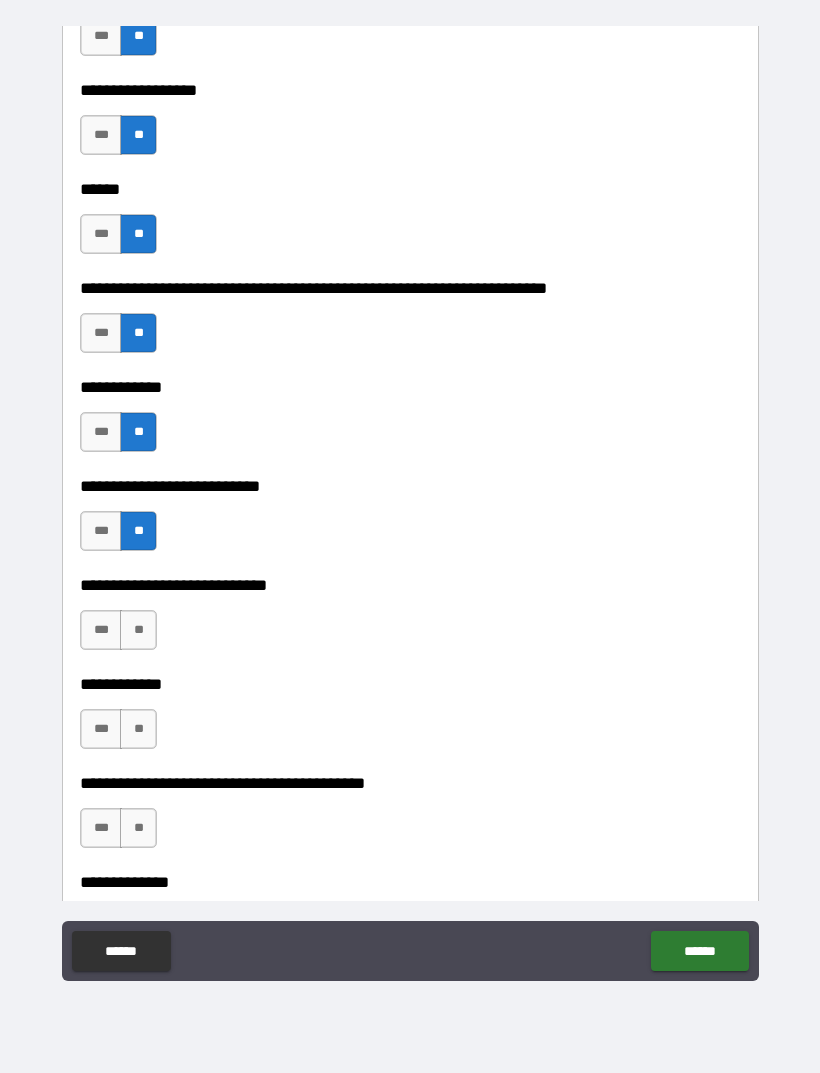 click on "**" at bounding box center (138, 630) 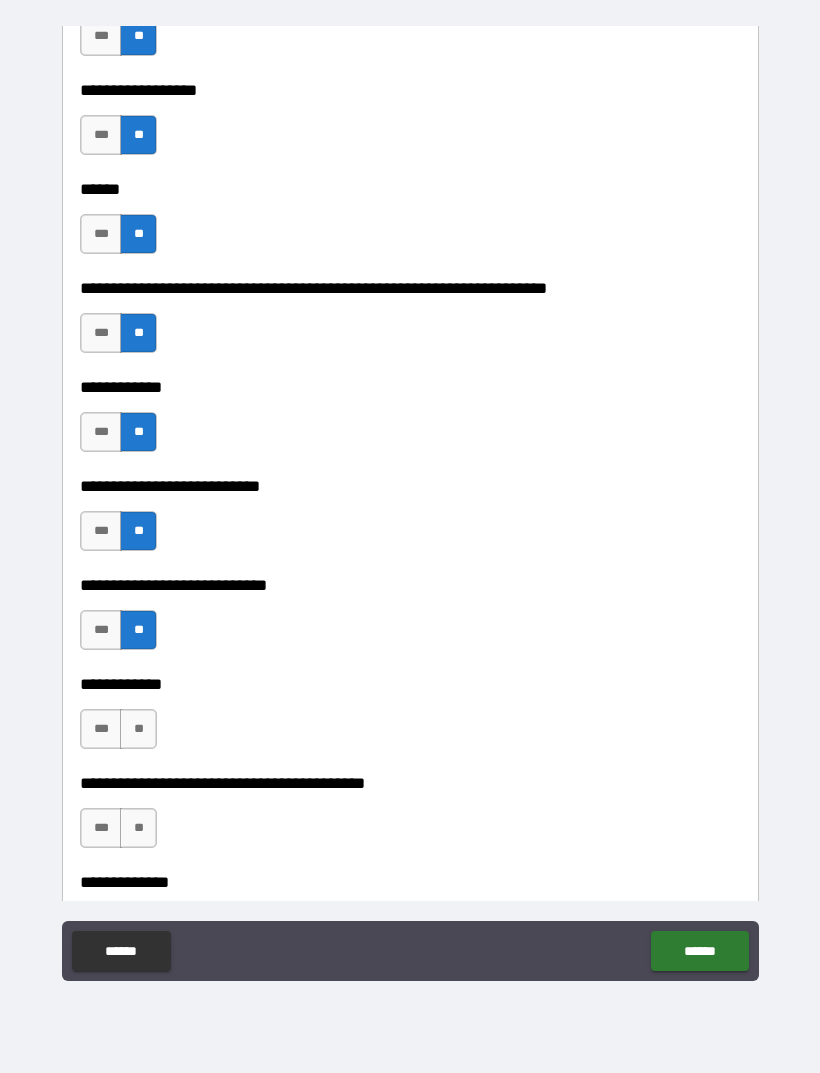 click on "**" at bounding box center [138, 729] 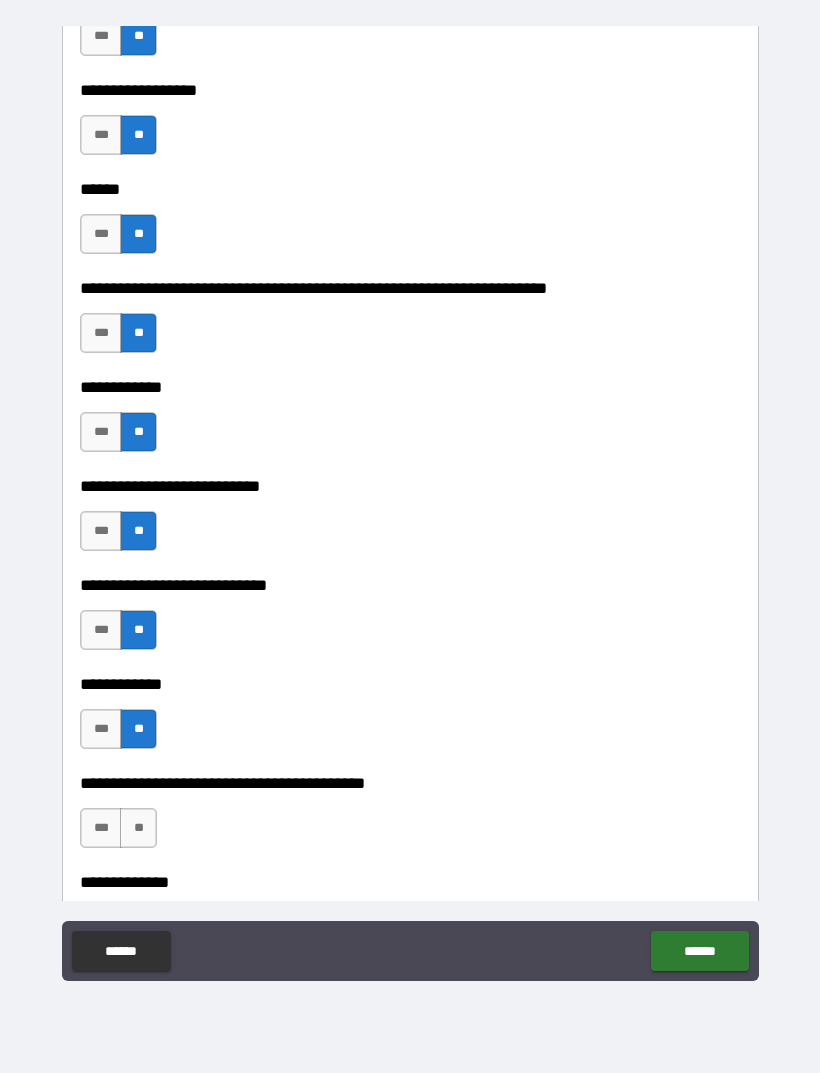 click on "**" at bounding box center [138, 828] 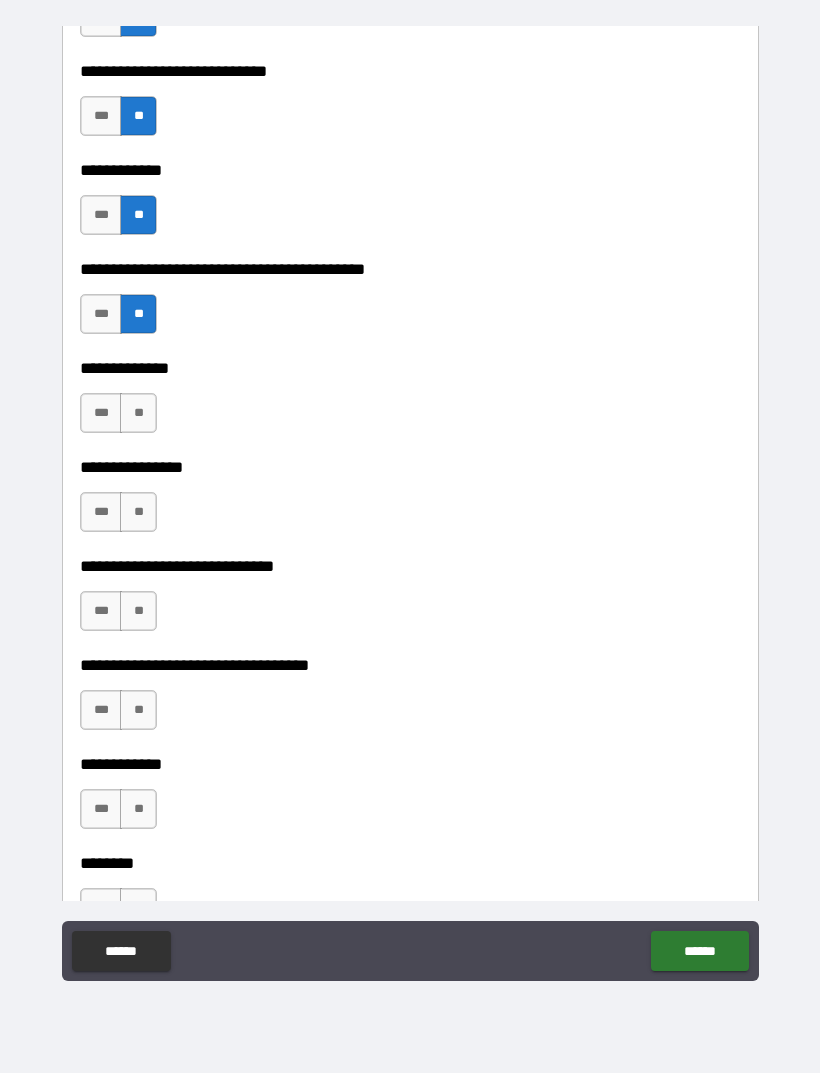 scroll, scrollTop: 7018, scrollLeft: 0, axis: vertical 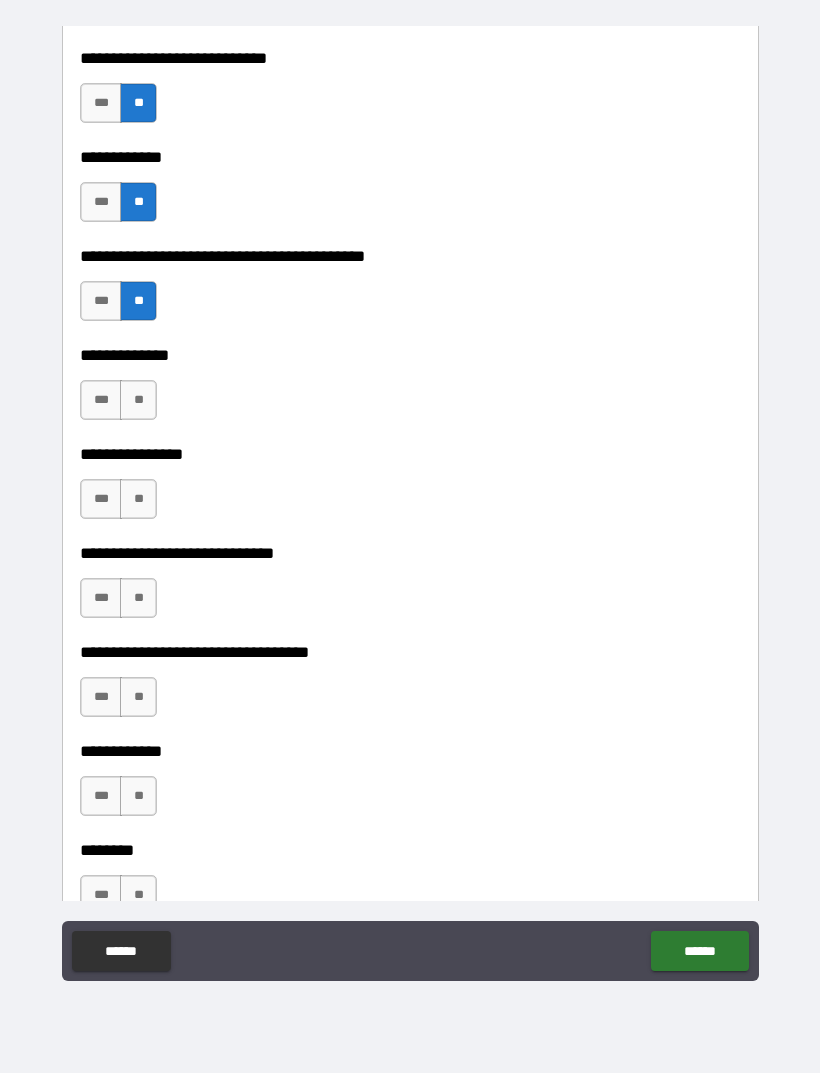 click on "**" at bounding box center (138, 400) 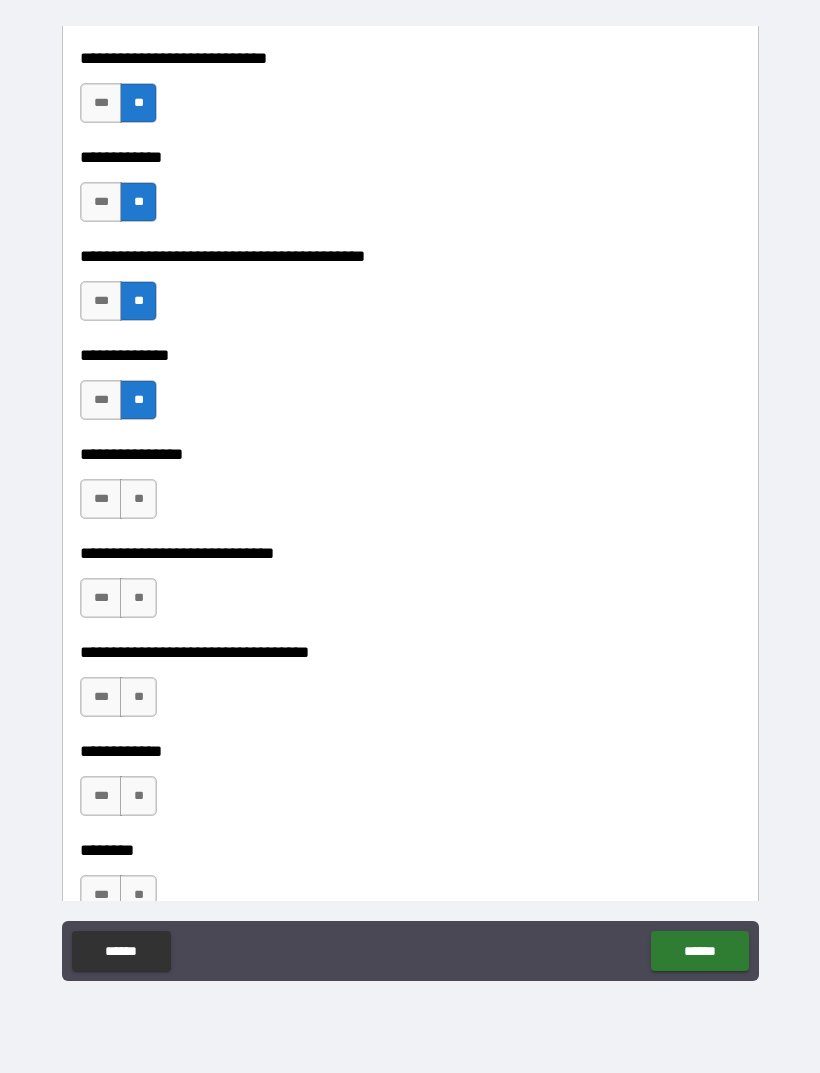 click on "**" at bounding box center [138, 499] 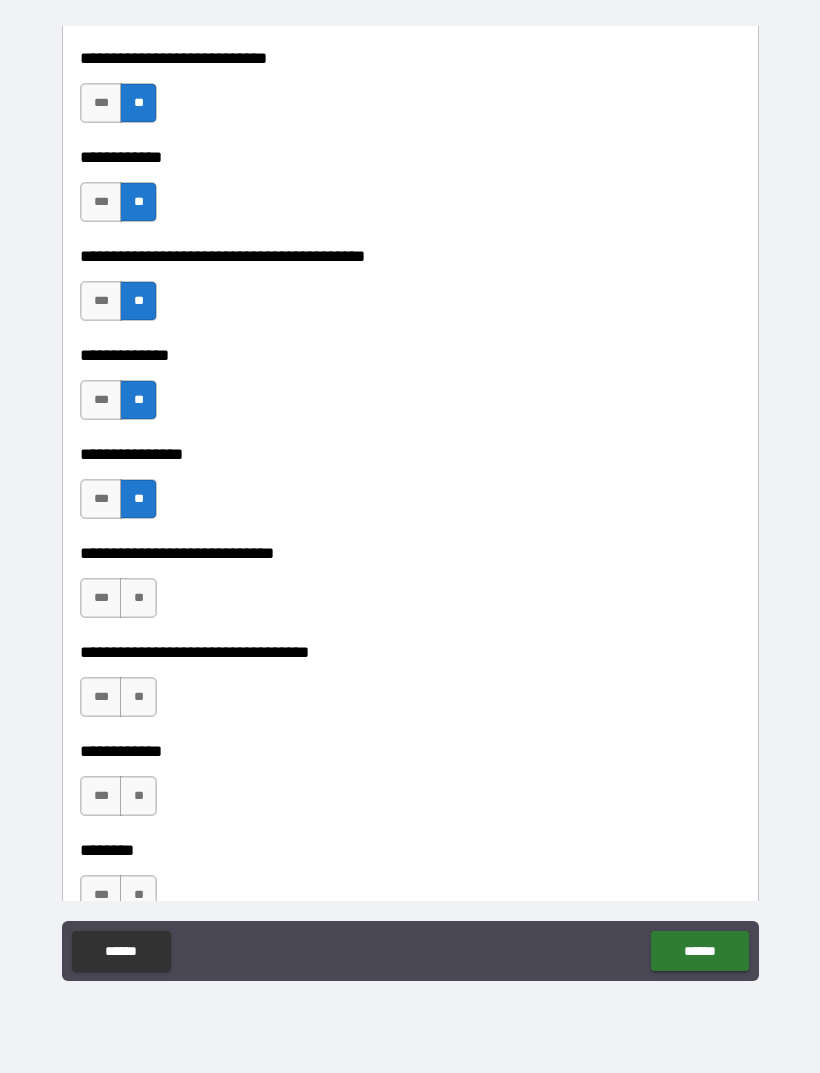 click on "**" at bounding box center (138, 598) 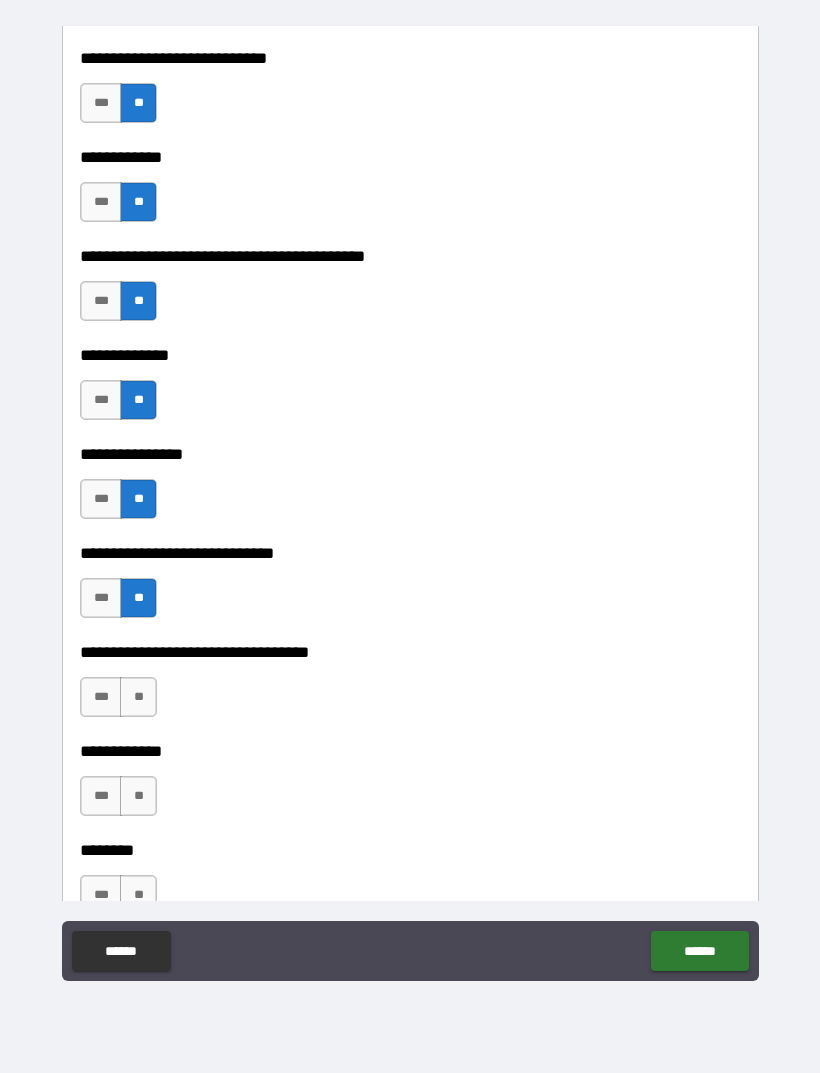 click on "**" at bounding box center [138, 697] 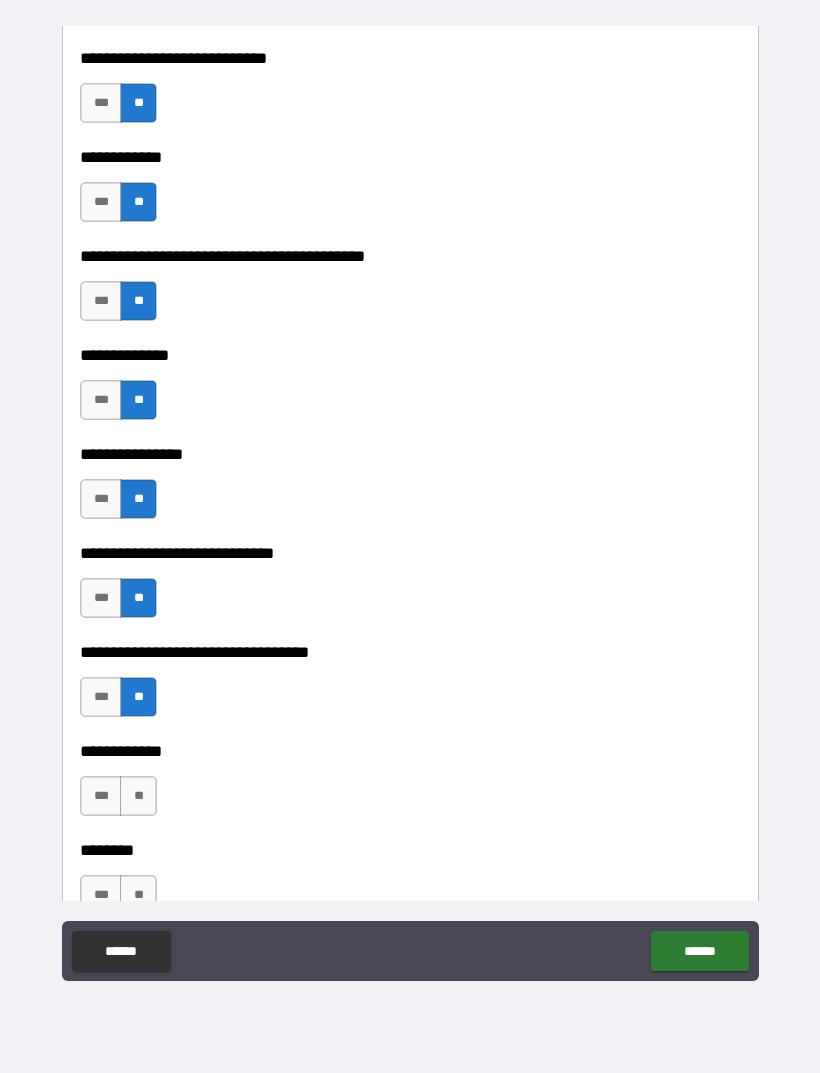 click on "**" at bounding box center (138, 796) 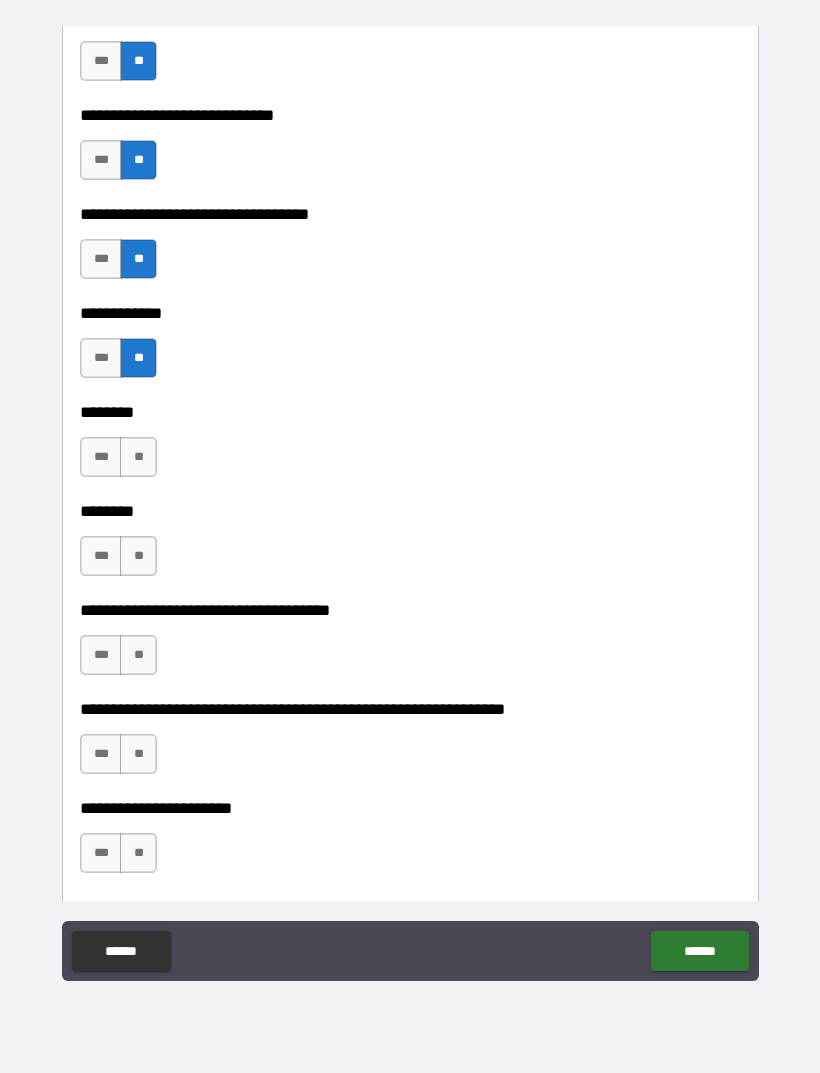 scroll, scrollTop: 7473, scrollLeft: 0, axis: vertical 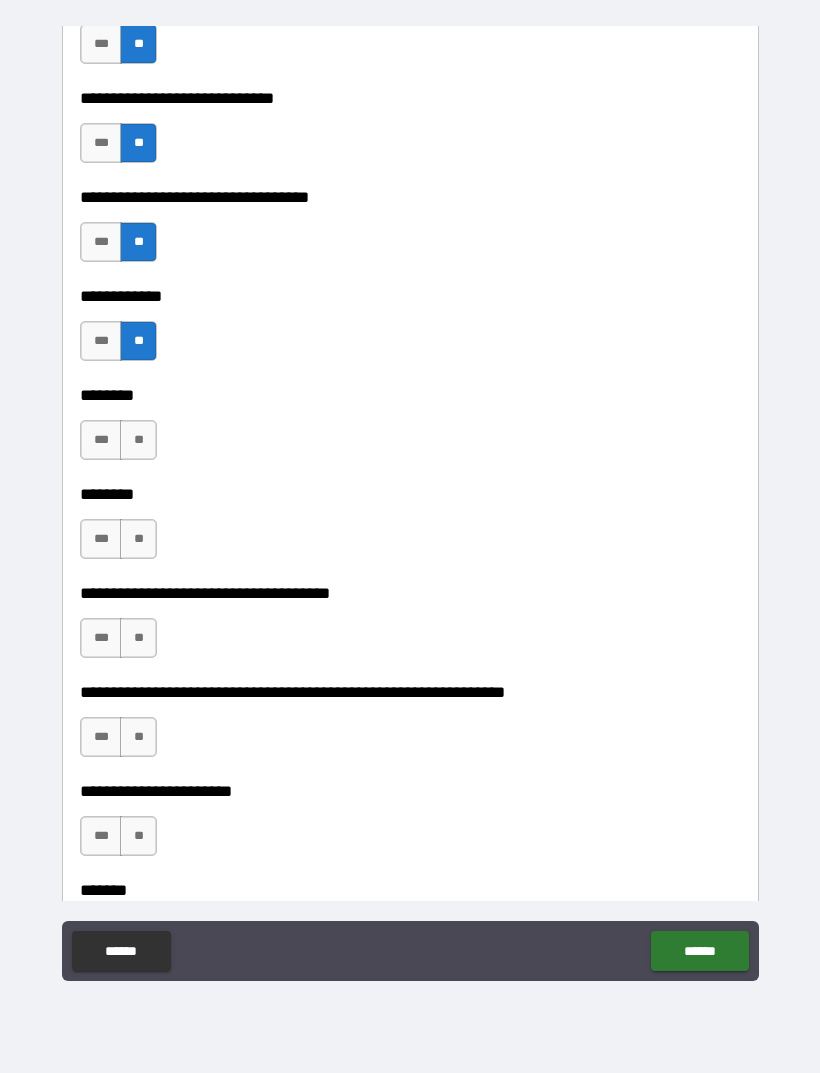 click on "**" at bounding box center (138, 440) 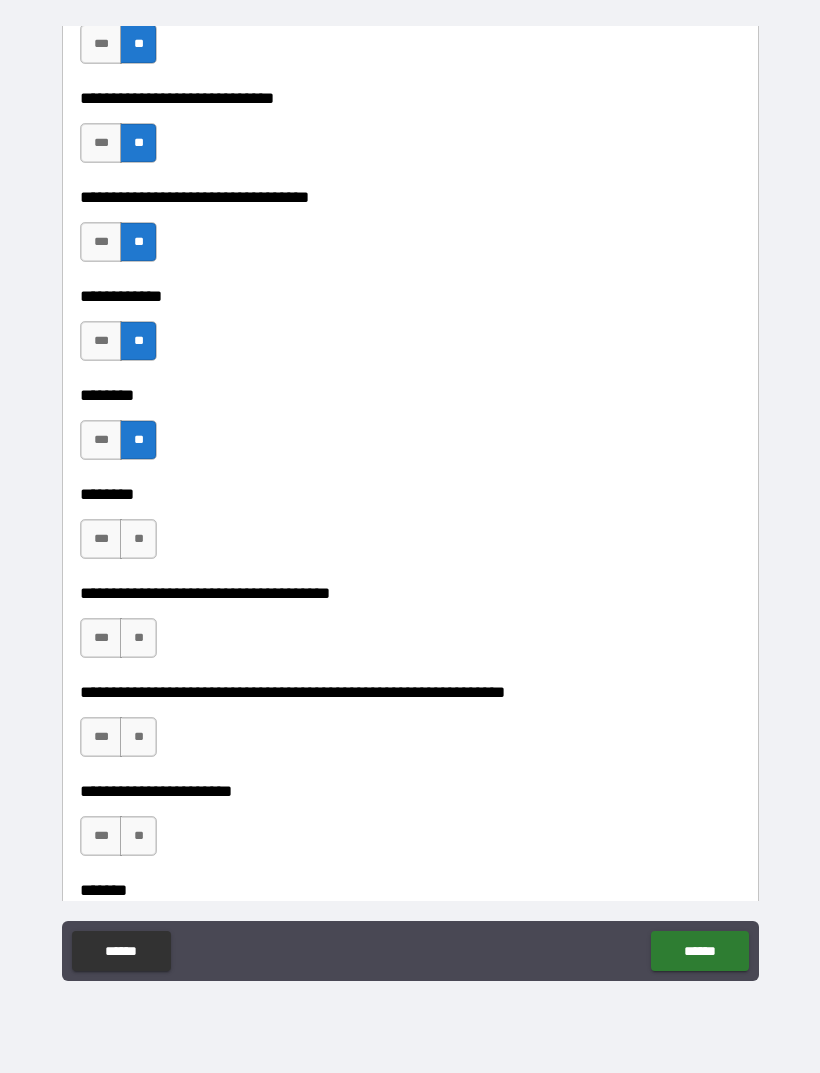 click on "**" at bounding box center (138, 539) 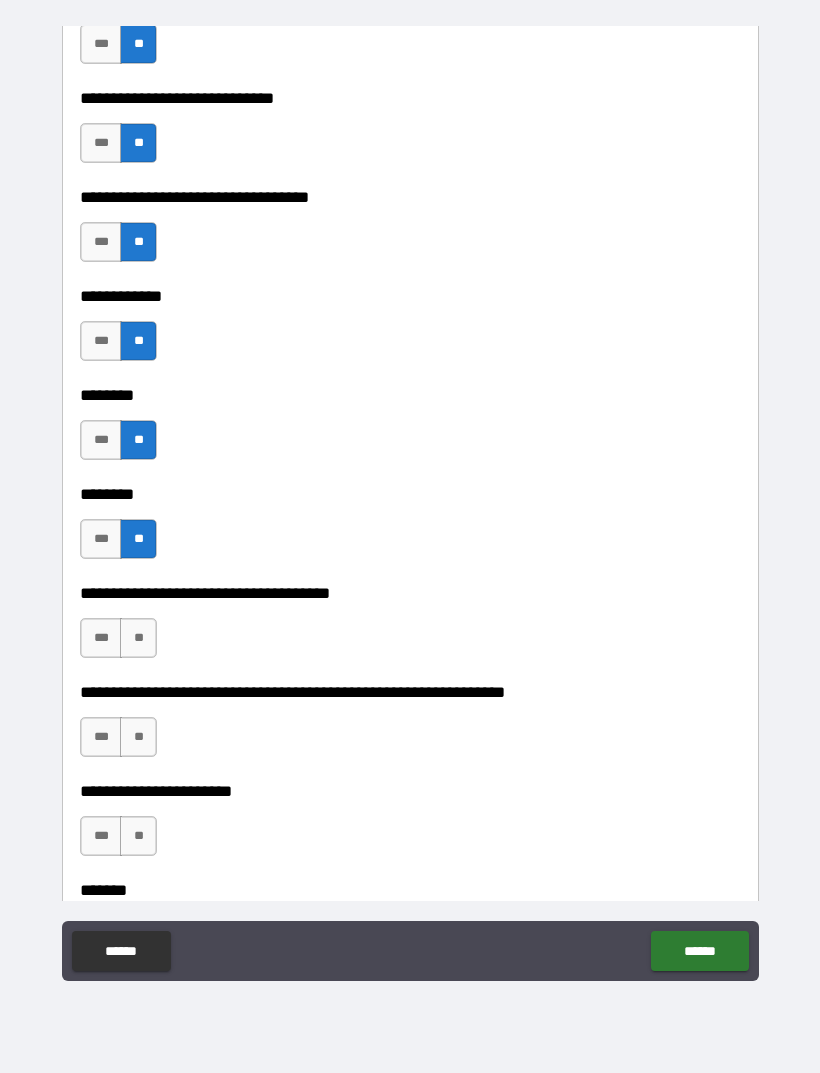 click on "**" at bounding box center [138, 638] 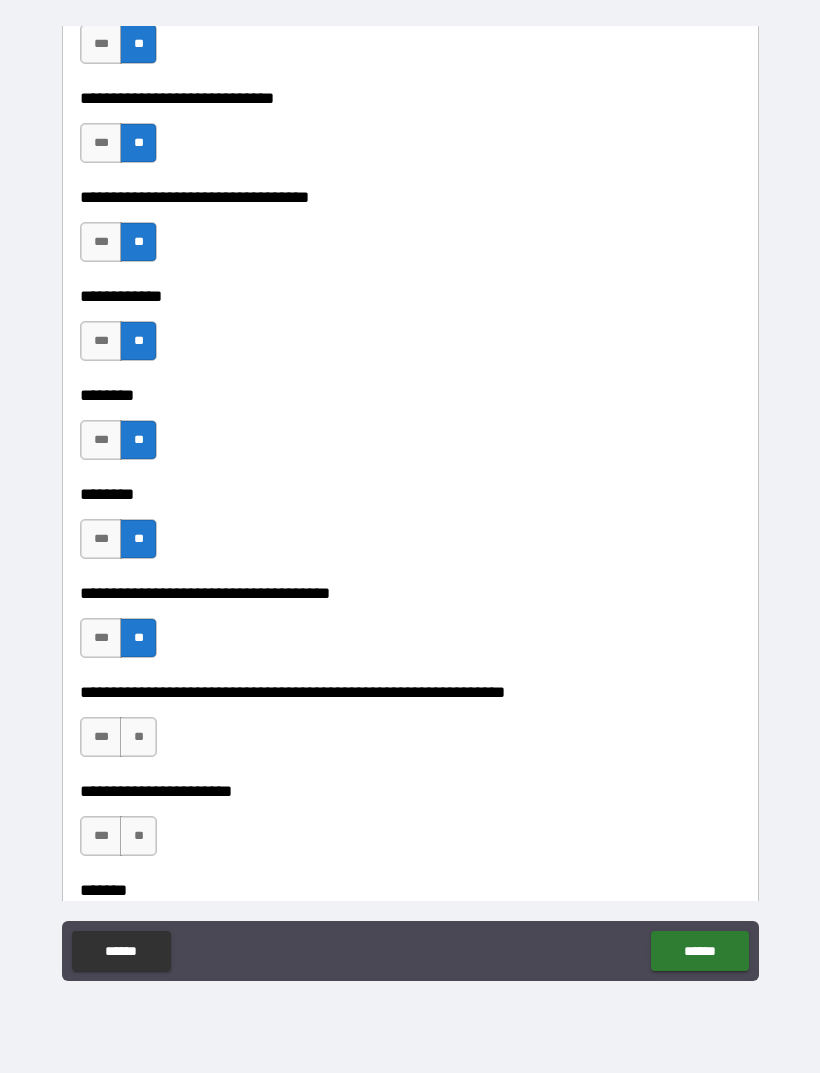 click on "**" at bounding box center (138, 737) 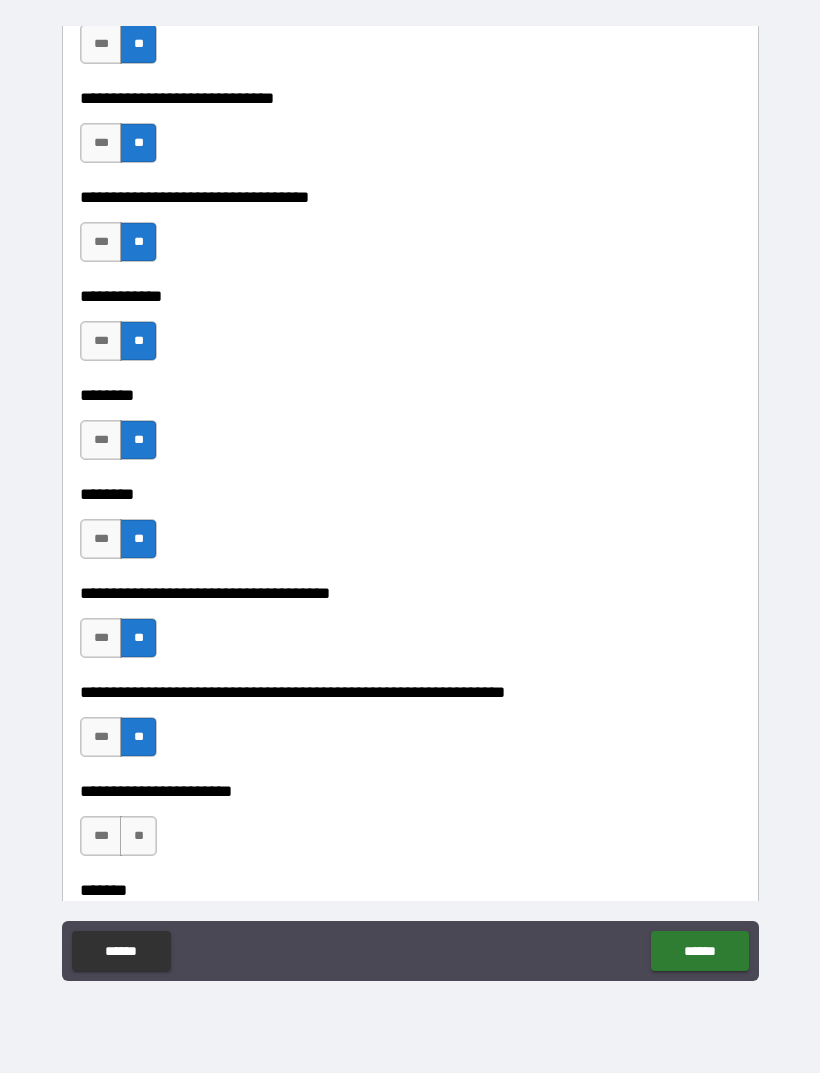 click on "**" at bounding box center [138, 836] 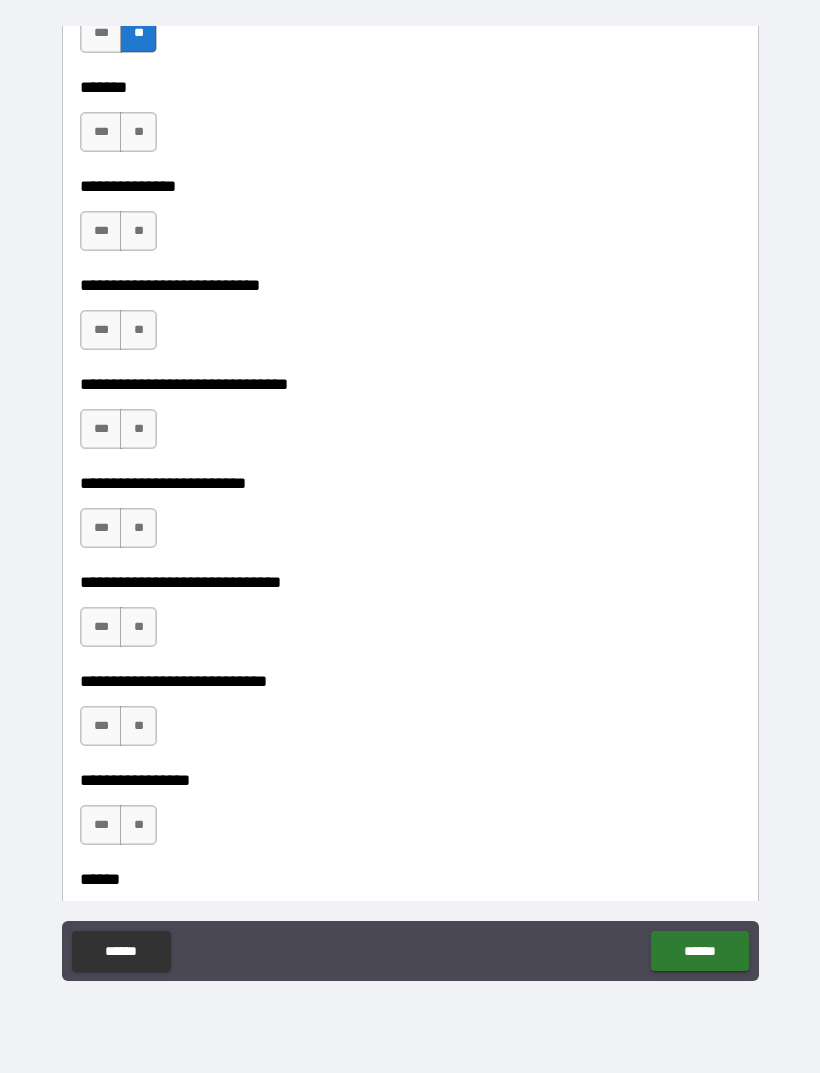 scroll, scrollTop: 8287, scrollLeft: 0, axis: vertical 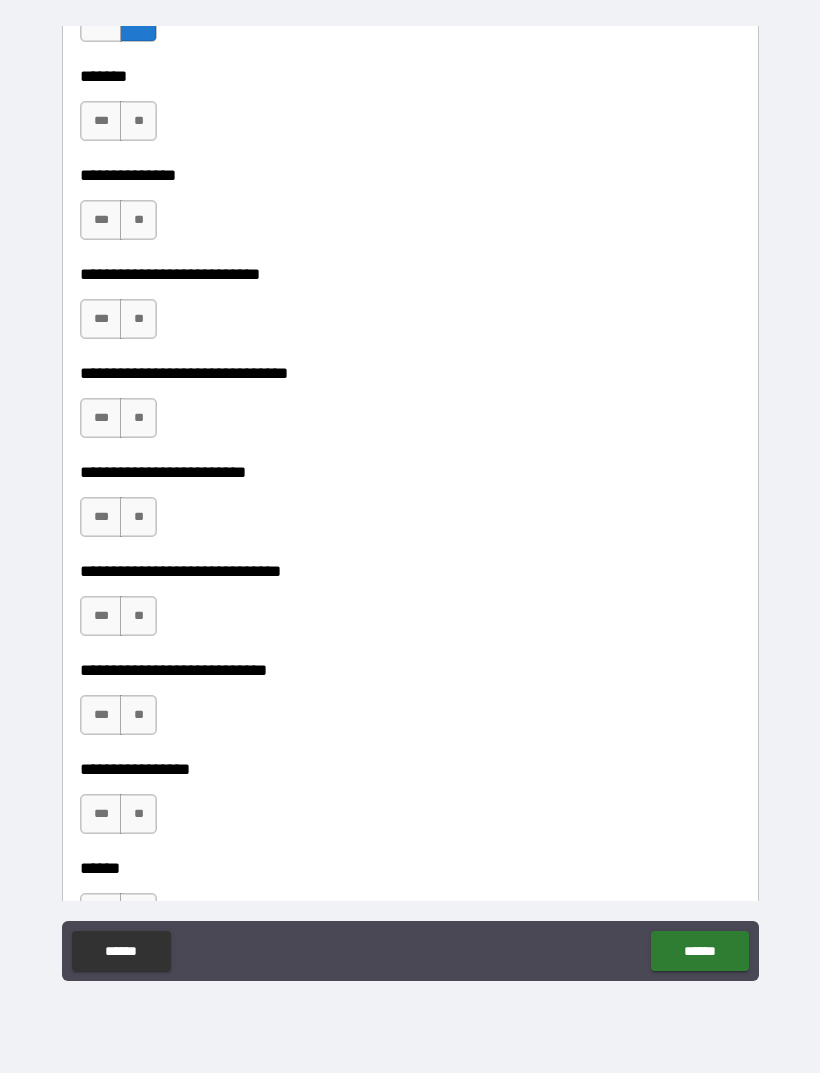 click on "***" at bounding box center [101, 121] 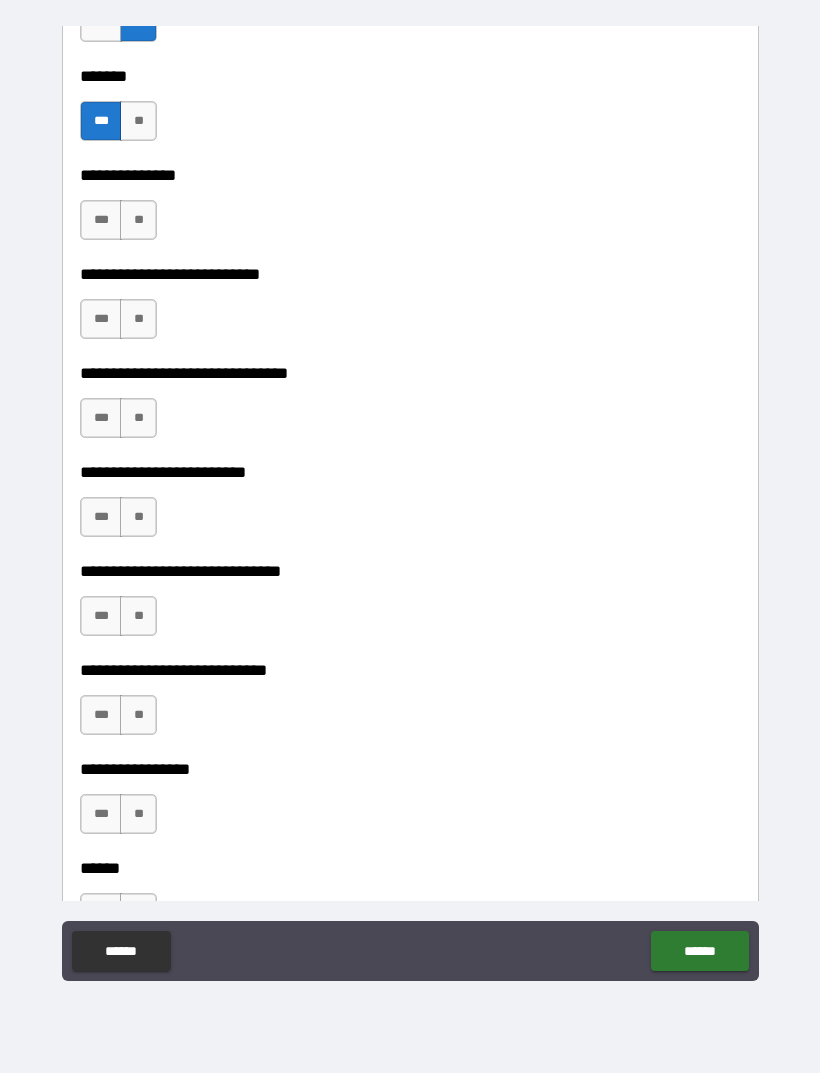 click on "**" at bounding box center (138, 220) 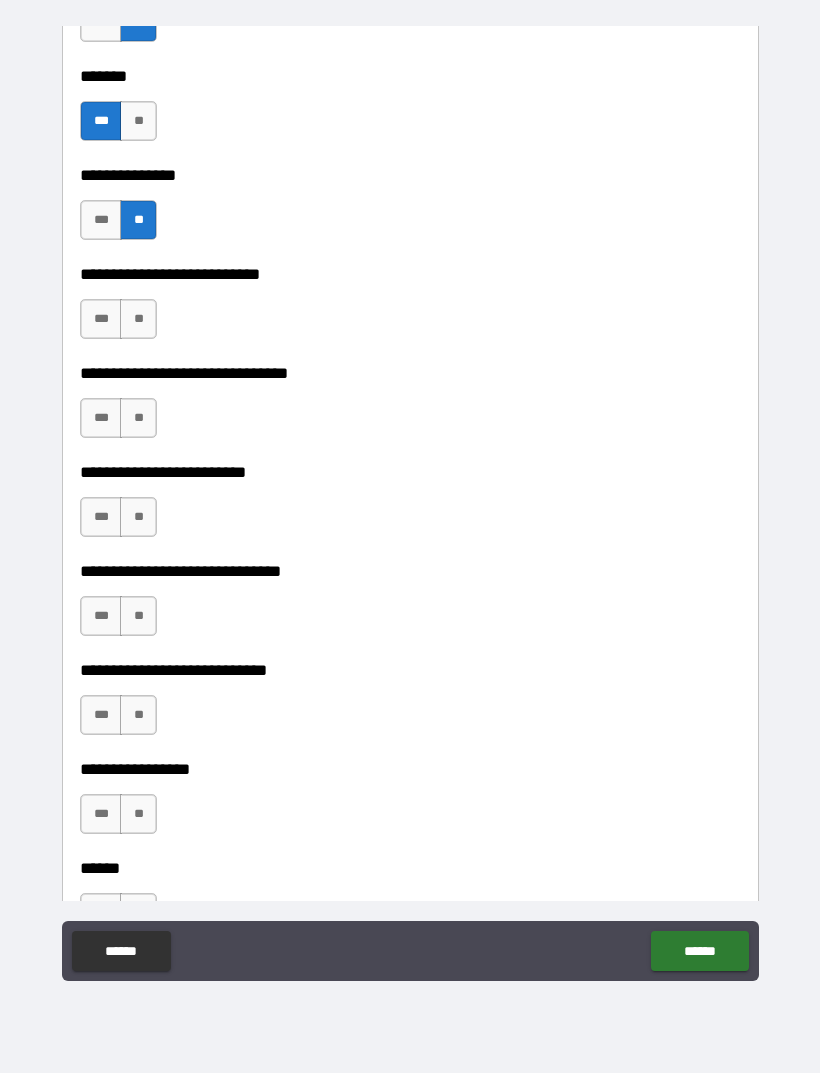 click on "**" at bounding box center [138, 319] 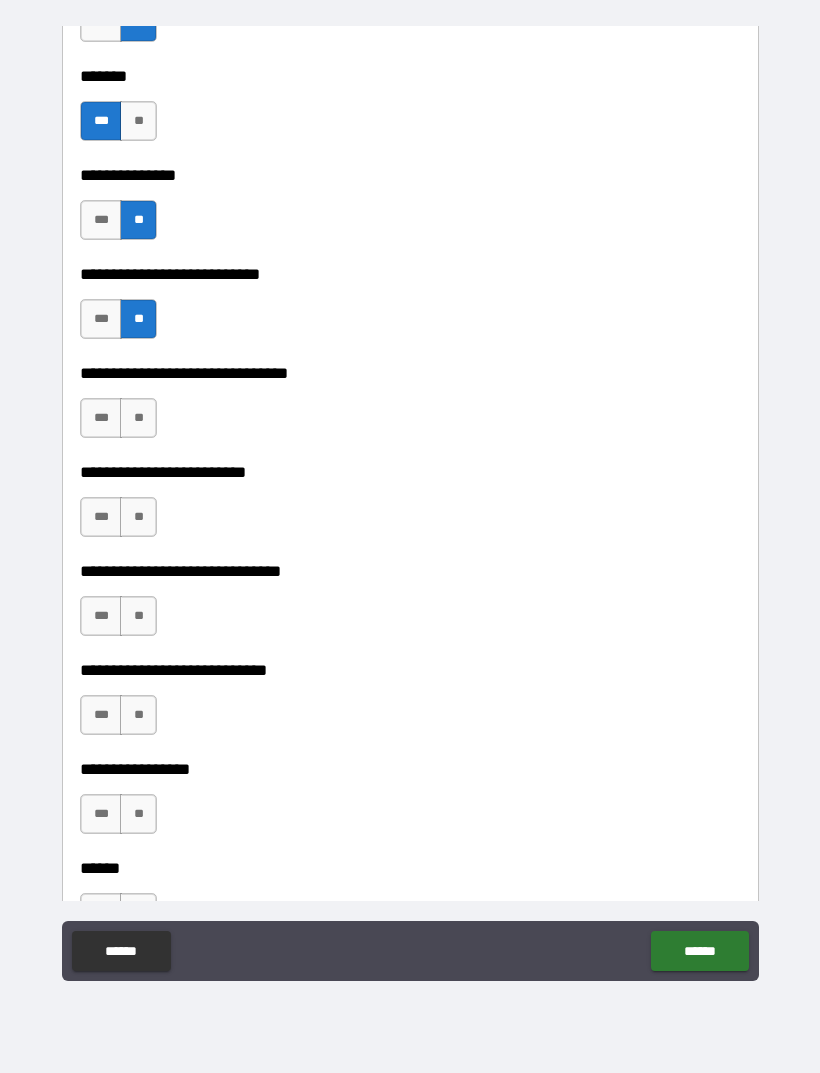 click on "**" at bounding box center (138, 418) 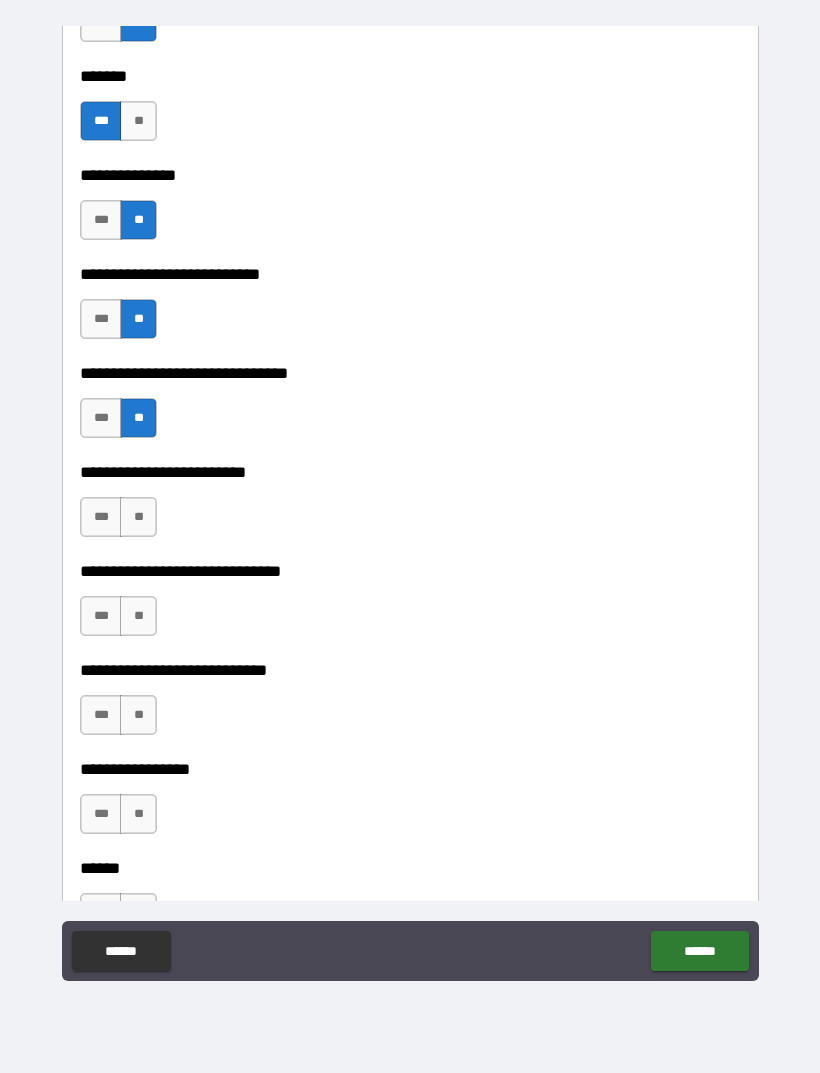 click on "**" at bounding box center [138, 517] 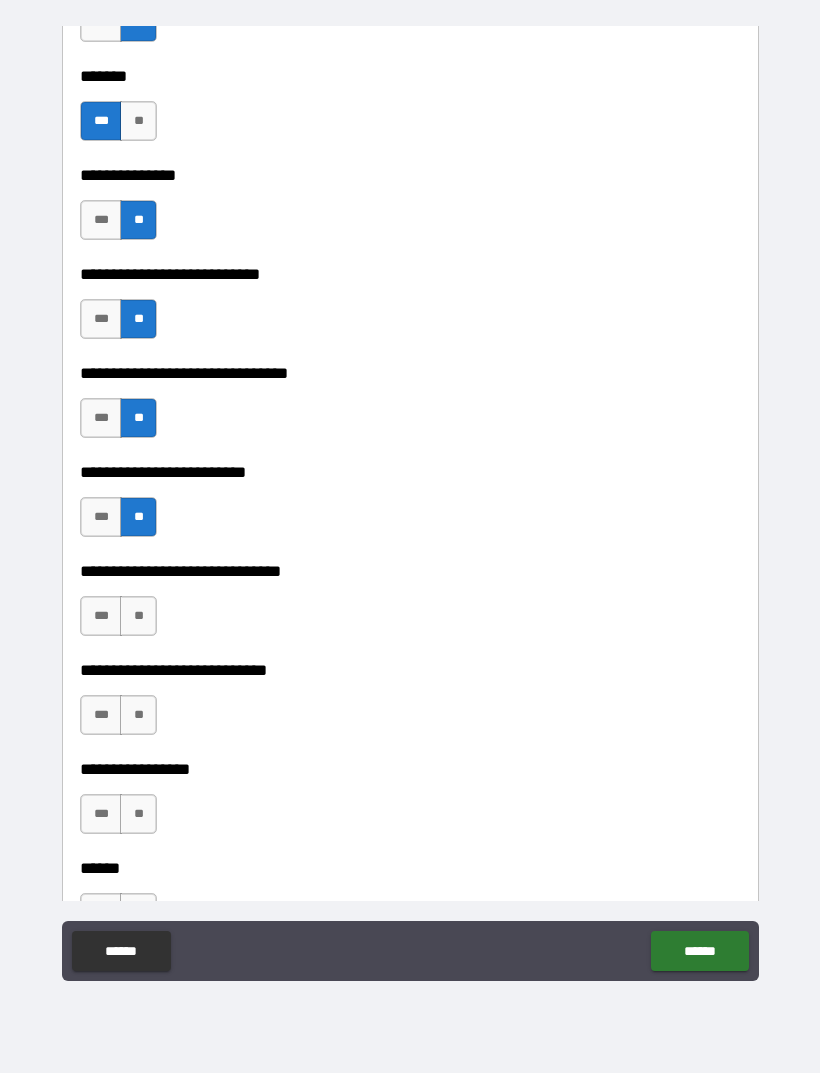 click on "**" at bounding box center (138, 616) 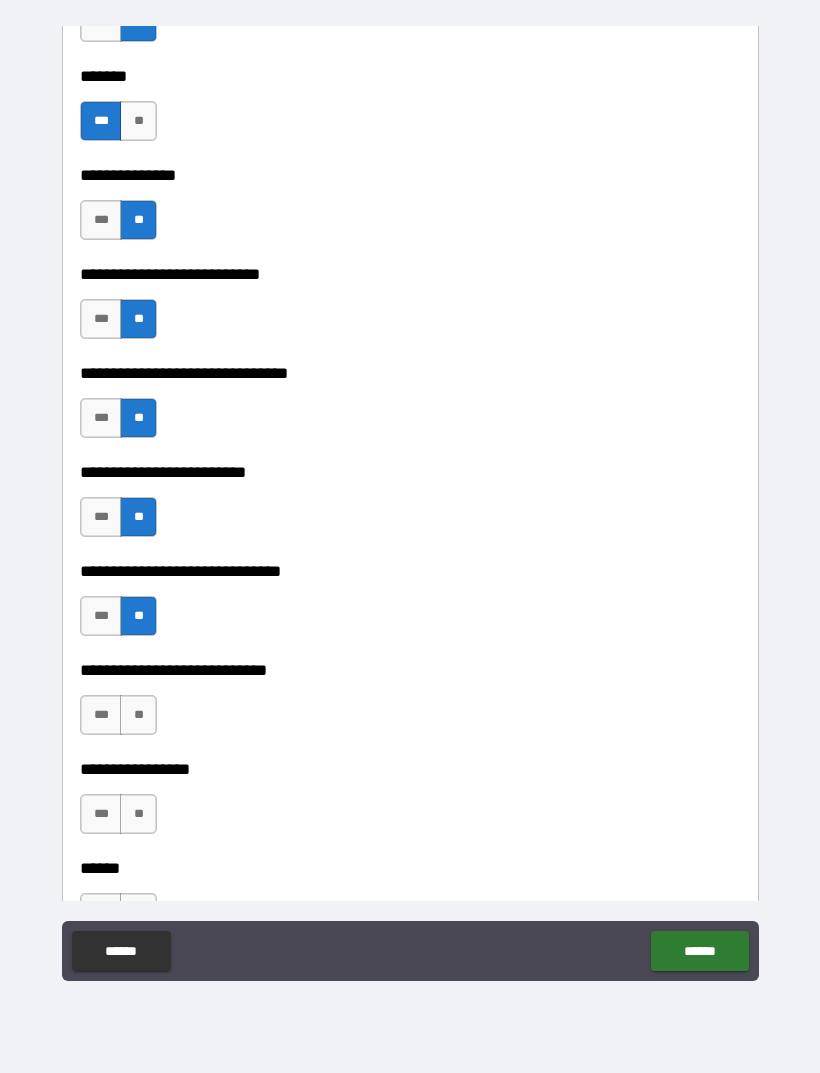 click on "**" at bounding box center [138, 715] 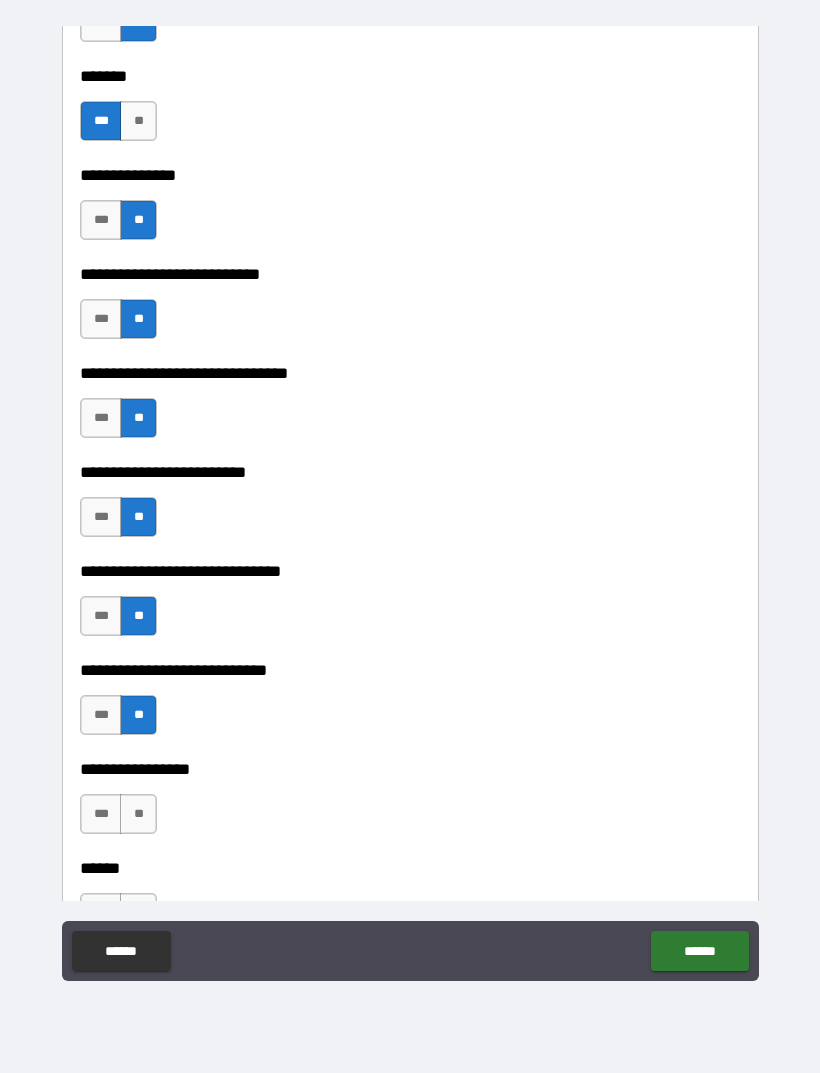 click on "**" at bounding box center [138, 814] 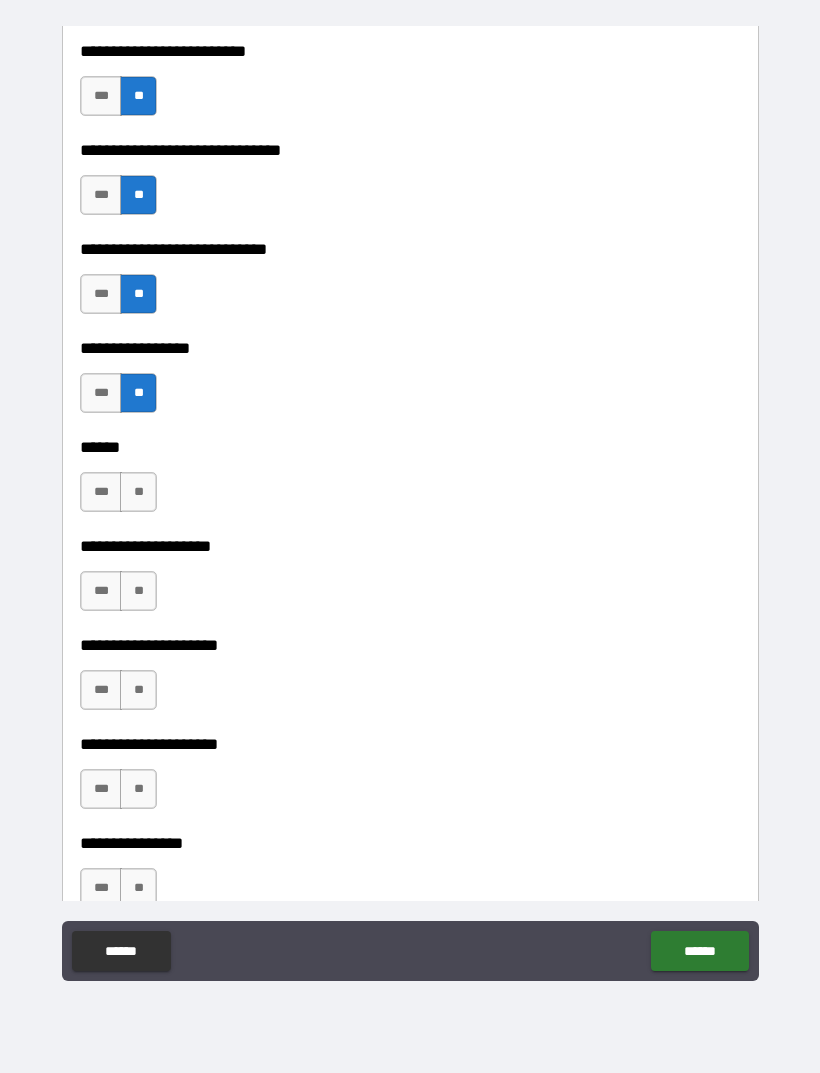 scroll, scrollTop: 8763, scrollLeft: 0, axis: vertical 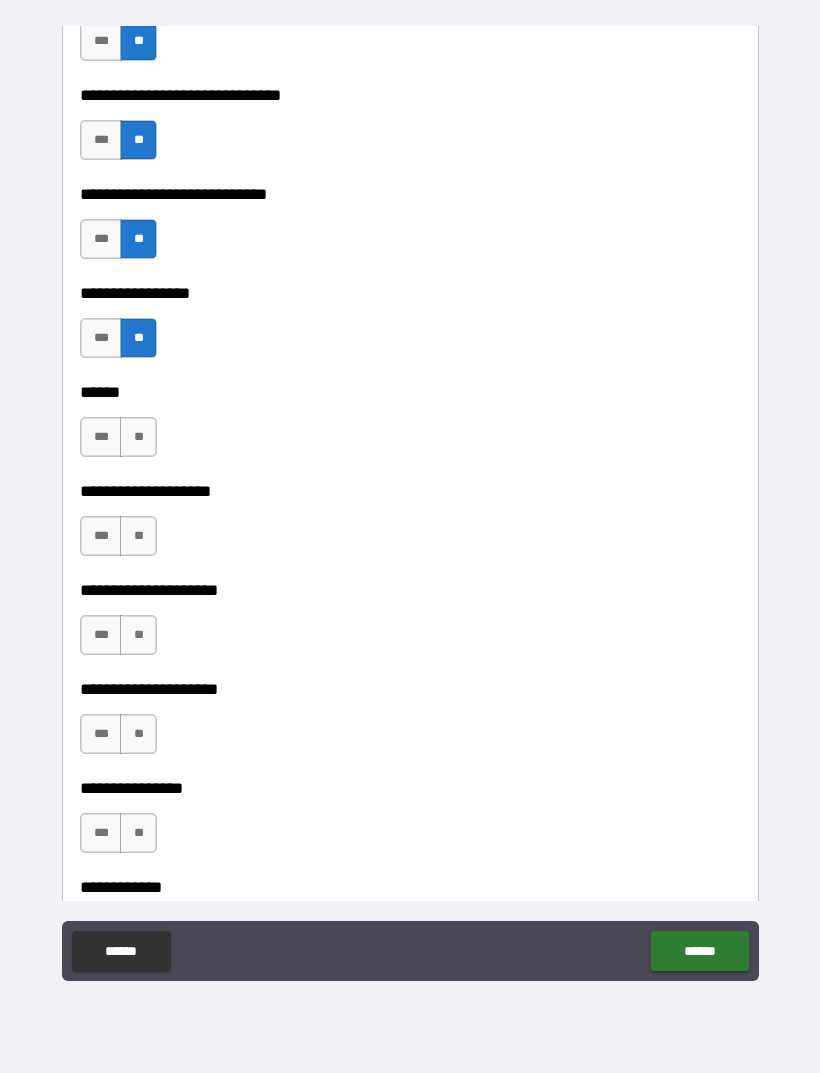 click on "**" at bounding box center [138, 437] 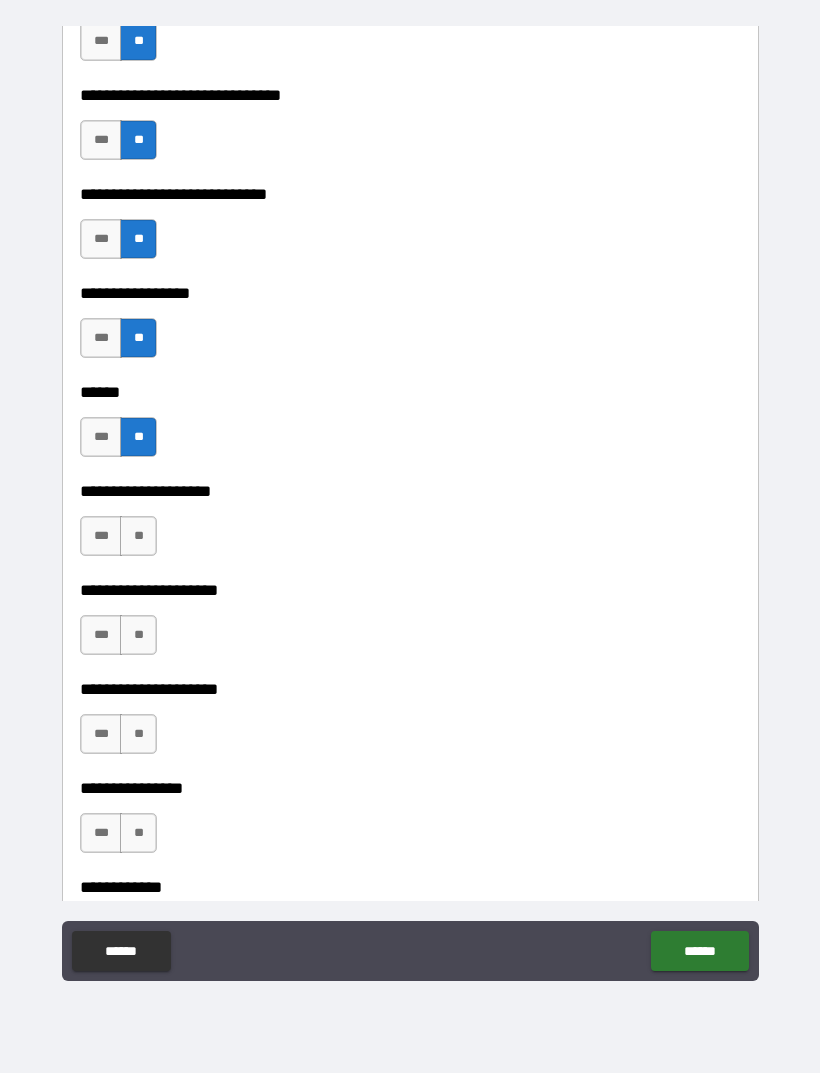 click on "**" at bounding box center (138, 536) 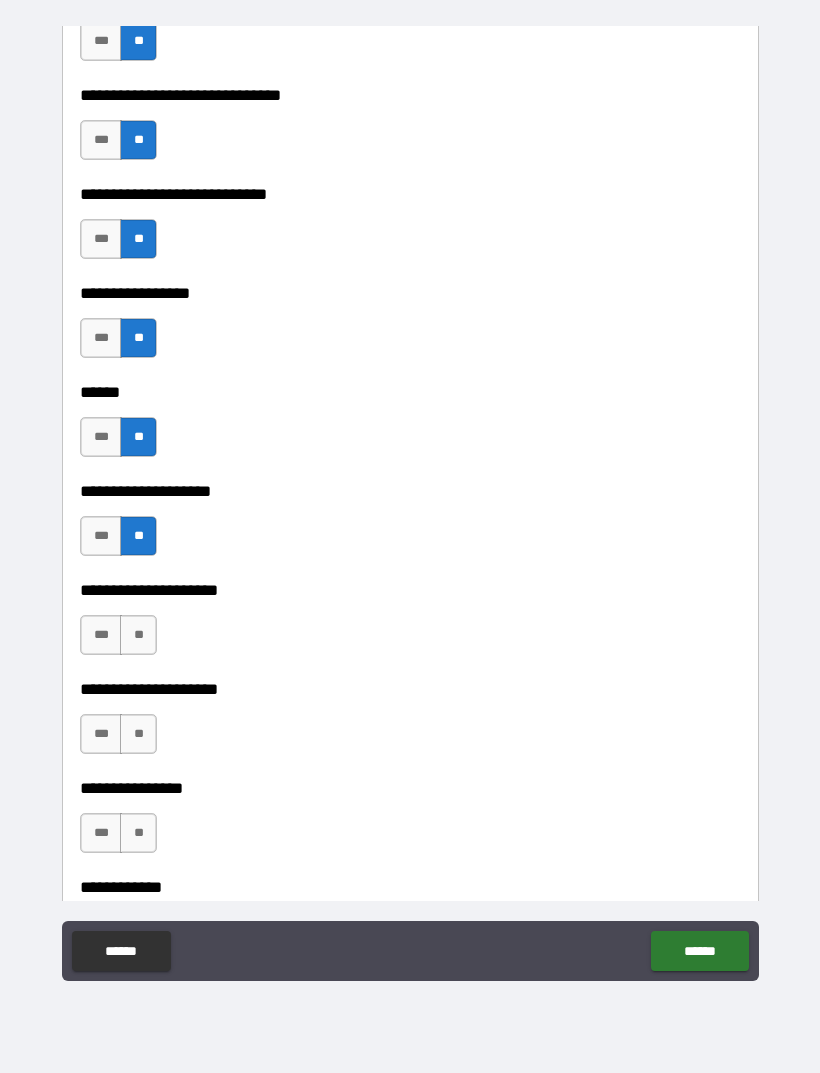click on "**" at bounding box center (138, 635) 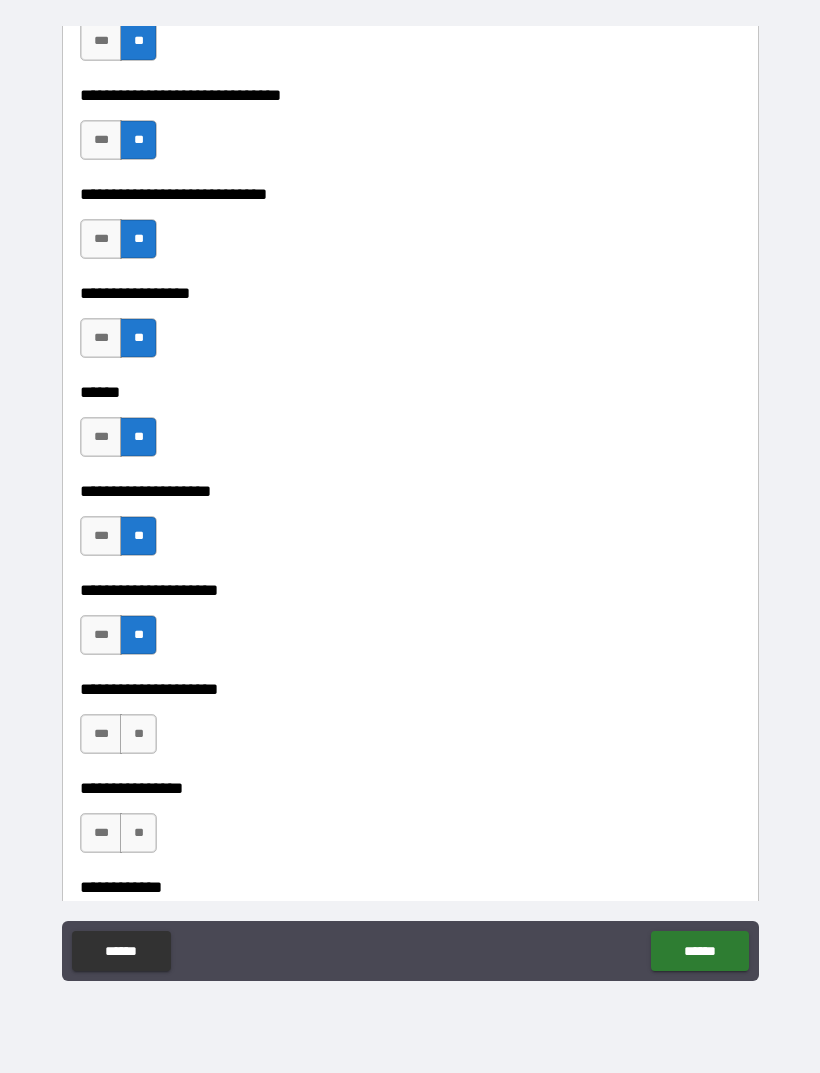 click on "**" at bounding box center [138, 734] 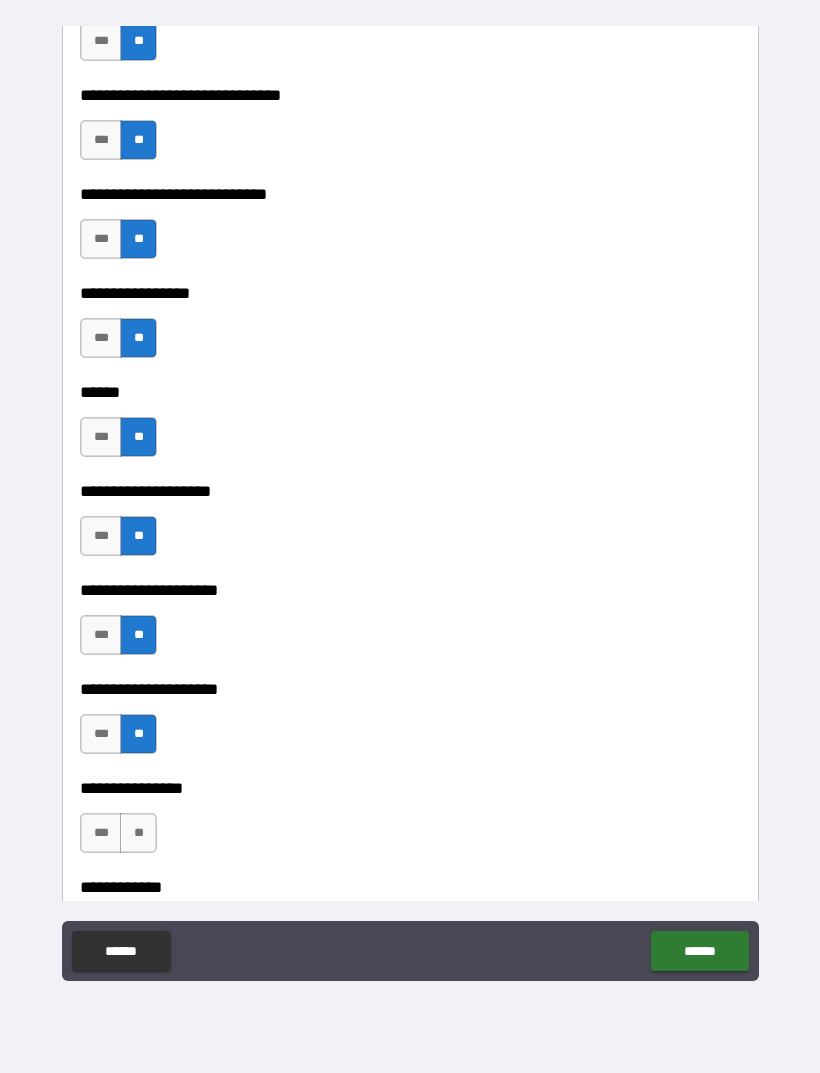 click on "**" at bounding box center (138, 833) 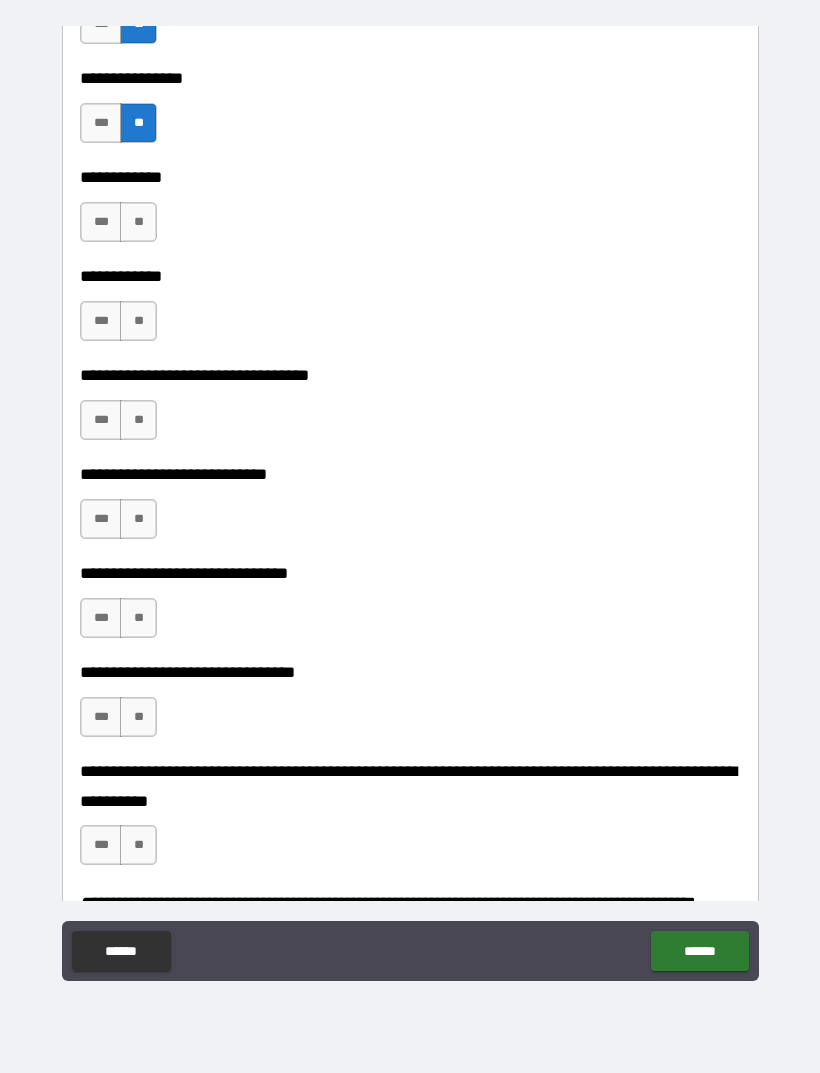 scroll, scrollTop: 9501, scrollLeft: 0, axis: vertical 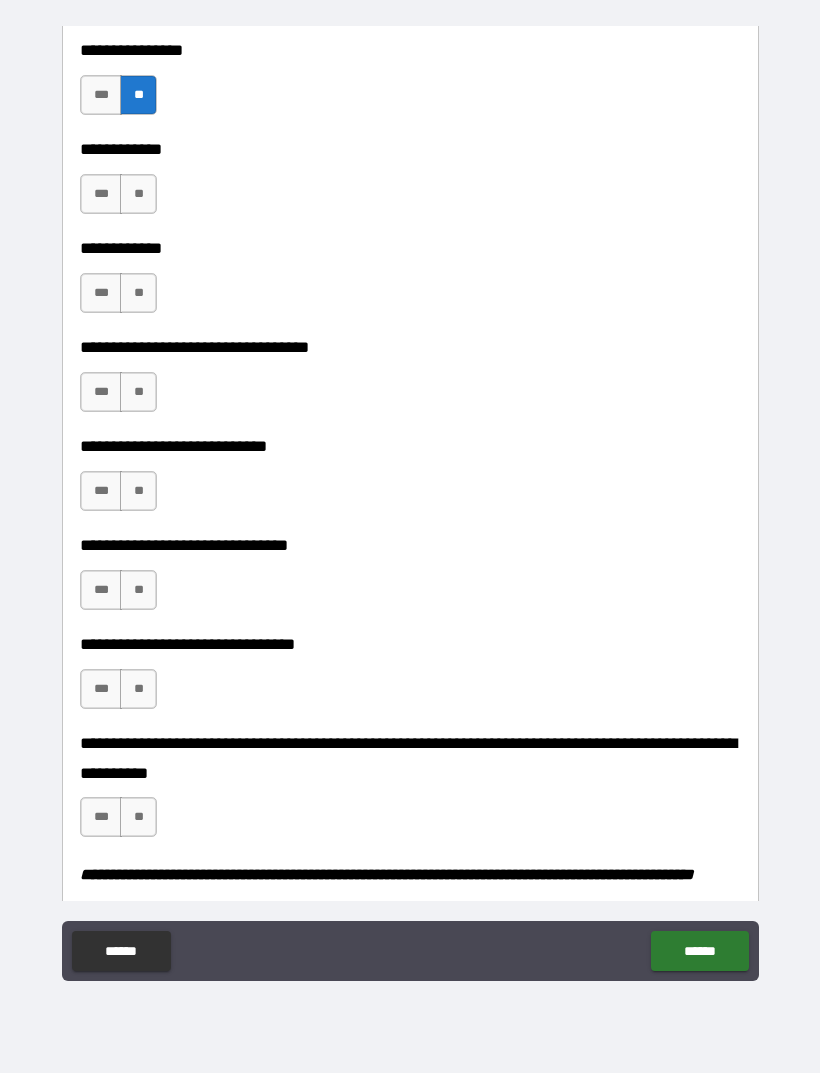 click on "**" at bounding box center [138, 194] 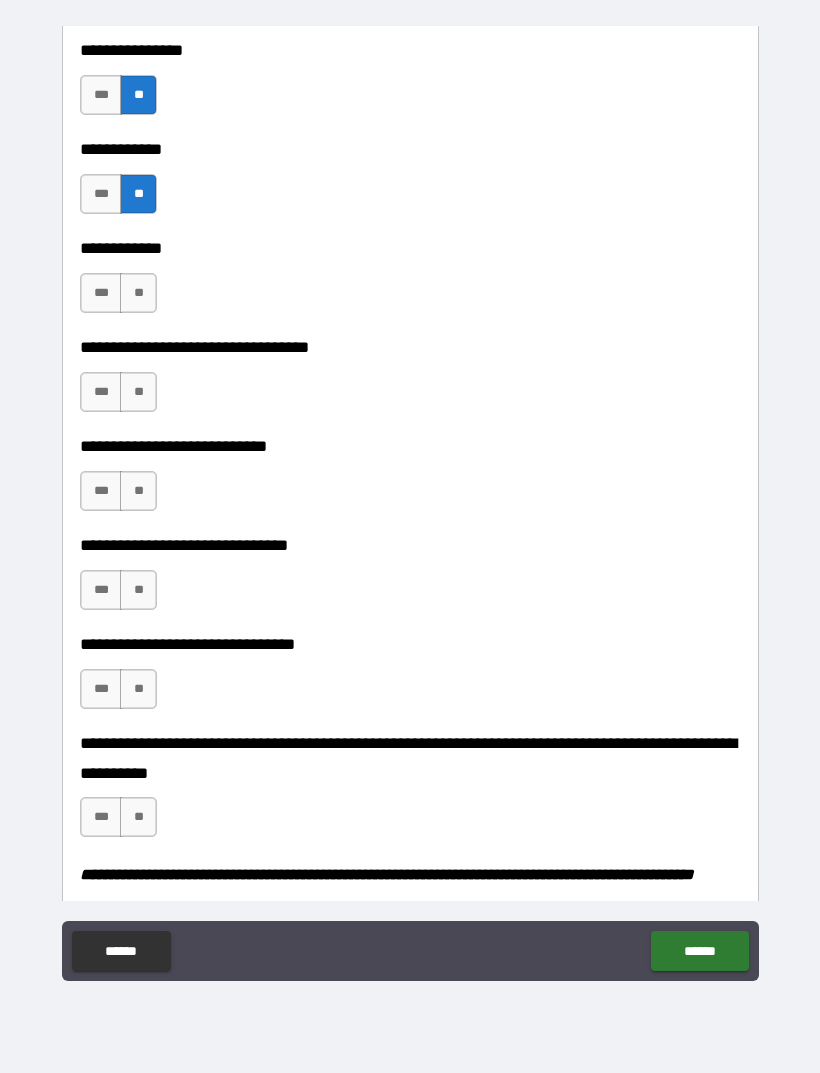 click on "**" at bounding box center (138, 293) 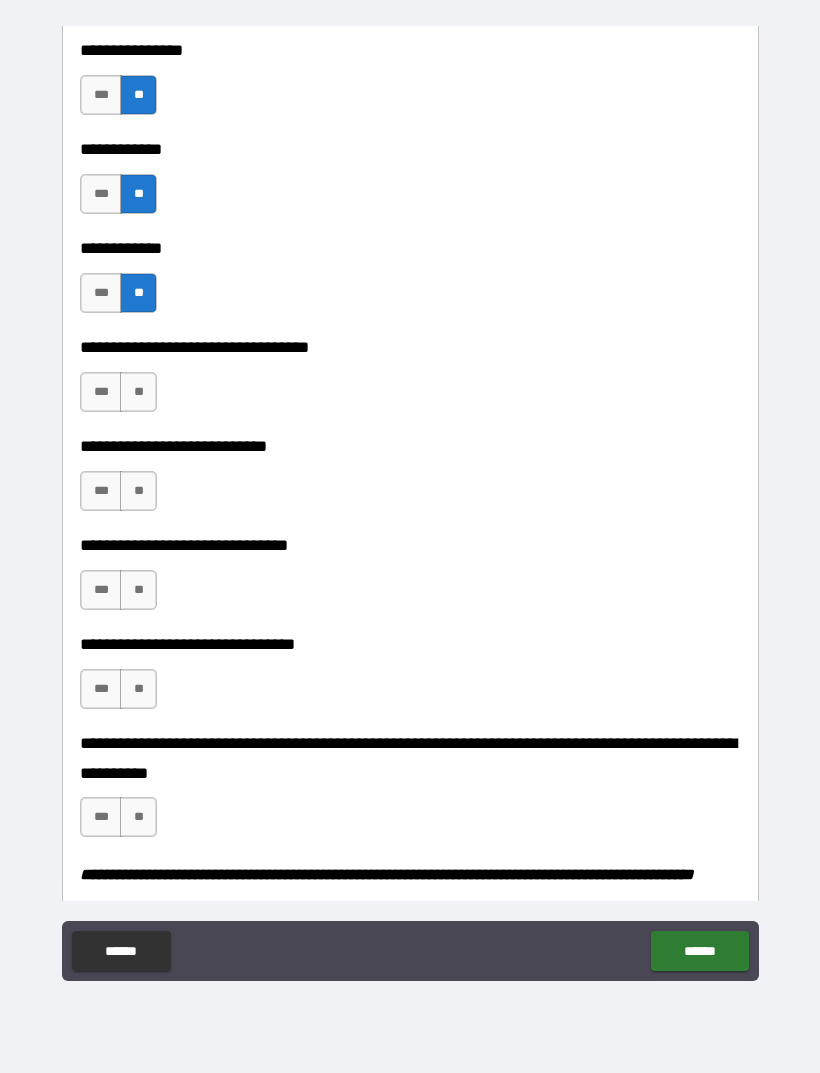click on "**" at bounding box center (138, 392) 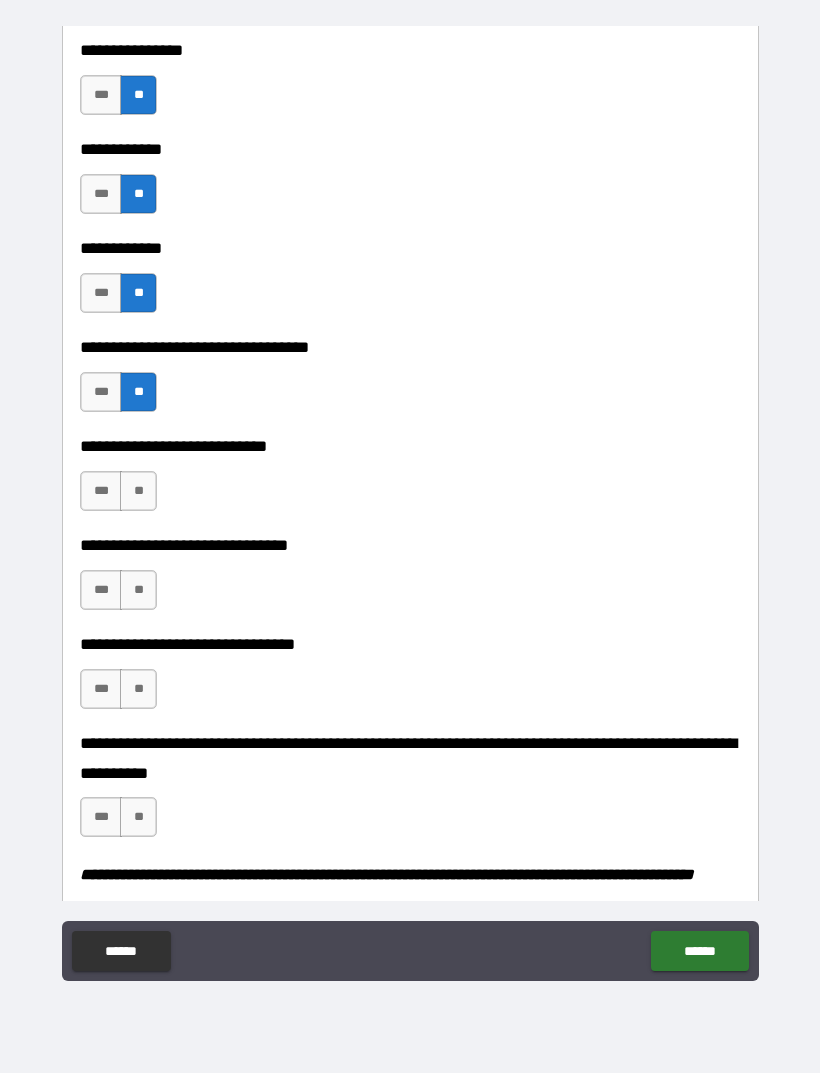 click on "**" at bounding box center [138, 491] 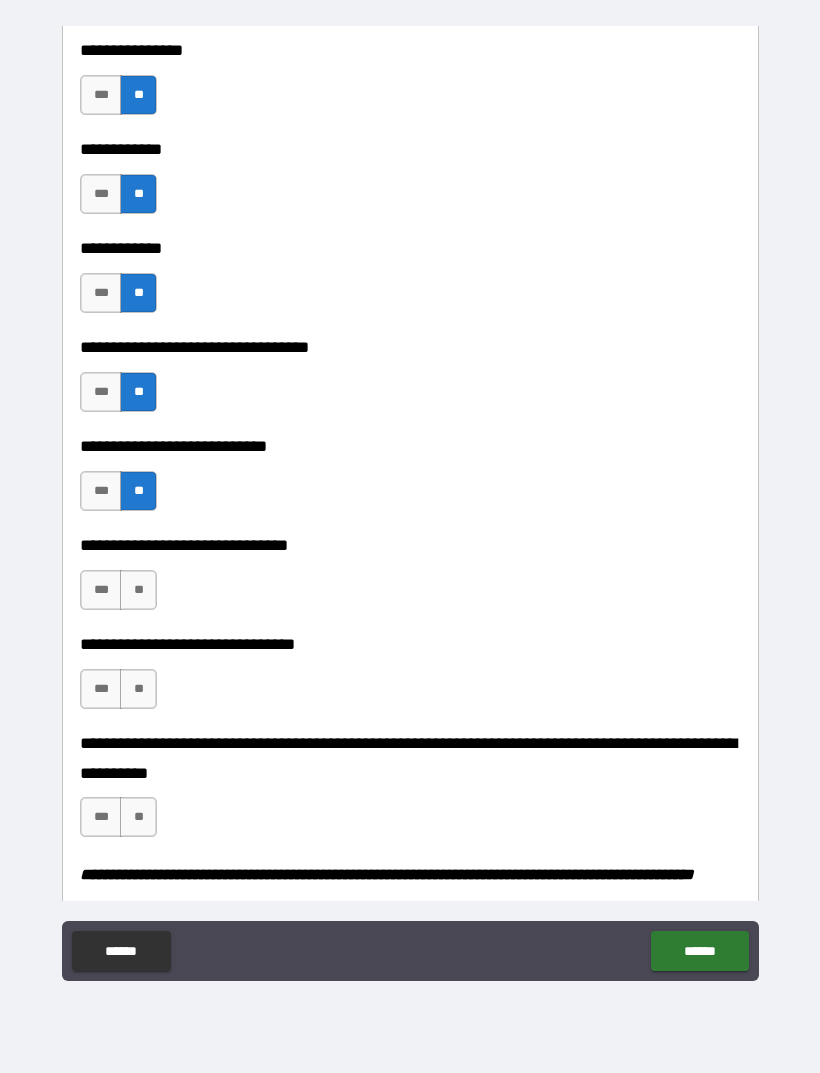 click on "**" at bounding box center [138, 590] 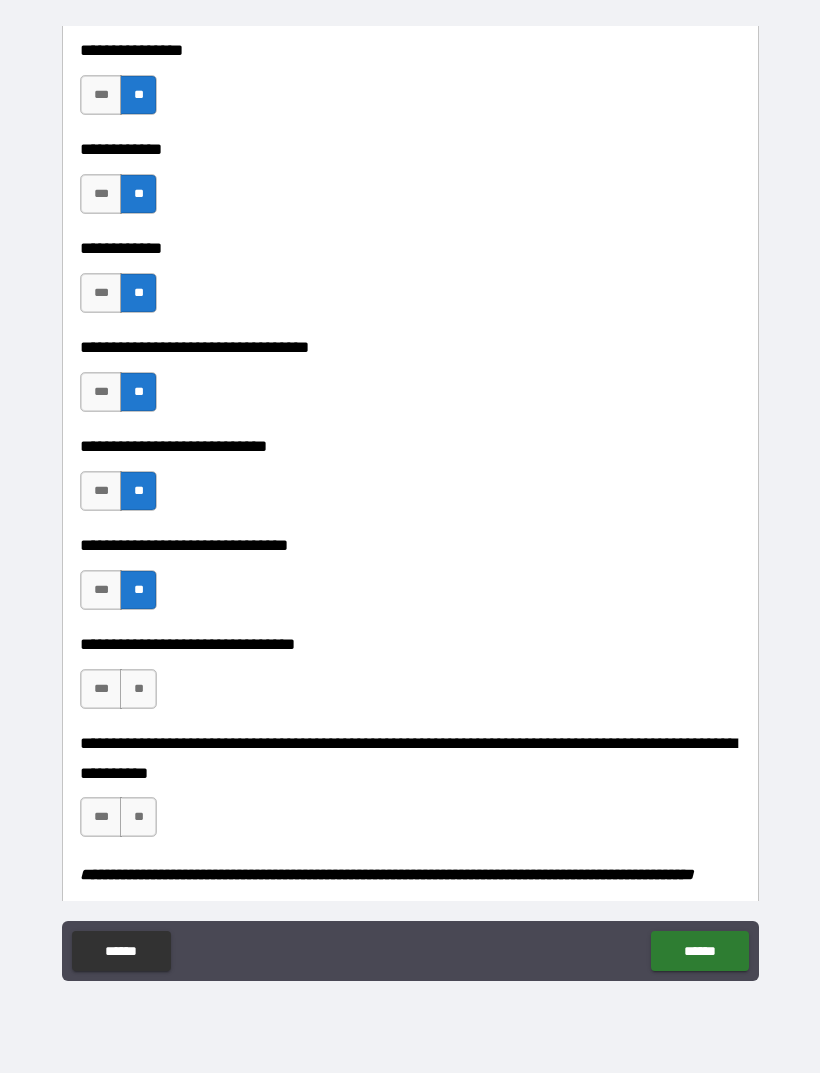 click on "**" at bounding box center (138, 689) 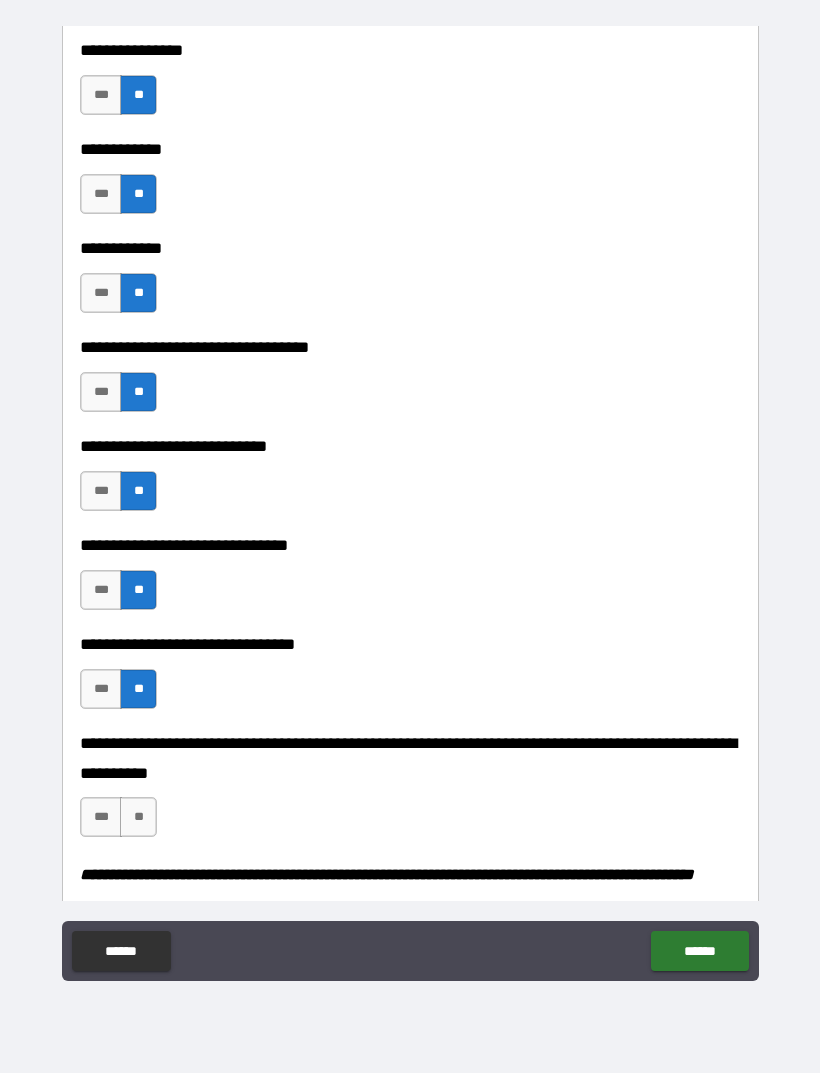 click on "**" at bounding box center (138, 817) 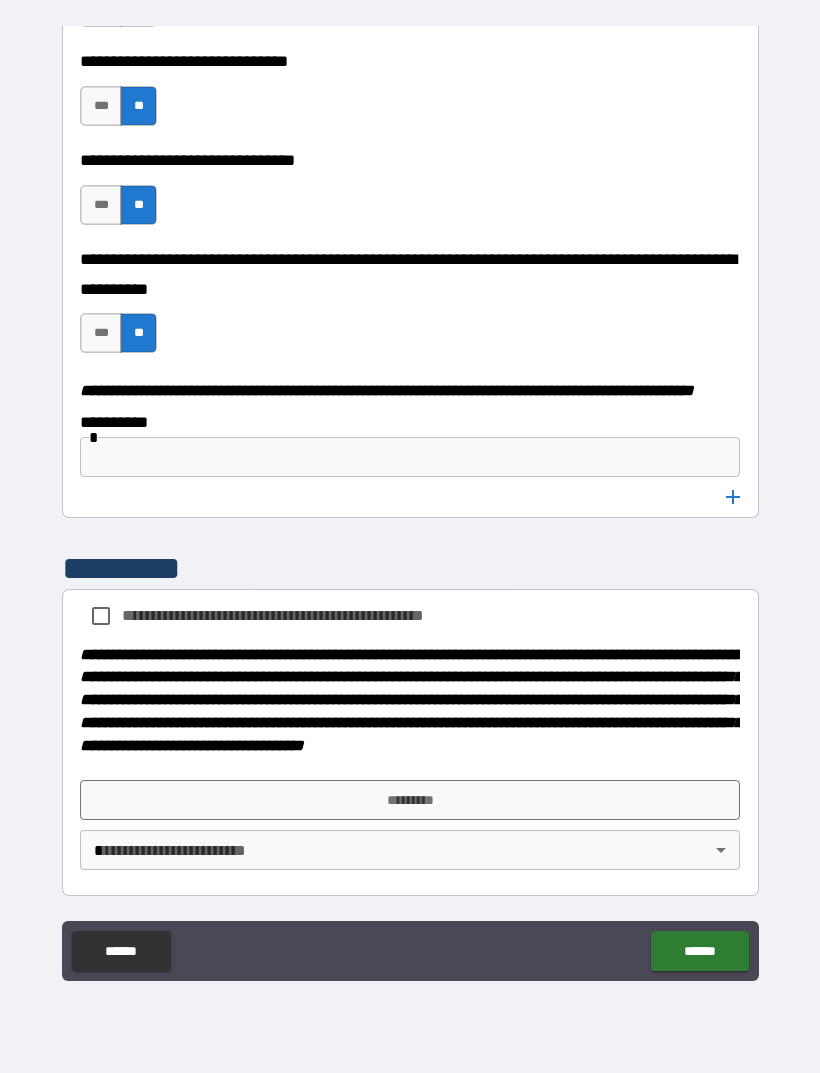 scroll, scrollTop: 9998, scrollLeft: 0, axis: vertical 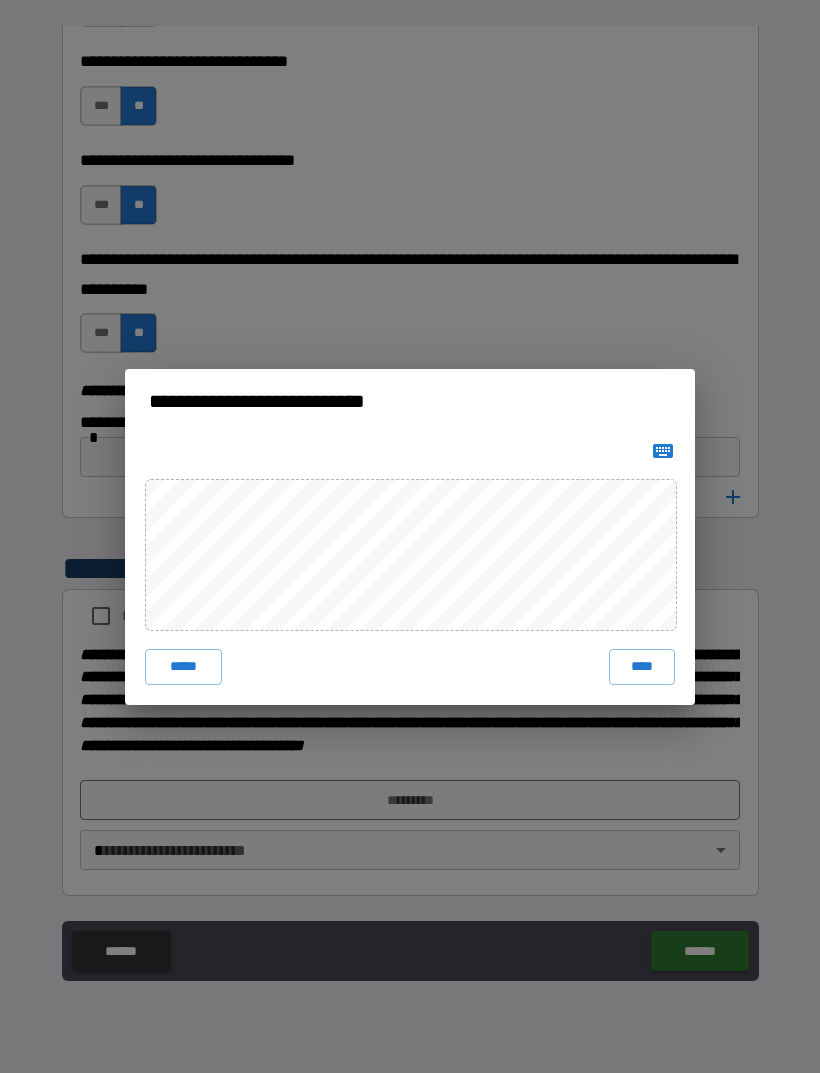 click on "****" at bounding box center [642, 667] 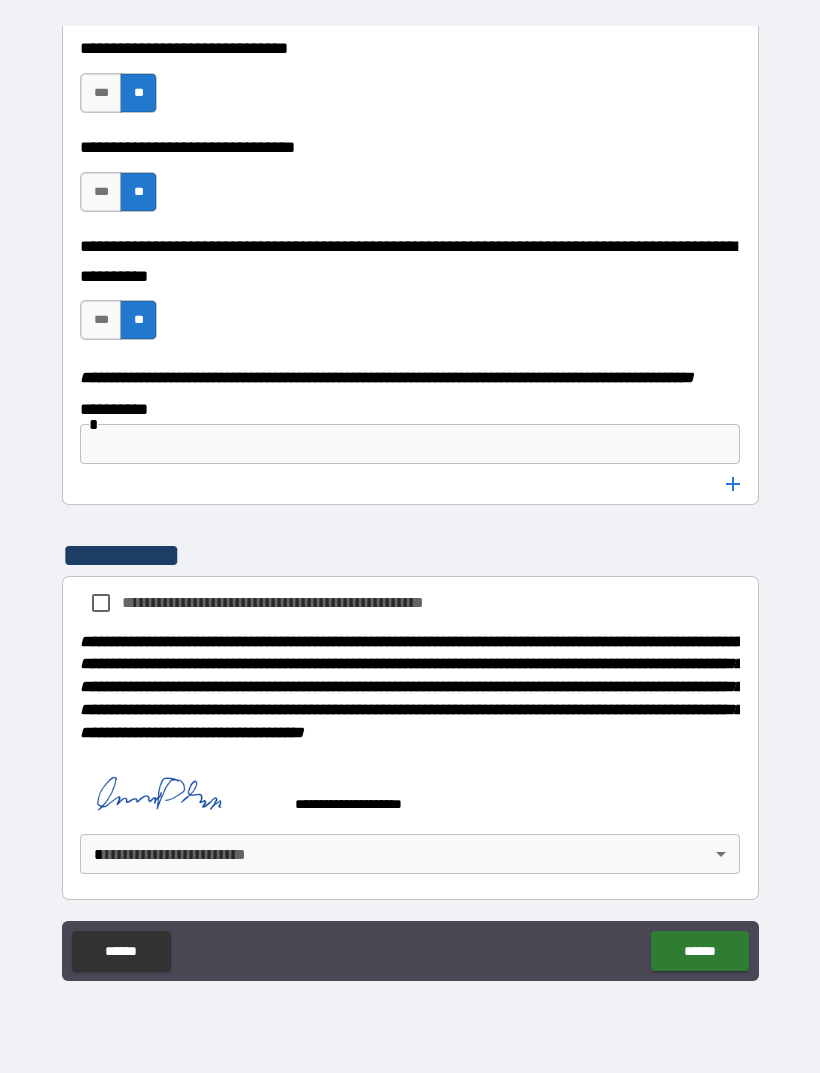click on "******" at bounding box center [699, 951] 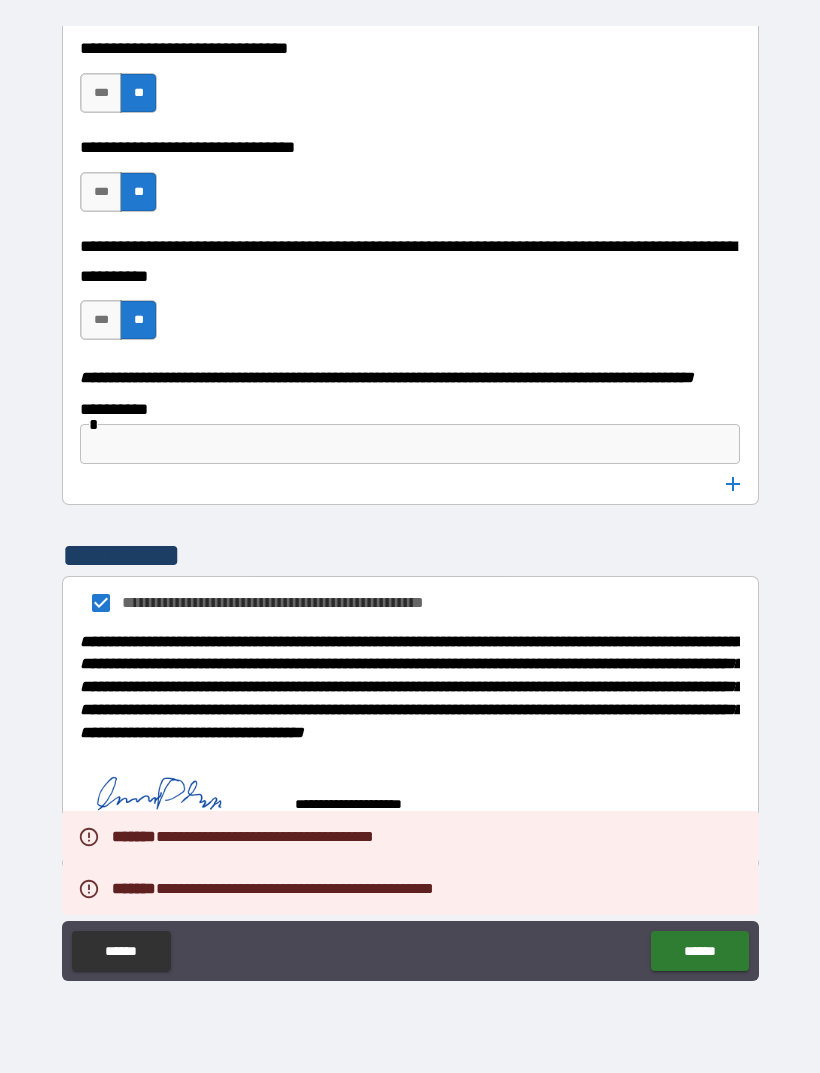click on "******" at bounding box center [699, 951] 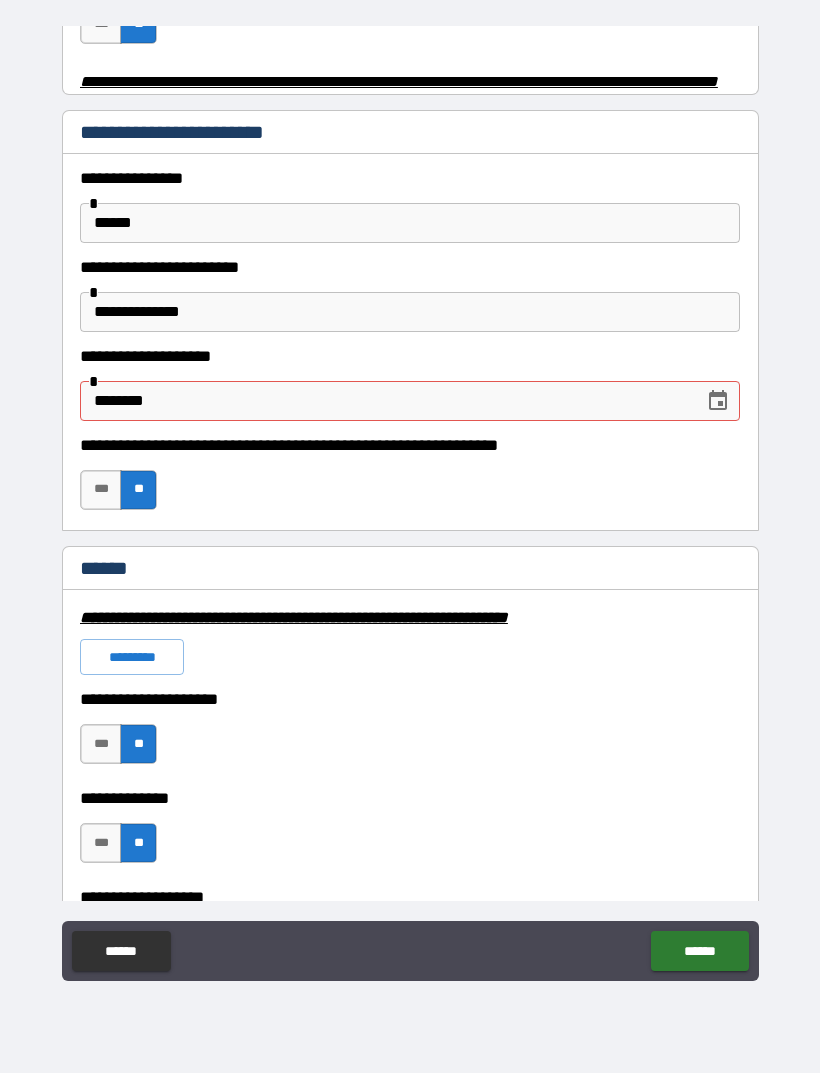 scroll, scrollTop: 977, scrollLeft: 0, axis: vertical 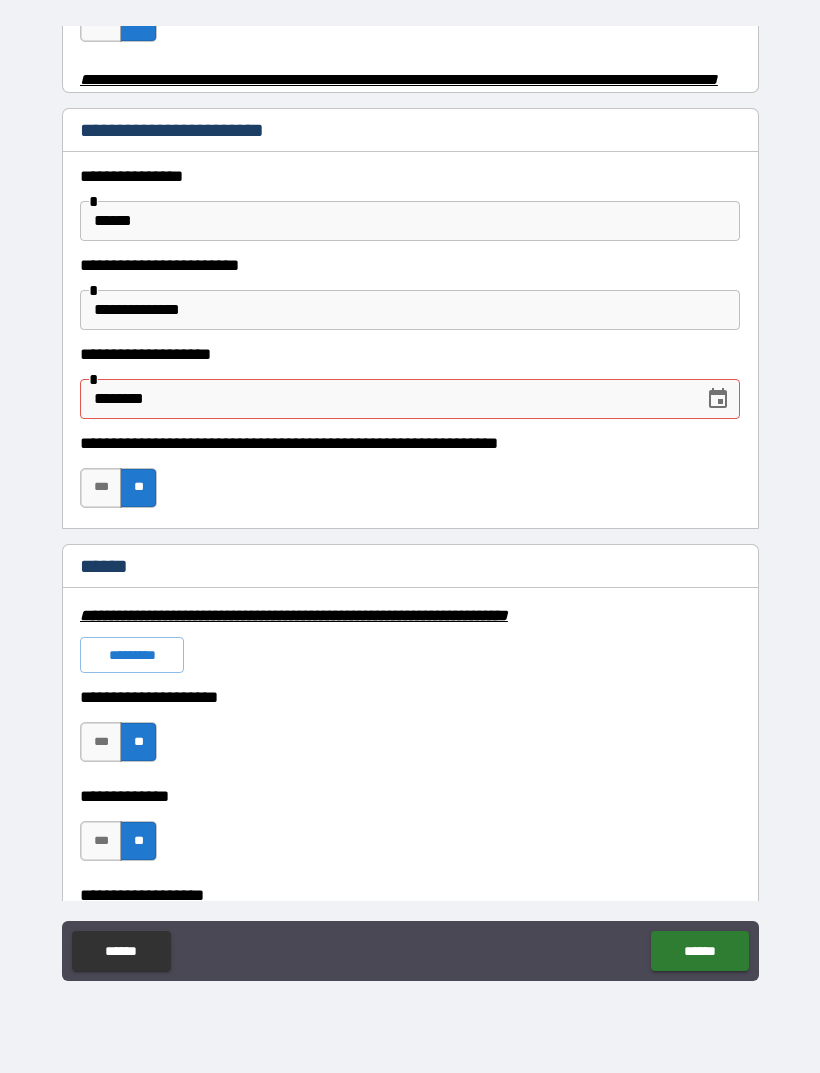 click on "********" at bounding box center (385, 399) 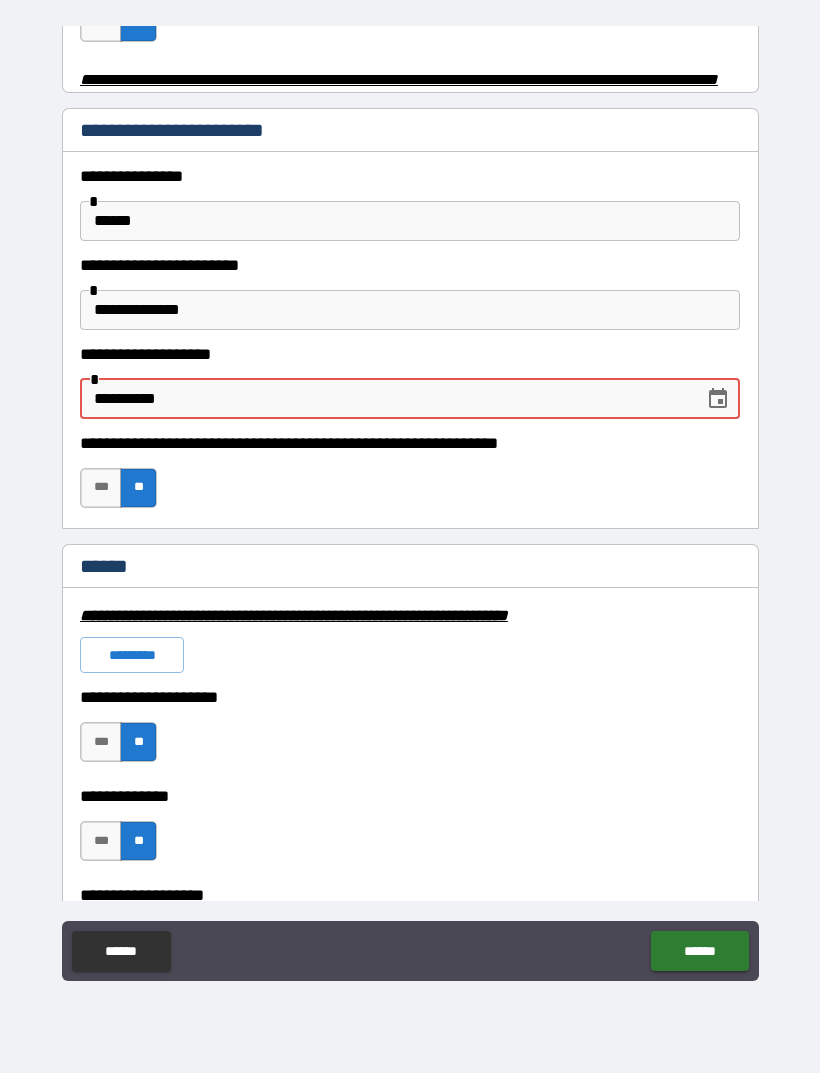 click on "**********" at bounding box center [410, 463] 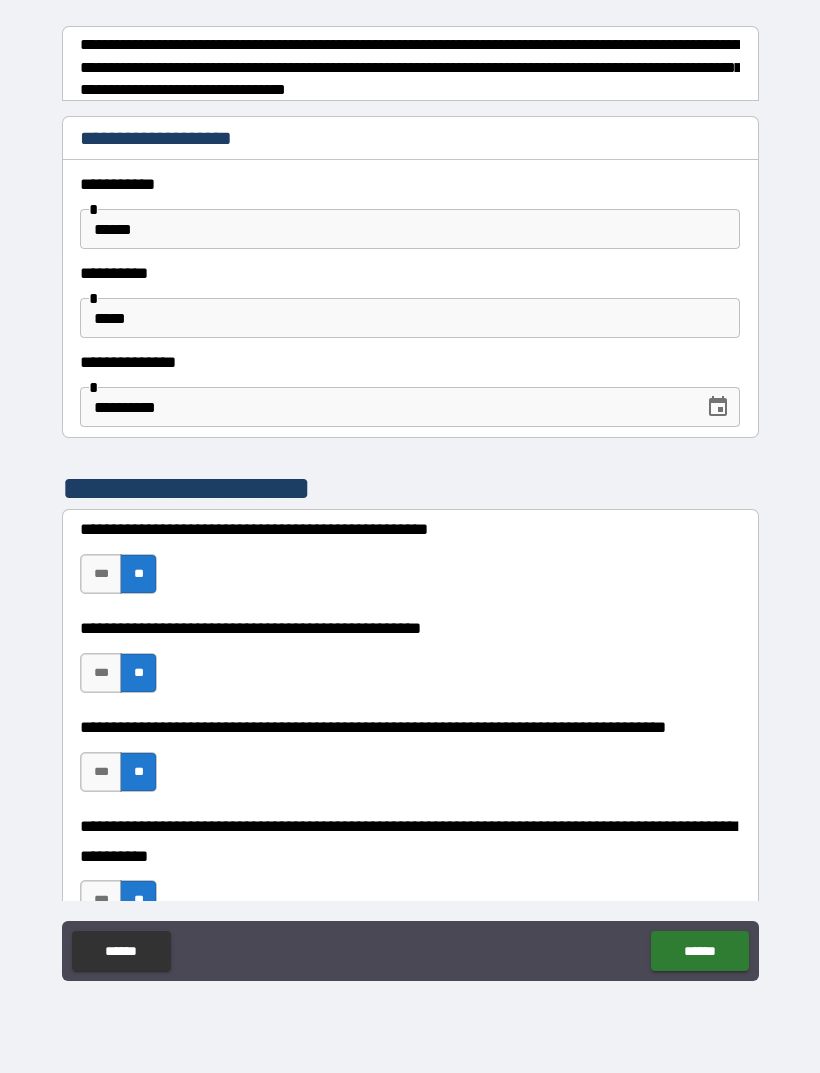 scroll, scrollTop: -2, scrollLeft: 0, axis: vertical 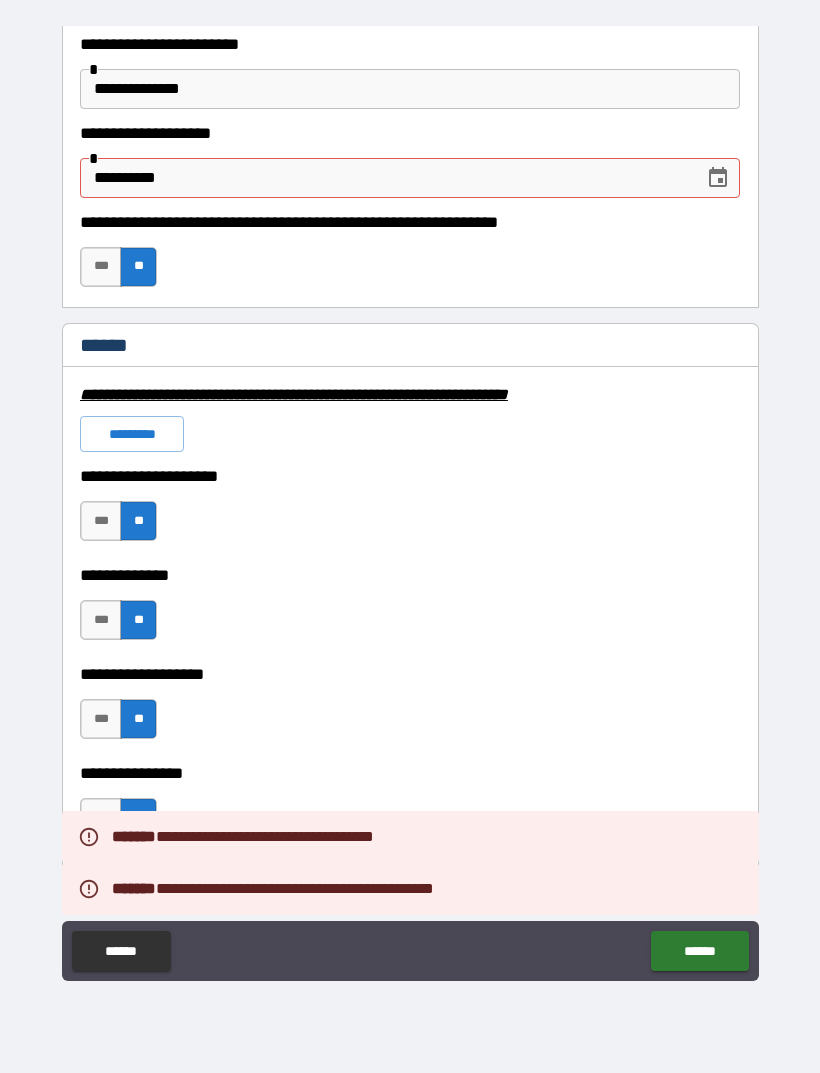 click on "**********" at bounding box center [385, 178] 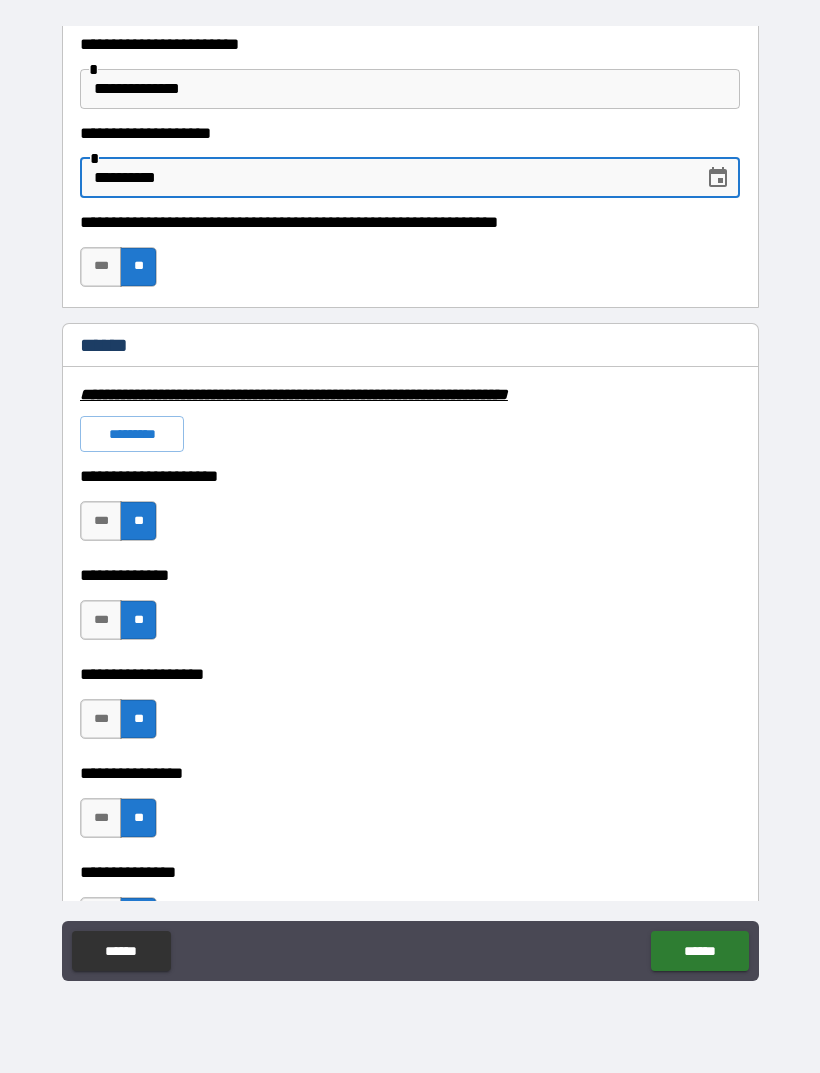 type on "**********" 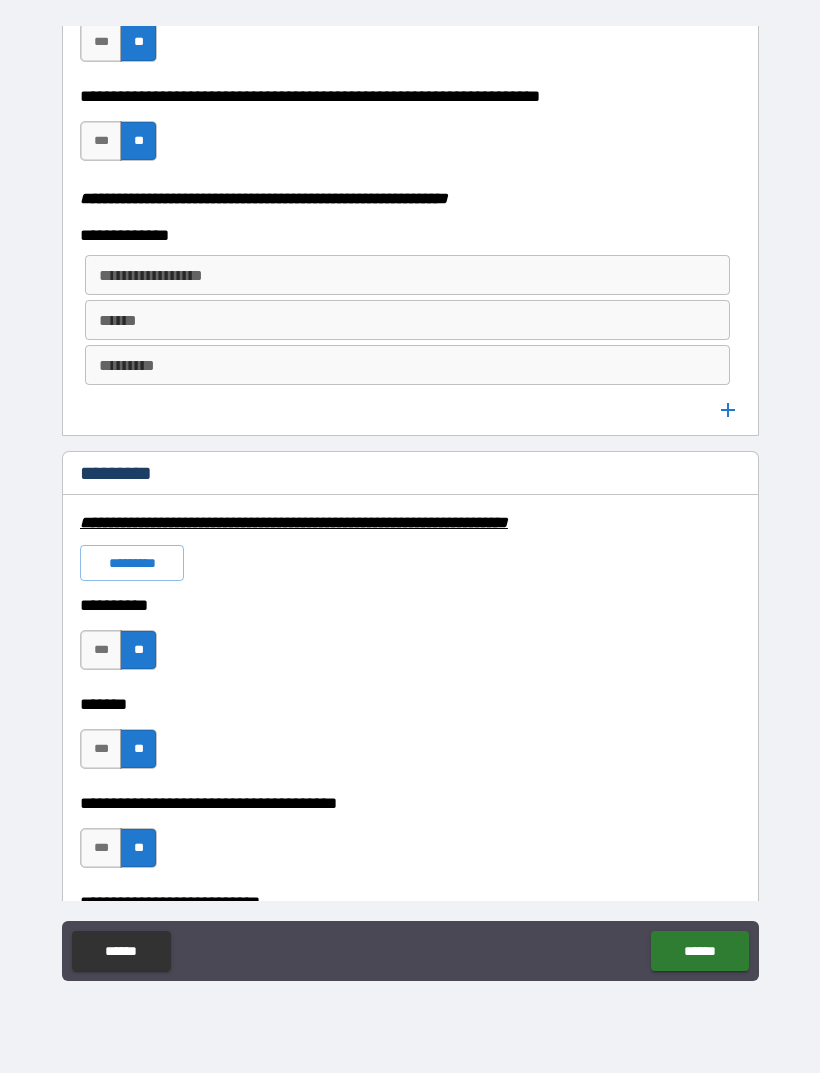 click on "******" at bounding box center (699, 951) 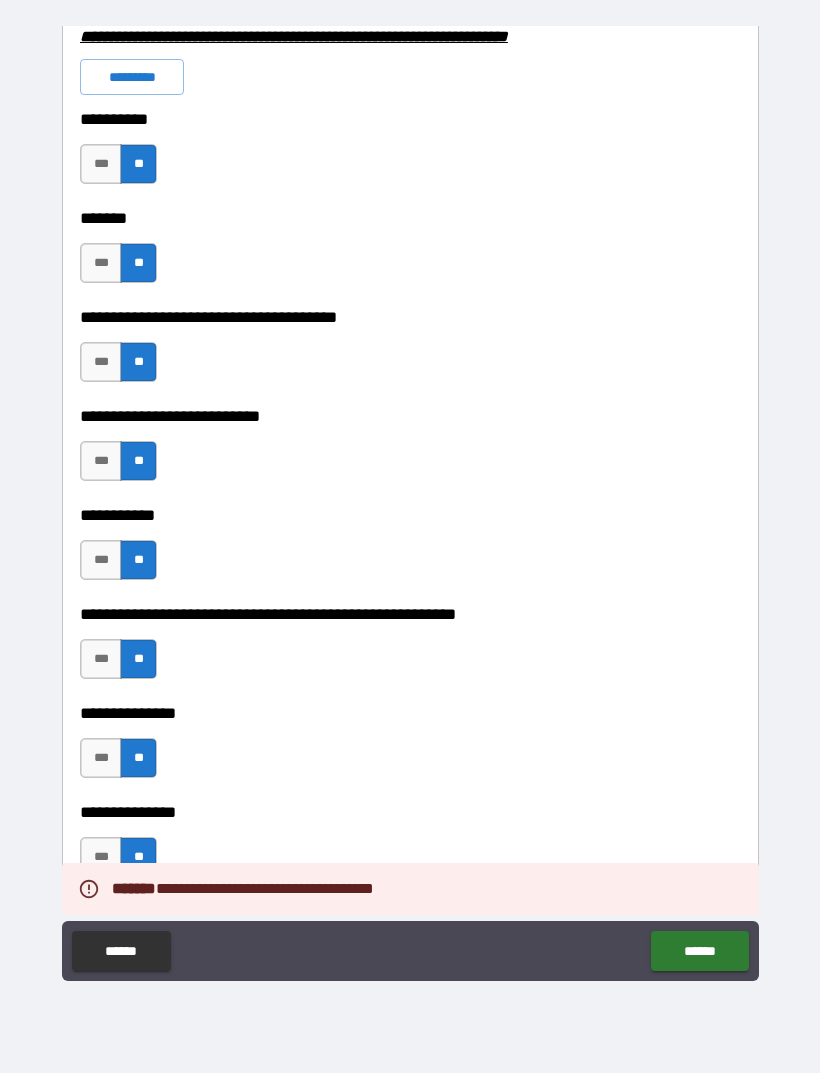 click on "******" at bounding box center (699, 951) 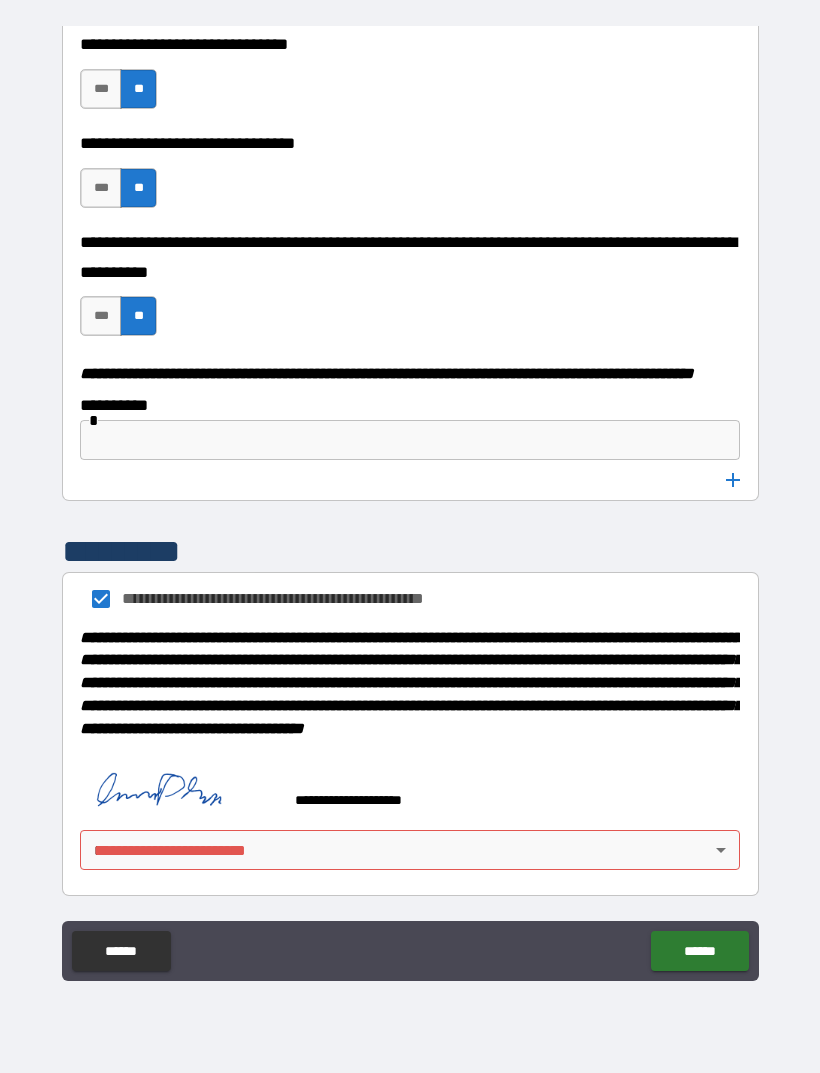 click on "**********" at bounding box center (410, 504) 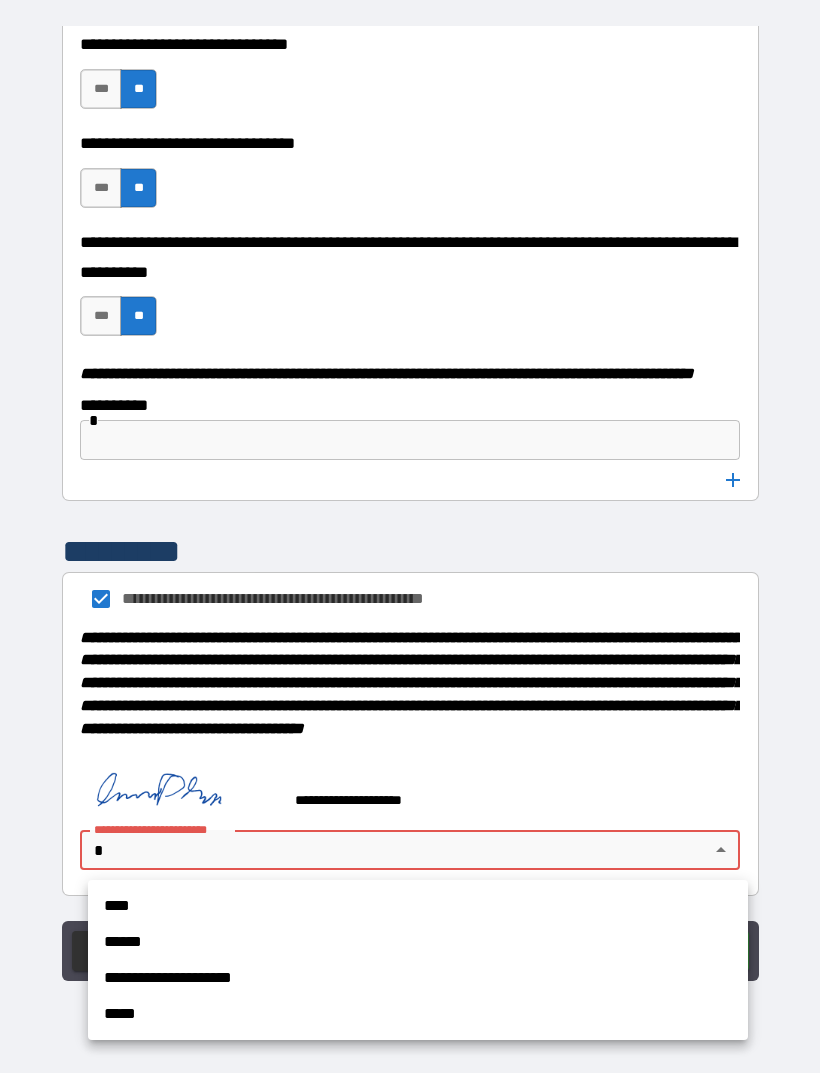 click on "****" at bounding box center [418, 906] 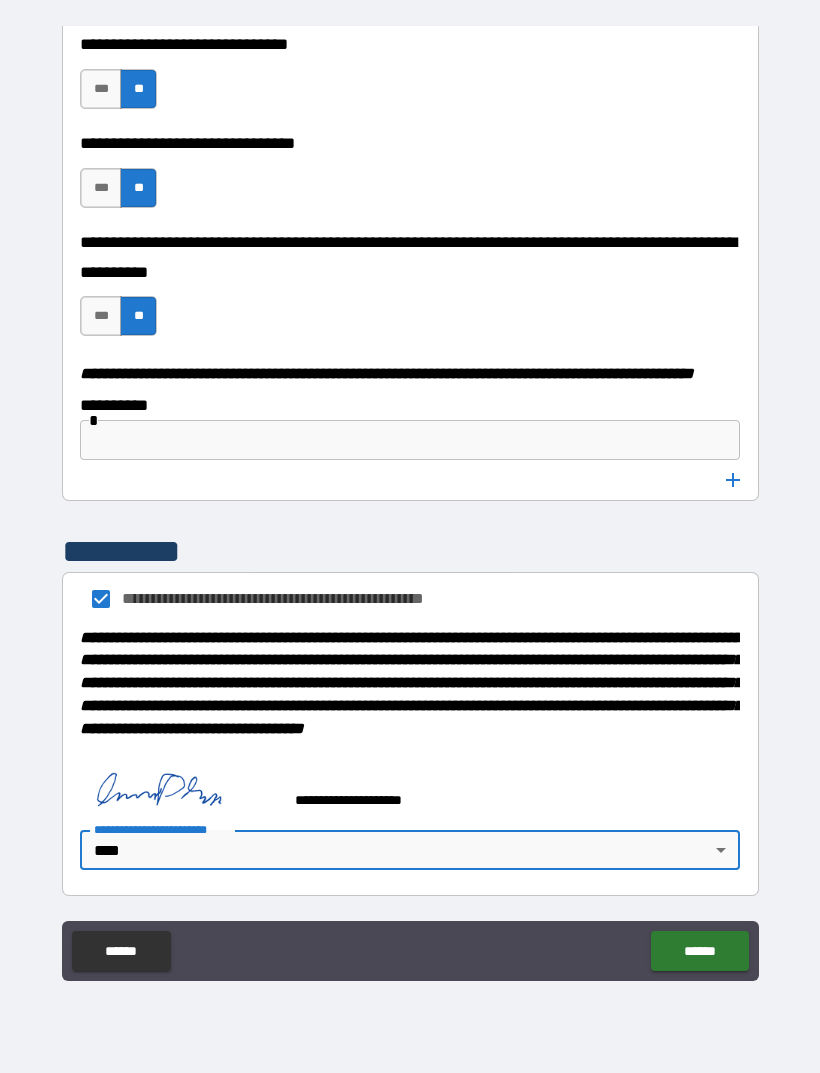 click on "******" at bounding box center [699, 951] 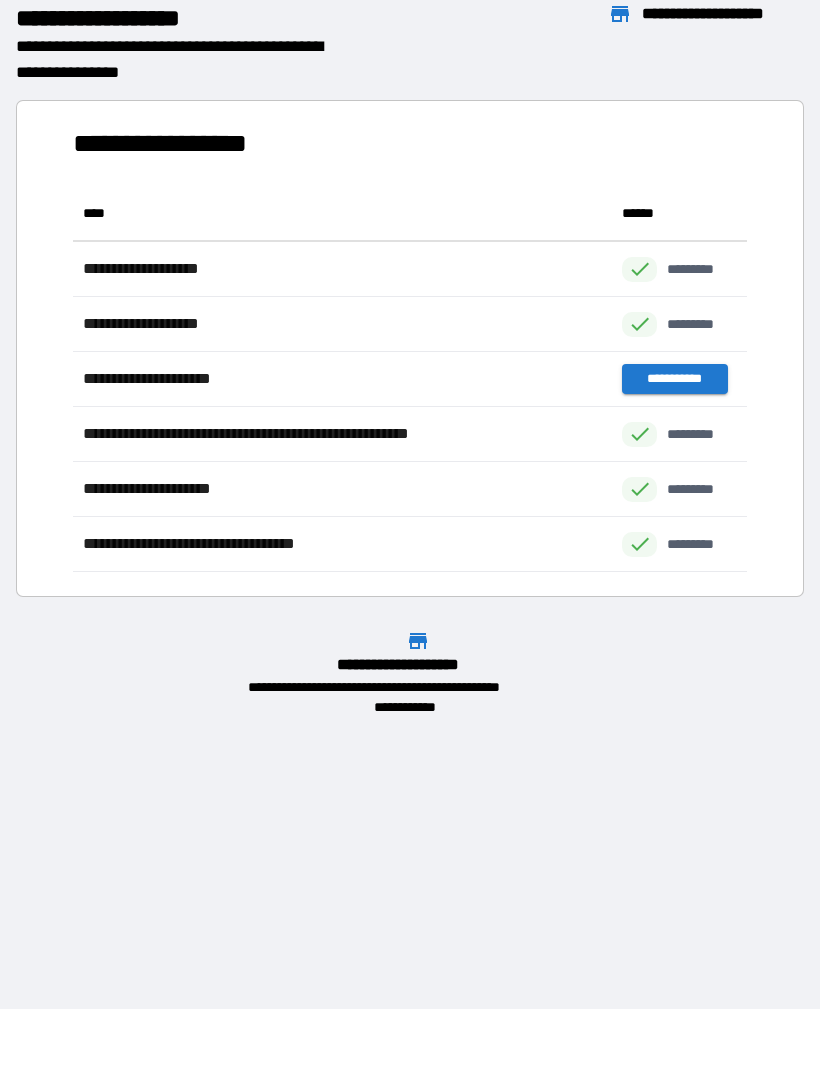 scroll, scrollTop: 386, scrollLeft: 674, axis: both 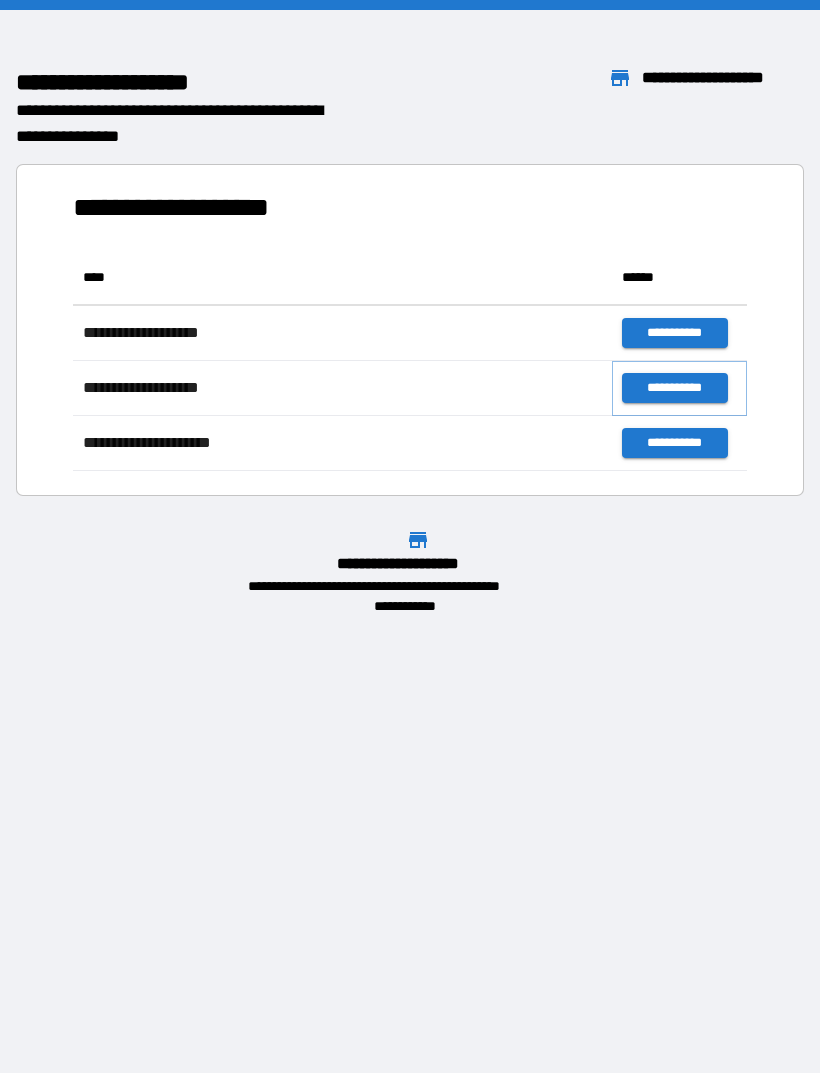 click on "**********" at bounding box center [674, 388] 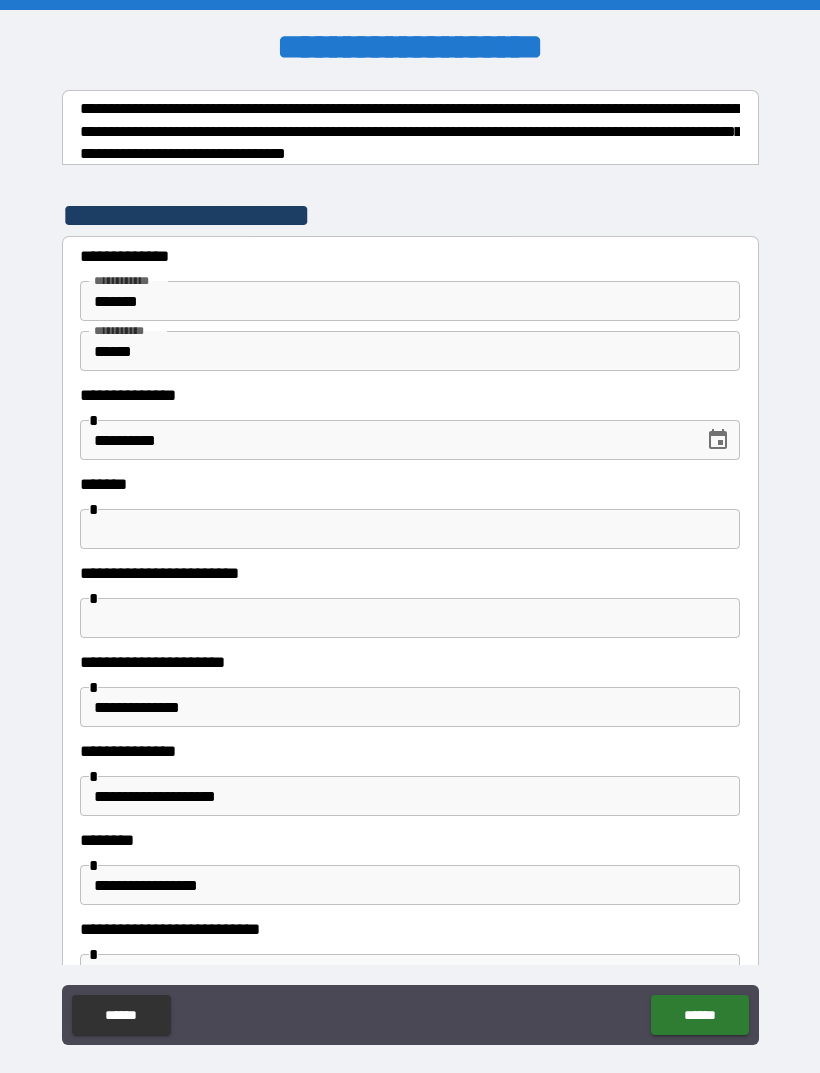 click at bounding box center [410, 529] 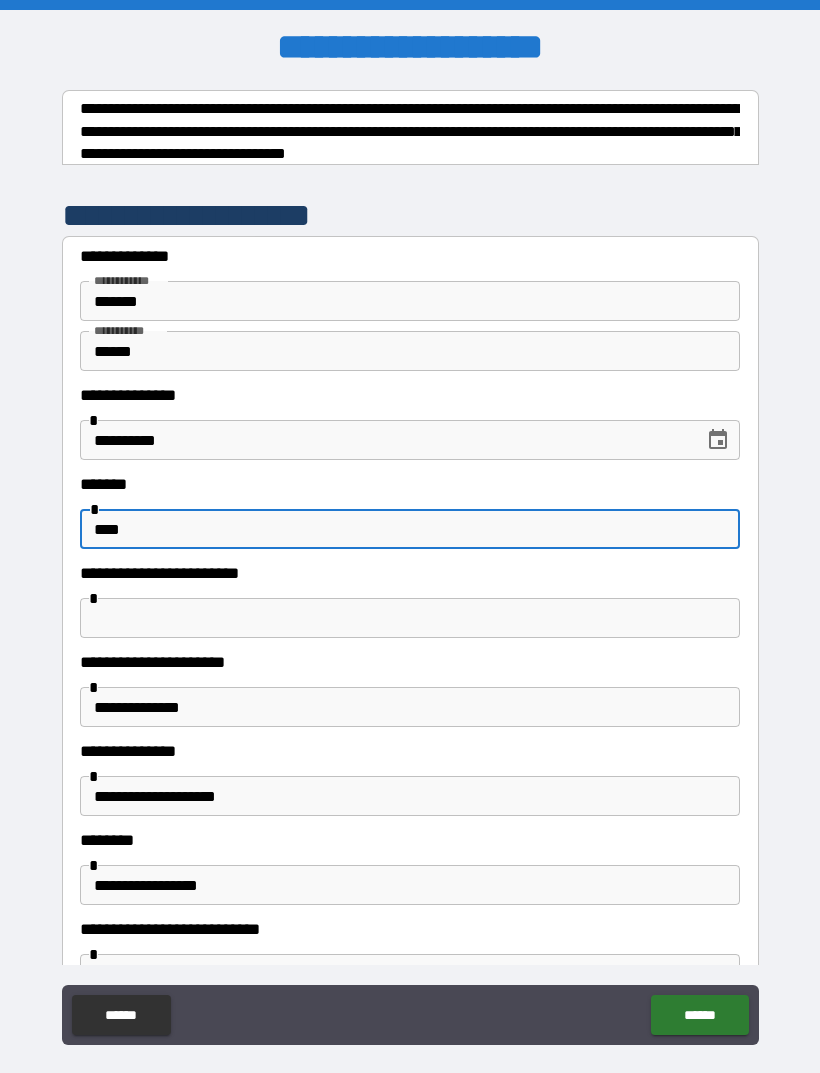 type on "****" 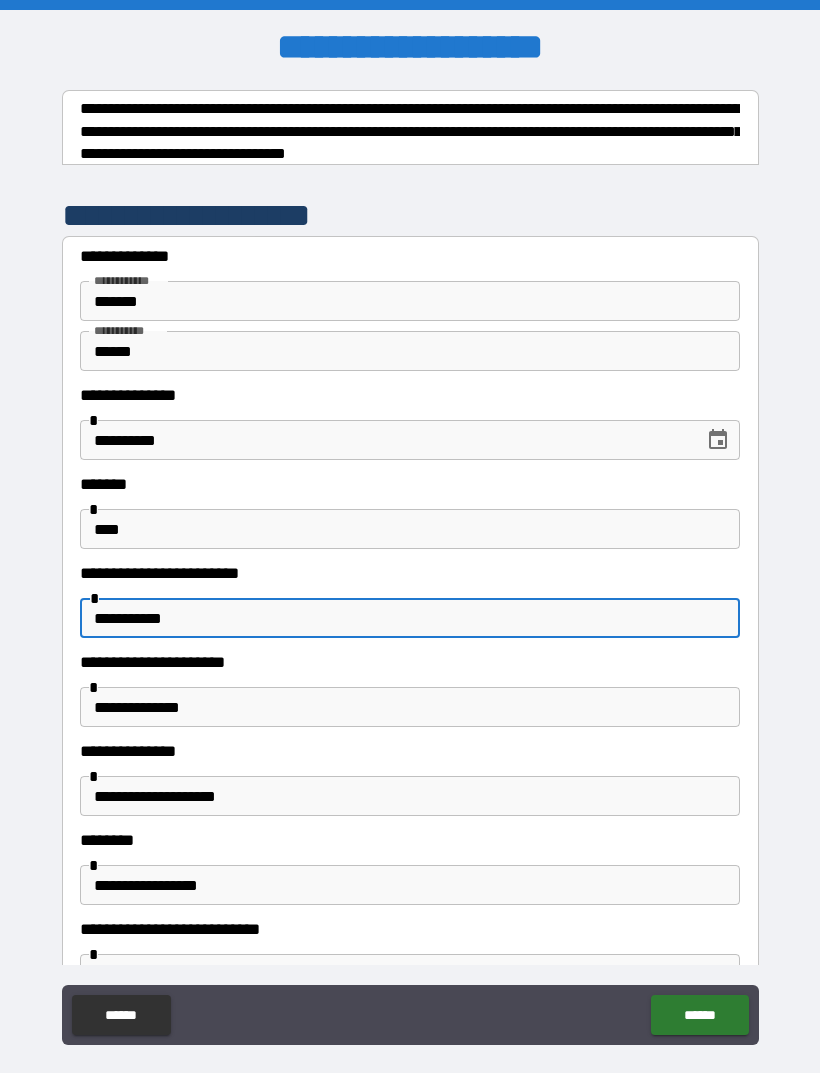 click on "**********" at bounding box center (410, 571) 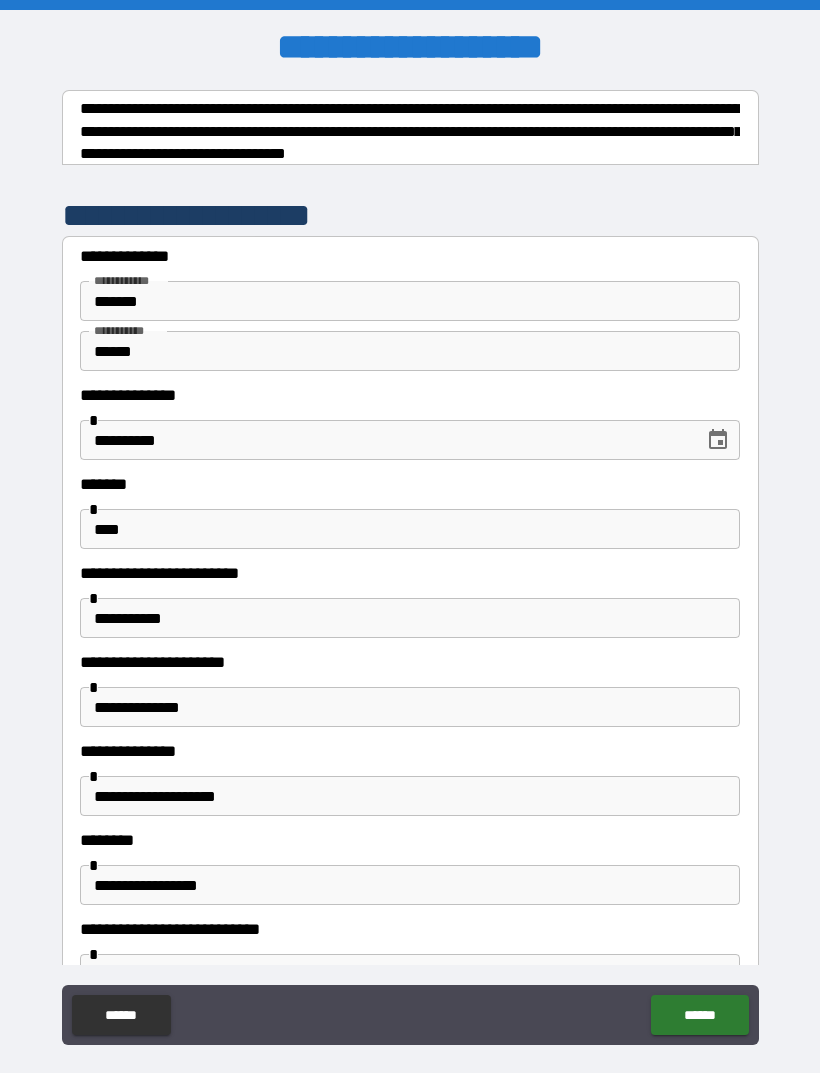 click on "**********" at bounding box center (410, 618) 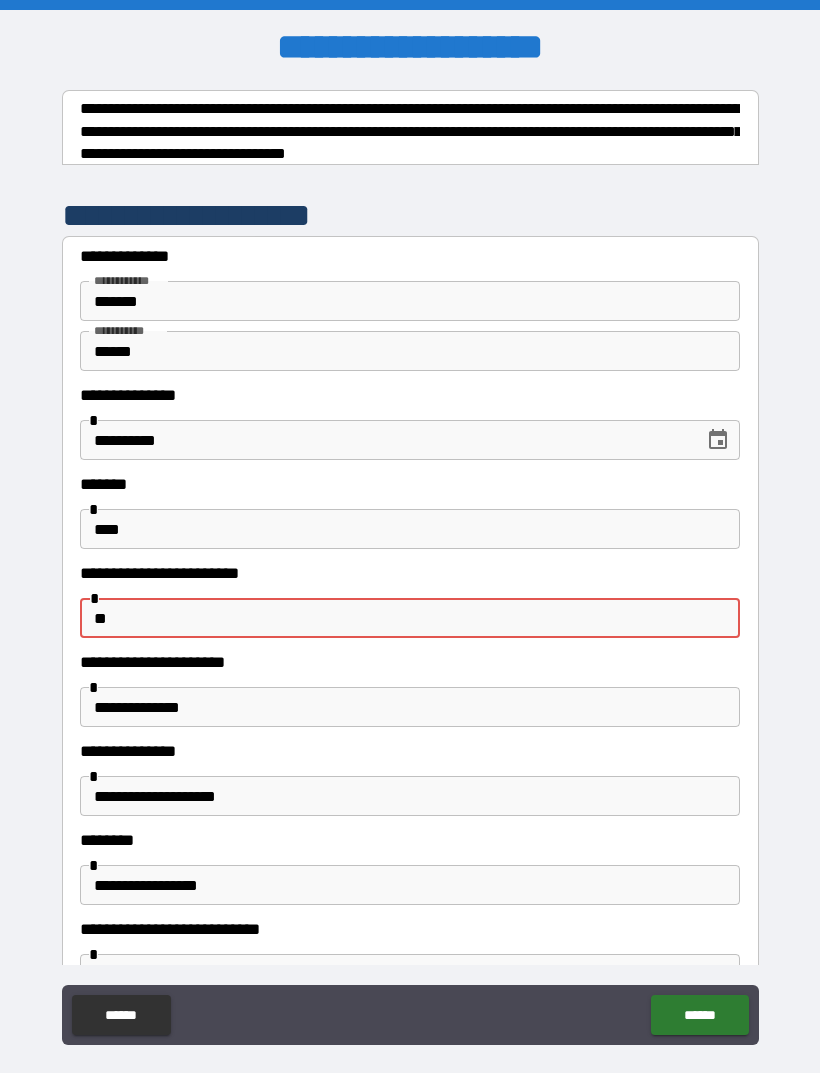 type on "*" 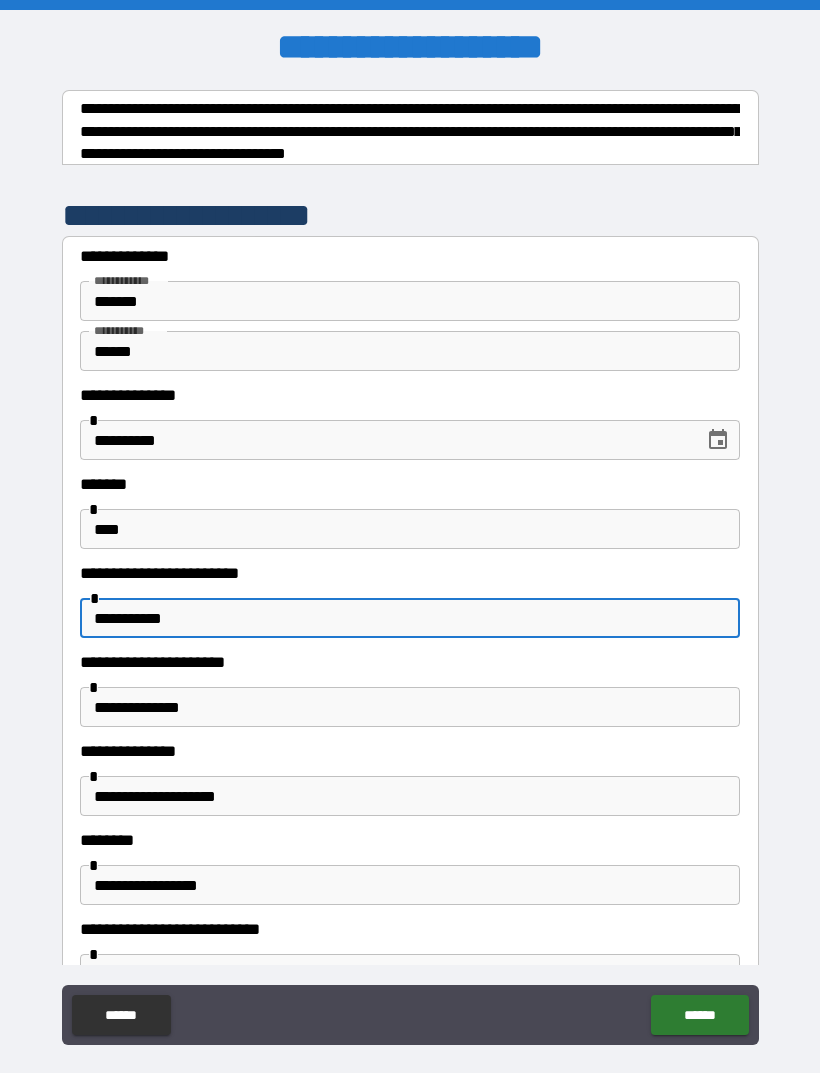 type on "**********" 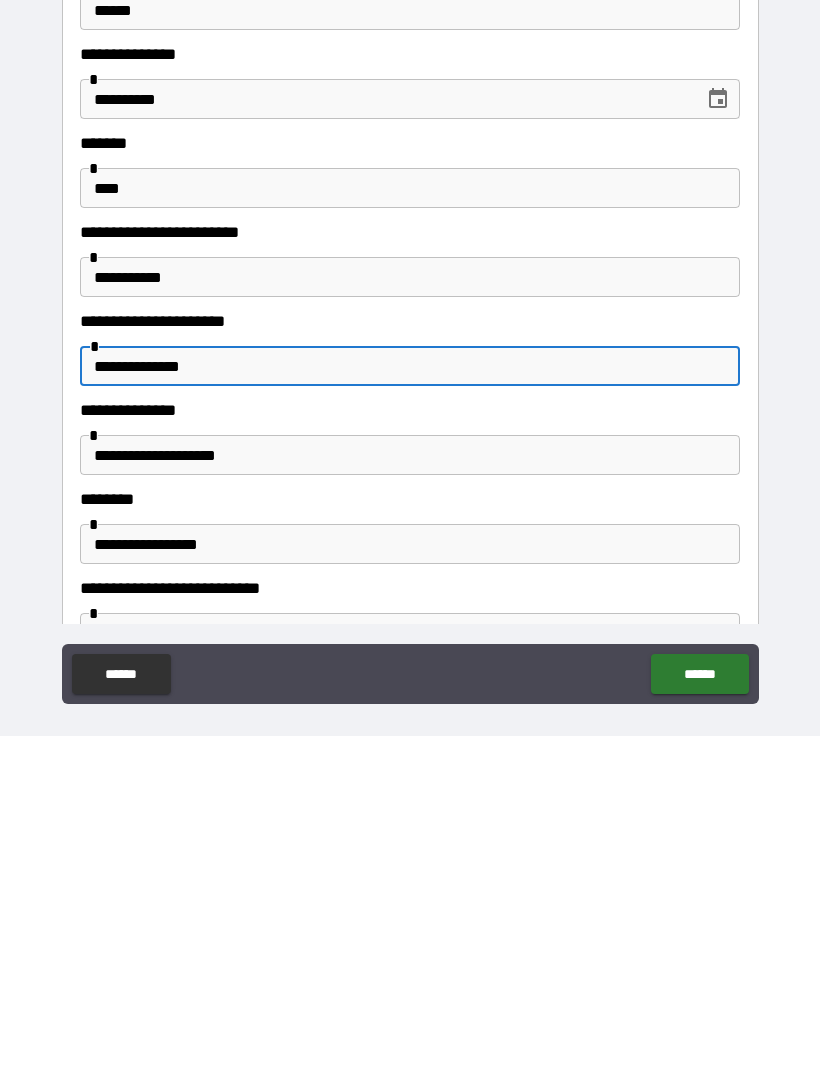 click on "**********" at bounding box center [410, 792] 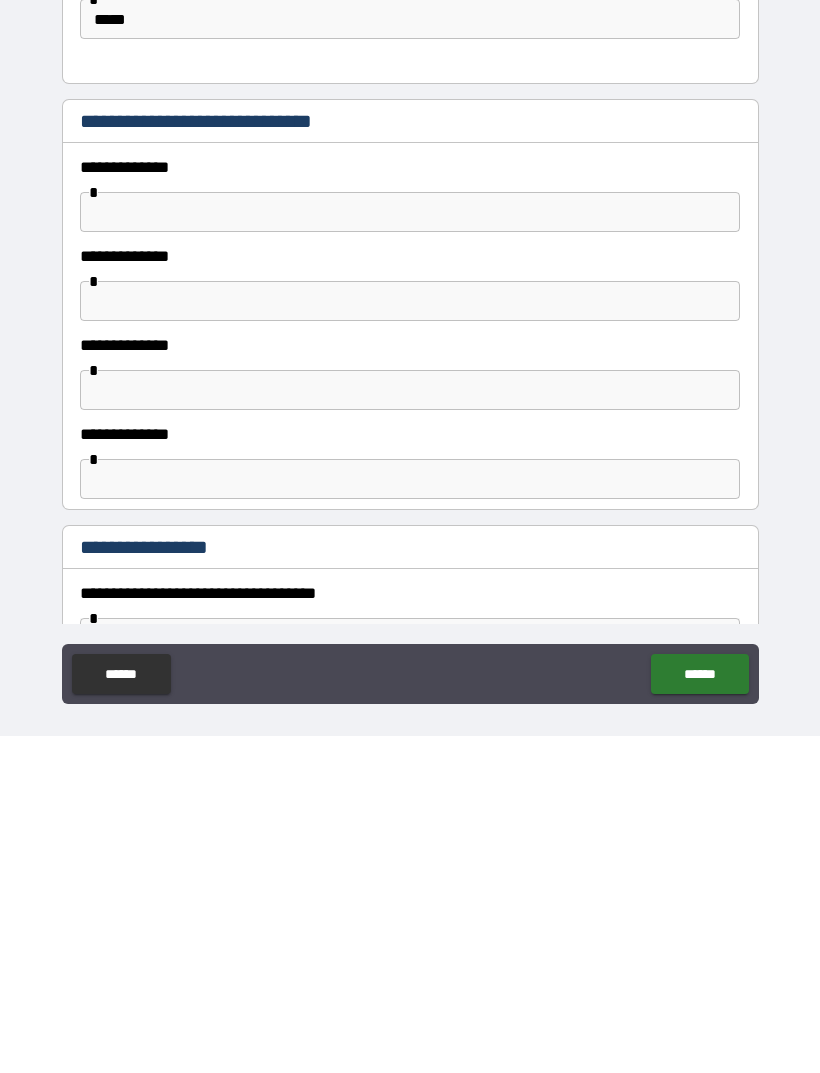 scroll, scrollTop: 883, scrollLeft: 0, axis: vertical 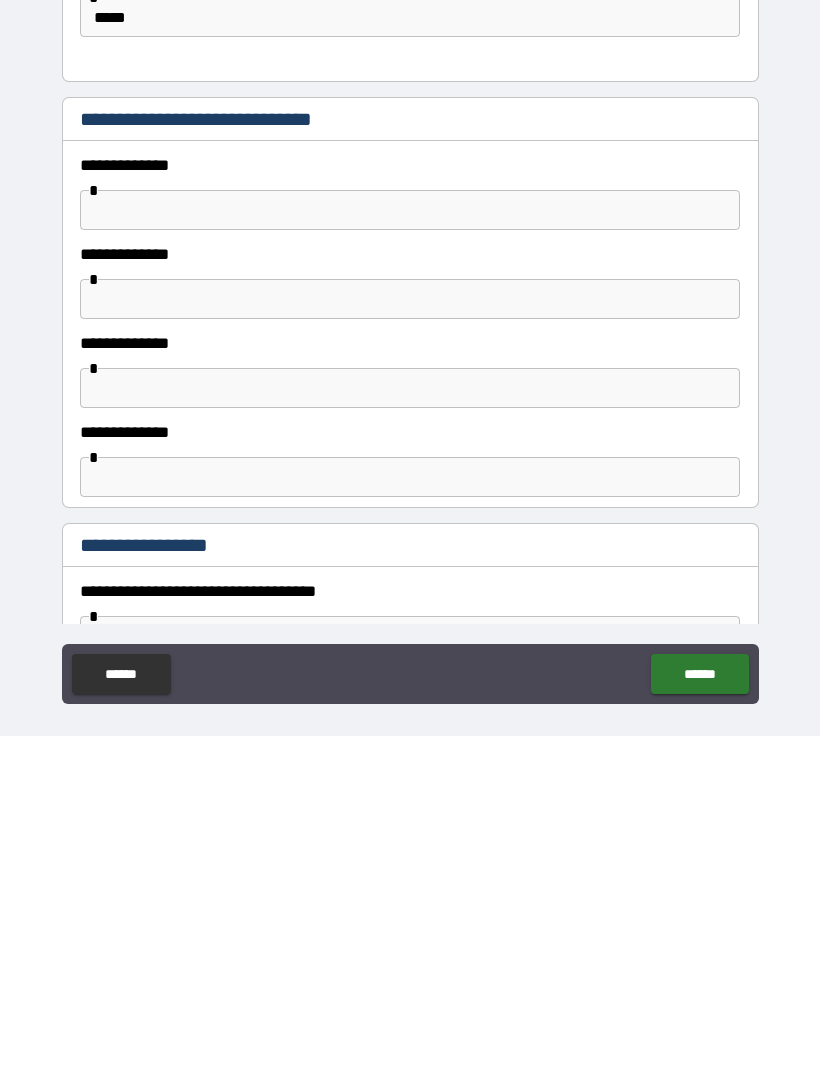 type on "**********" 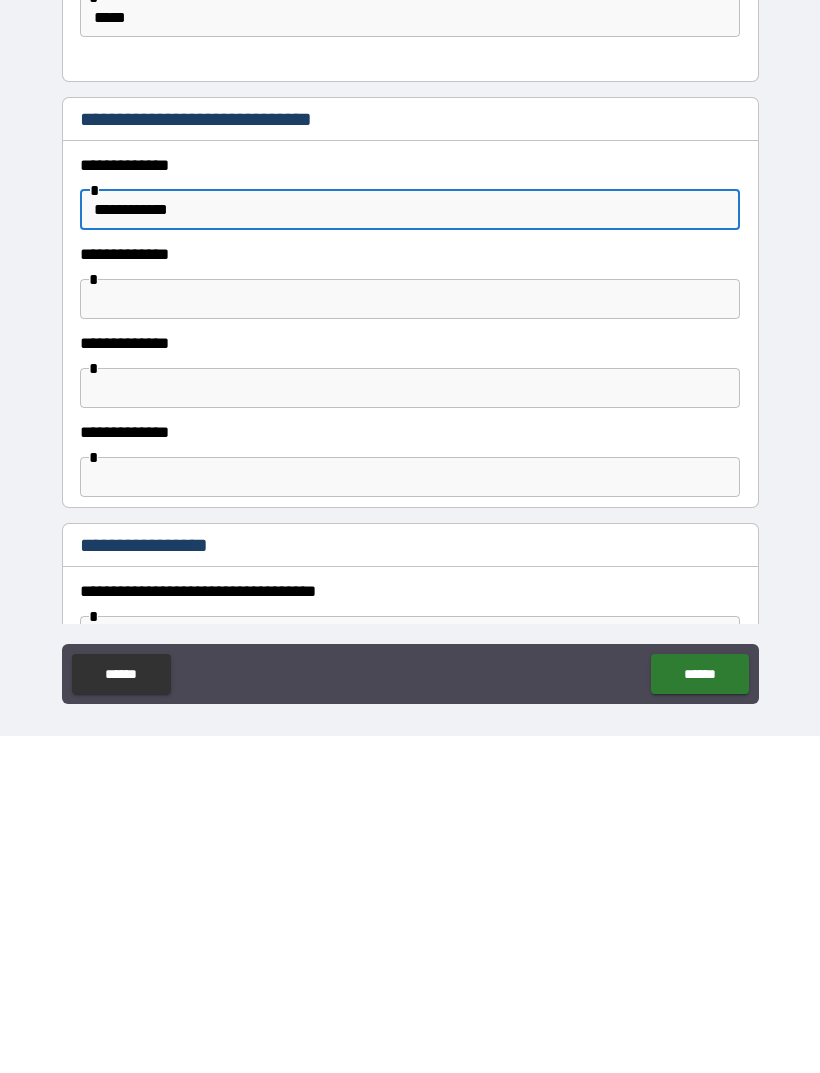 type on "**********" 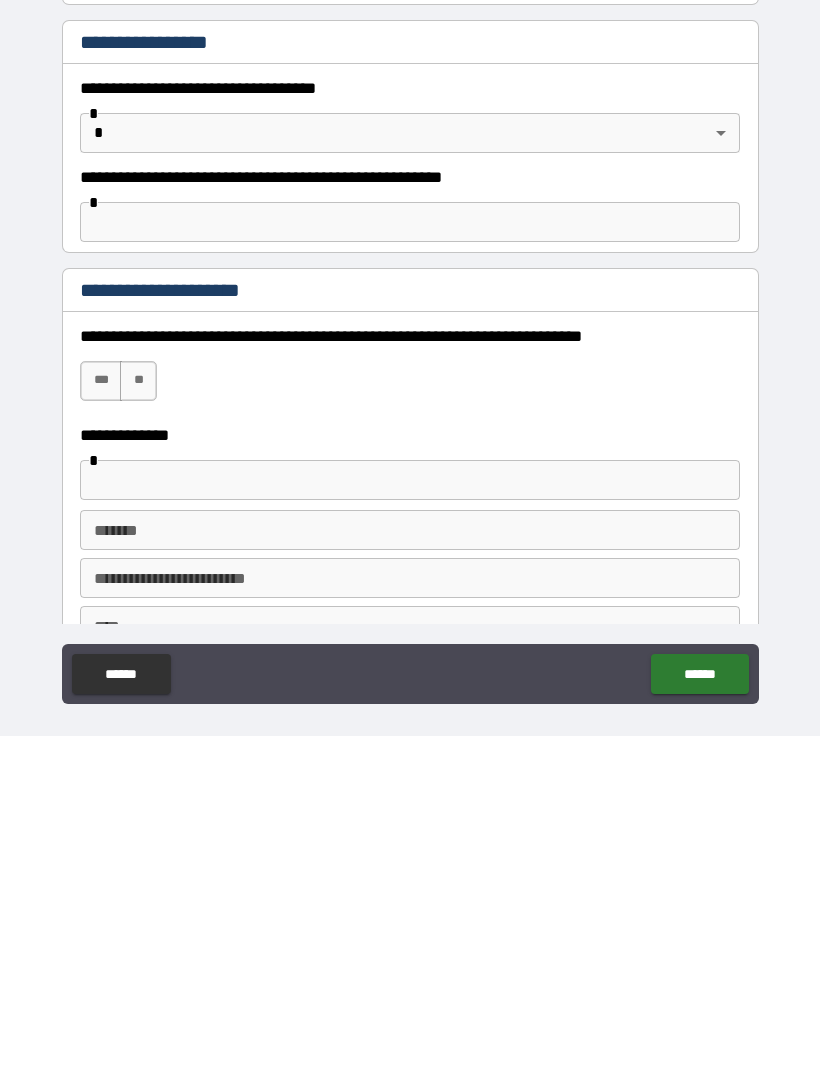 scroll, scrollTop: 1395, scrollLeft: 0, axis: vertical 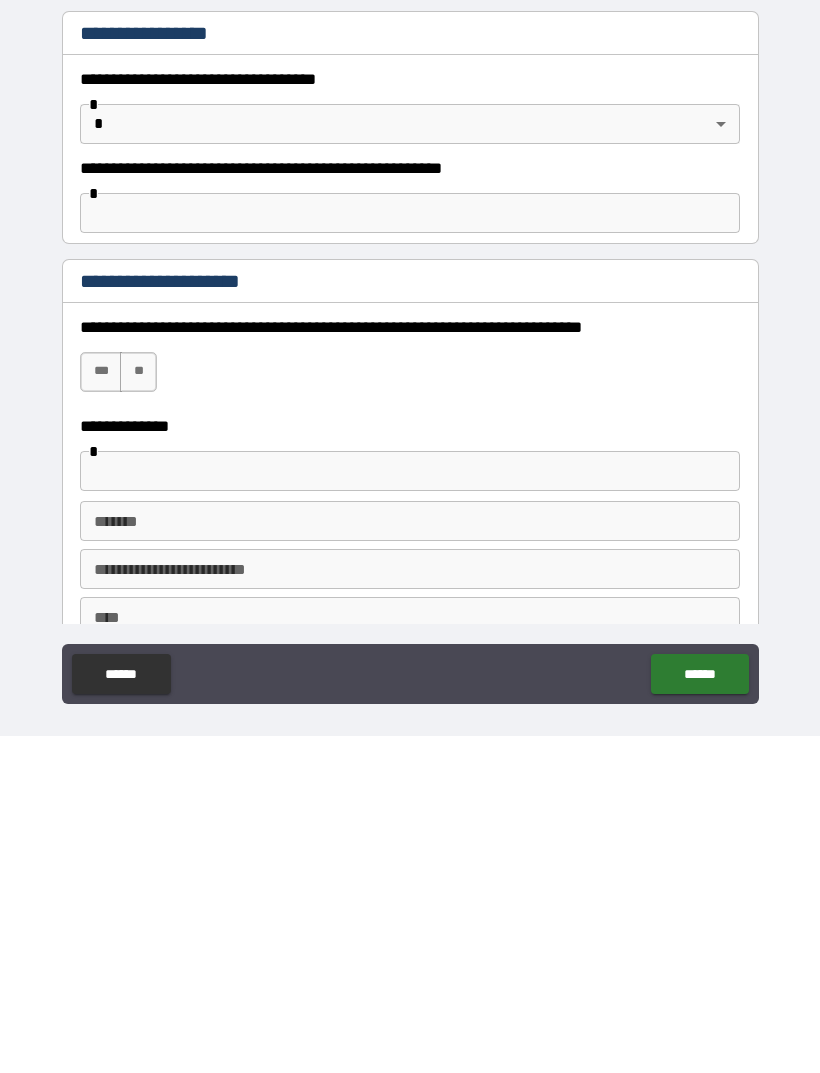 type on "**********" 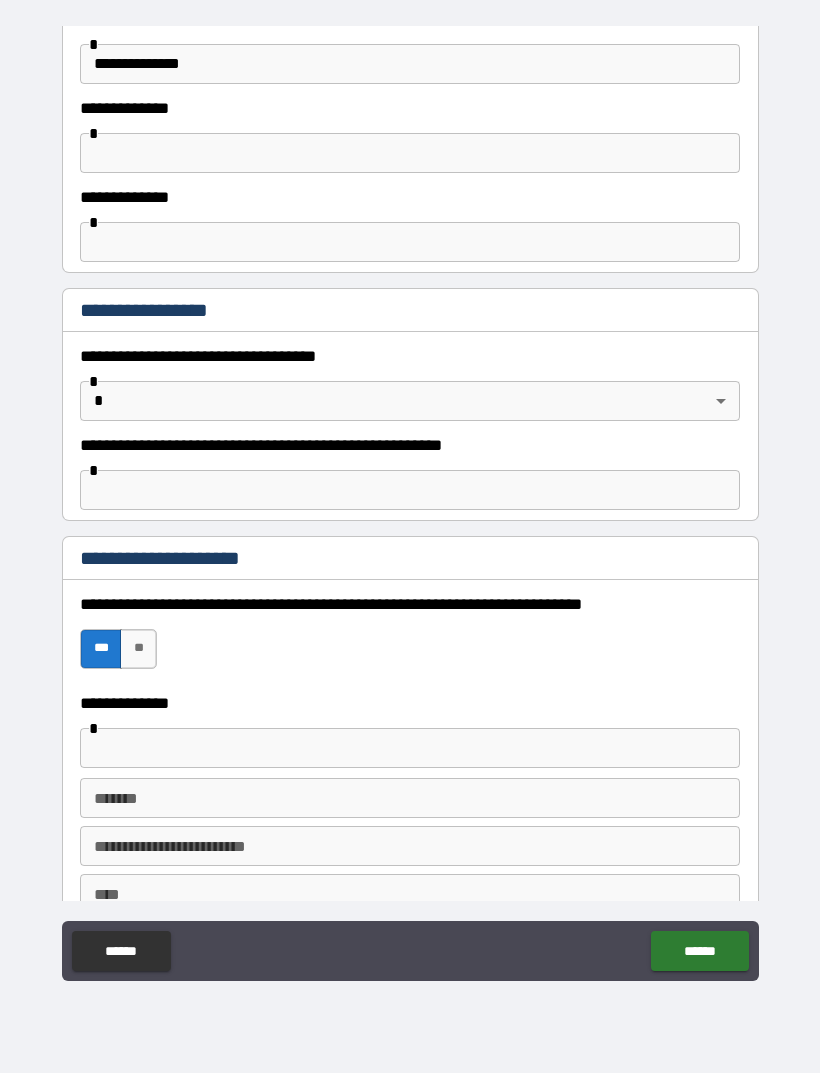 click at bounding box center (410, 748) 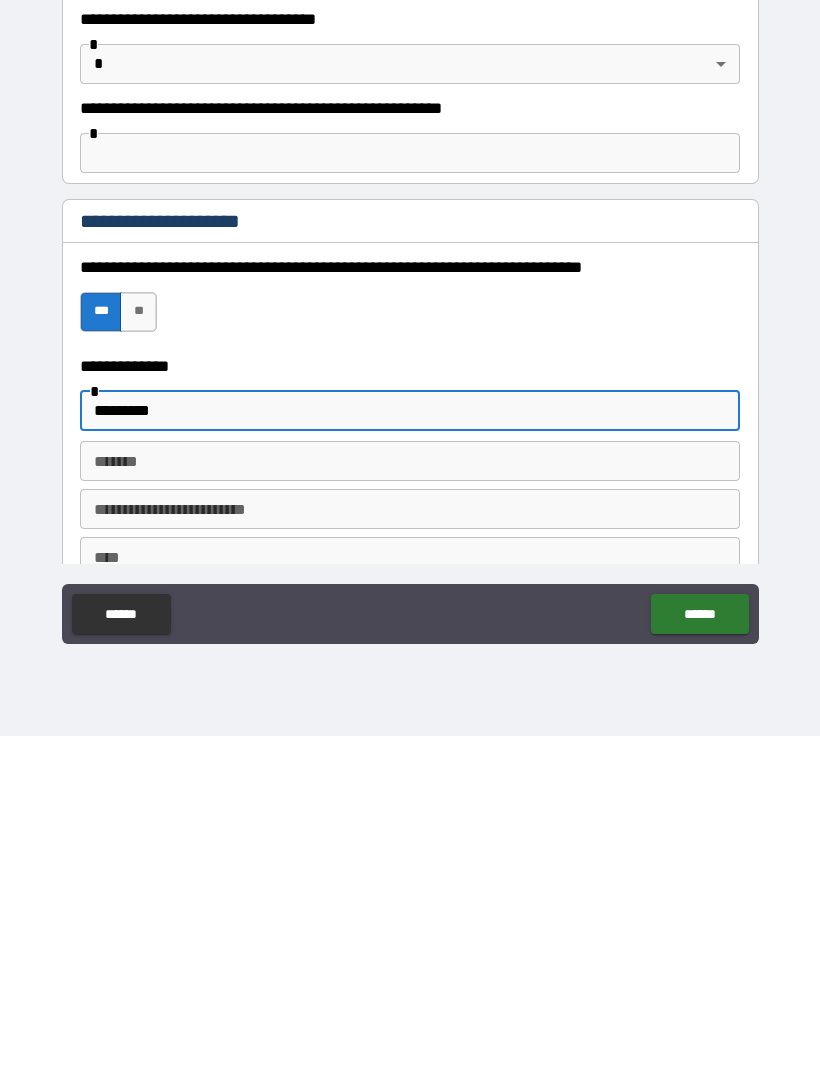 type on "*********" 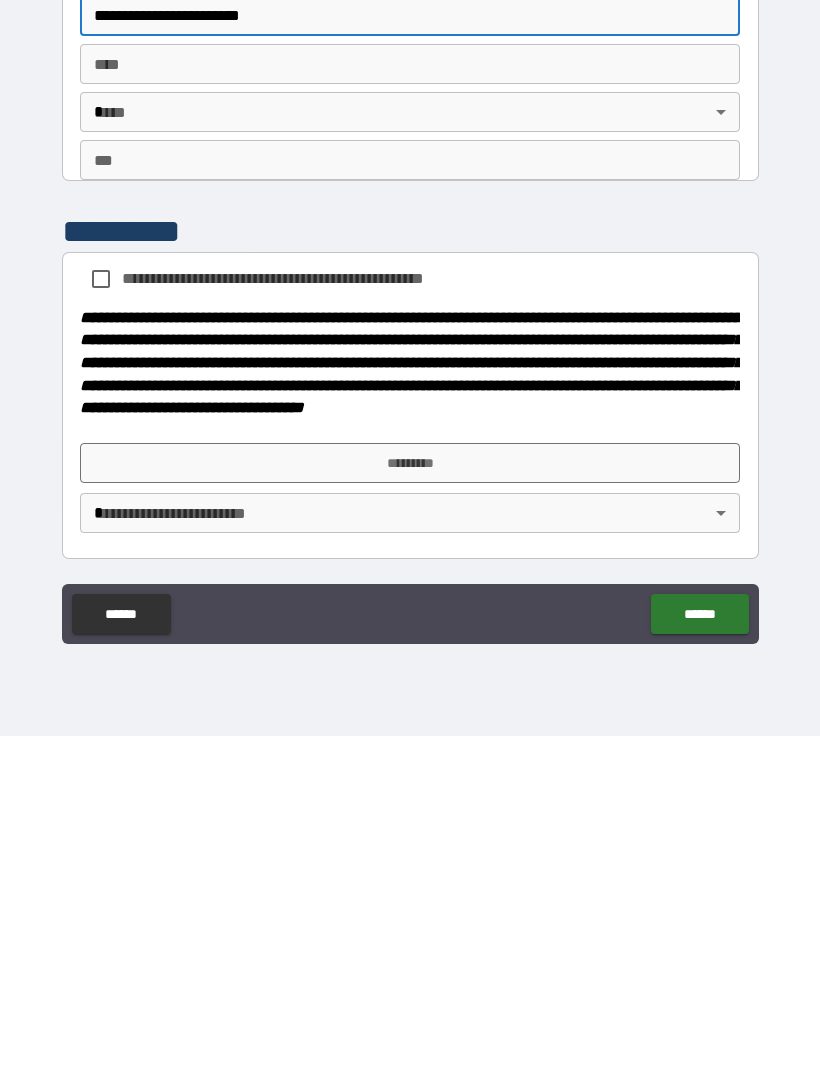 scroll, scrollTop: 1898, scrollLeft: 0, axis: vertical 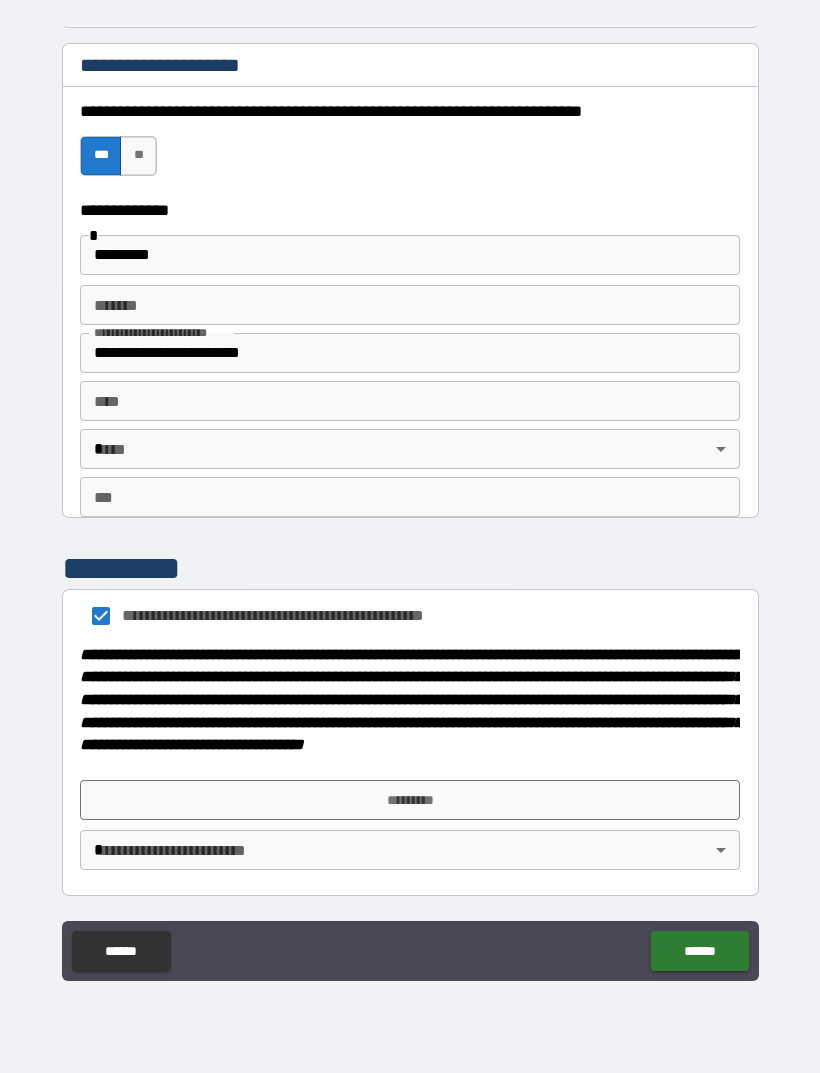 click on "*********" at bounding box center (410, 800) 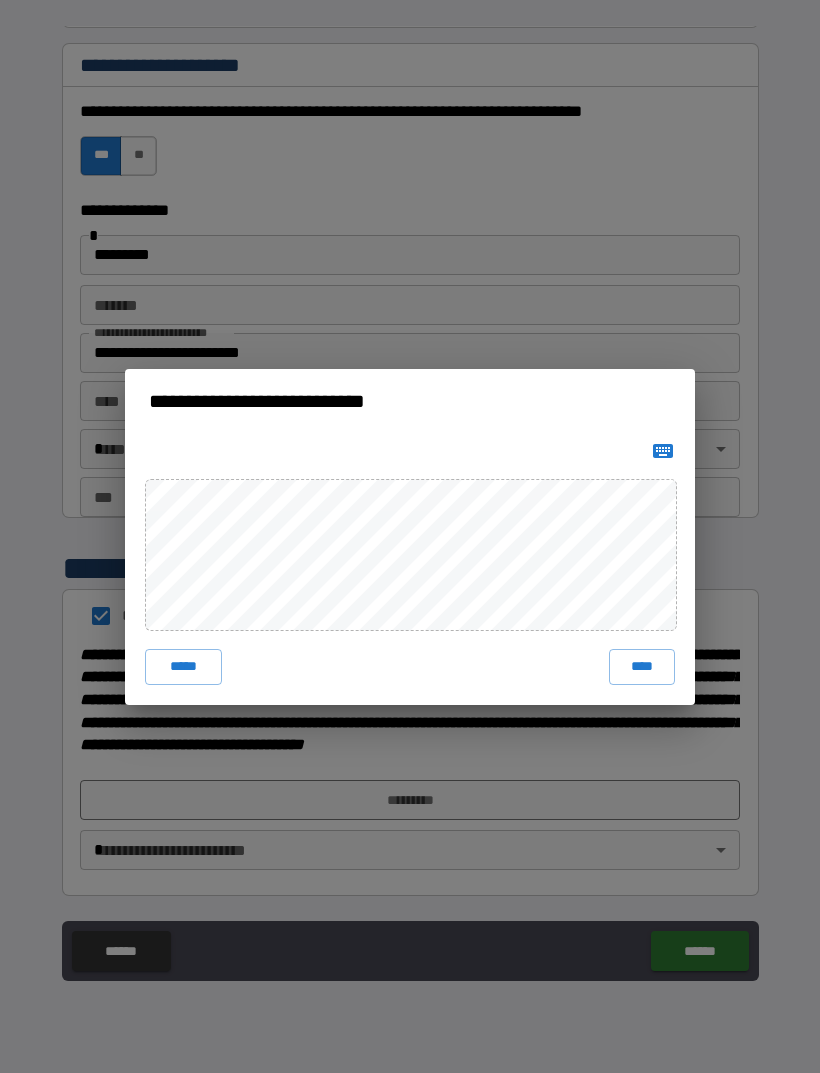 click on "****" at bounding box center [642, 667] 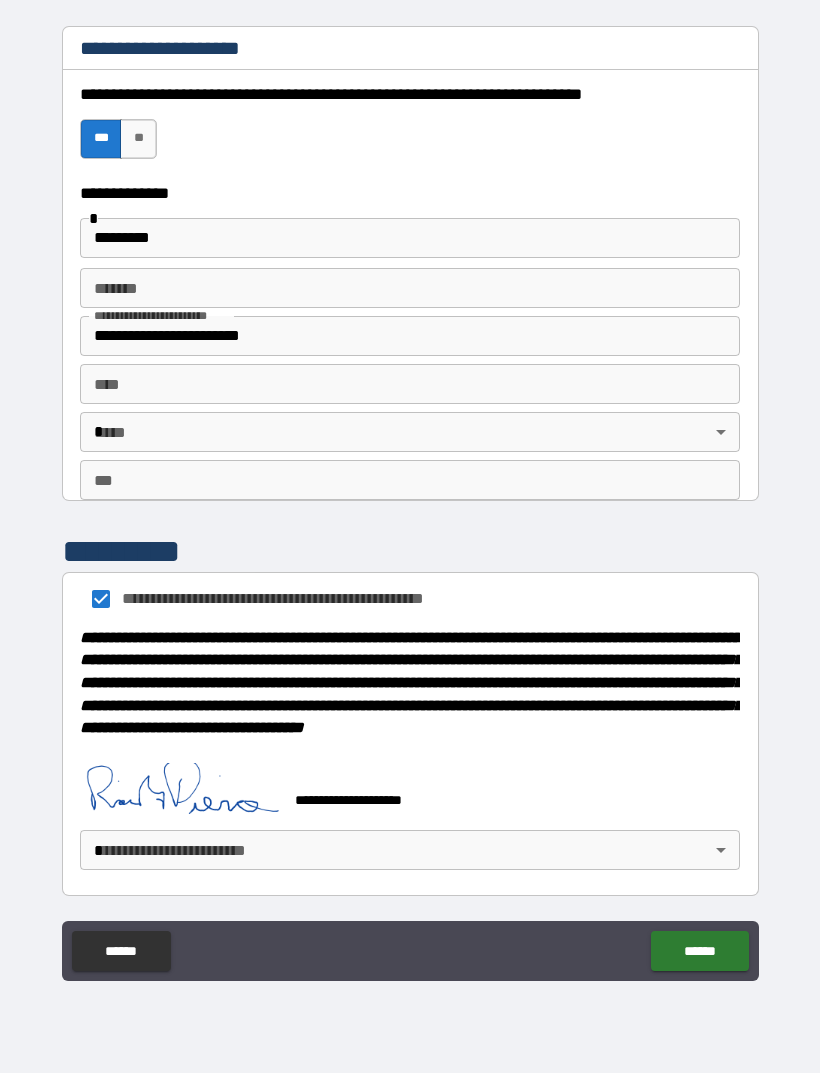 scroll, scrollTop: 1922, scrollLeft: 0, axis: vertical 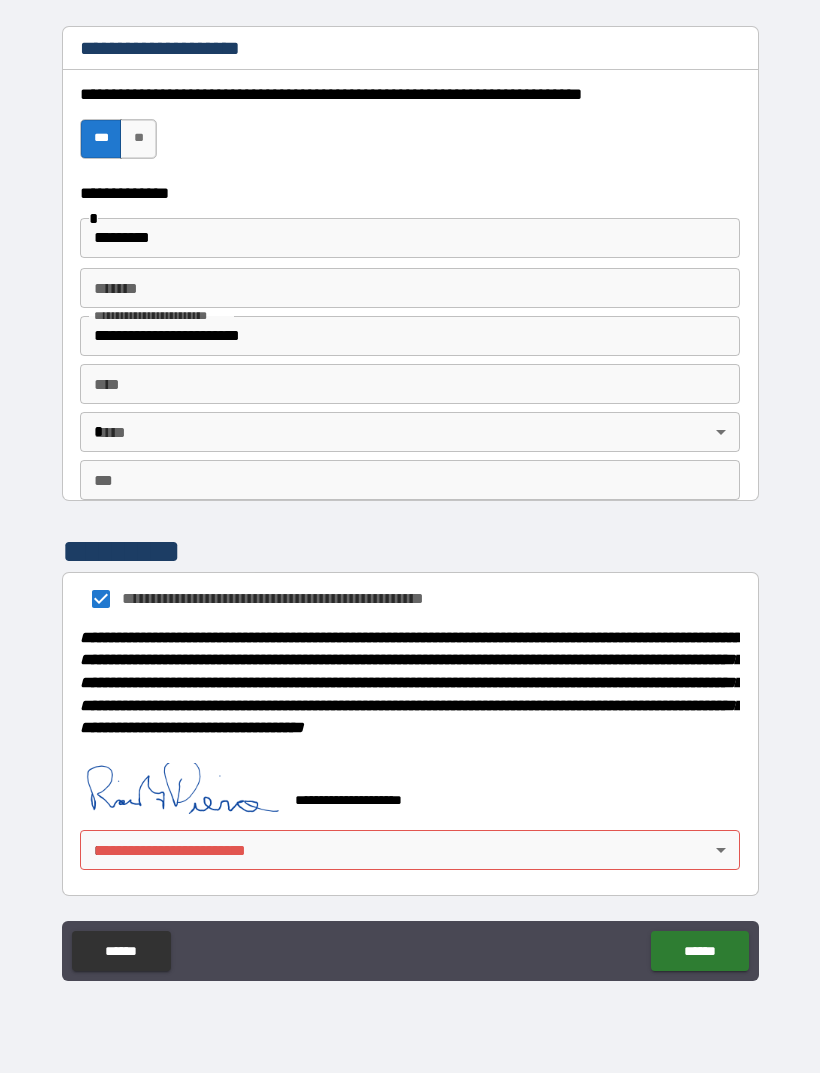 click on "**********" at bounding box center [410, 504] 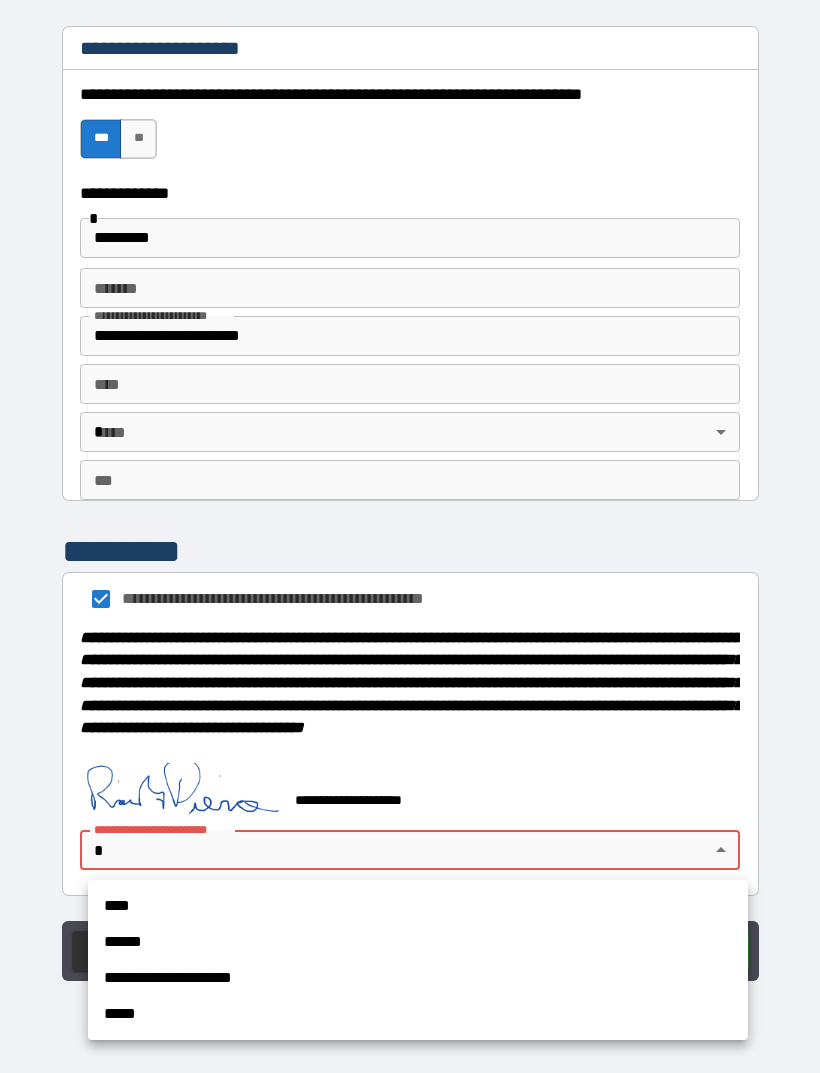 click on "****" at bounding box center [418, 906] 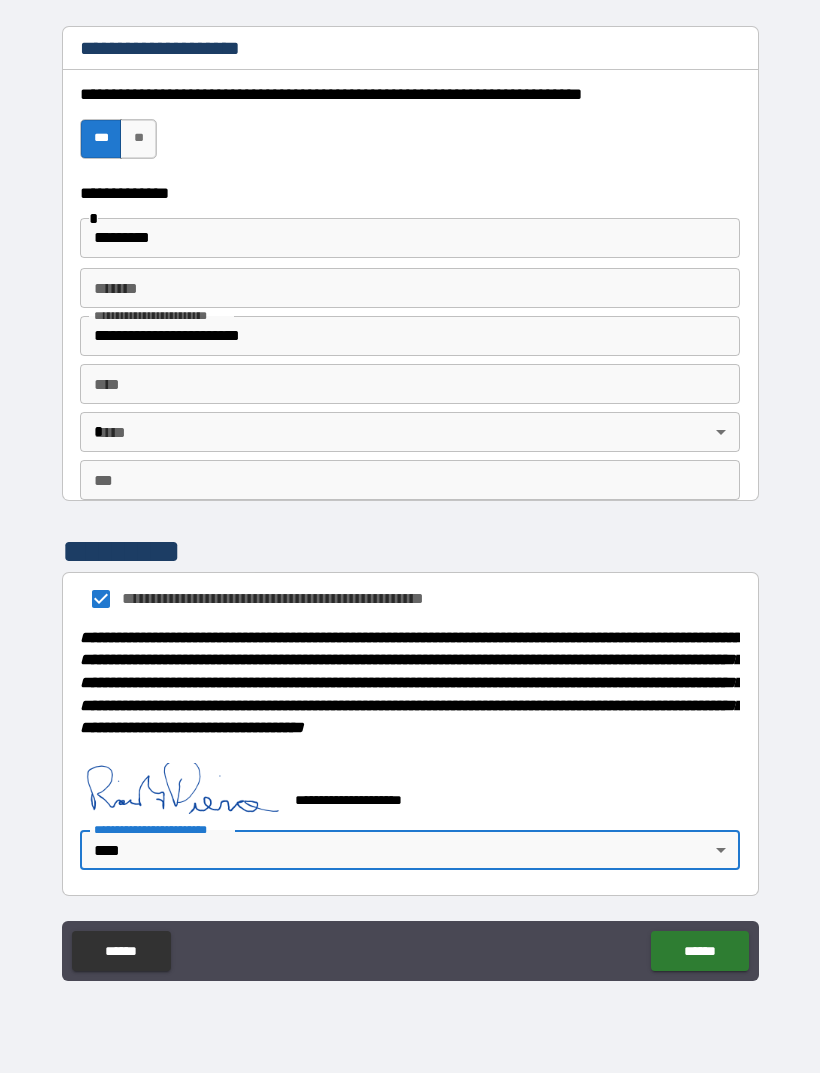 click on "******" at bounding box center [699, 951] 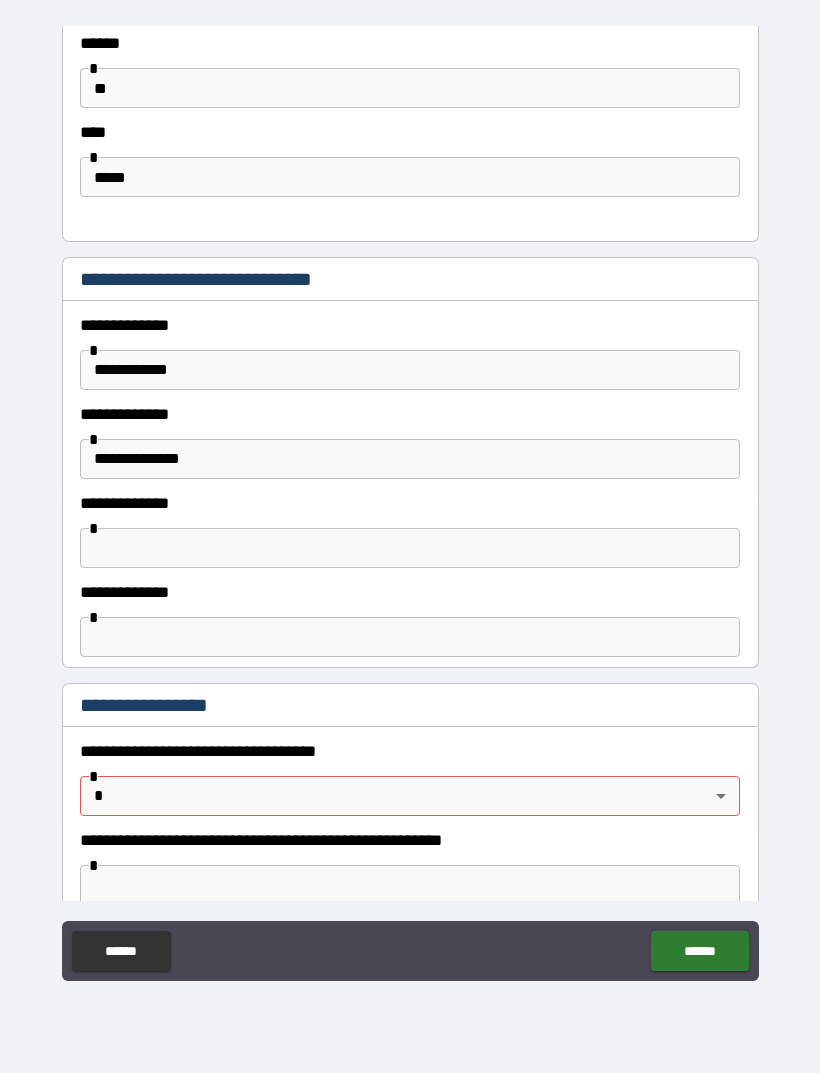scroll, scrollTop: 1000, scrollLeft: 0, axis: vertical 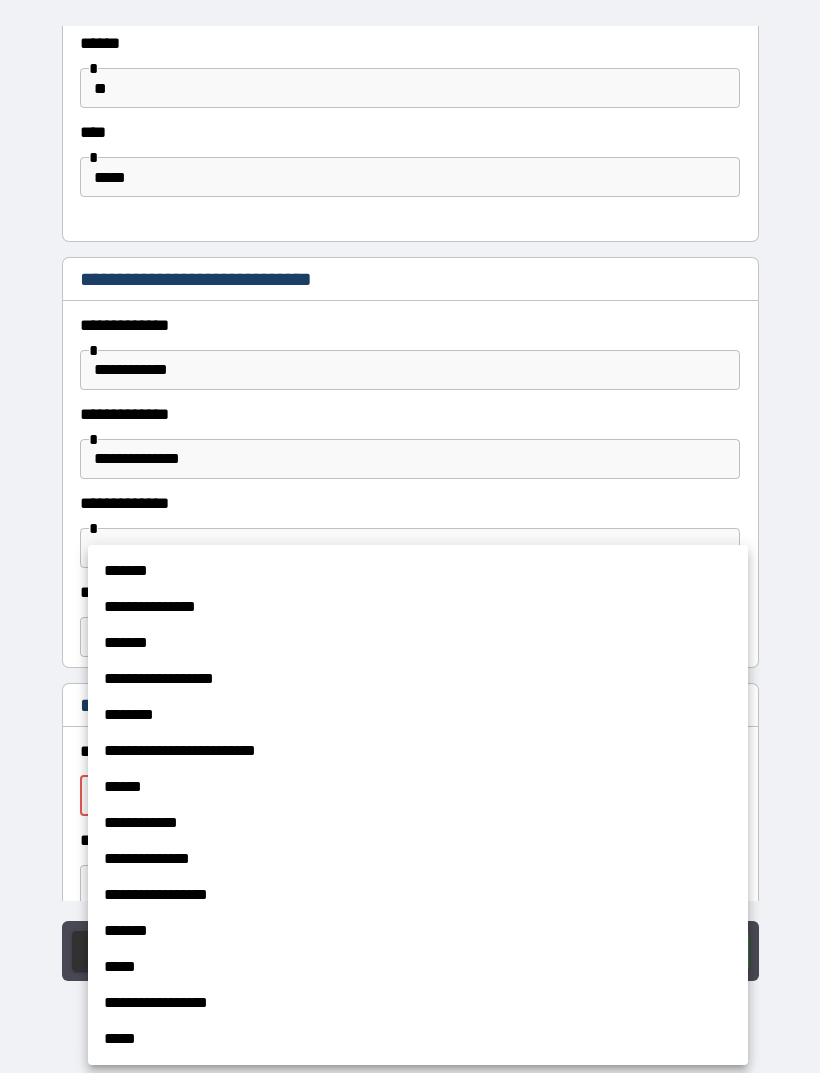 click on "**********" at bounding box center (418, 751) 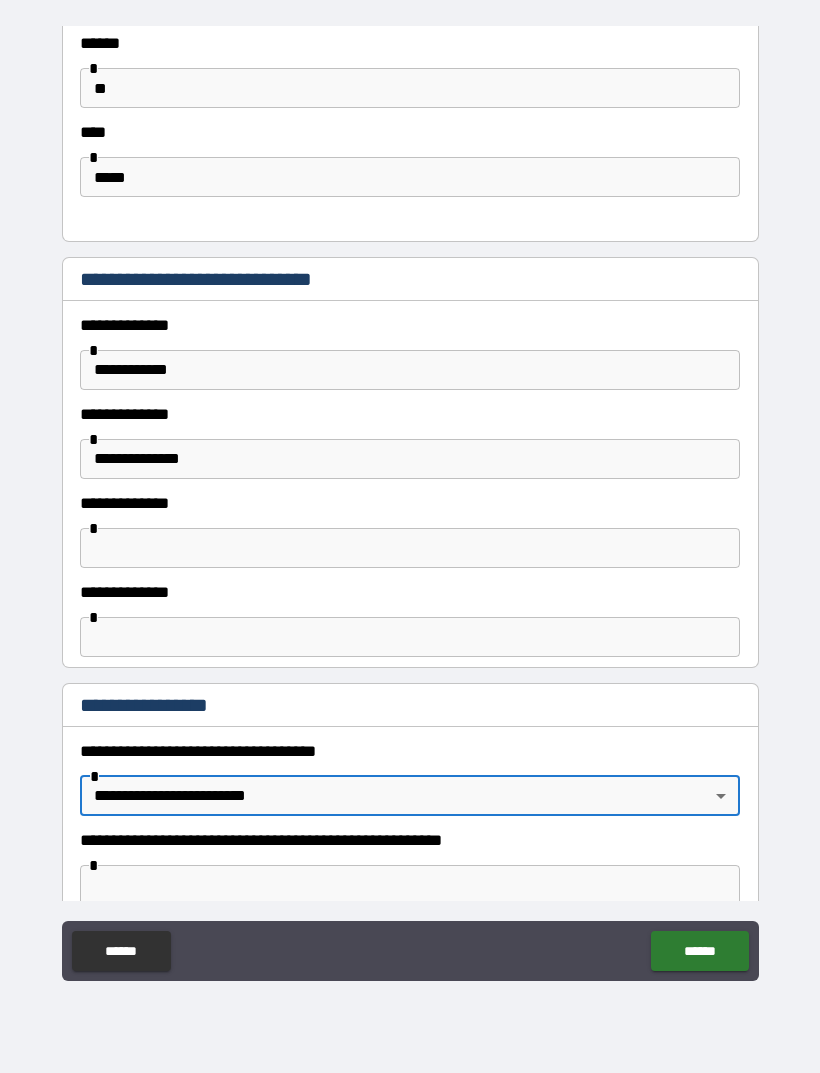 click on "******" at bounding box center [699, 951] 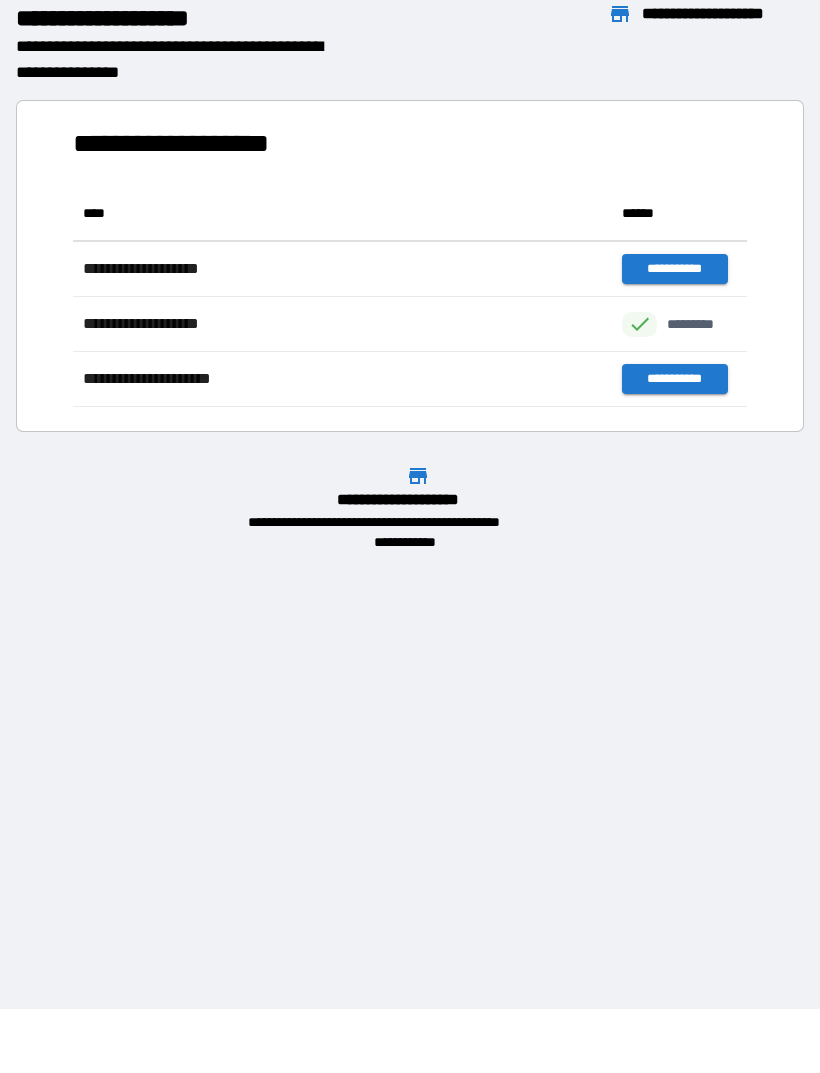 scroll, scrollTop: 1, scrollLeft: 1, axis: both 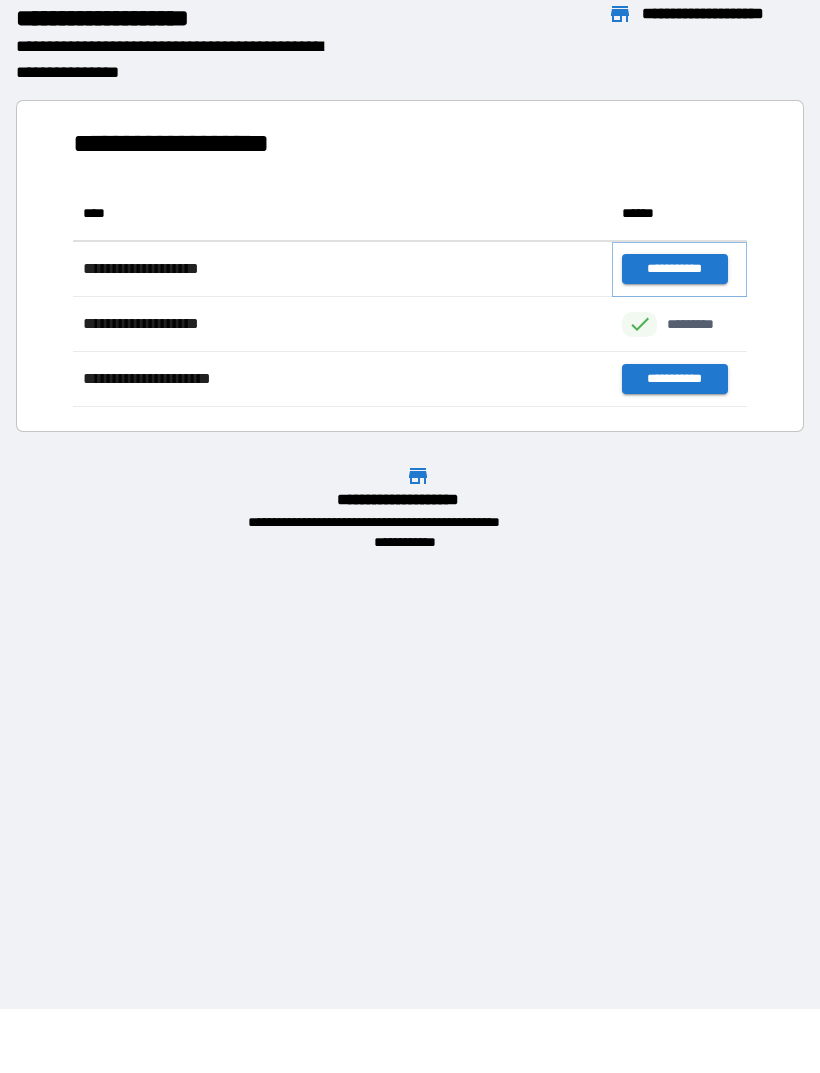 click on "**********" at bounding box center [674, 269] 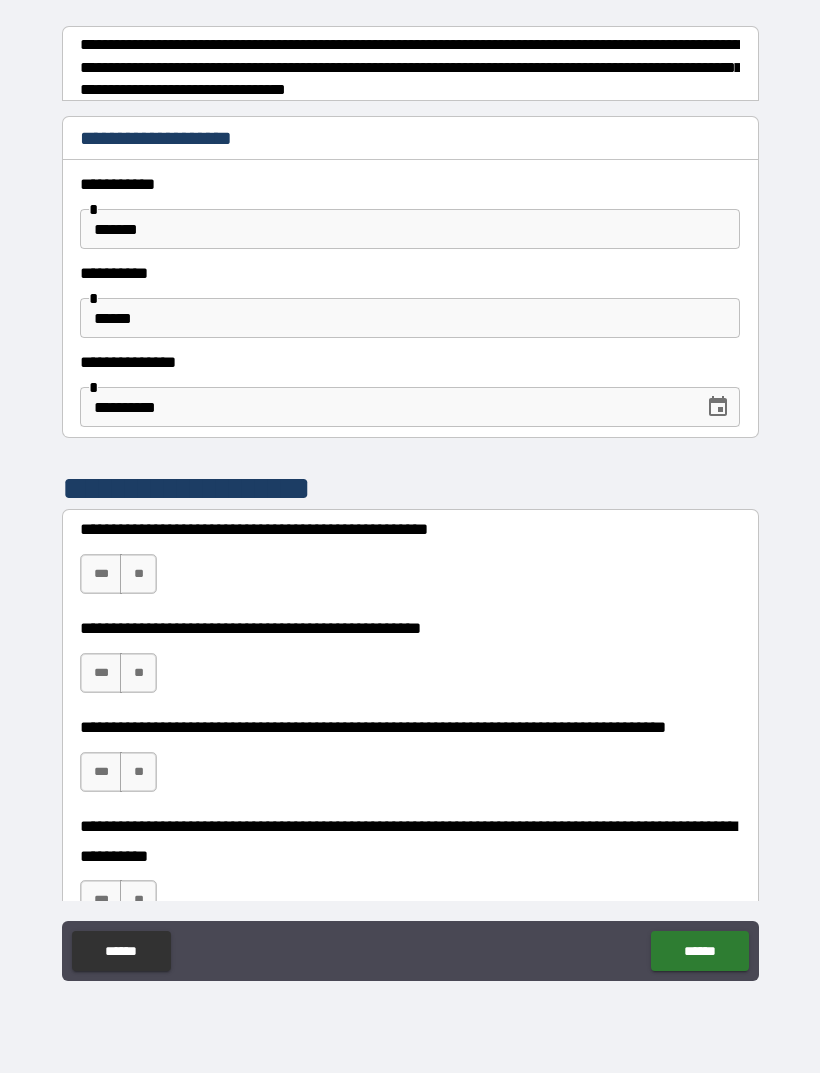click on "**" at bounding box center [138, 574] 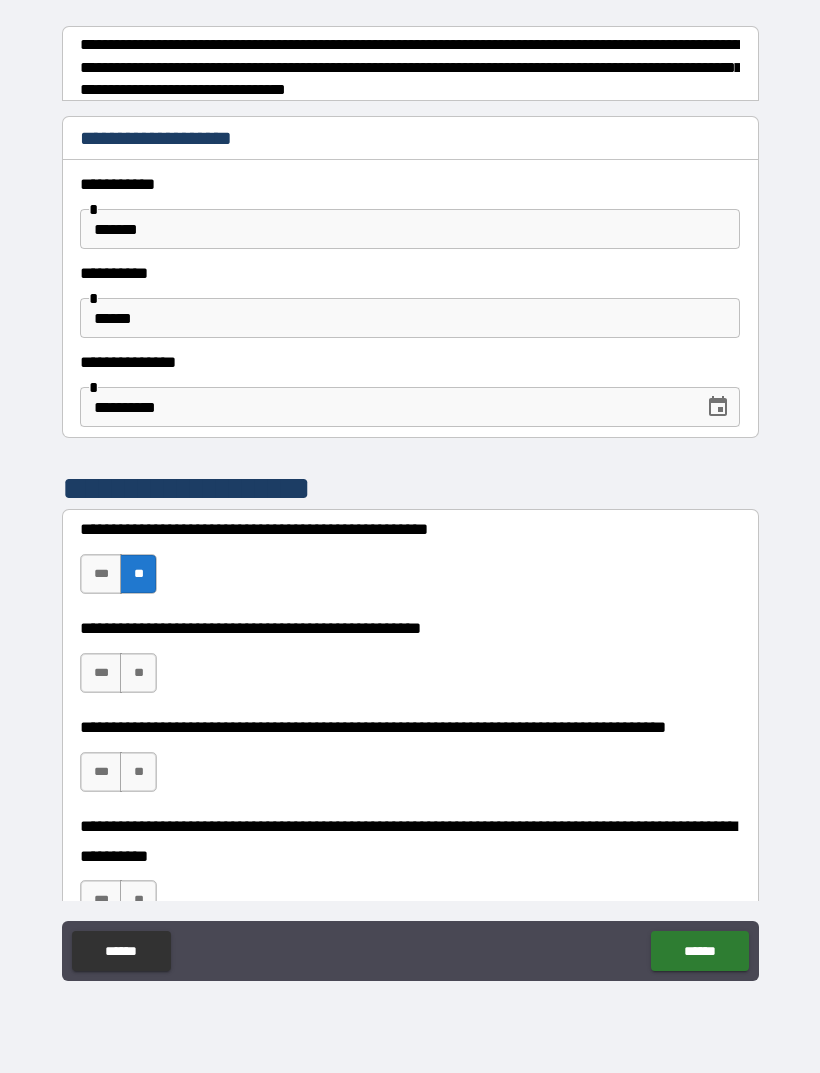 click on "***" at bounding box center [101, 673] 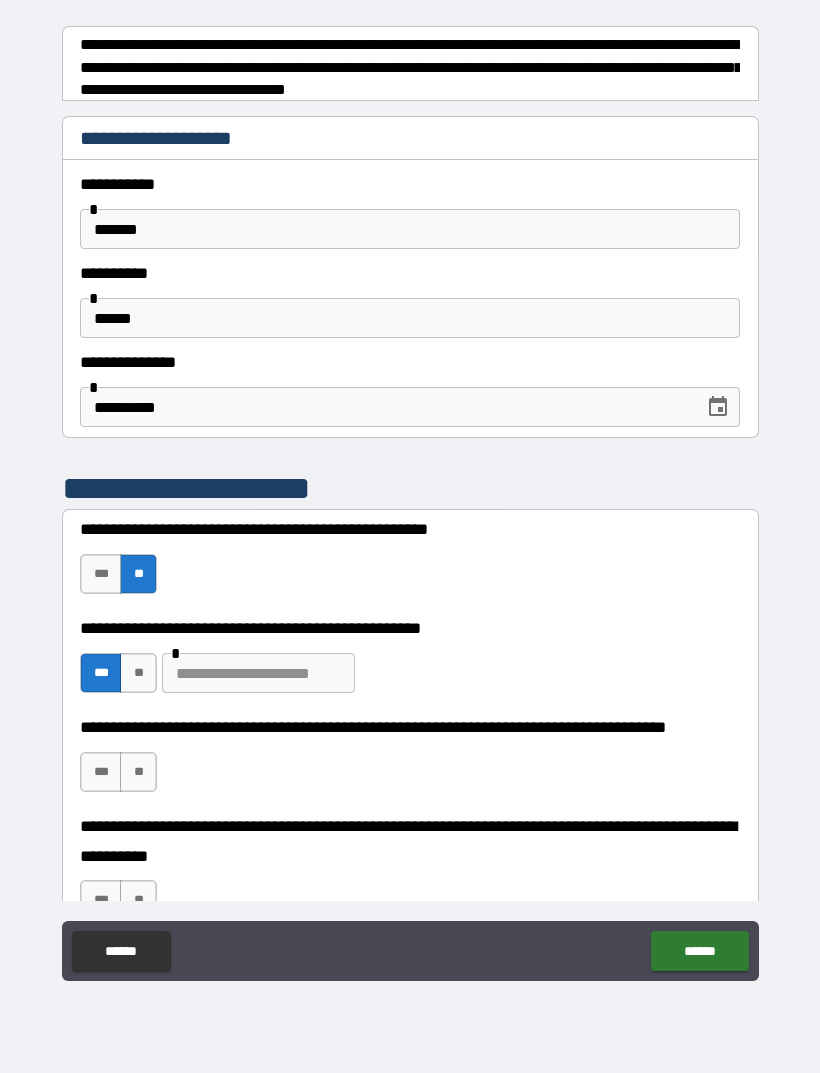 click on "***" at bounding box center (101, 772) 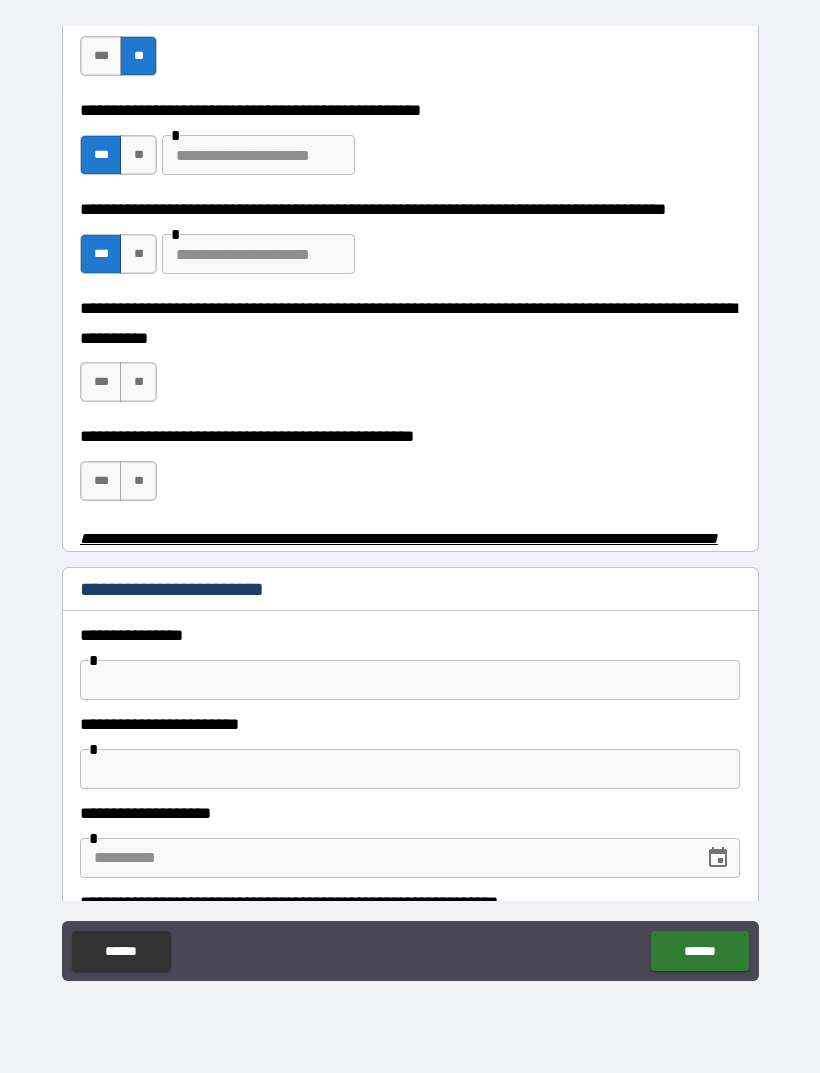scroll, scrollTop: 516, scrollLeft: 0, axis: vertical 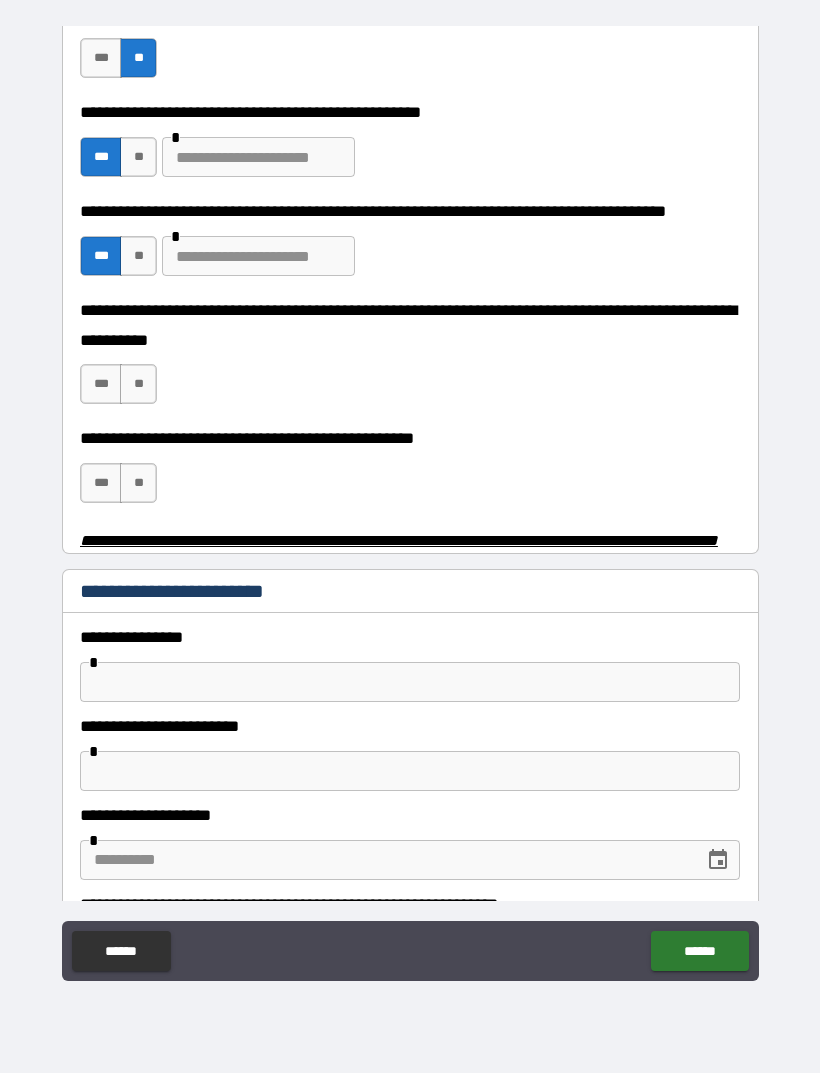 click on "***" at bounding box center (101, 384) 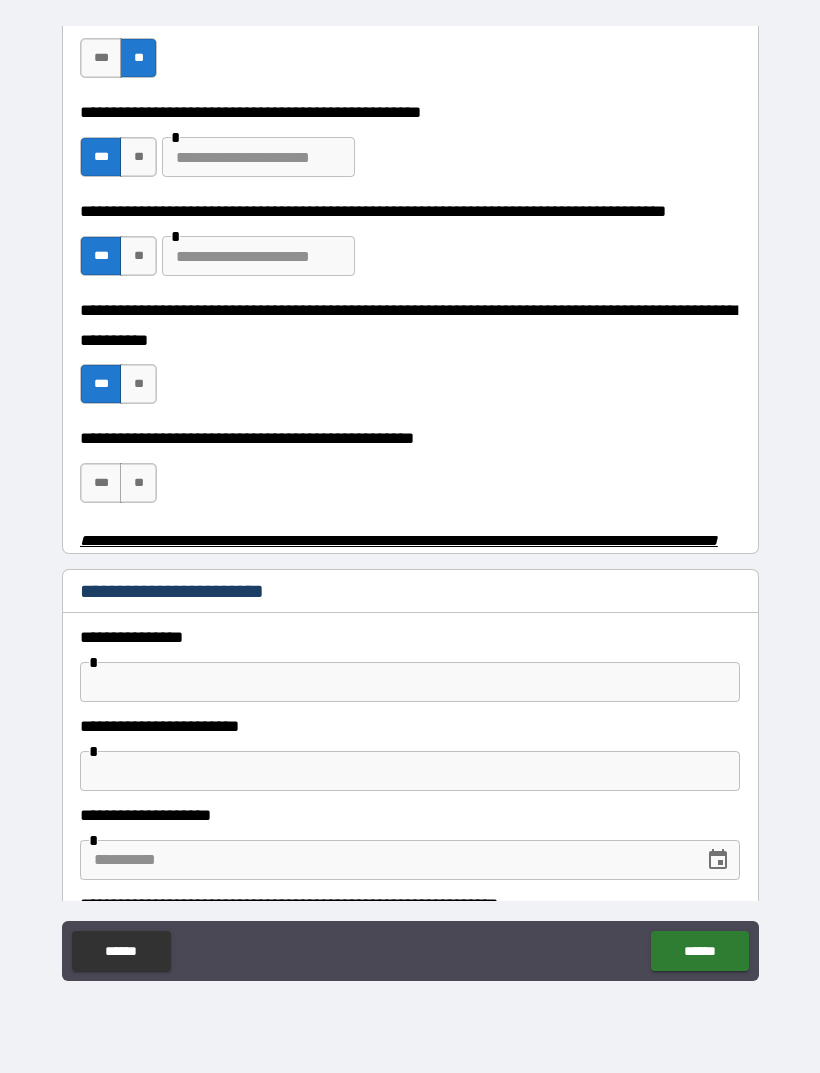 click on "***" at bounding box center (101, 483) 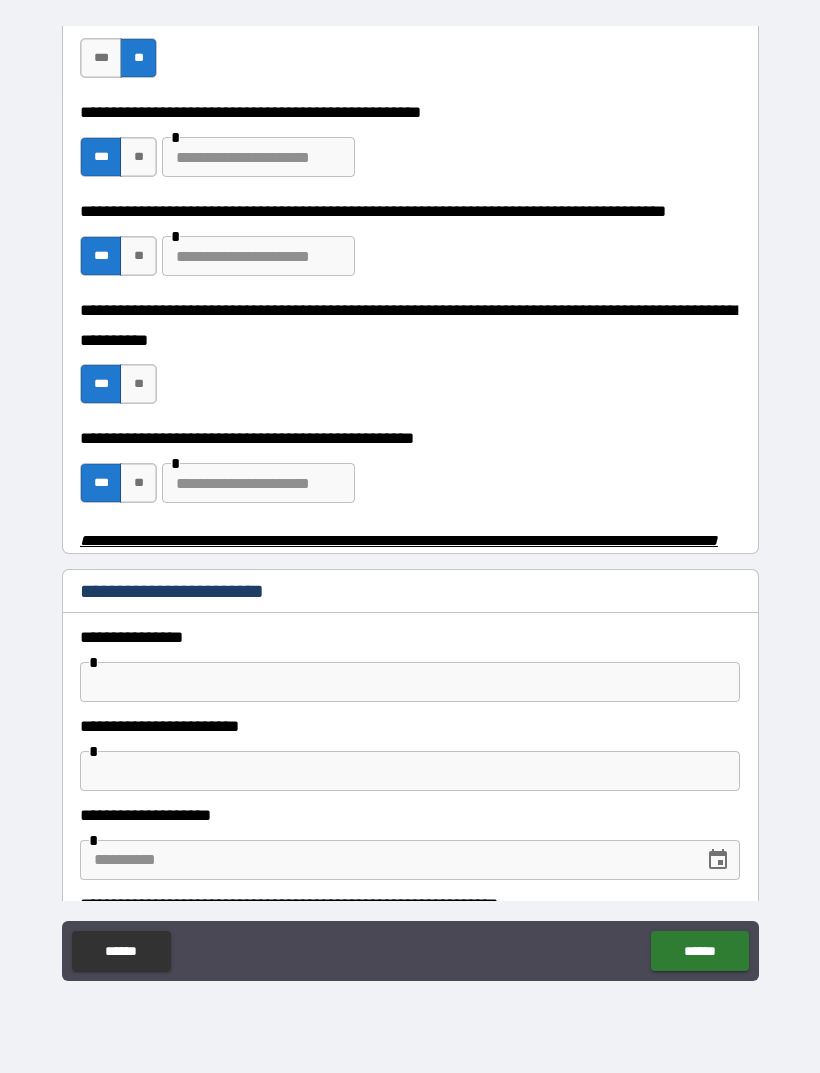 click at bounding box center (410, 682) 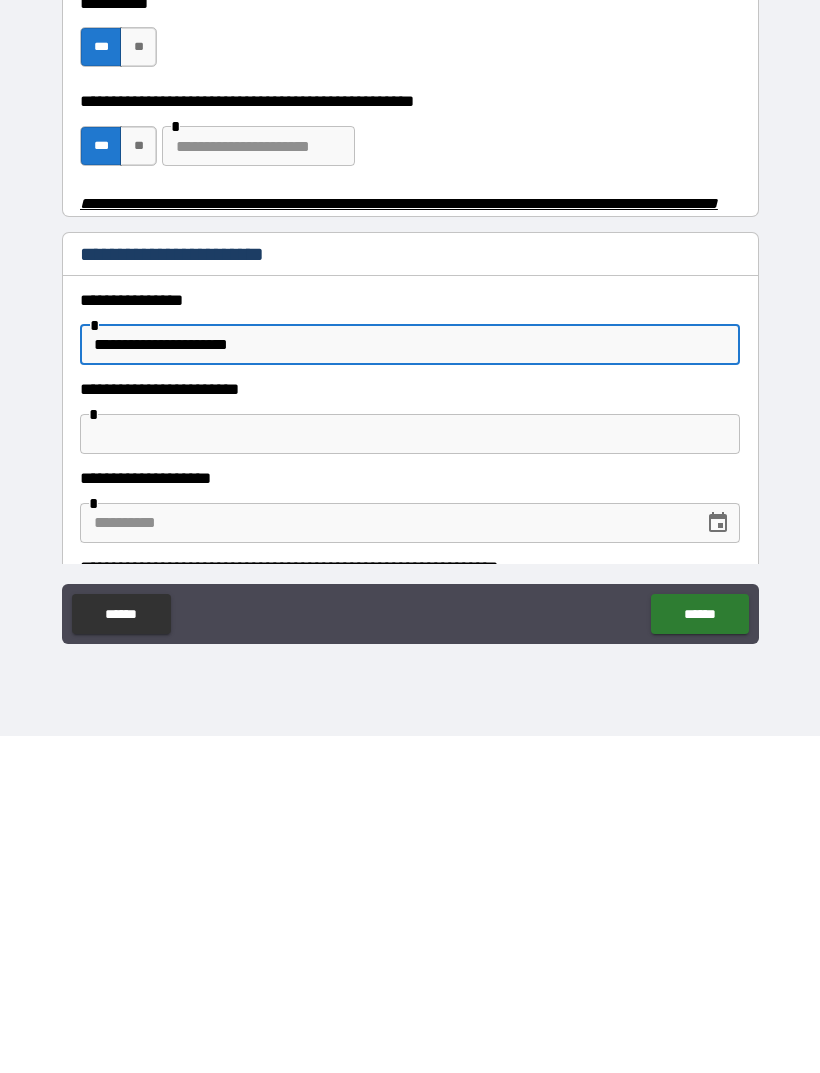 type on "**********" 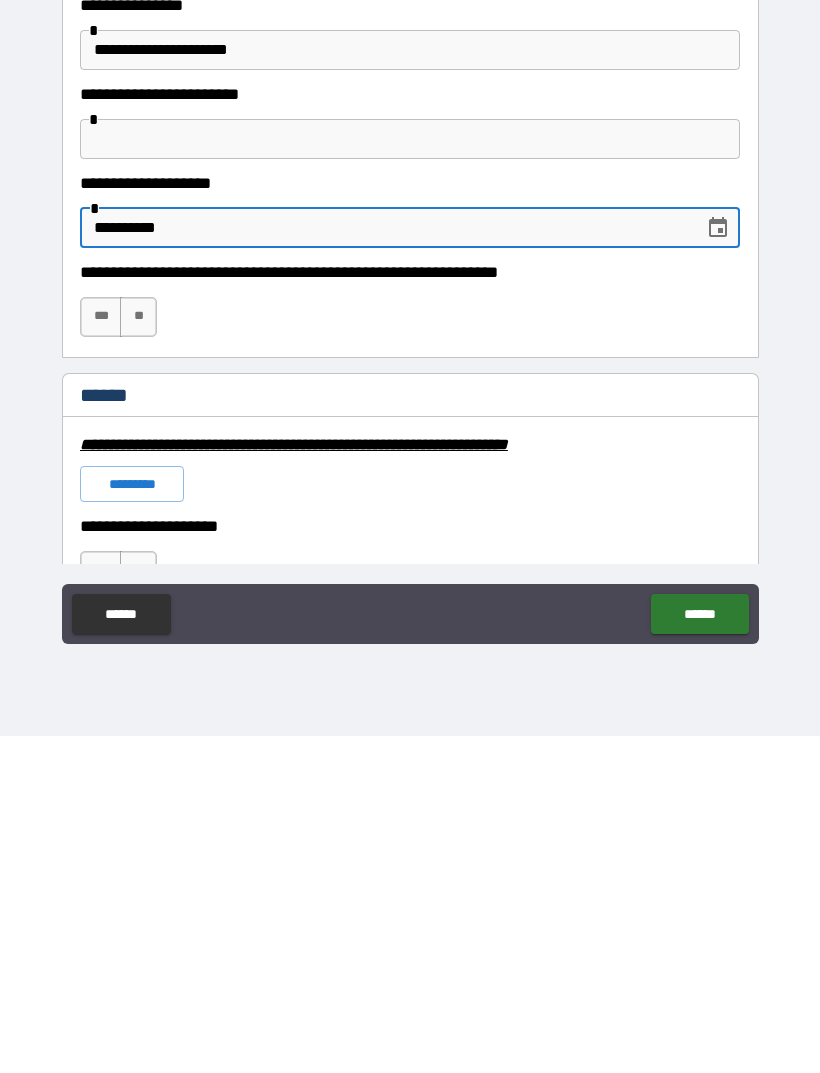 scroll, scrollTop: 812, scrollLeft: 0, axis: vertical 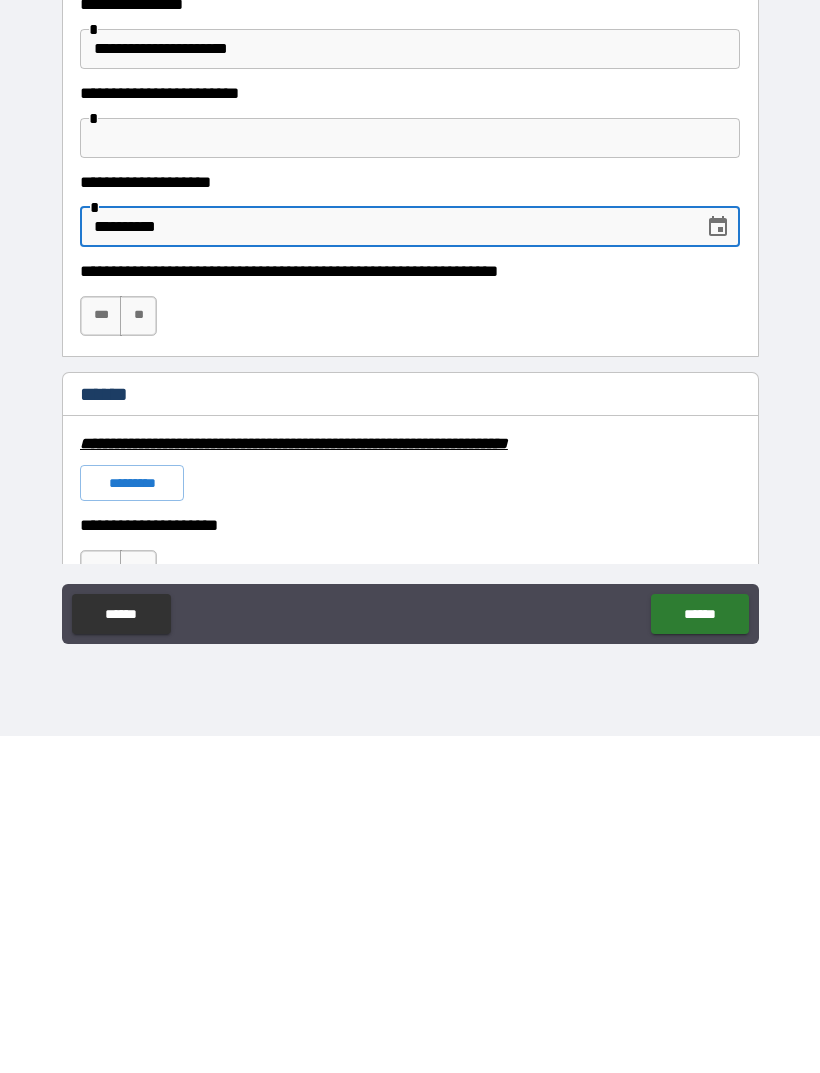 type on "**********" 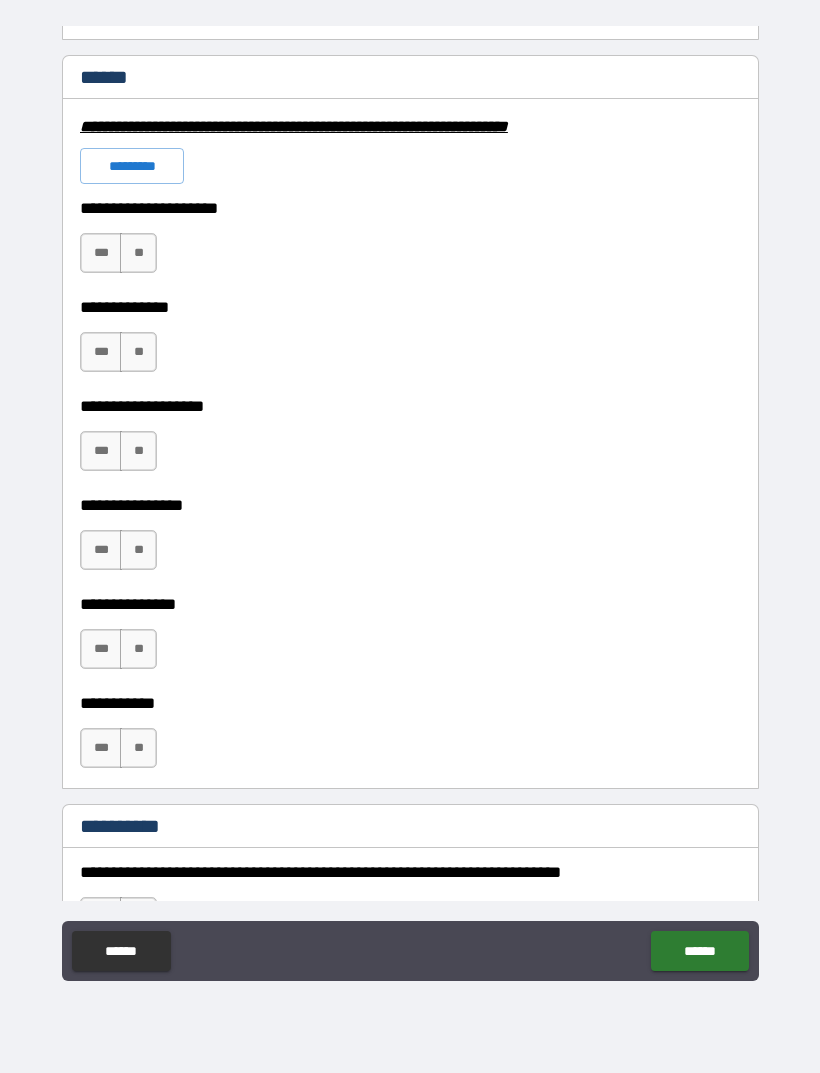 scroll, scrollTop: 1469, scrollLeft: 0, axis: vertical 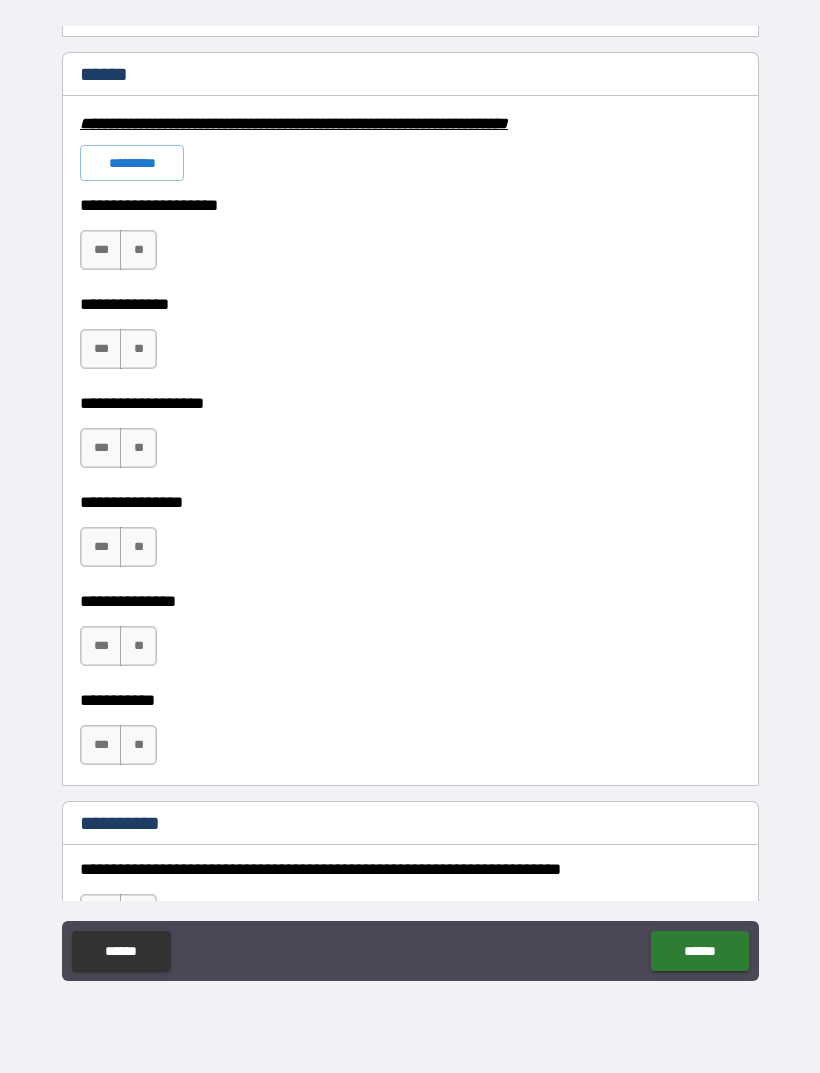 click on "**" at bounding box center [138, 250] 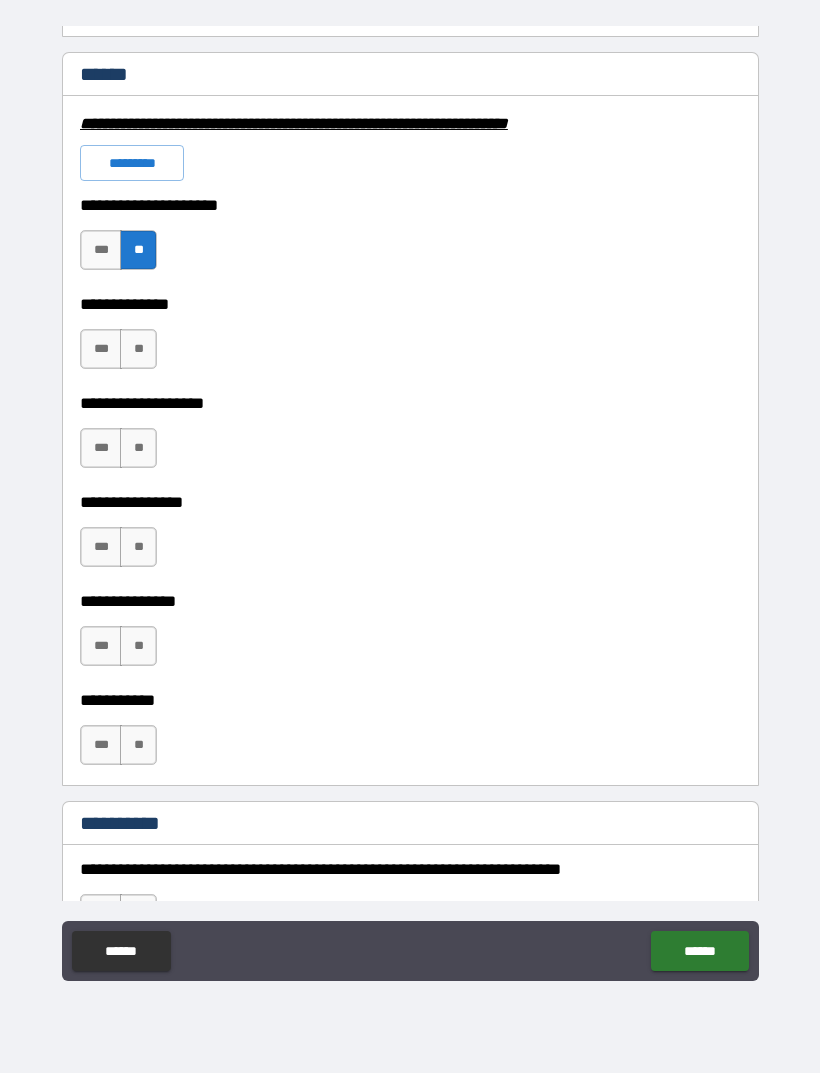 click on "**" at bounding box center [138, 349] 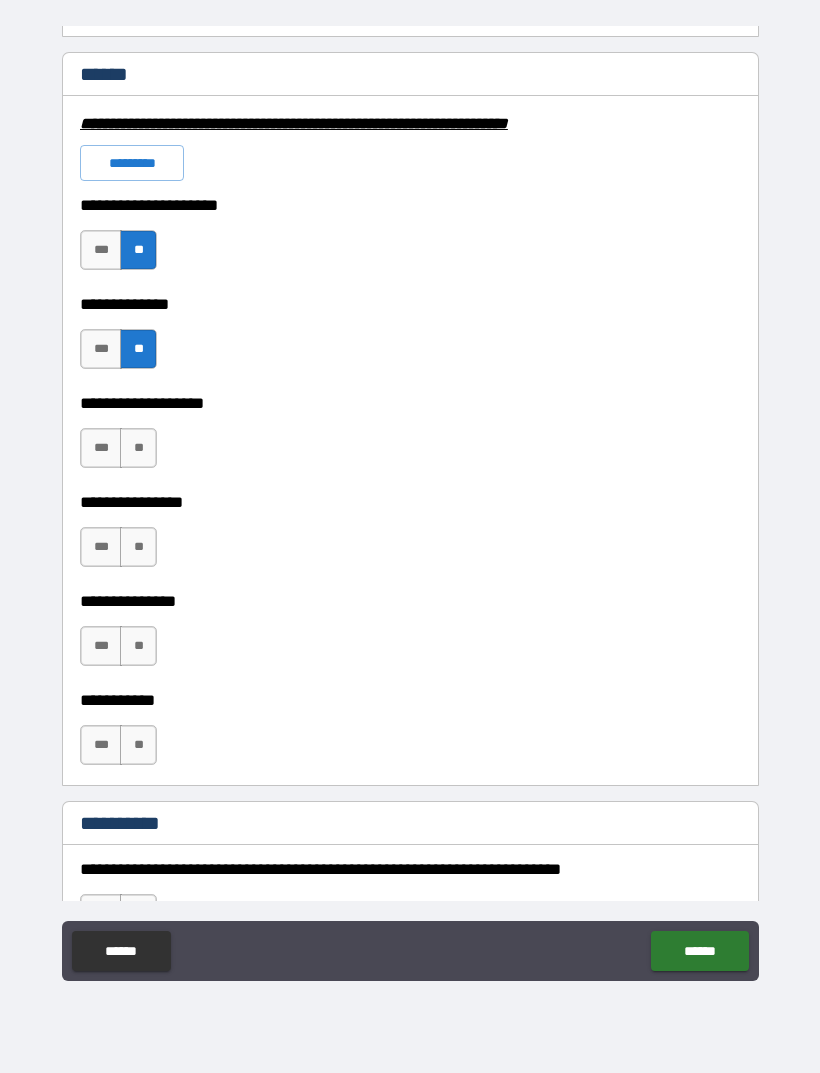 click on "**" at bounding box center (138, 448) 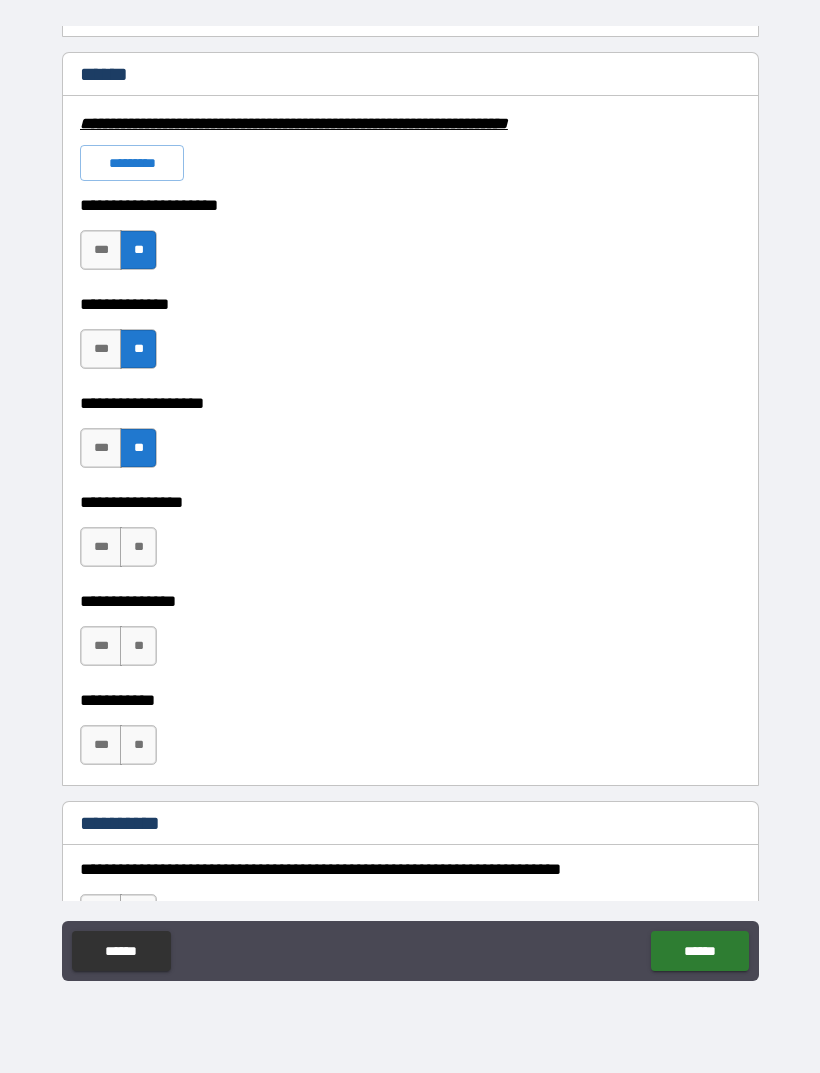 click on "**" at bounding box center [138, 547] 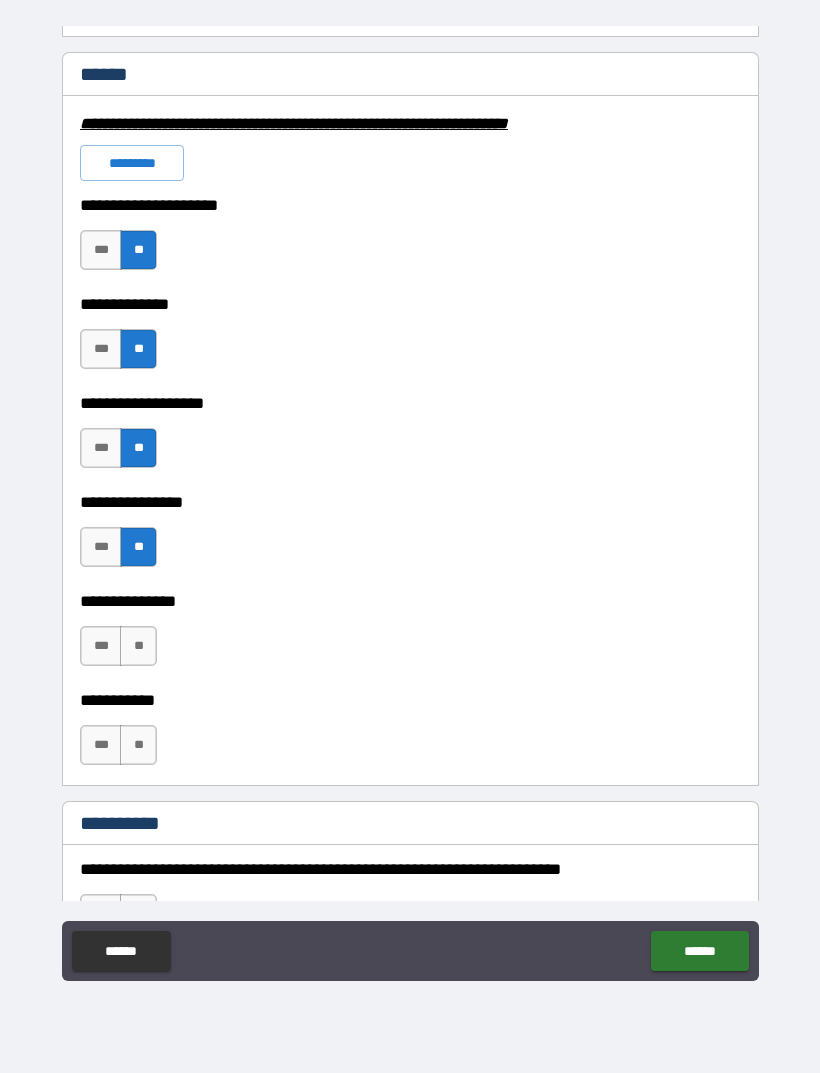click on "**" at bounding box center [138, 646] 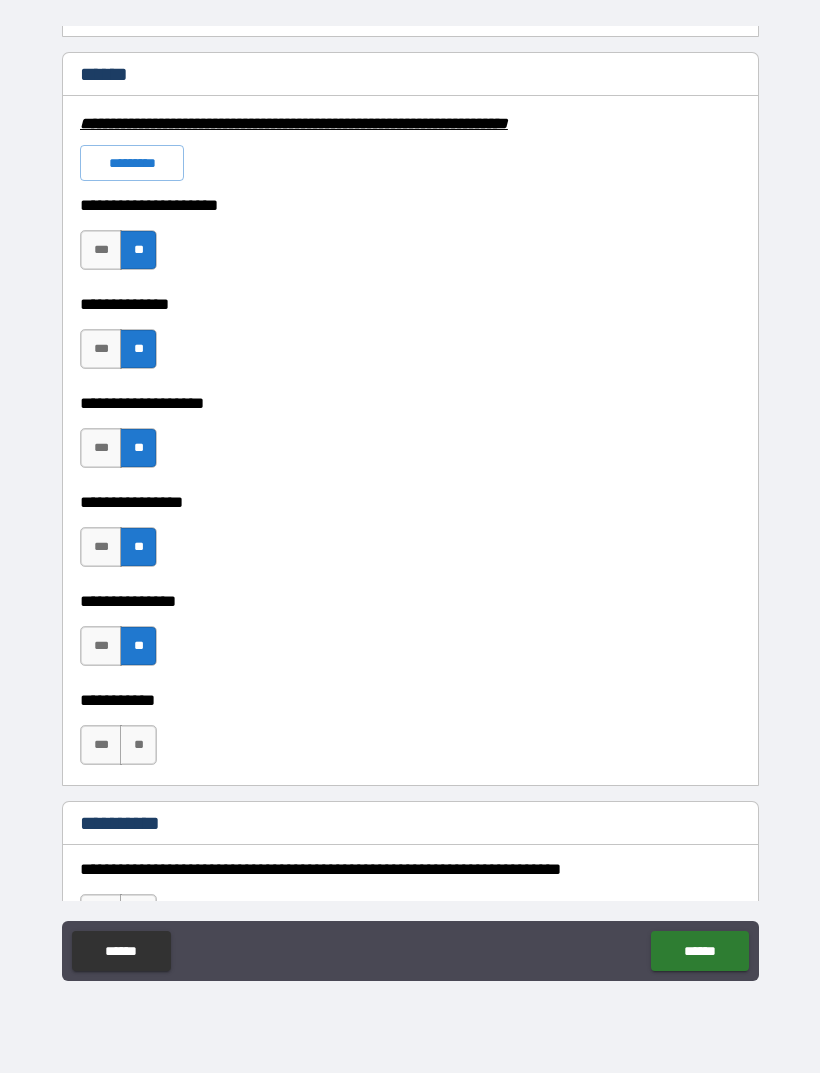 click on "**" at bounding box center (138, 745) 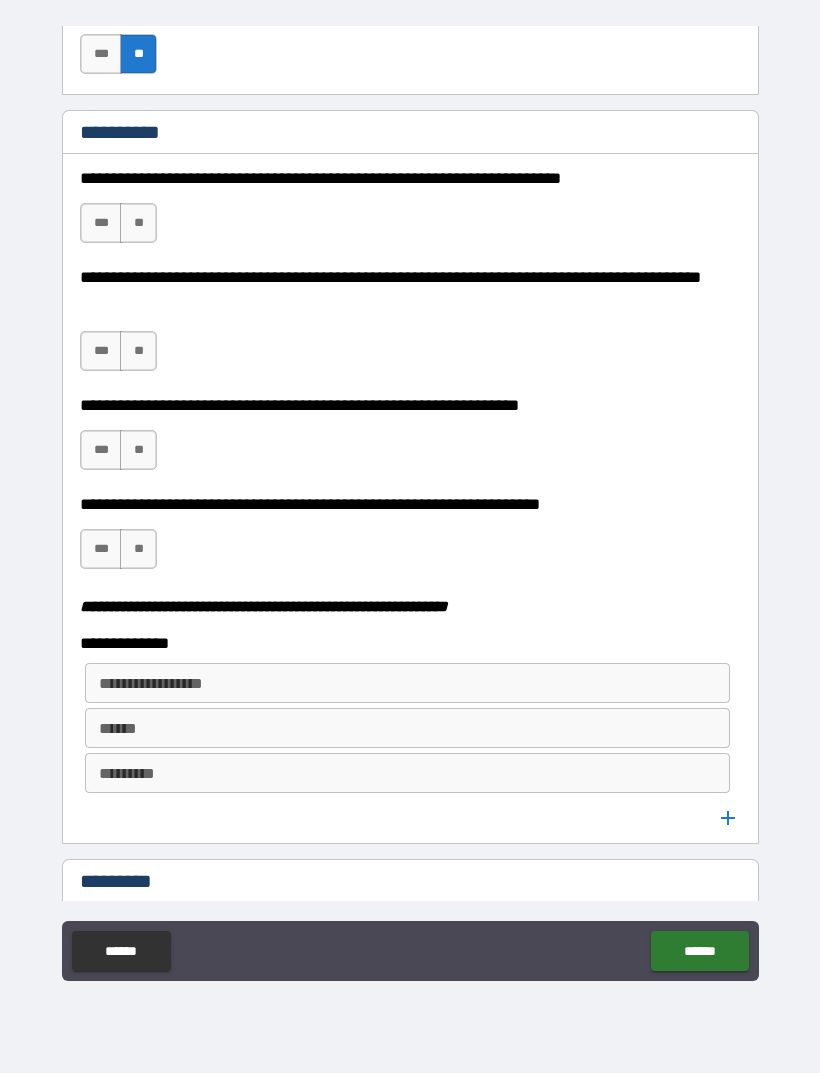 scroll, scrollTop: 2161, scrollLeft: 0, axis: vertical 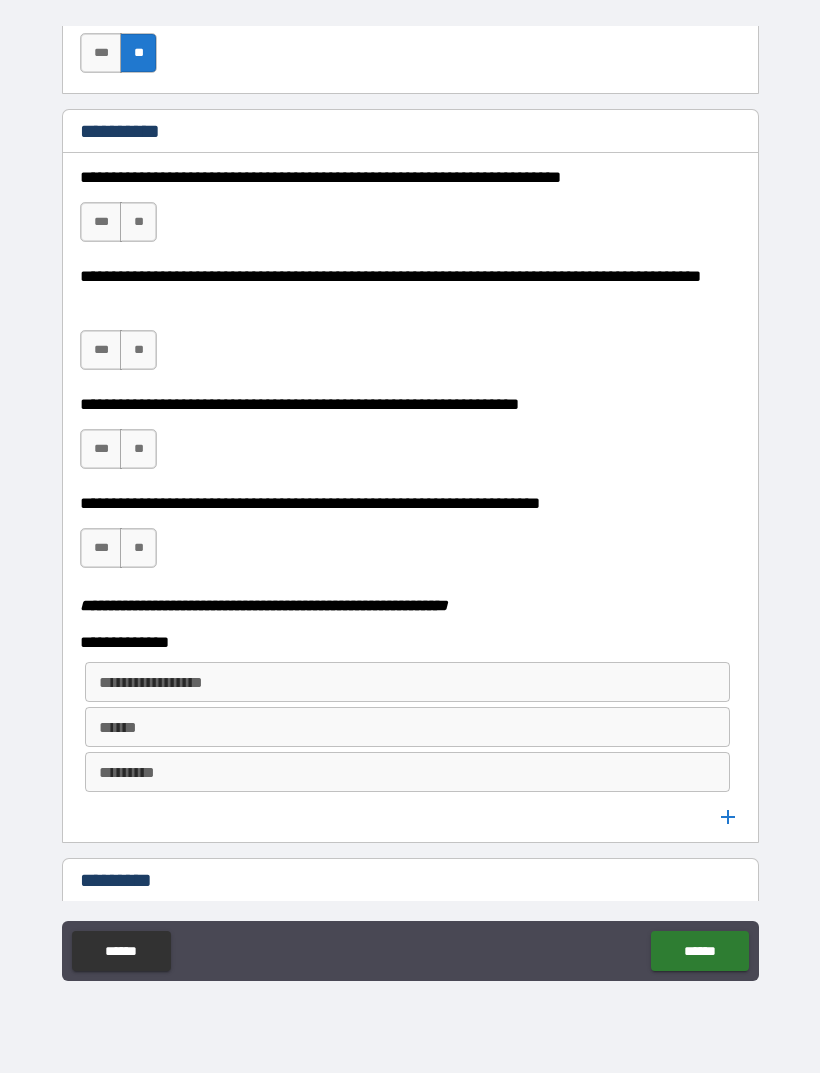 click on "***" at bounding box center (101, 222) 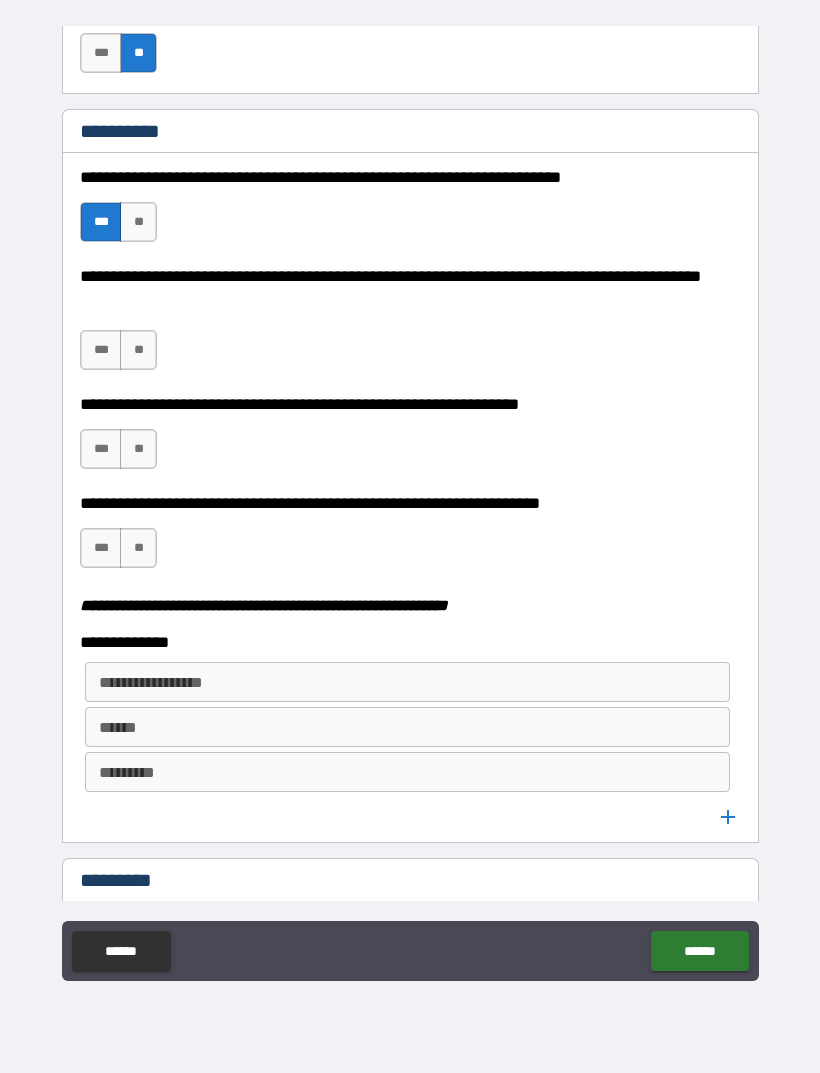 click on "**" at bounding box center (138, 350) 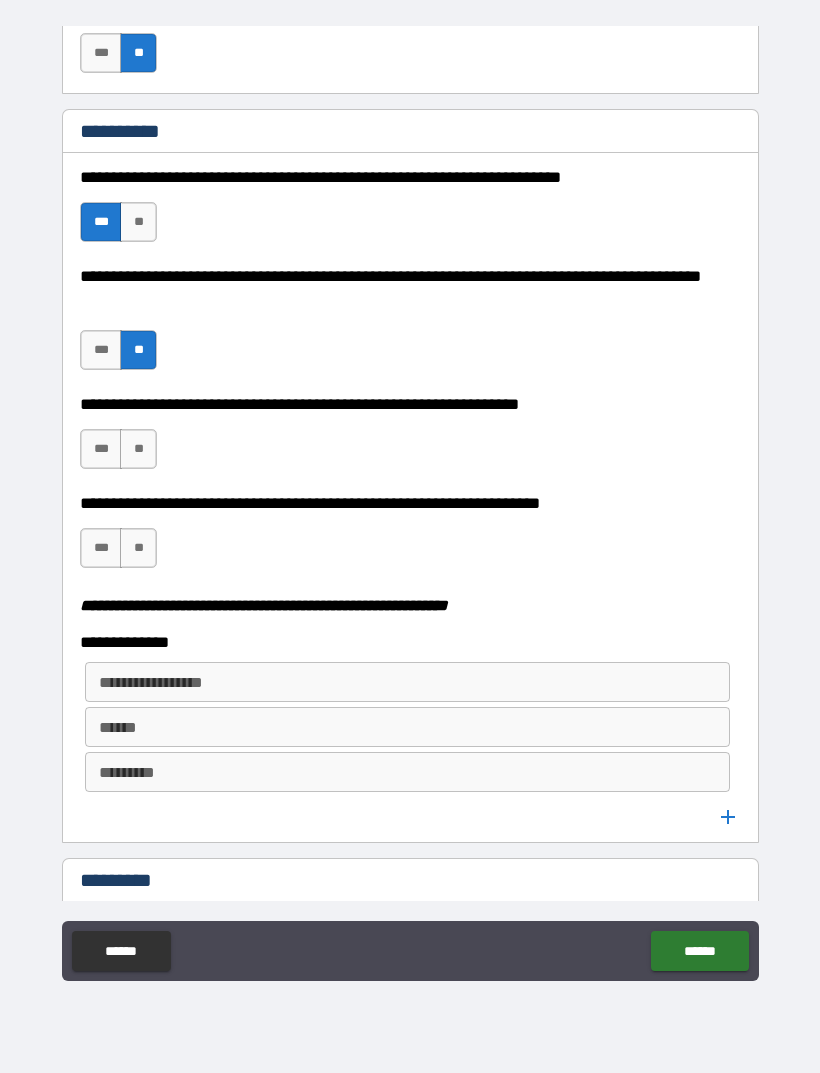 click on "**" at bounding box center (138, 449) 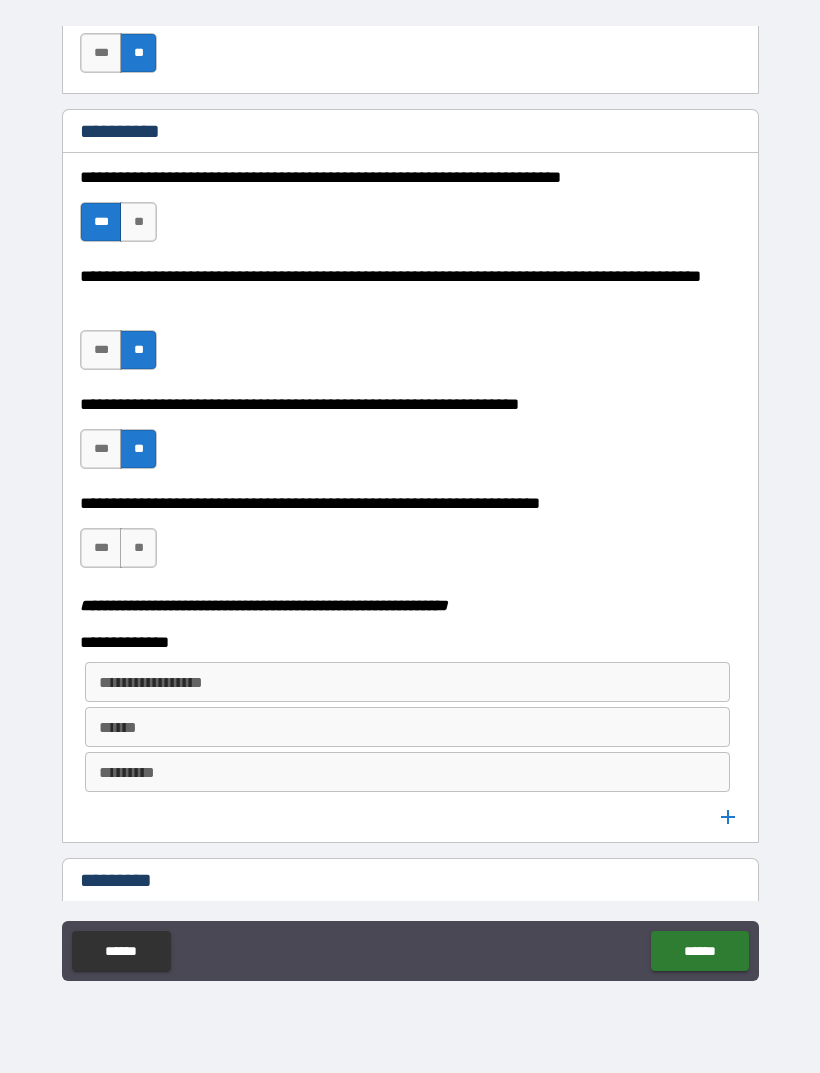 click on "***" at bounding box center [101, 548] 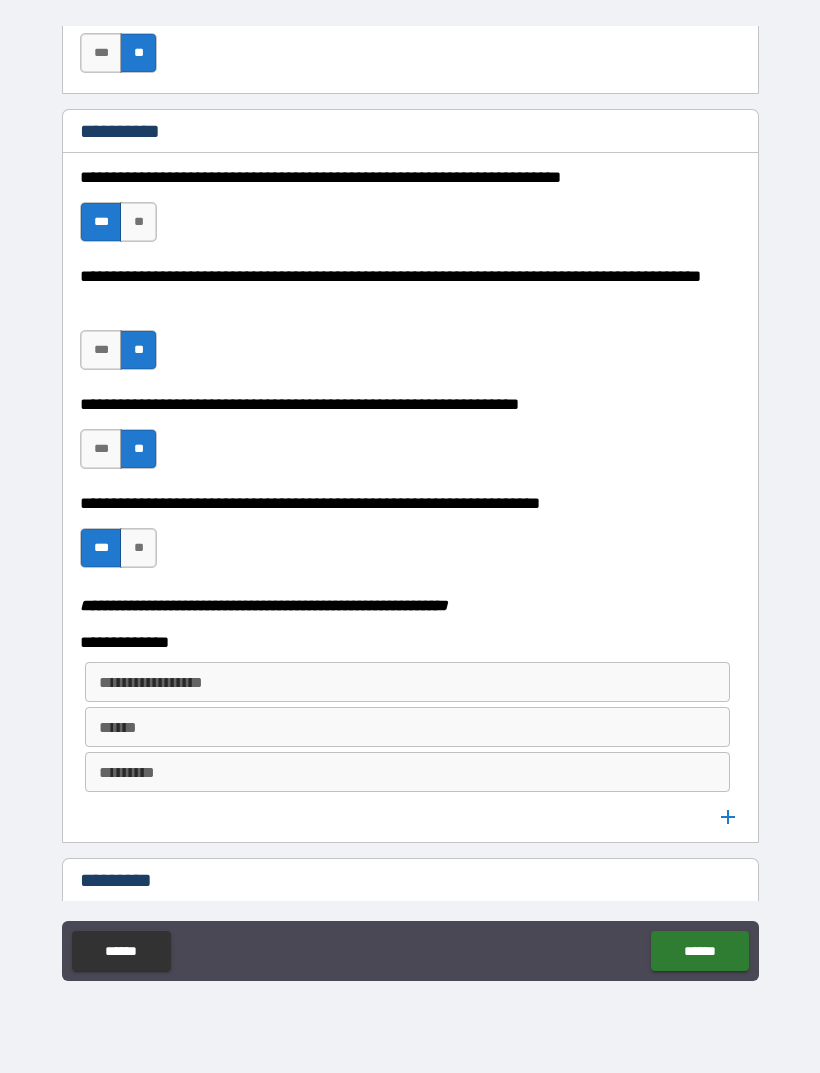 click on "**********" at bounding box center [407, 682] 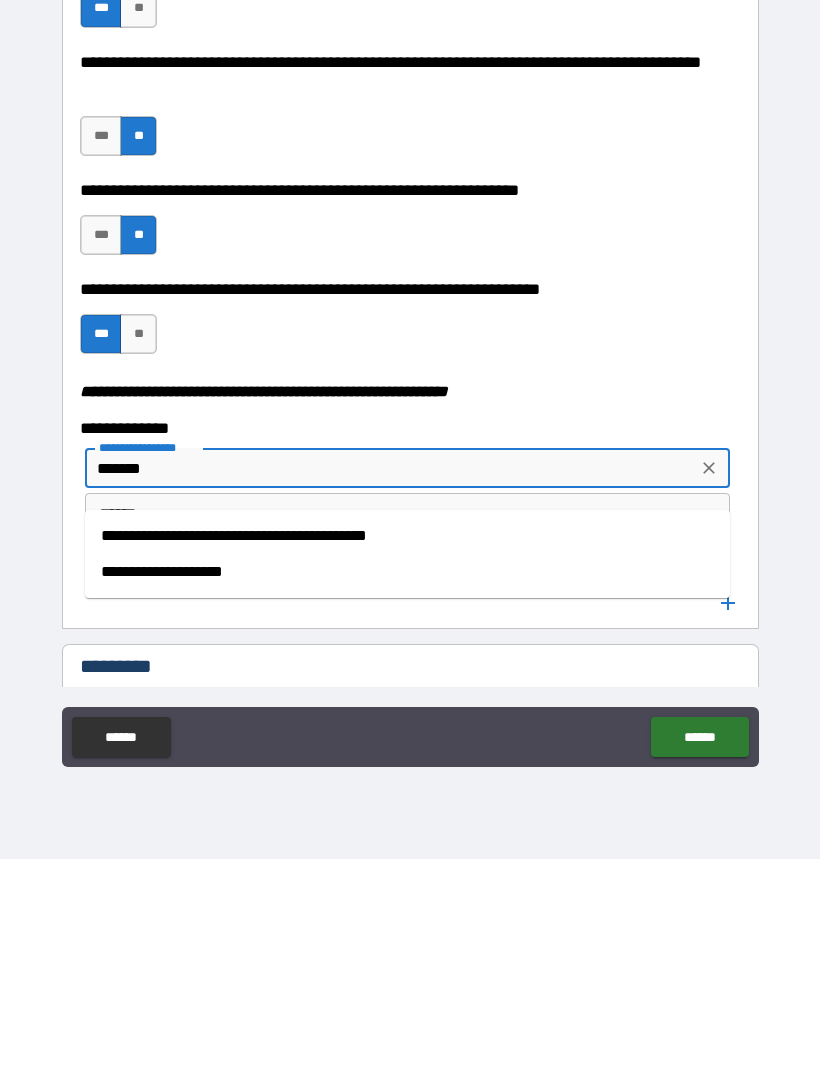 click on "**********" at bounding box center (407, 786) 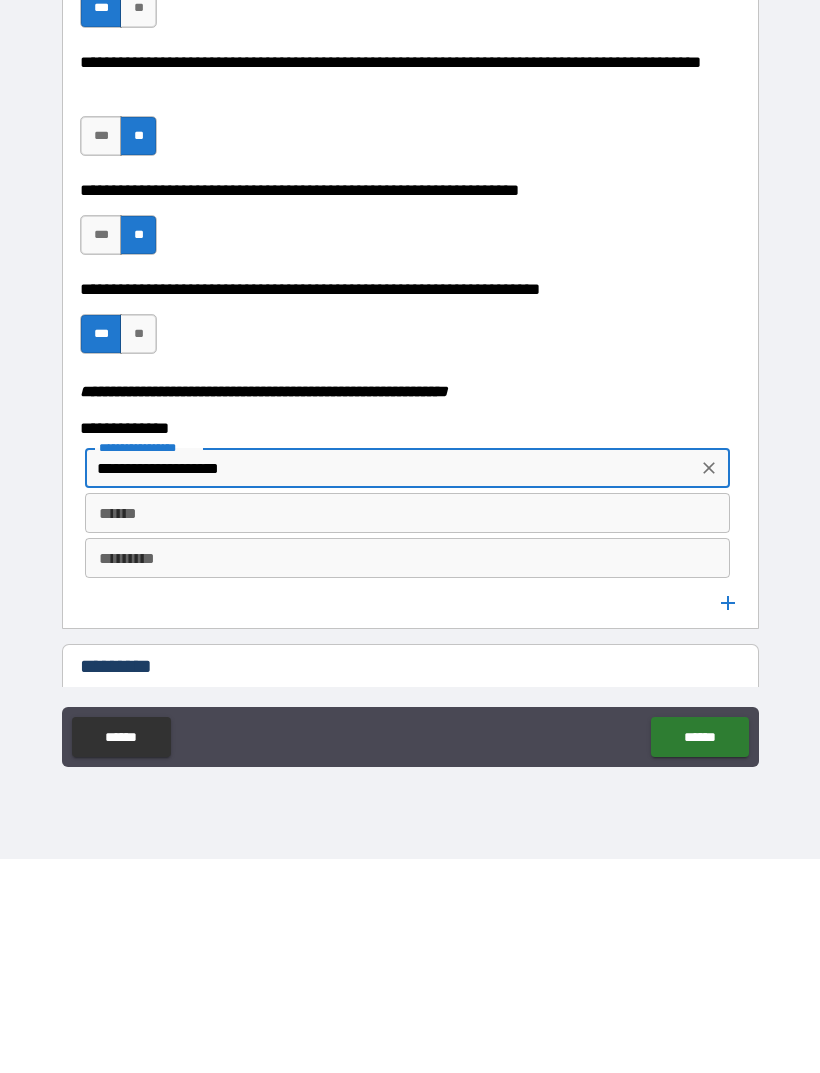 click on "******" at bounding box center (407, 727) 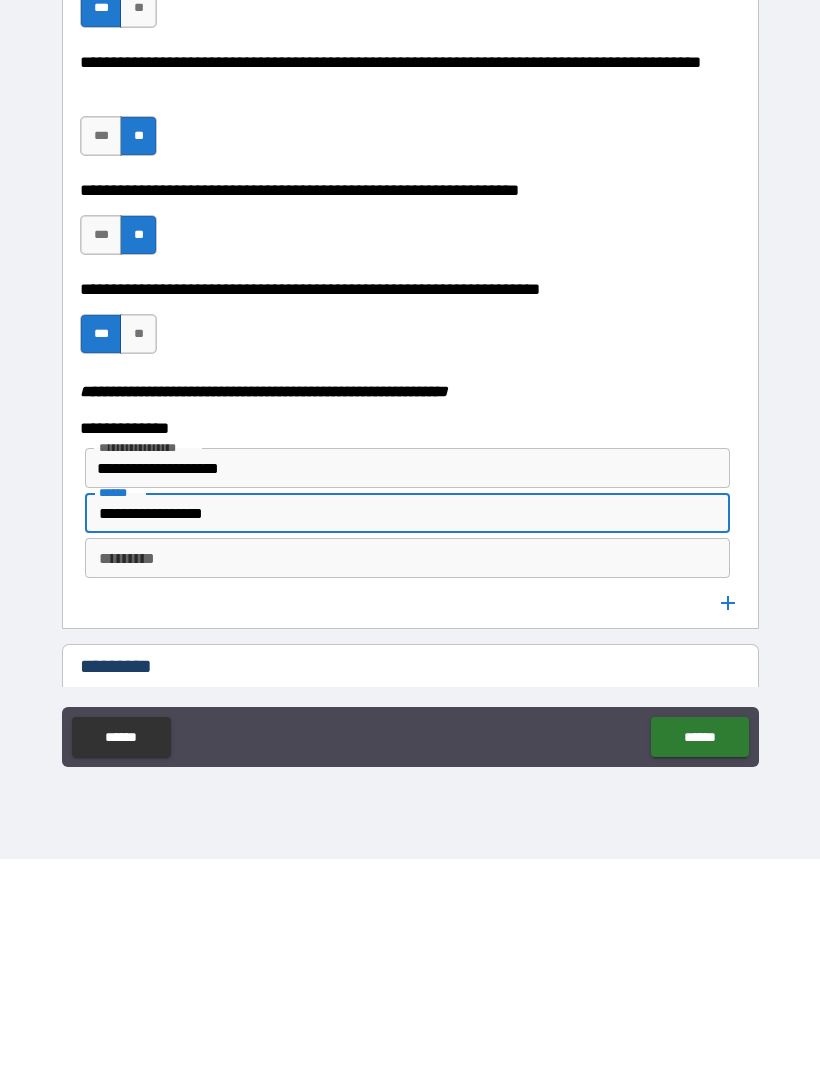 click on "**********" at bounding box center [410, 749] 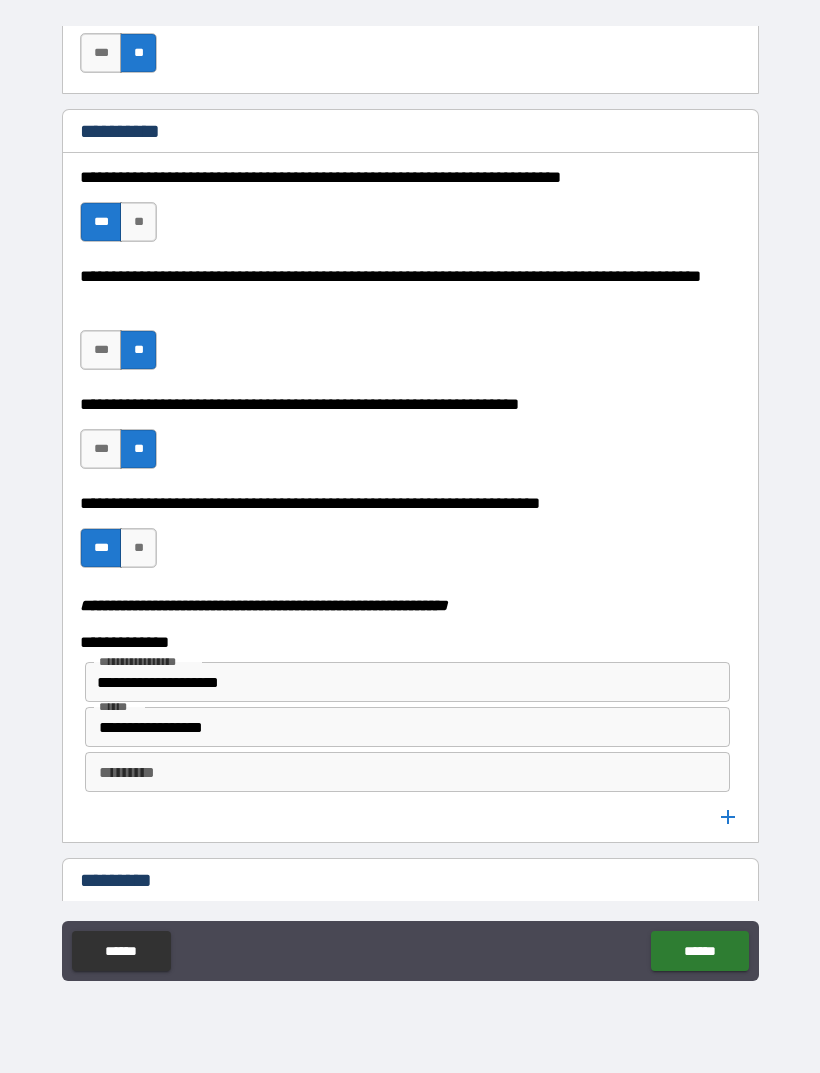click on "**********" at bounding box center [407, 727] 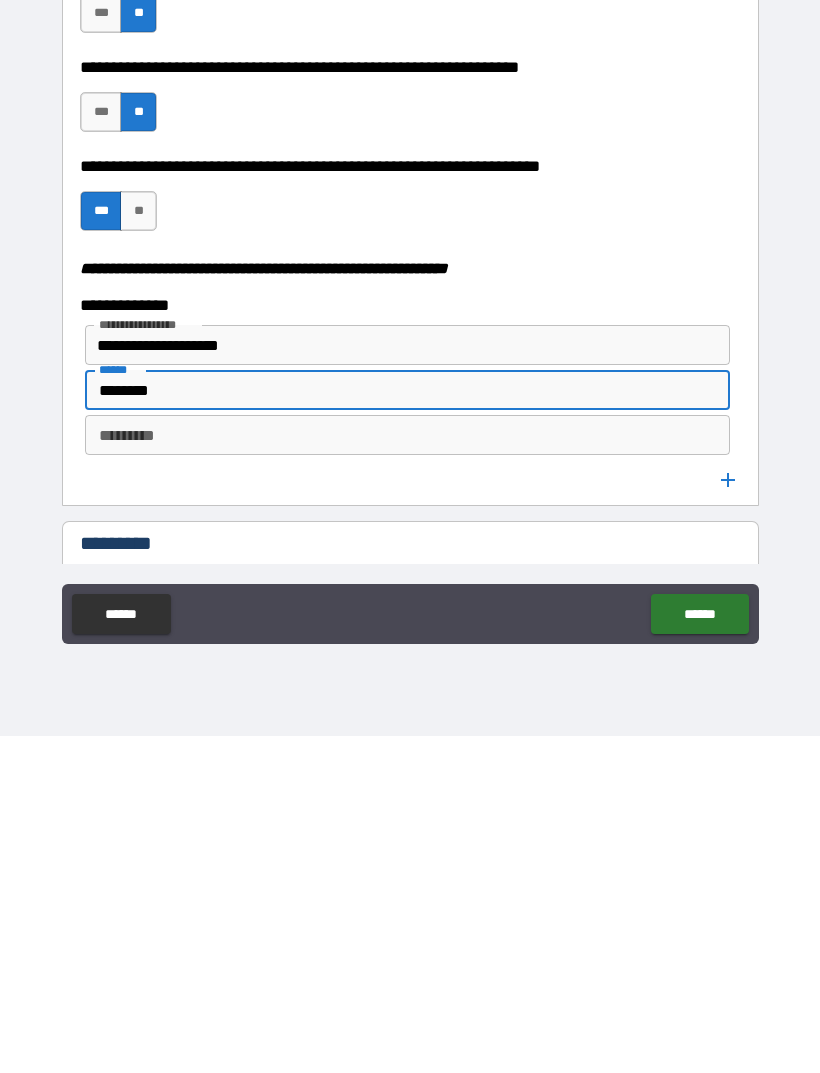 type on "********" 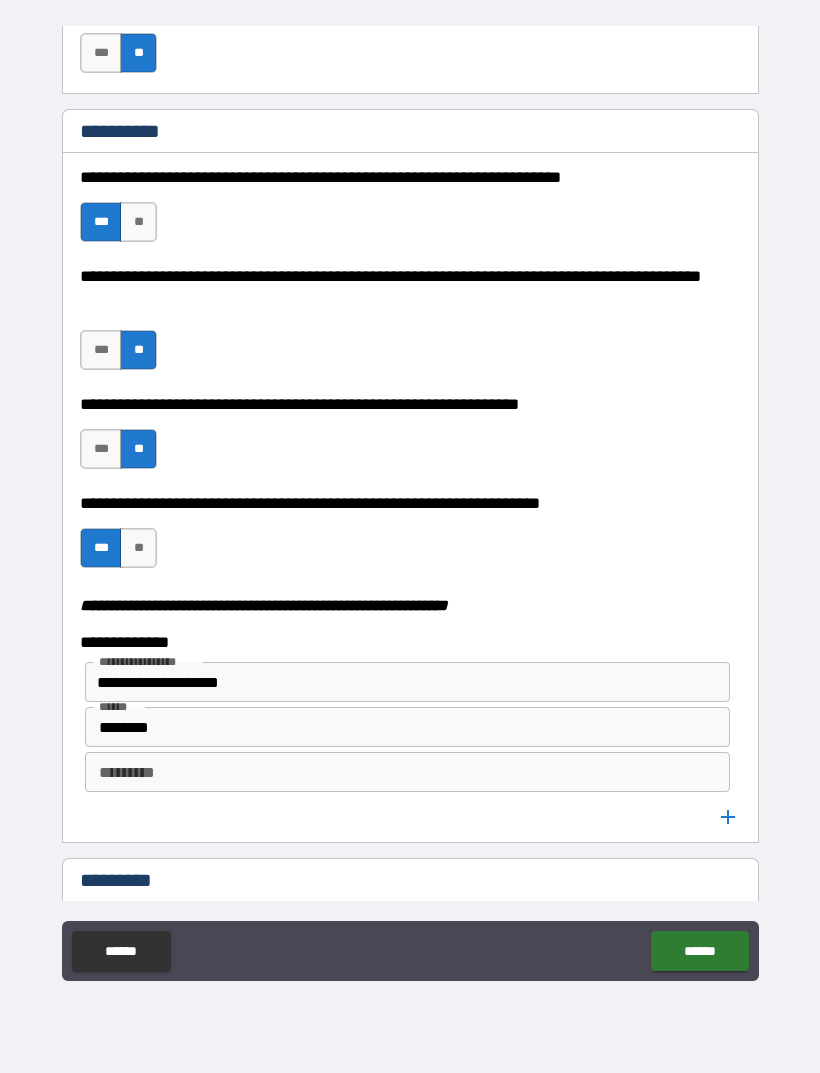 click on "*********" at bounding box center (407, 772) 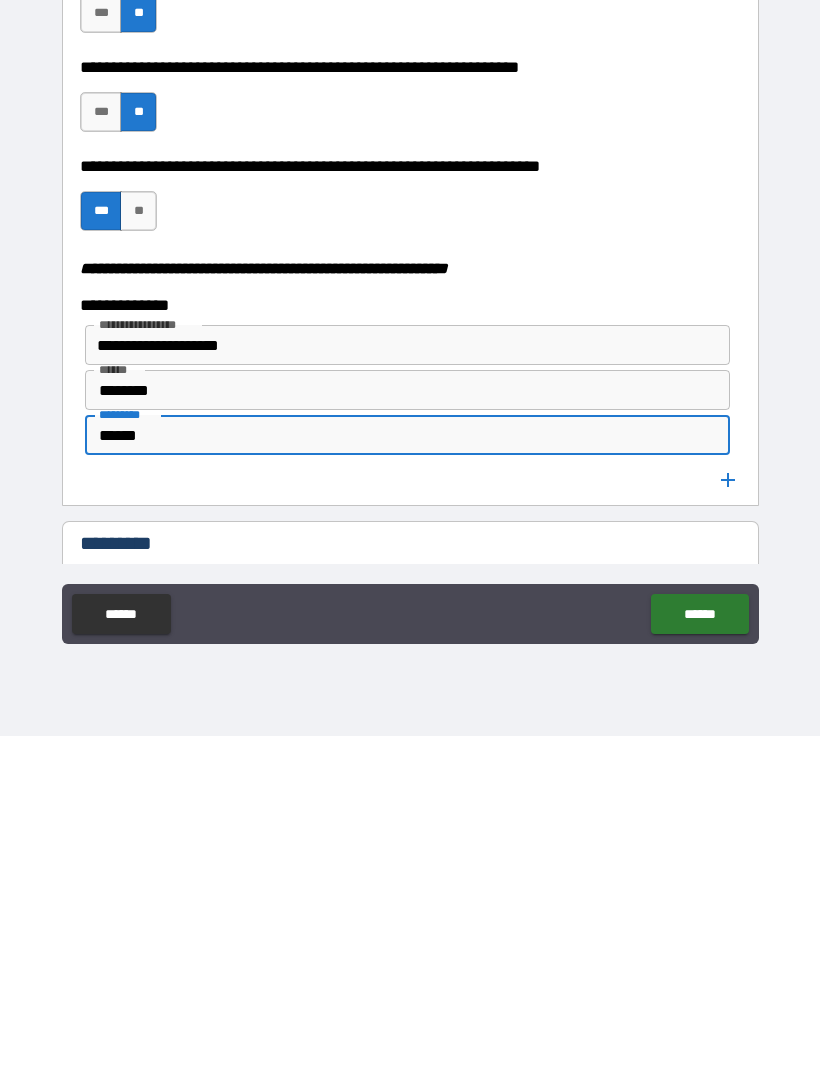 type on "*****" 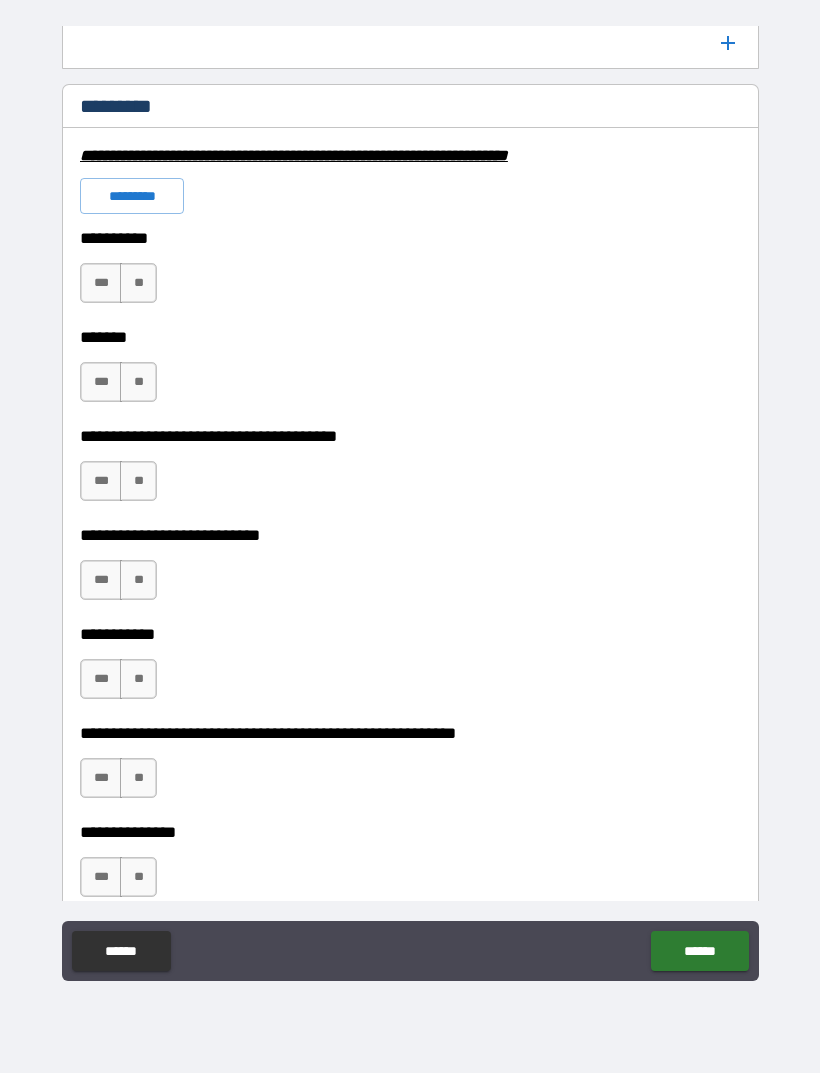 scroll, scrollTop: 3118, scrollLeft: 0, axis: vertical 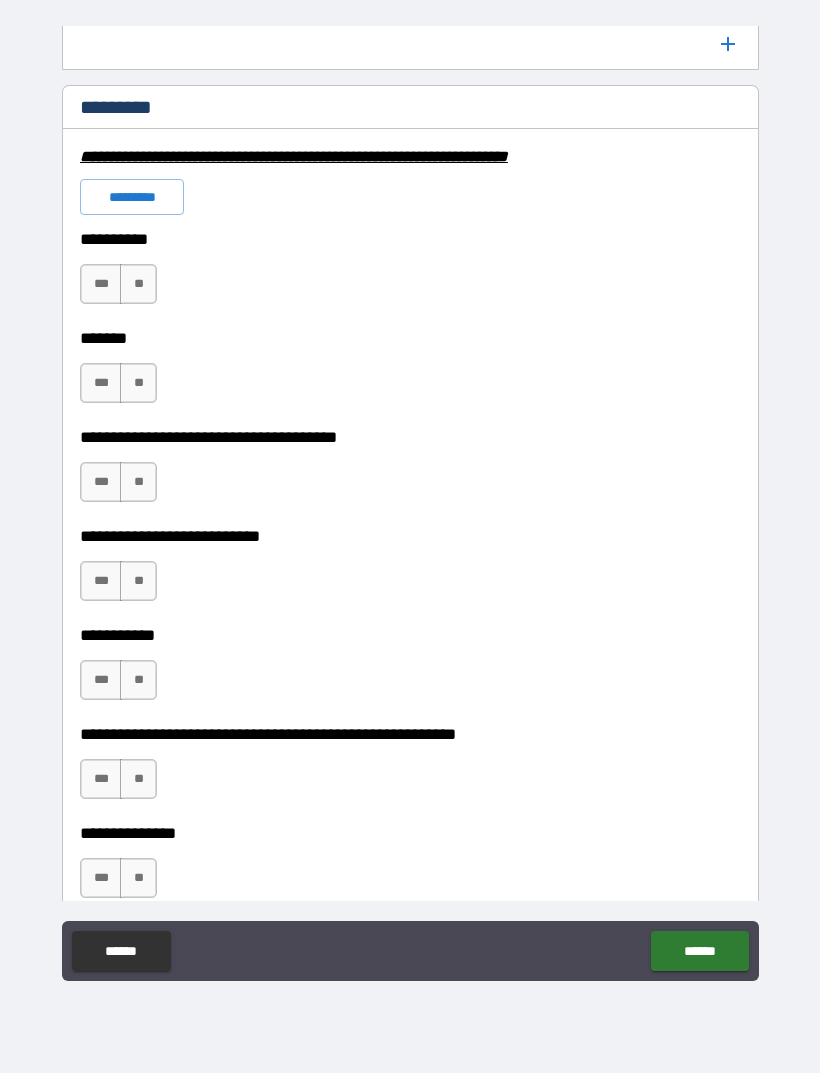 click on "**" at bounding box center [138, 284] 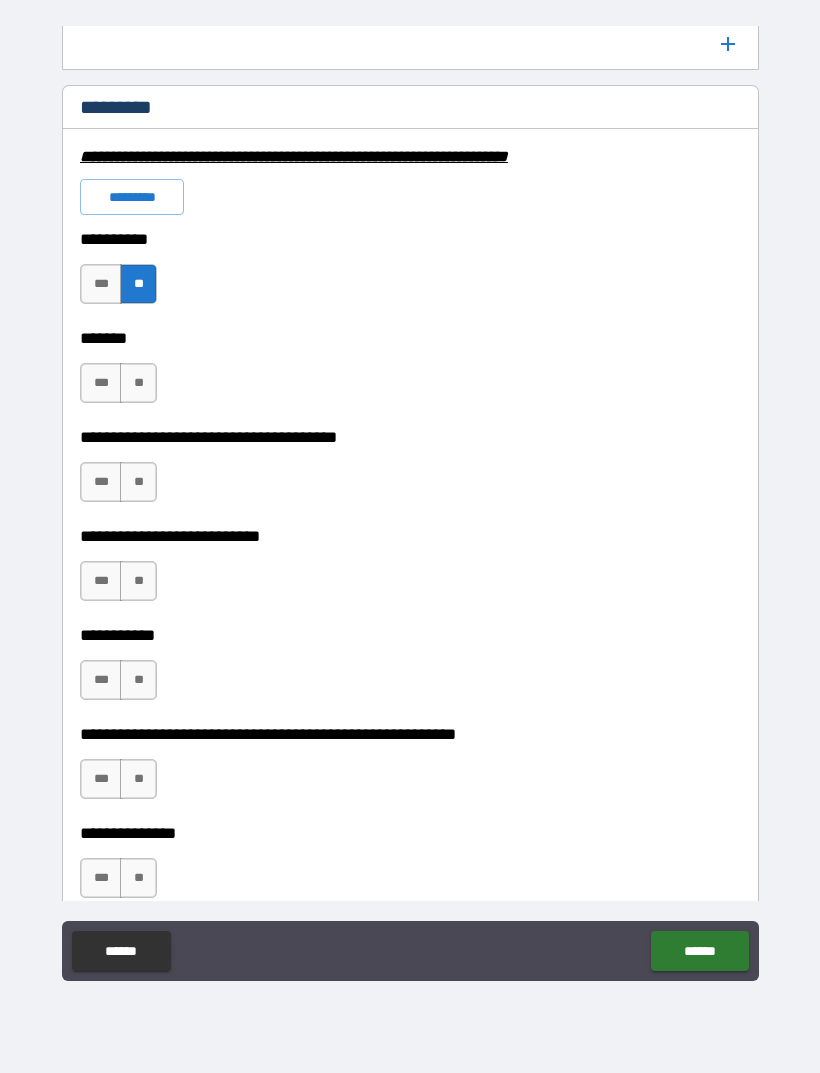 click on "**" at bounding box center (138, 383) 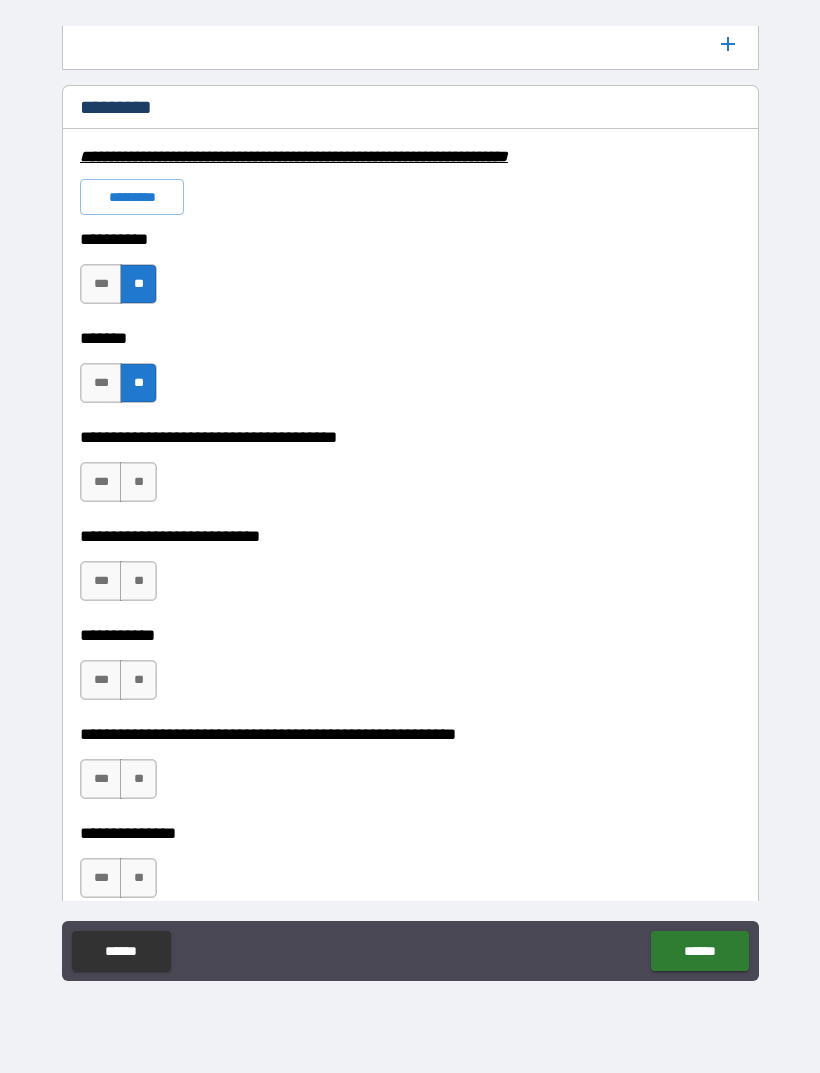 click on "**" at bounding box center [138, 482] 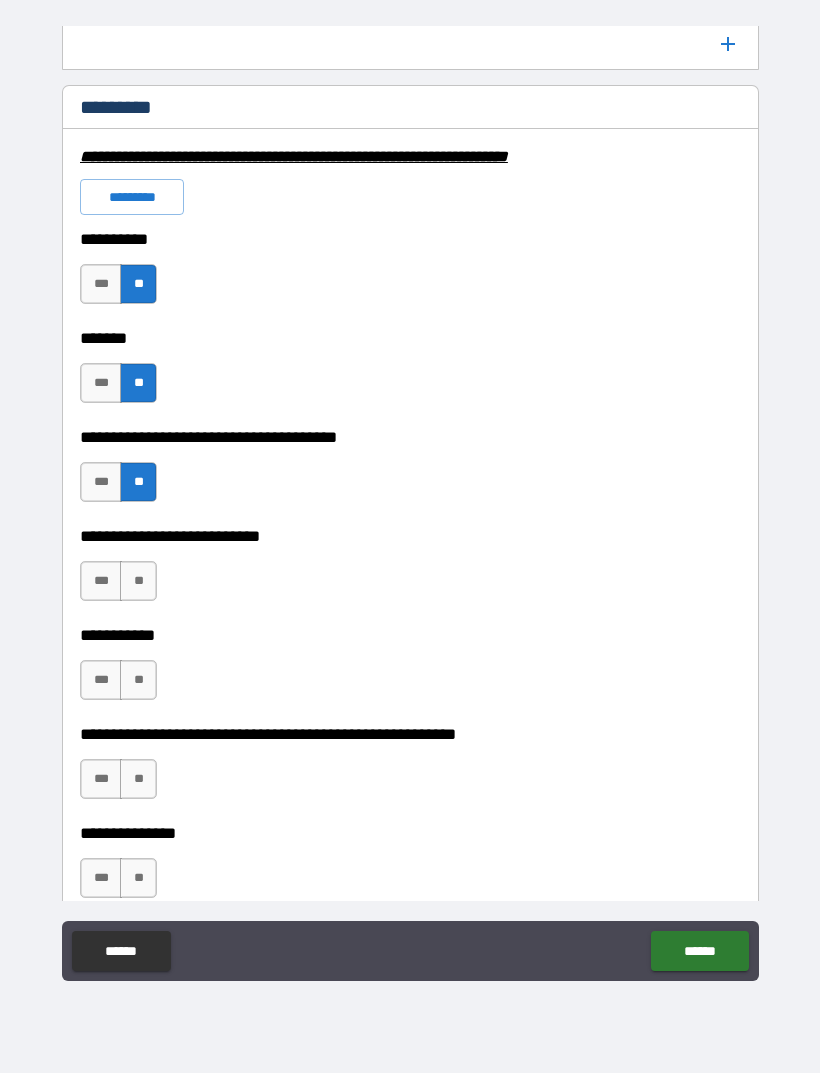 click on "**" at bounding box center (138, 581) 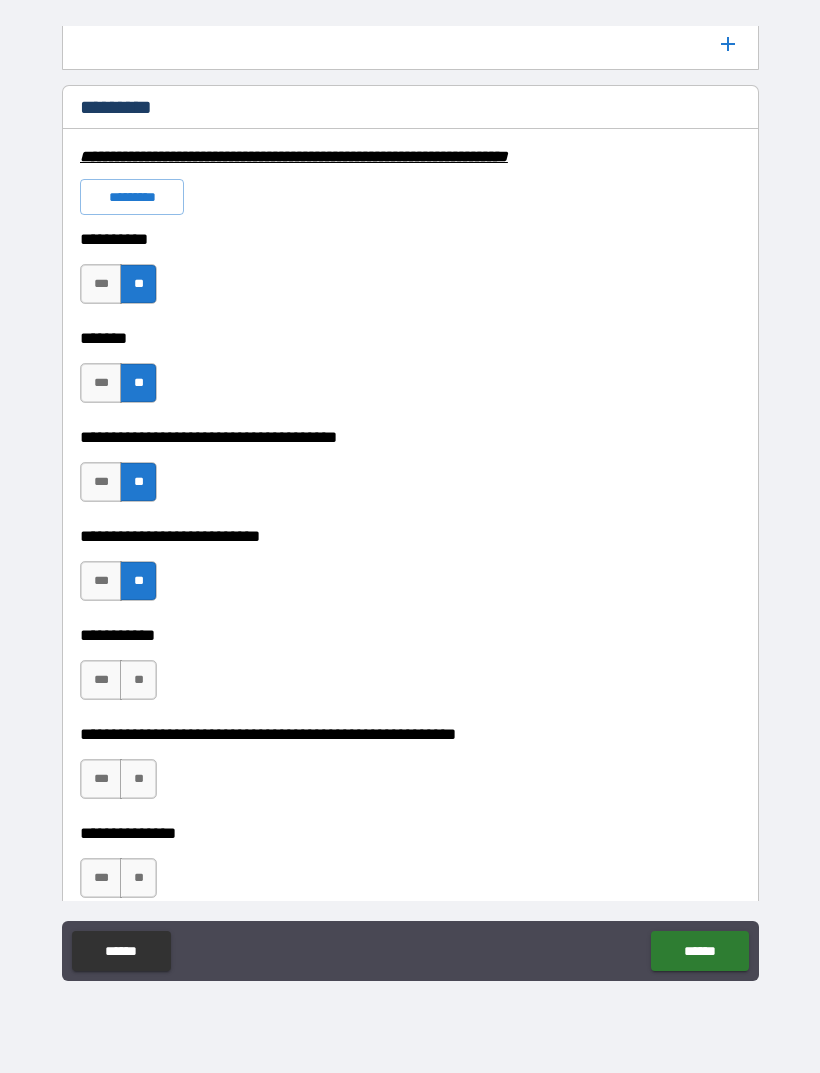 click on "**" at bounding box center (138, 680) 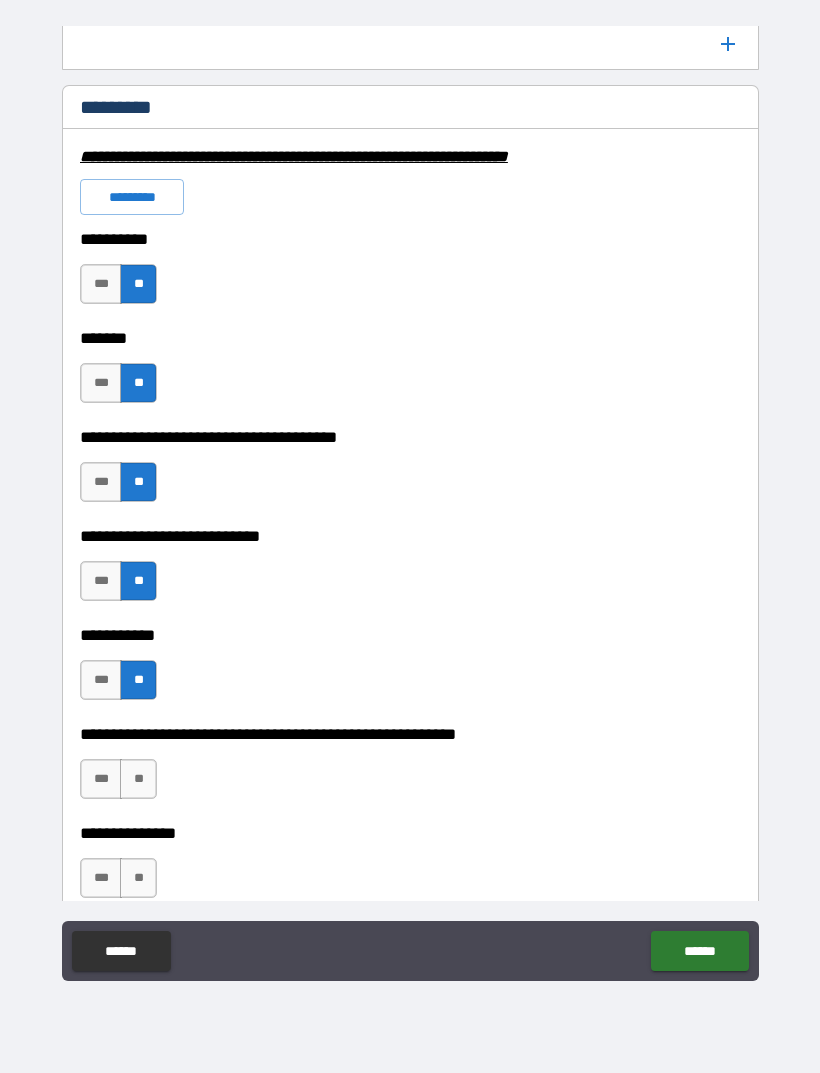 click on "**" at bounding box center (138, 779) 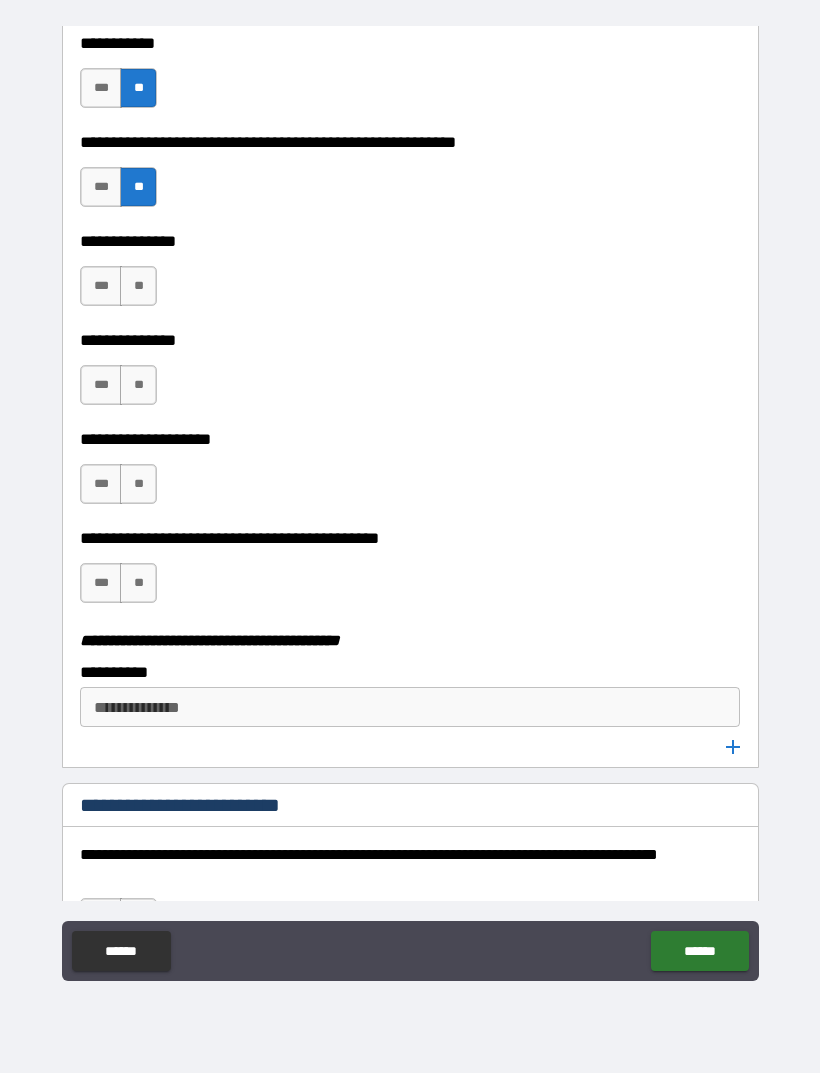scroll, scrollTop: 3707, scrollLeft: 0, axis: vertical 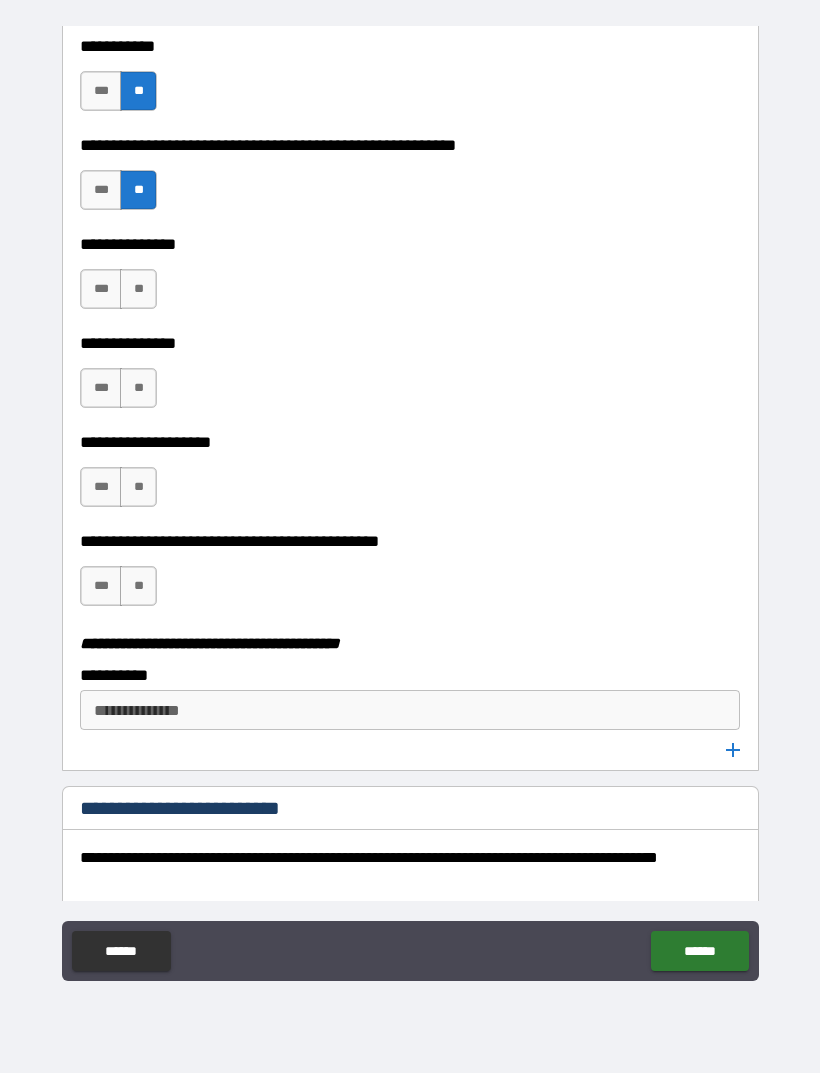 click on "**" at bounding box center (138, 289) 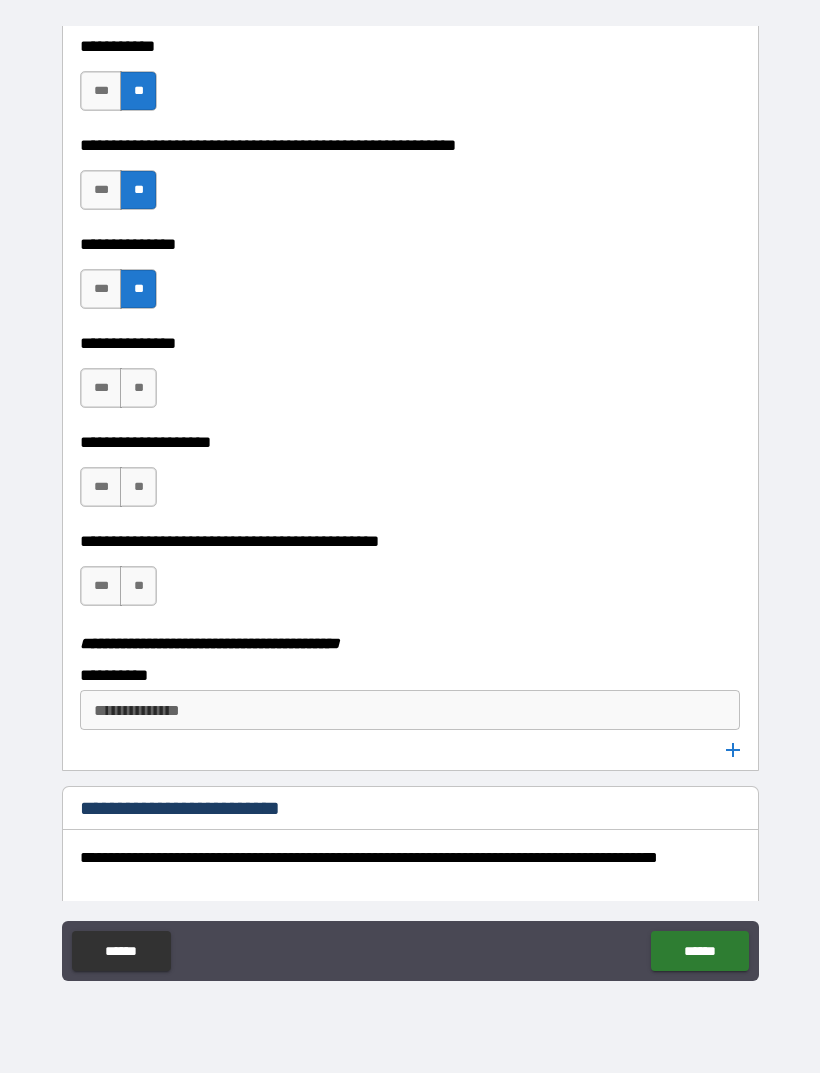 click on "**" at bounding box center [138, 388] 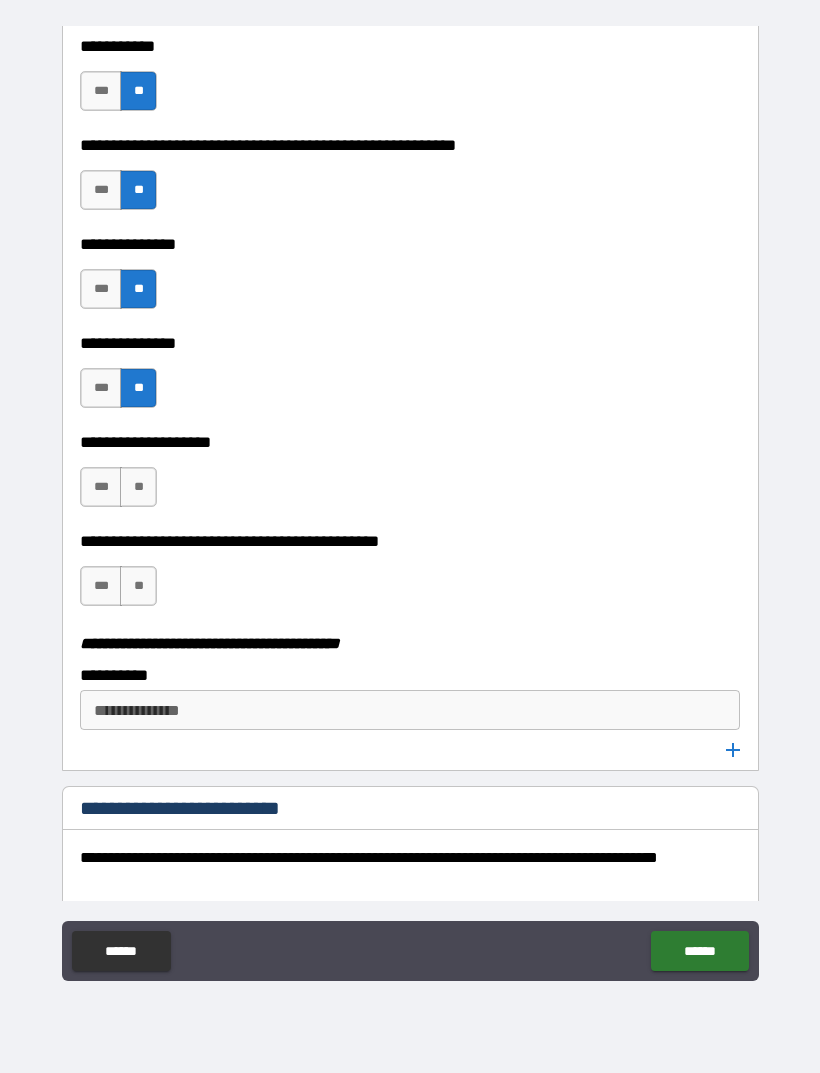 click on "**" at bounding box center [138, 487] 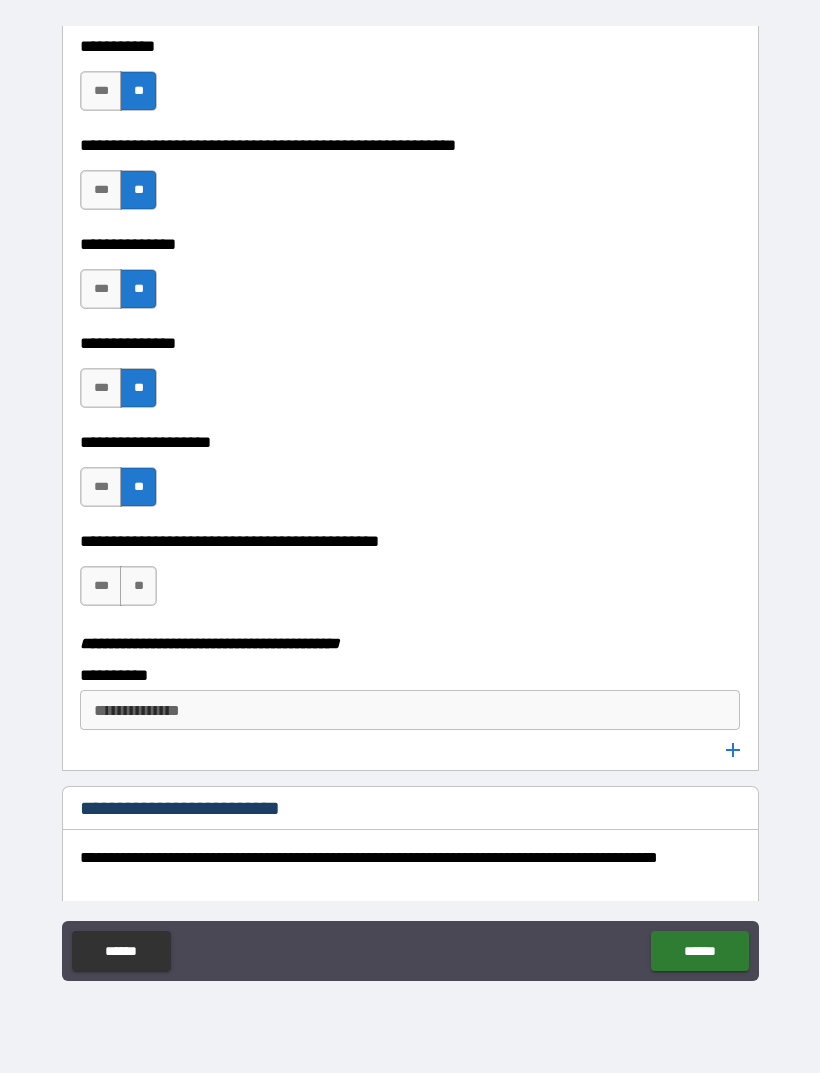 click on "**" at bounding box center (138, 586) 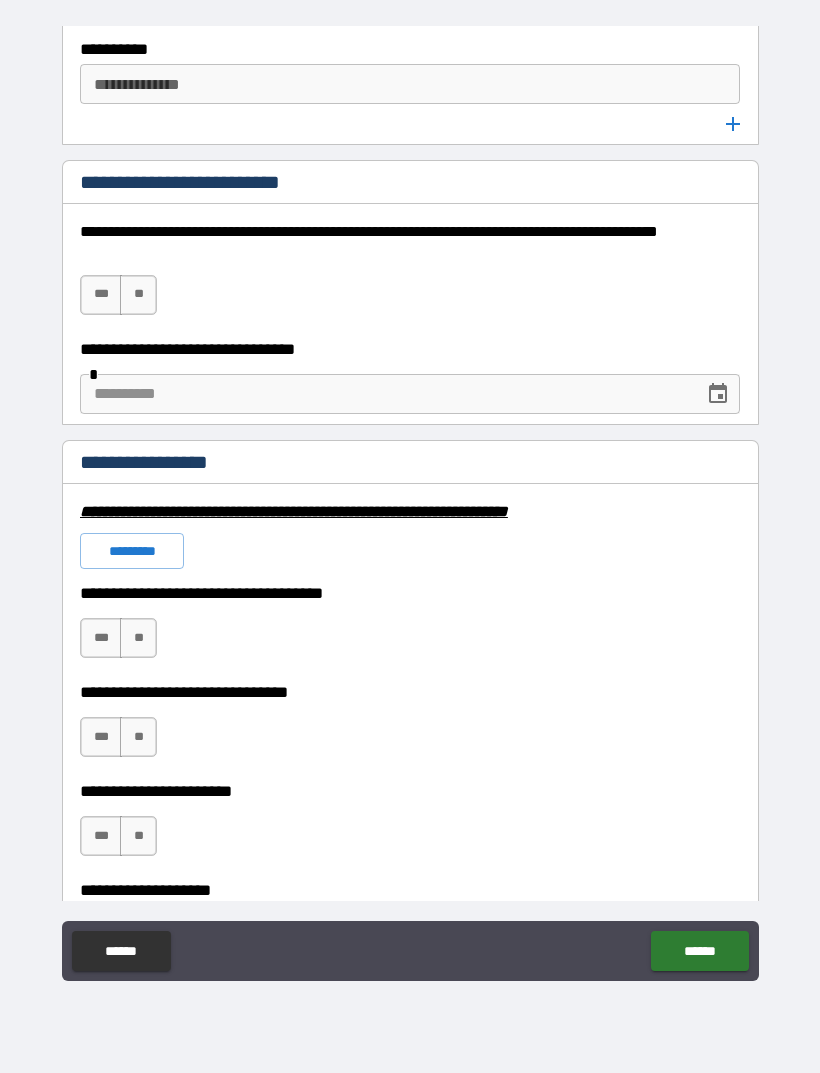 scroll, scrollTop: 4334, scrollLeft: 0, axis: vertical 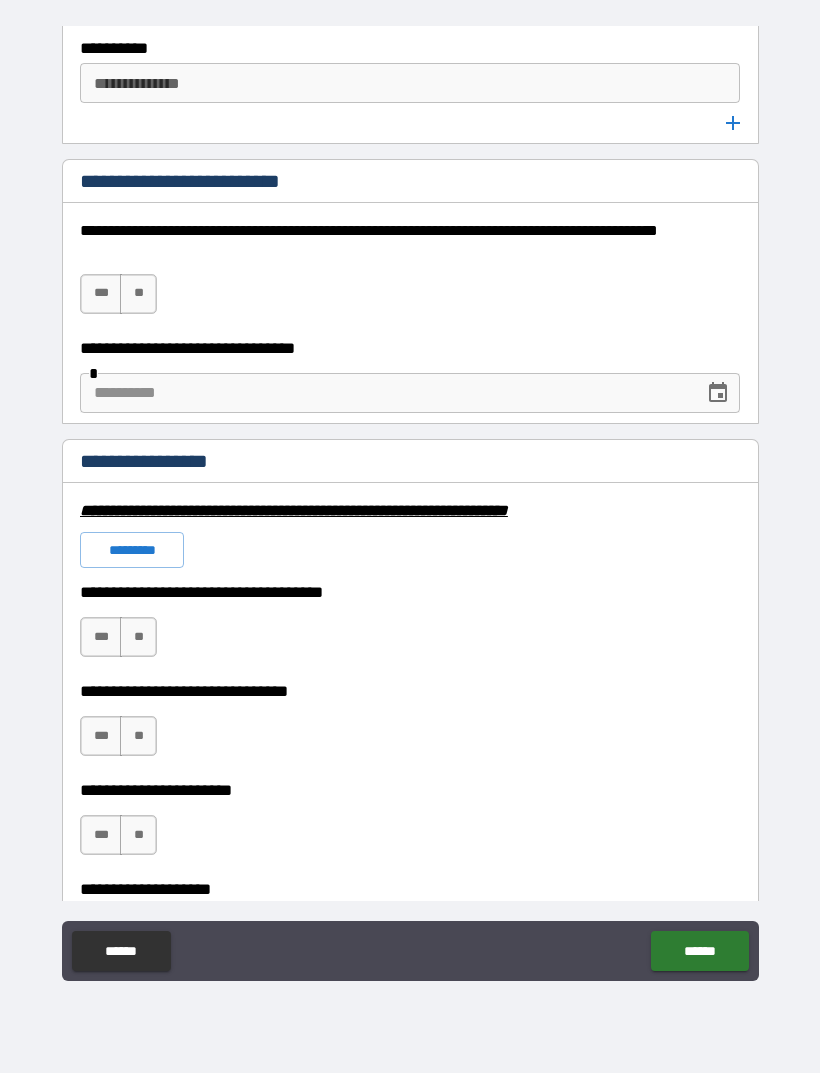 click on "**" at bounding box center [138, 294] 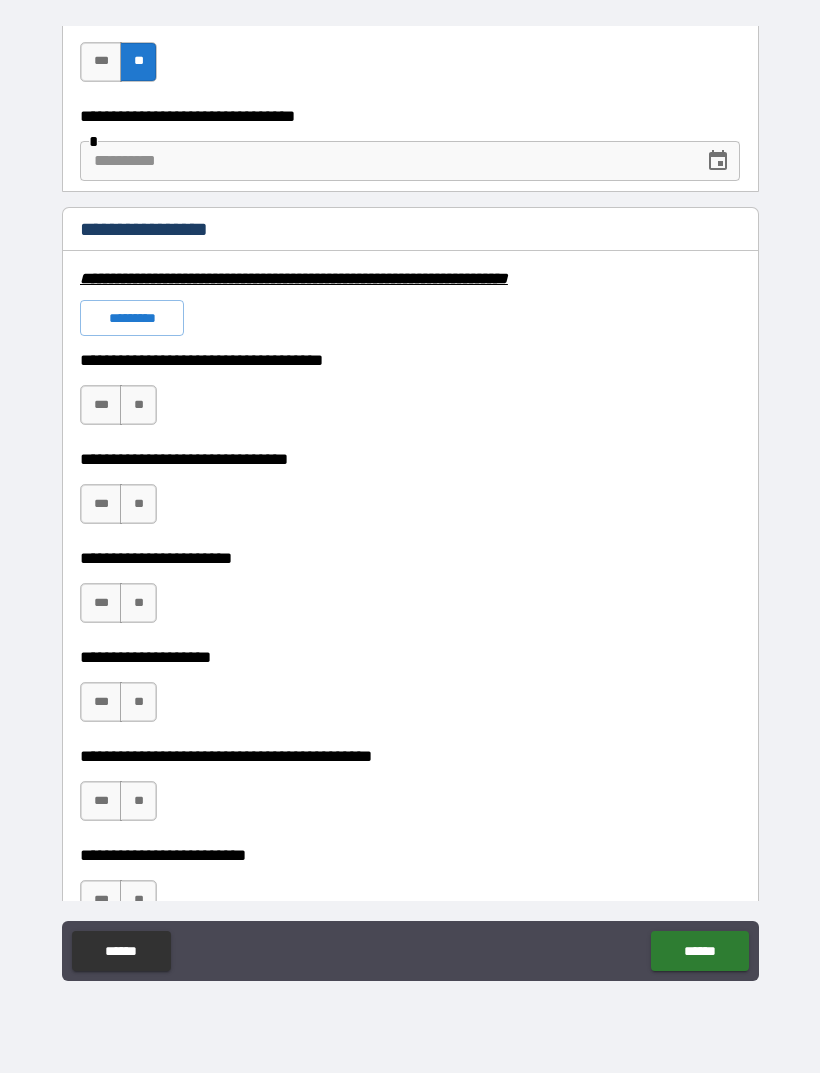 scroll, scrollTop: 4565, scrollLeft: 0, axis: vertical 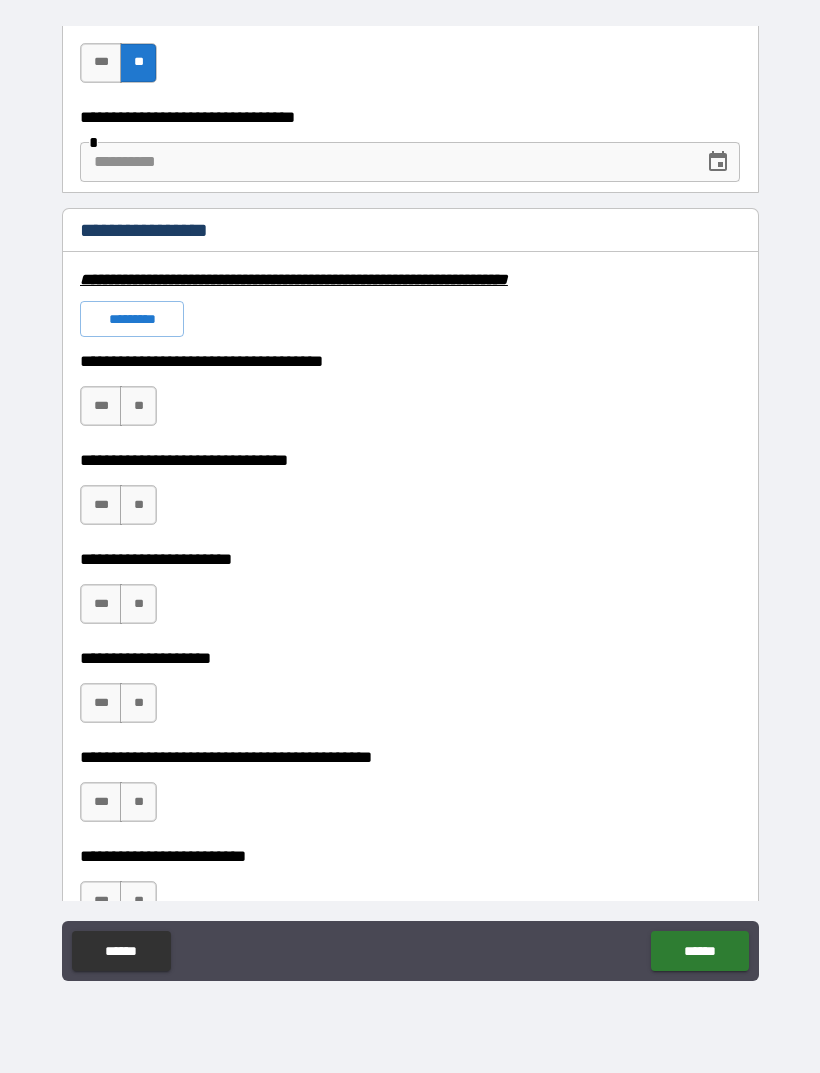 click on "***" at bounding box center [101, 406] 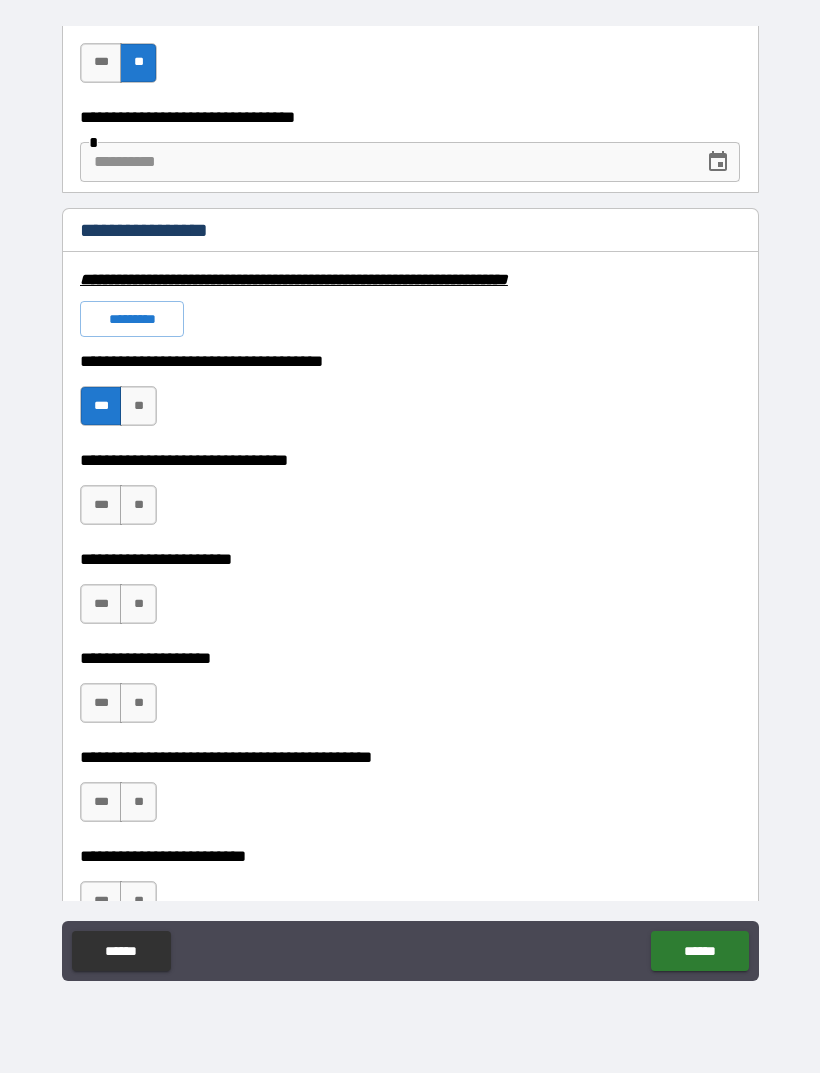click on "**" at bounding box center (138, 505) 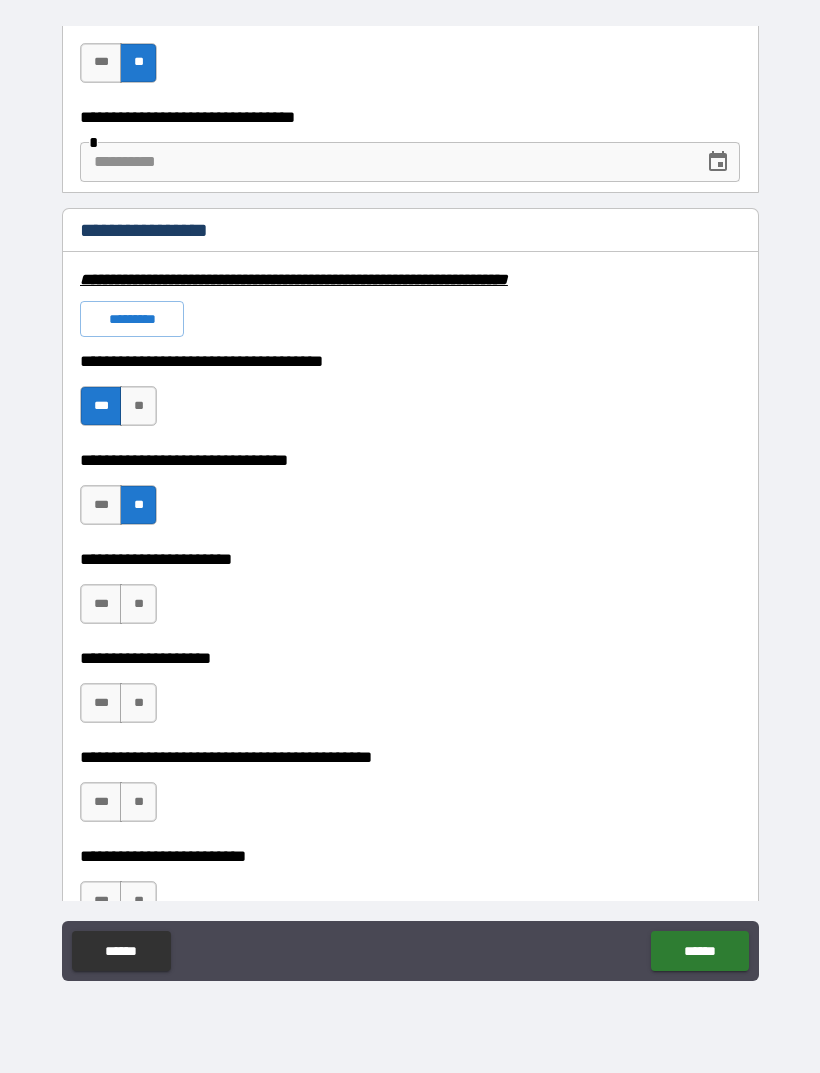 click on "**" at bounding box center (138, 604) 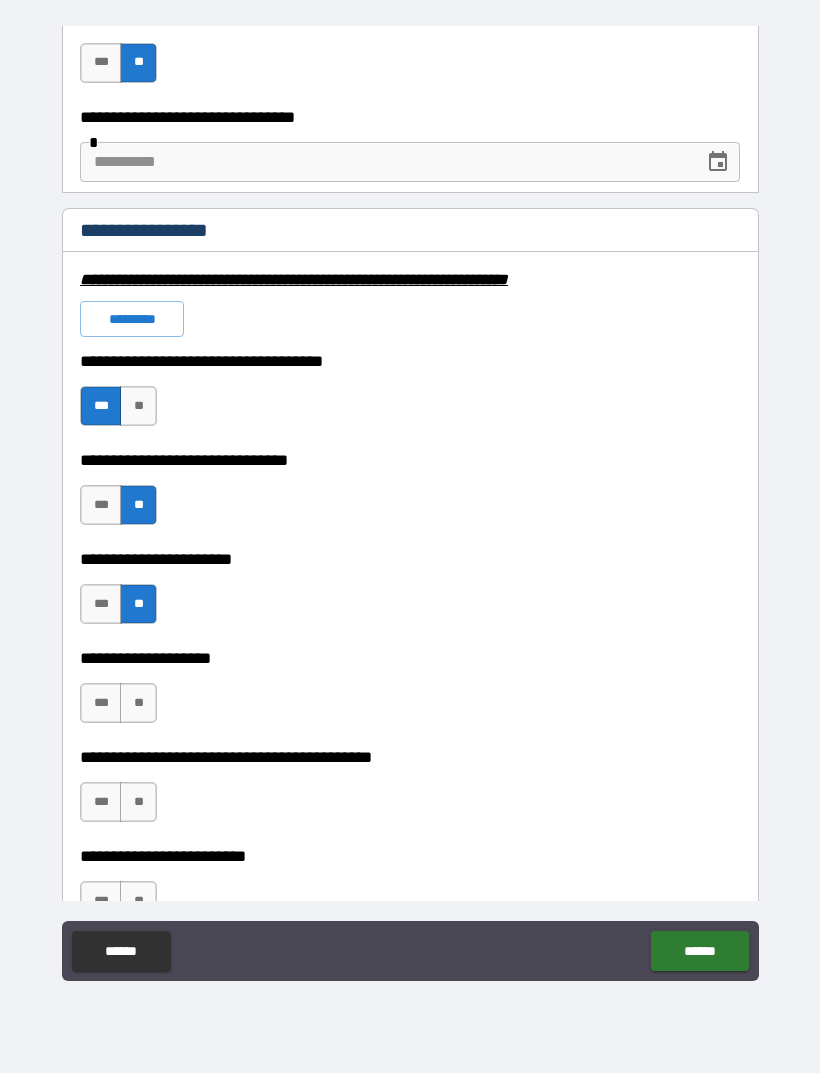 click on "**" at bounding box center [138, 703] 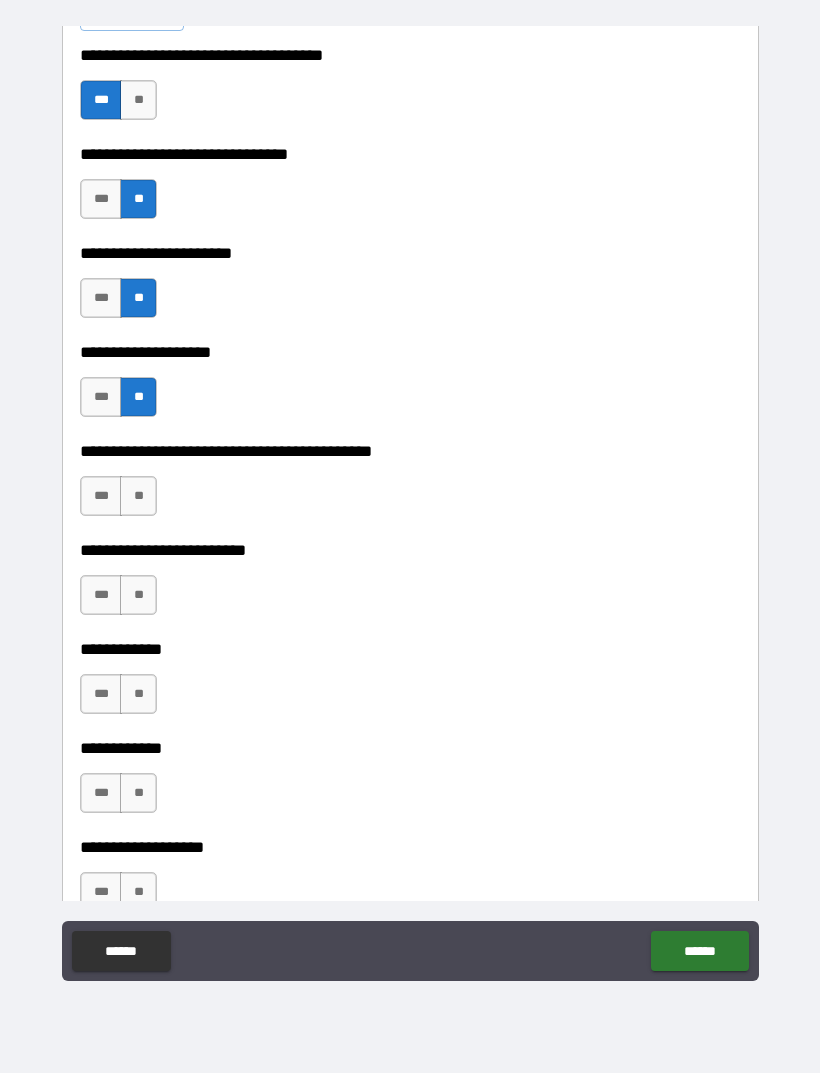 scroll, scrollTop: 4888, scrollLeft: 0, axis: vertical 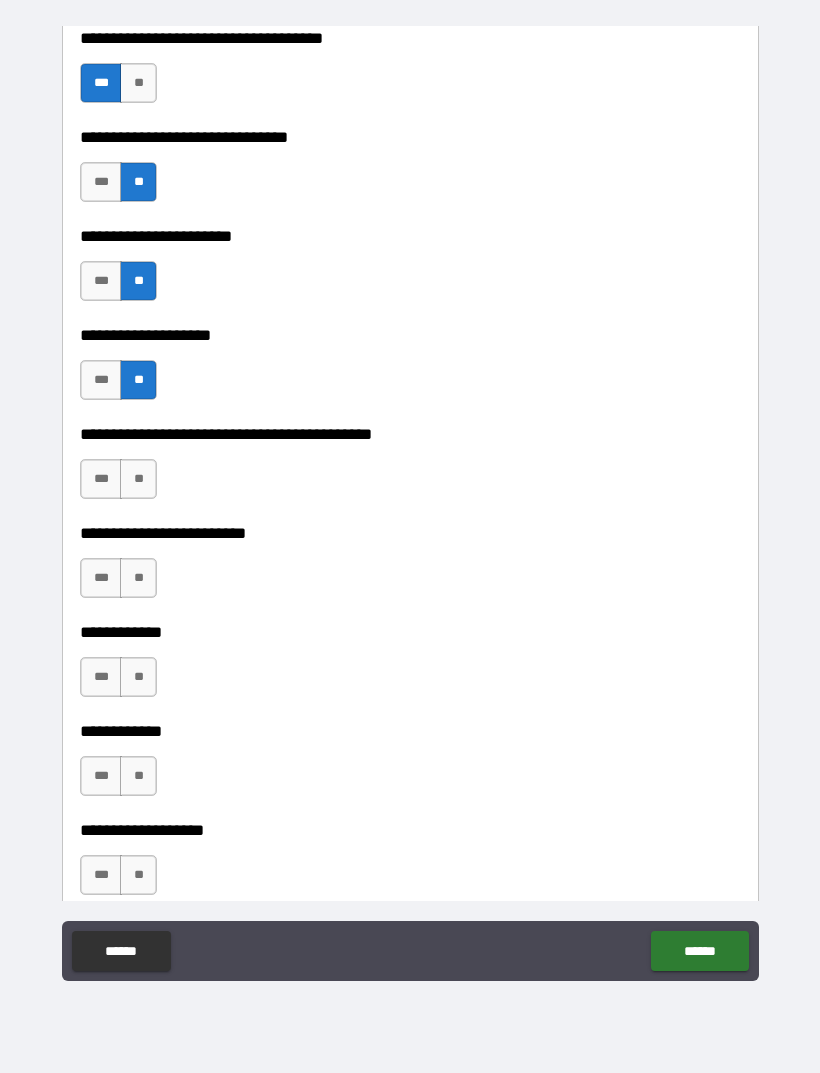 click on "**" at bounding box center [138, 479] 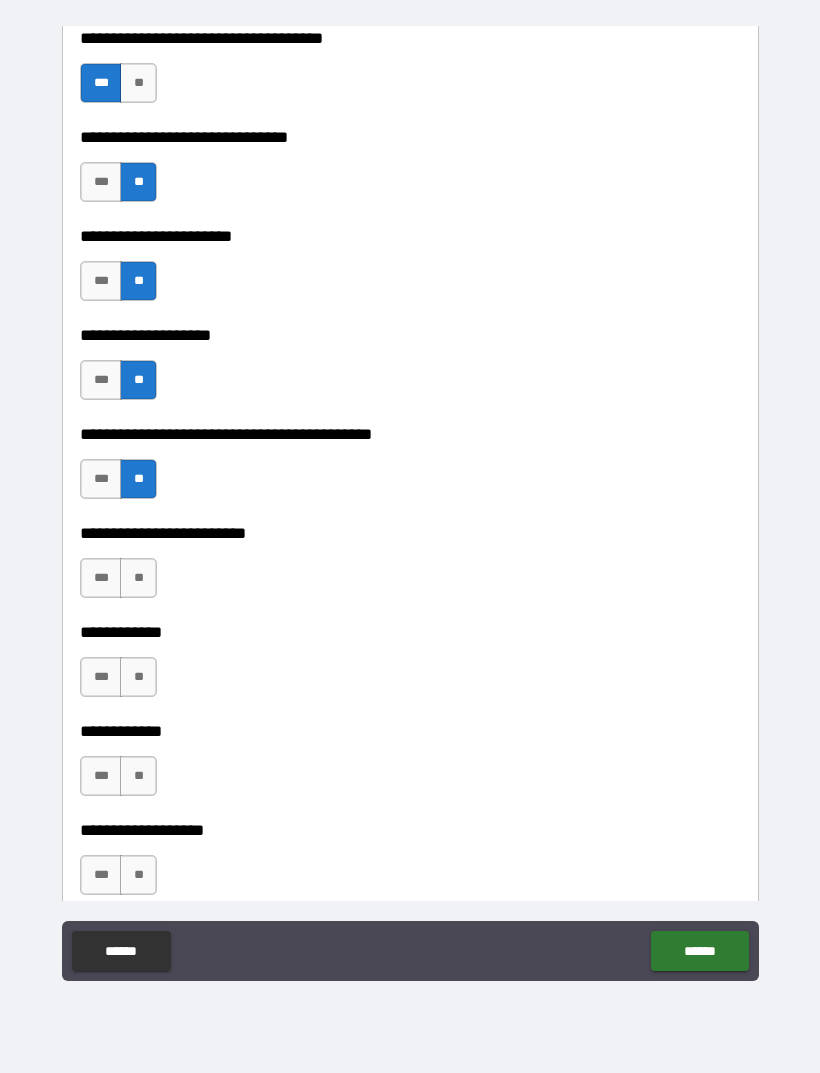 click on "**" at bounding box center (138, 578) 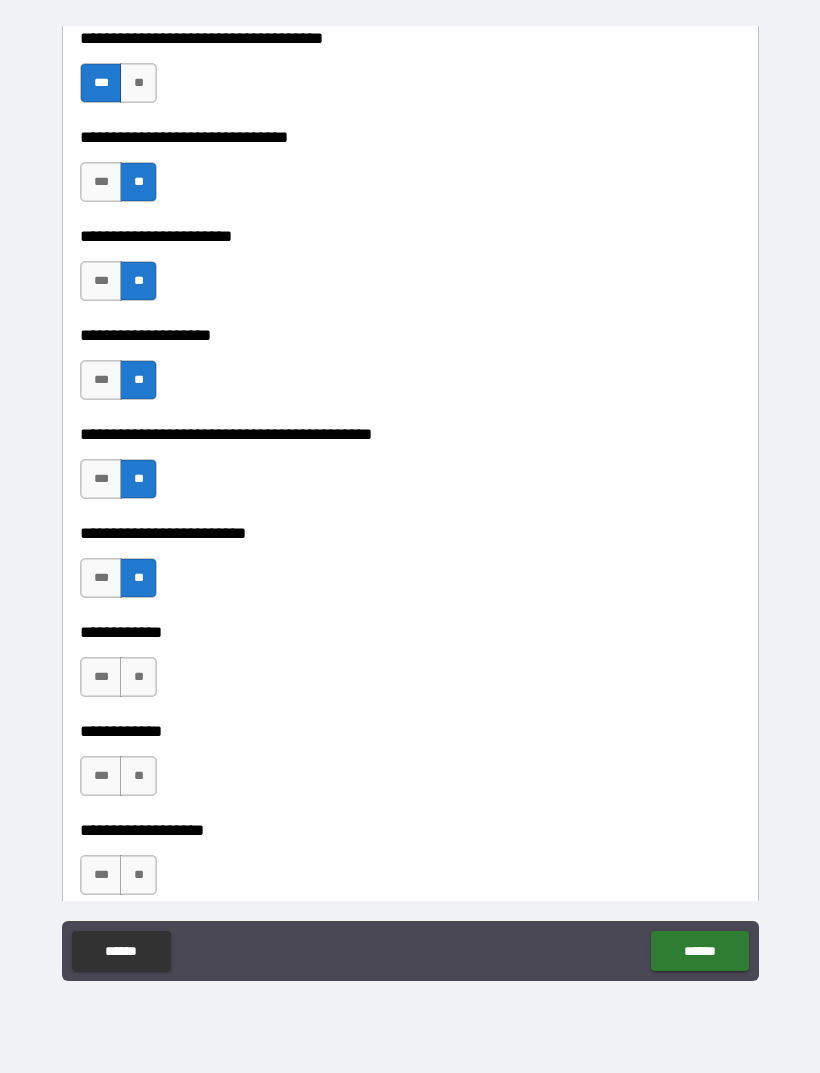 click on "**" at bounding box center [138, 677] 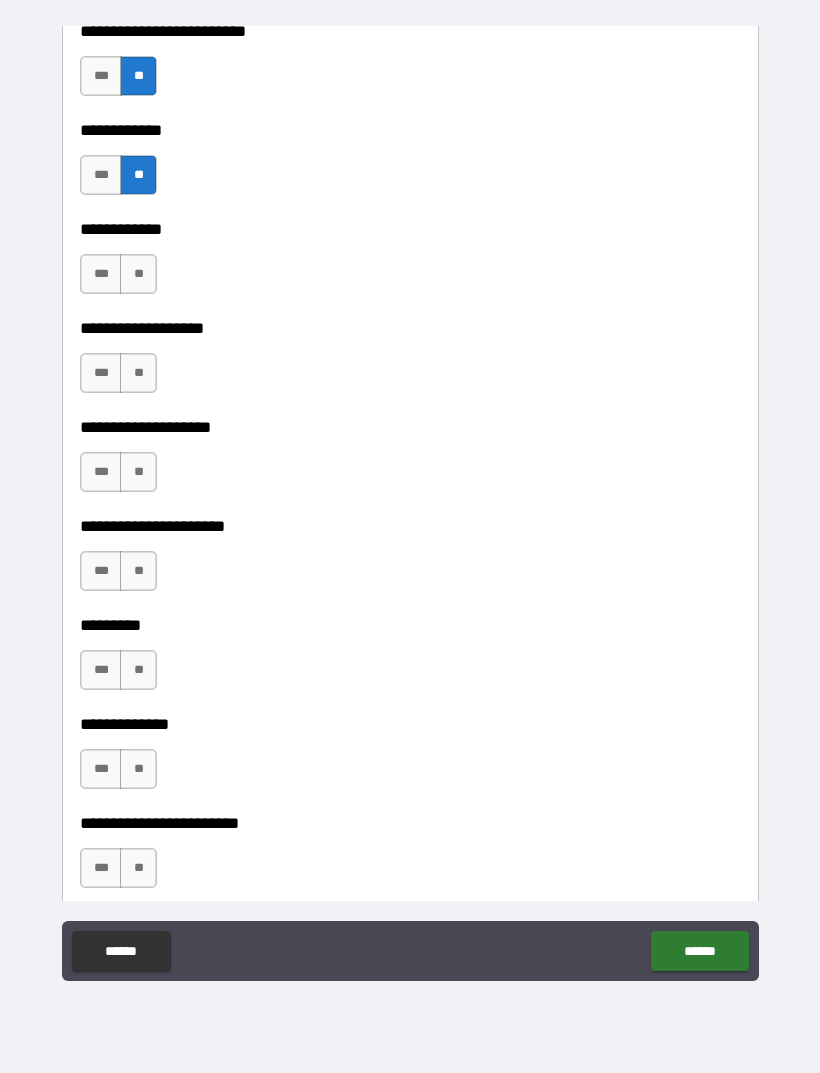 scroll, scrollTop: 5386, scrollLeft: 0, axis: vertical 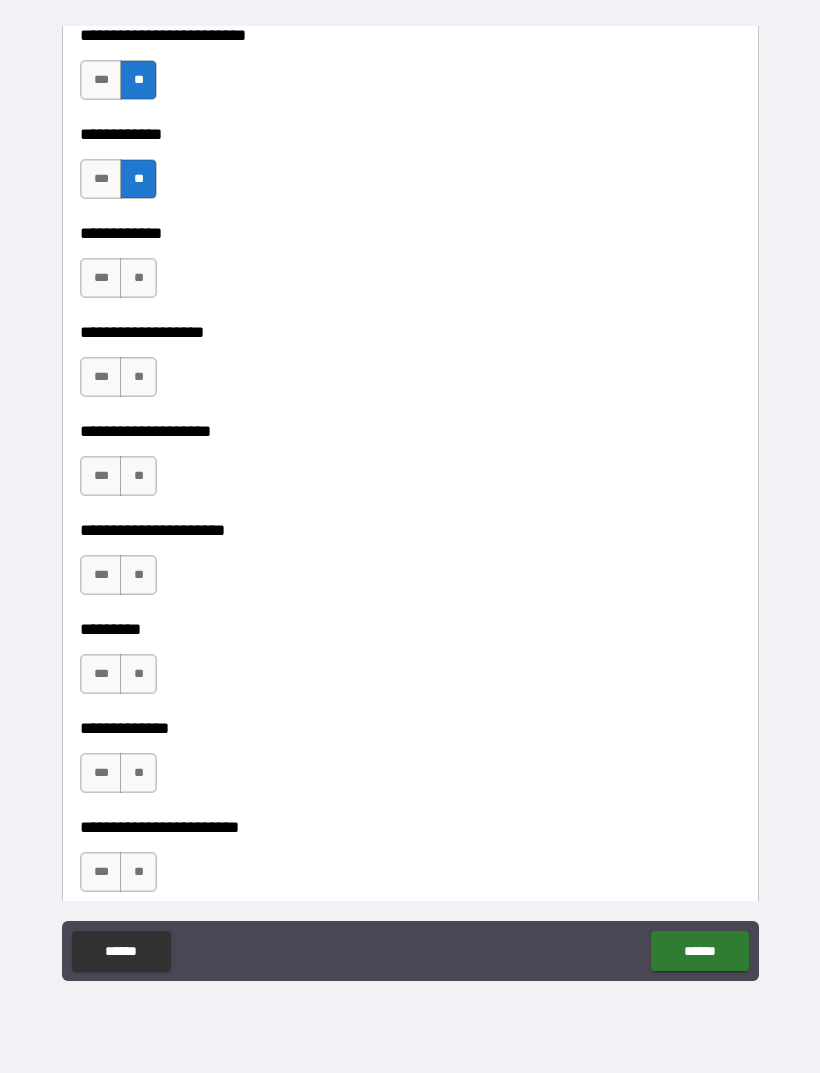 click on "**" at bounding box center [138, 278] 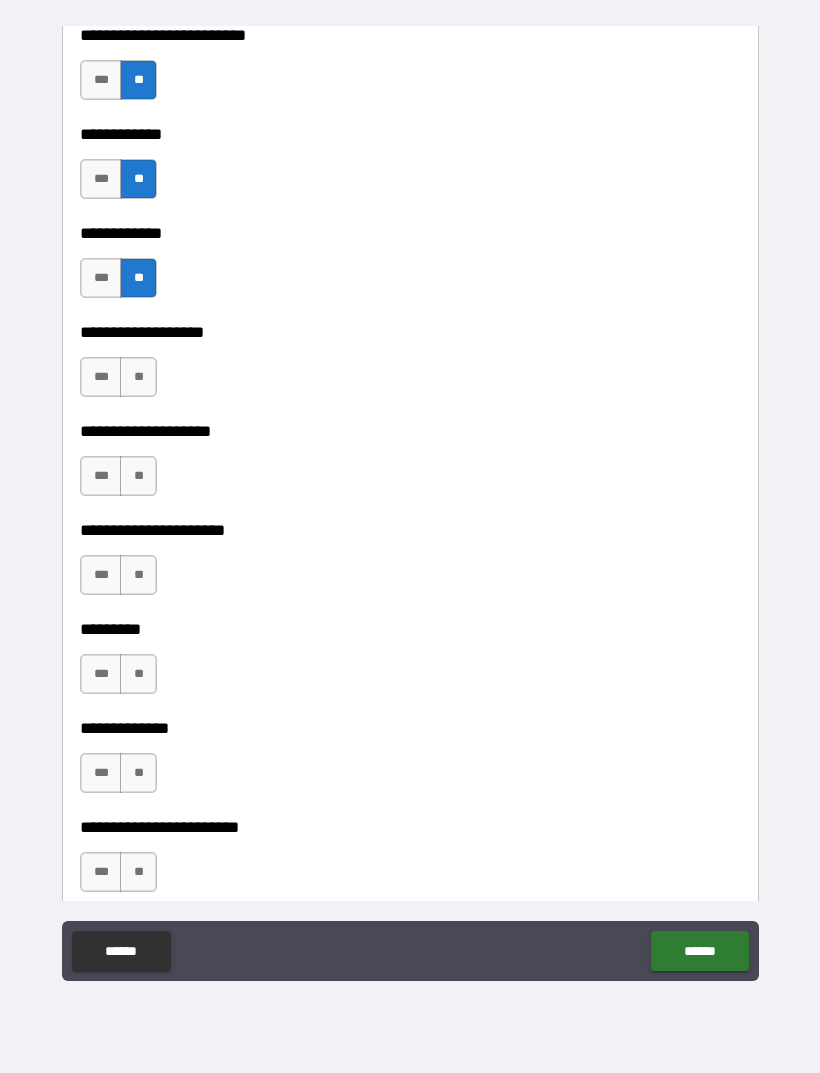 click on "**" at bounding box center (138, 377) 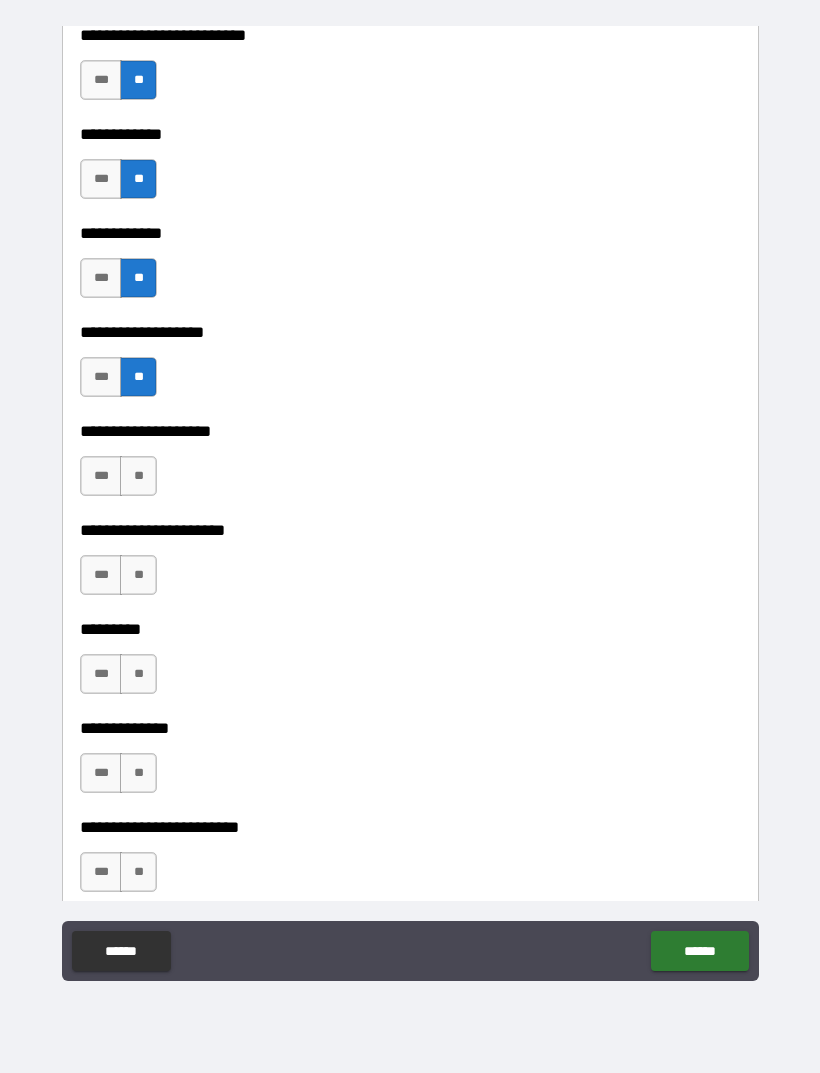 click on "***" at bounding box center [101, 476] 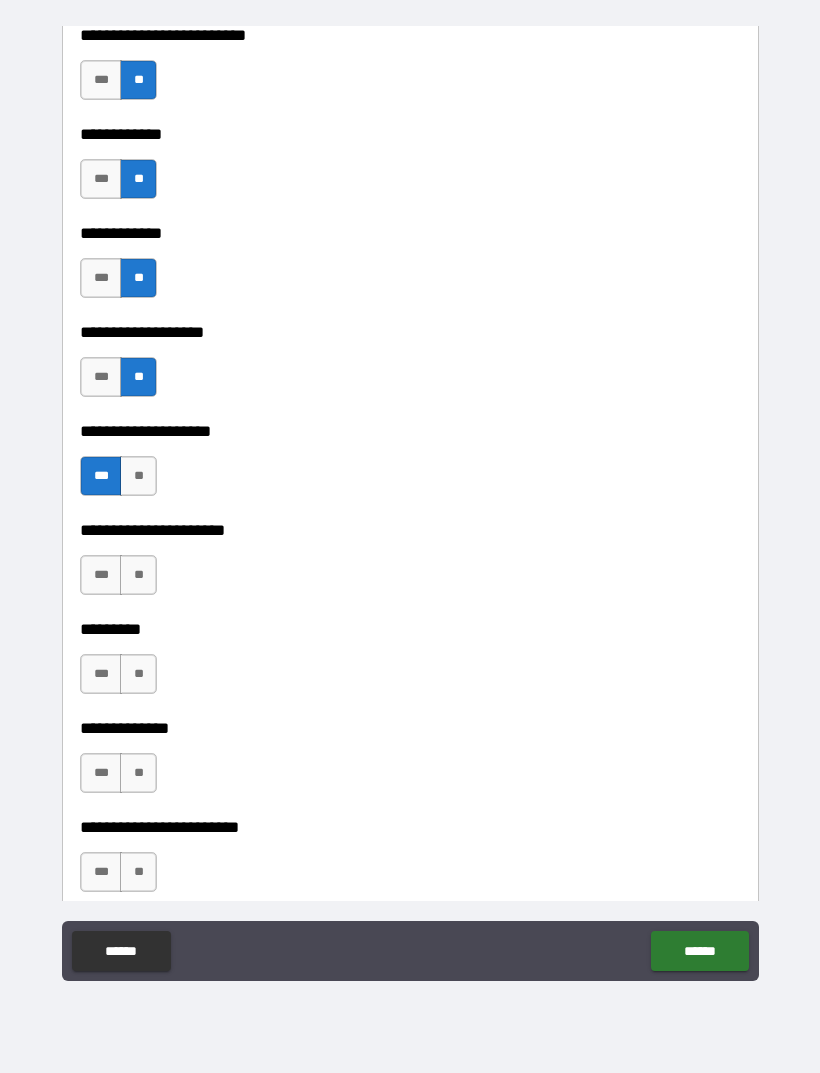 click on "**" at bounding box center [138, 575] 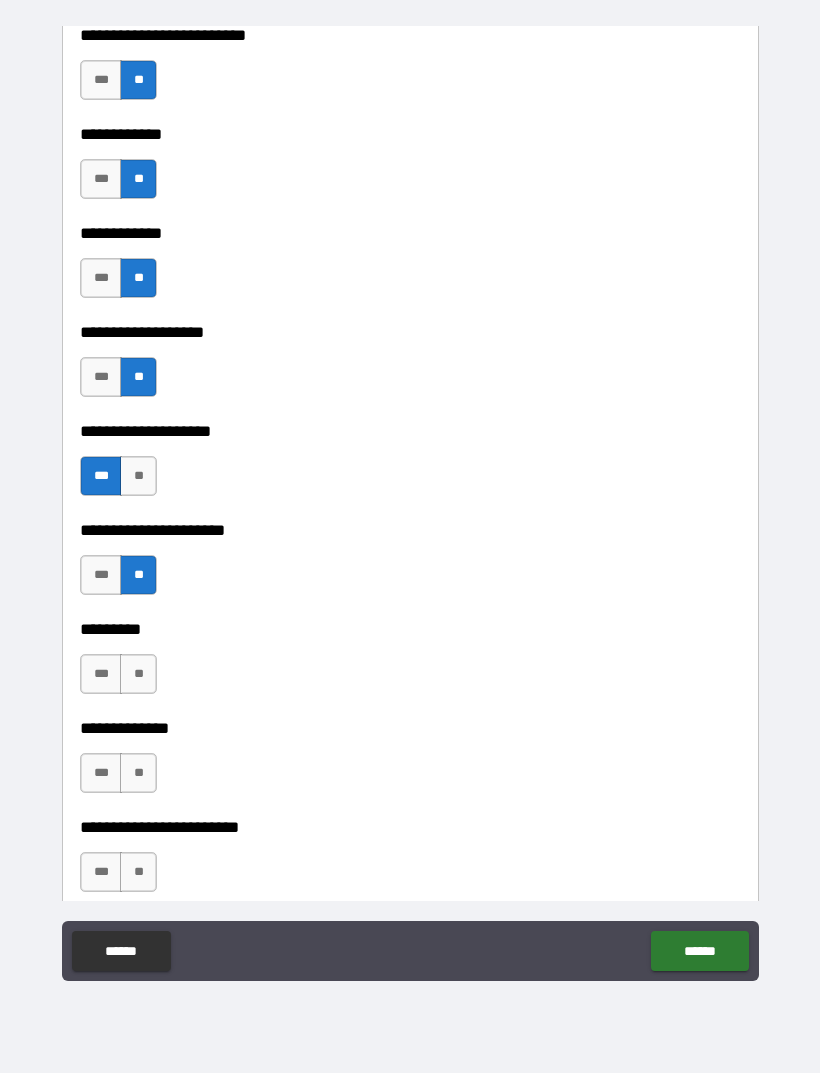 click on "**" at bounding box center (138, 674) 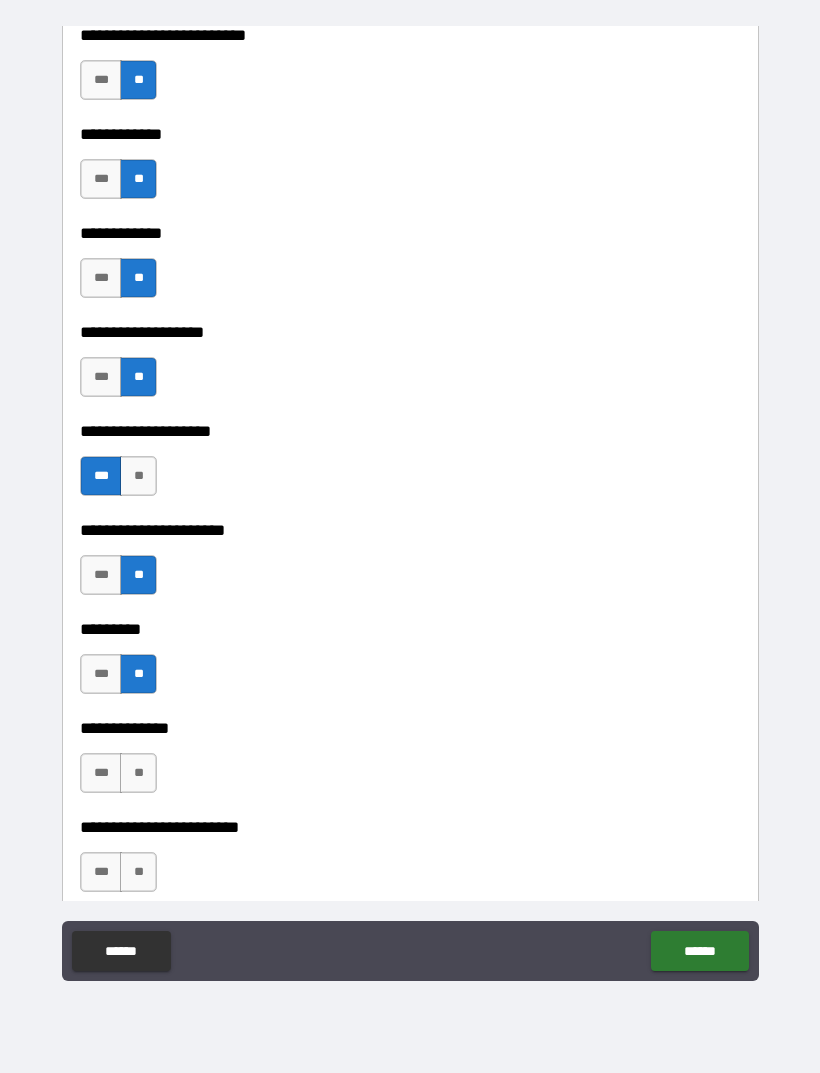 click on "**" at bounding box center (138, 773) 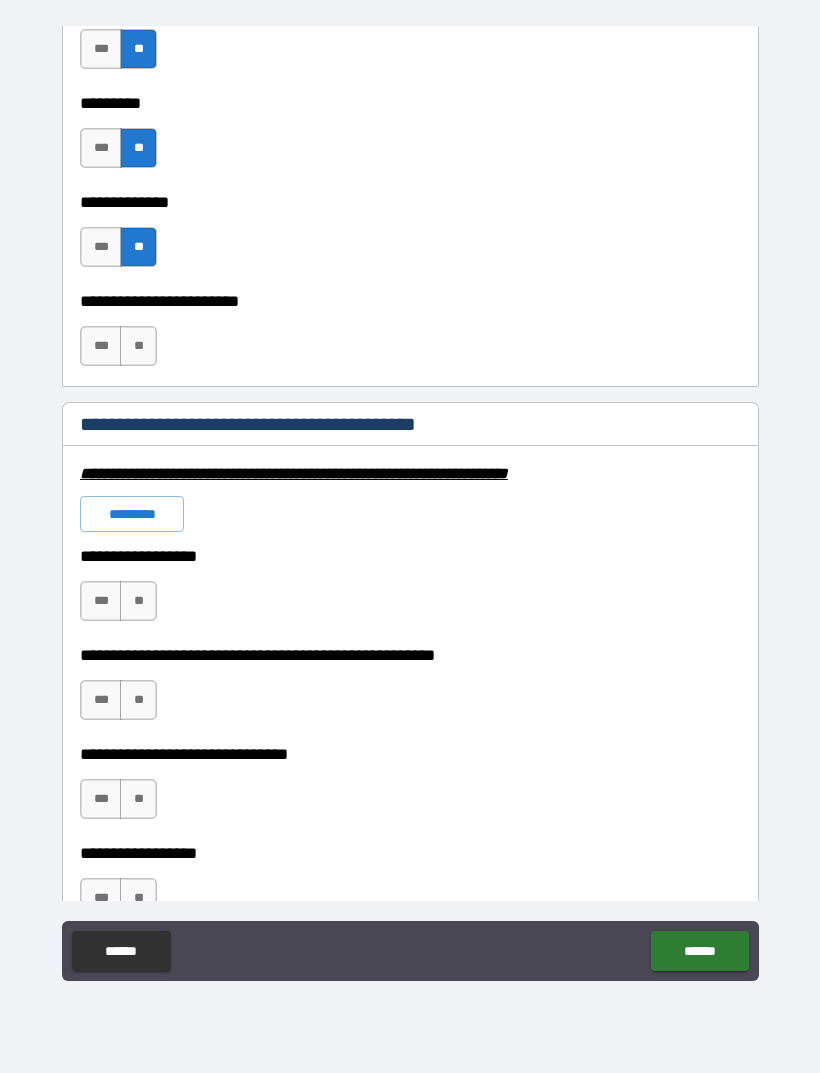 scroll, scrollTop: 5943, scrollLeft: 0, axis: vertical 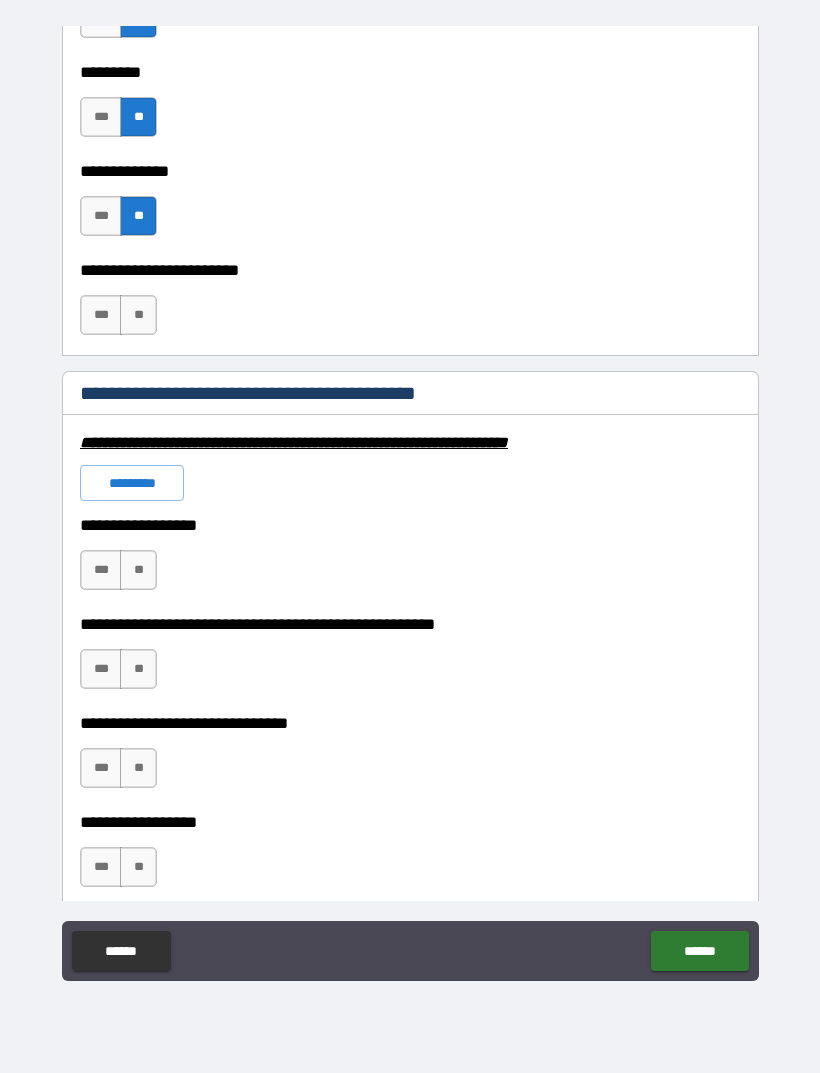 click on "**" at bounding box center (138, 315) 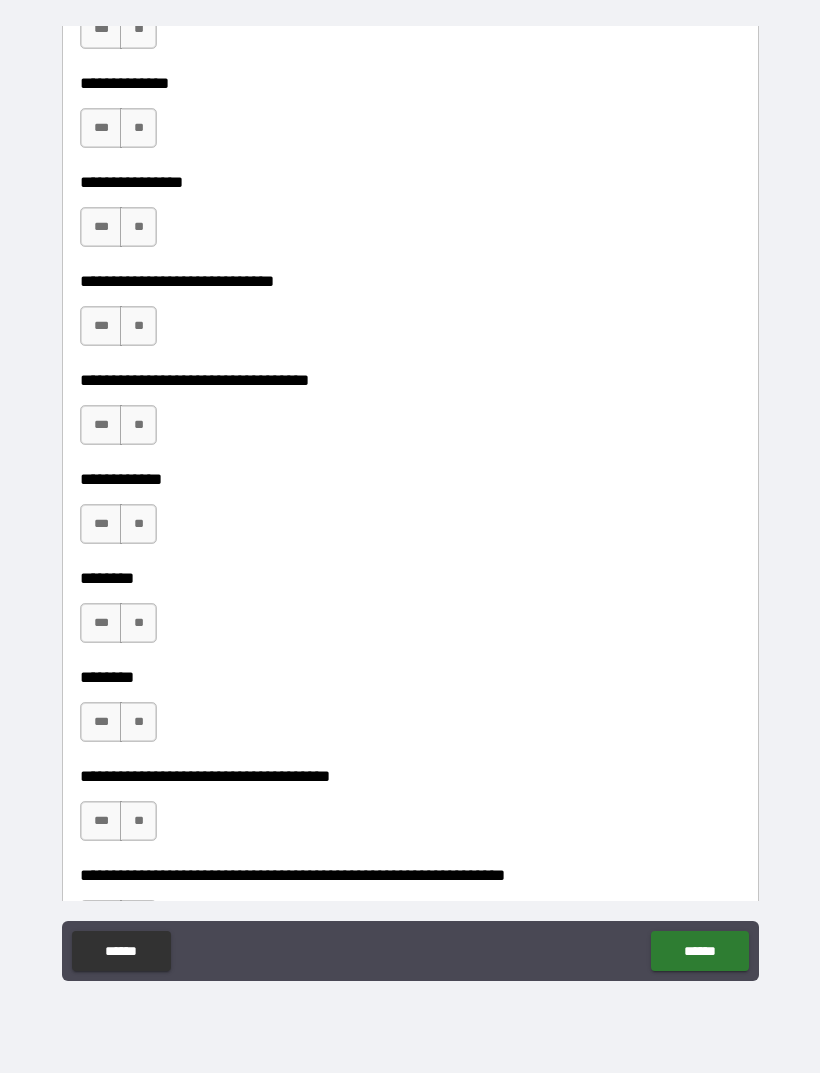 scroll, scrollTop: 7475, scrollLeft: 0, axis: vertical 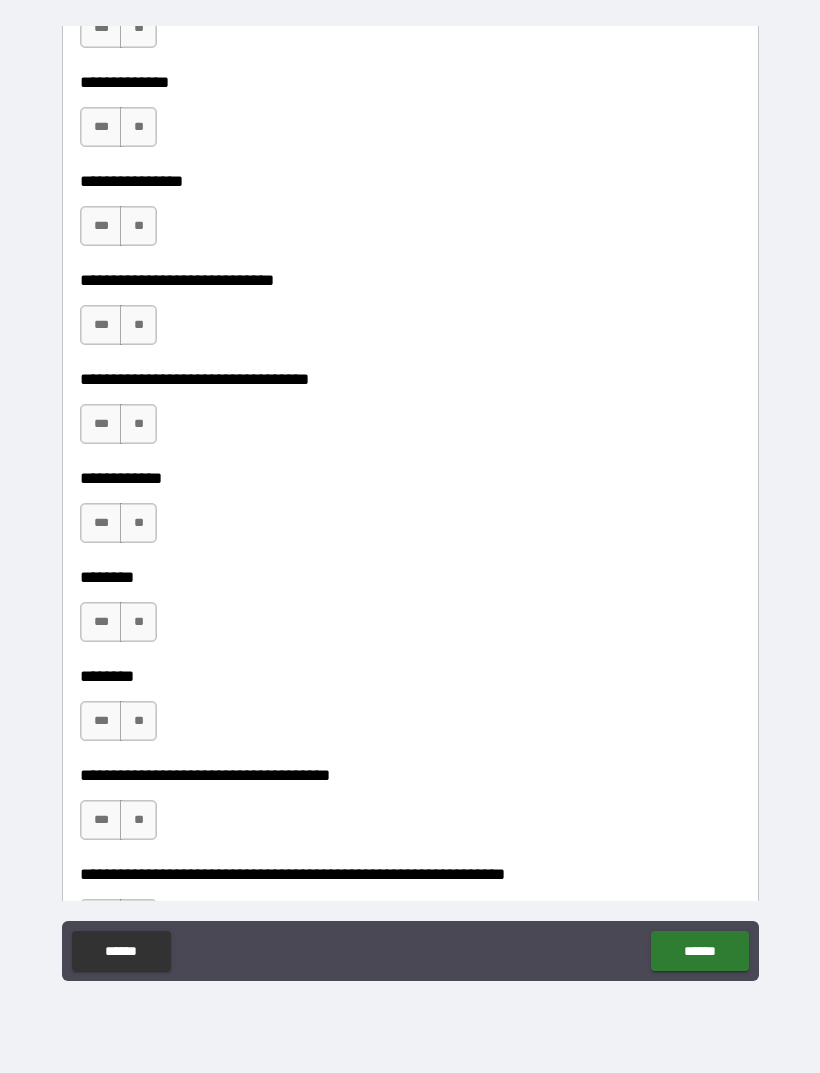 click on "***" at bounding box center (101, 721) 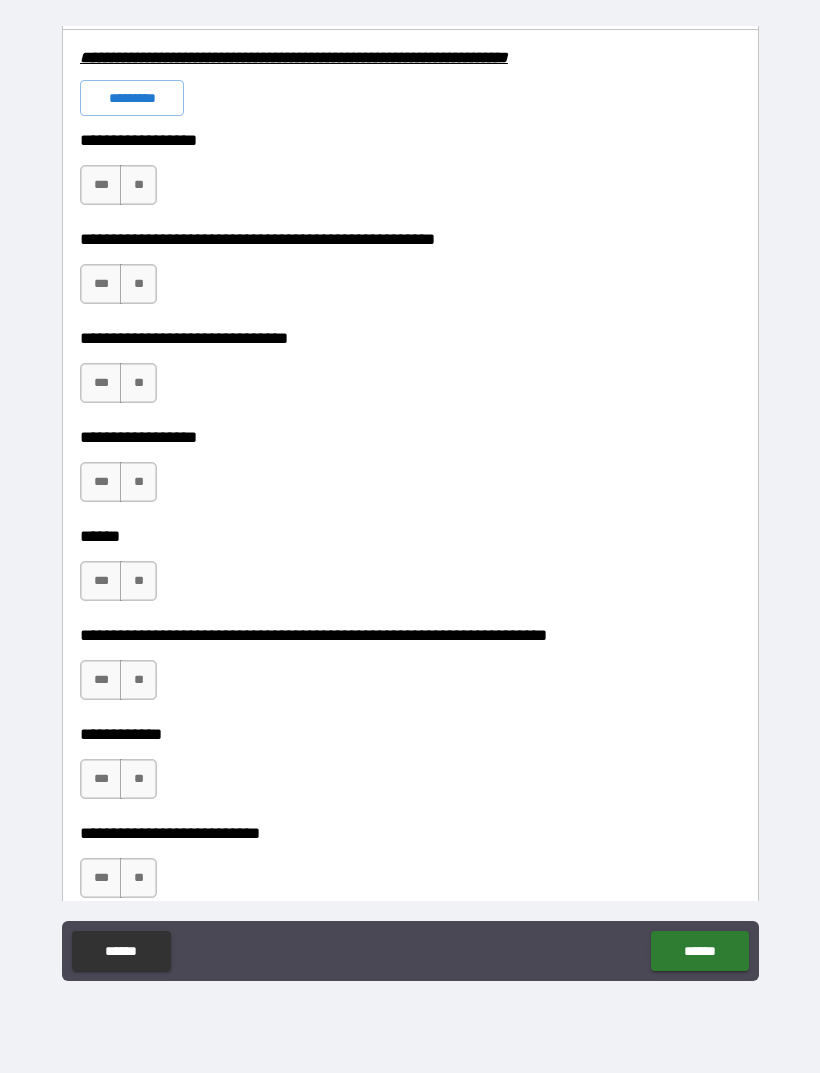 scroll, scrollTop: 6317, scrollLeft: 0, axis: vertical 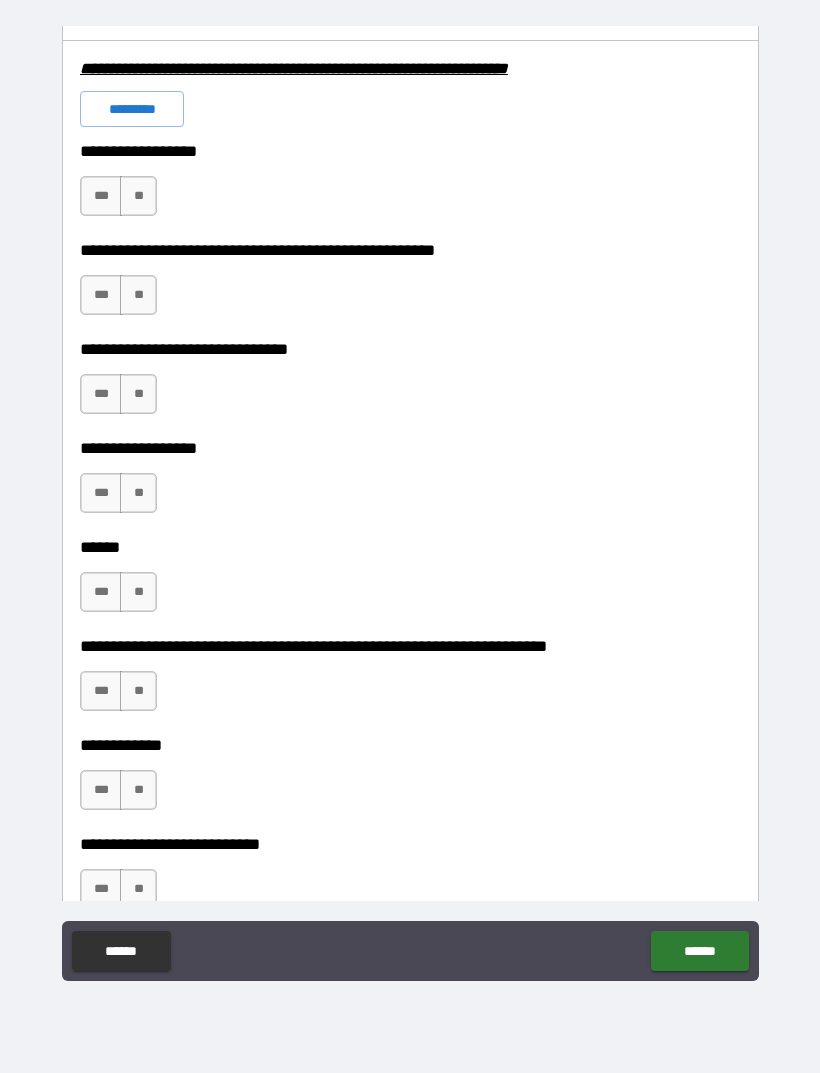 click on "*********" at bounding box center (132, 109) 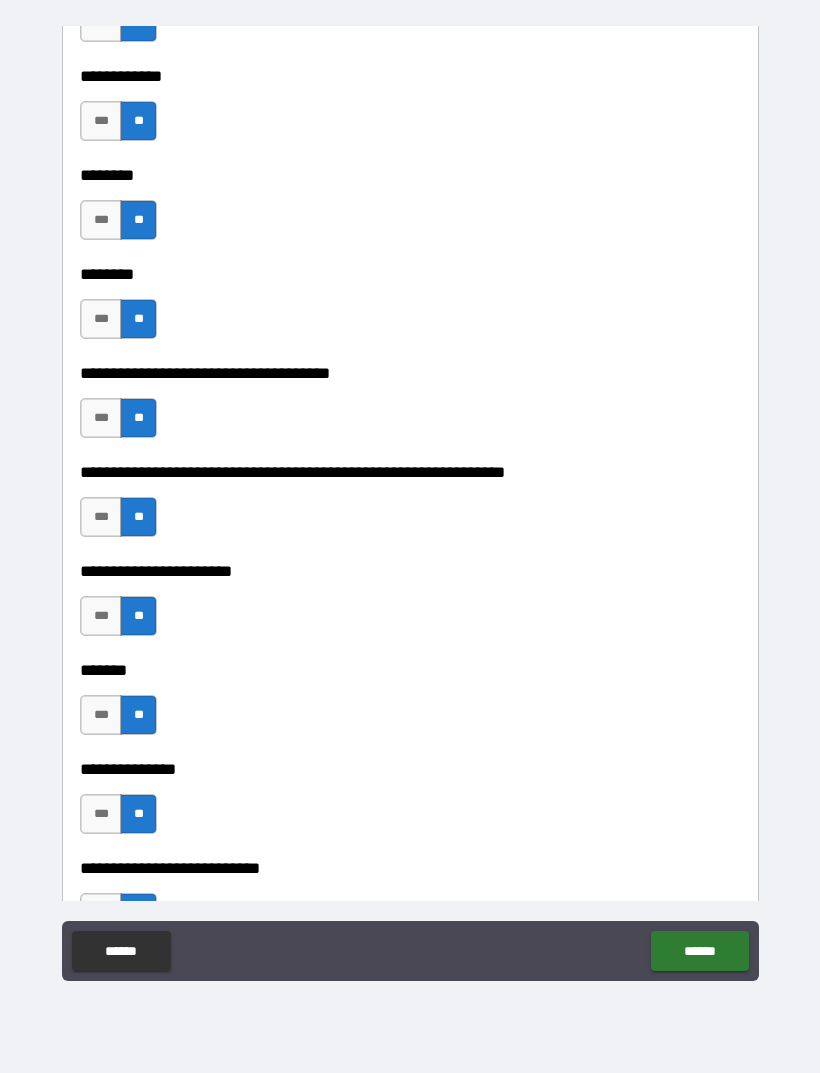 scroll, scrollTop: 7878, scrollLeft: 0, axis: vertical 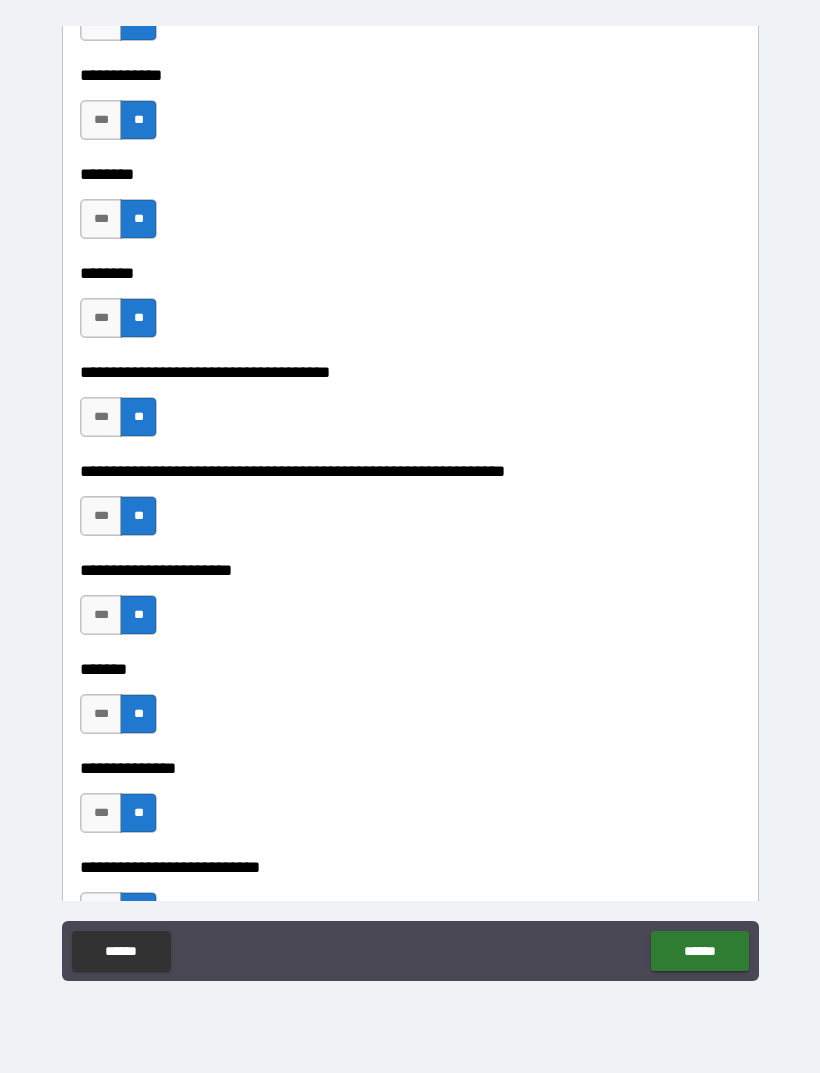 click on "***" at bounding box center [101, 318] 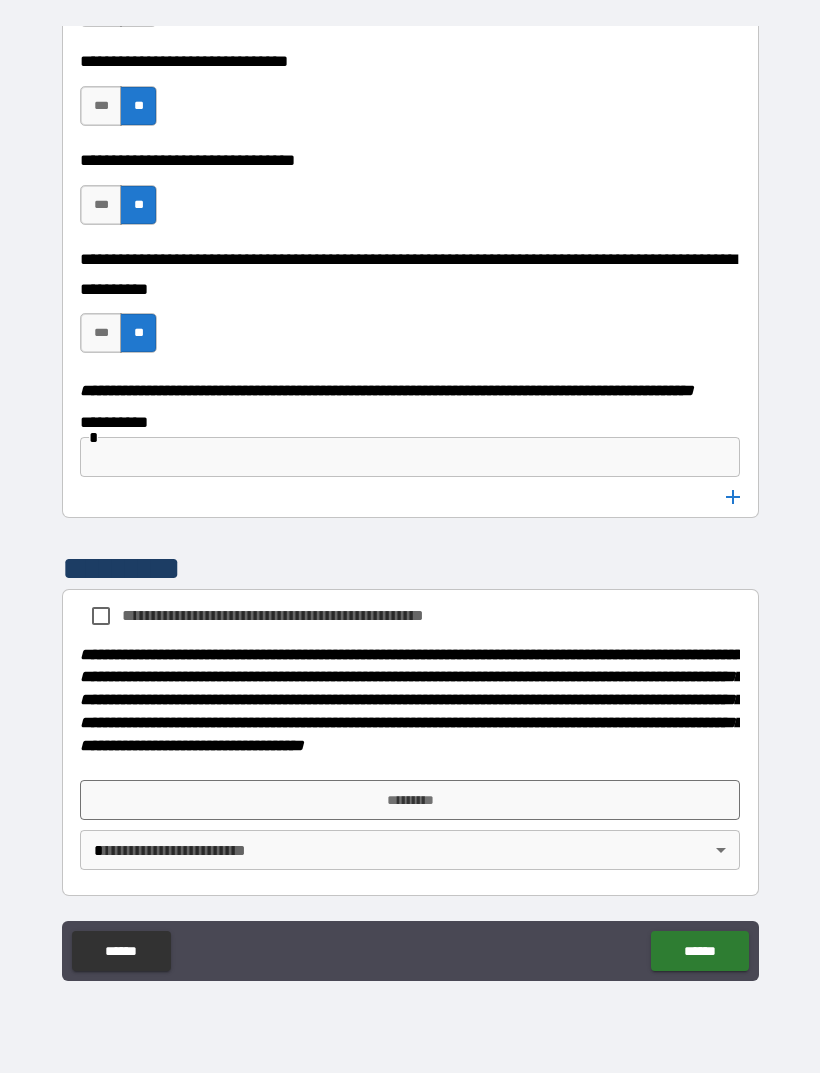 scroll, scrollTop: 10225, scrollLeft: 0, axis: vertical 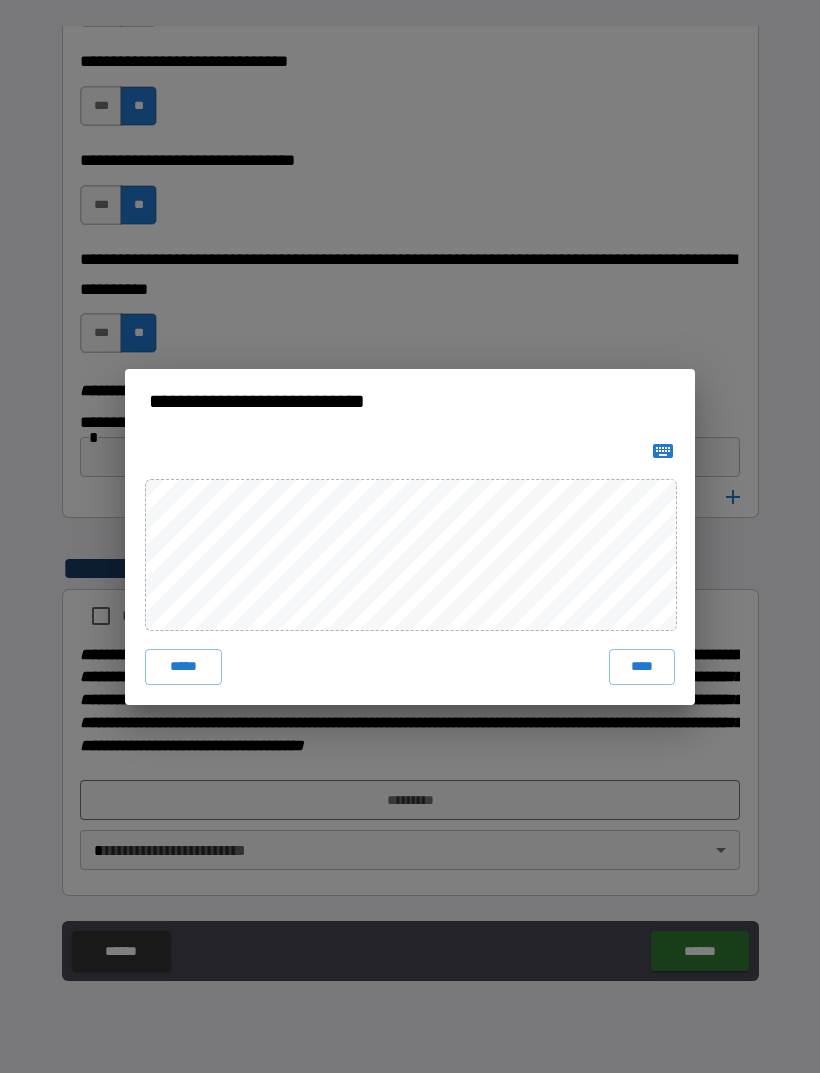 click on "****" at bounding box center (642, 667) 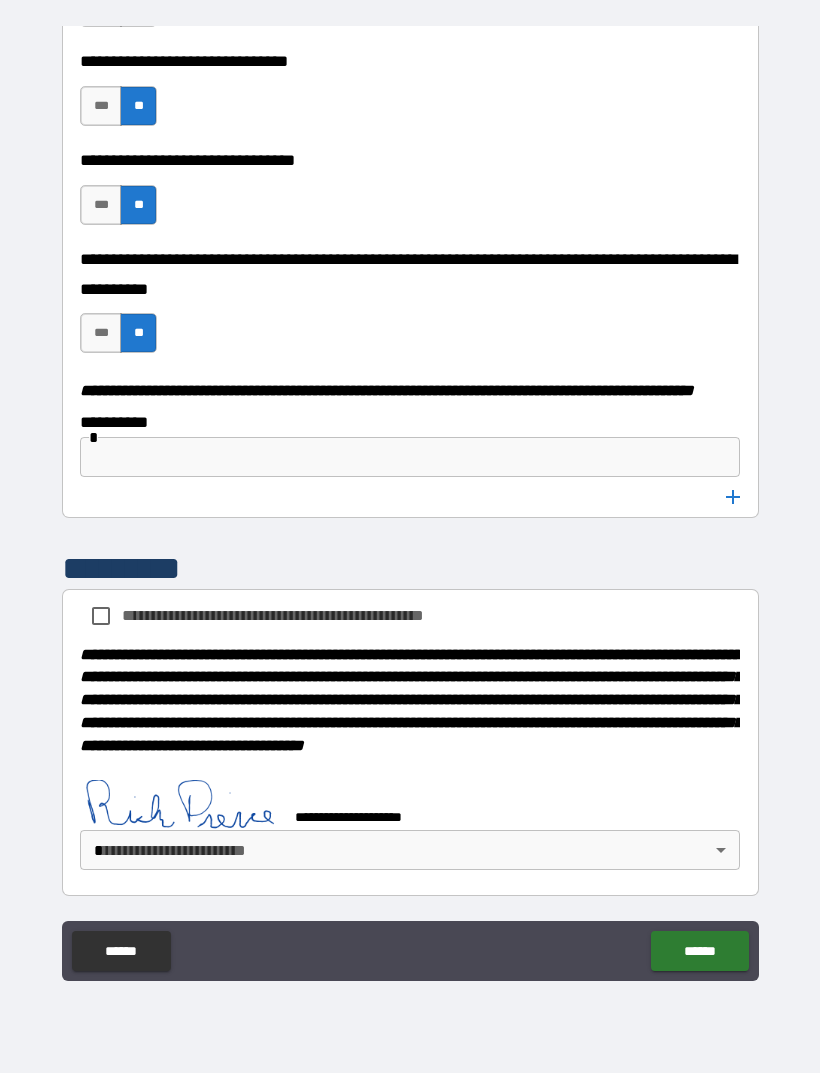 scroll, scrollTop: 10215, scrollLeft: 0, axis: vertical 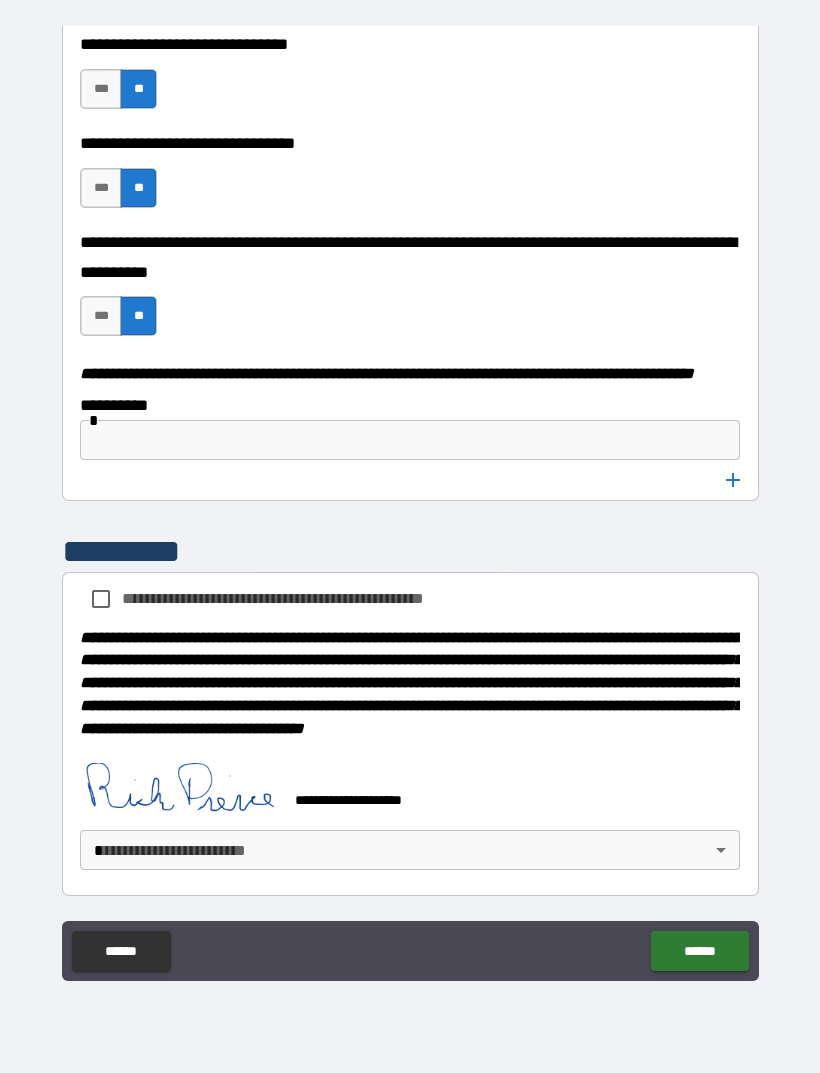 click on "**********" at bounding box center [410, 504] 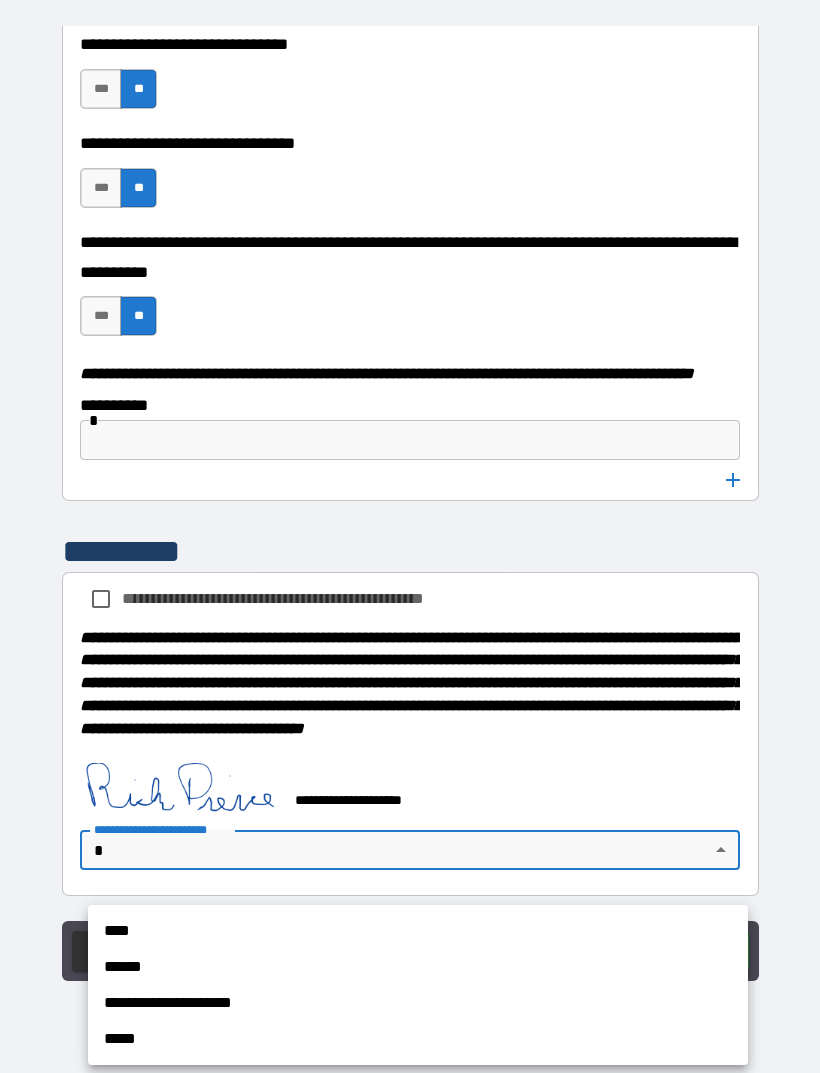 click on "****" at bounding box center [418, 931] 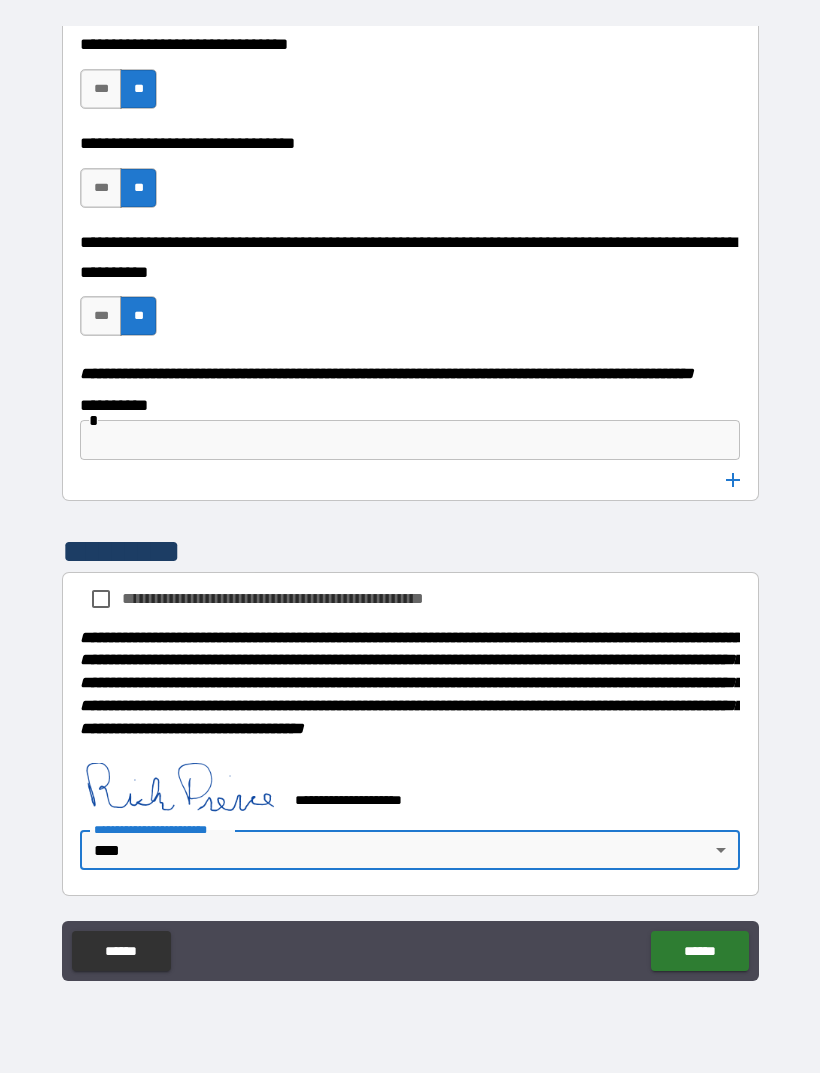 click on "******" at bounding box center [699, 951] 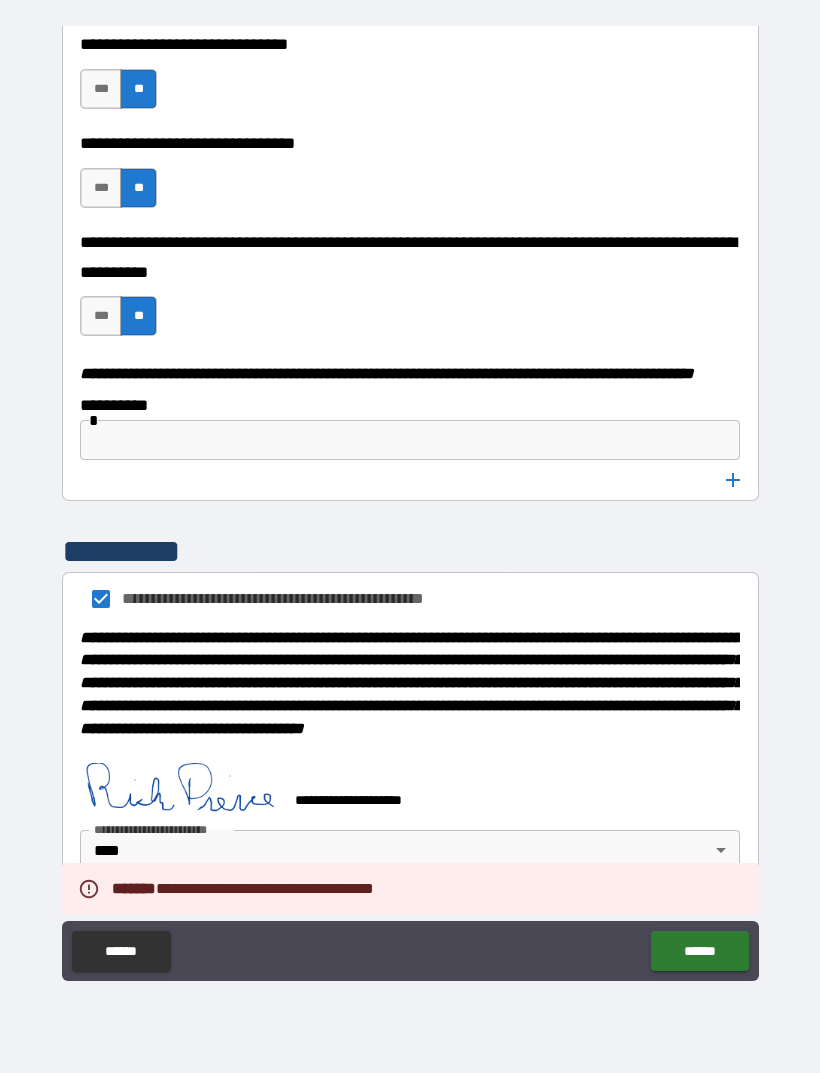 click on "******" at bounding box center (699, 951) 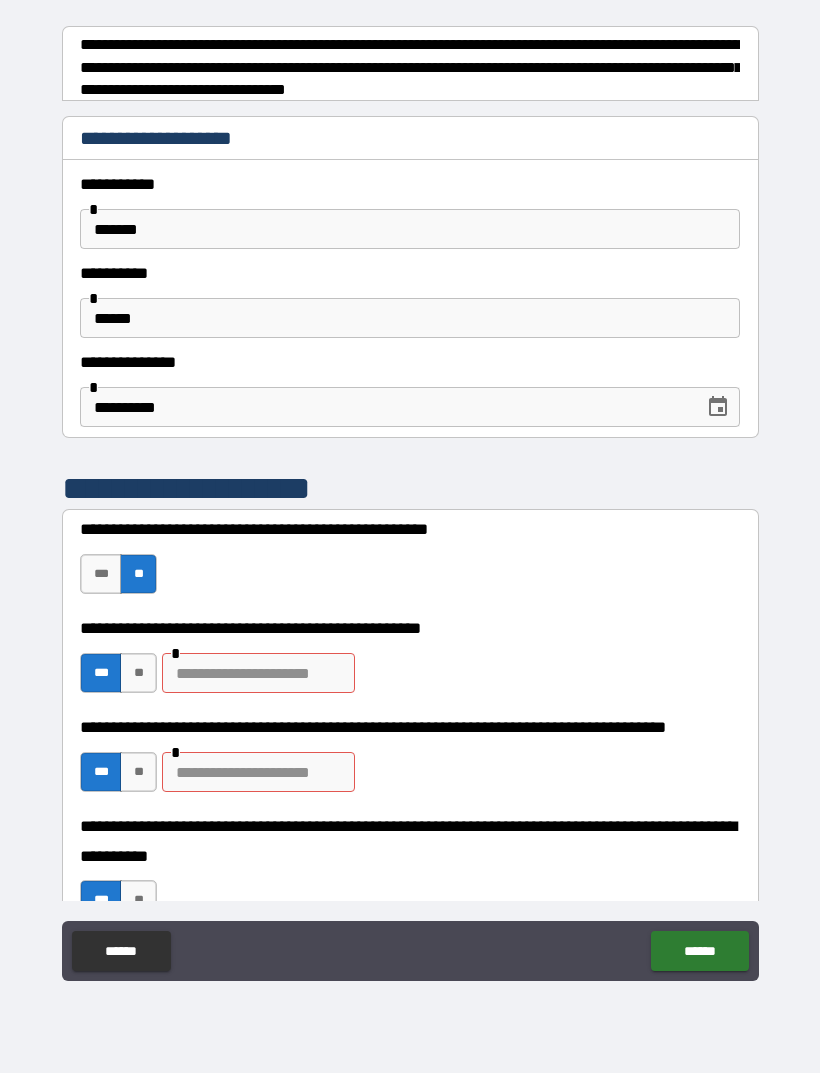 scroll, scrollTop: 0, scrollLeft: 0, axis: both 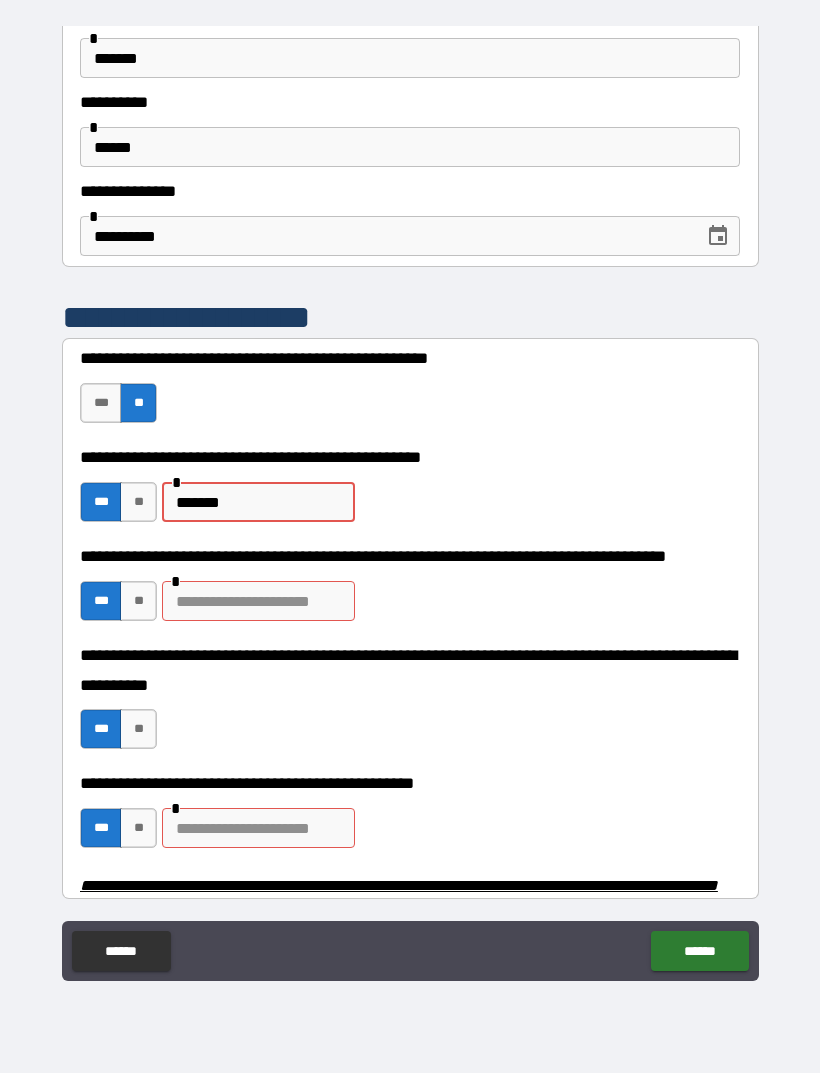 type on "*******" 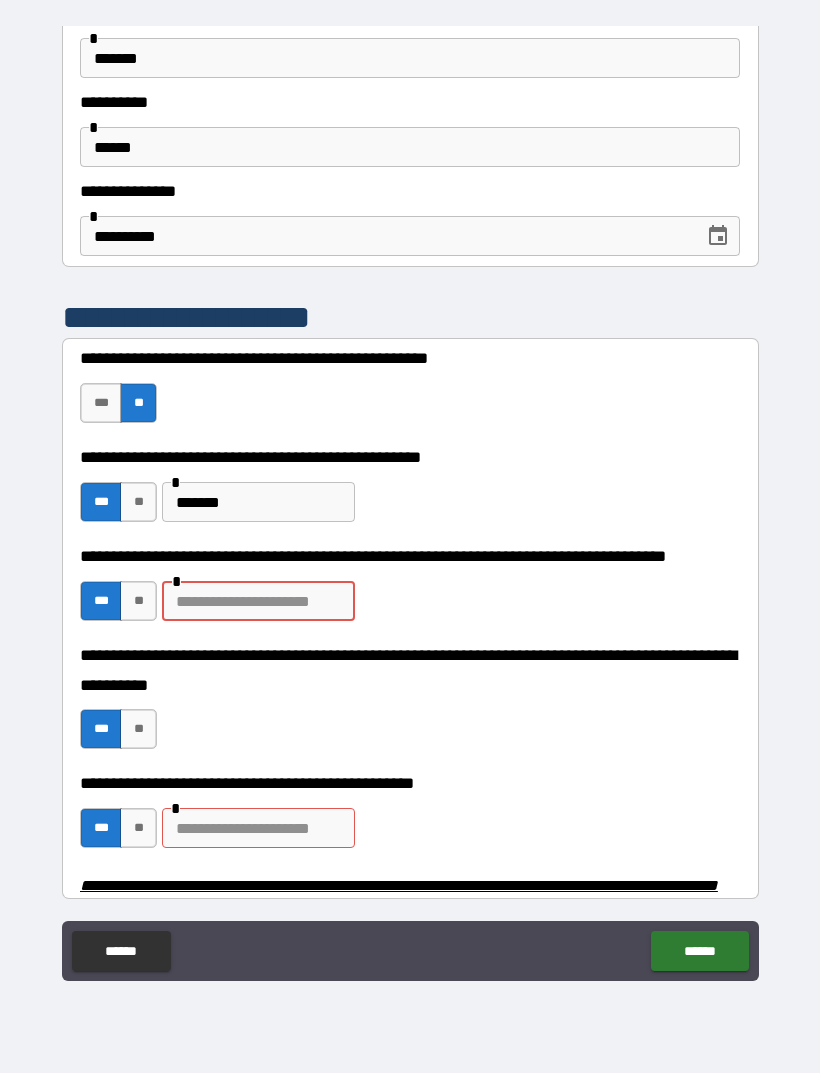 click on "**" at bounding box center [138, 601] 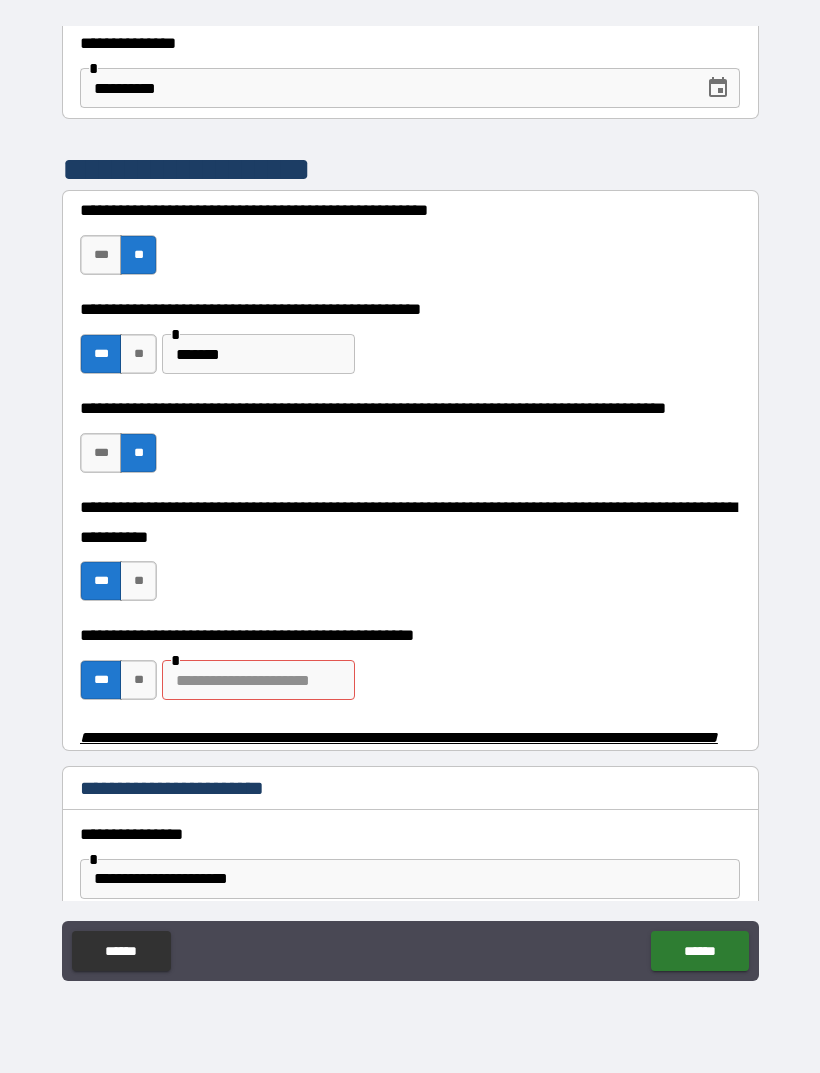 scroll, scrollTop: 321, scrollLeft: 0, axis: vertical 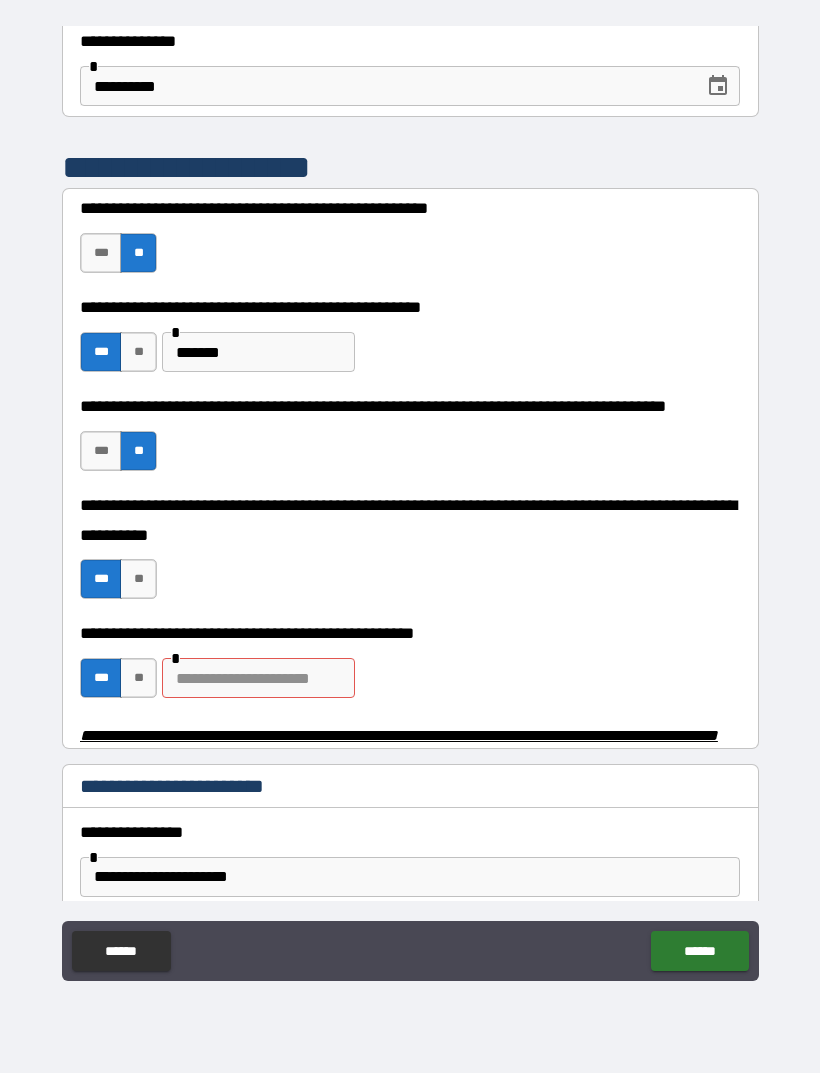 click on "**" at bounding box center (138, 678) 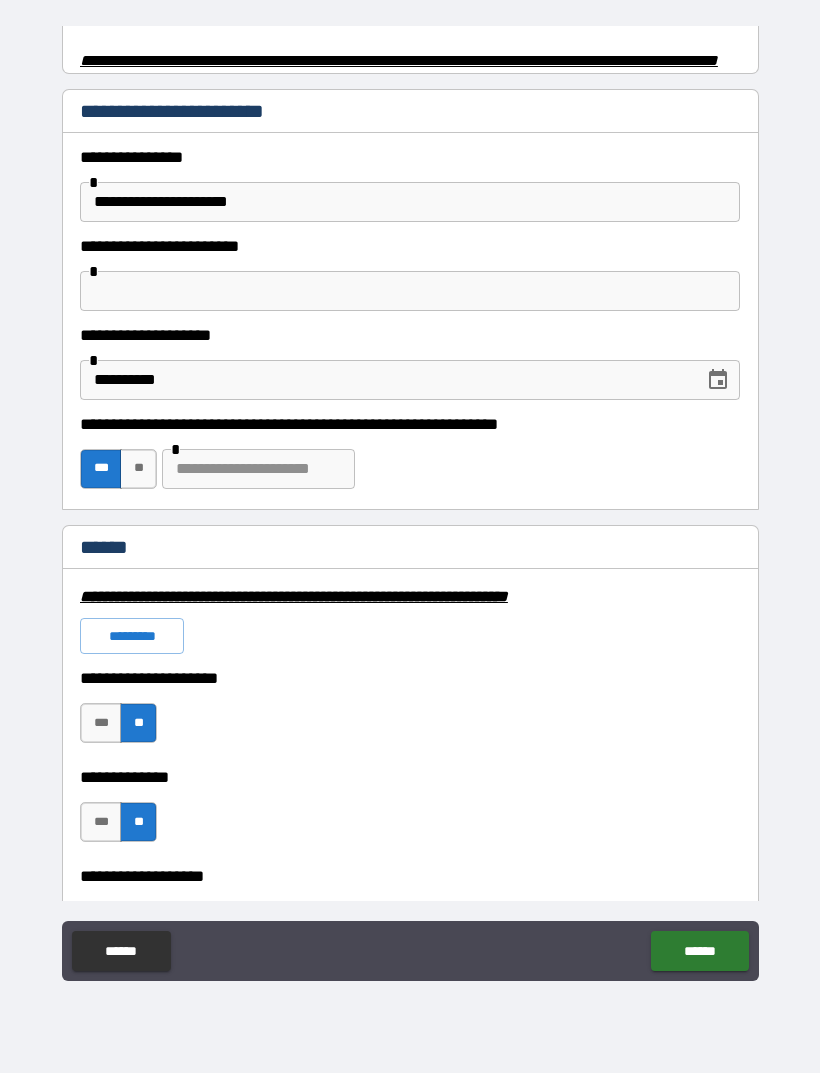scroll, scrollTop: 993, scrollLeft: 0, axis: vertical 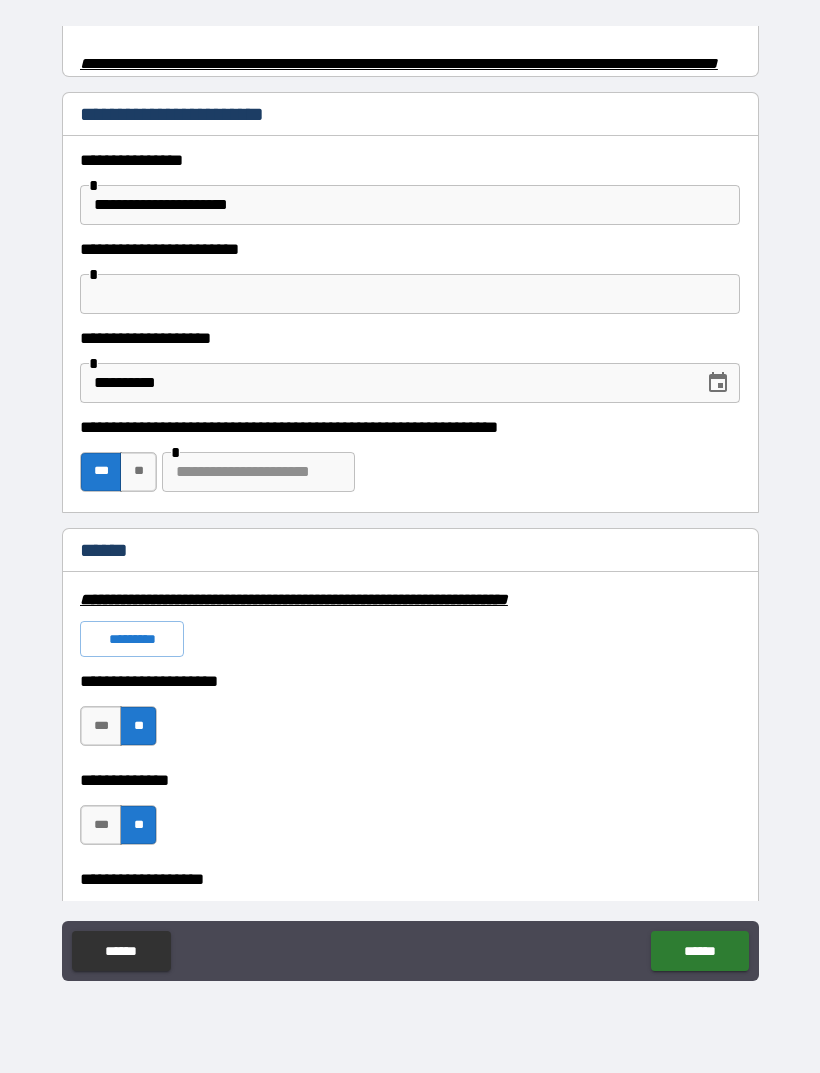 click at bounding box center [258, 472] 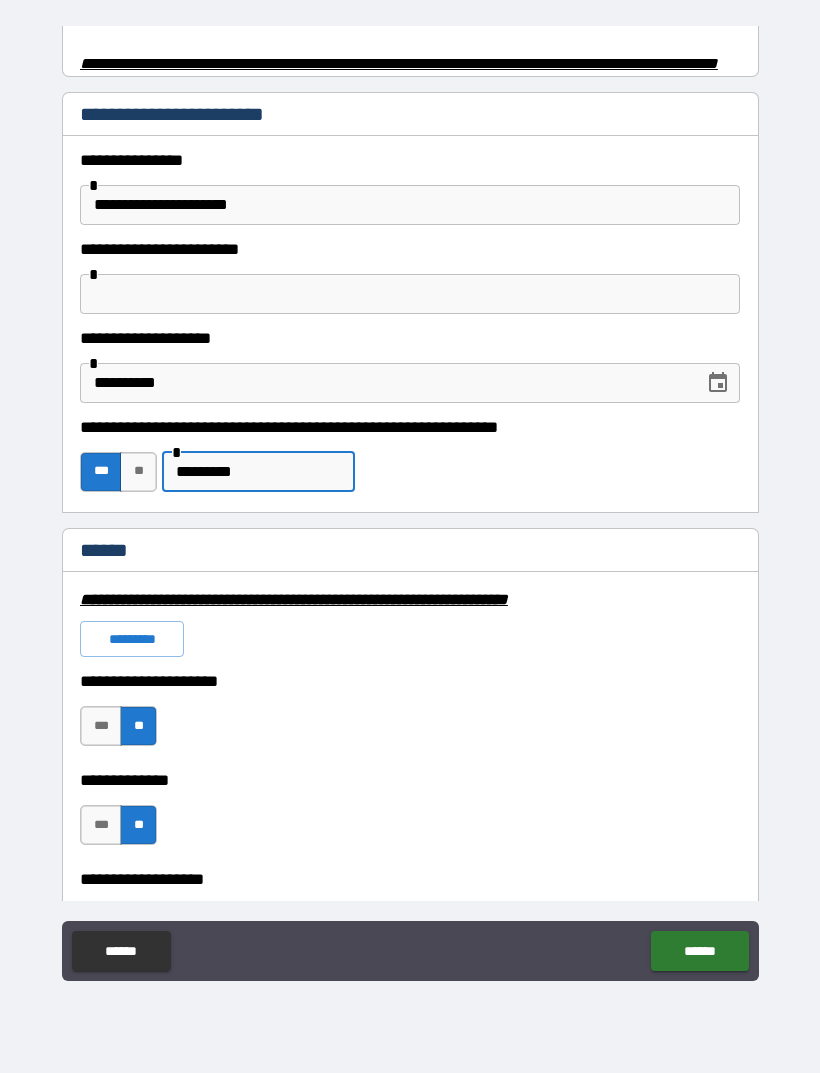 type on "*********" 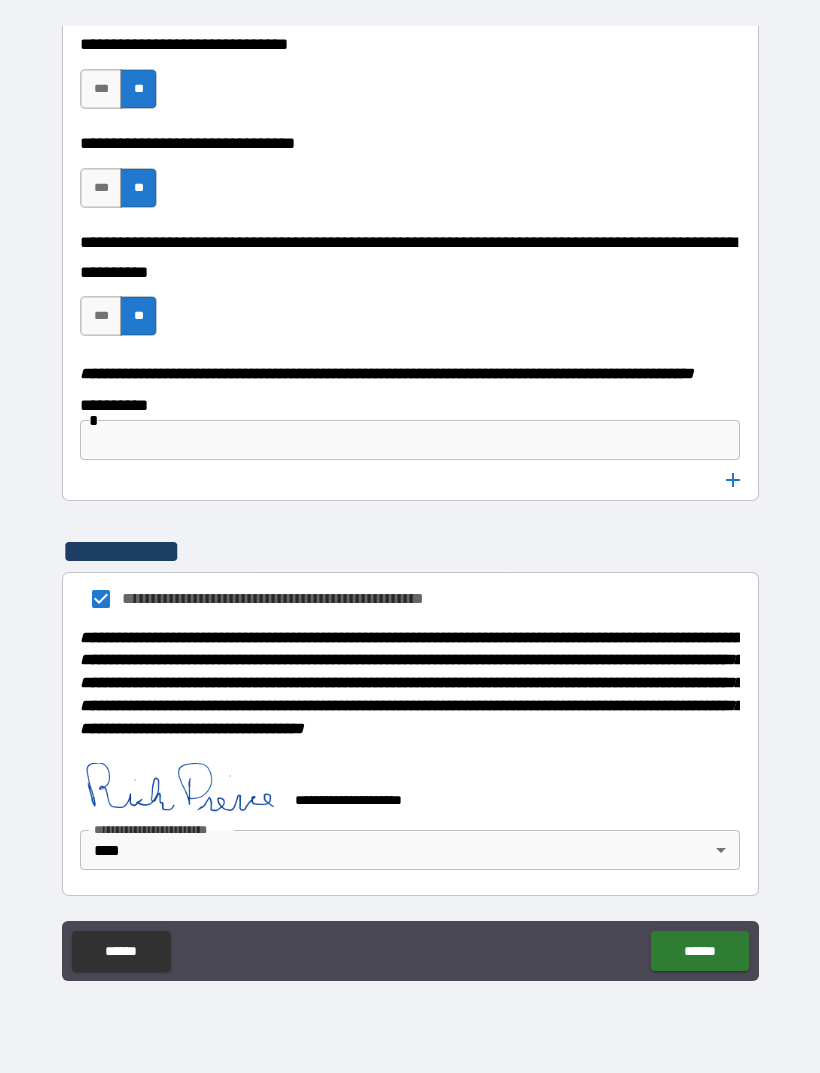 scroll, scrollTop: 10243, scrollLeft: 0, axis: vertical 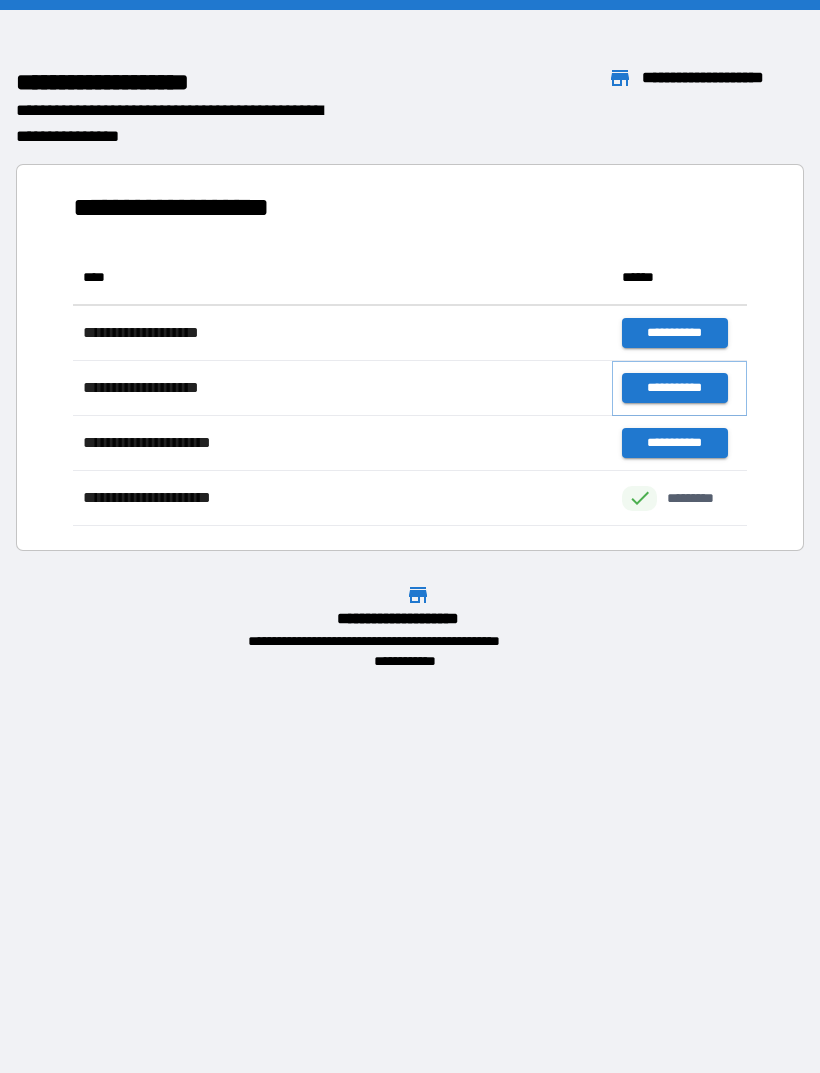 click on "**********" at bounding box center (674, 388) 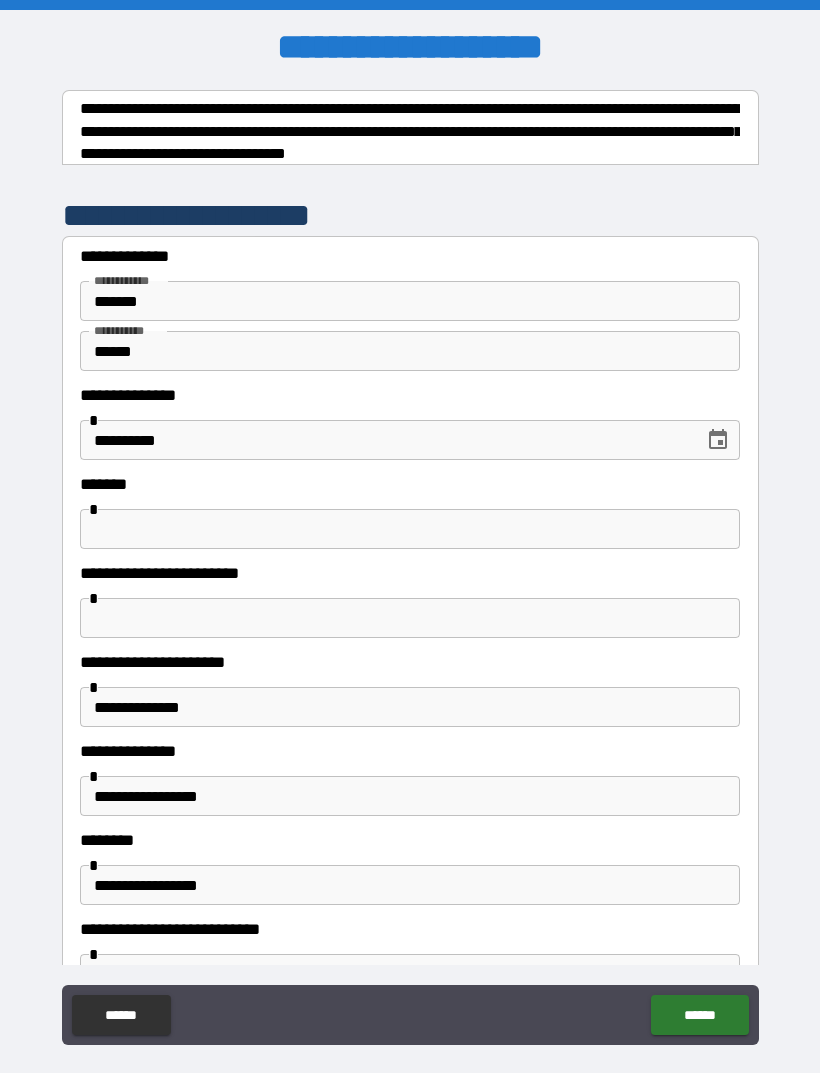 click at bounding box center [410, 529] 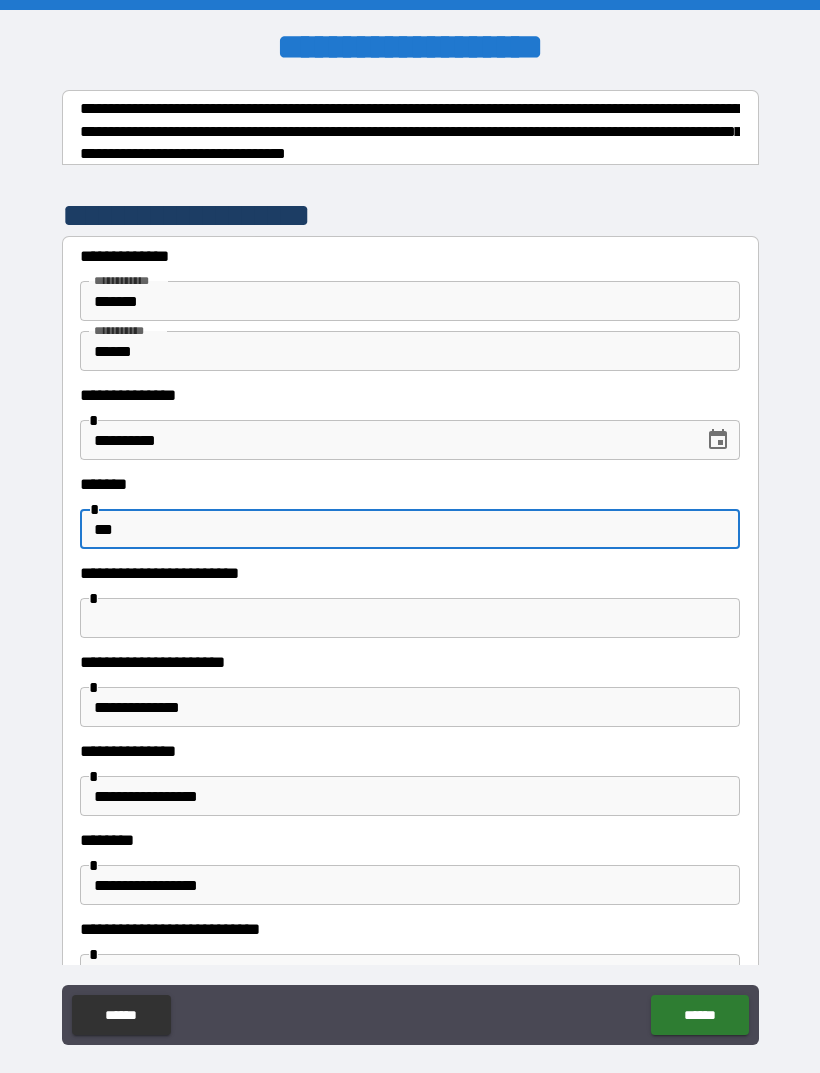 type on "***" 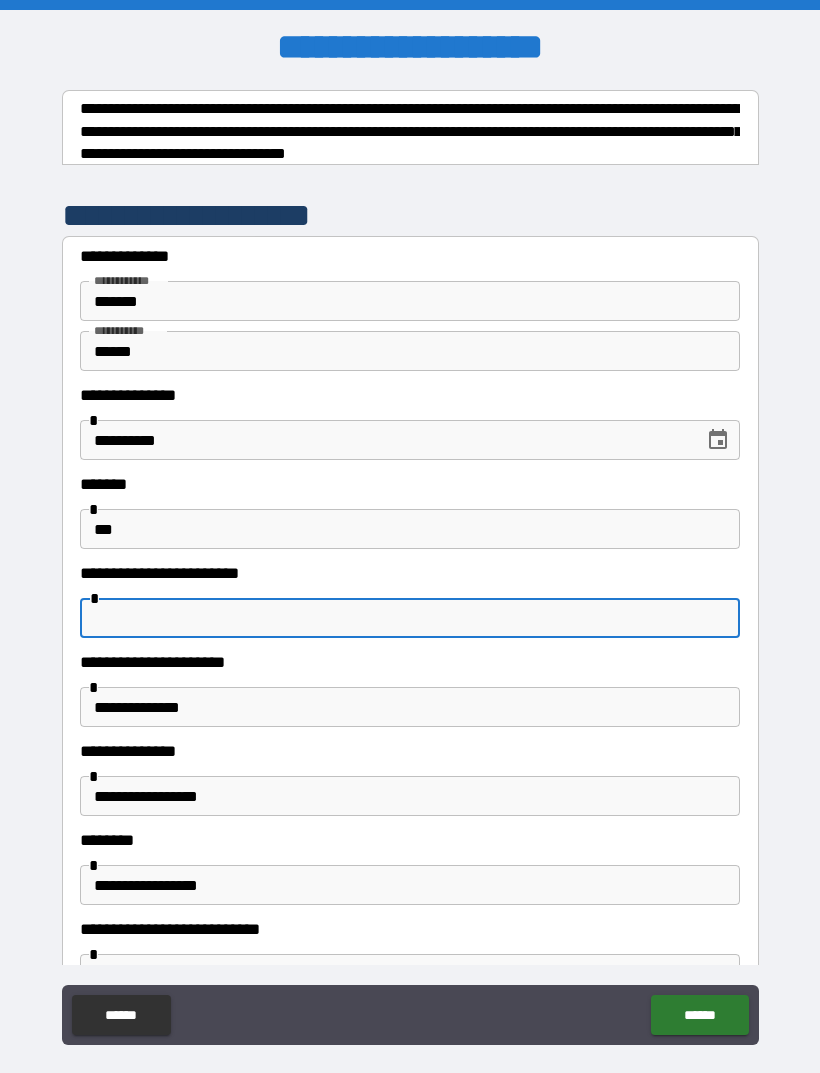 click on "**********" at bounding box center (410, 571) 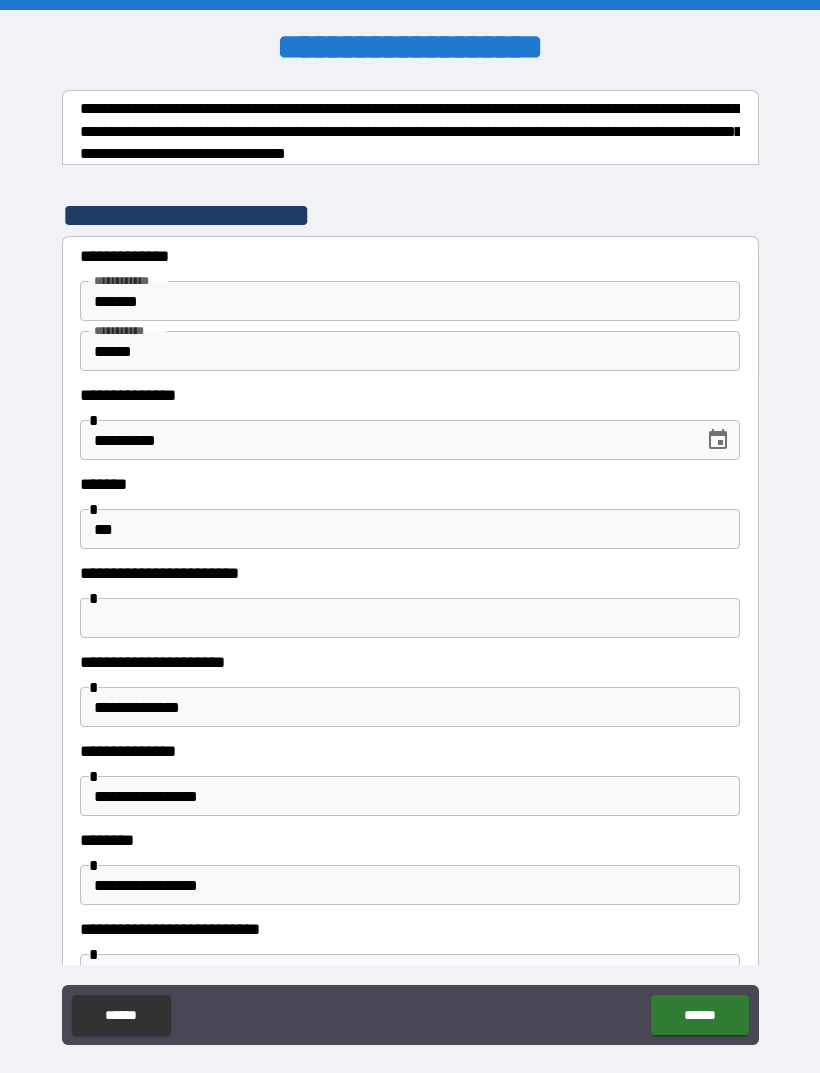 click on "******" at bounding box center [121, 1015] 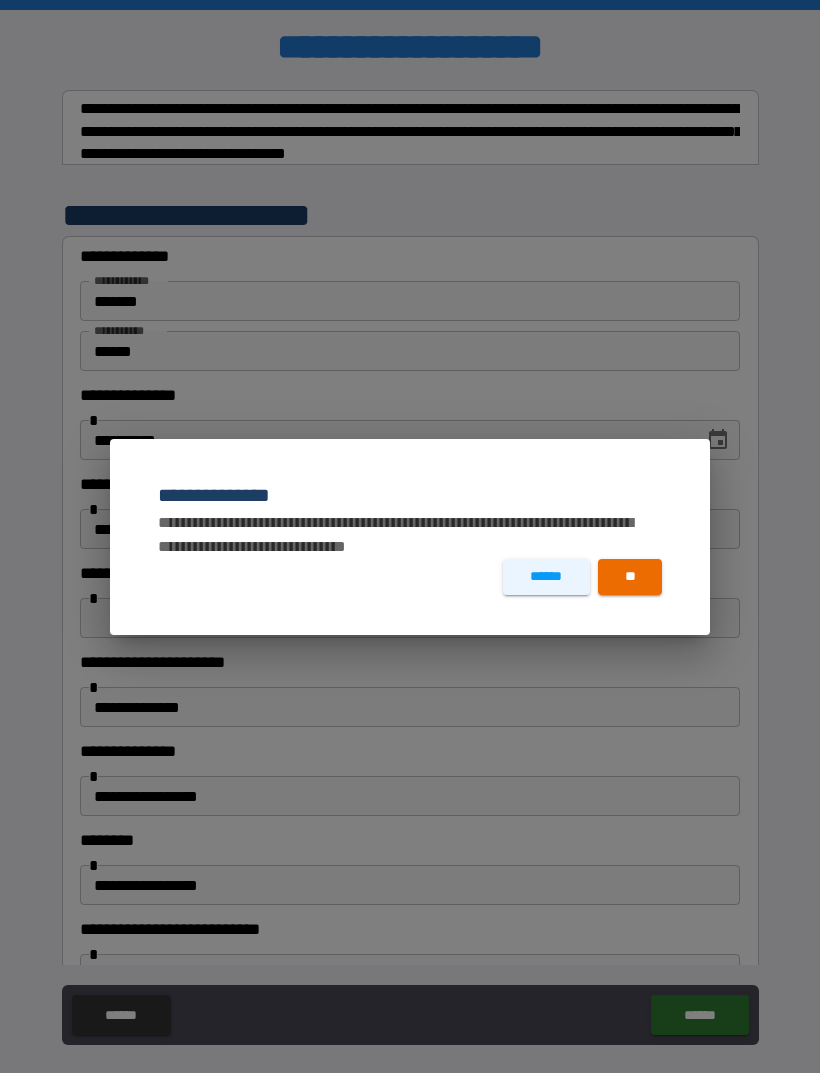 click on "**" at bounding box center [630, 577] 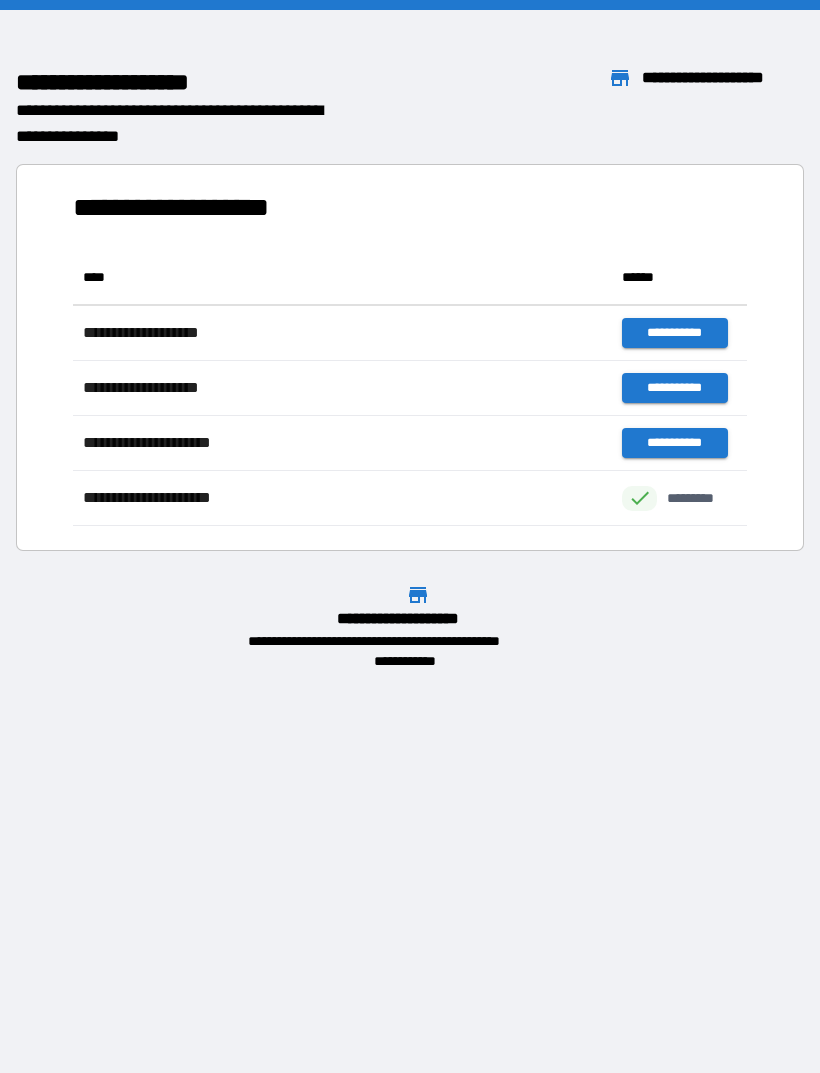 scroll, scrollTop: 1, scrollLeft: 1, axis: both 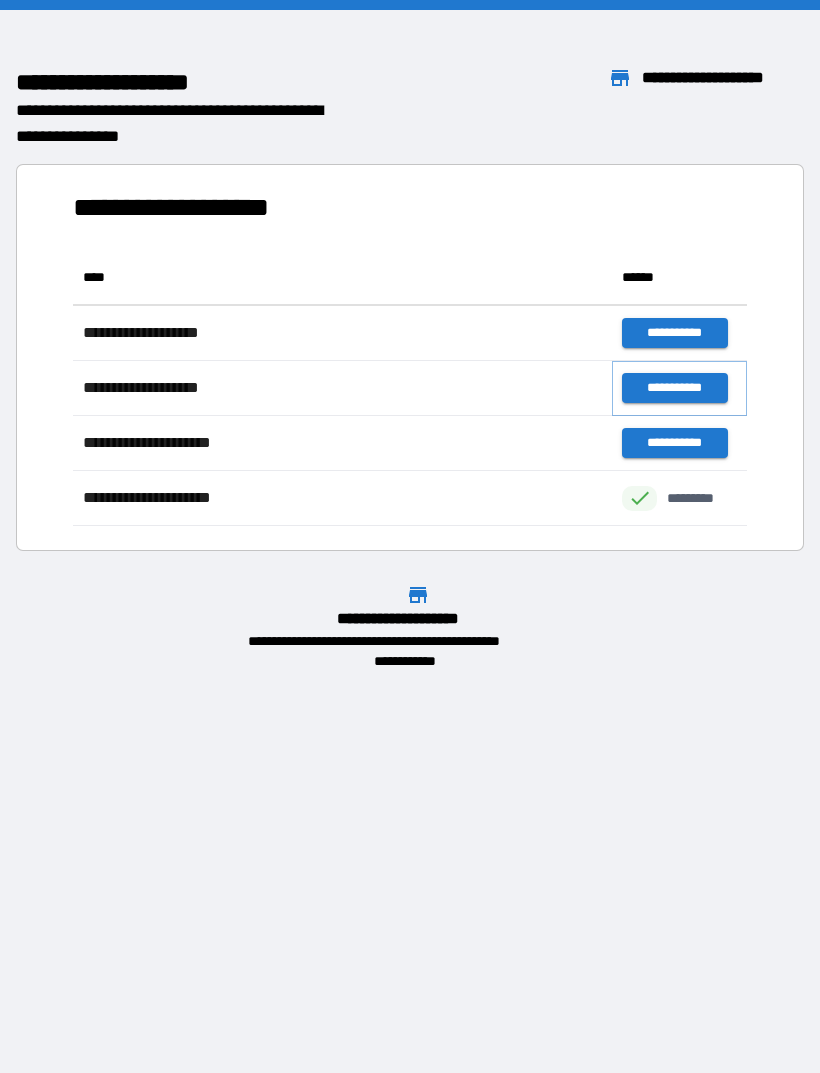 click on "**********" at bounding box center (674, 388) 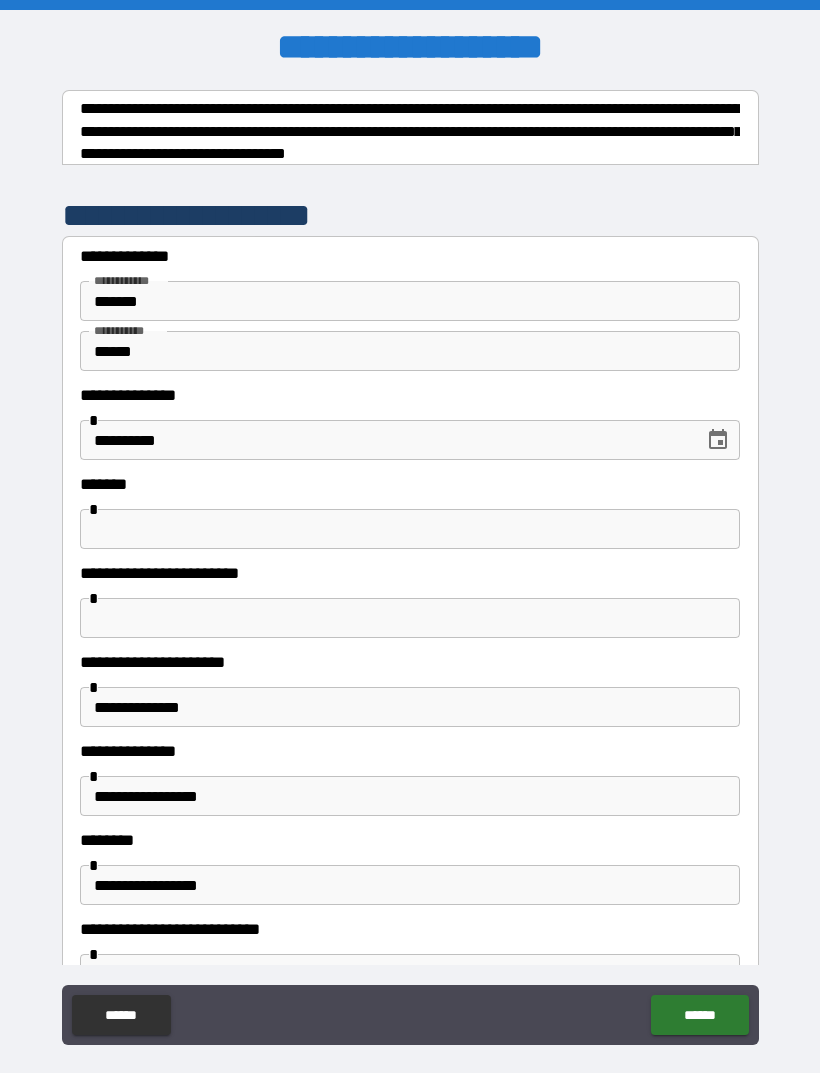 click at bounding box center [410, 529] 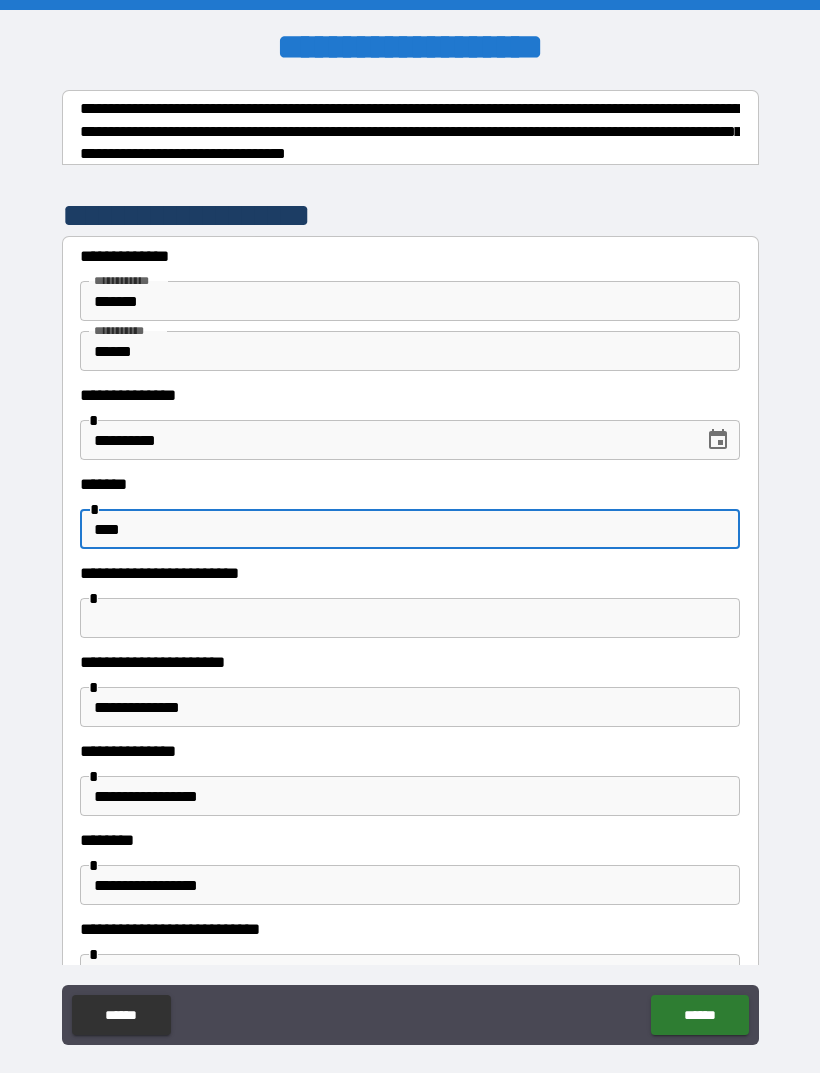 type on "****" 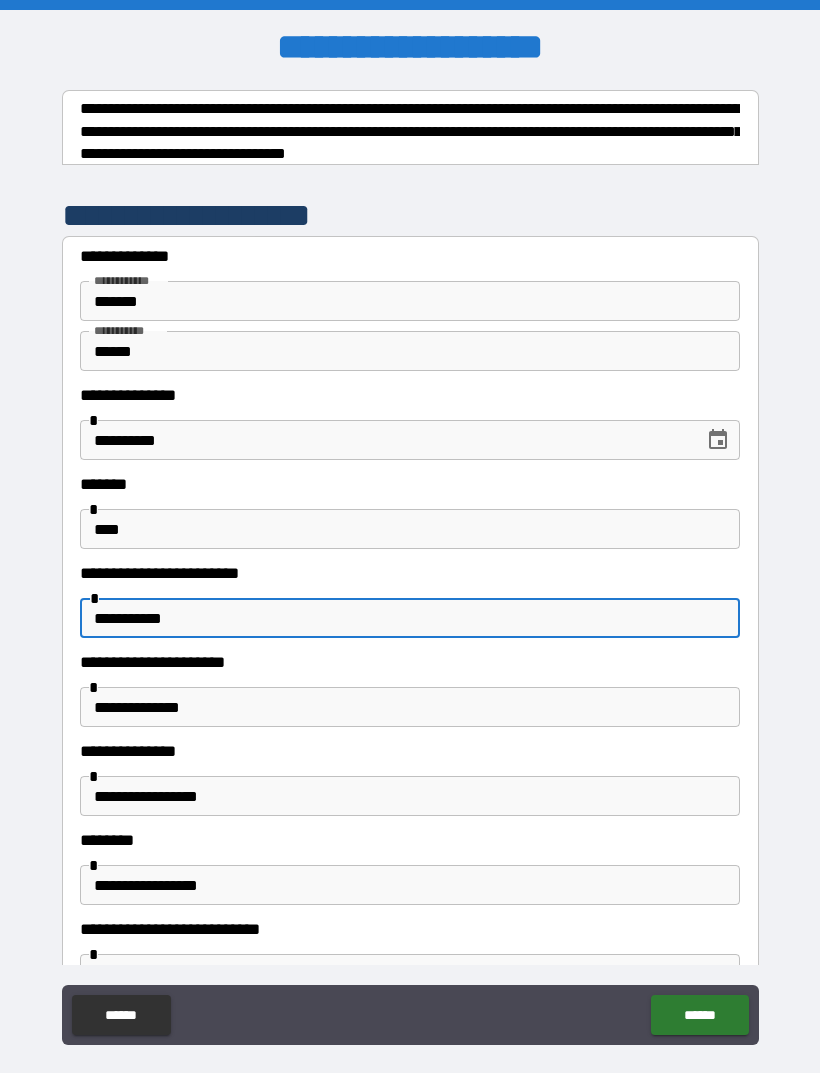 type on "**********" 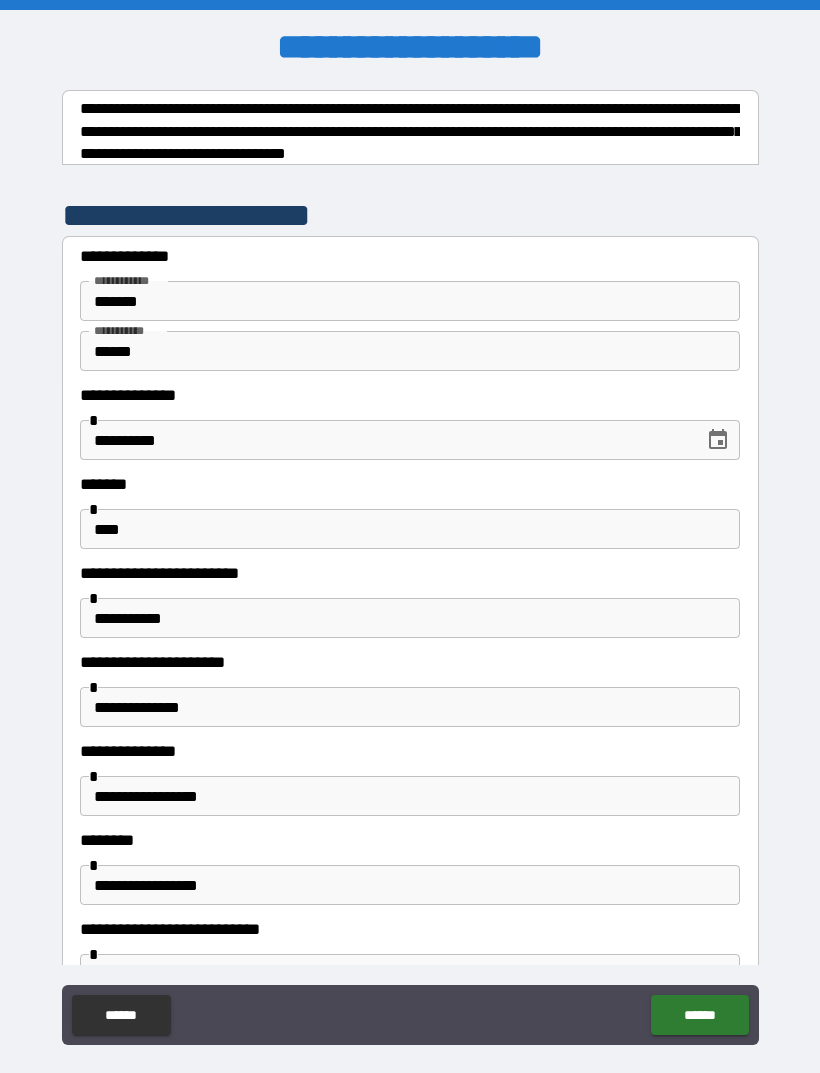 click on "**********" at bounding box center [410, 571] 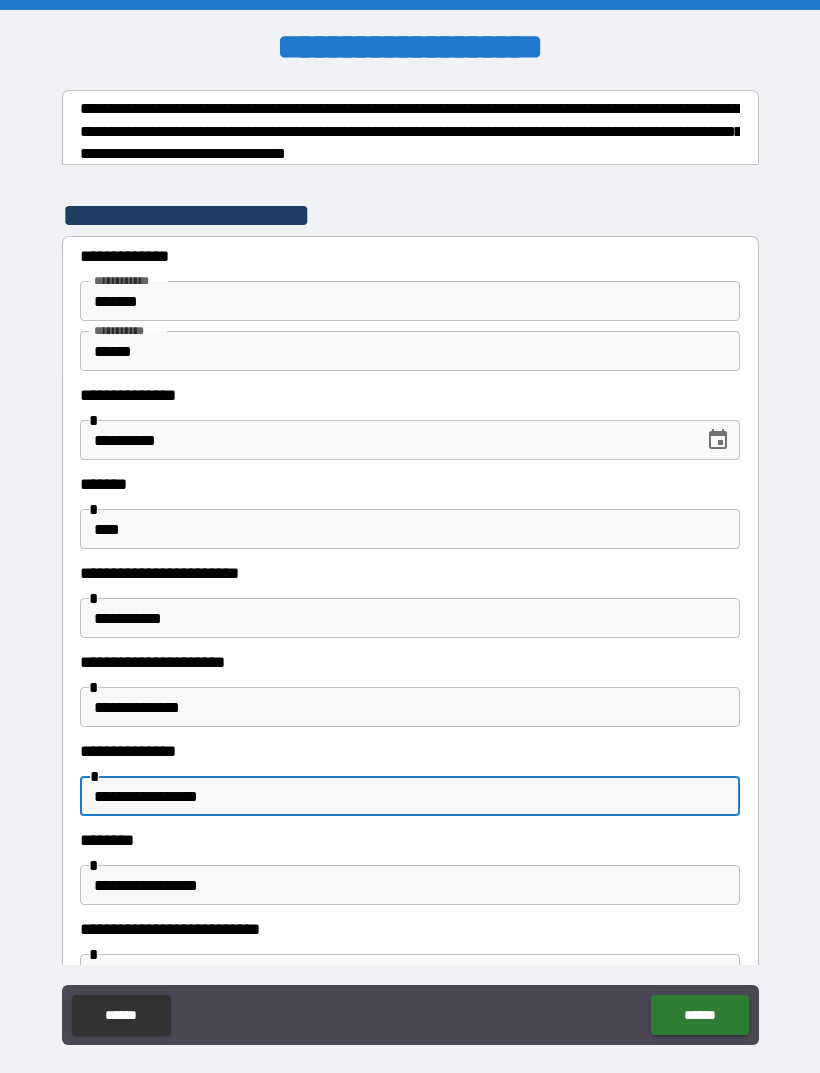 scroll, scrollTop: 64, scrollLeft: 0, axis: vertical 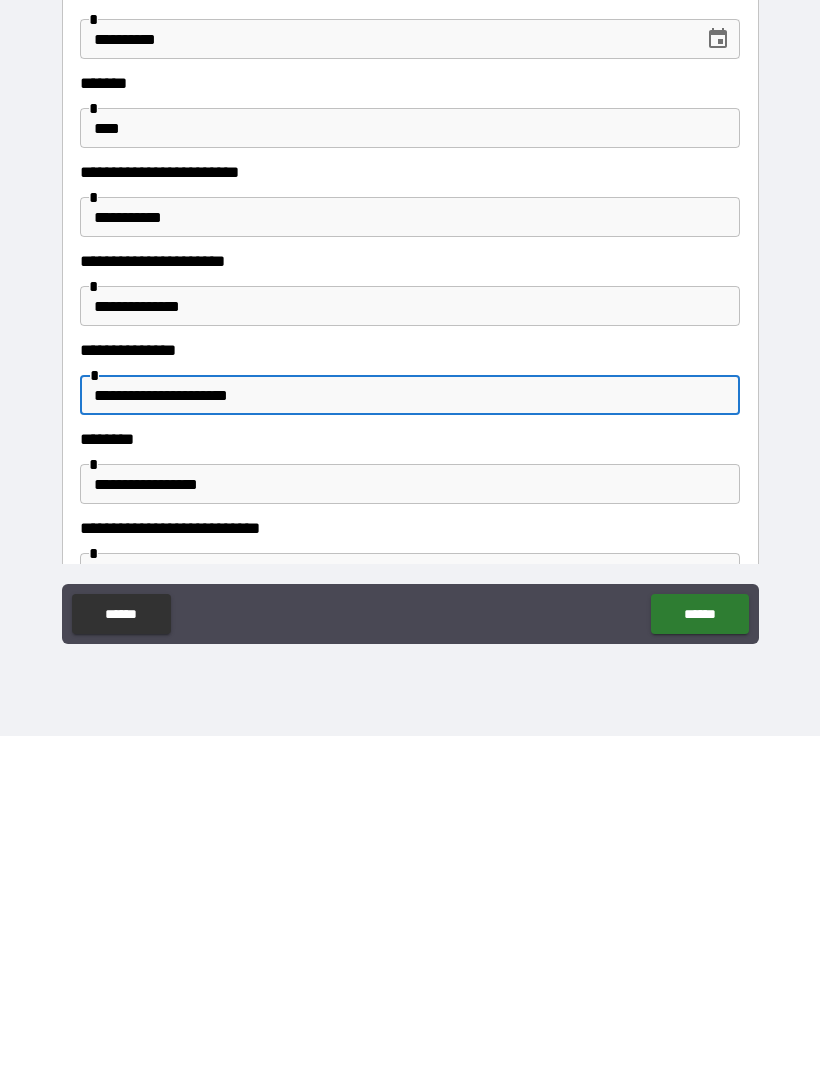 type on "**********" 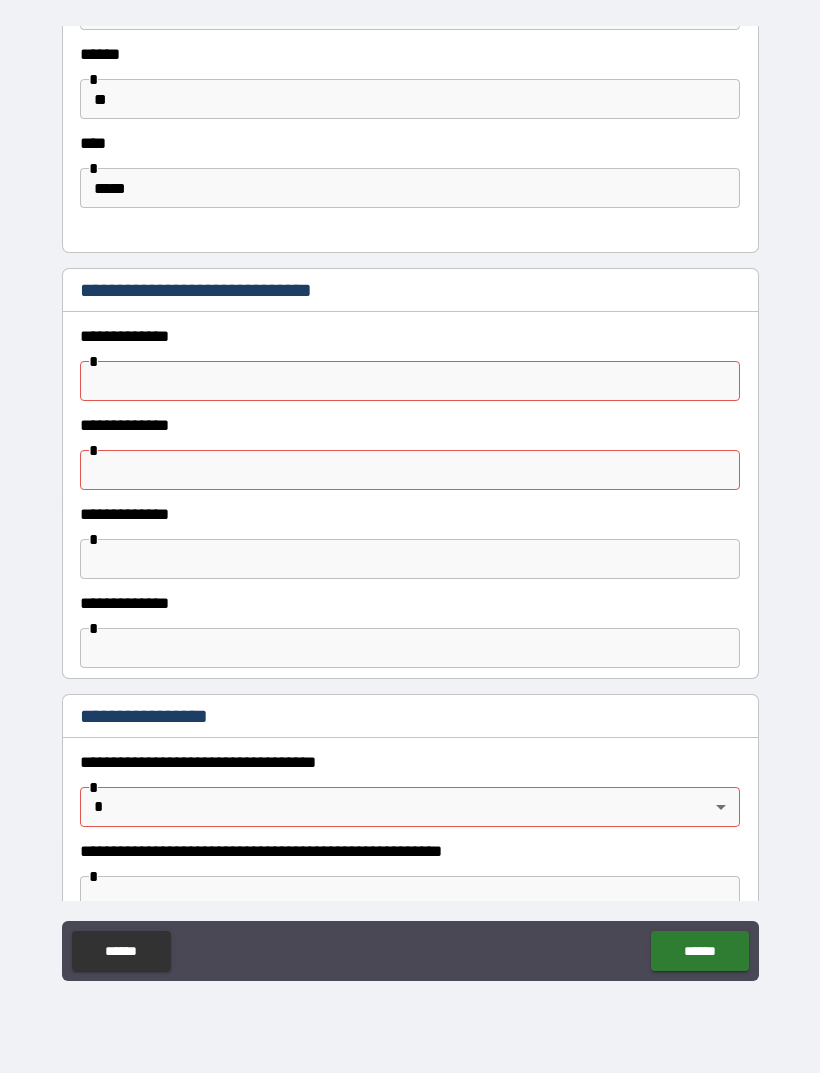 scroll, scrollTop: 1016, scrollLeft: 0, axis: vertical 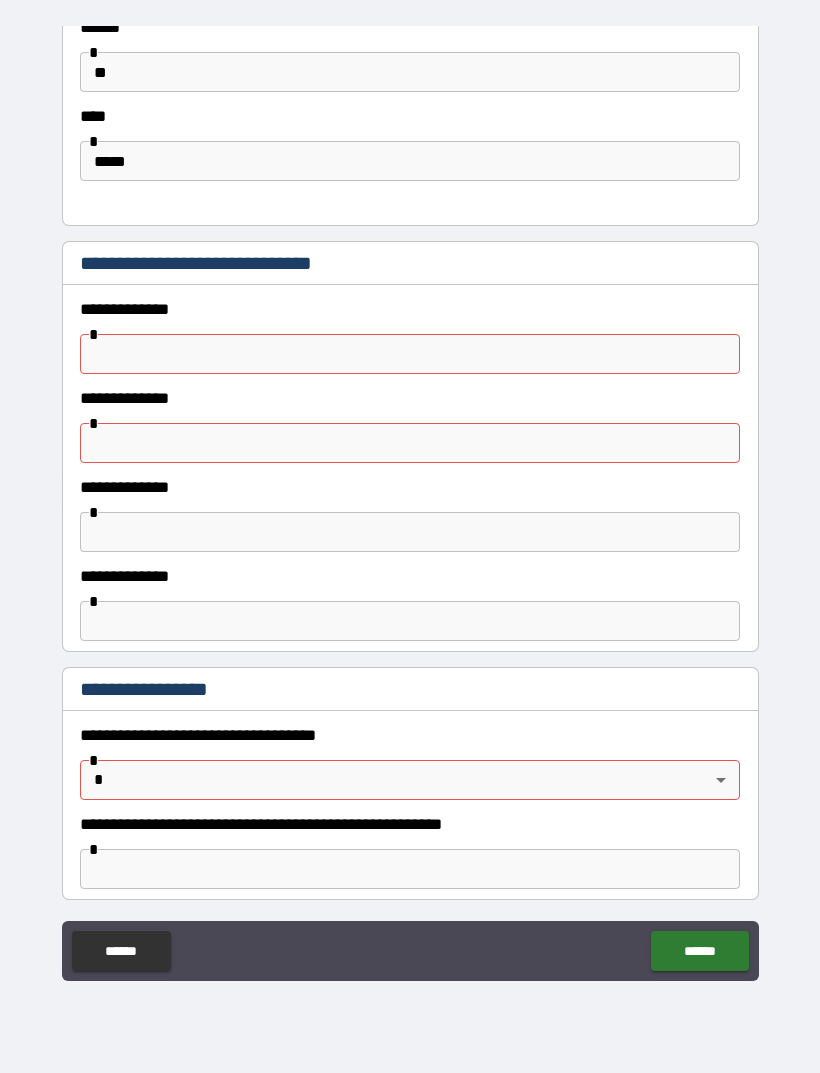click at bounding box center [410, 354] 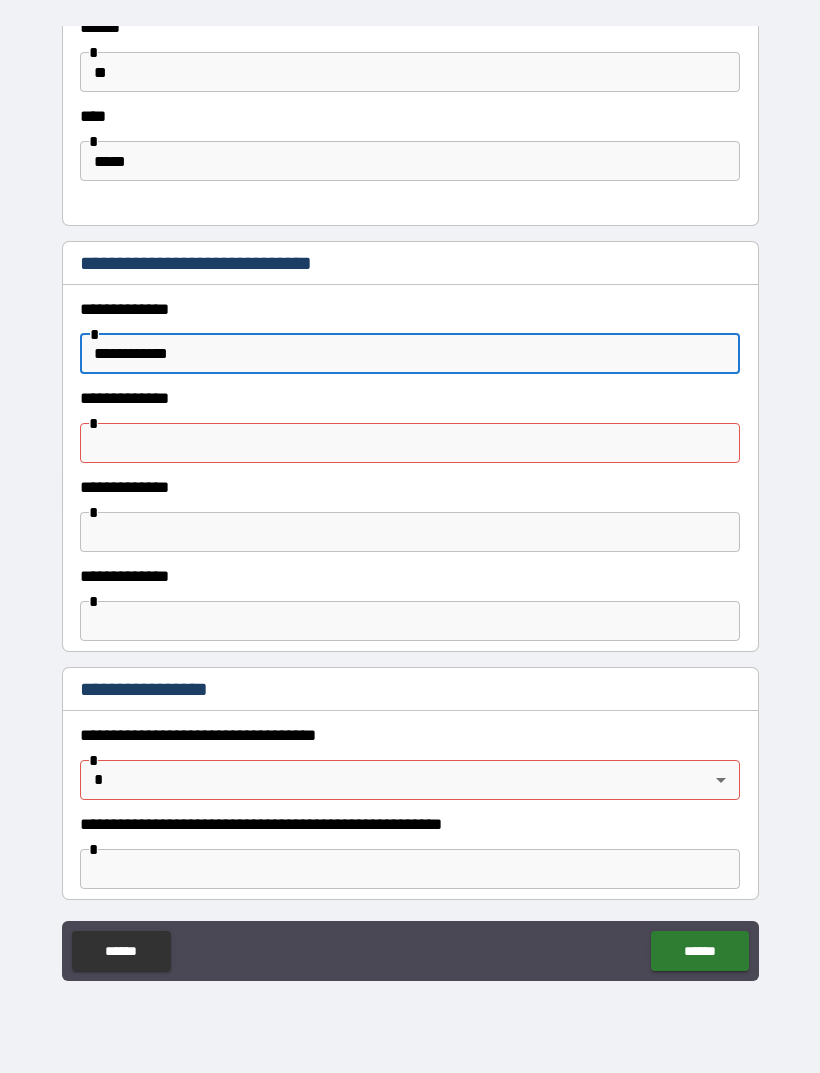 type on "**********" 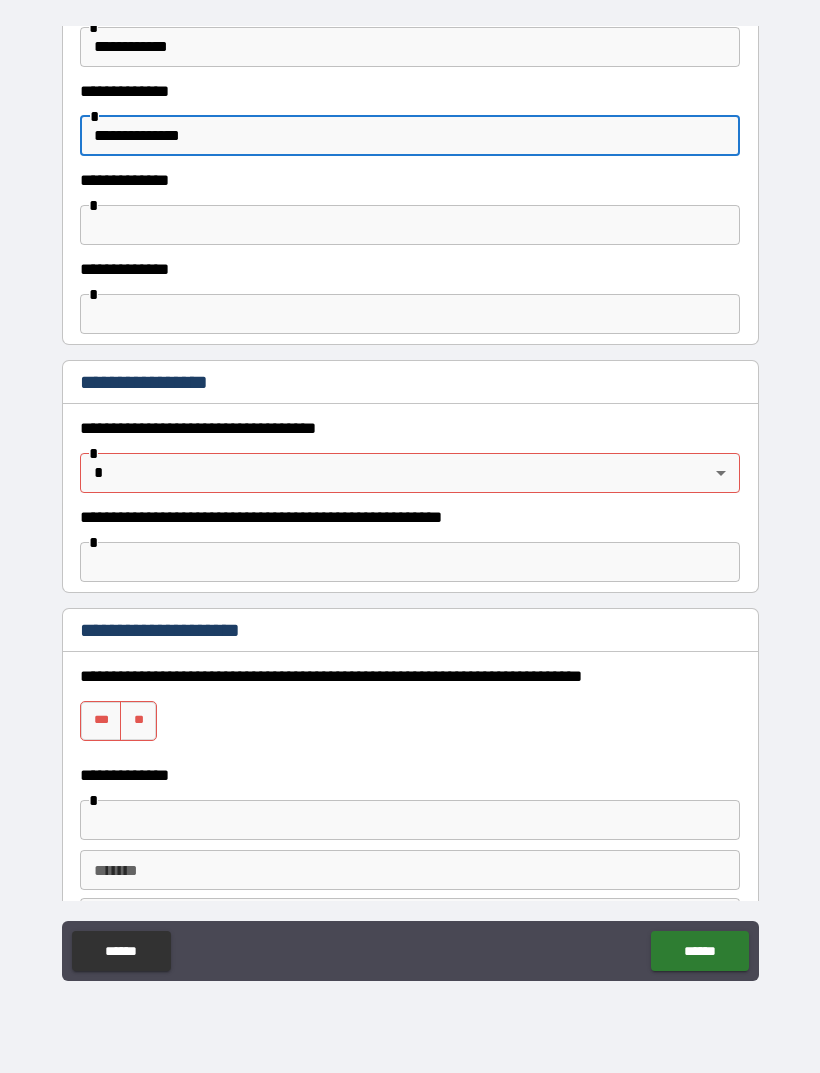 scroll, scrollTop: 1324, scrollLeft: 0, axis: vertical 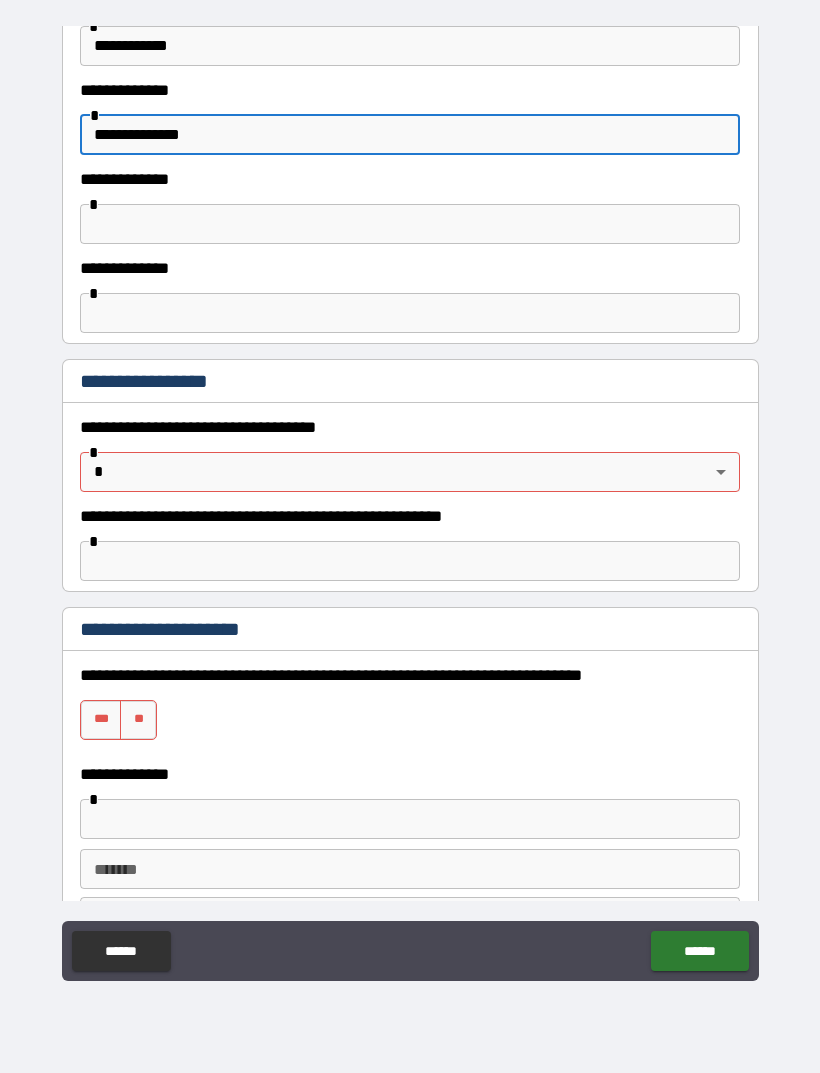type on "**********" 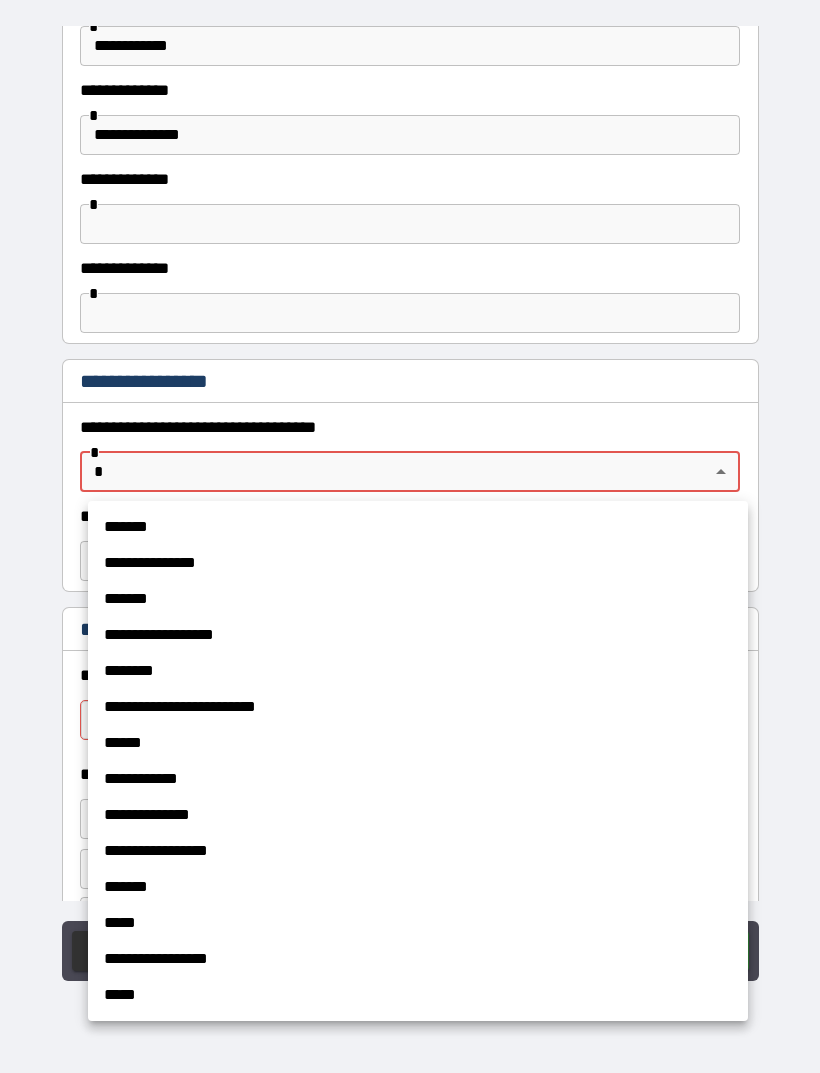 click on "*****" at bounding box center (418, 995) 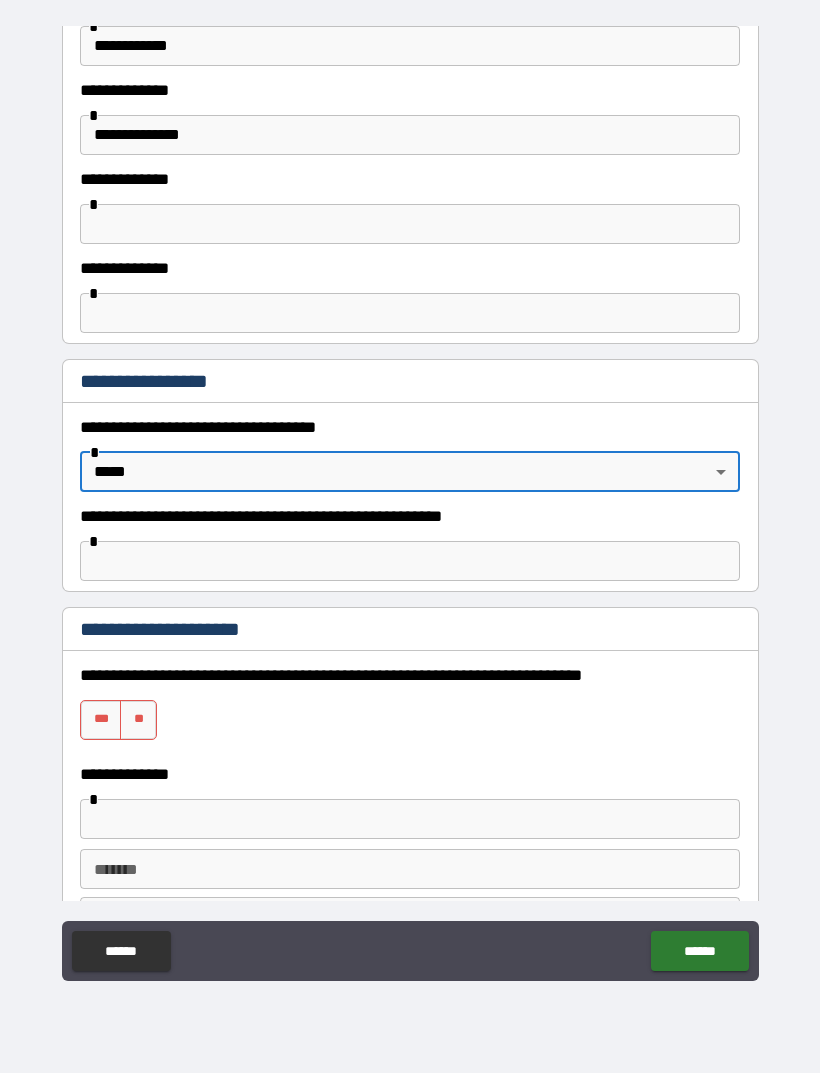 click on "**" at bounding box center [138, 720] 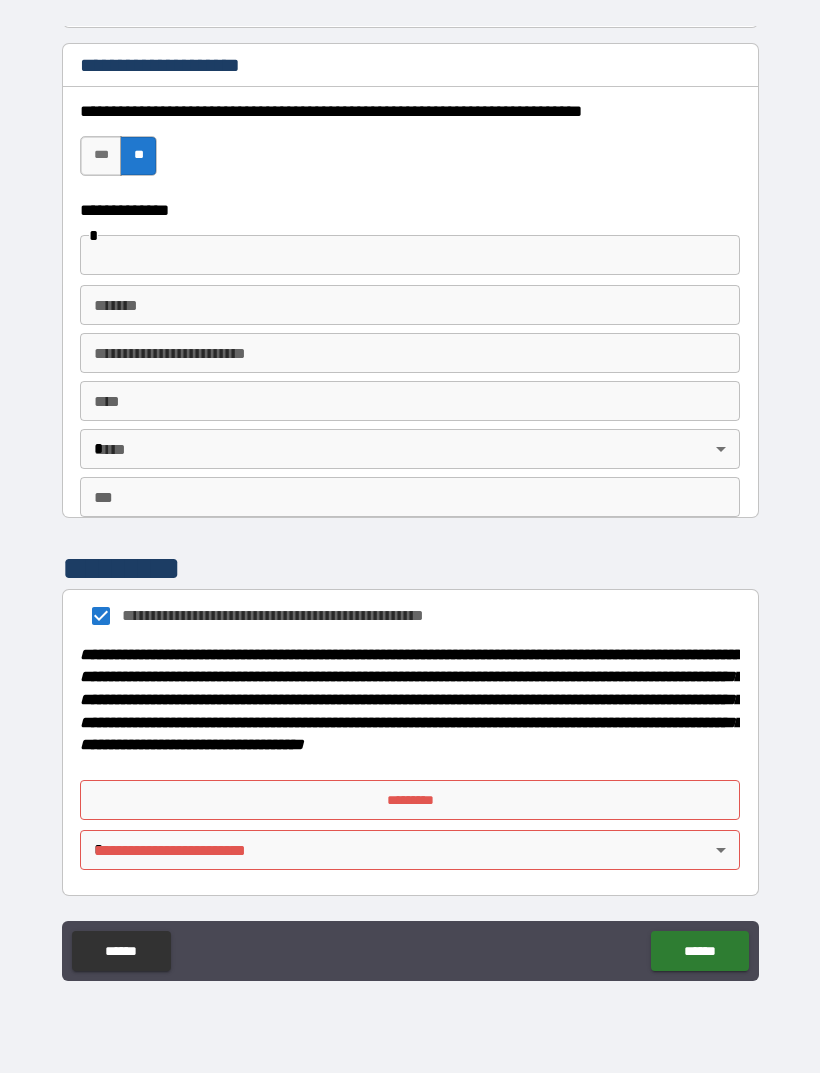 scroll, scrollTop: 1905, scrollLeft: 0, axis: vertical 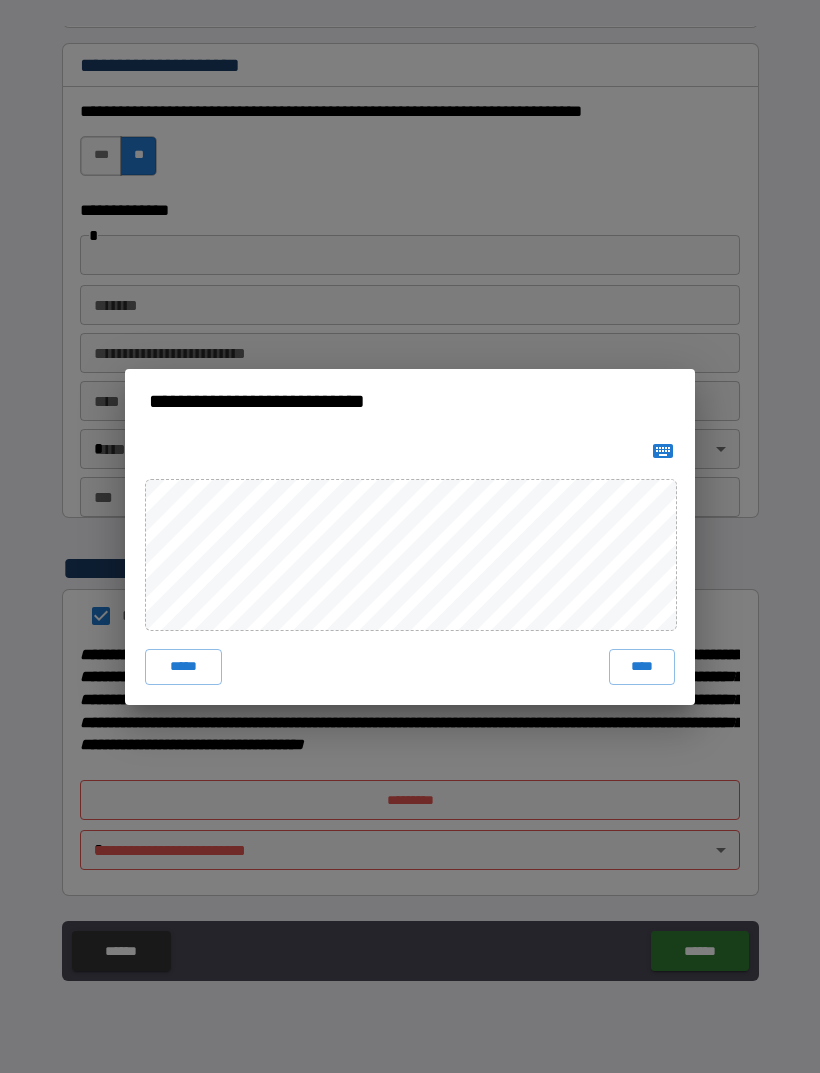 click on "****" at bounding box center [642, 667] 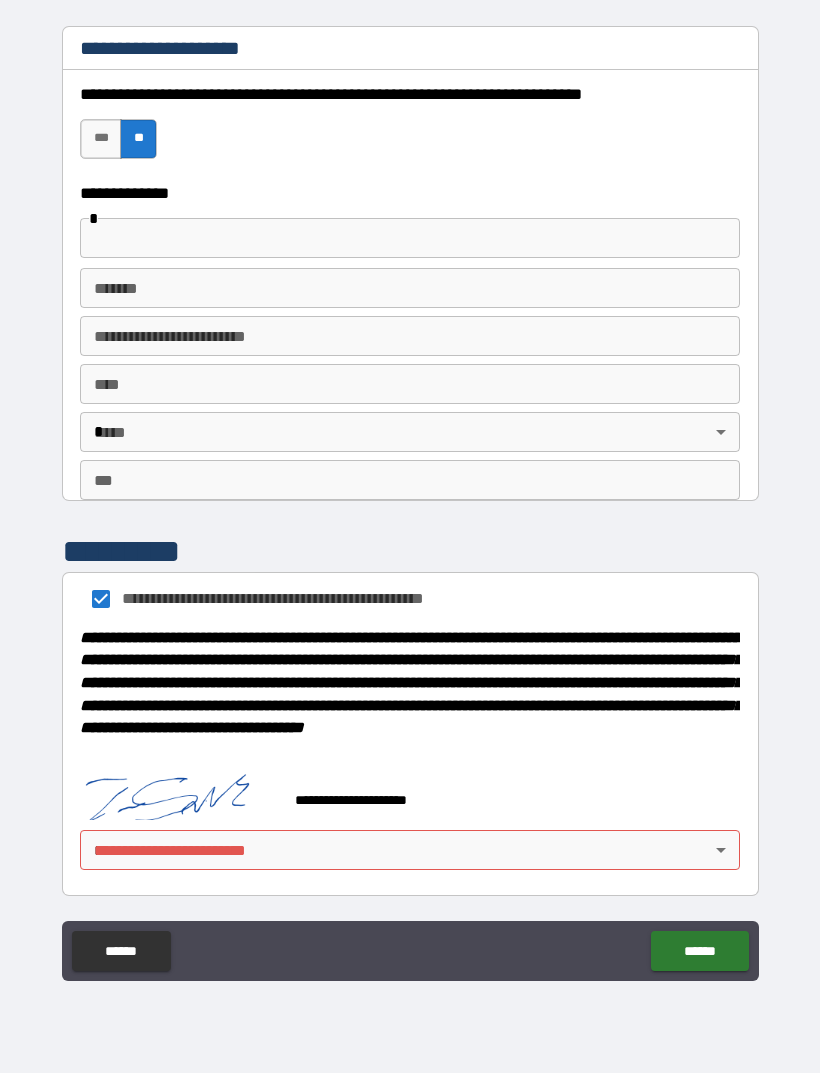 scroll, scrollTop: 1922, scrollLeft: 0, axis: vertical 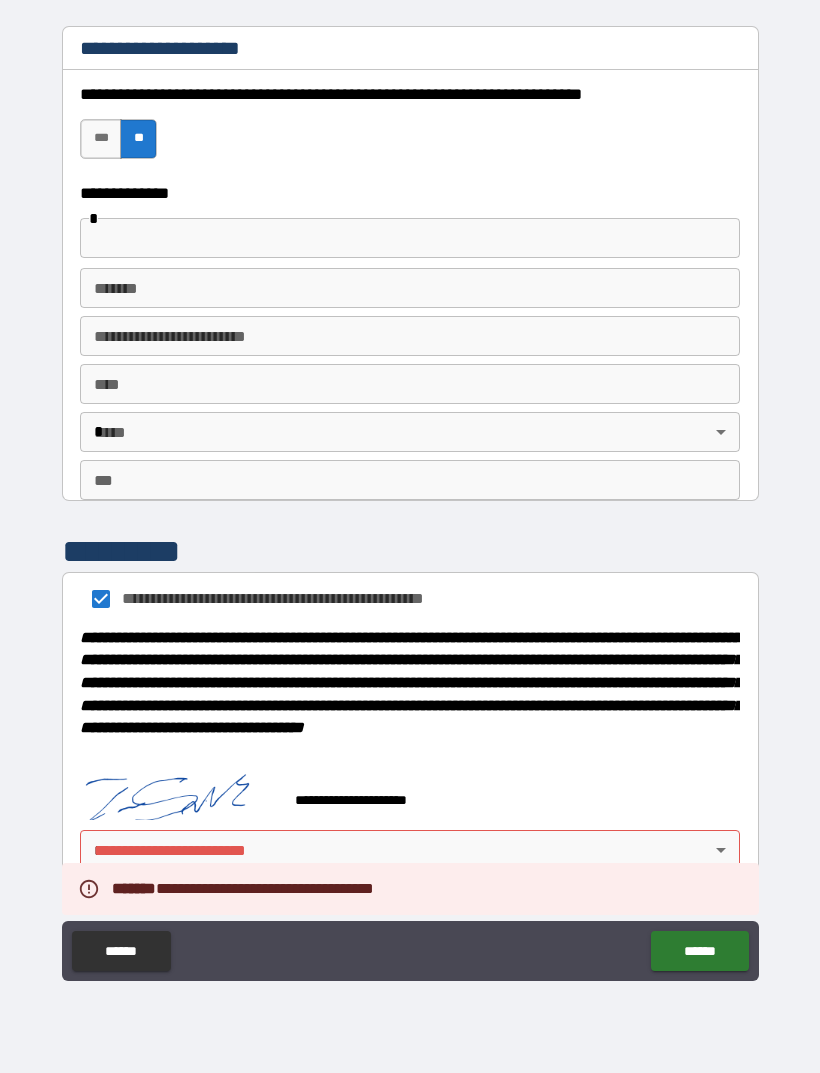 click on "**********" at bounding box center [410, 504] 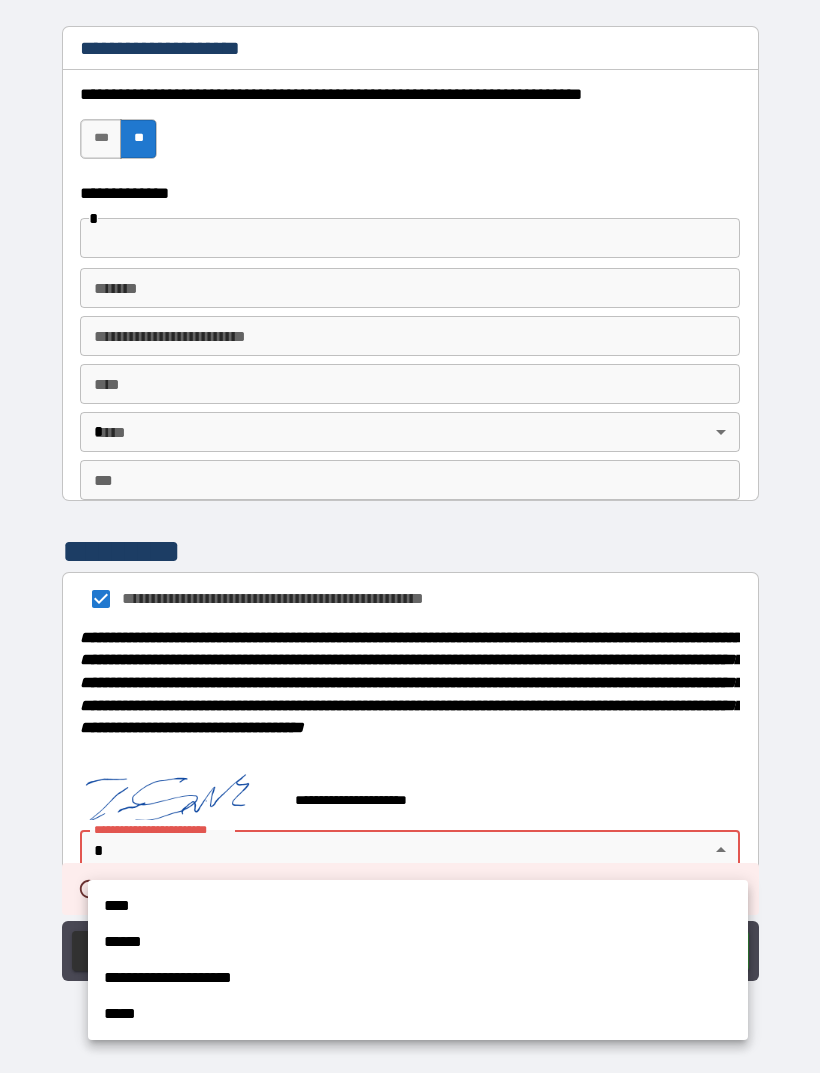 click on "****" at bounding box center (418, 906) 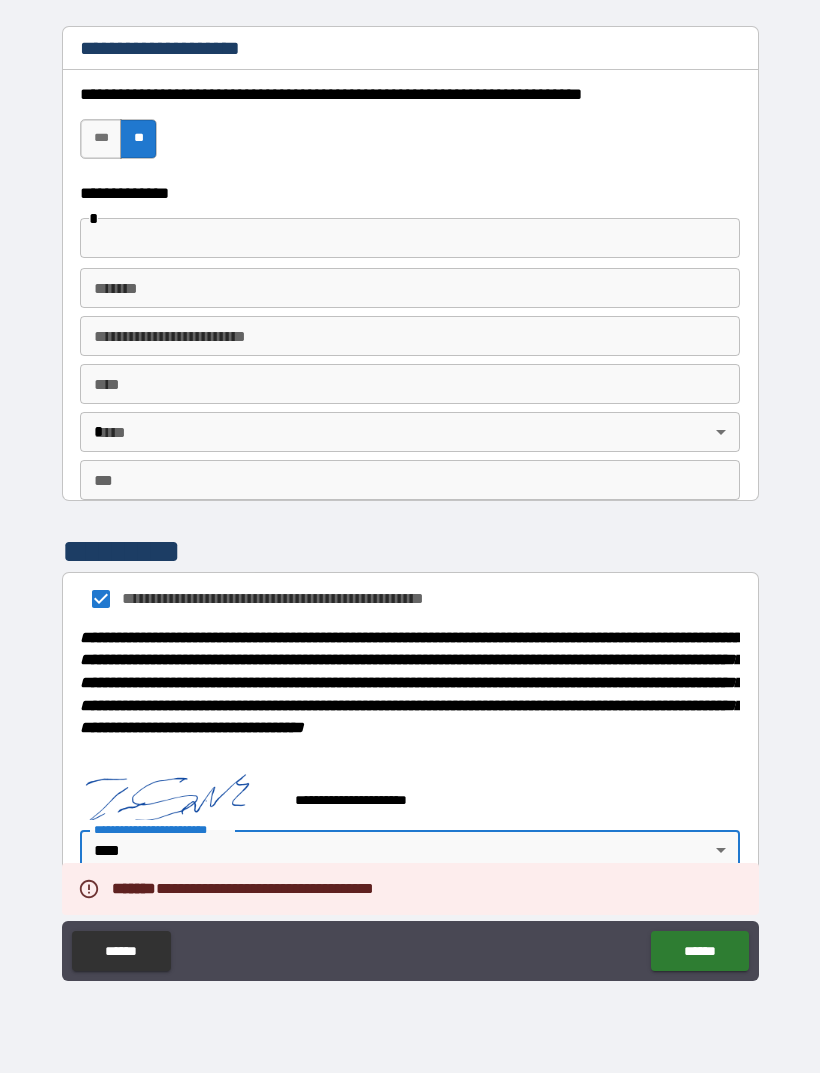 click on "******" at bounding box center [699, 951] 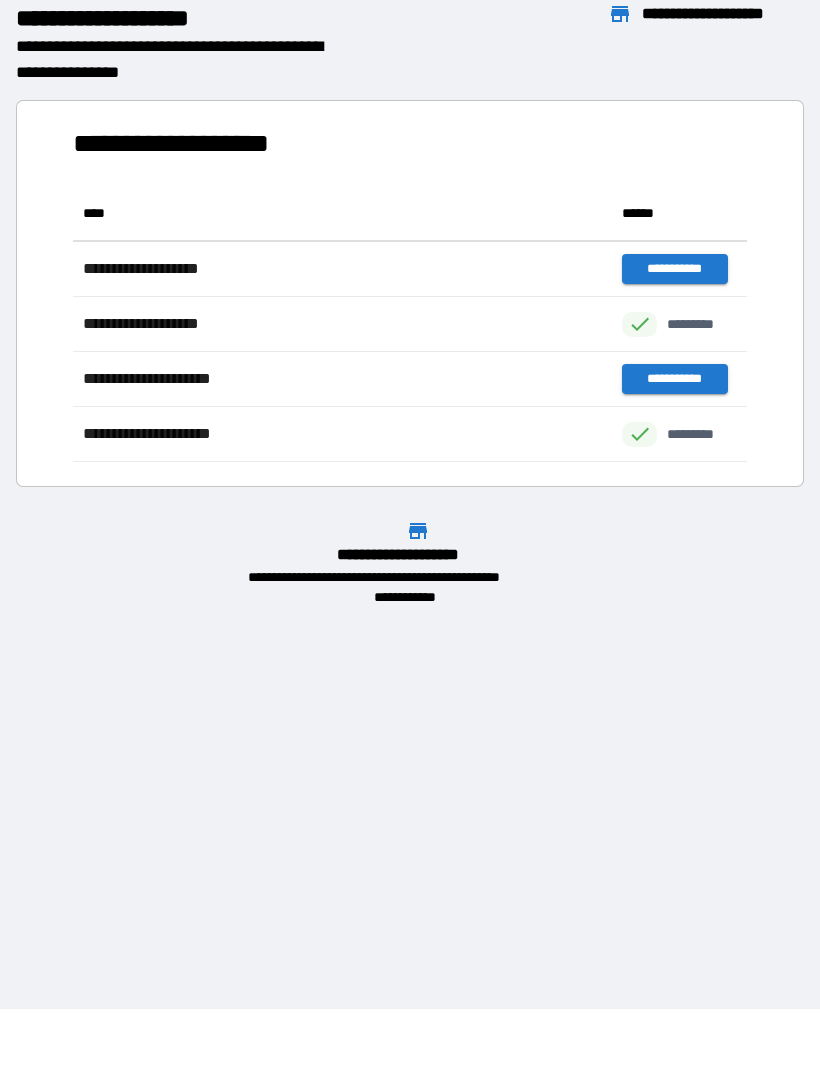 scroll, scrollTop: 1, scrollLeft: 1, axis: both 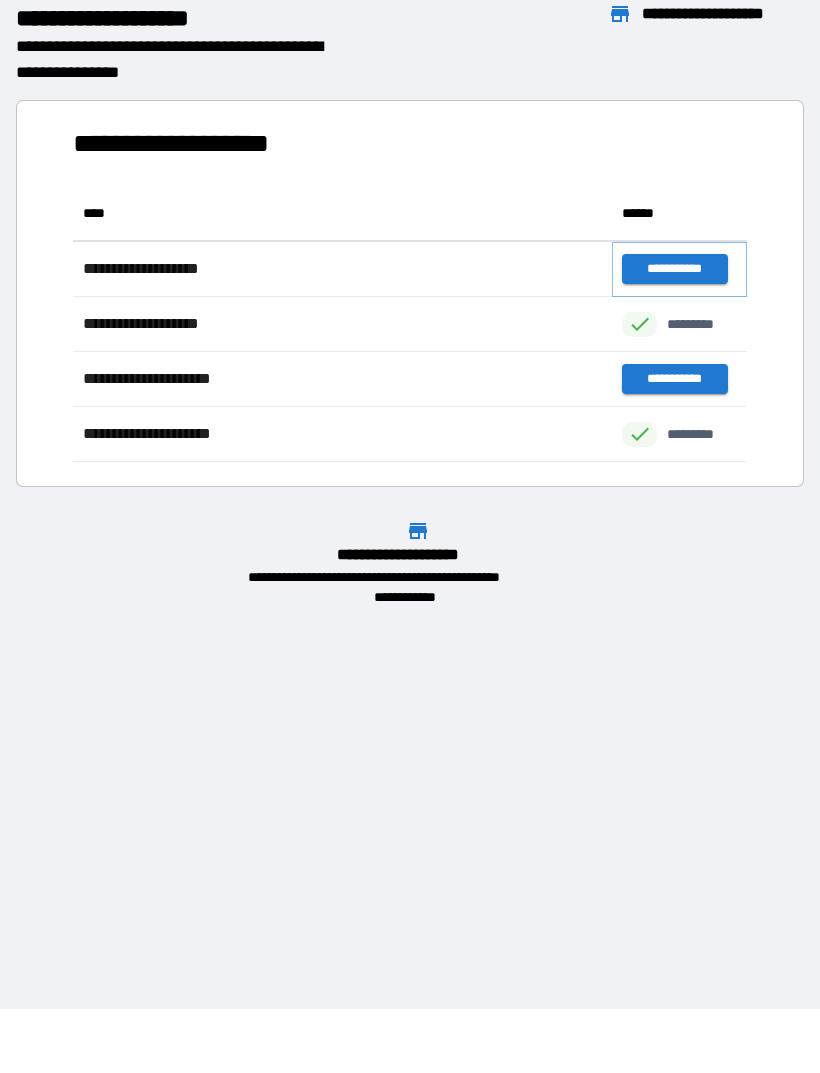 click on "**********" at bounding box center (674, 269) 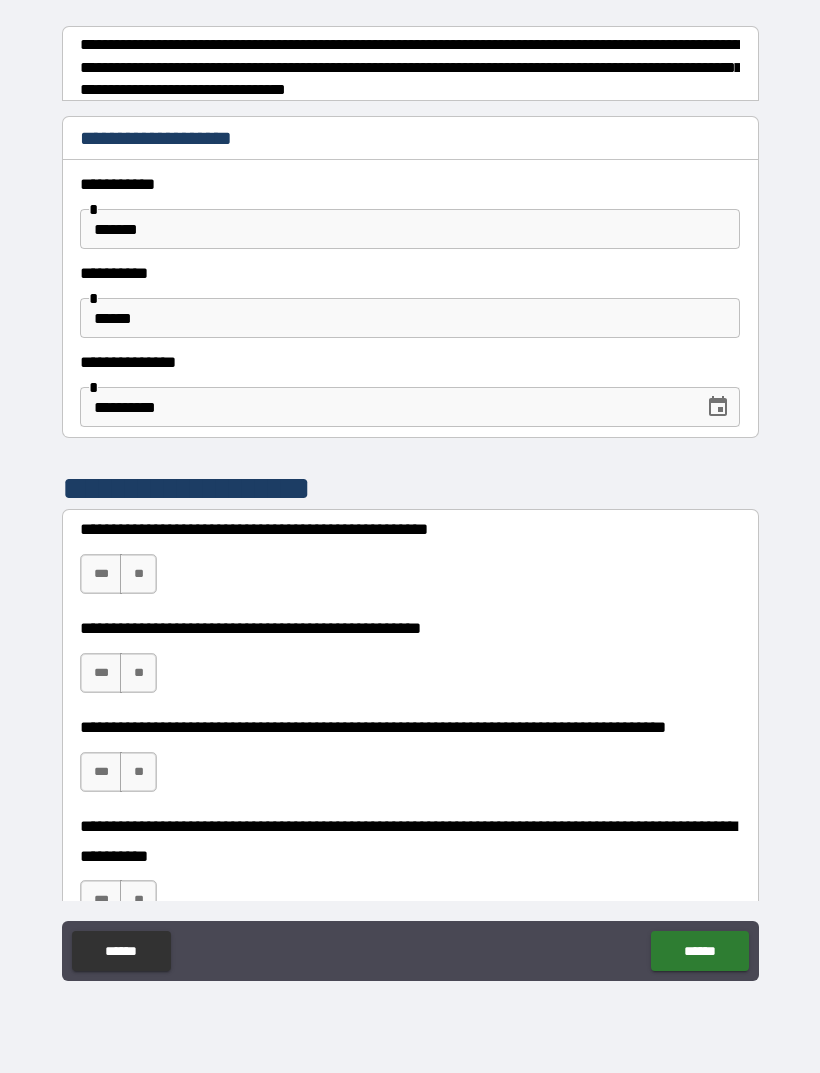 click on "**" at bounding box center [138, 574] 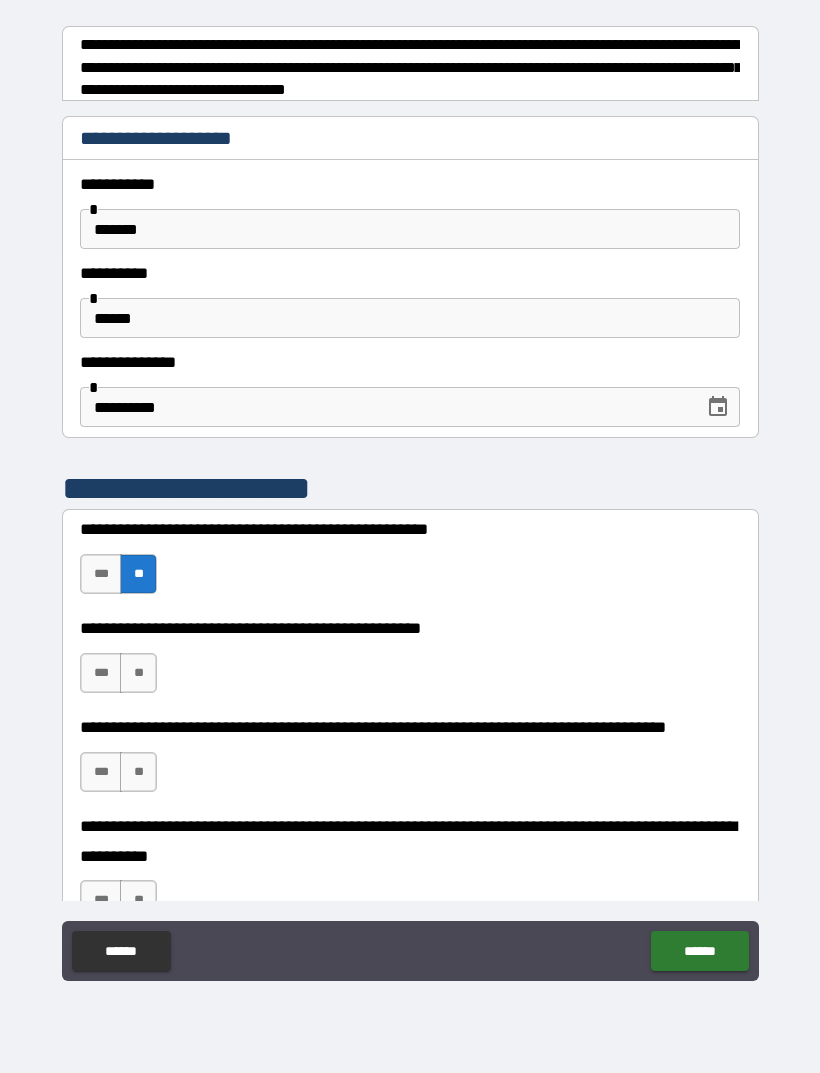 click on "**" at bounding box center (138, 673) 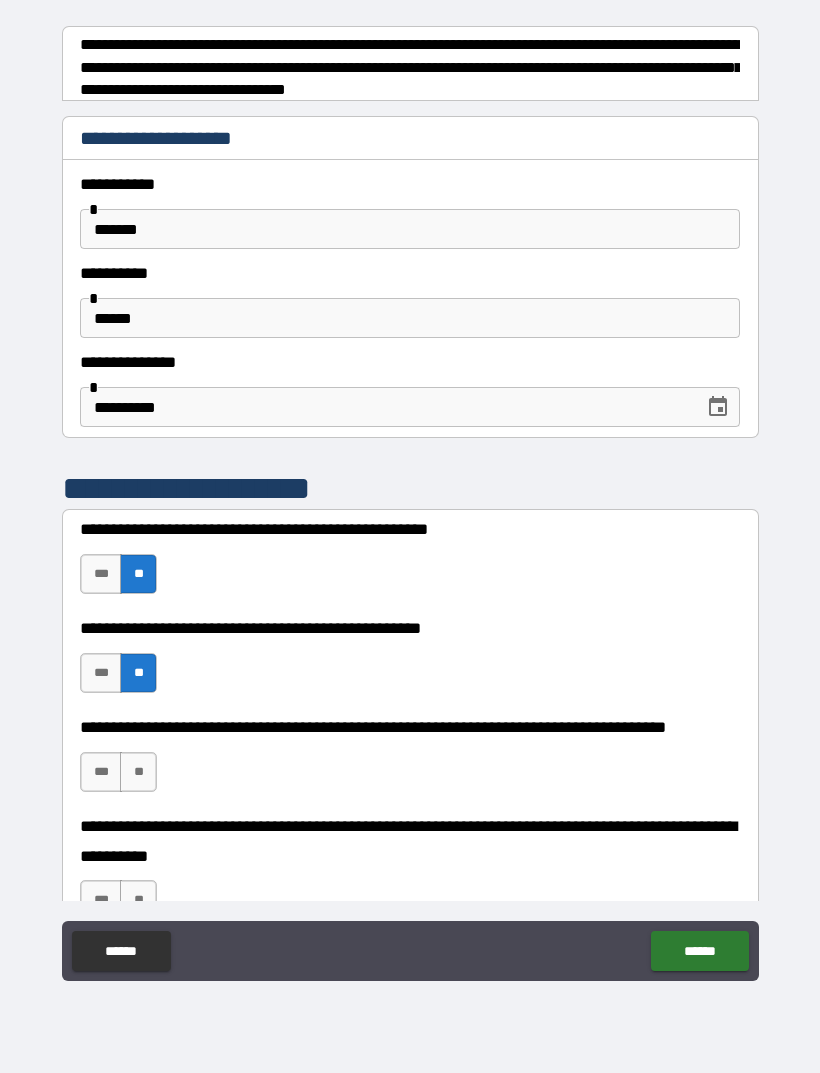 click on "**" at bounding box center [138, 772] 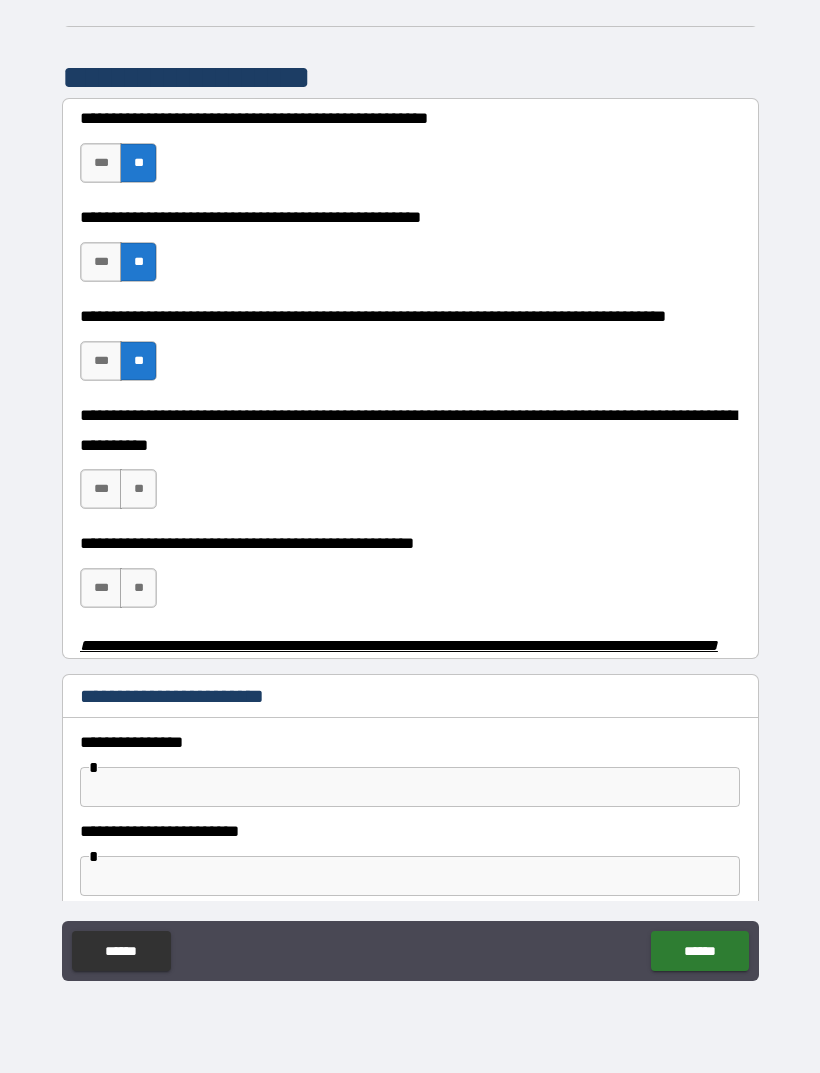 scroll, scrollTop: 416, scrollLeft: 0, axis: vertical 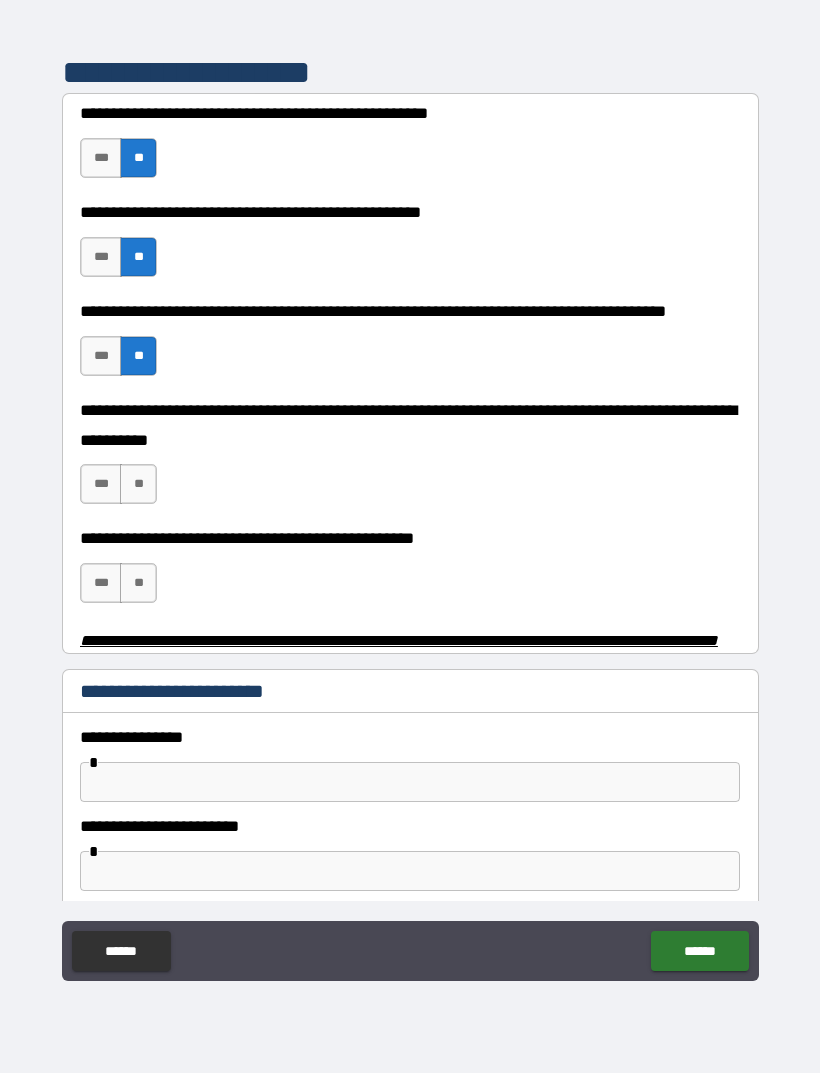 click on "**" at bounding box center (138, 484) 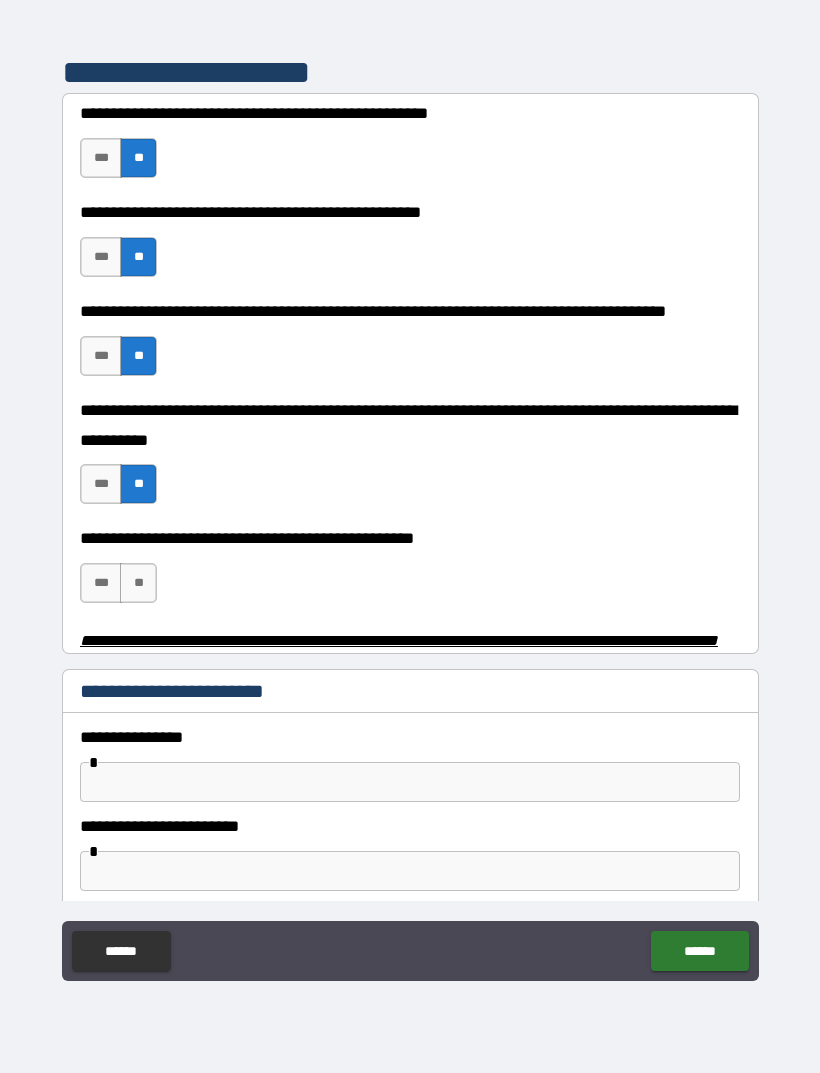 click on "**" at bounding box center [138, 583] 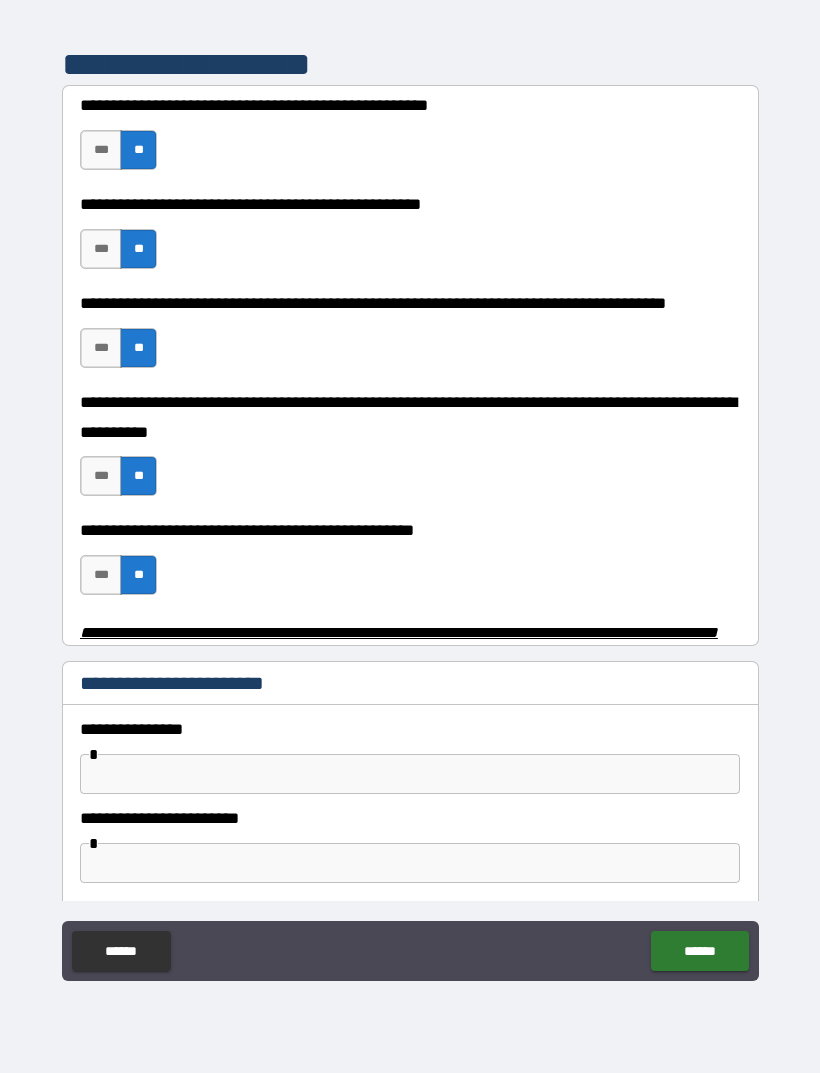 scroll, scrollTop: 464, scrollLeft: 0, axis: vertical 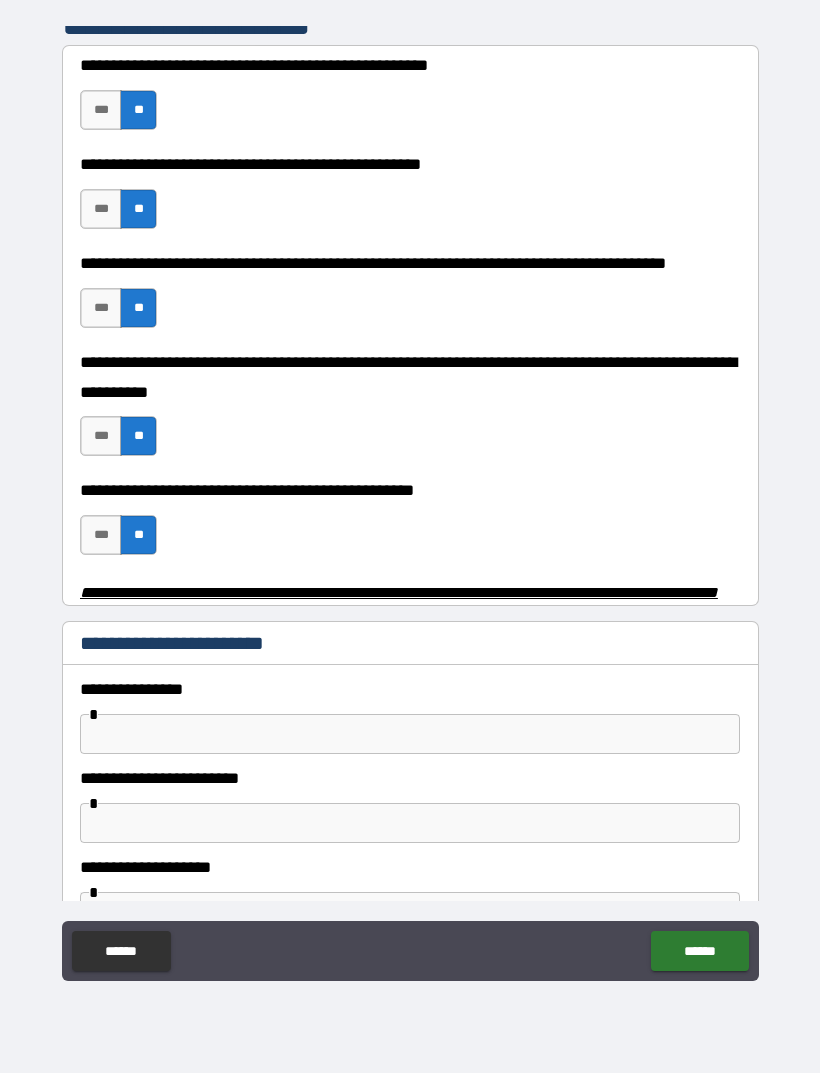 click at bounding box center (410, 734) 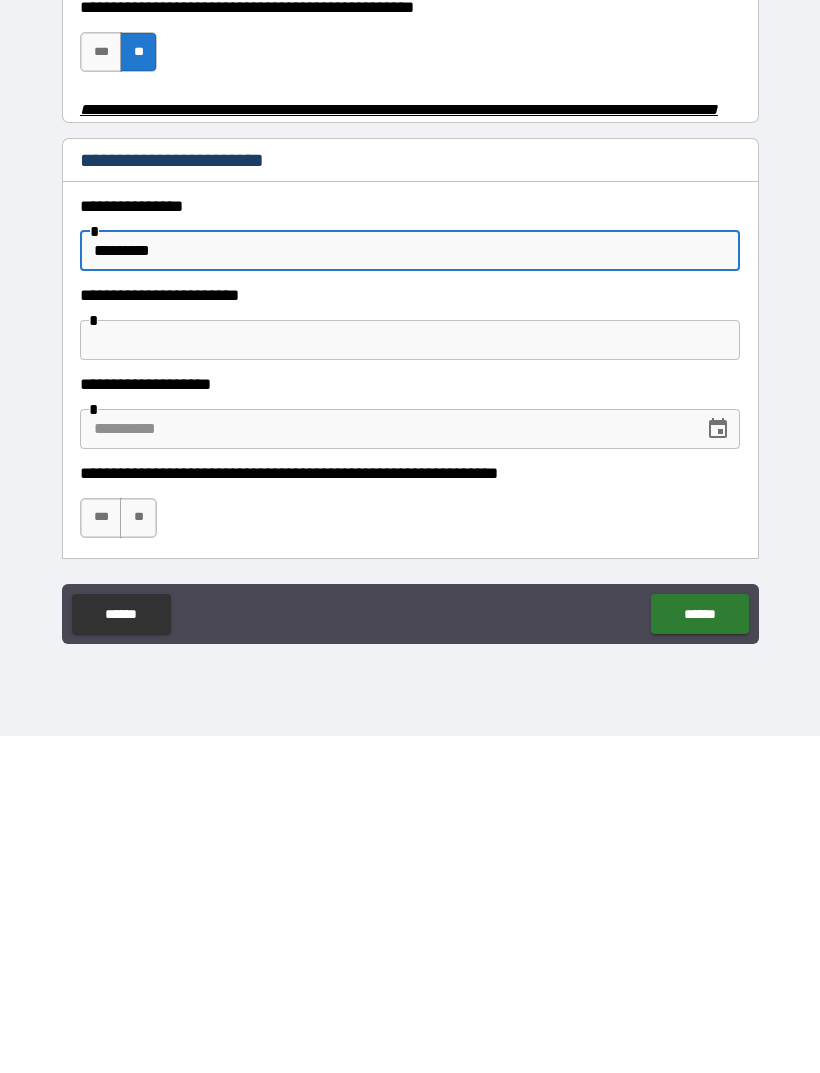 scroll, scrollTop: 627, scrollLeft: 0, axis: vertical 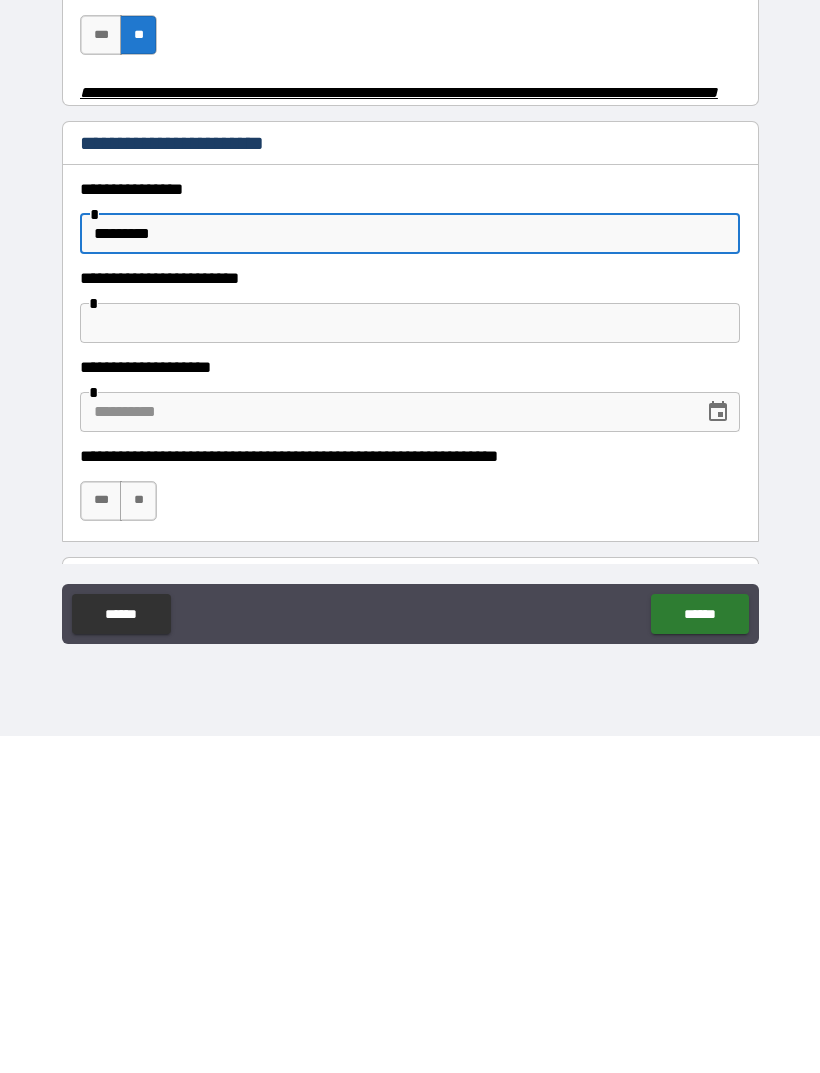 type on "*********" 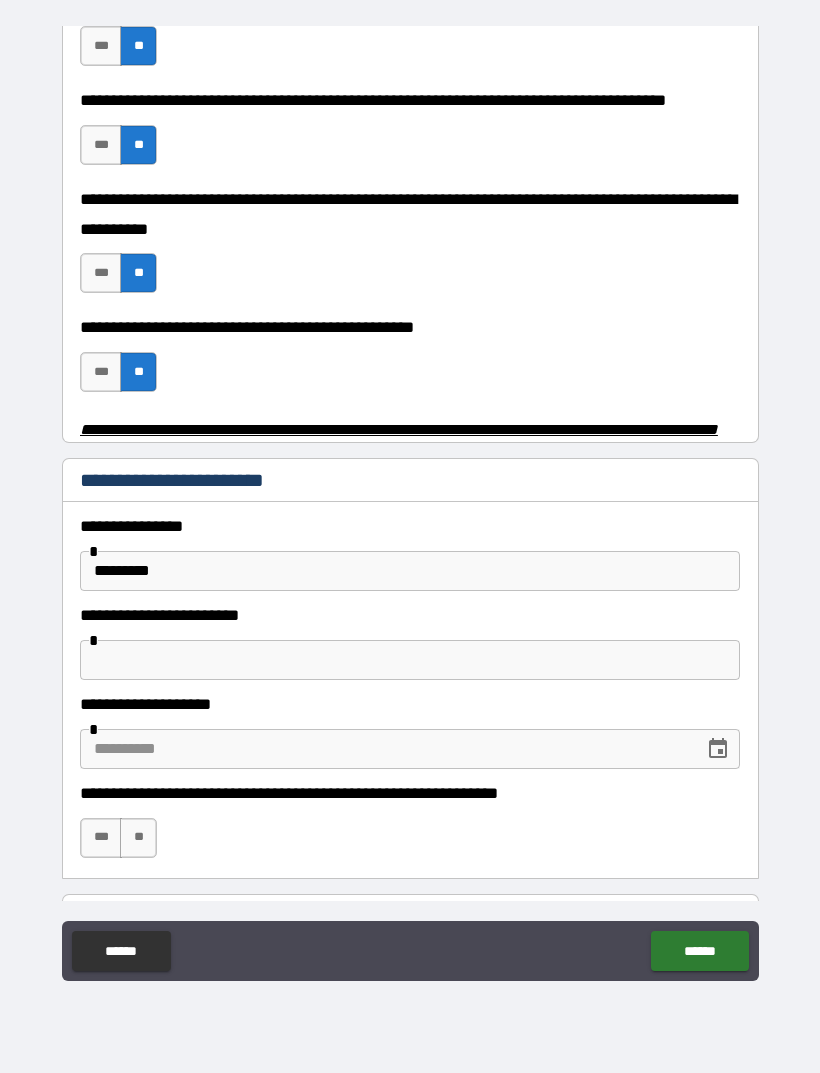 click on "**" at bounding box center (138, 372) 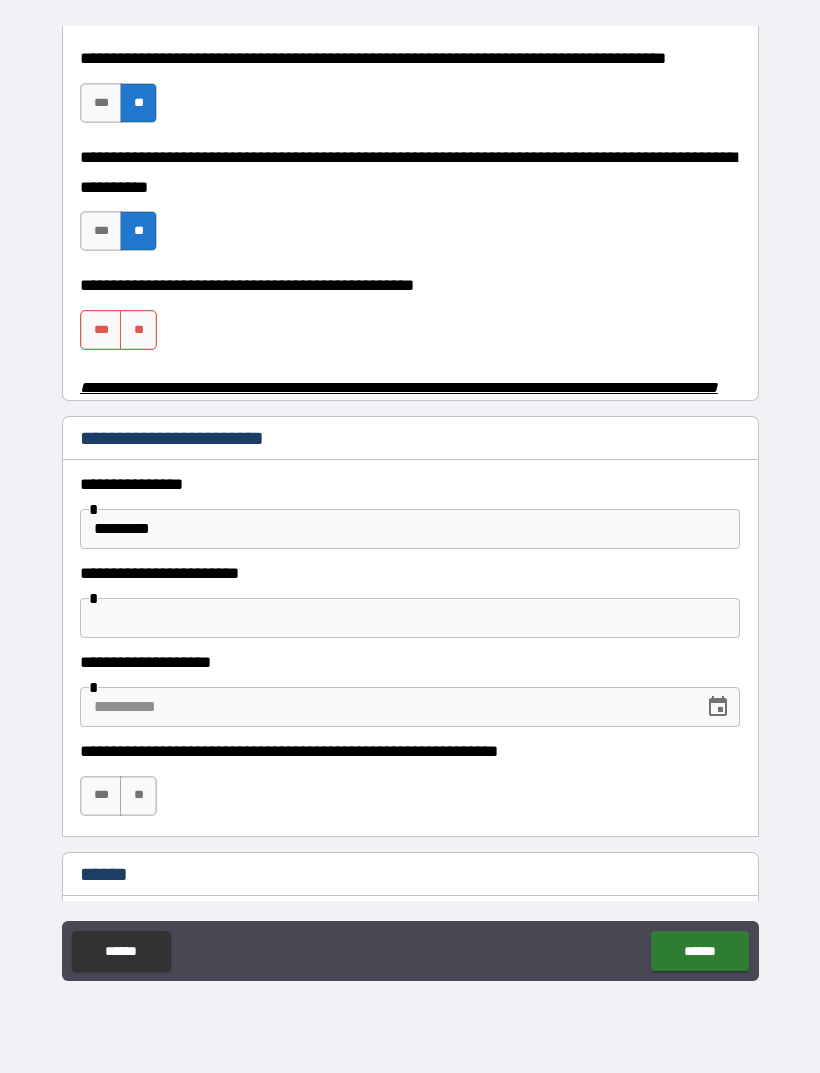 click on "**" at bounding box center (138, 330) 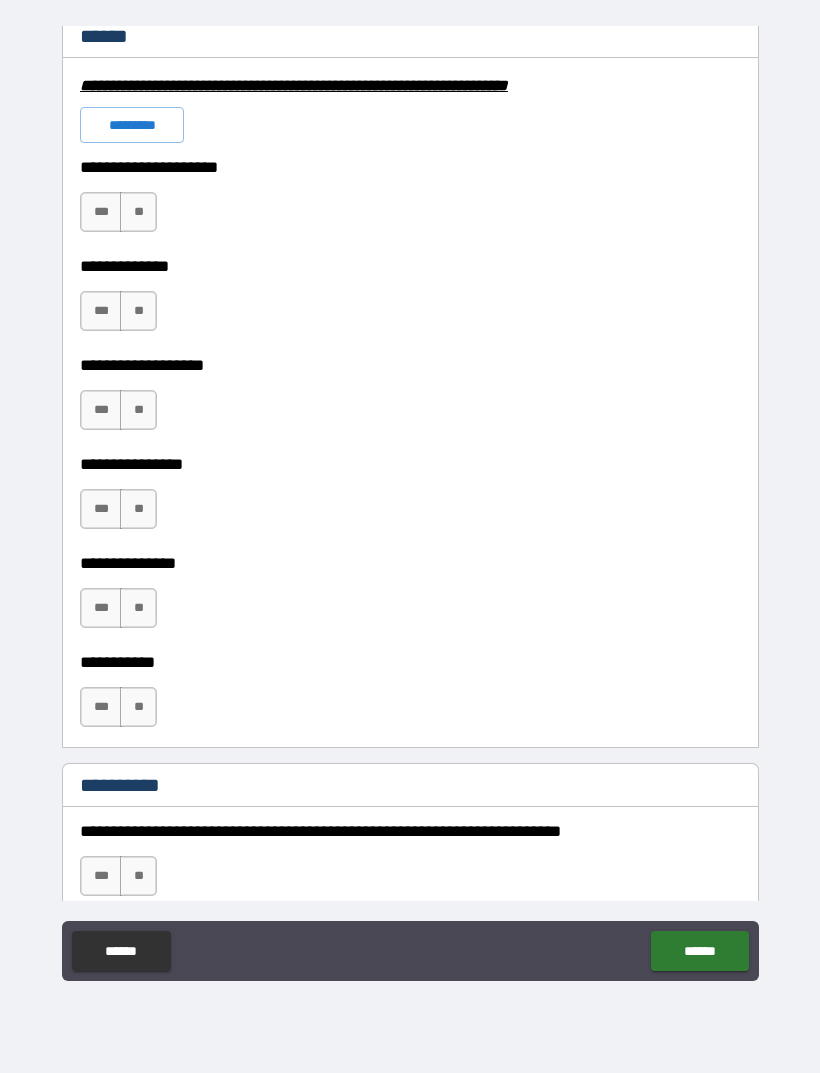 scroll, scrollTop: 1506, scrollLeft: 0, axis: vertical 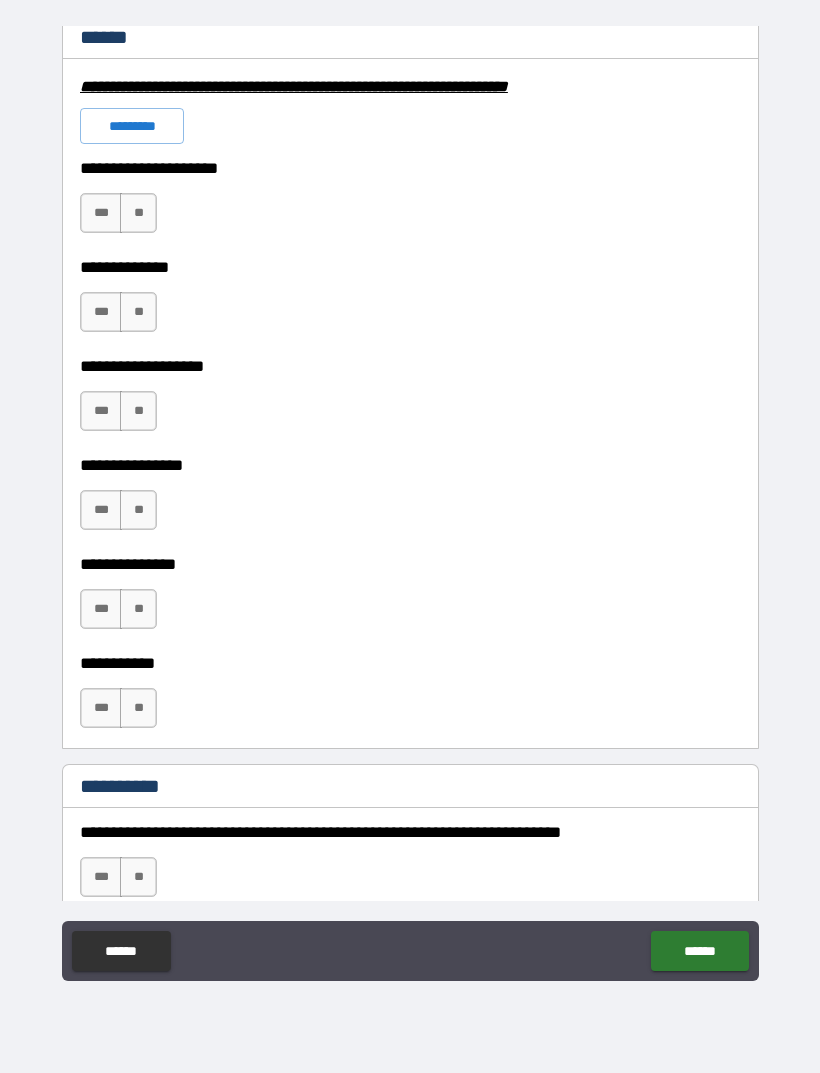 click on "*********" at bounding box center [132, 126] 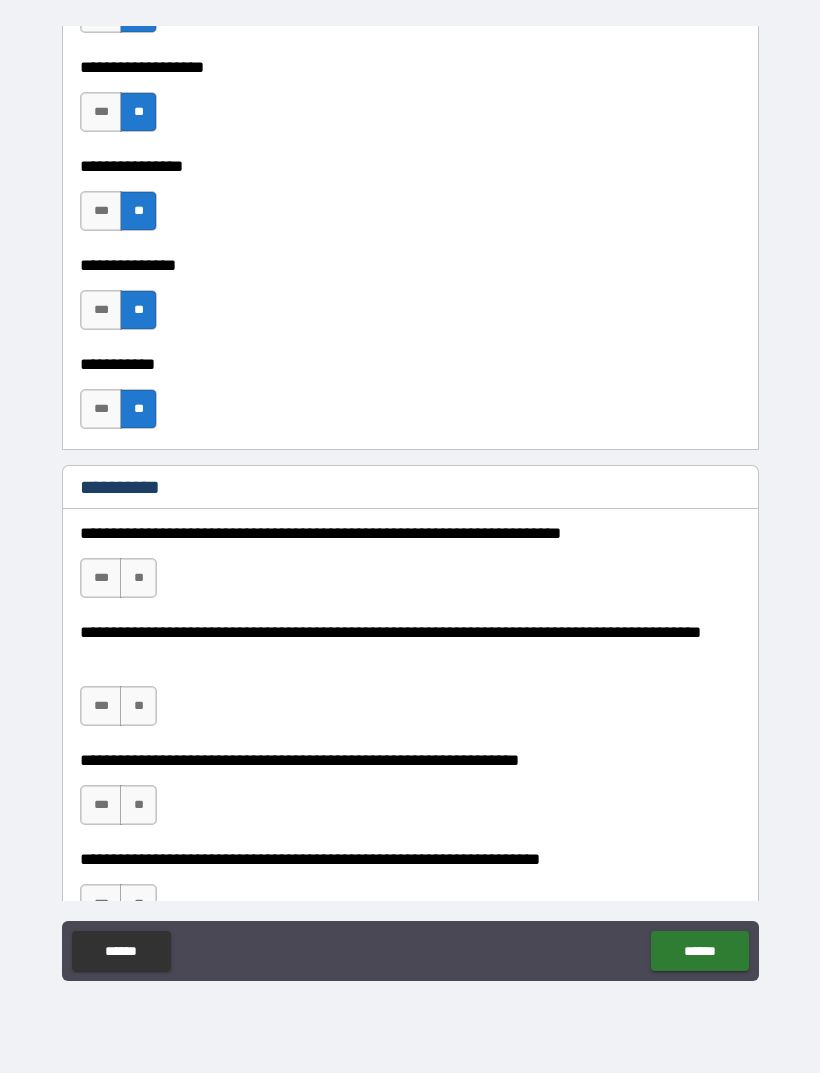 scroll, scrollTop: 1809, scrollLeft: 0, axis: vertical 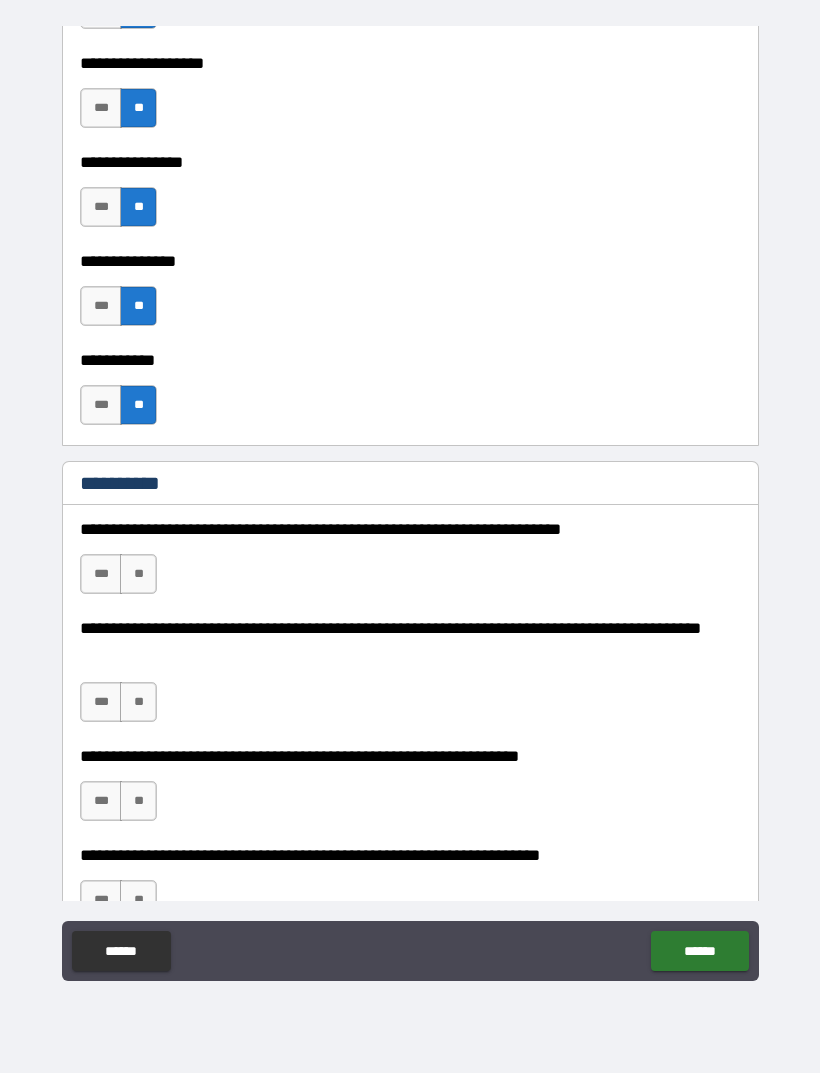 click on "**" at bounding box center [138, 574] 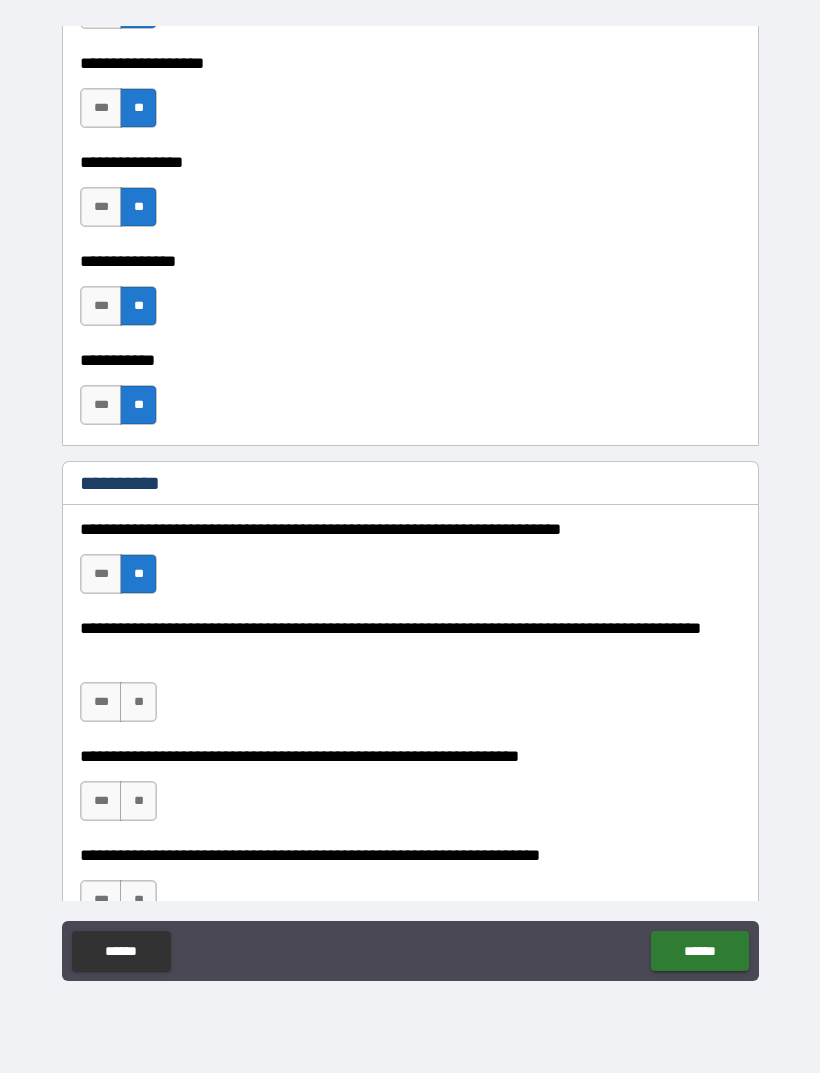 click on "**" at bounding box center (138, 702) 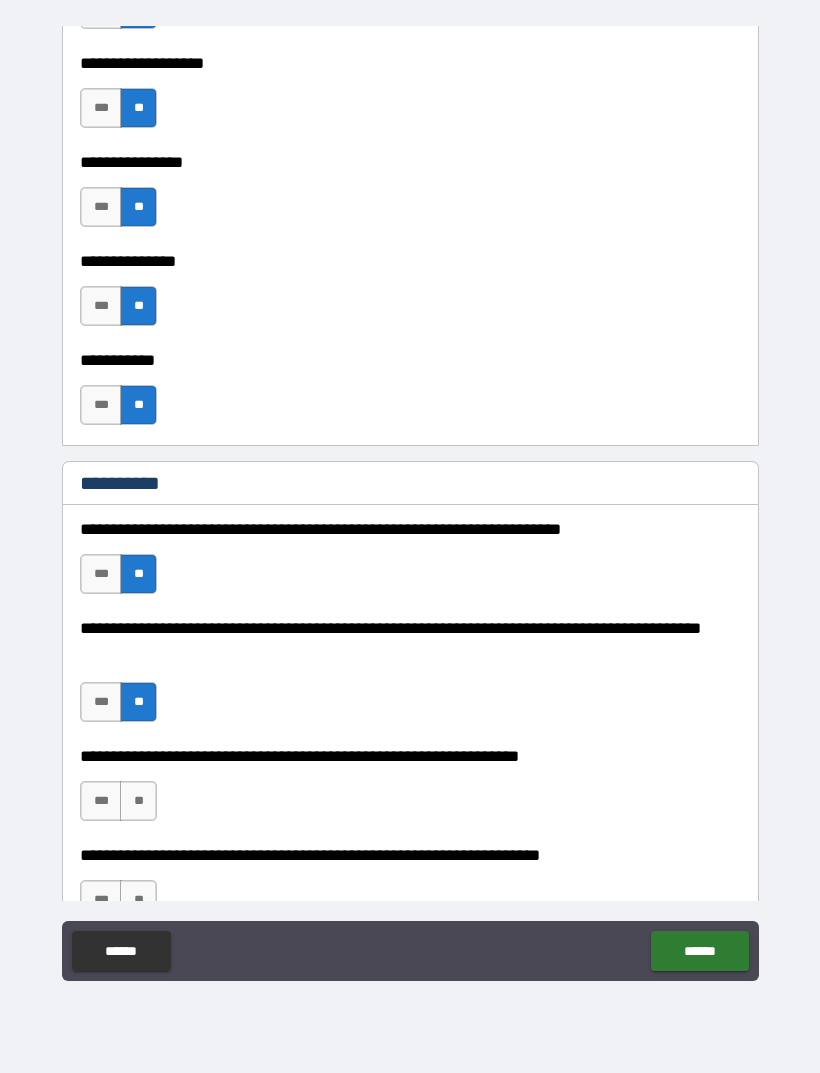 click on "**" at bounding box center [138, 801] 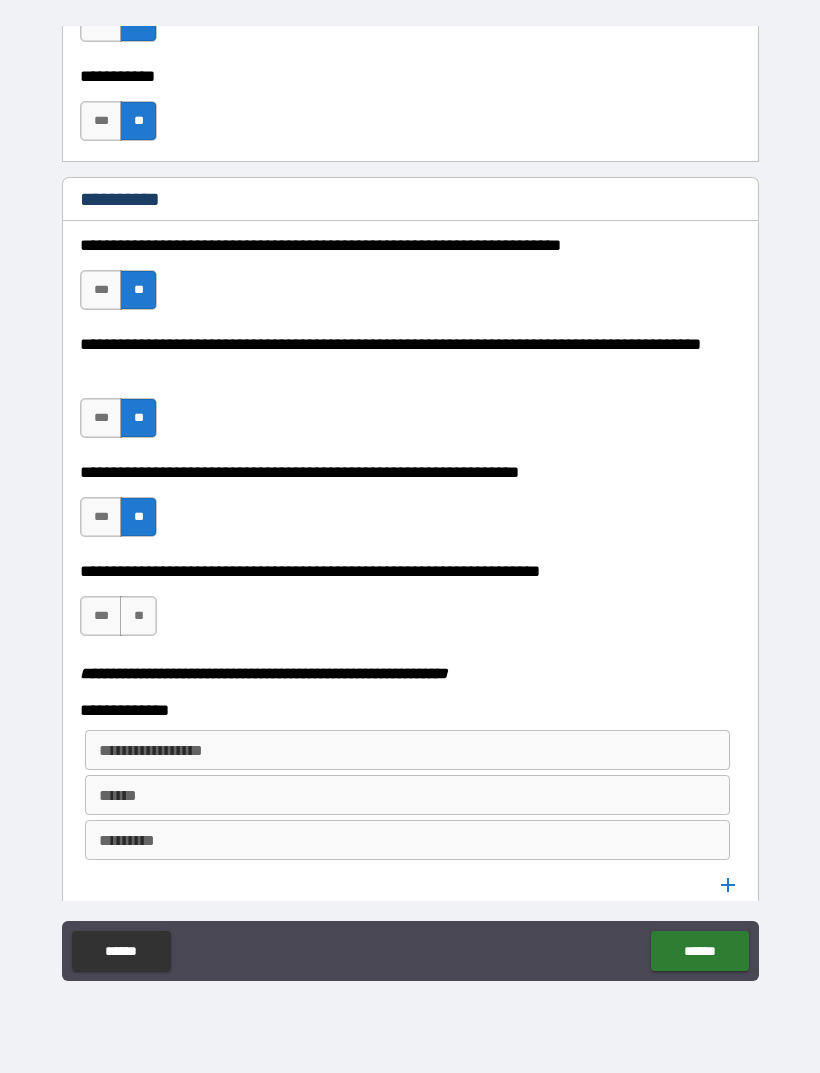 scroll, scrollTop: 2107, scrollLeft: 0, axis: vertical 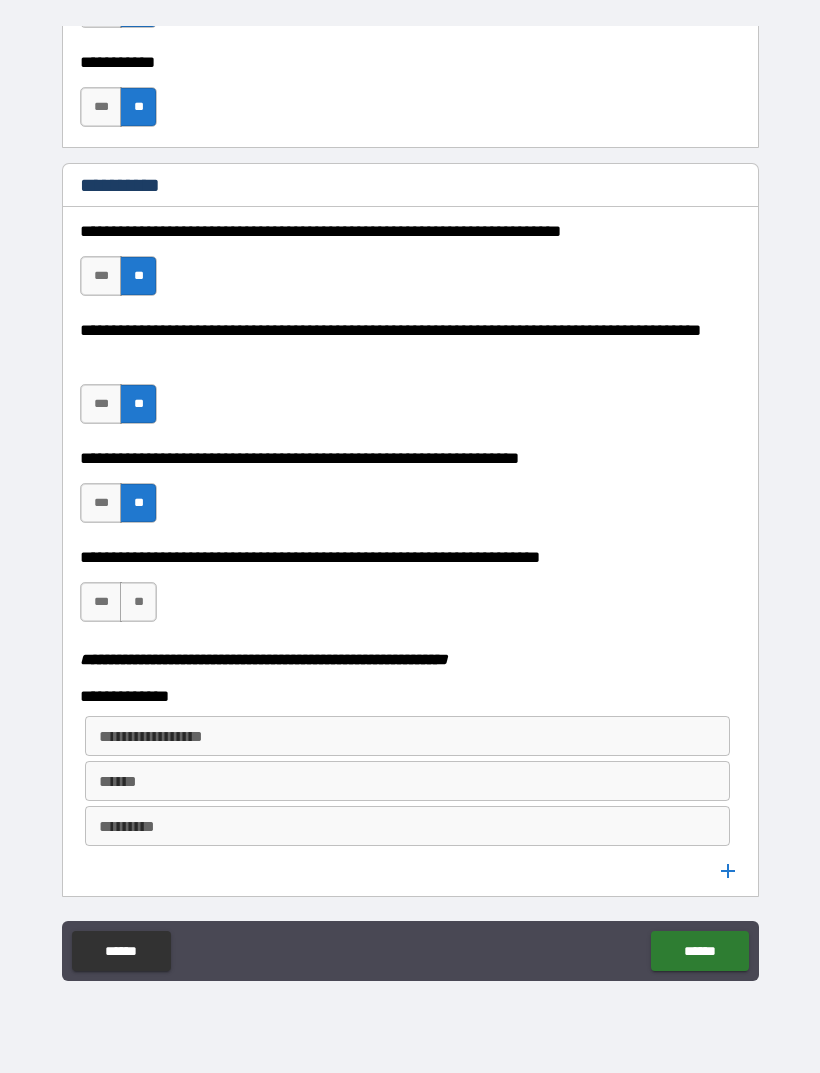 click on "**********" at bounding box center (410, 345) 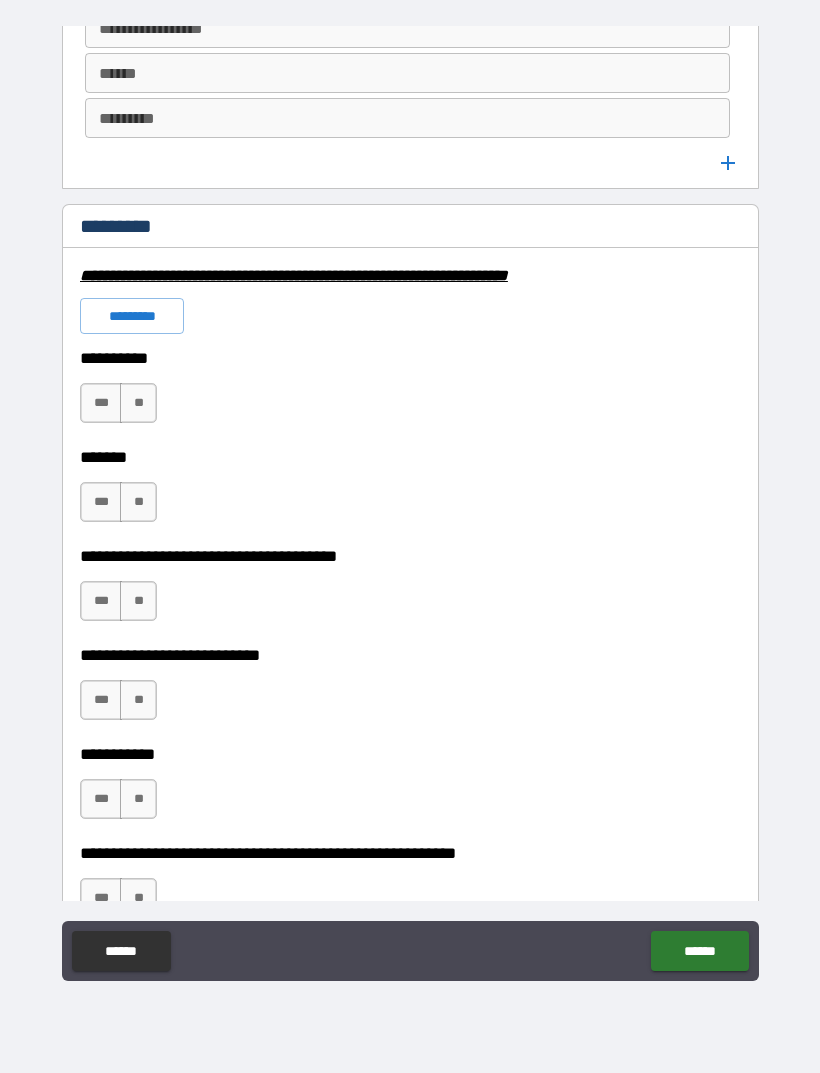 scroll, scrollTop: 2829, scrollLeft: 0, axis: vertical 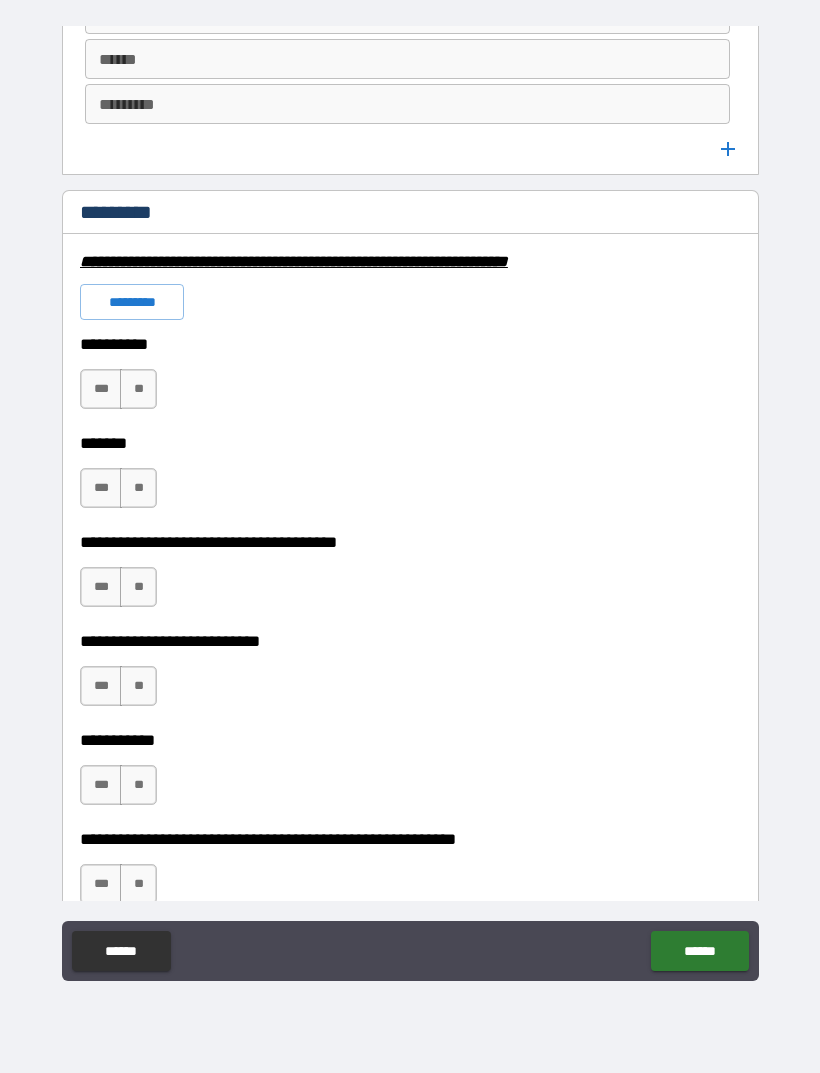 click on "*********" at bounding box center (132, 302) 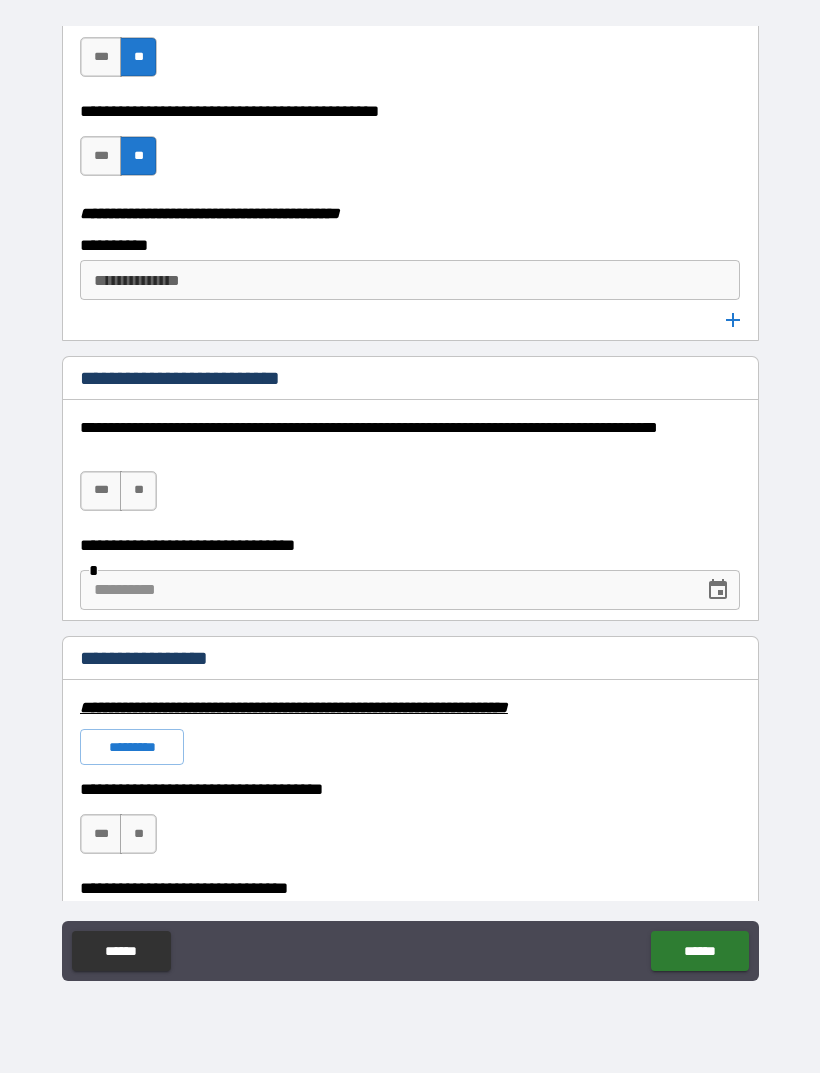 click on "**" at bounding box center [138, 491] 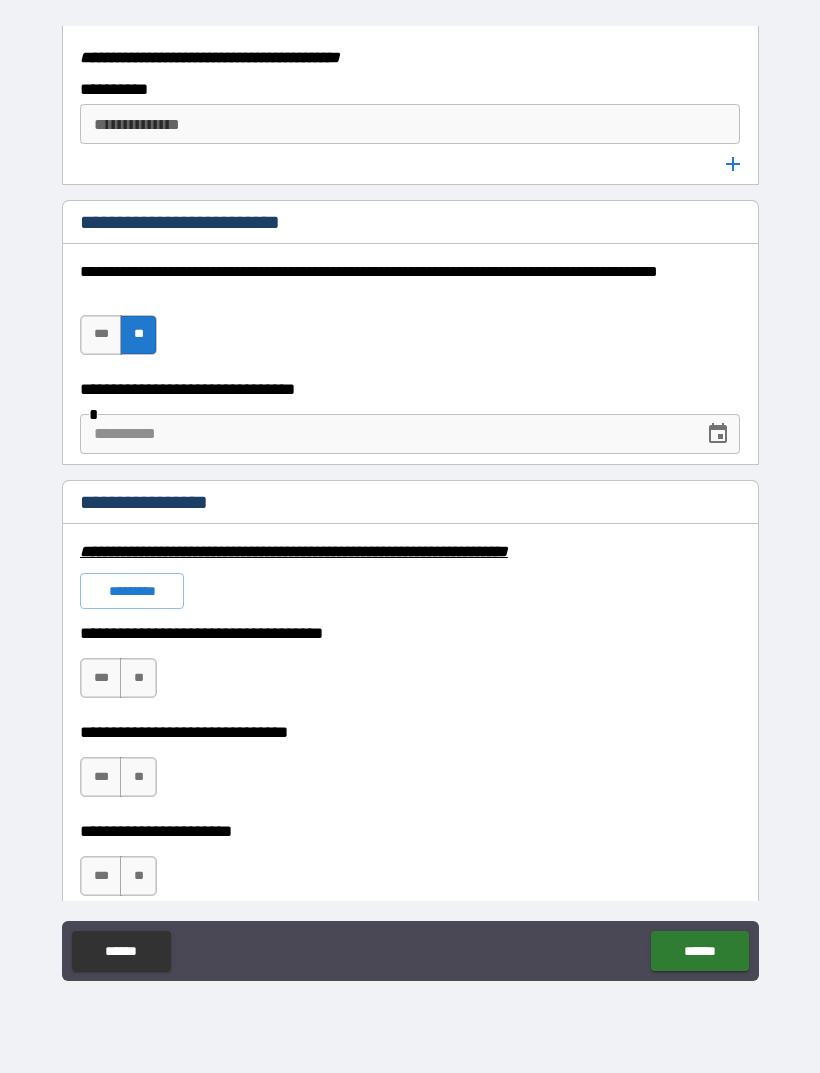 scroll, scrollTop: 4113, scrollLeft: 0, axis: vertical 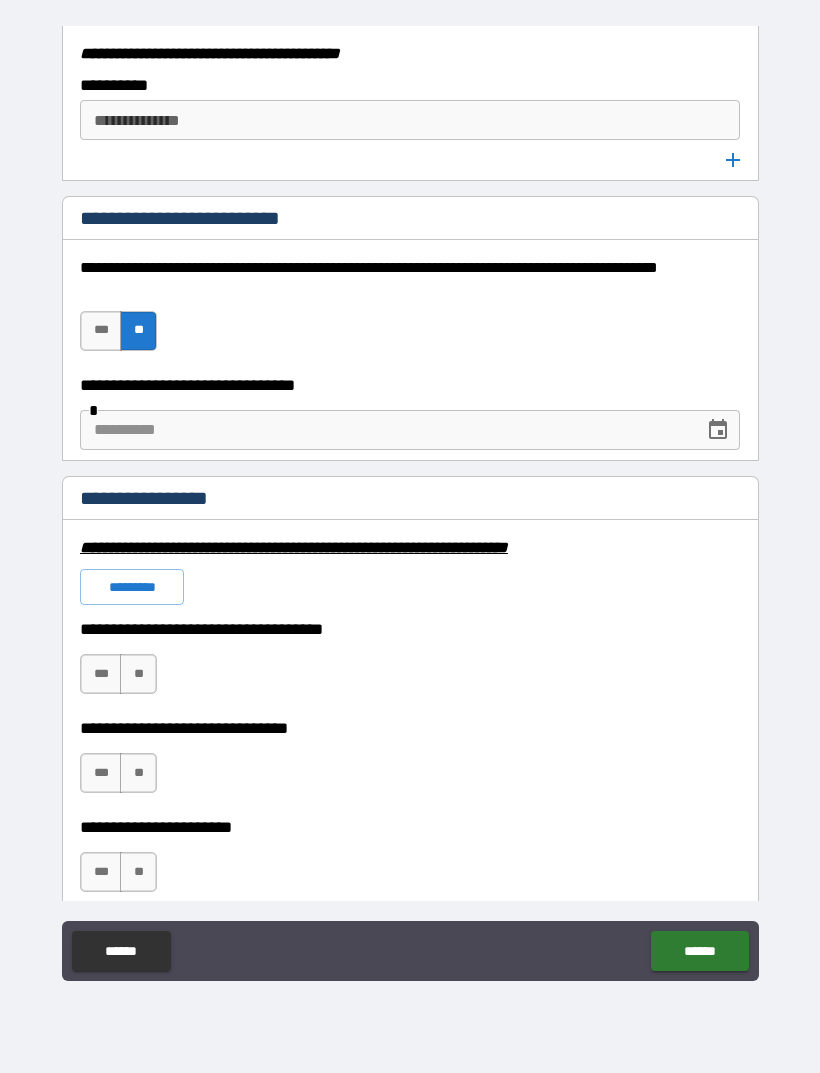 click on "*********" at bounding box center (132, 587) 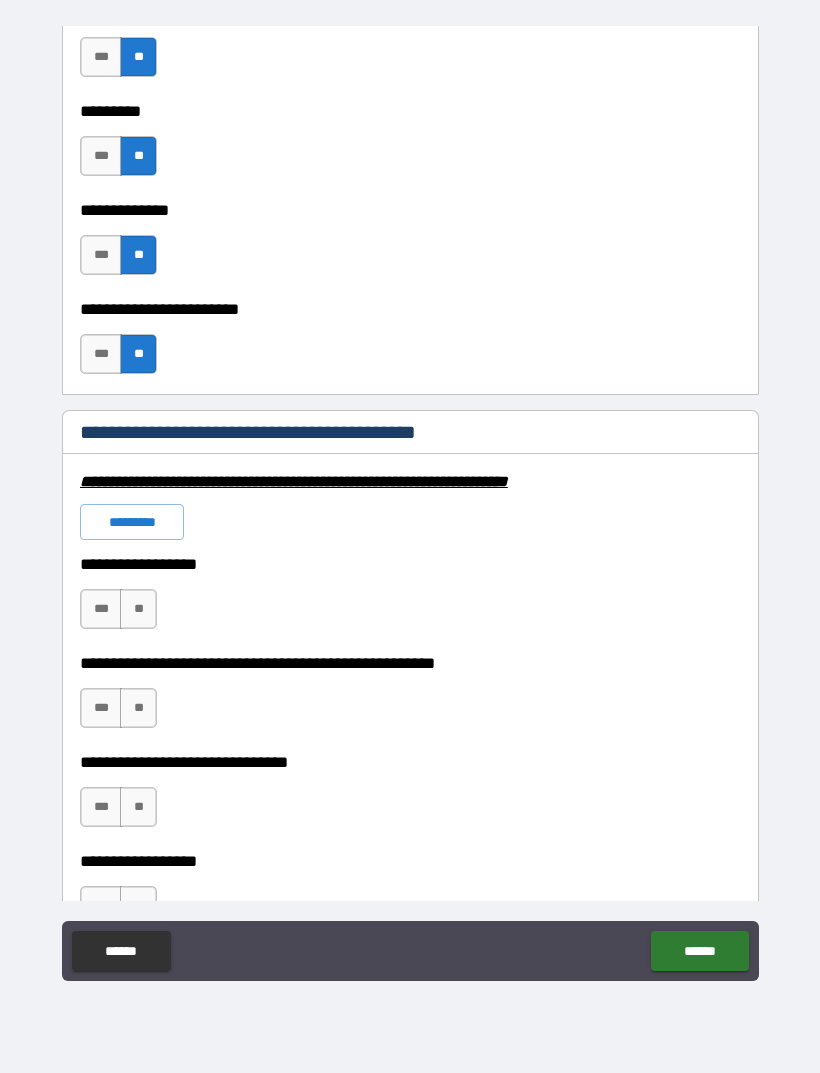 scroll, scrollTop: 5712, scrollLeft: 0, axis: vertical 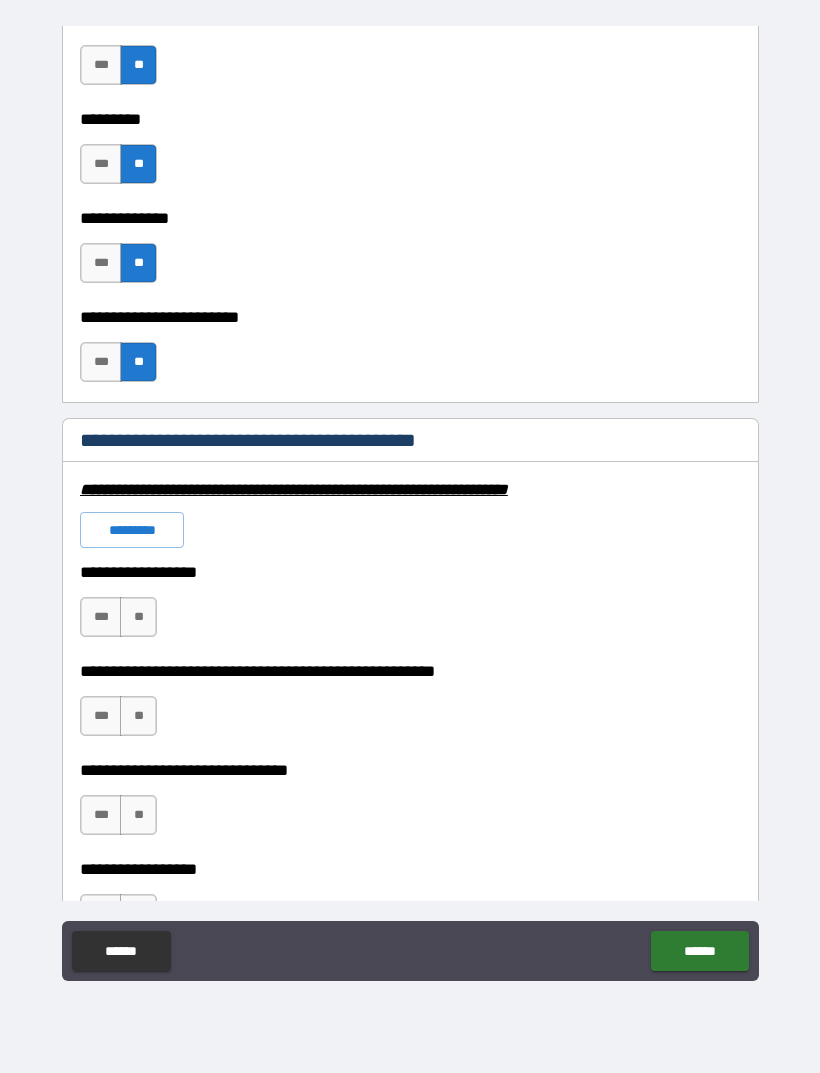 click on "*********" at bounding box center [132, 530] 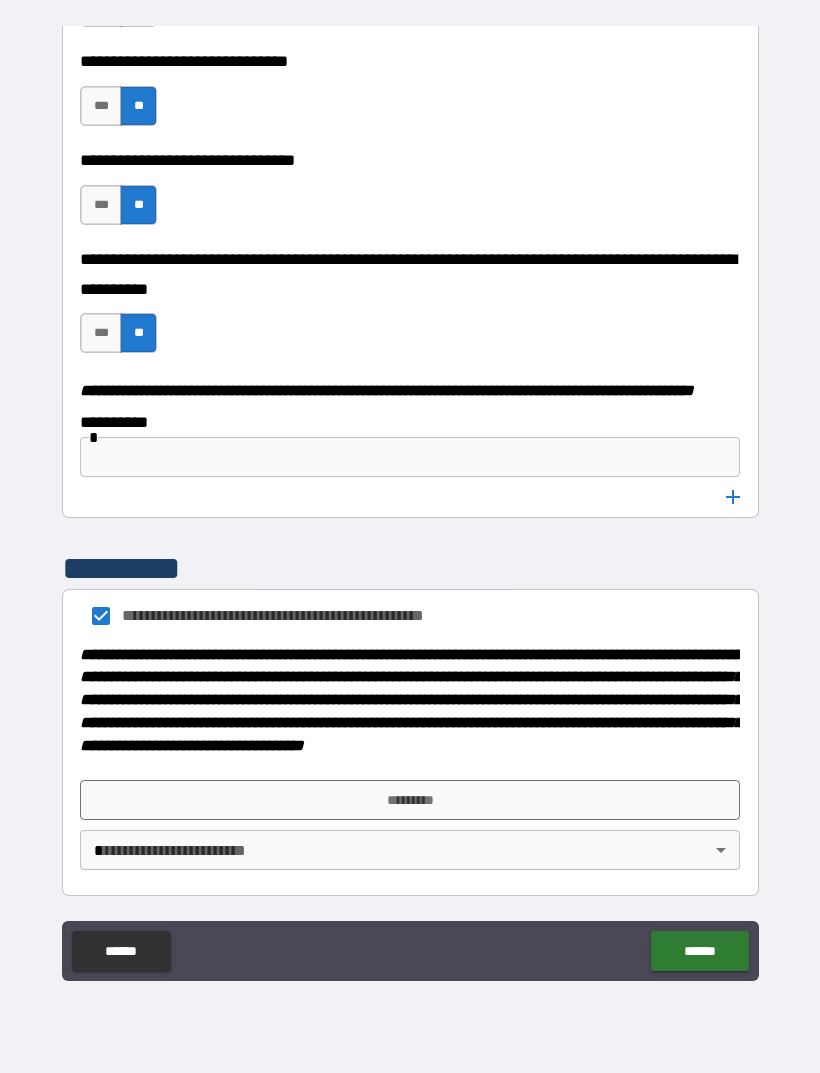 scroll, scrollTop: 10041, scrollLeft: 0, axis: vertical 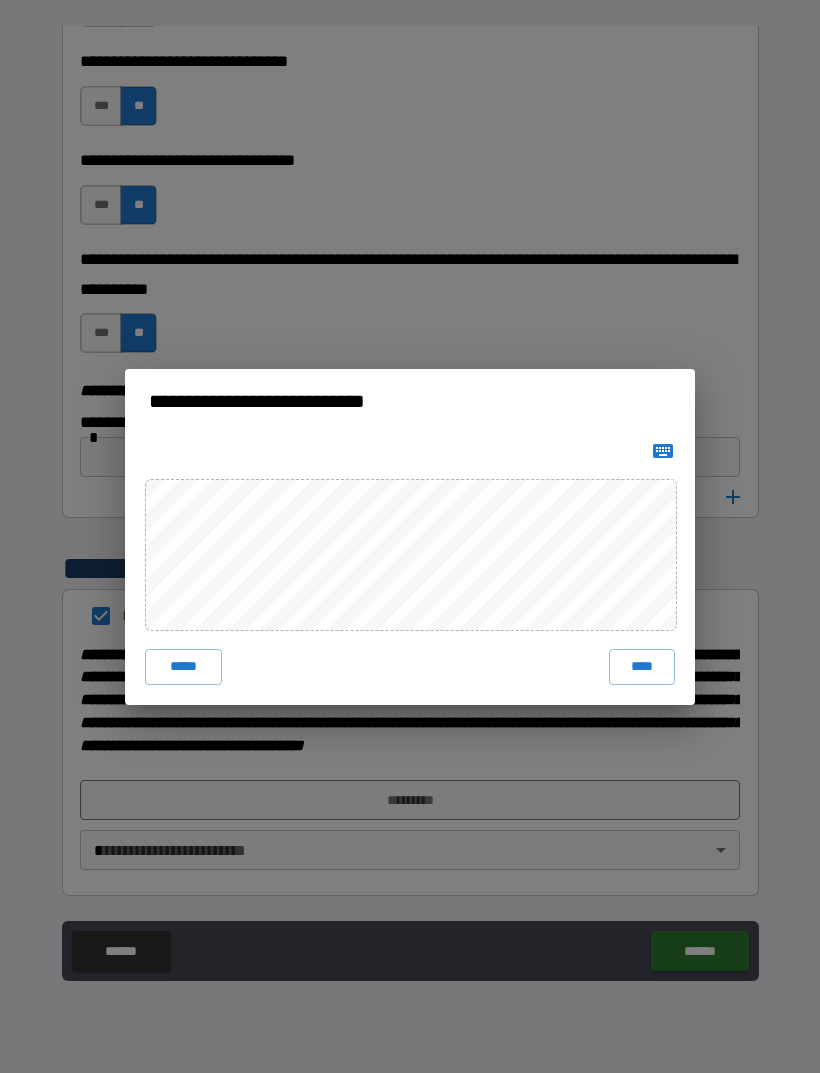 click on "****" at bounding box center [642, 667] 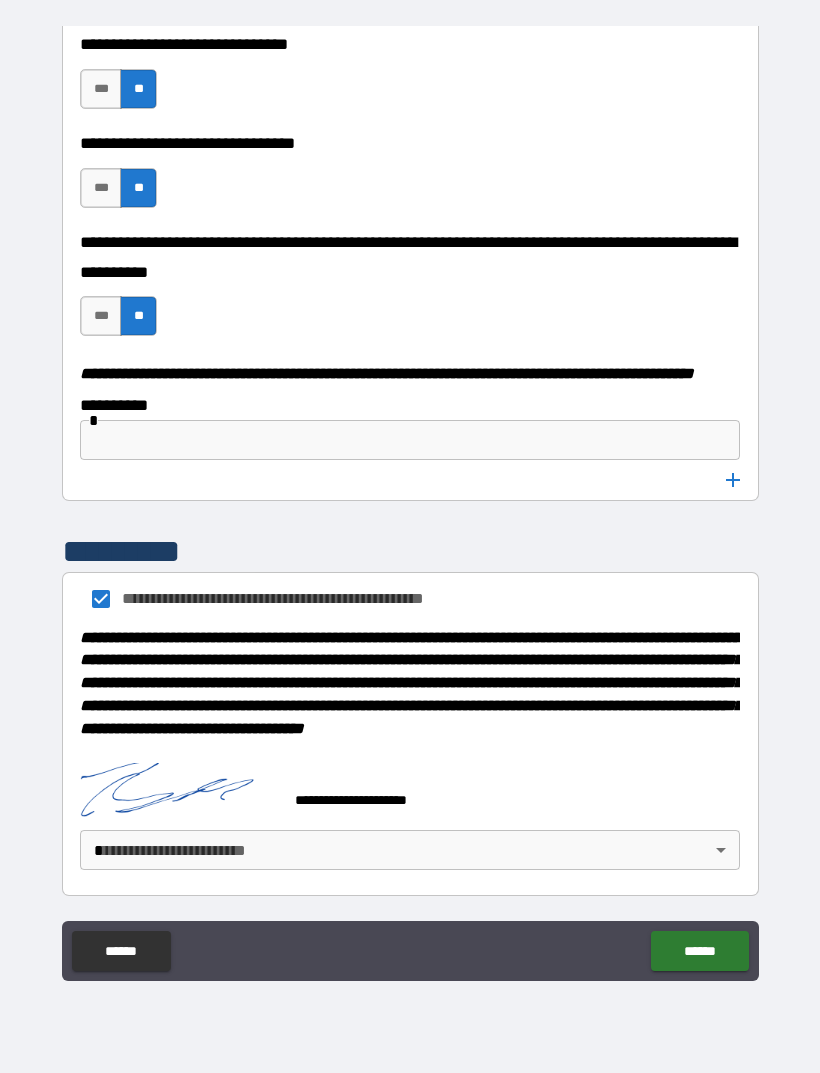 scroll, scrollTop: 10031, scrollLeft: 0, axis: vertical 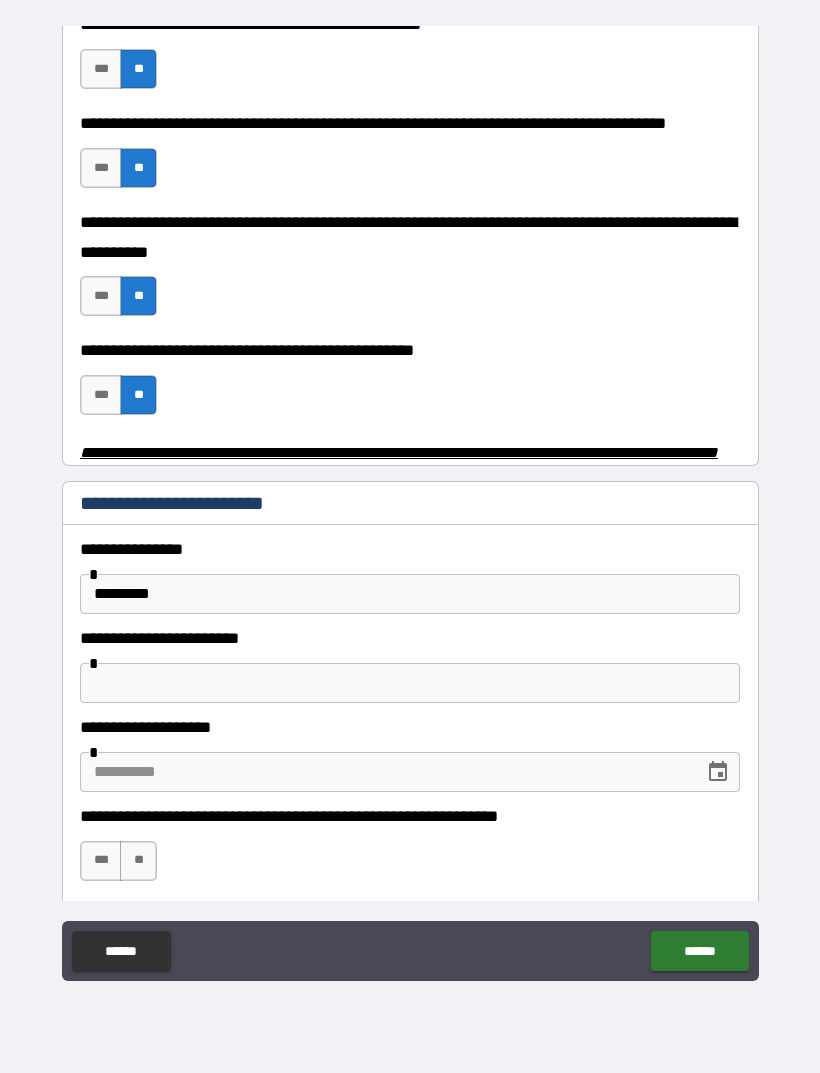 click 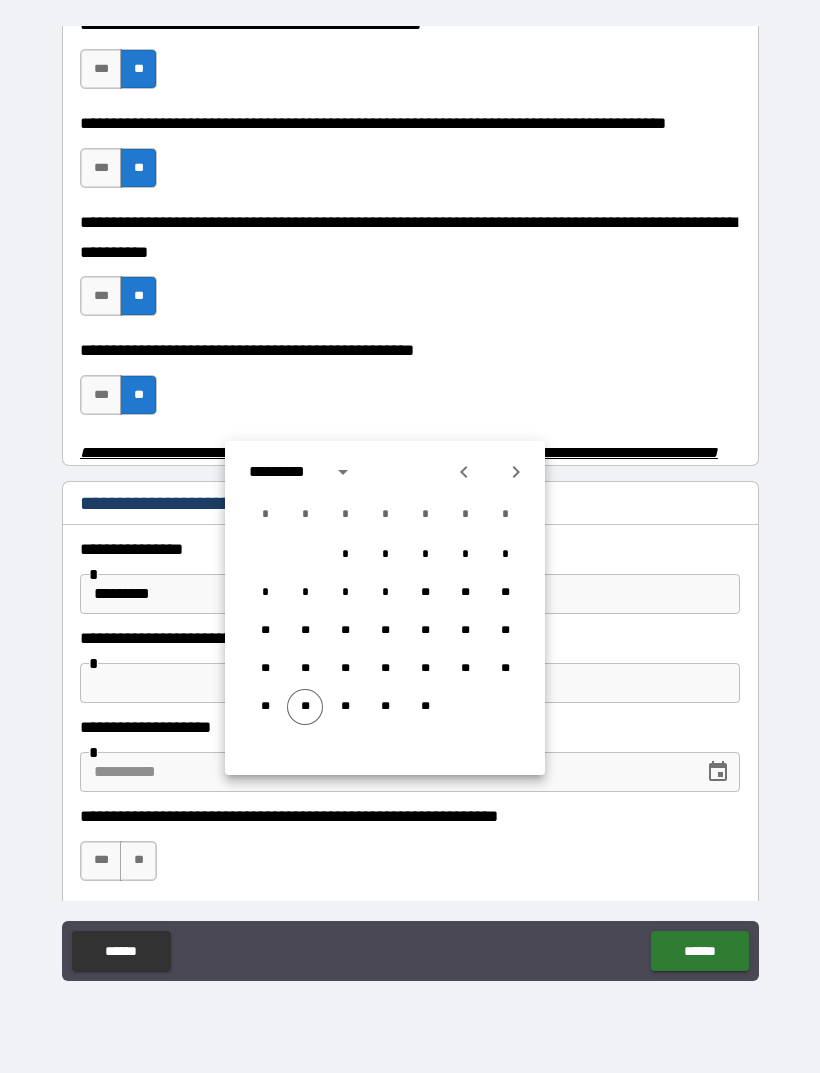click at bounding box center [464, 472] 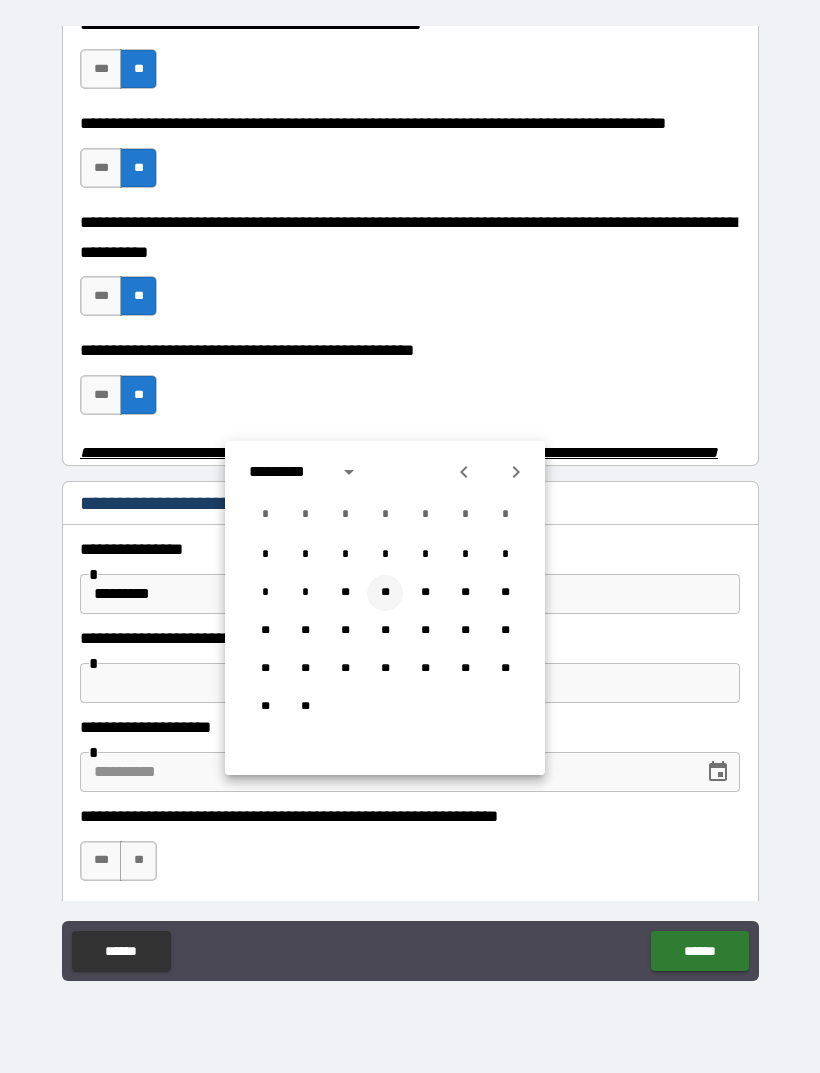 click on "**" at bounding box center [385, 593] 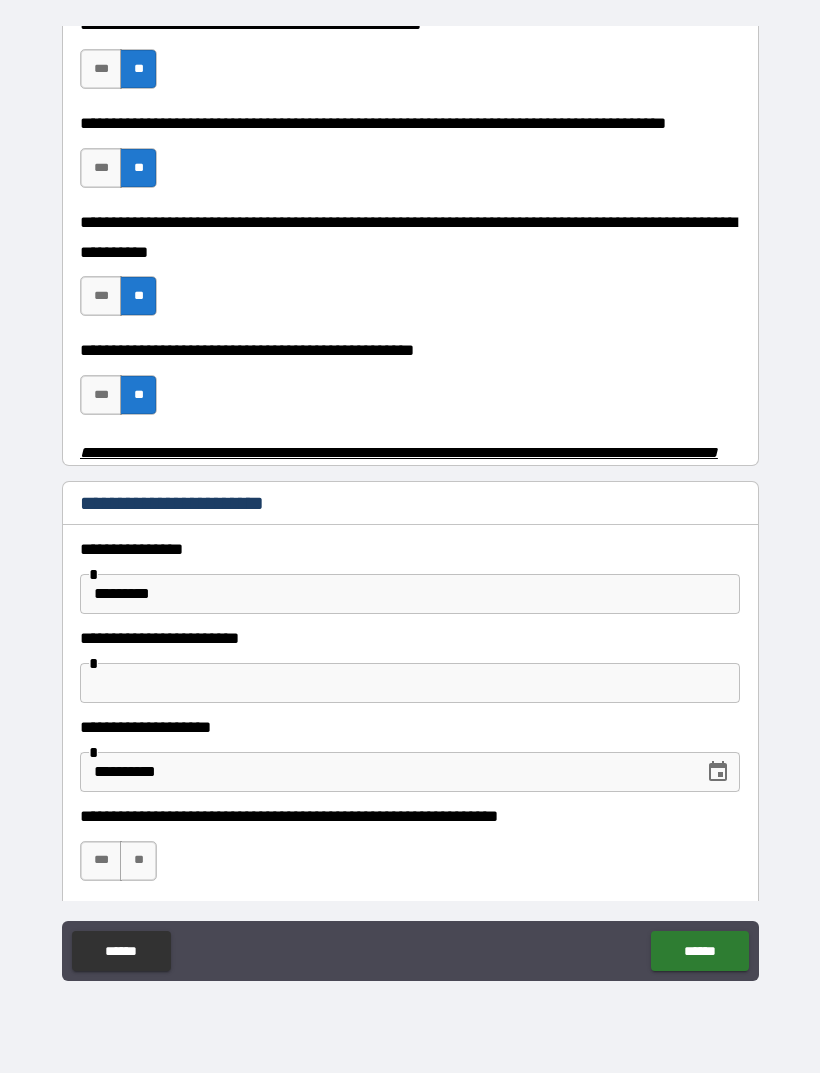 type on "**********" 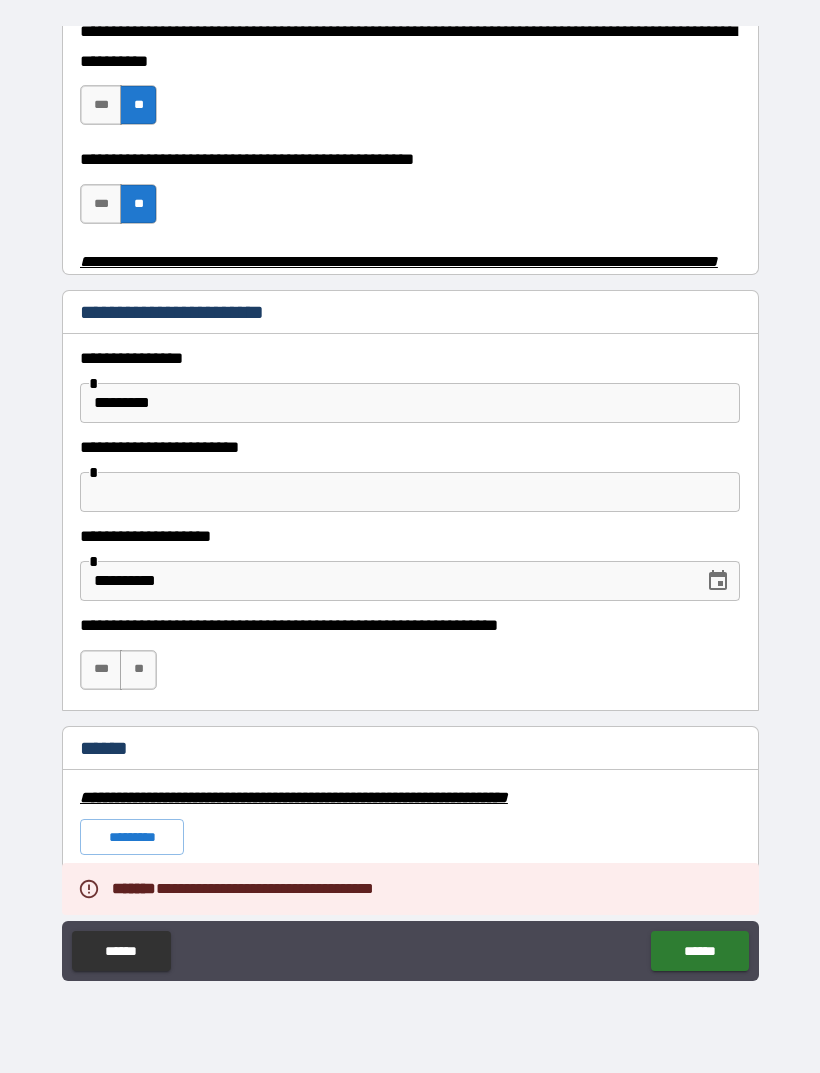 scroll, scrollTop: 797, scrollLeft: 0, axis: vertical 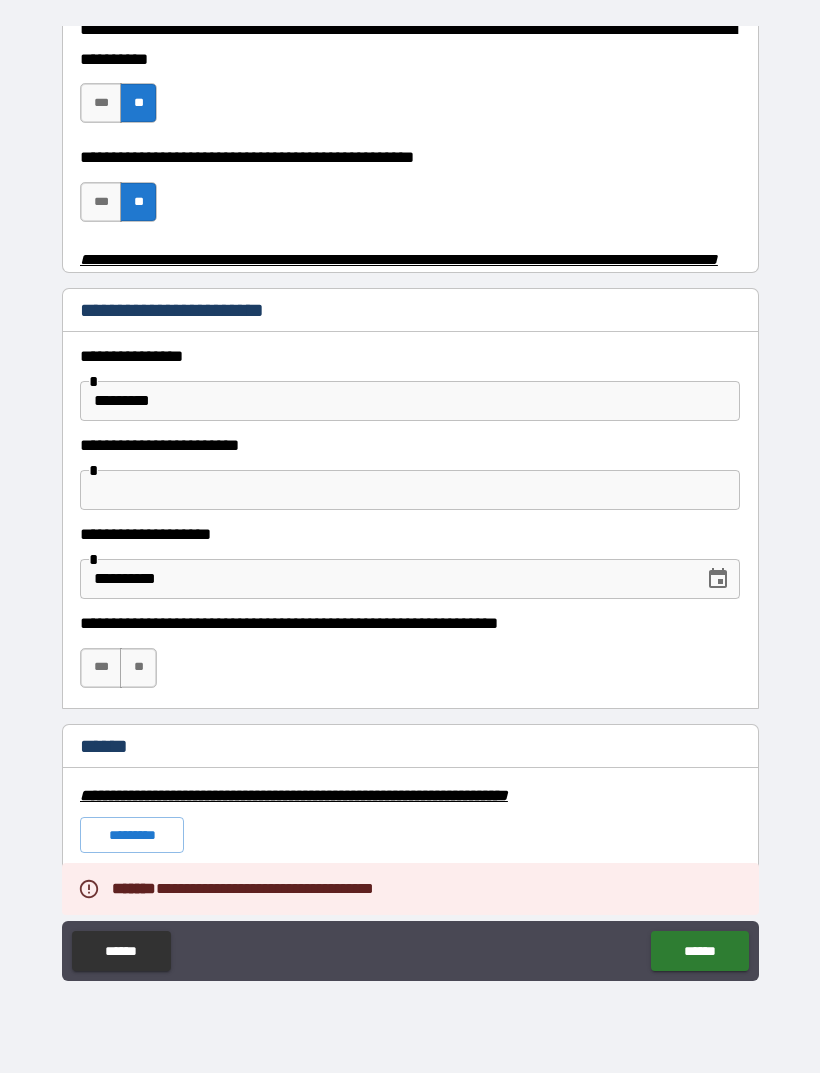 click on "**" at bounding box center [138, 668] 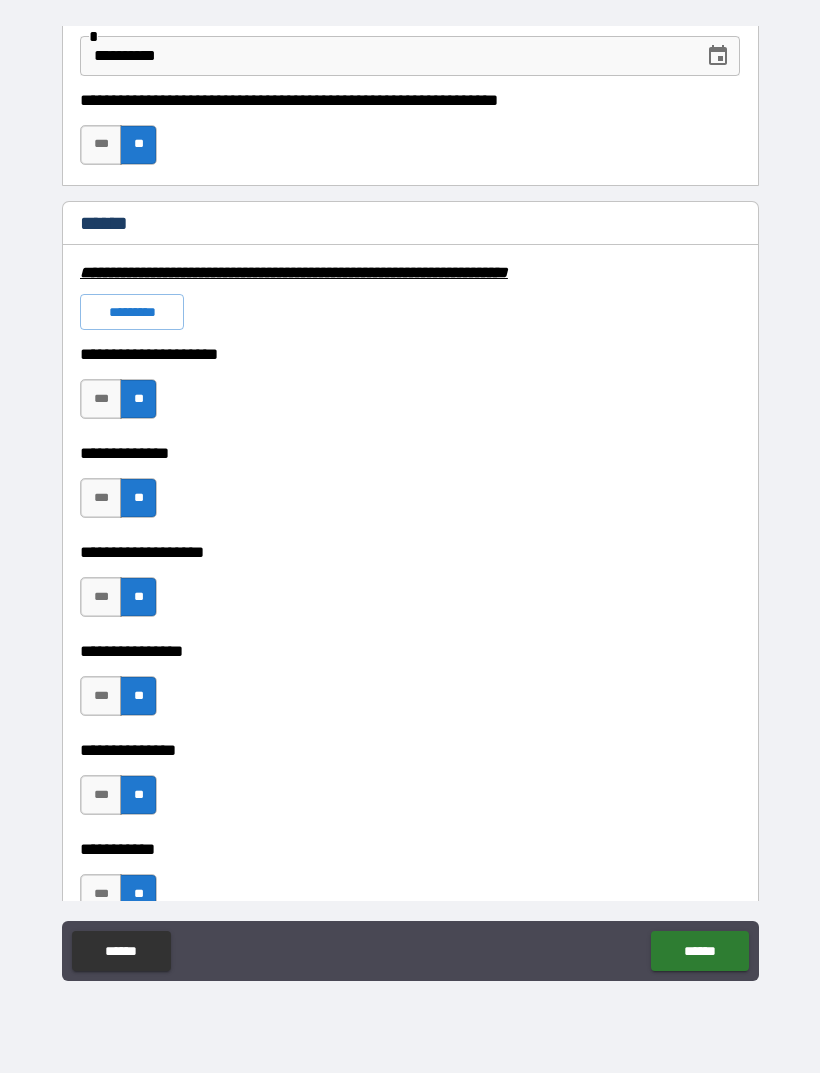 scroll, scrollTop: 1337, scrollLeft: 0, axis: vertical 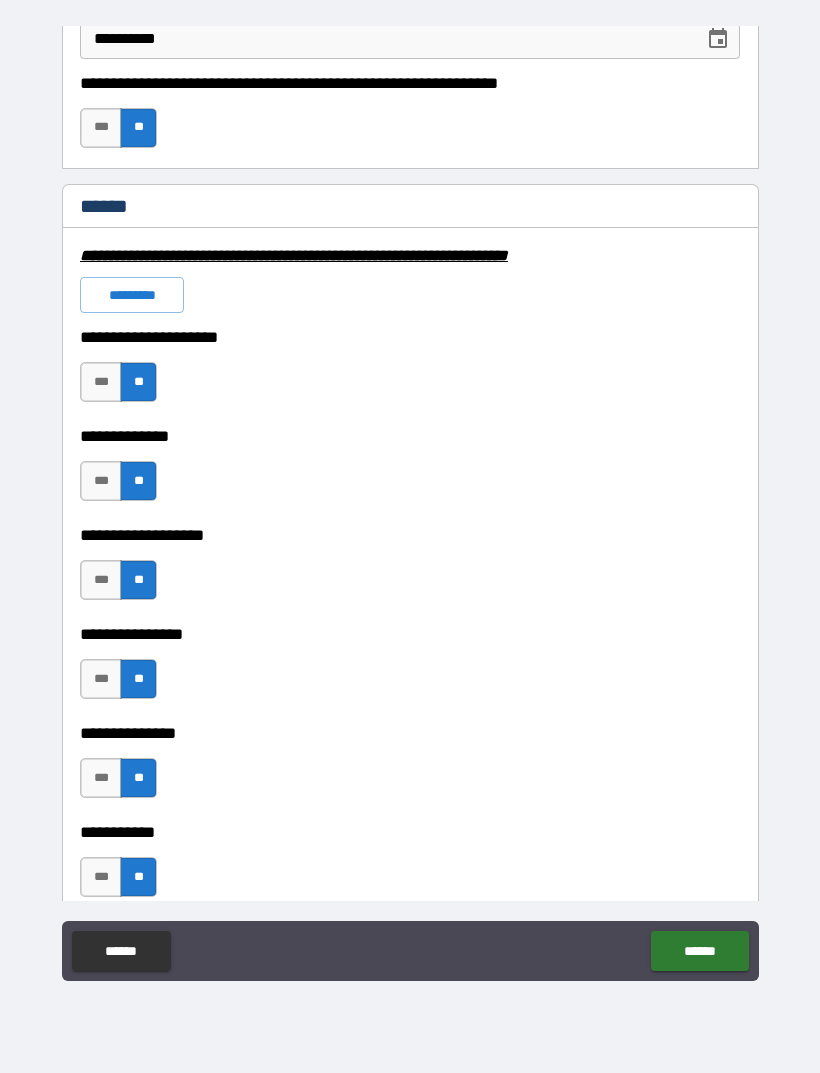 click on "******" at bounding box center (699, 951) 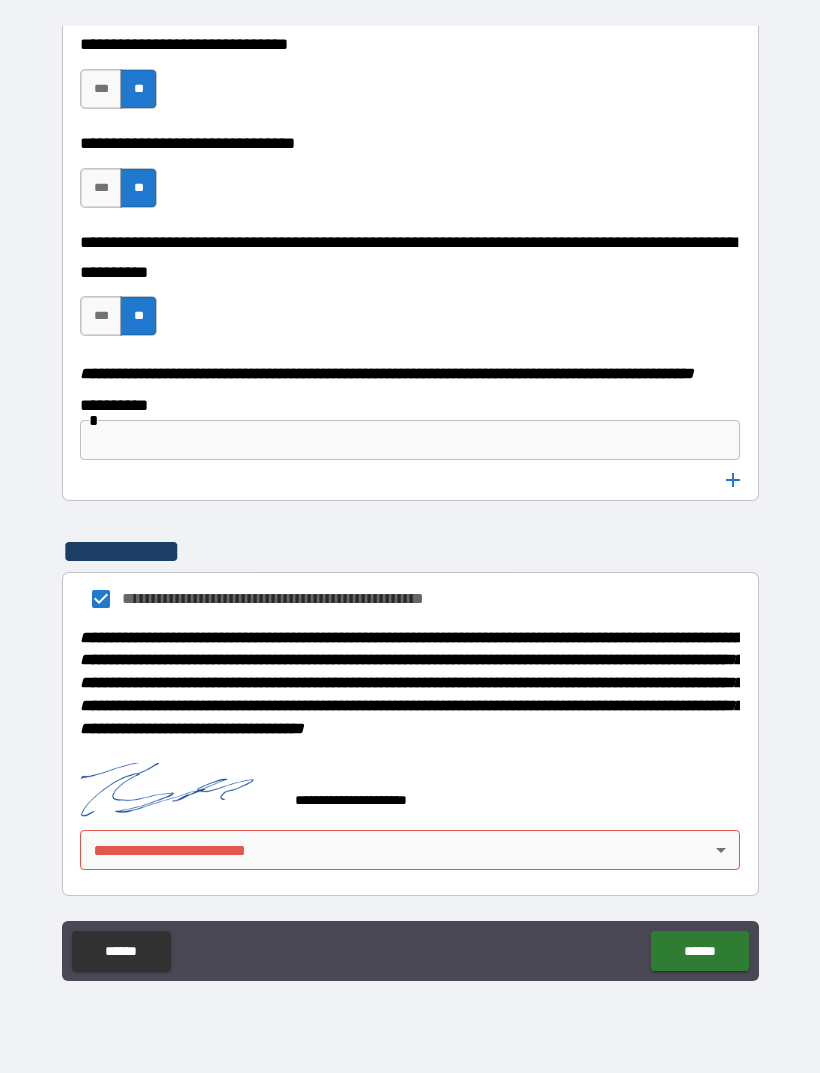 scroll, scrollTop: 10058, scrollLeft: 0, axis: vertical 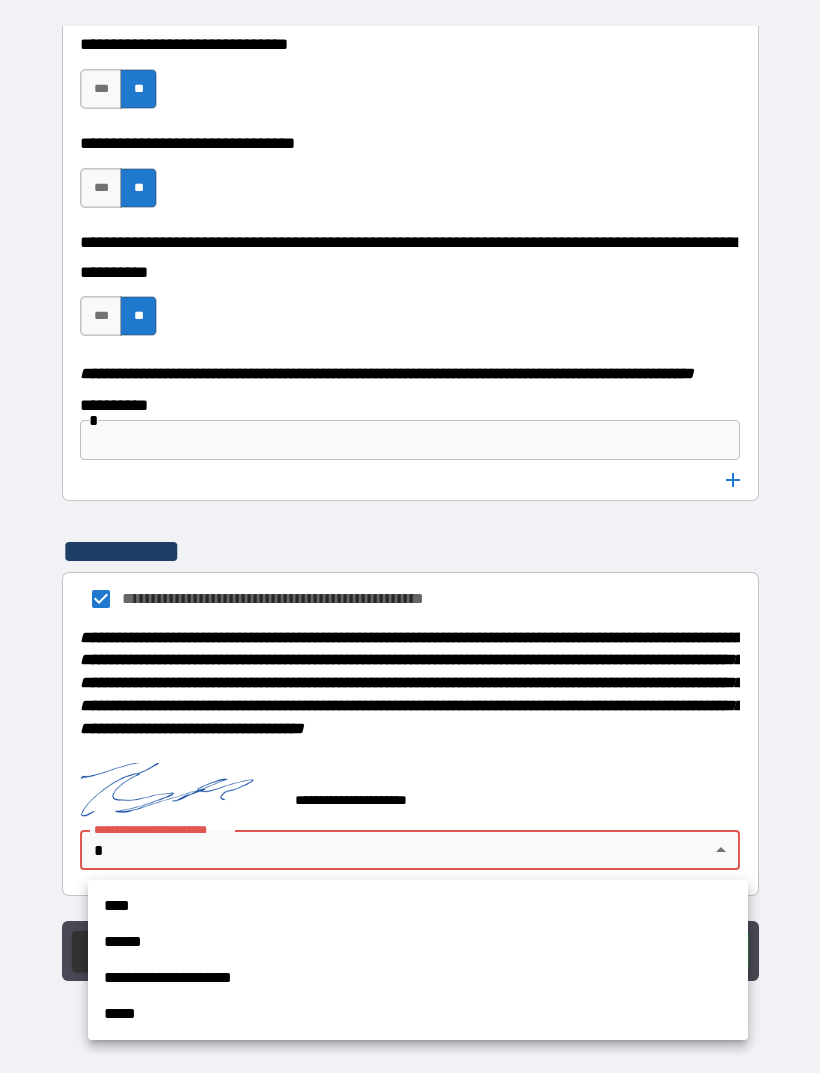 click on "****" at bounding box center [418, 906] 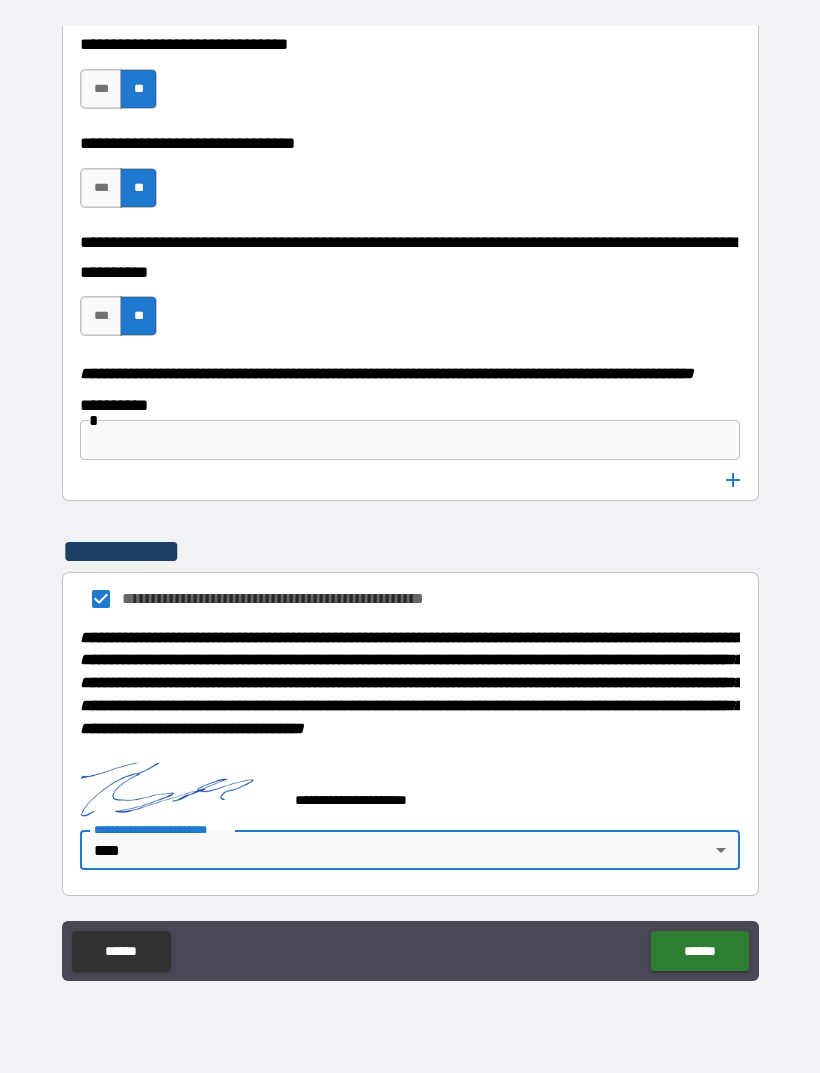 click on "******" at bounding box center (699, 951) 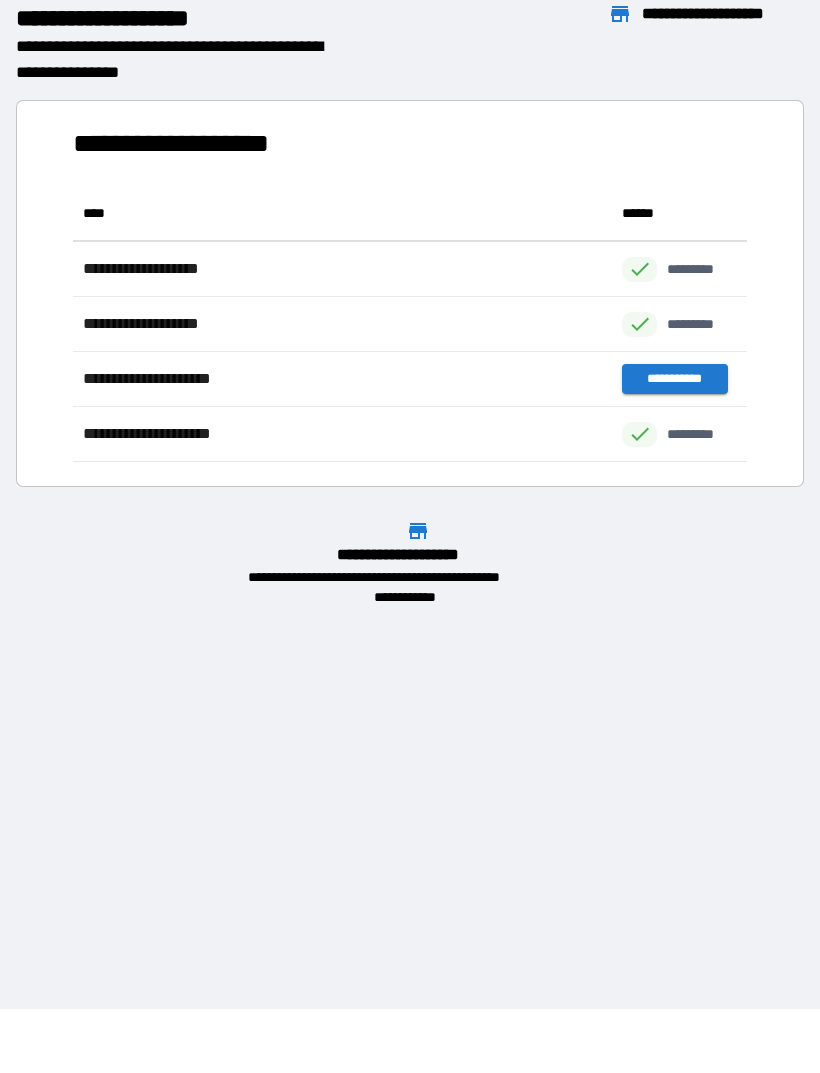 scroll, scrollTop: 1, scrollLeft: 1, axis: both 